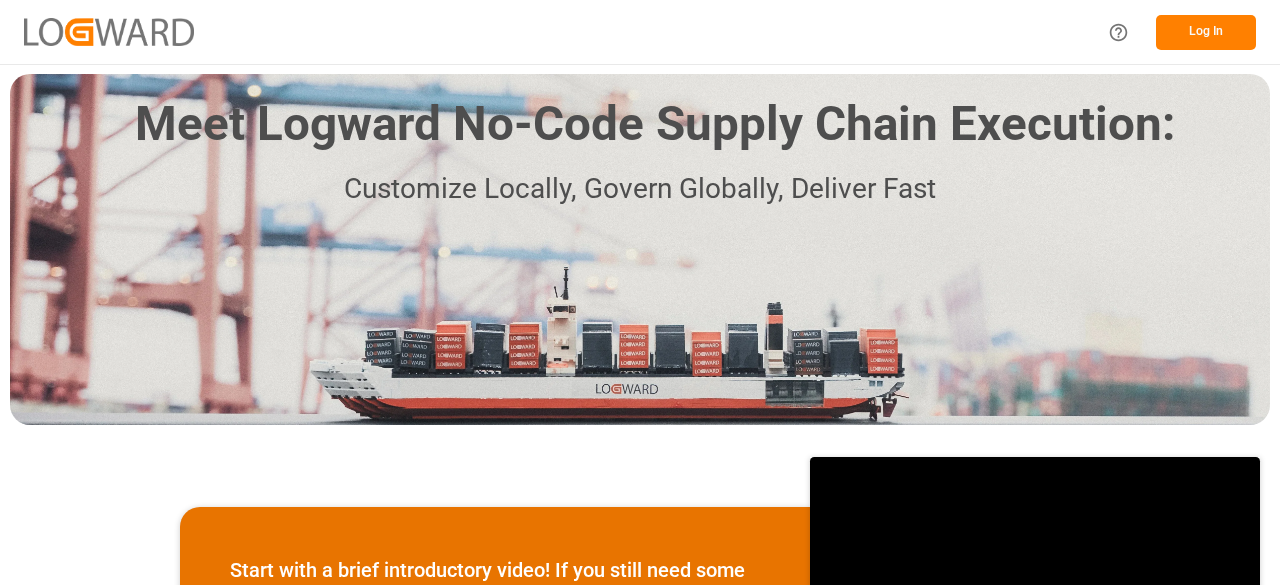 scroll, scrollTop: 0, scrollLeft: 0, axis: both 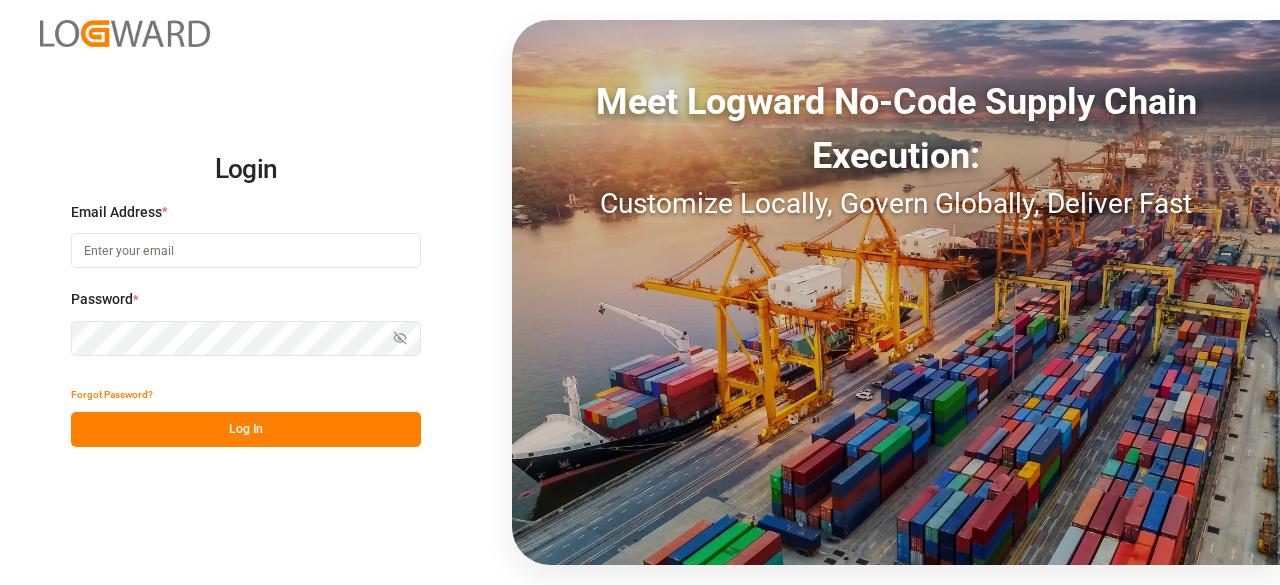 click at bounding box center (246, 250) 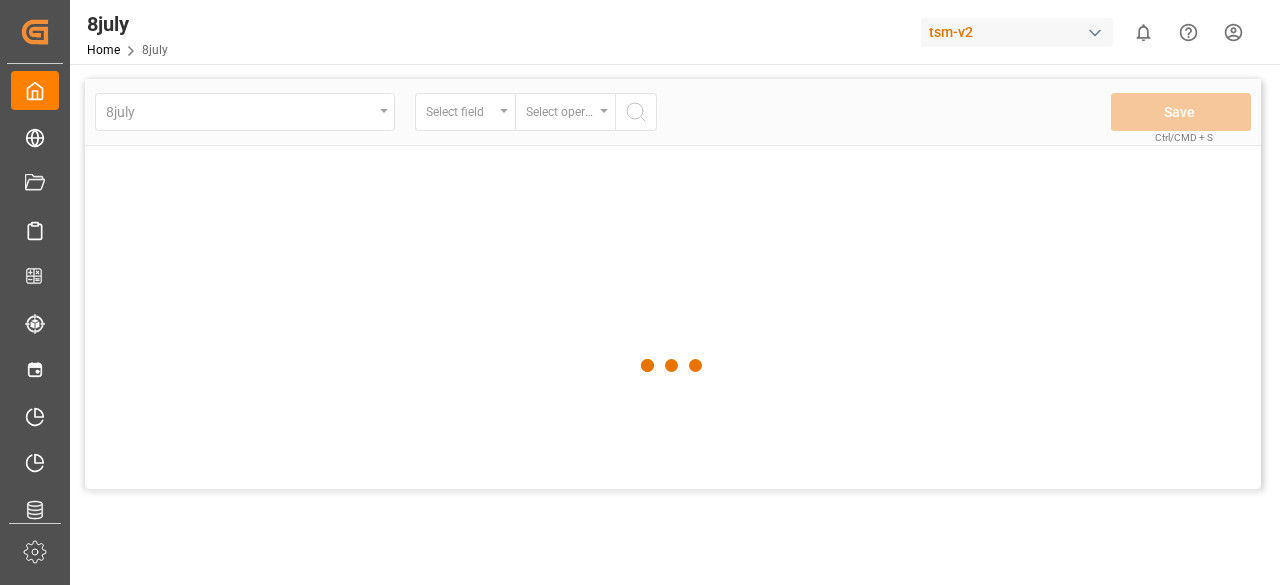 scroll, scrollTop: 0, scrollLeft: 0, axis: both 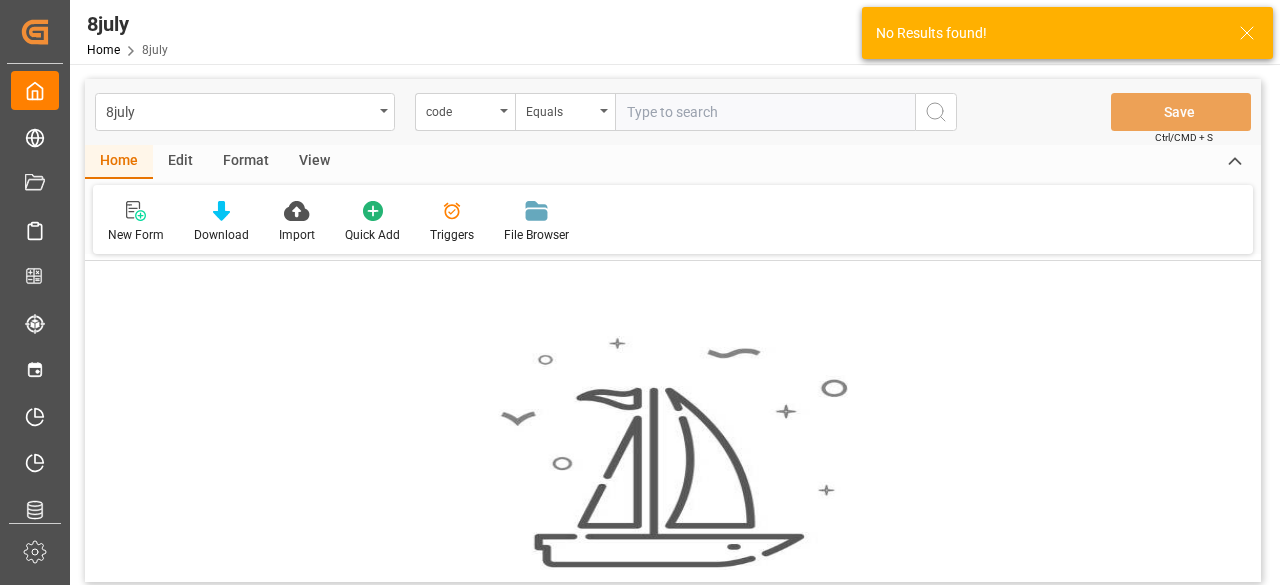 click on "[DATE] code Equals Save Ctrl/CMD + S" at bounding box center (673, 112) 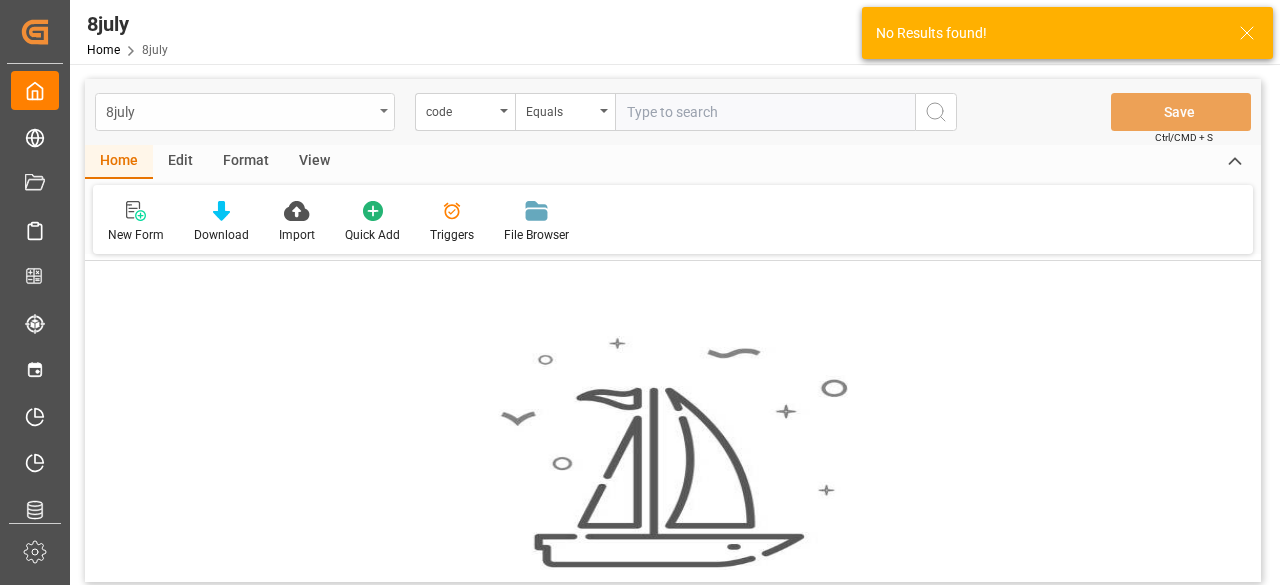 click on "8july" at bounding box center [239, 110] 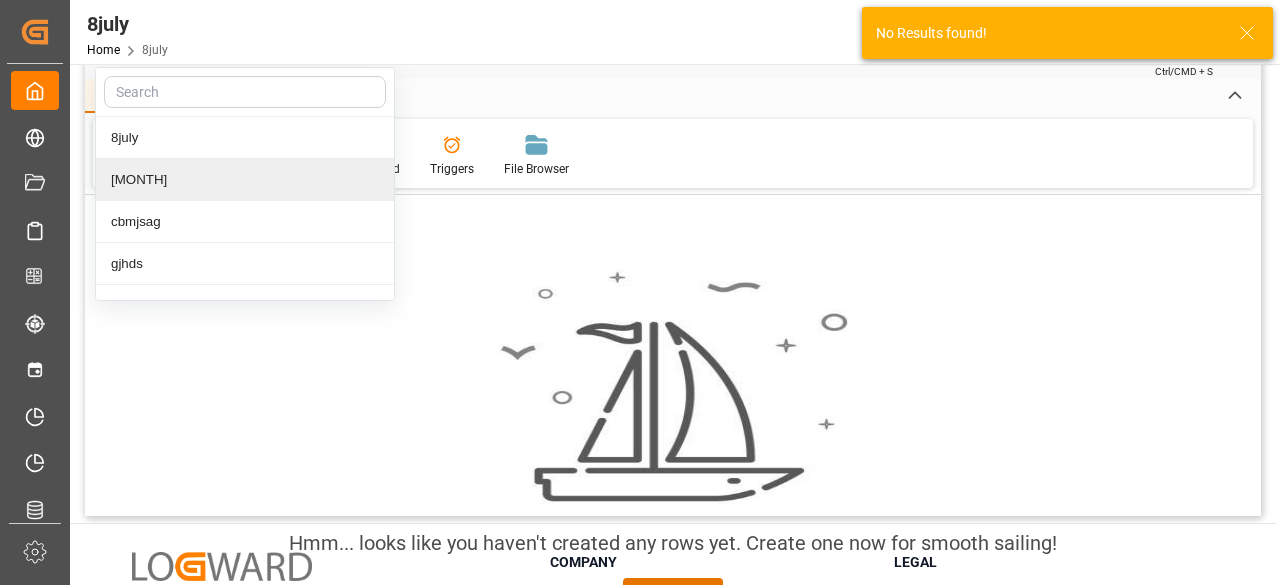 scroll, scrollTop: 0, scrollLeft: 0, axis: both 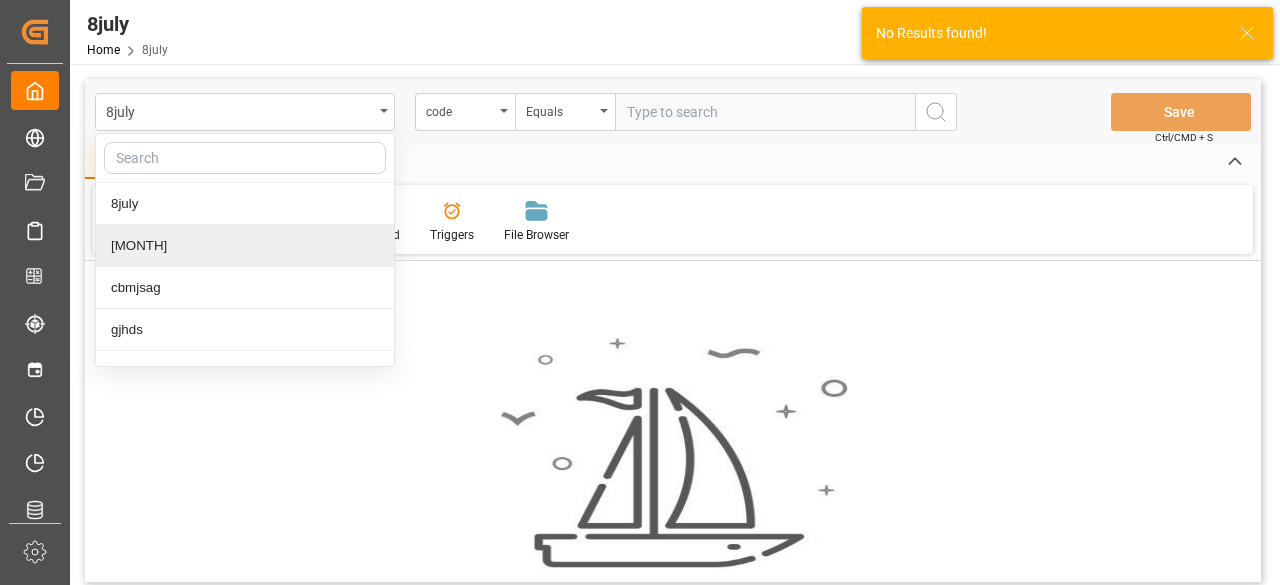 click 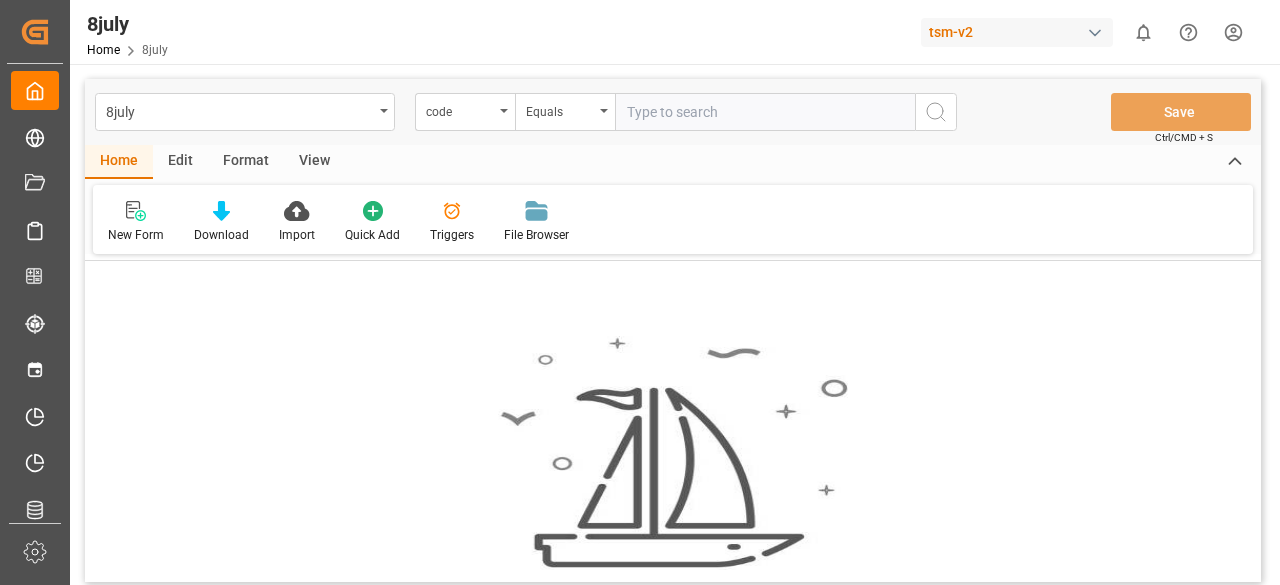 click on "tsm-v2" at bounding box center [1017, 32] 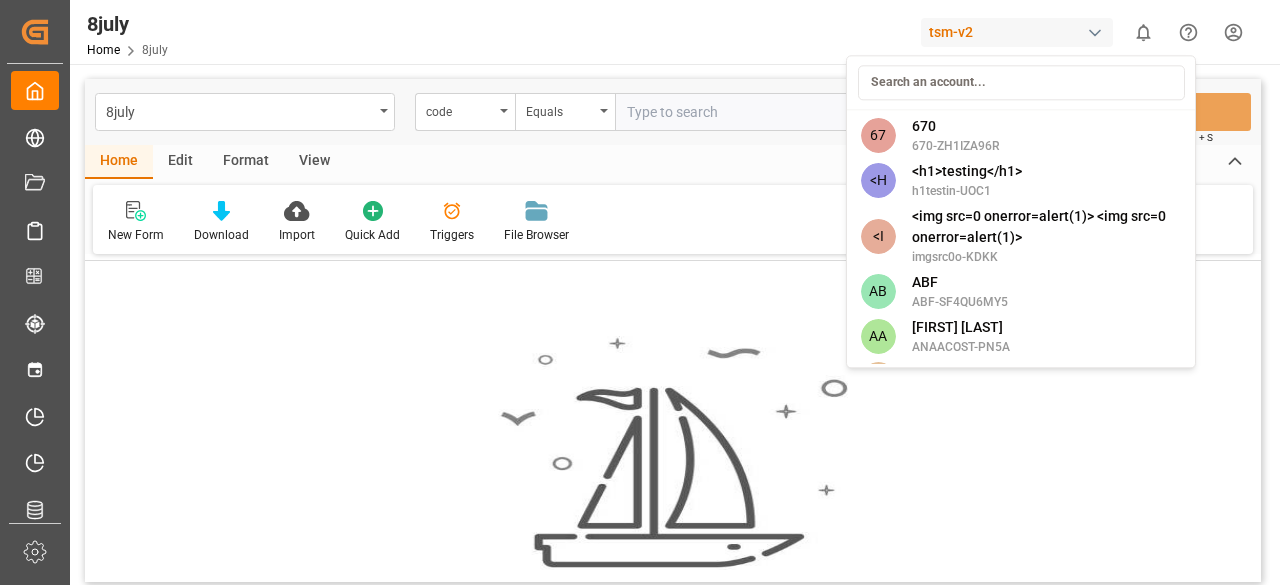 click at bounding box center [1021, 82] 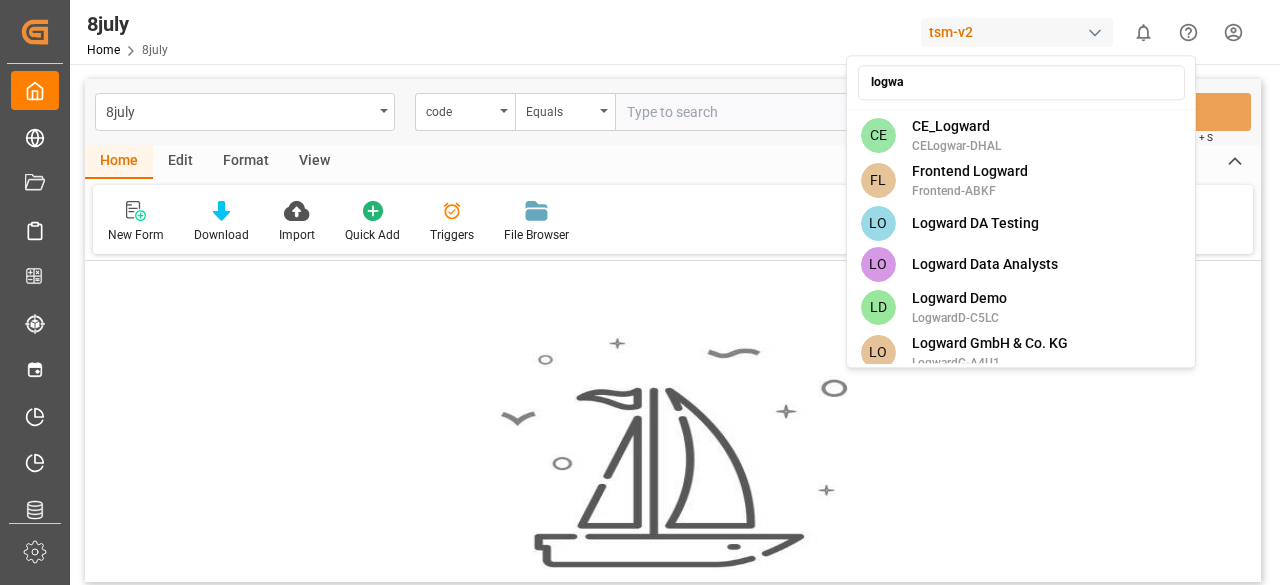 type on "logwa" 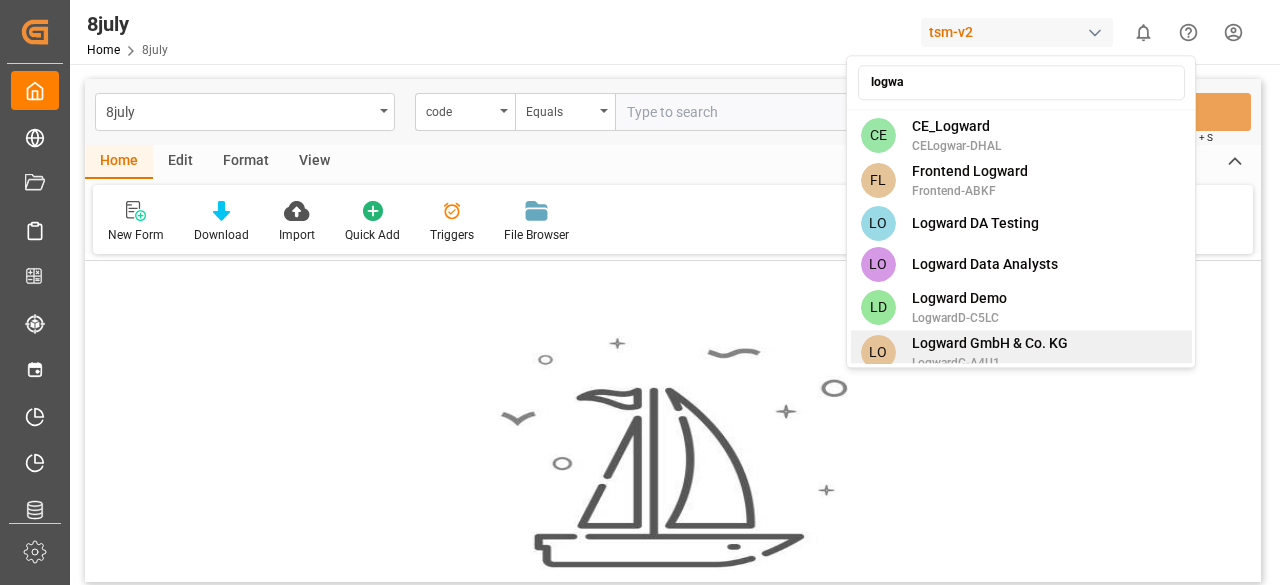 click on "Logward GmbH & Co. KG" at bounding box center [990, 343] 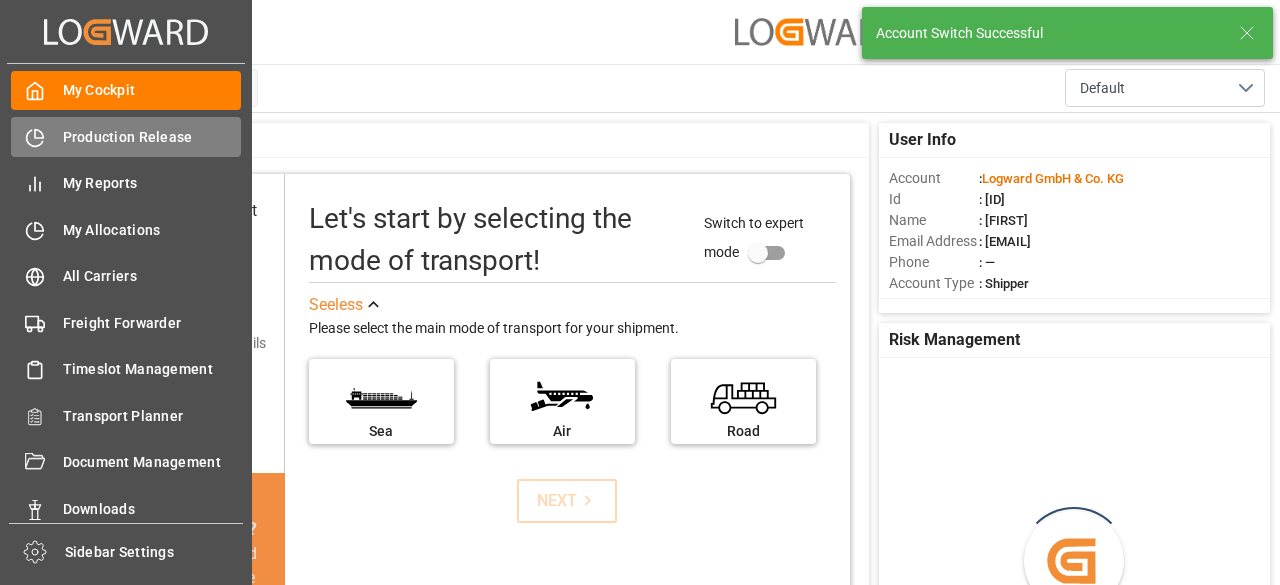click on "Production Release" at bounding box center (152, 137) 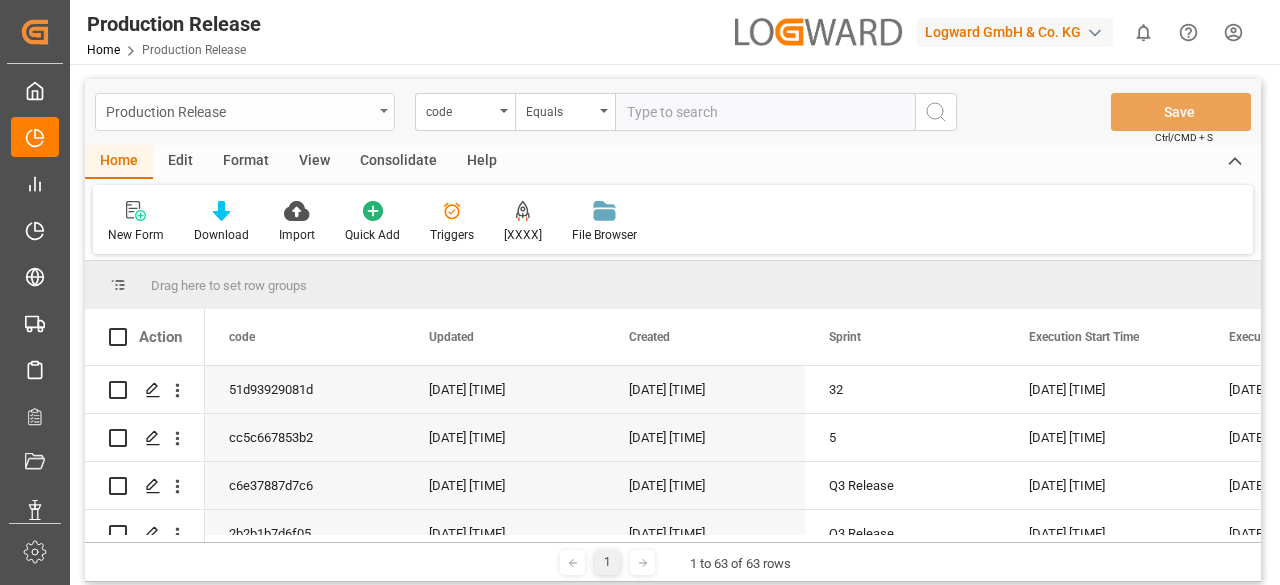 click on "Production Release" at bounding box center [239, 110] 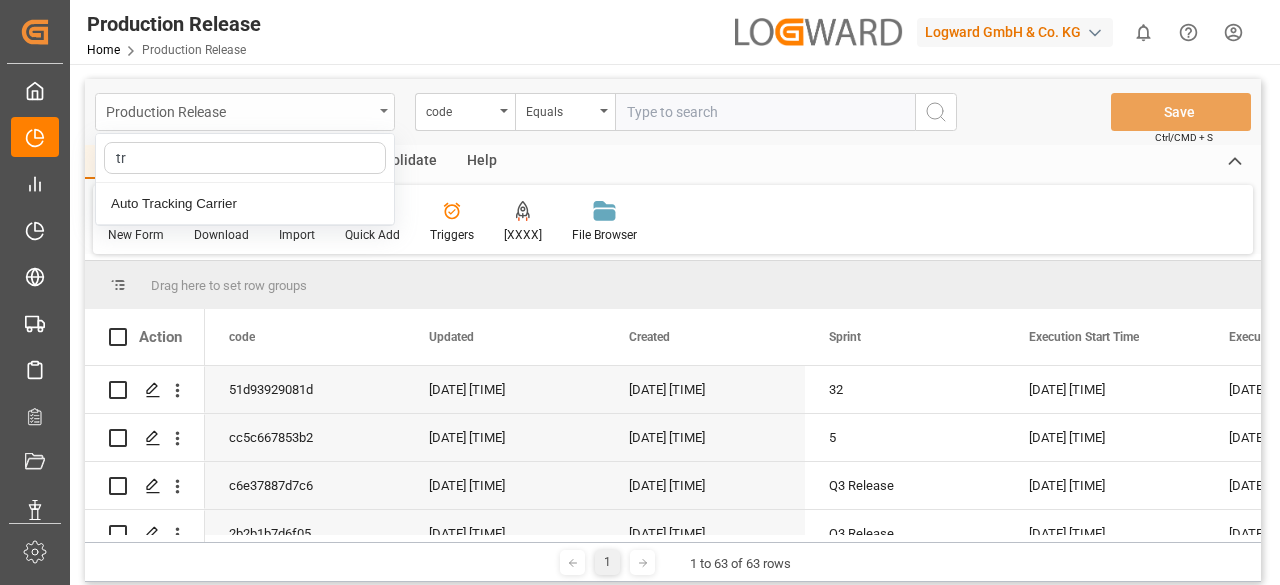 type on "tra" 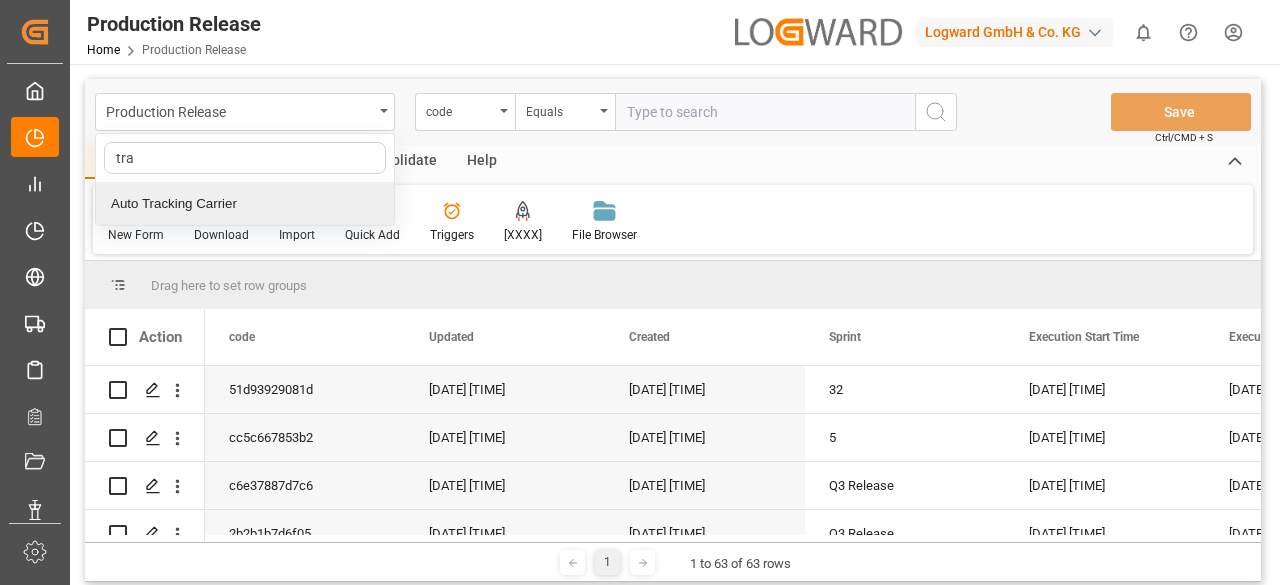 click on "Auto Tracking Carrier" at bounding box center [245, 204] 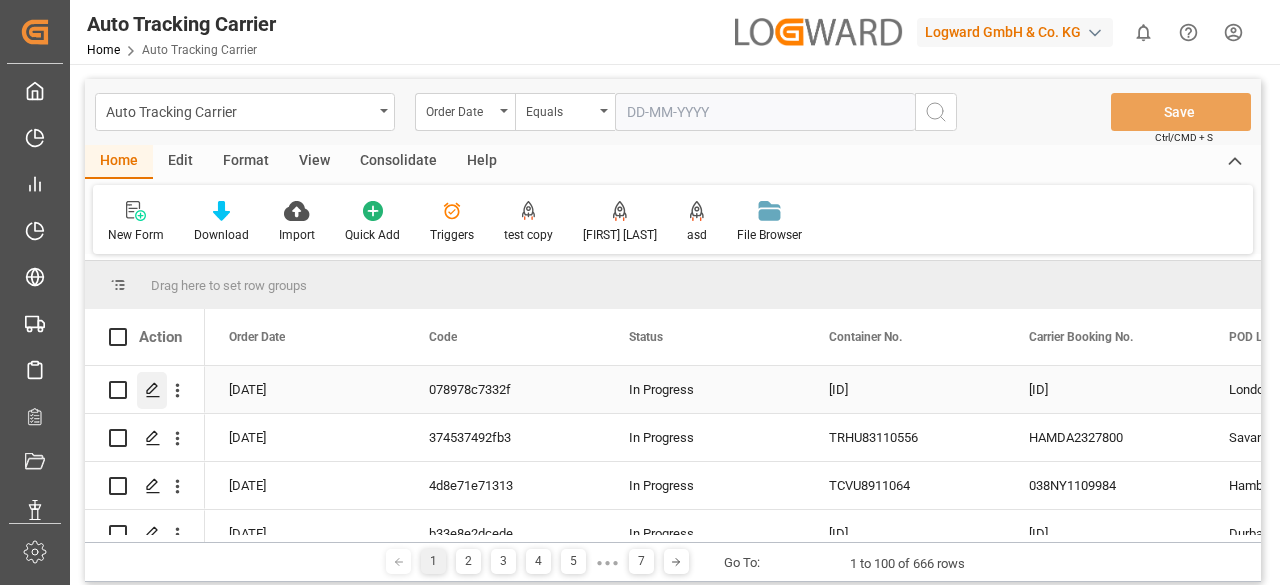 click 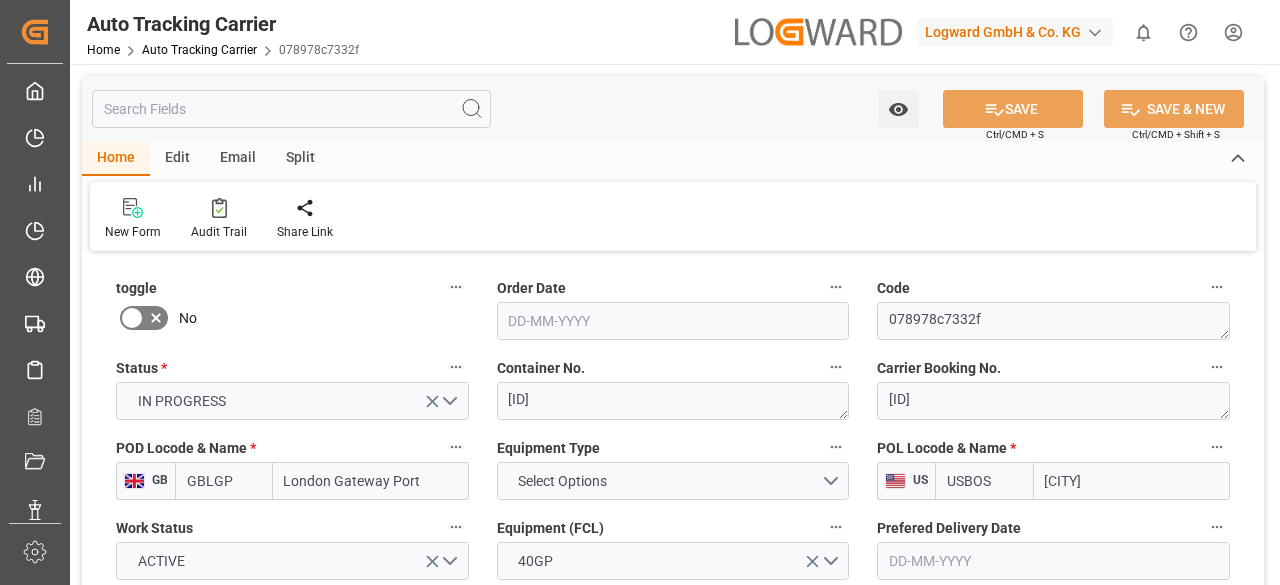 type on "10-11-2023" 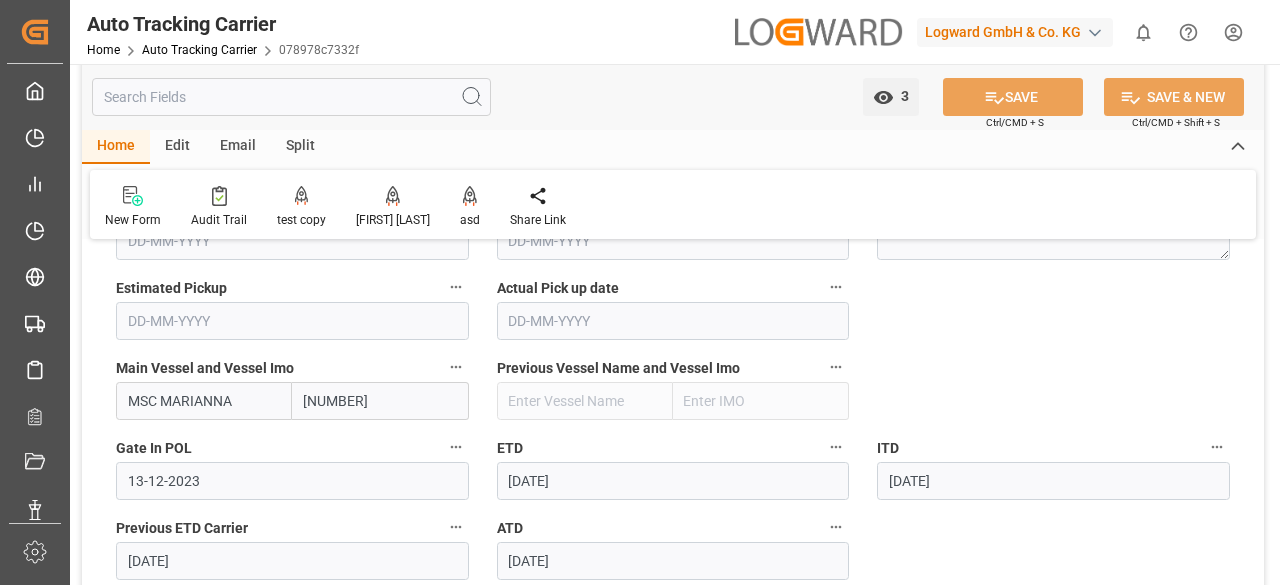 scroll, scrollTop: 0, scrollLeft: 0, axis: both 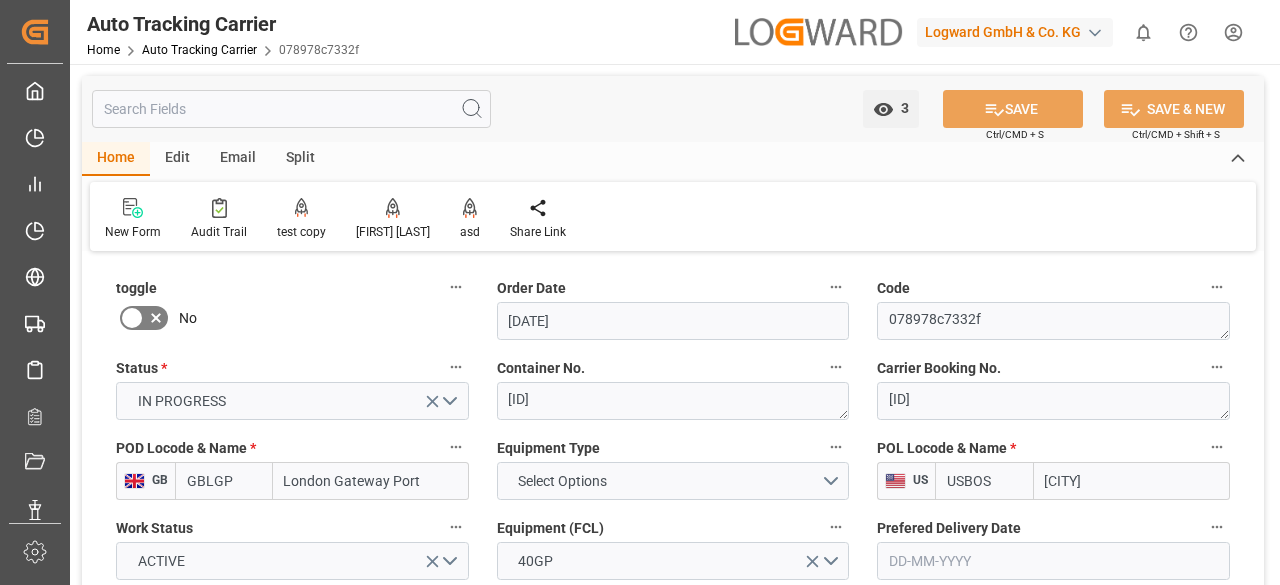 click at bounding box center [291, 109] 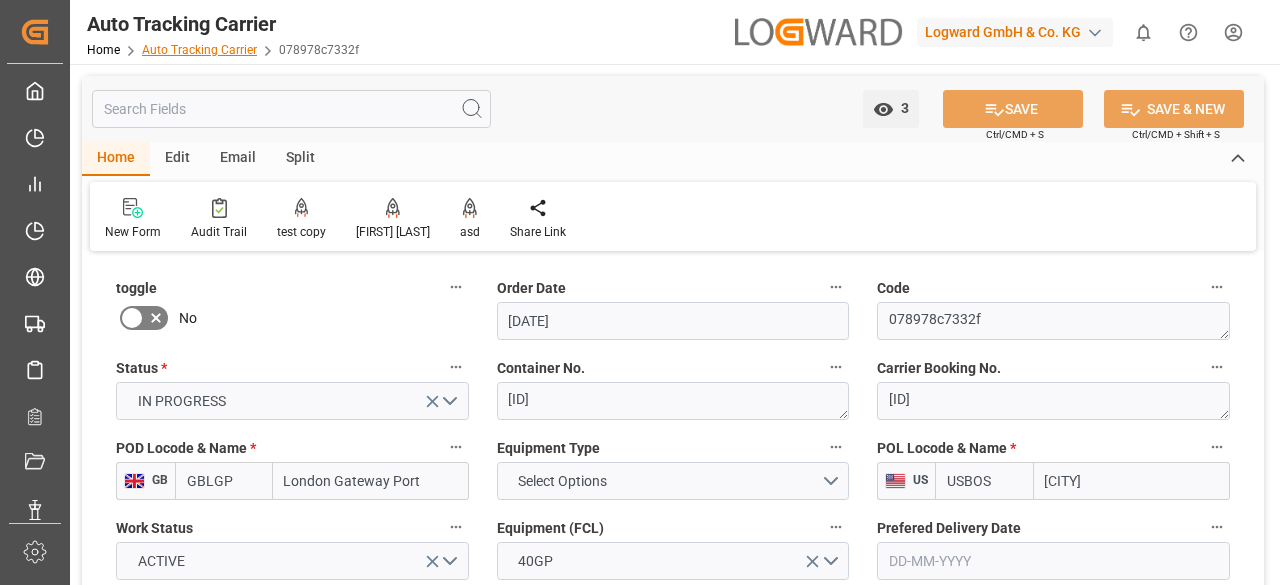 click on "Auto Tracking Carrier" at bounding box center (199, 50) 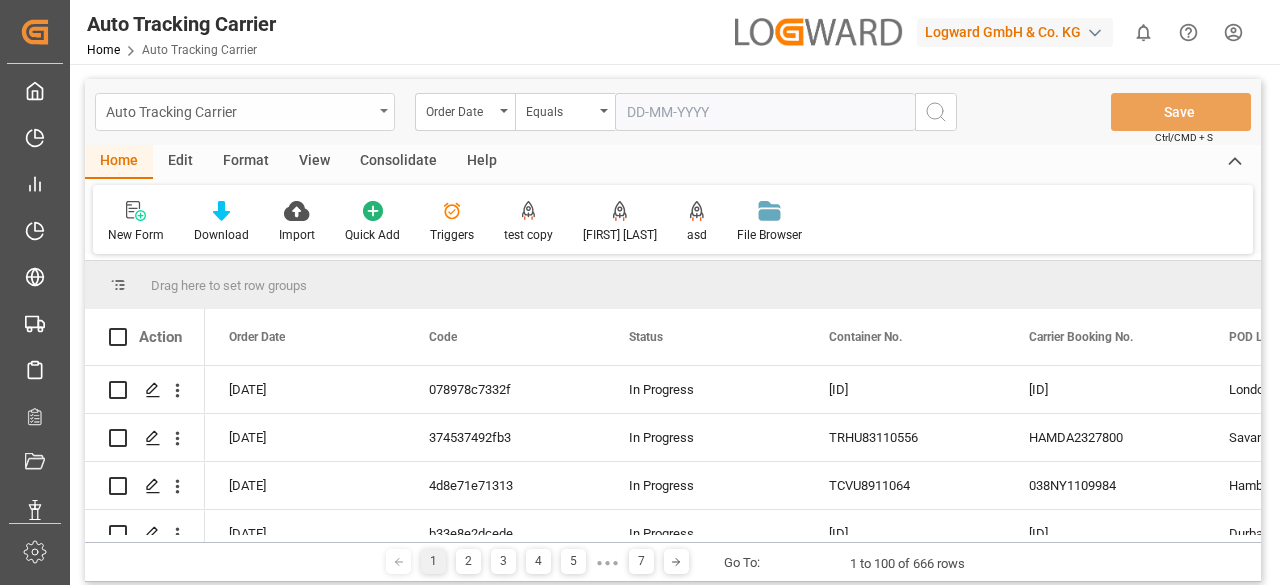 click on "Auto Tracking Carrier" at bounding box center [239, 110] 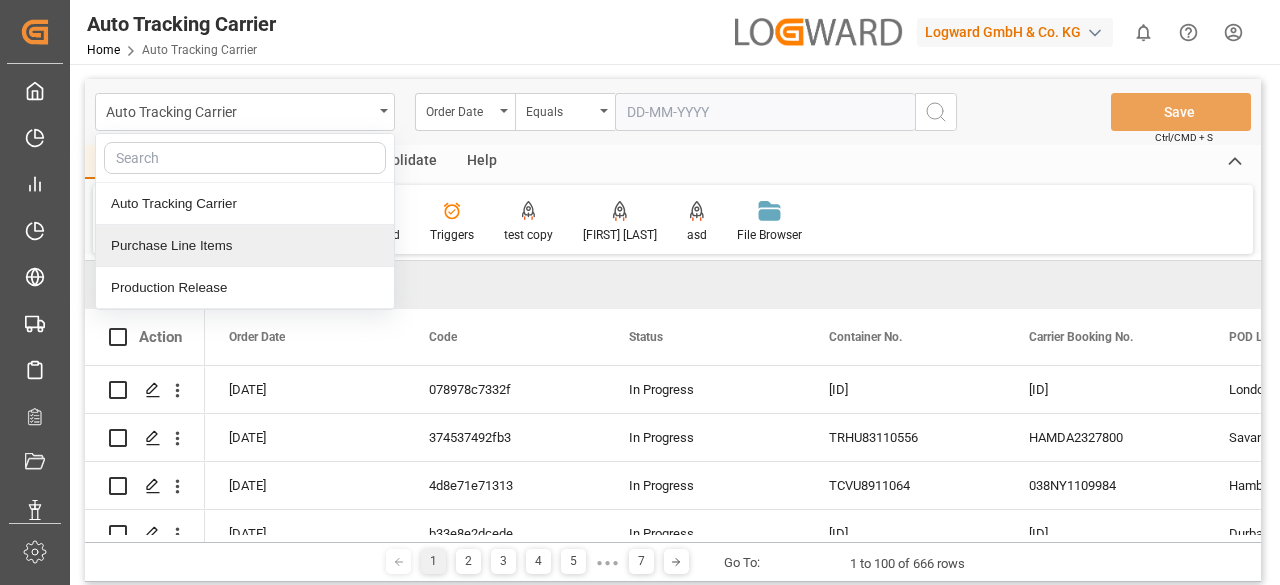click on "Purchase Line Items" at bounding box center [245, 246] 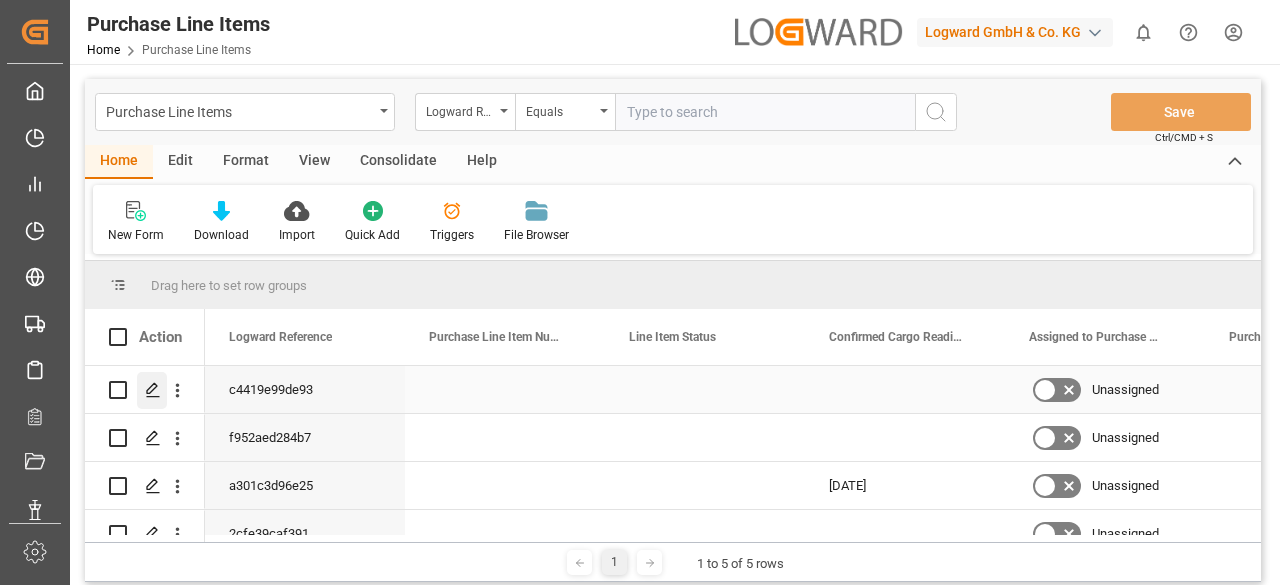 click 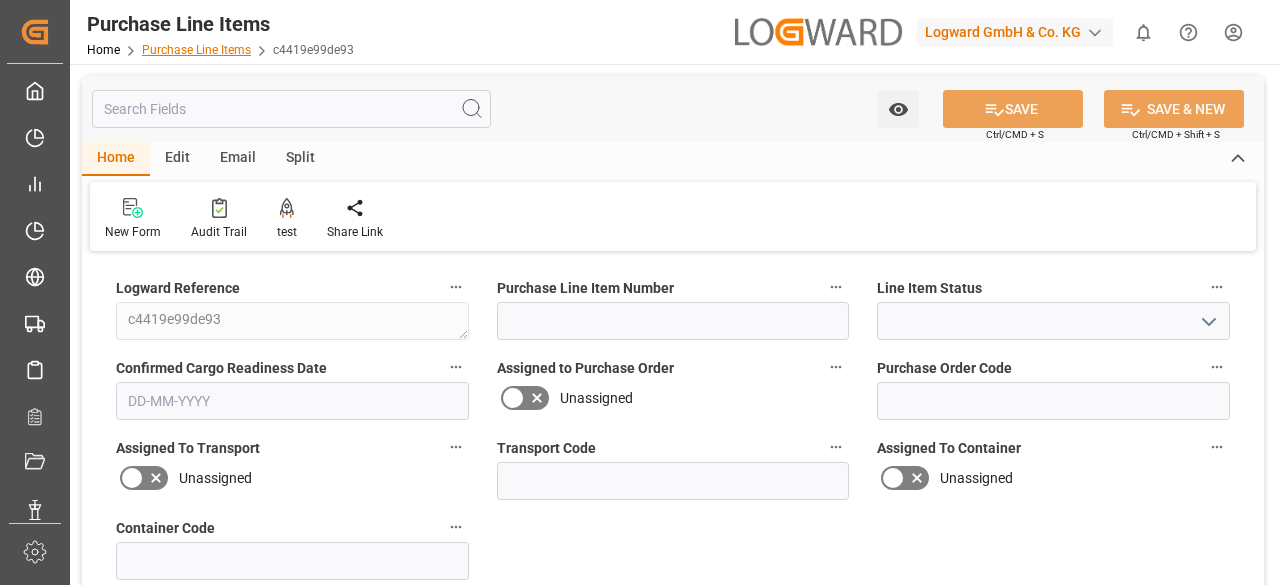 click on "Purchase Line Items" at bounding box center (196, 50) 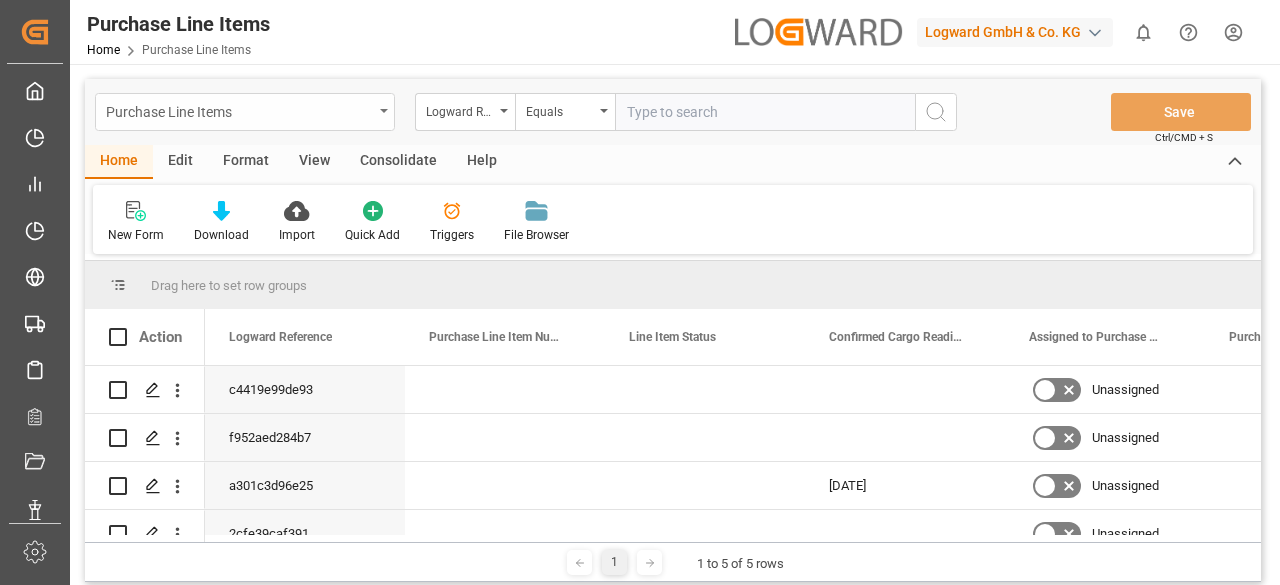 click on "Purchase Line Items" at bounding box center [239, 110] 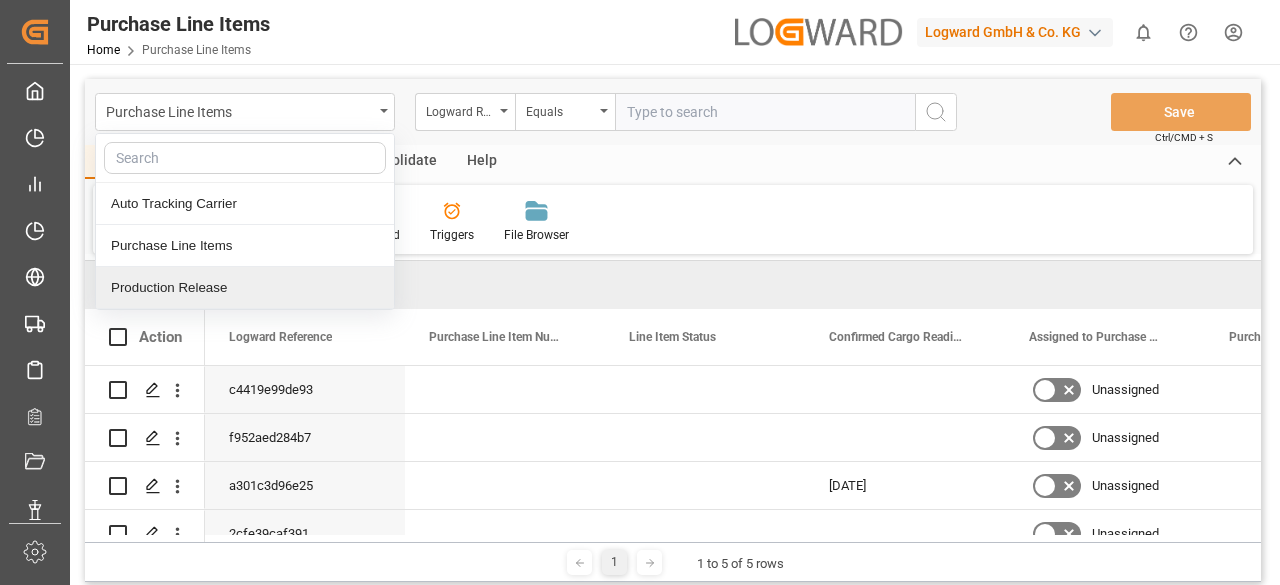 click on "Production Release" at bounding box center (245, 288) 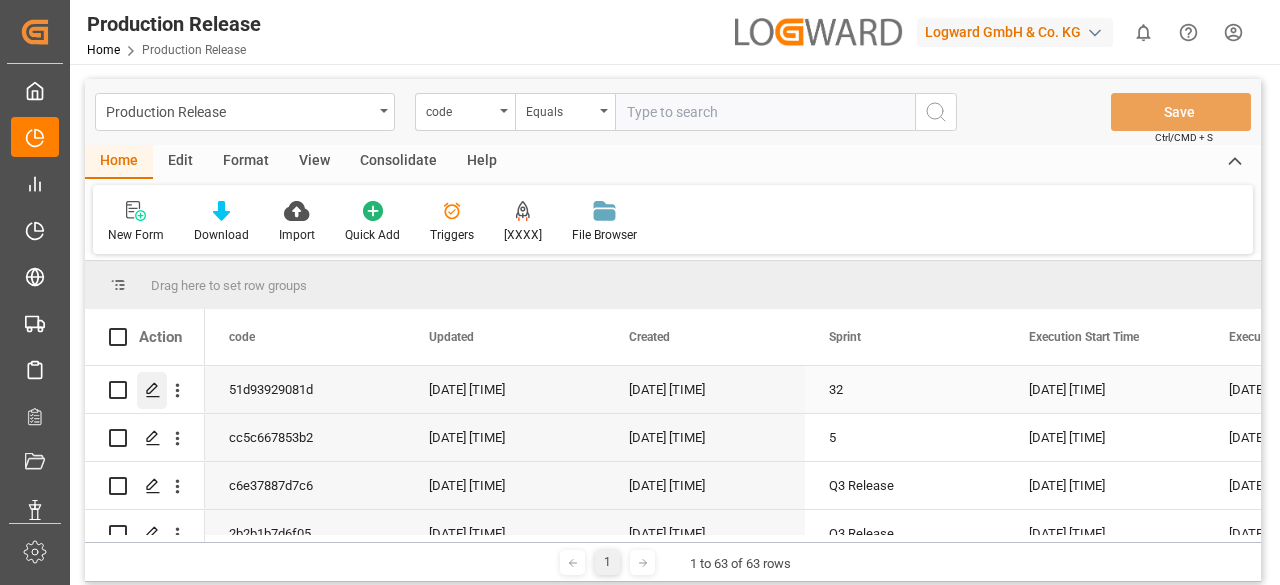 click 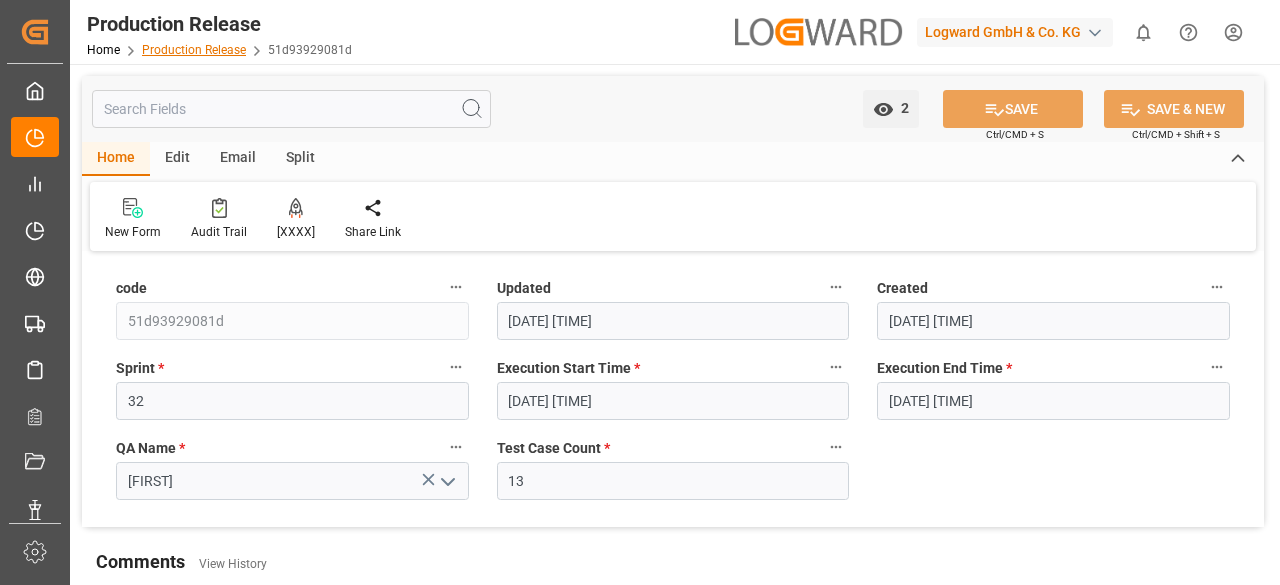 click on "Production Release" at bounding box center [194, 50] 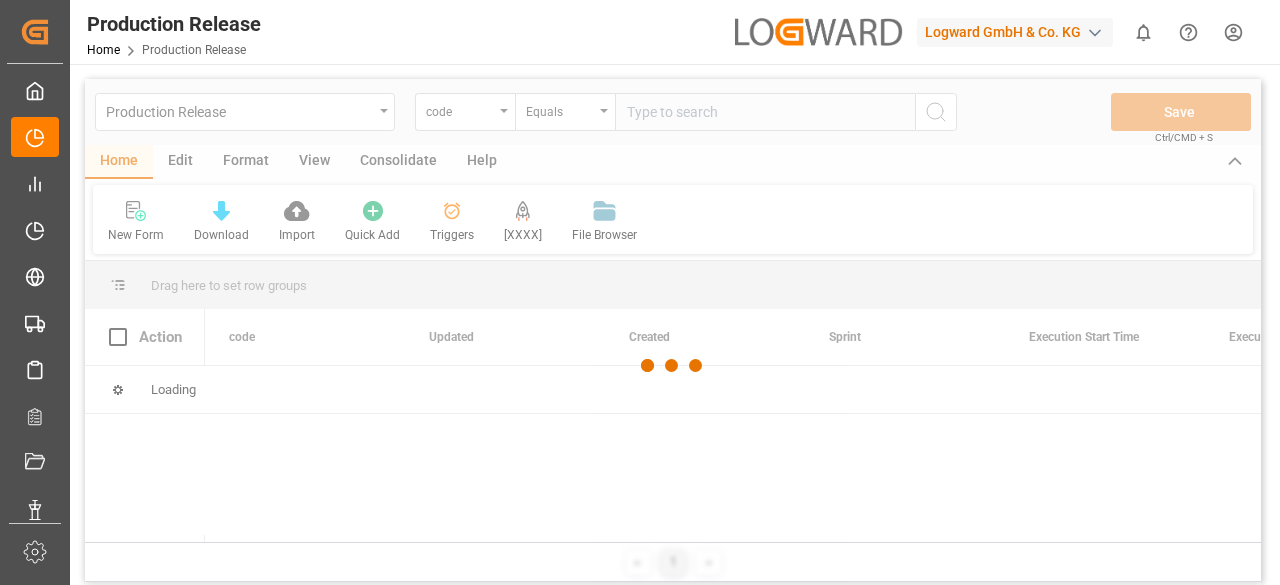 click on "Logward GmbH & Co. KG" at bounding box center [1015, 32] 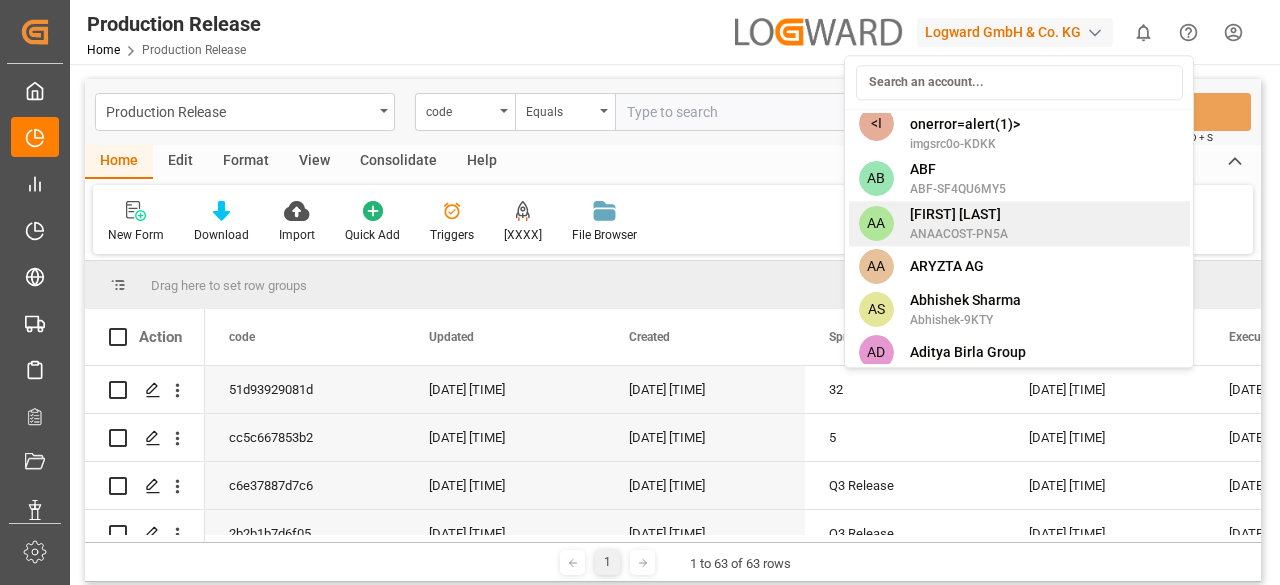 scroll, scrollTop: 0, scrollLeft: 0, axis: both 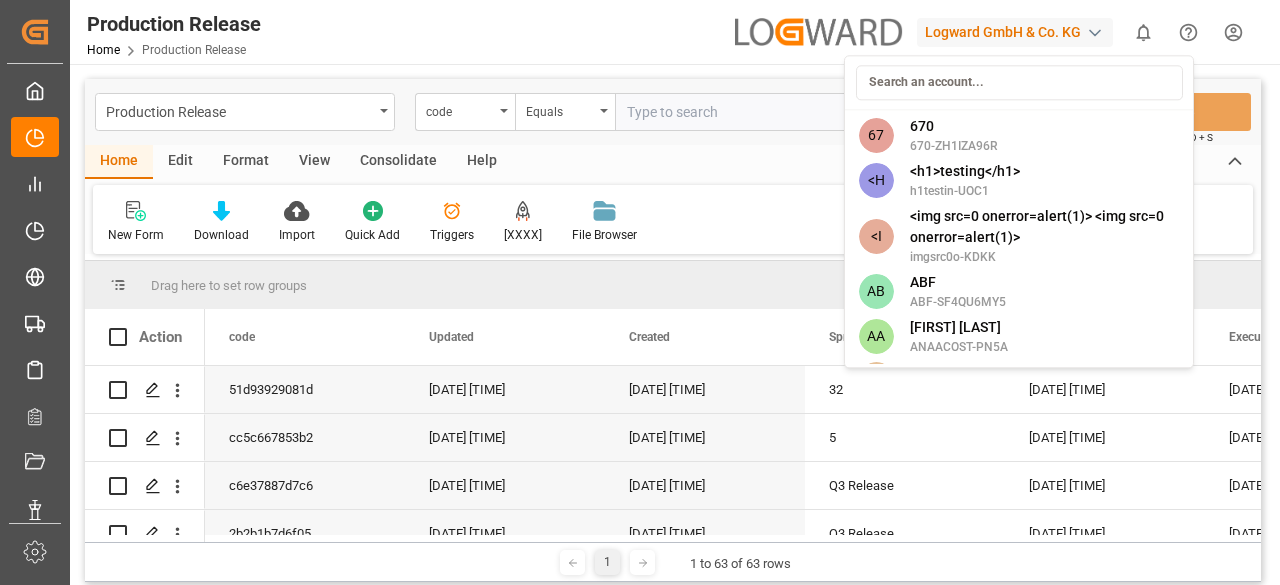 click at bounding box center (1019, 82) 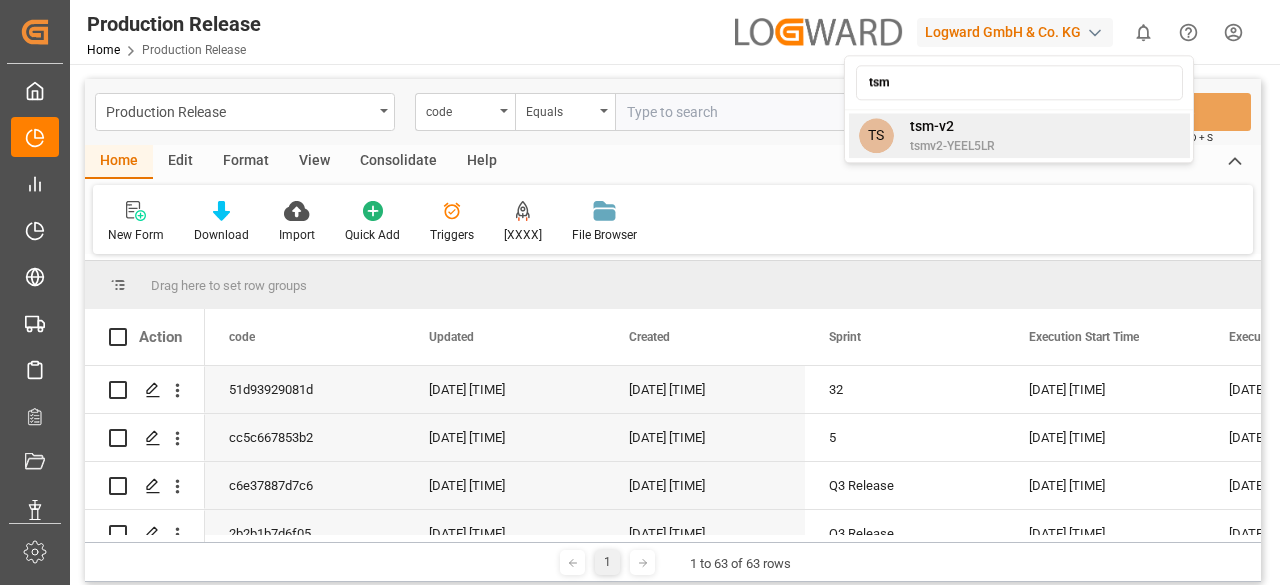 type on "tsm" 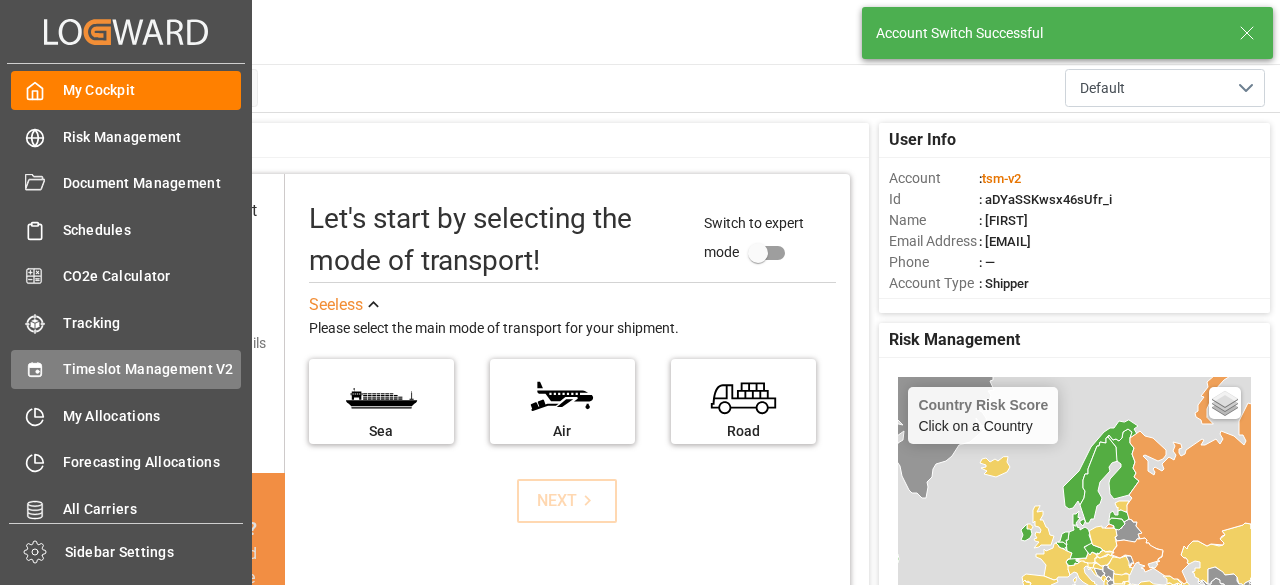 scroll, scrollTop: 100, scrollLeft: 0, axis: vertical 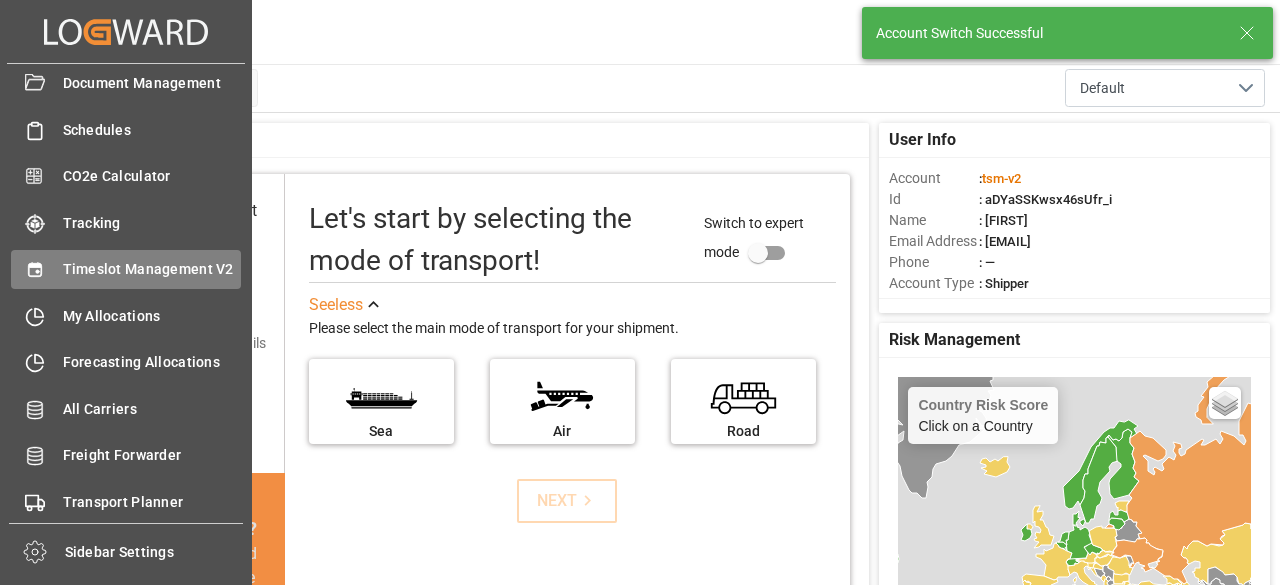 click on "Timeslot Management V2" at bounding box center [152, 269] 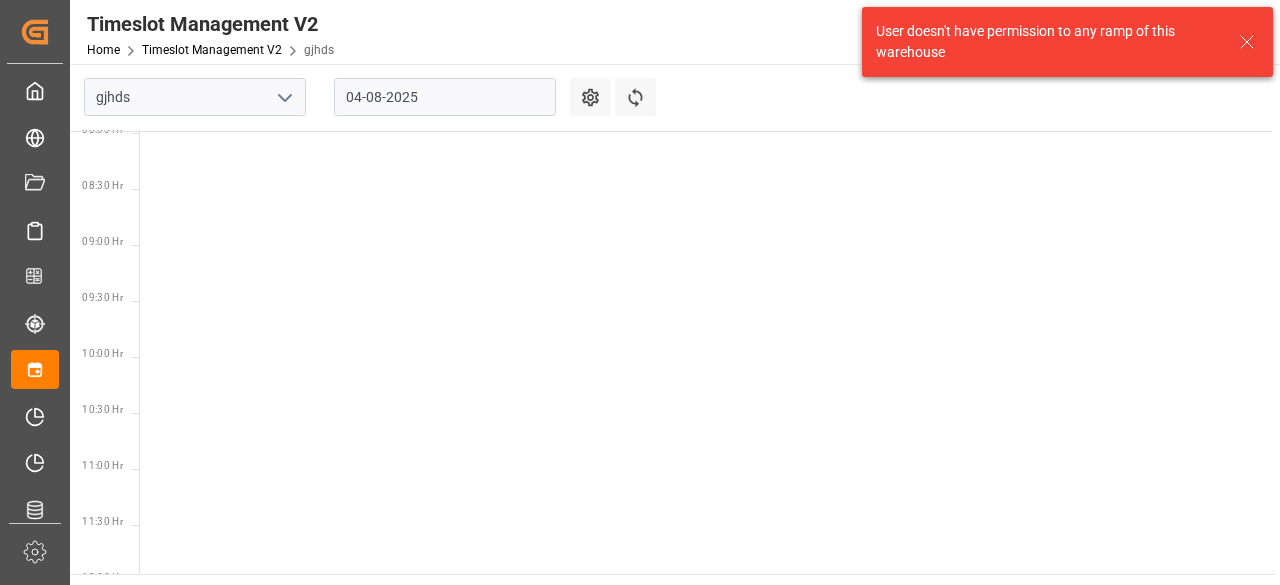 scroll, scrollTop: 1149, scrollLeft: 0, axis: vertical 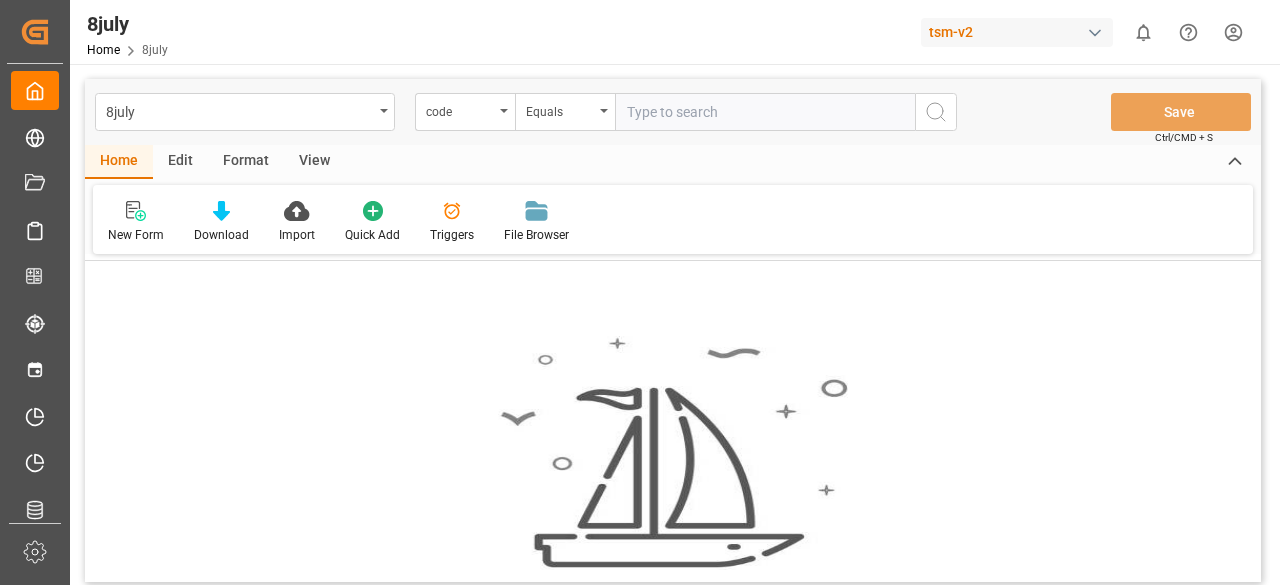 click on "Edit" at bounding box center (180, 162) 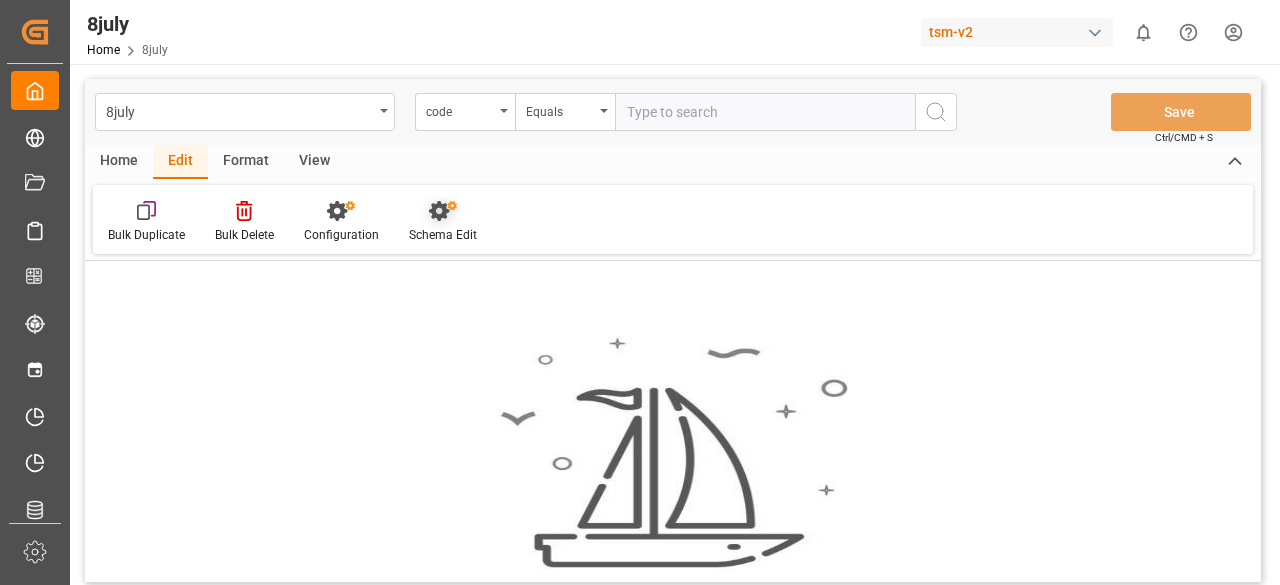 click at bounding box center (443, 210) 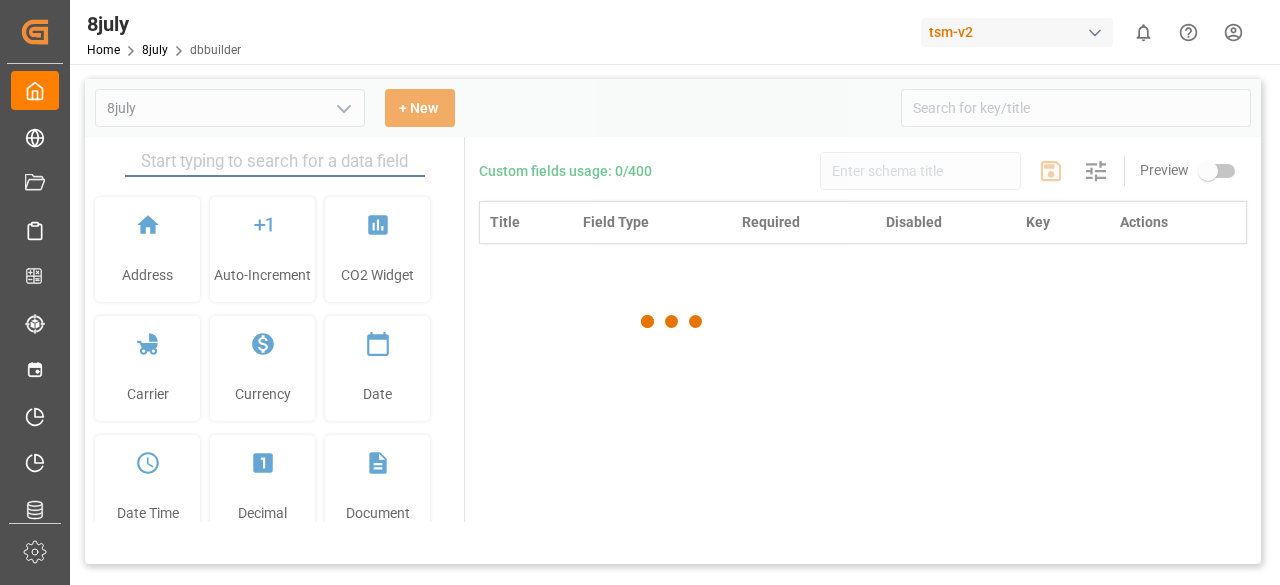type on "8july" 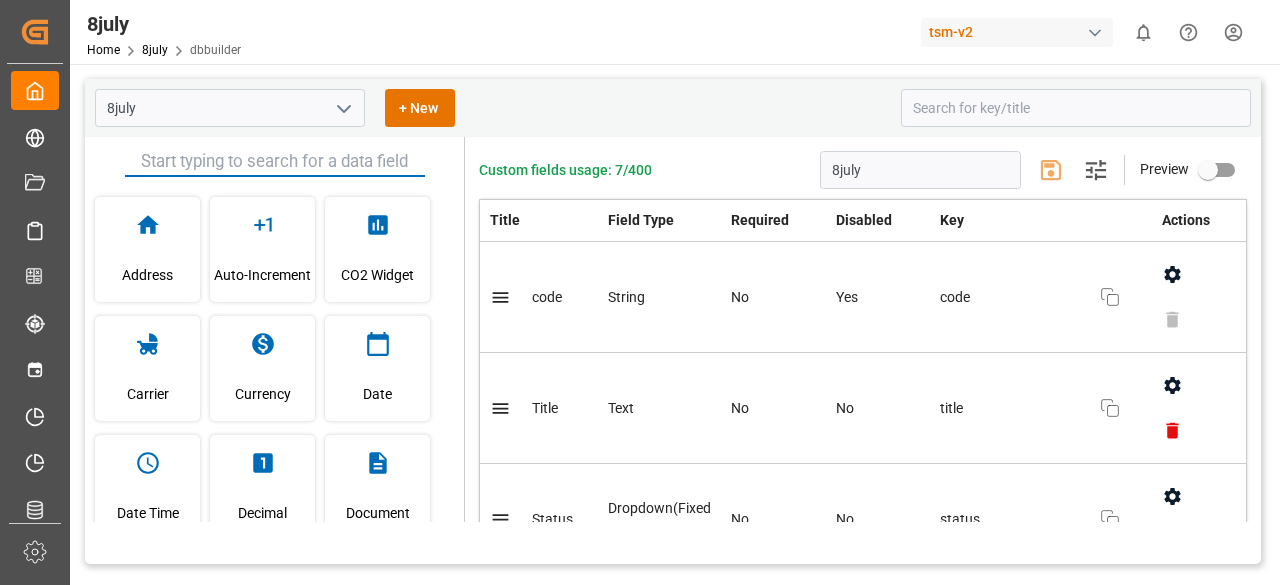 click at bounding box center [275, 162] 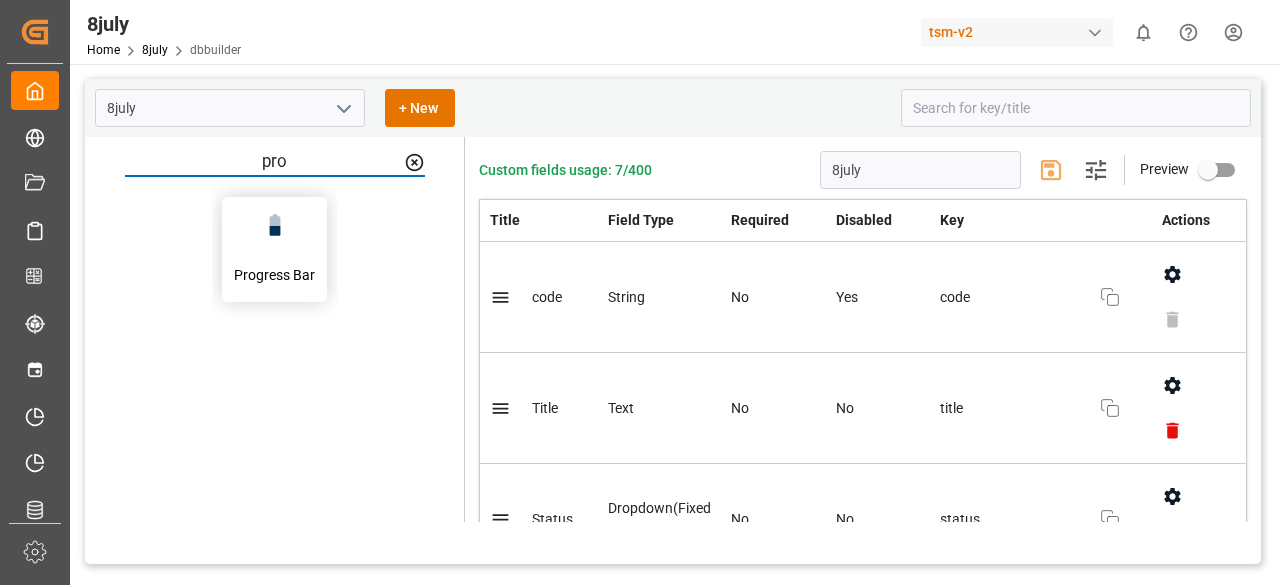 type on "pro" 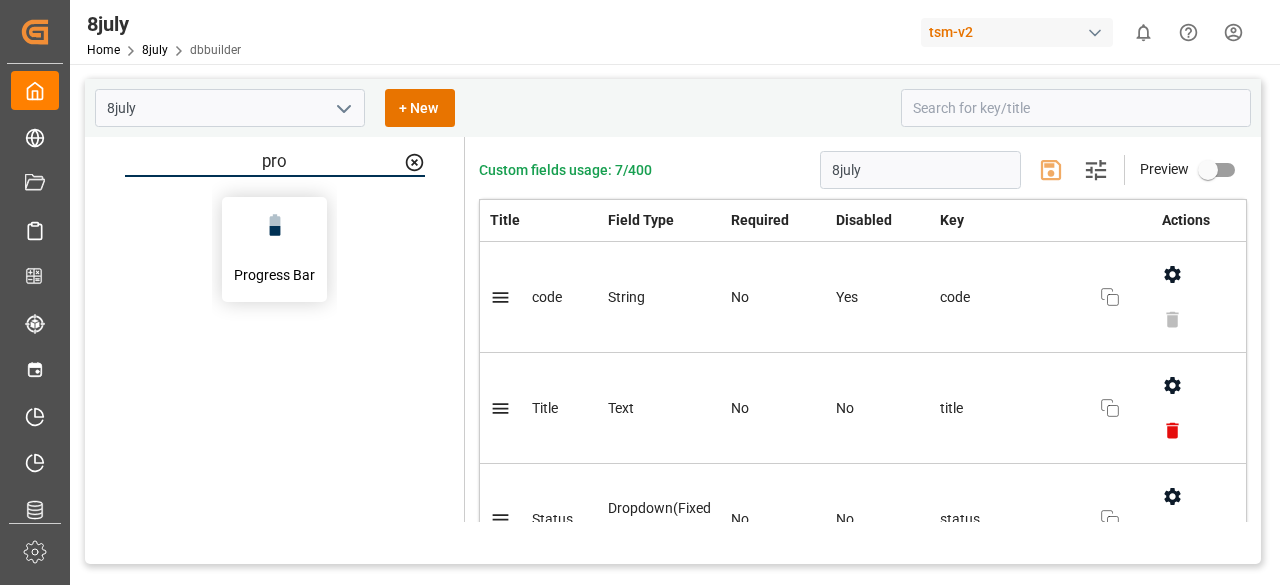 click on "Progress Bar" at bounding box center [274, 249] 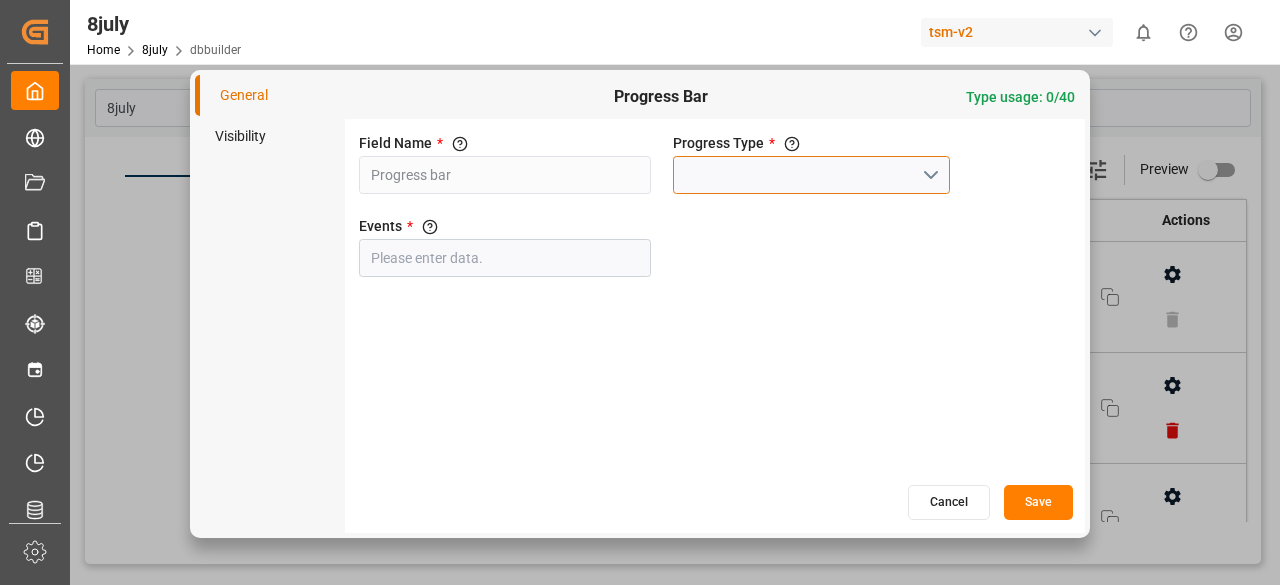 click at bounding box center [811, 175] 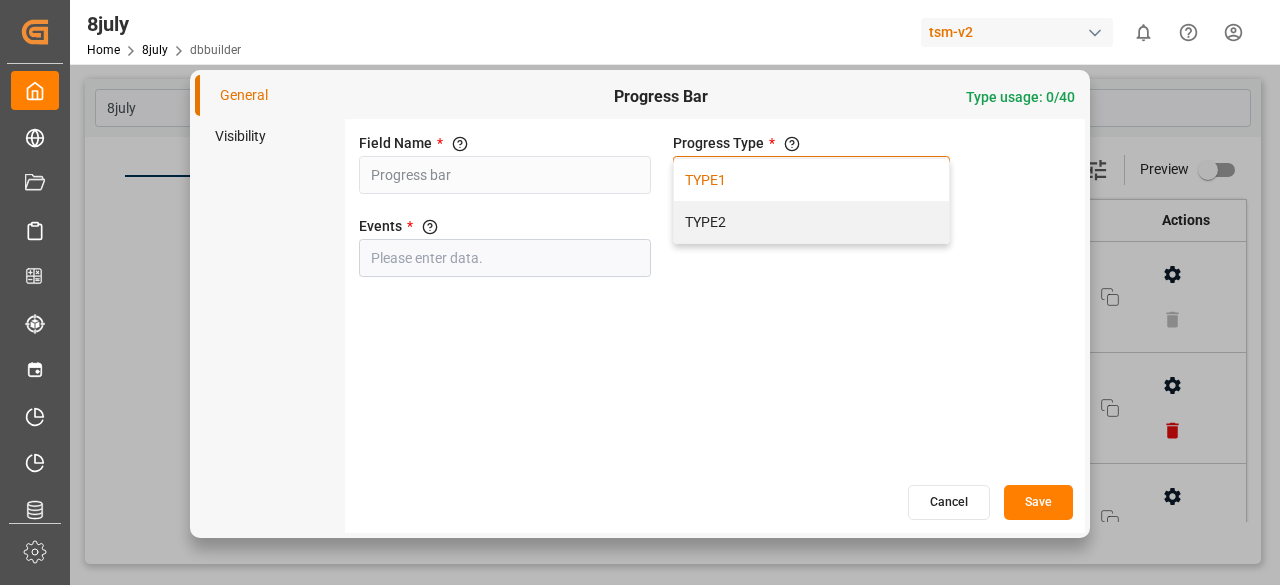 click on "TYPE1" at bounding box center (811, 180) 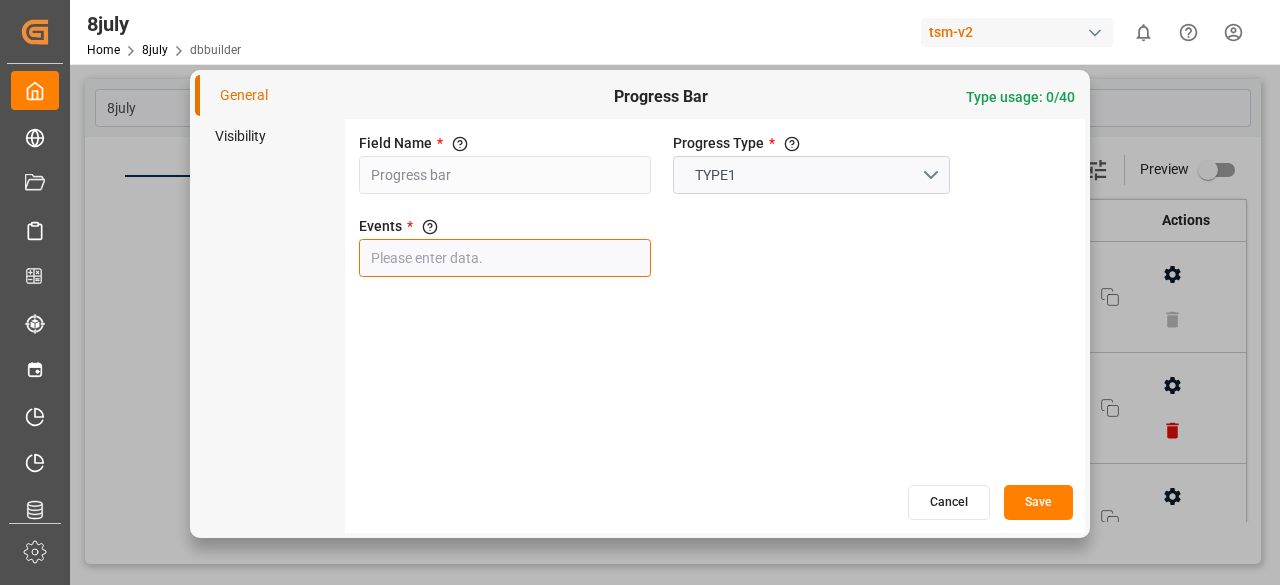 click at bounding box center (505, 258) 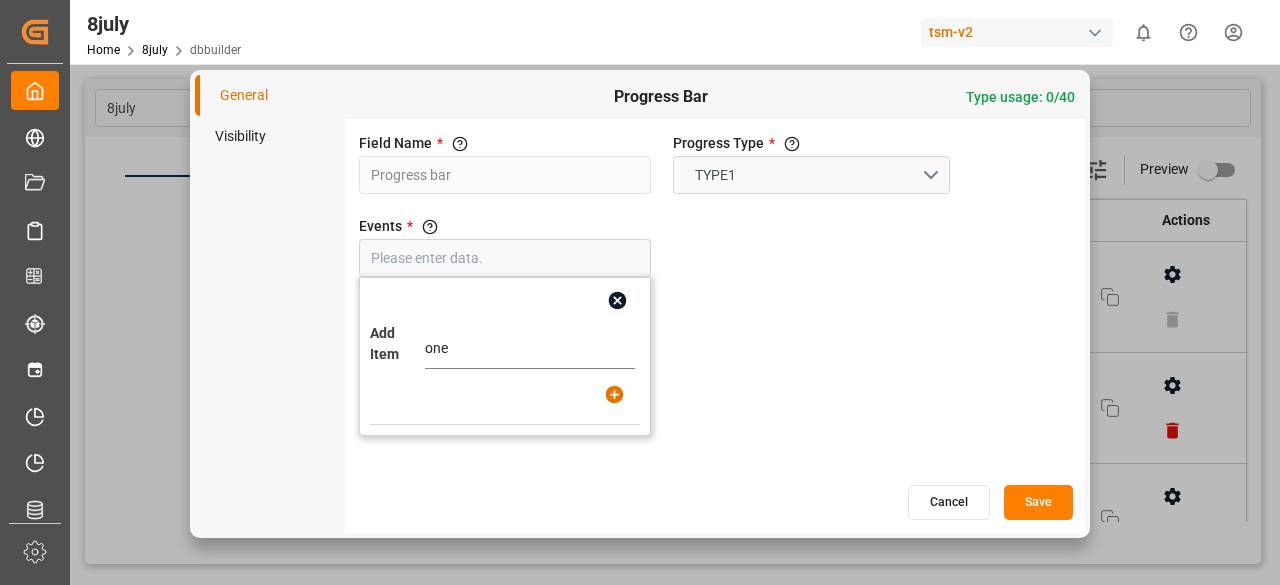 type on "one" 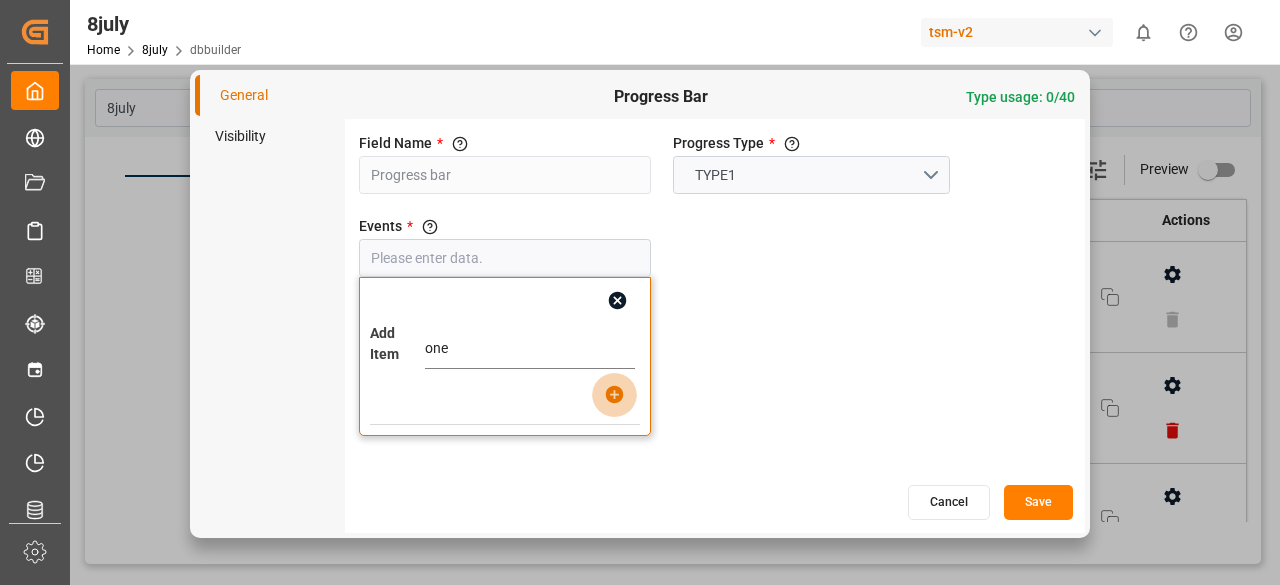 click 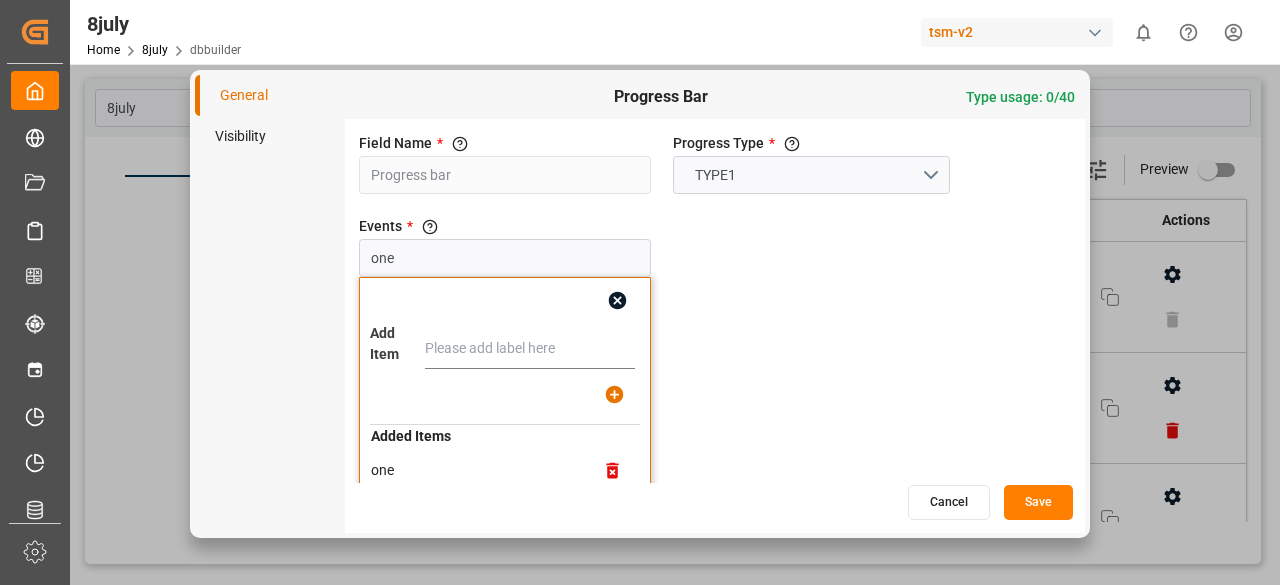 scroll, scrollTop: 20, scrollLeft: 0, axis: vertical 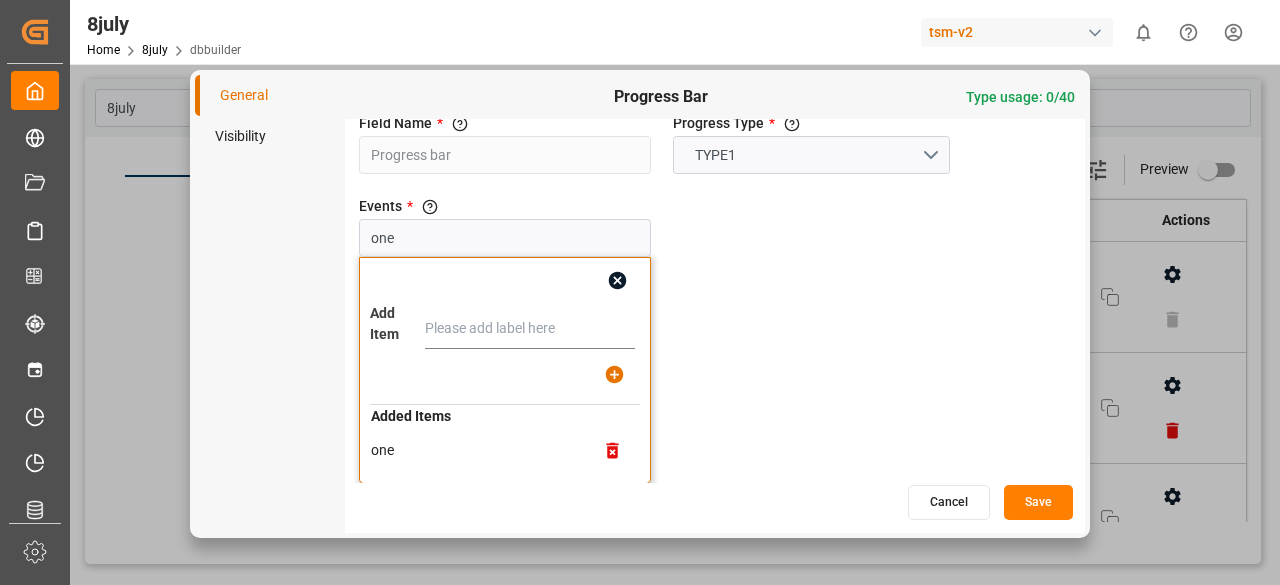 click at bounding box center (530, 329) 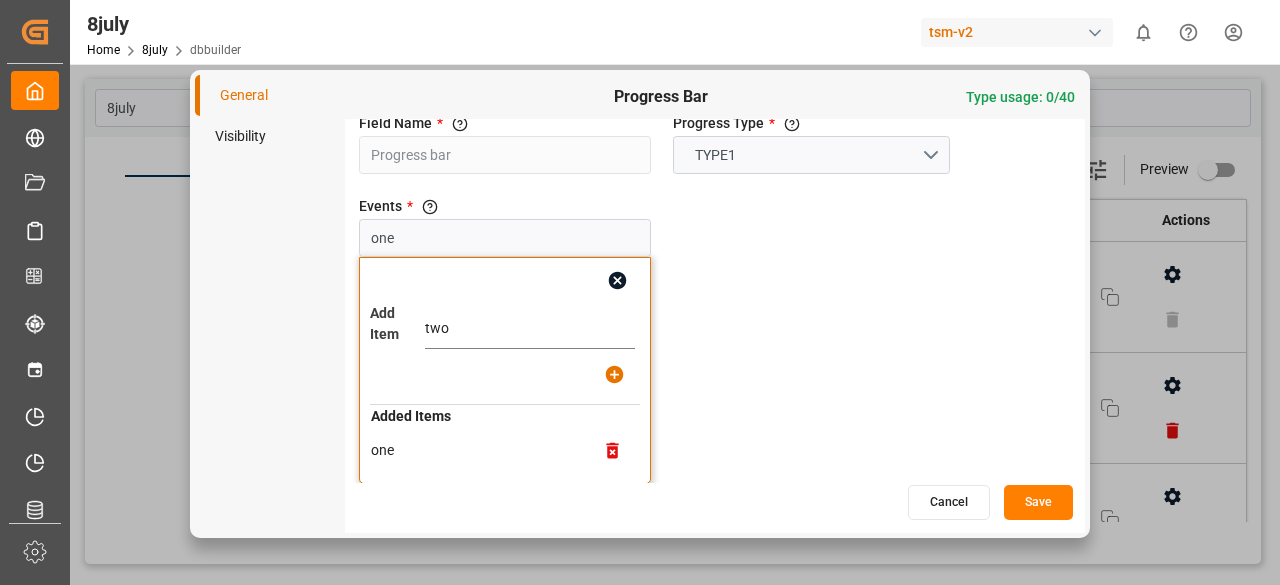 type on "two" 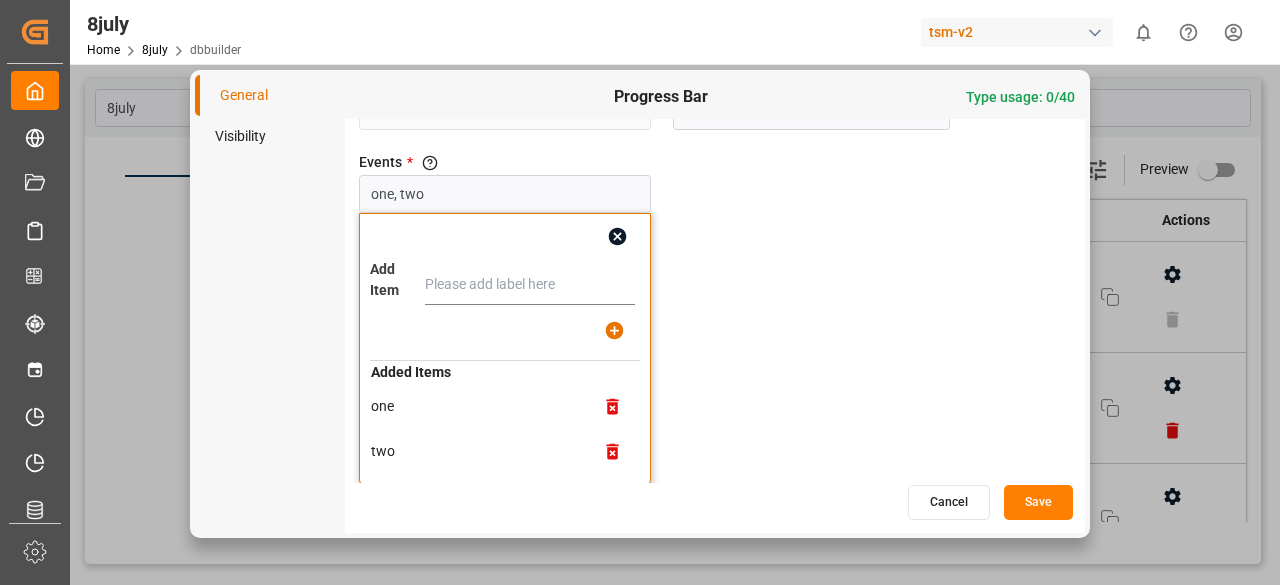 scroll, scrollTop: 0, scrollLeft: 0, axis: both 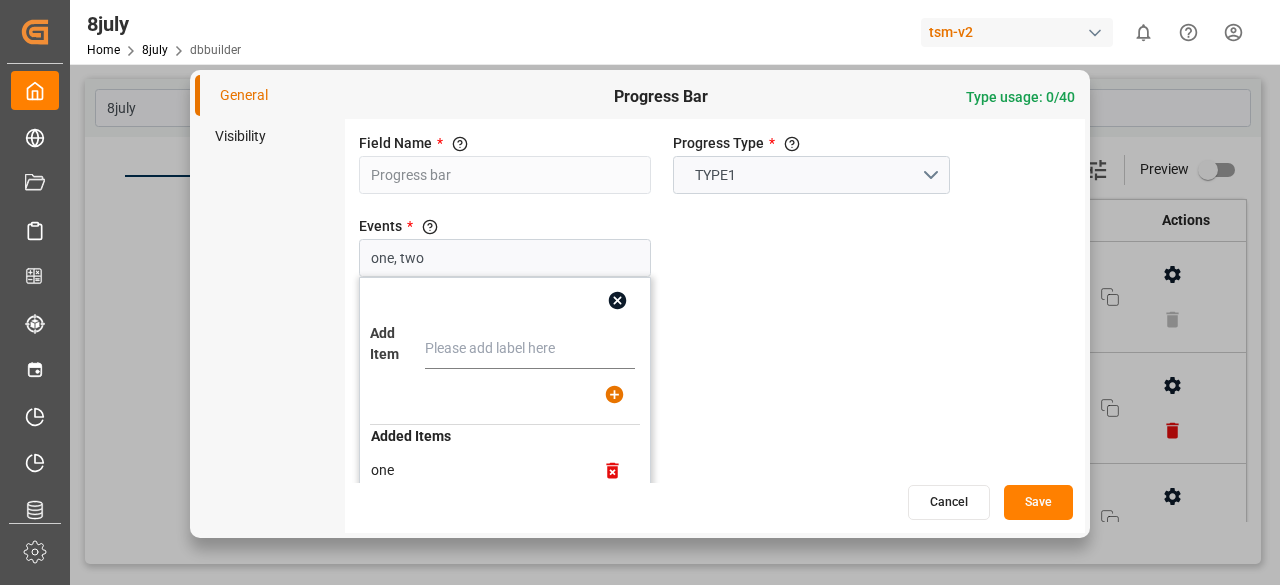 click on "Save" at bounding box center [1038, 502] 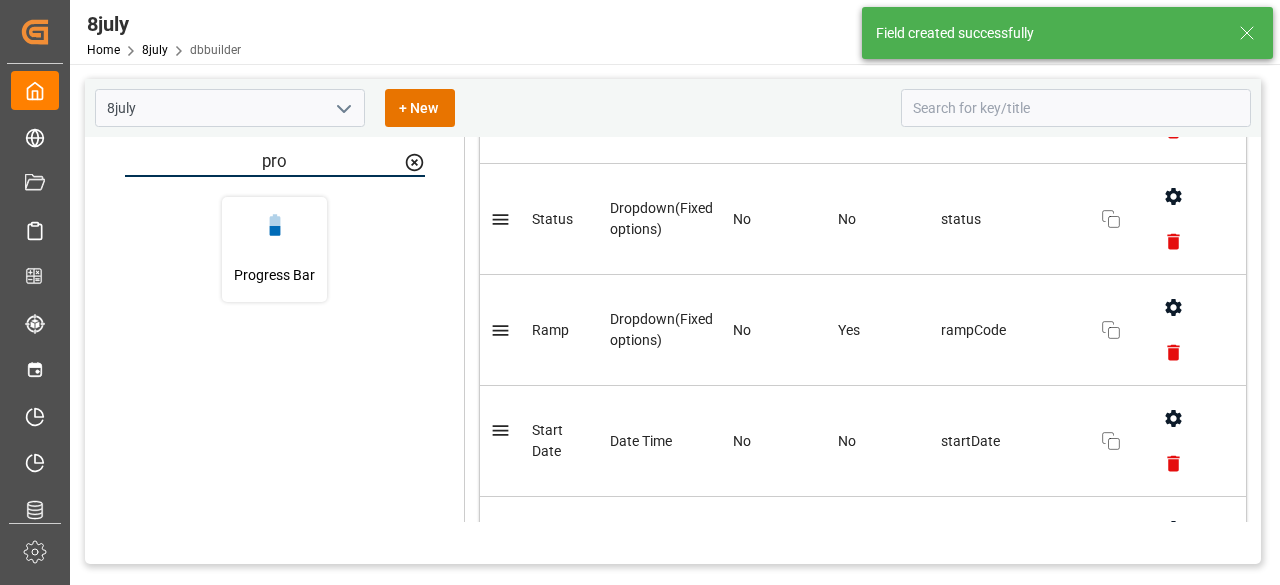 scroll, scrollTop: 0, scrollLeft: 0, axis: both 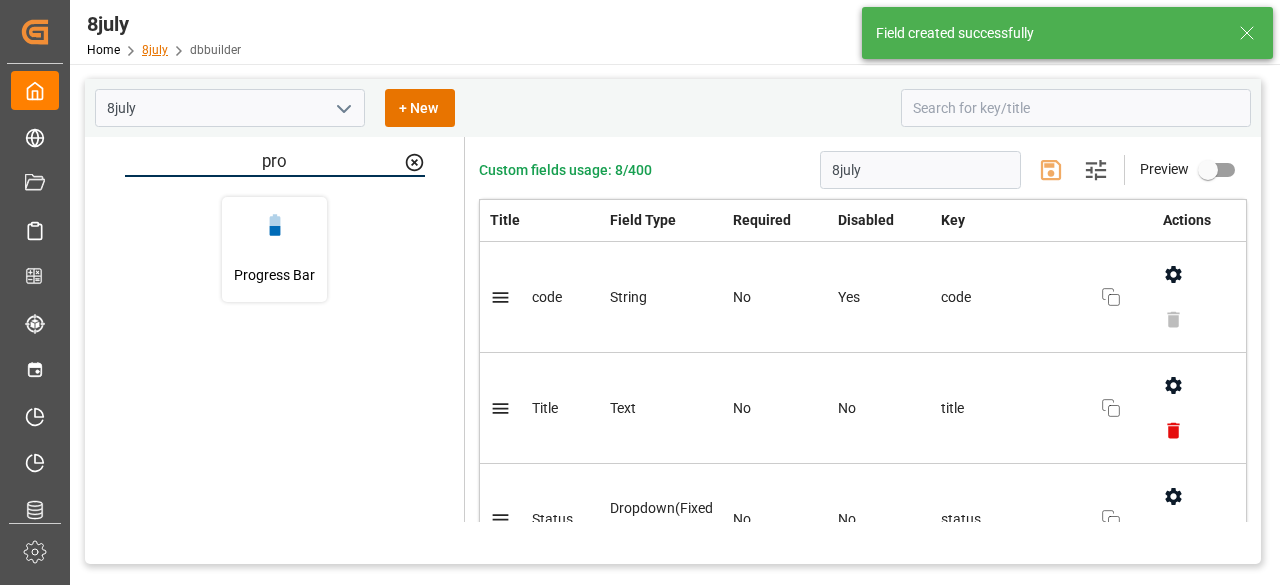 click on "8july" at bounding box center (155, 50) 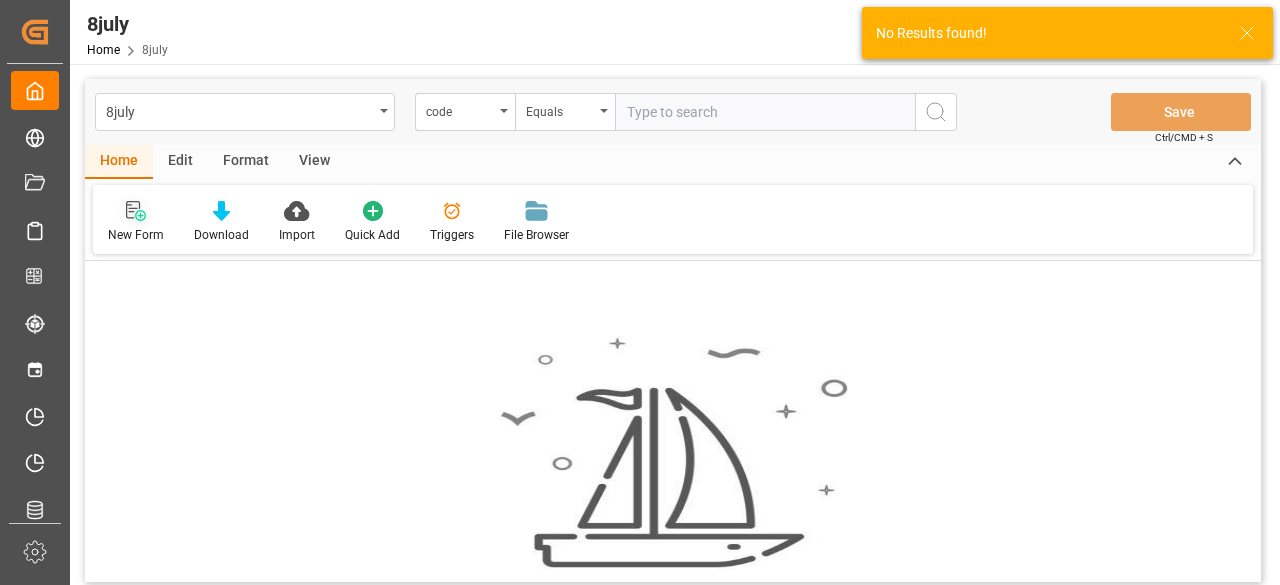 click at bounding box center [136, 210] 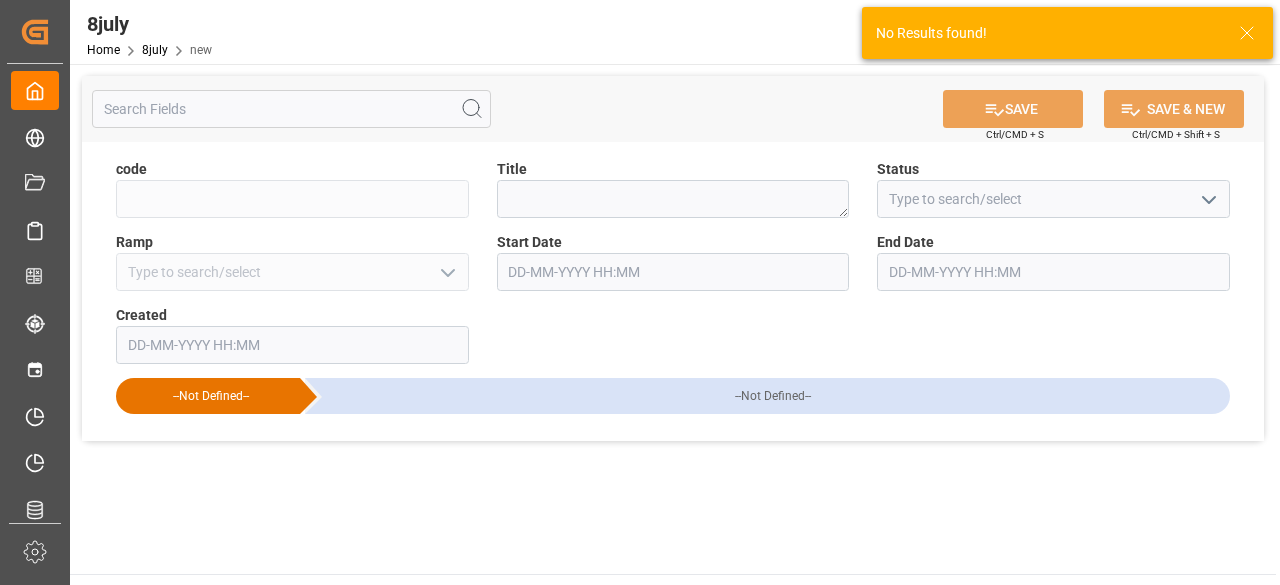 click on "Created by potrace 1.15, written by Peter Selinger 2001-2017 Created by potrace 1.15, written by Peter Selinger 2001-2017 My Cockpit My Cockpit Risk Management Risk Management Document Management Document Management Schedules Schedules CO2e Calculator CO2e Calculator Tracking Tracking Timeslot Management V2 Timeslot Management V2 My Allocations My Allocations Forecasting Allocations Forecasting Allocations All Carriers All Carriers Freight Forwarder Freight Forwarder Transport Planner Transport Planner group group Sidebar Settings Back to main menu 8july Home 8july new tsm-v2 0 Notifications Only show unread All Mark all categories read Created by potrace 1.15, written by Peter Selinger 2001-2017   SAVE Ctrl/CMD + S    SAVE & NEW Ctrl/CMD + Shift + S code     Title     Status     Ramp     Start Date     End Date     Created       --Not Defined-- --Not Defined-- ©  2025  Logward. All rights reserved. Version 1.1.83 Company Home About Us Partnerships Get in Touch Legal Imprint Privacy Policy Contact Tasks" at bounding box center (640, 292) 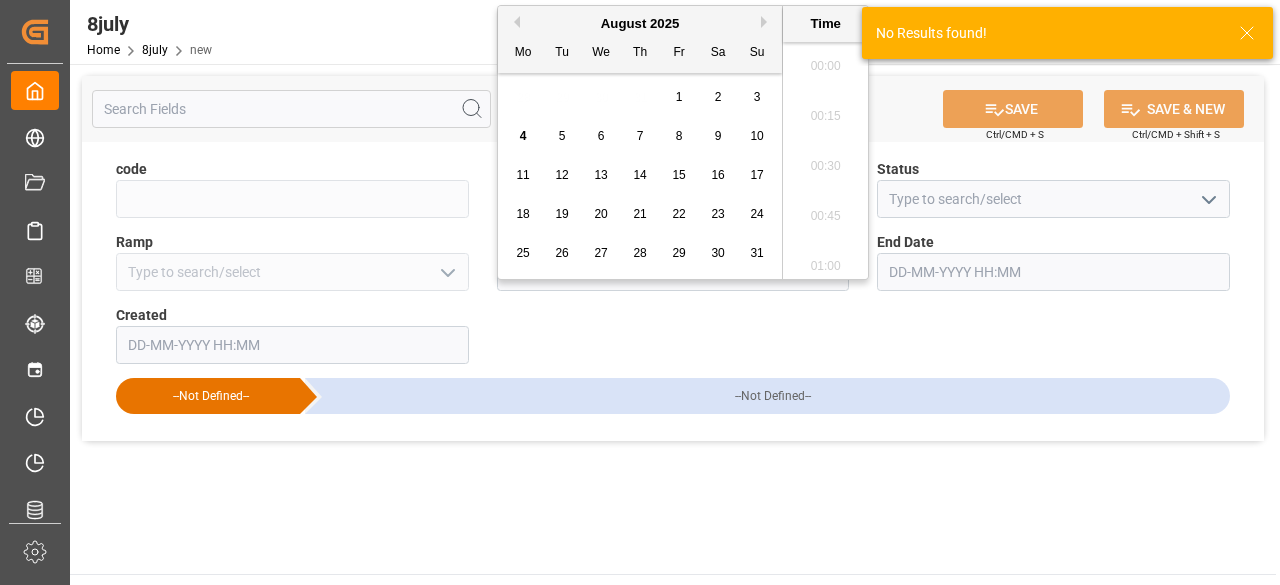 scroll, scrollTop: 2306, scrollLeft: 0, axis: vertical 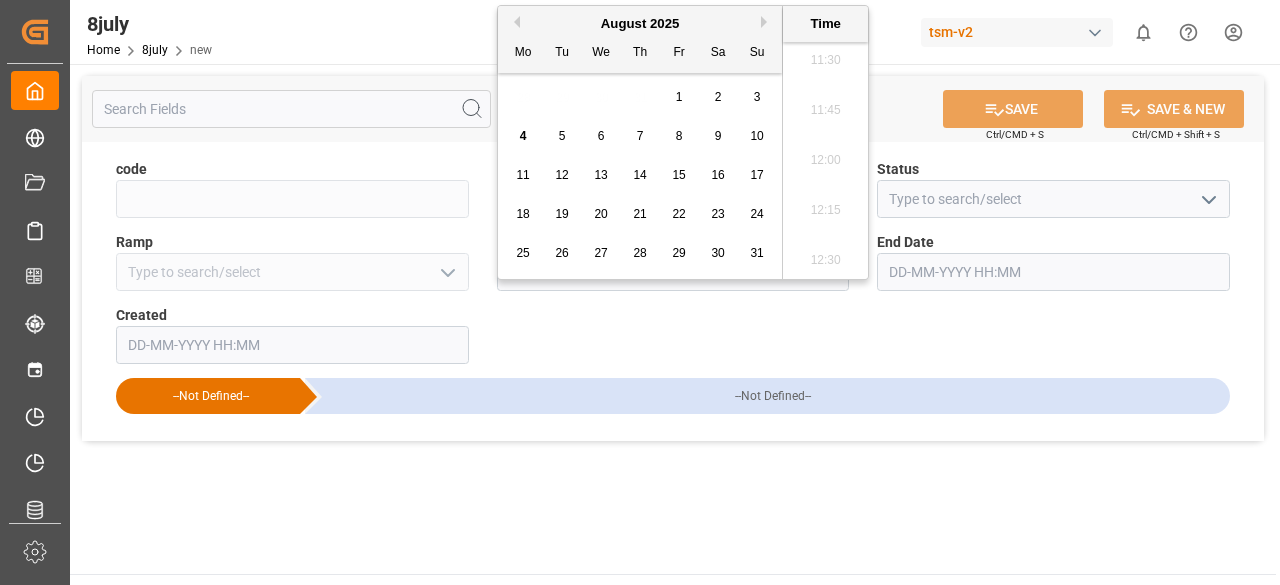 click on "20" at bounding box center [600, 214] 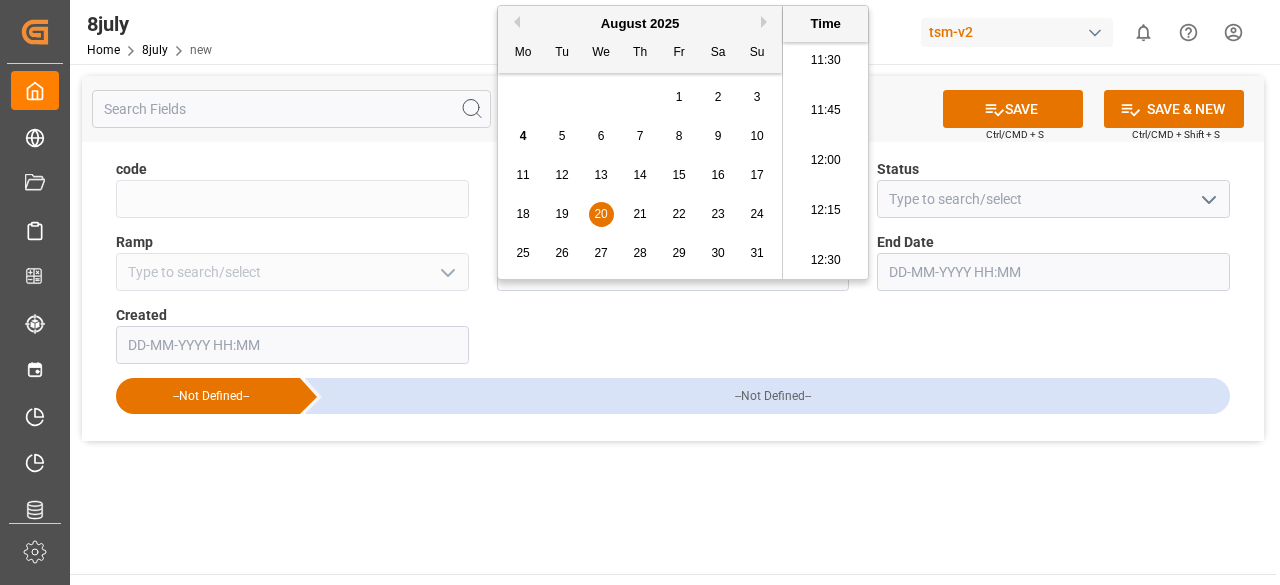 click on "code     Title     Status     Ramp     Start Date     20-08-2025 00:00 End Date     Created       --Not Defined-- --Not Defined--" at bounding box center (673, 291) 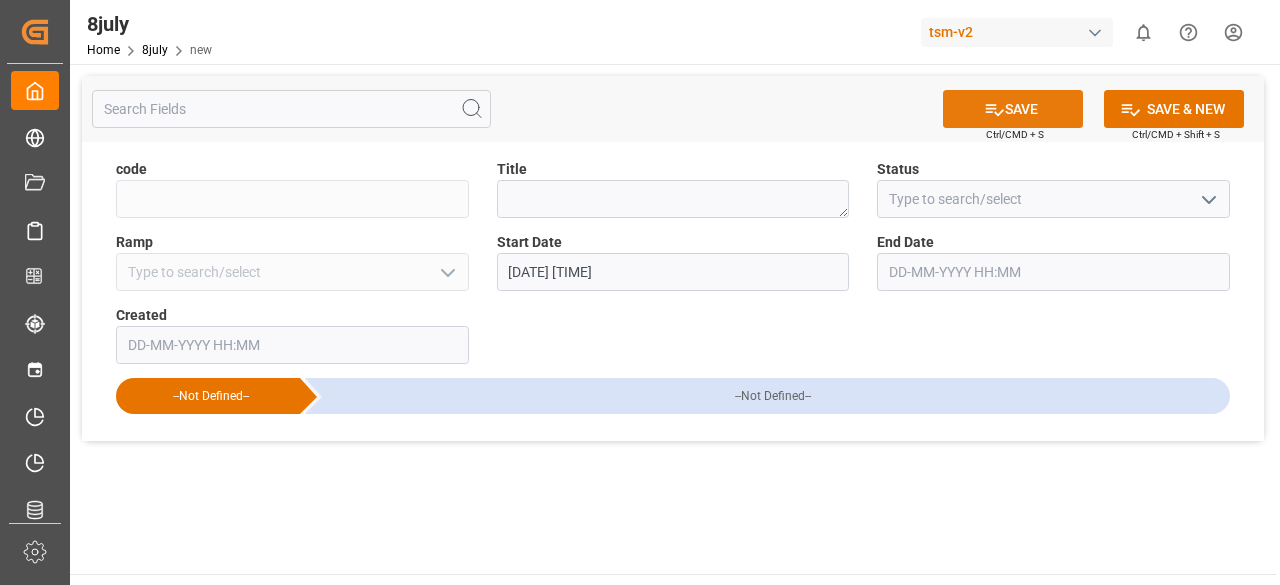 click on "SAVE" at bounding box center [1013, 109] 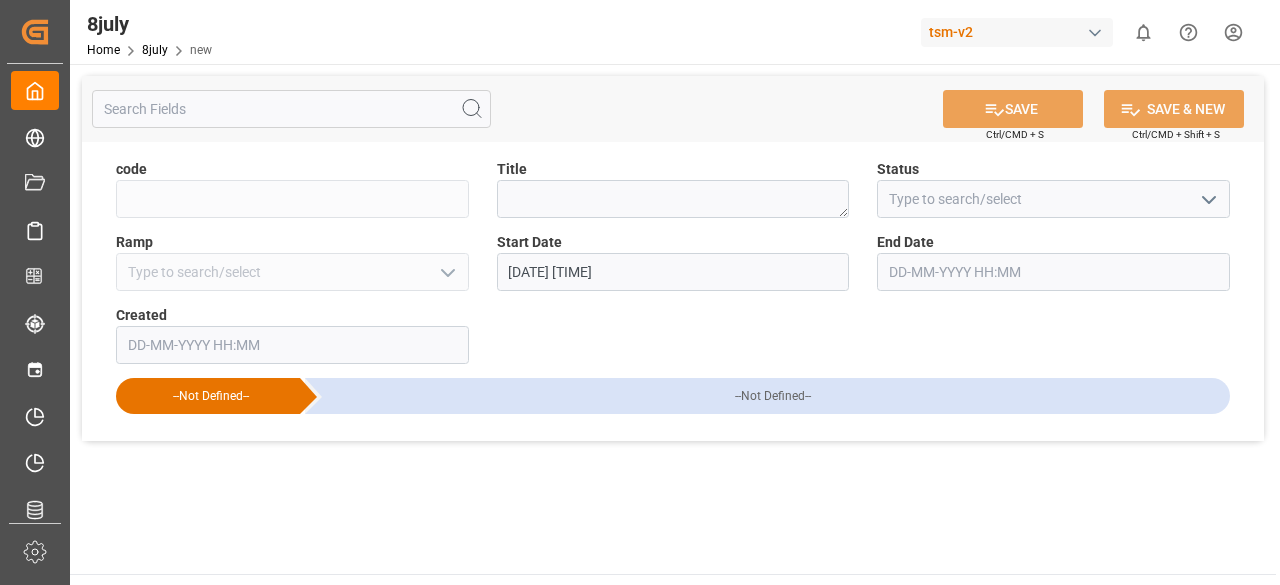 type on "e634e2b8d63f" 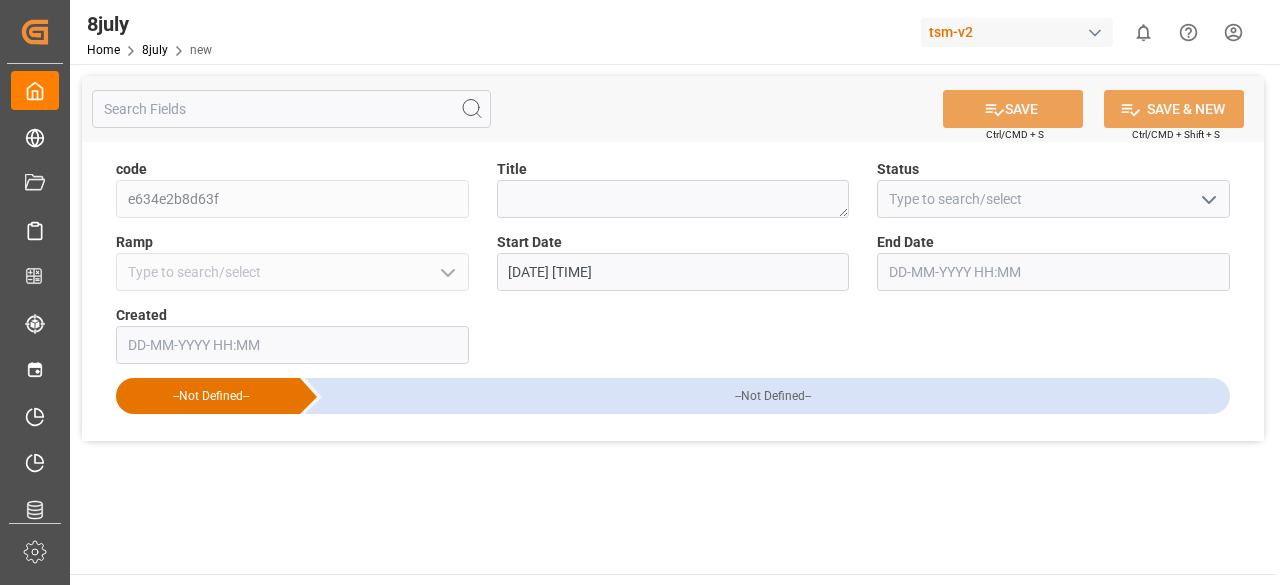 type on "04-08-2025 12:01" 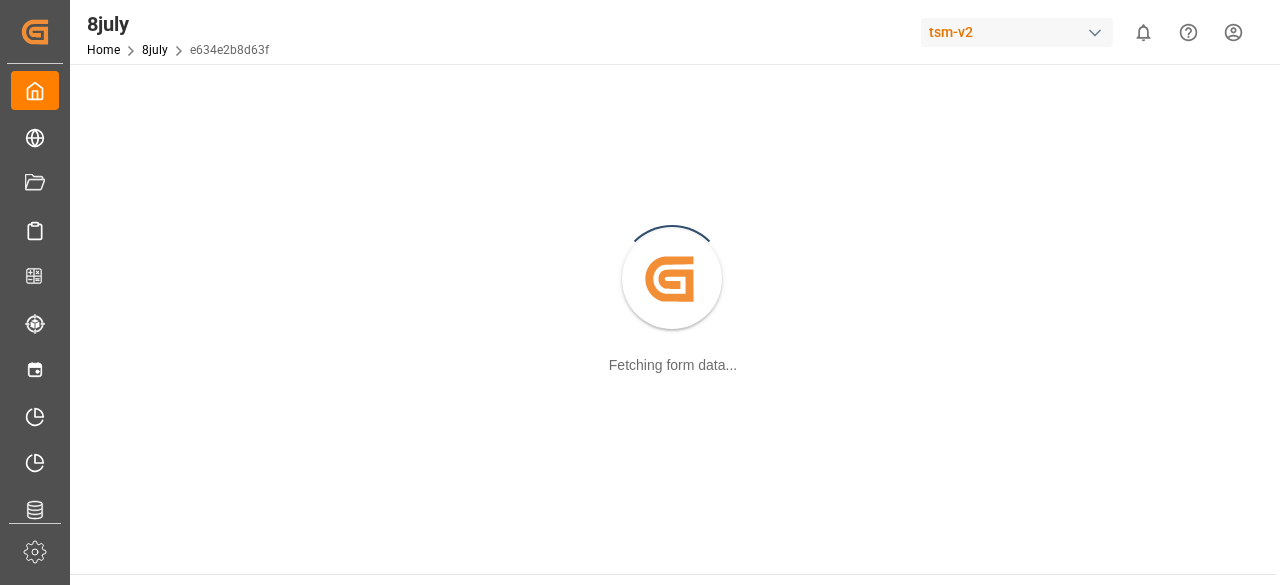 scroll, scrollTop: 0, scrollLeft: 0, axis: both 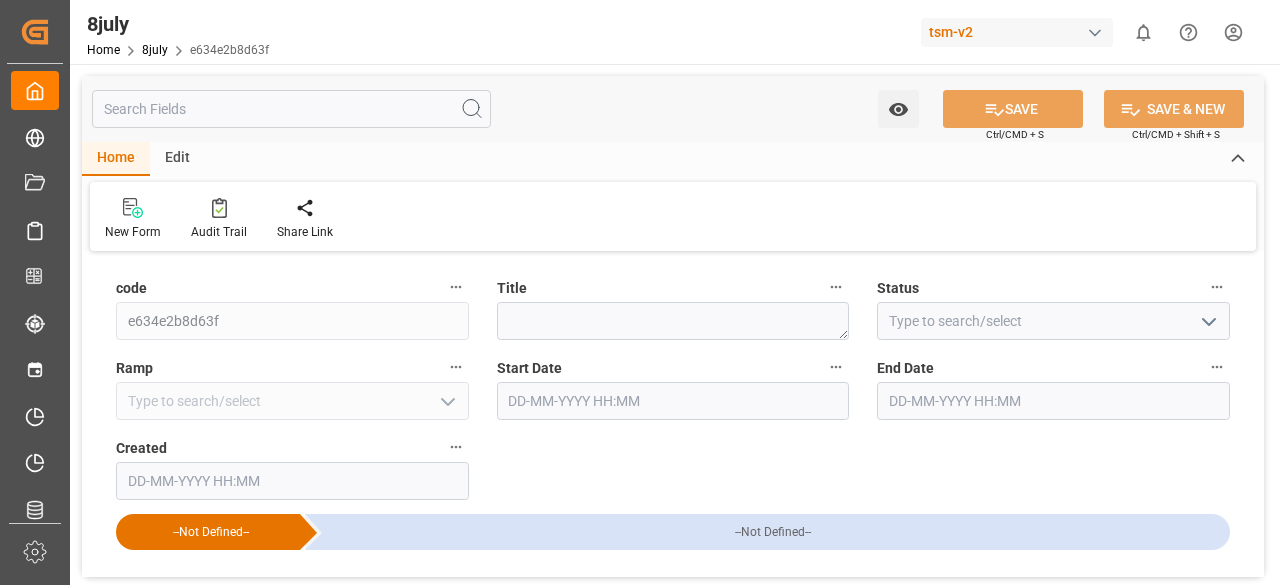 type on "20-08-2025 00:00" 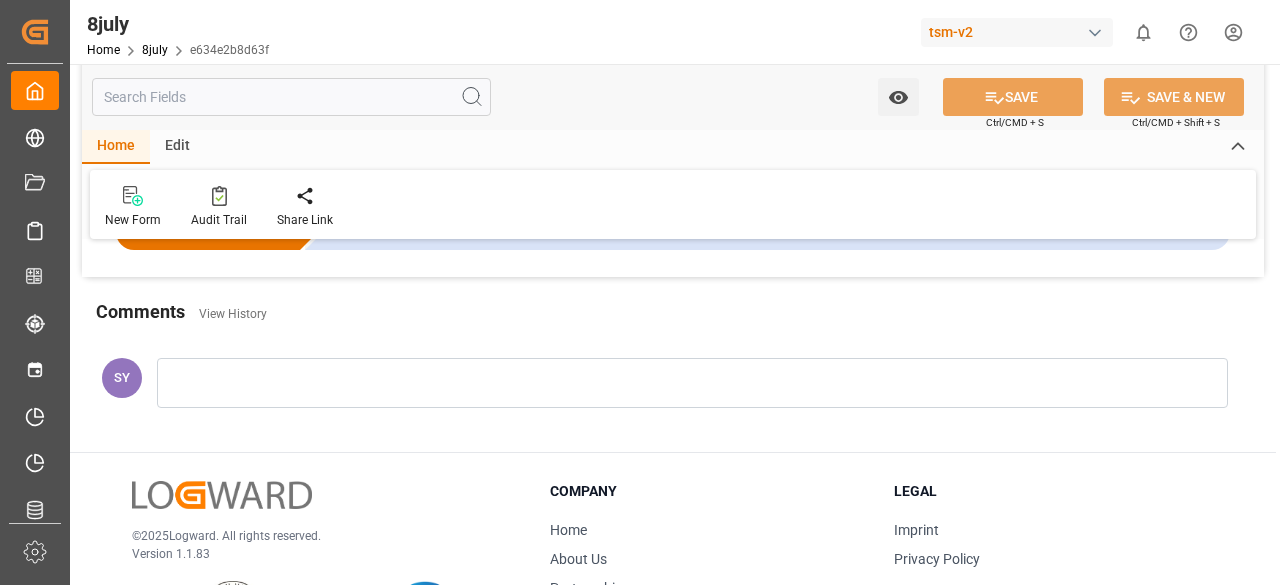 scroll, scrollTop: 0, scrollLeft: 0, axis: both 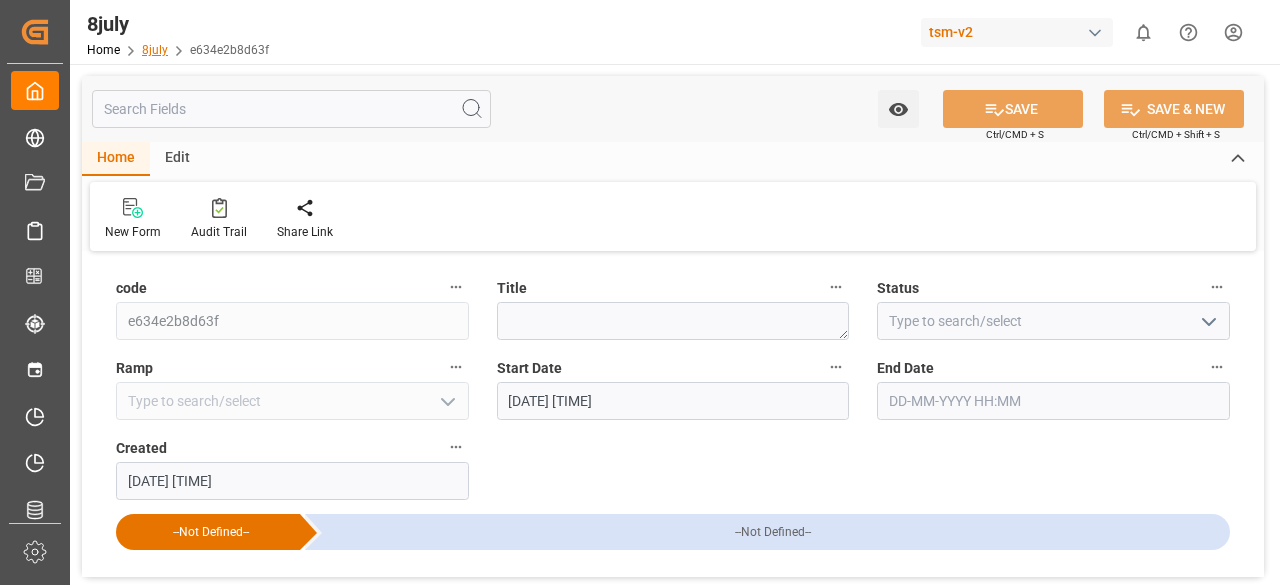 click on "8july" at bounding box center (155, 50) 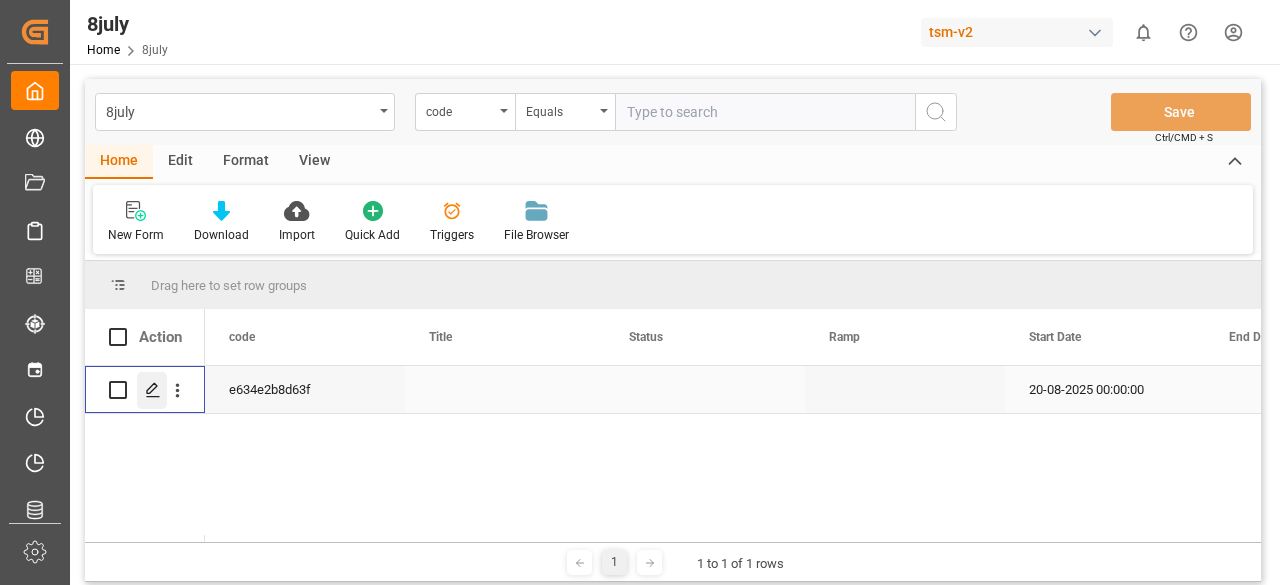 click 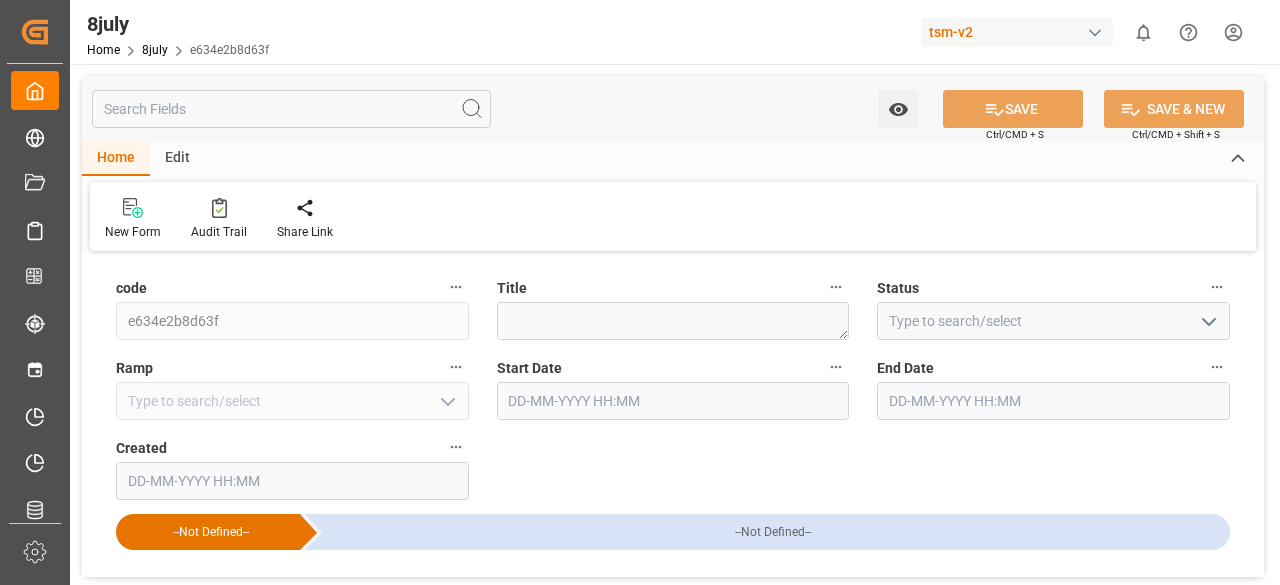 type on "[DATE] [TIME]" 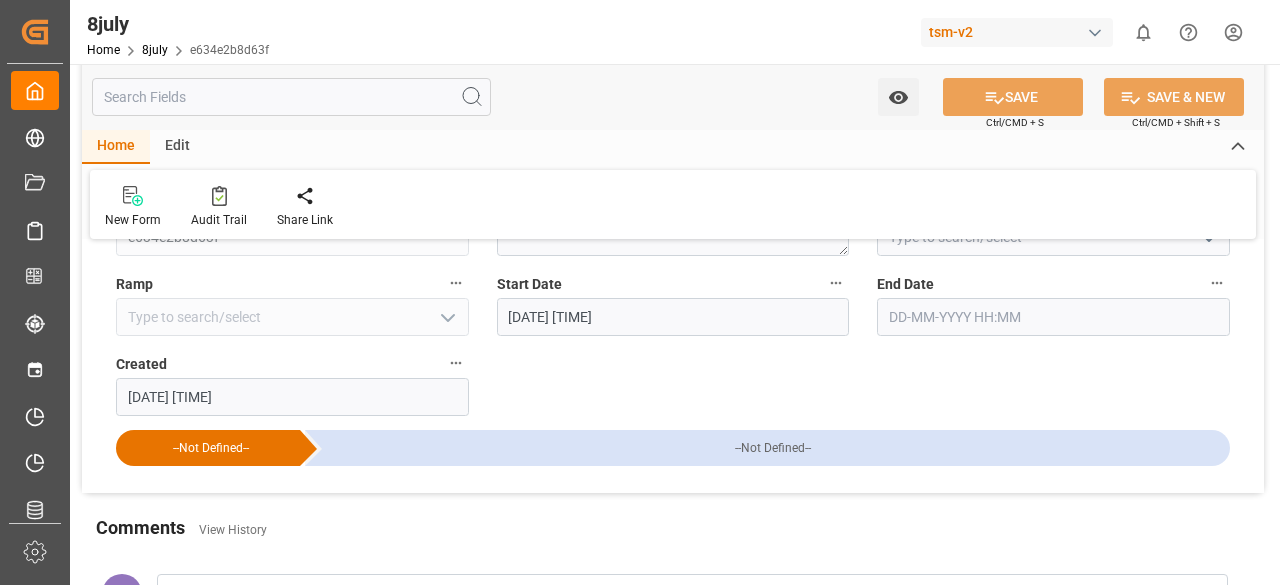 scroll, scrollTop: 0, scrollLeft: 0, axis: both 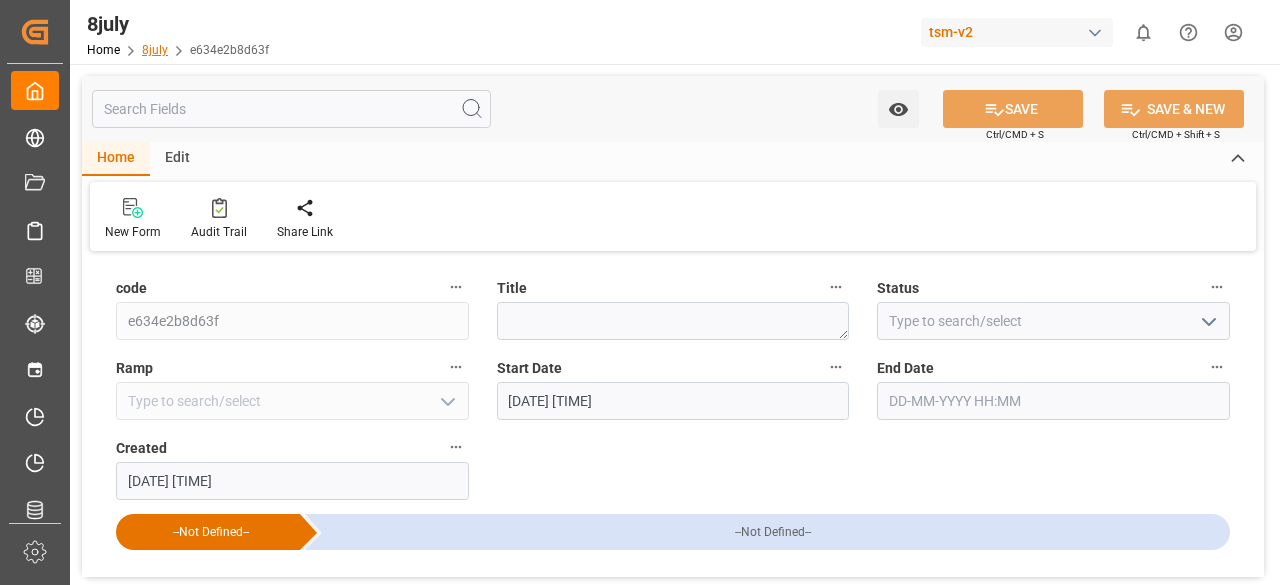 click on "8july" at bounding box center (155, 50) 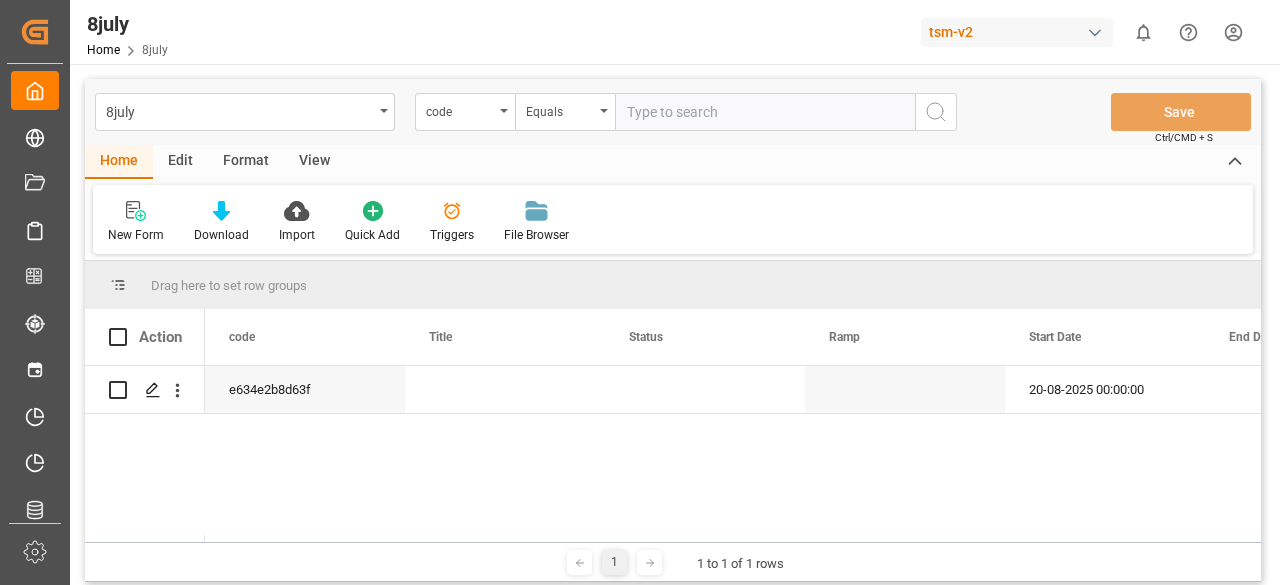 click on "Edit" at bounding box center (180, 162) 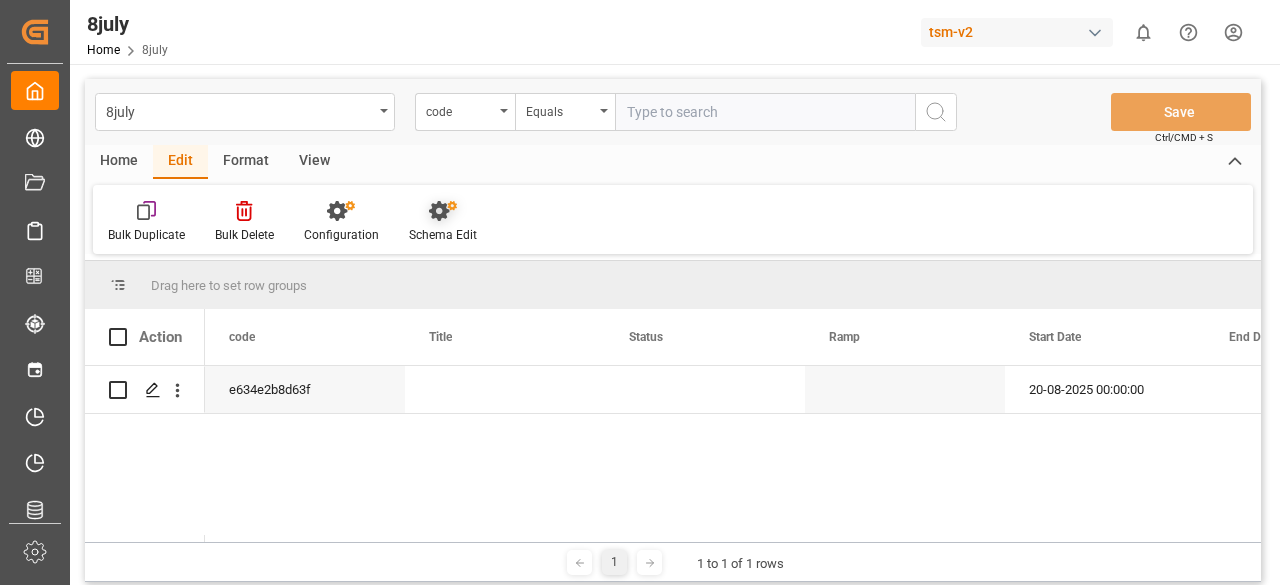 click at bounding box center [443, 210] 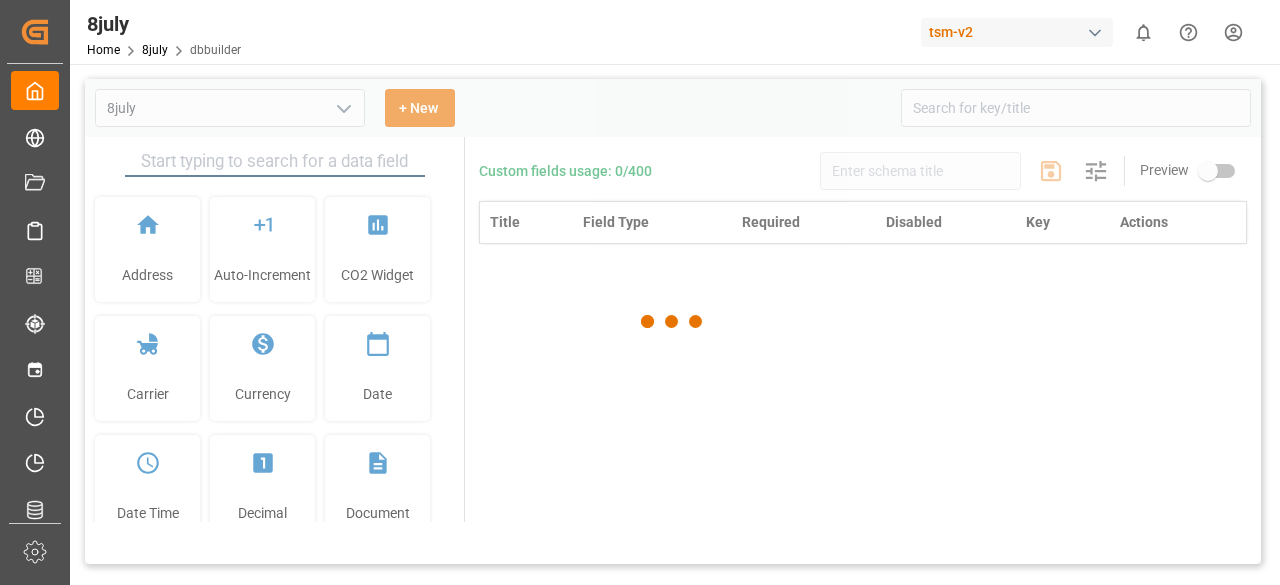 type on "8july" 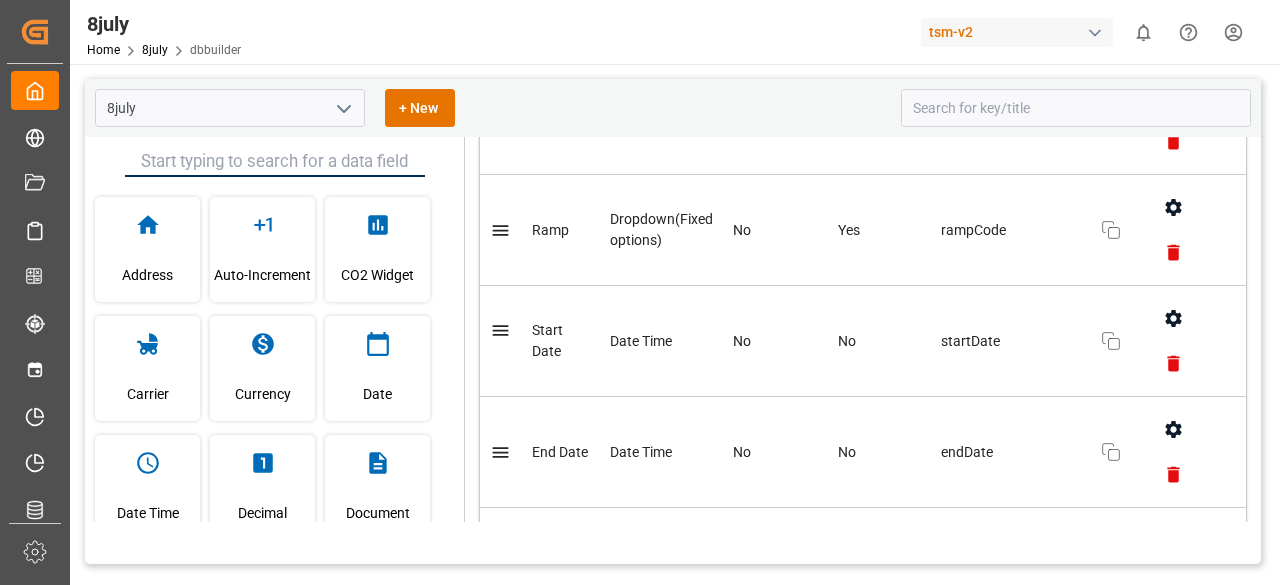 scroll, scrollTop: 688, scrollLeft: 0, axis: vertical 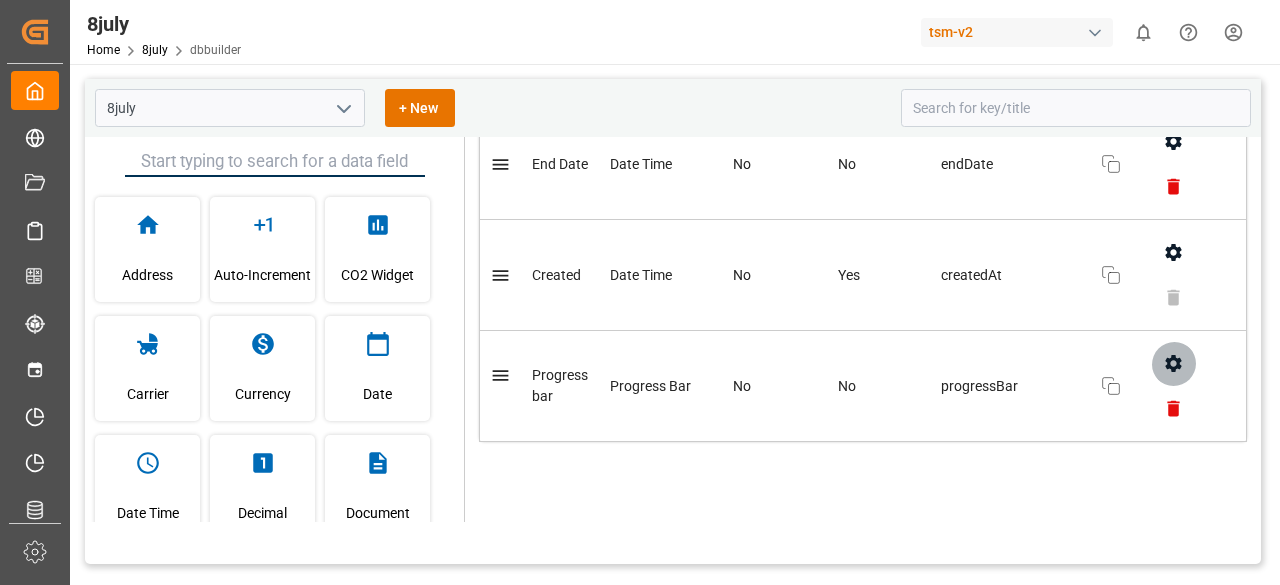 click 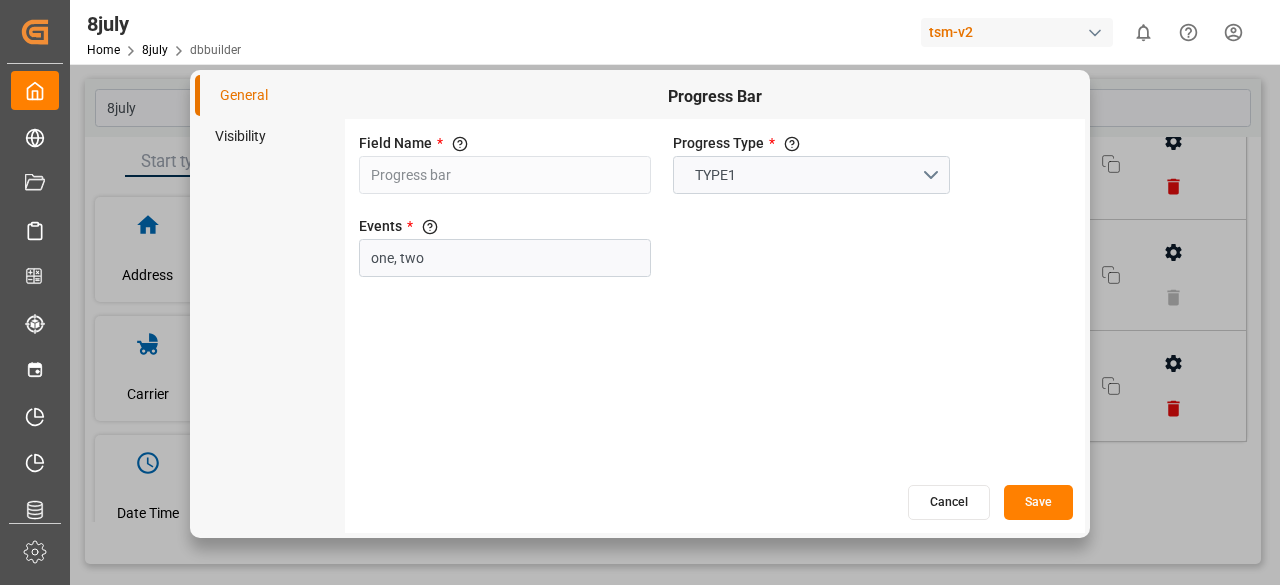 click on "Visibility" at bounding box center [270, 136] 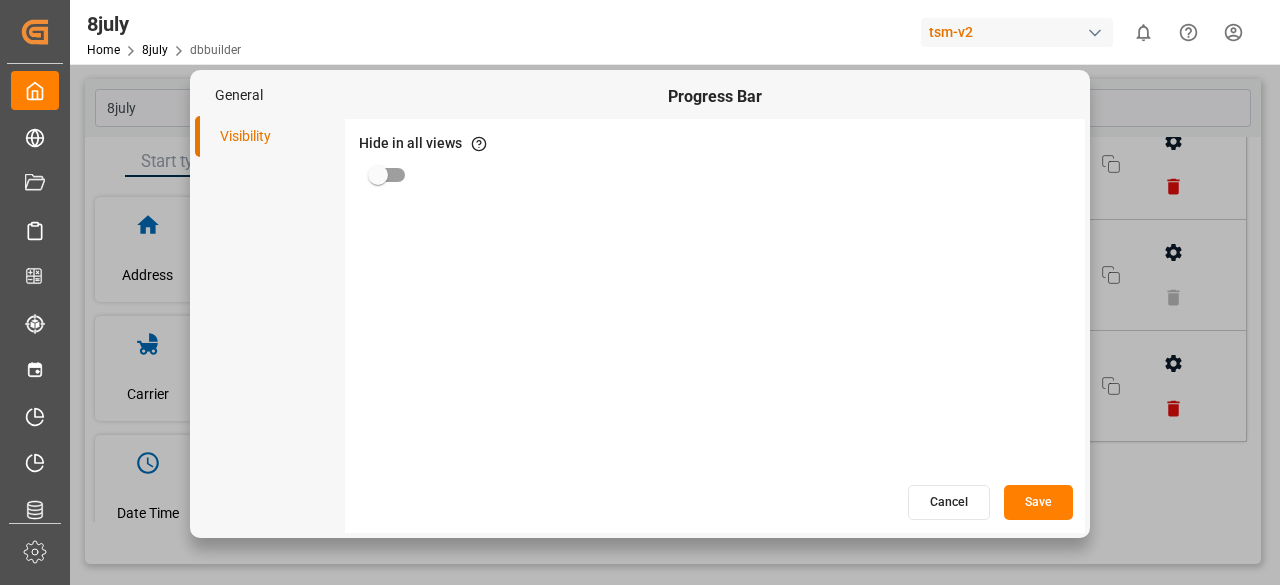 click on "General" at bounding box center [270, 95] 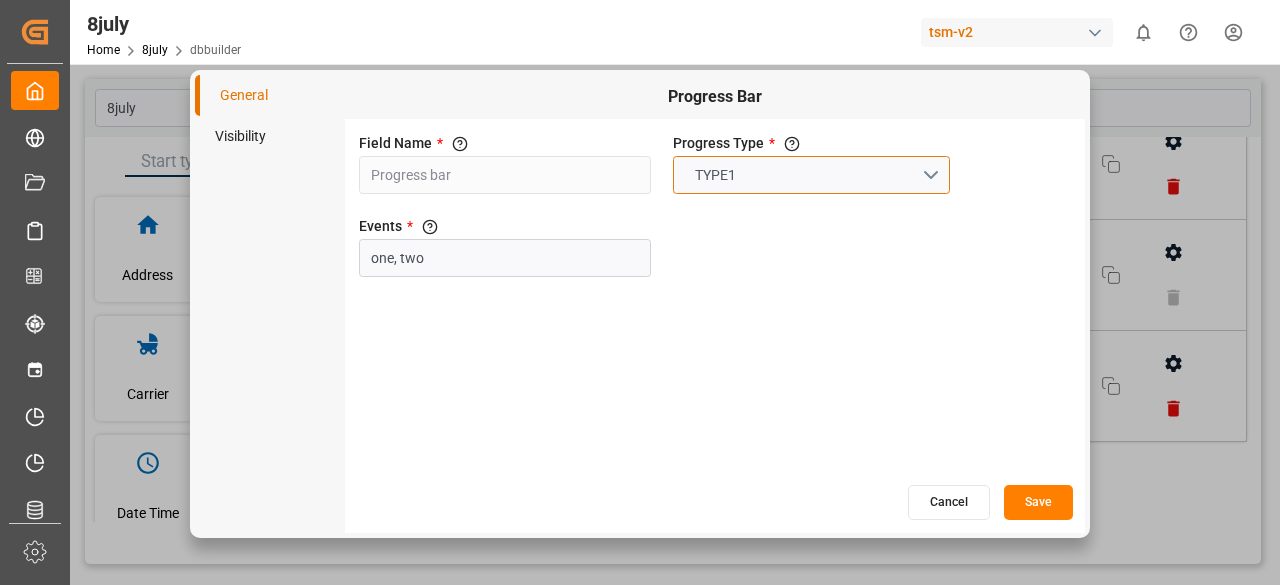 click on "TYPE1" at bounding box center (811, 175) 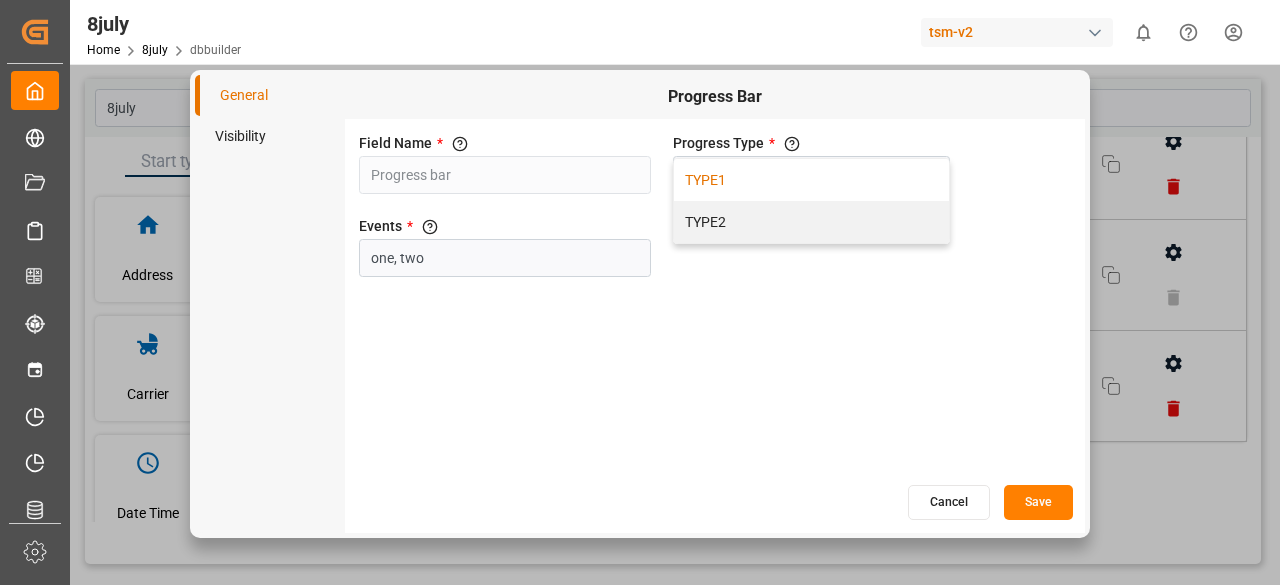 click on "Field Name * The title of the field that will be shown in UI Progress bar Progress Type * Type-1: It will show in the form of pills,for Type-2 it will show the progress as a flow line TYPE1 TYPE1 TYPE2 Events * The fields from the form which needs to be added as events in the progress bar one, two" at bounding box center [715, 301] 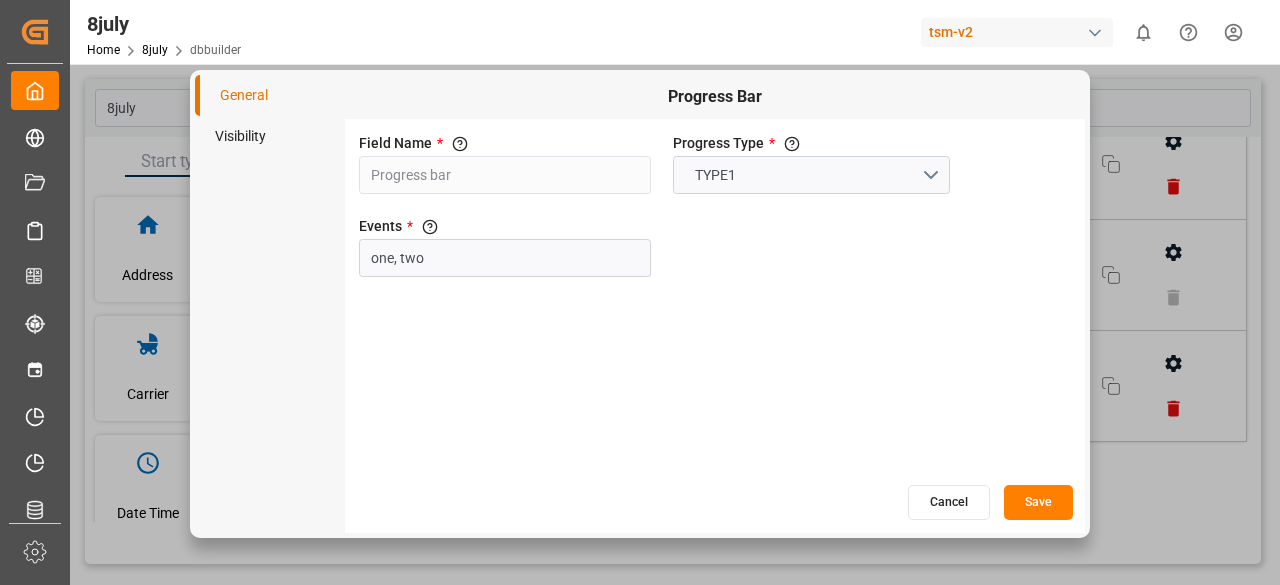 click on "Cancel" at bounding box center (949, 502) 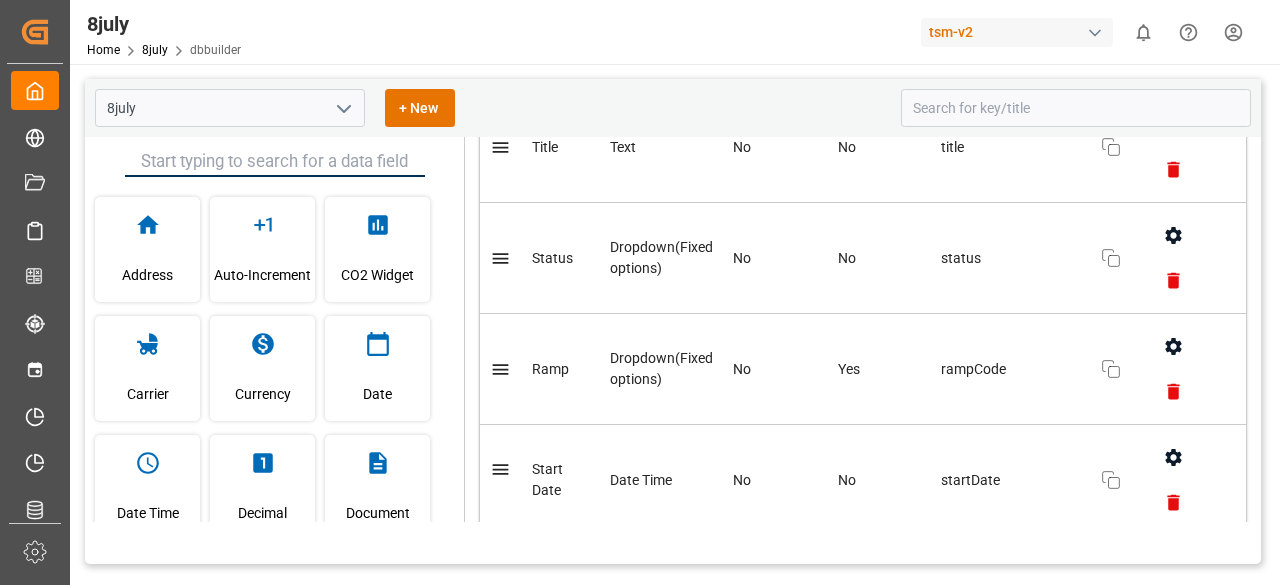 scroll, scrollTop: 88, scrollLeft: 0, axis: vertical 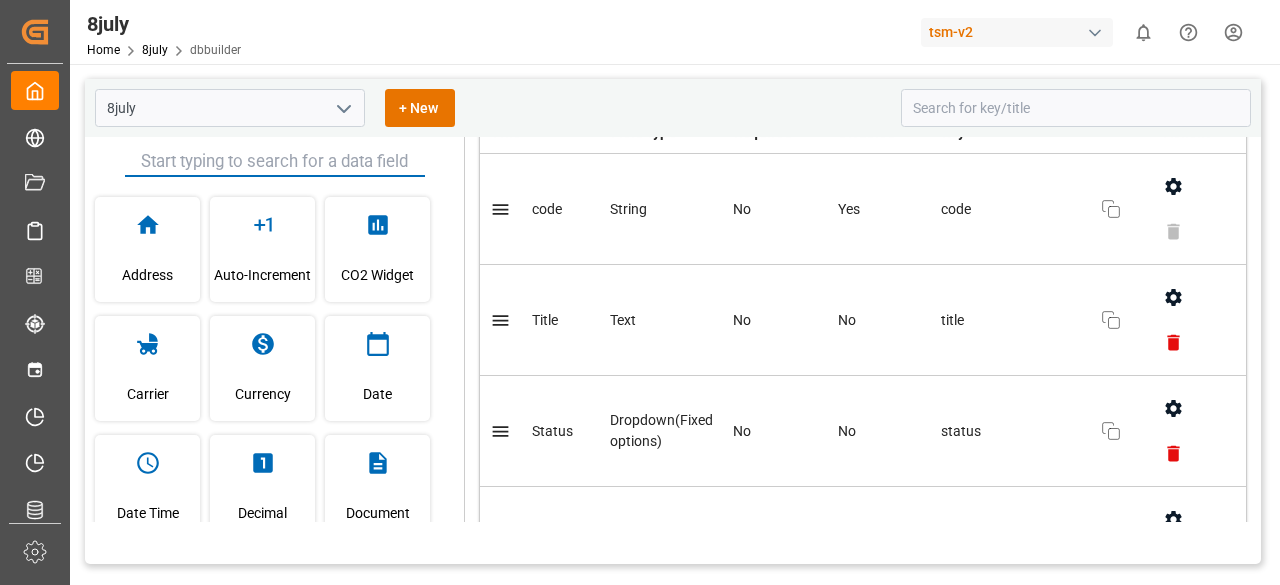 click at bounding box center (275, 162) 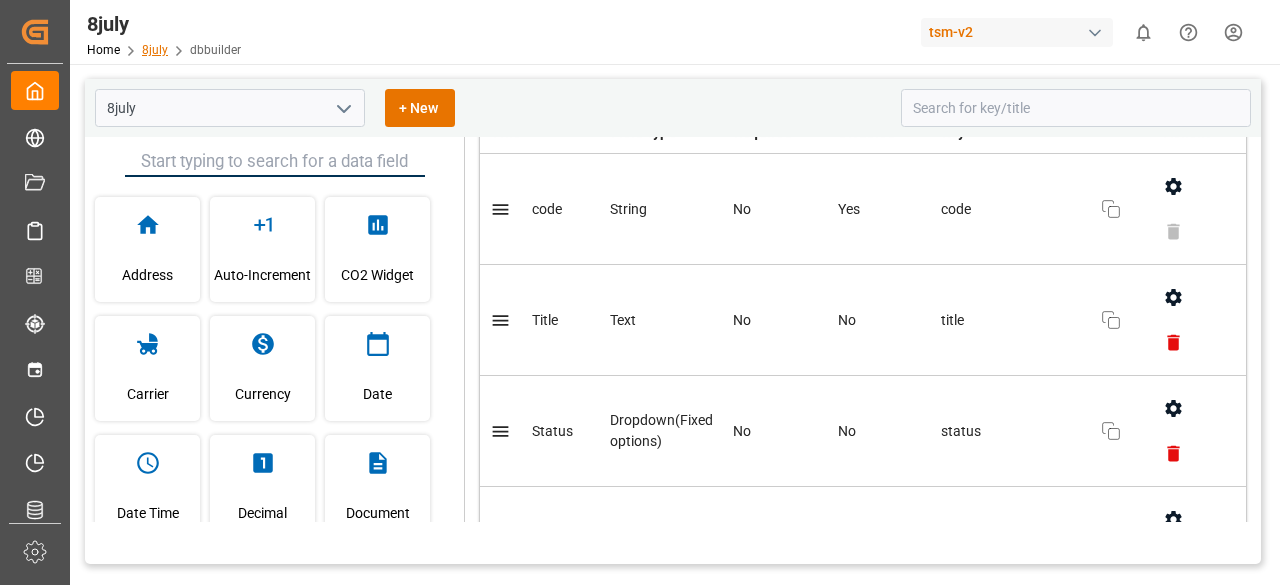 click on "8july" at bounding box center (155, 50) 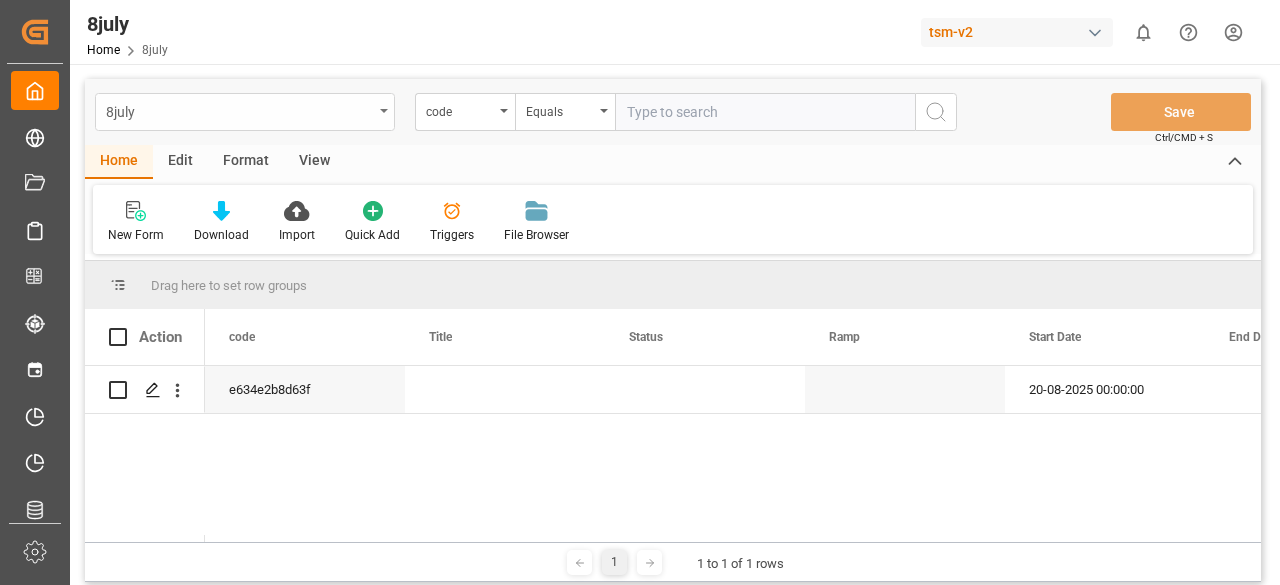 click on "8july" at bounding box center (239, 110) 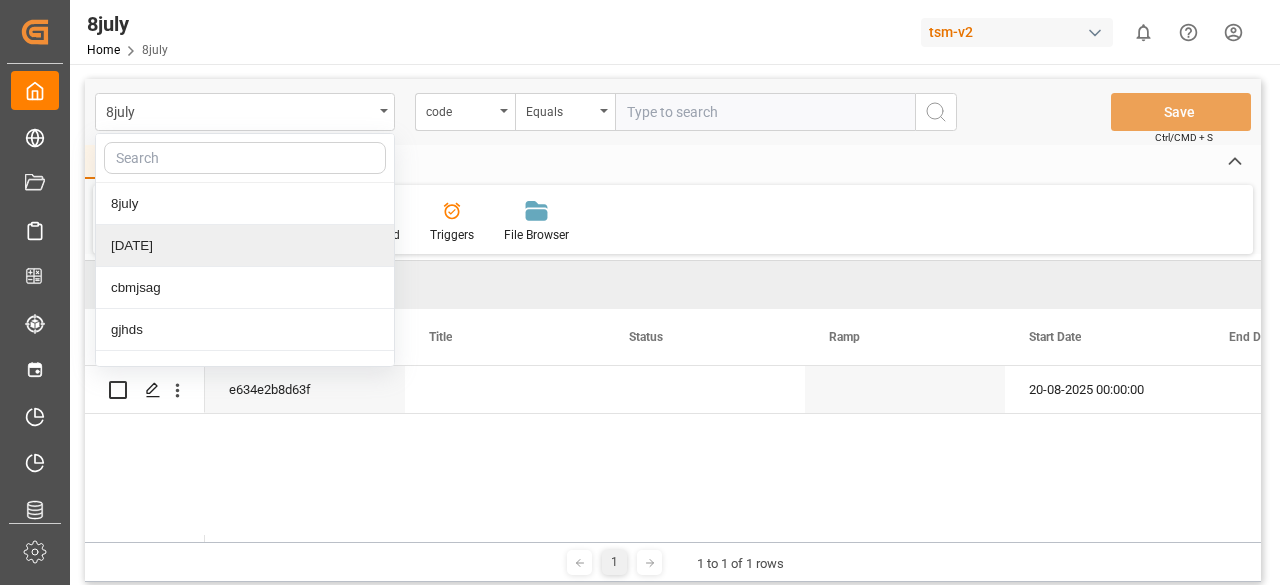 click on "9july" at bounding box center (245, 246) 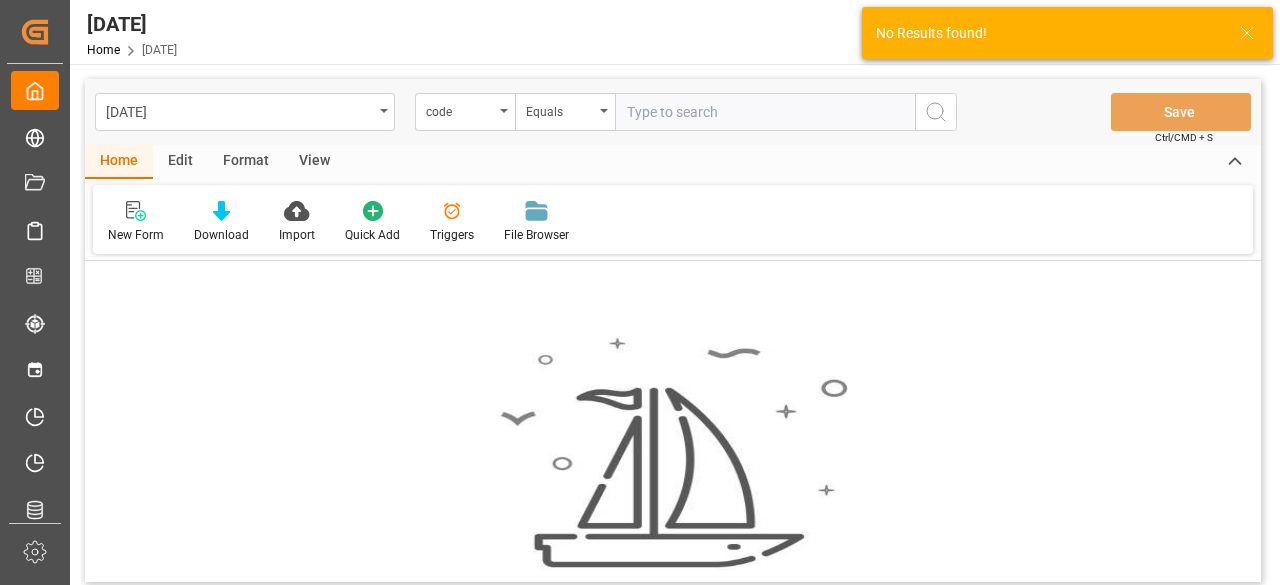 click on "Edit" at bounding box center [180, 162] 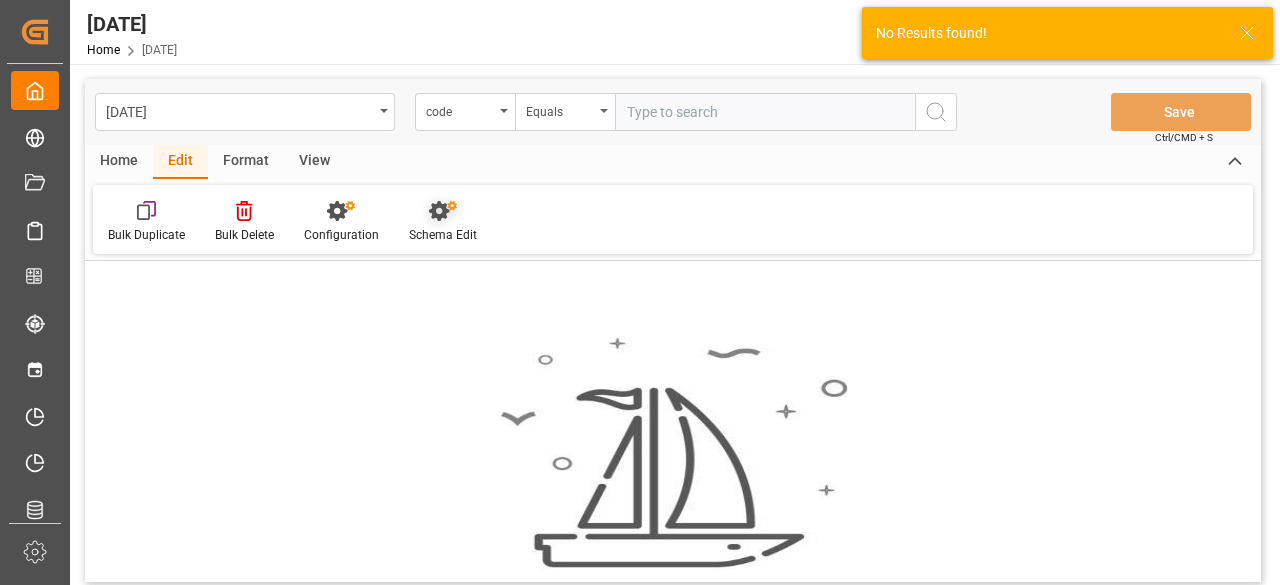 click 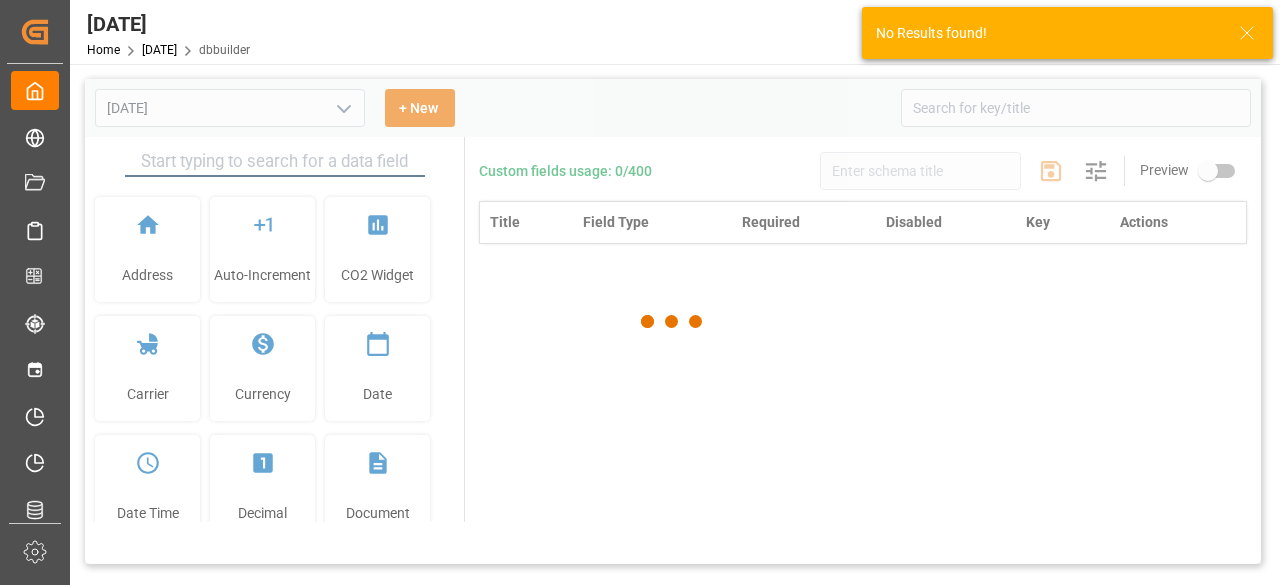 type on "9july" 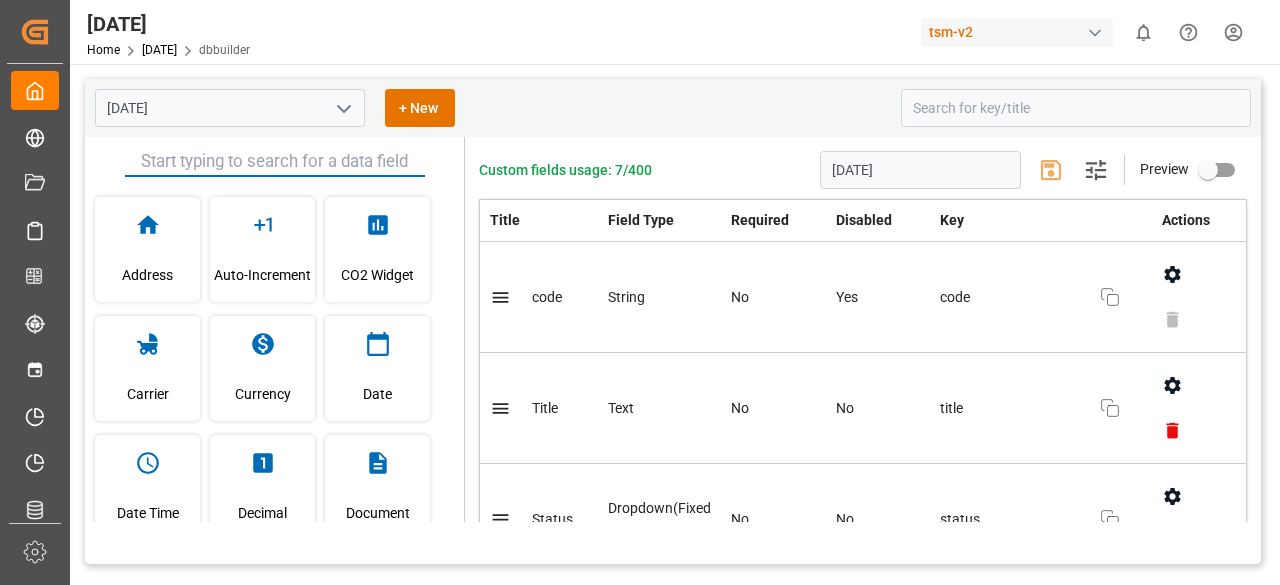 click at bounding box center [275, 162] 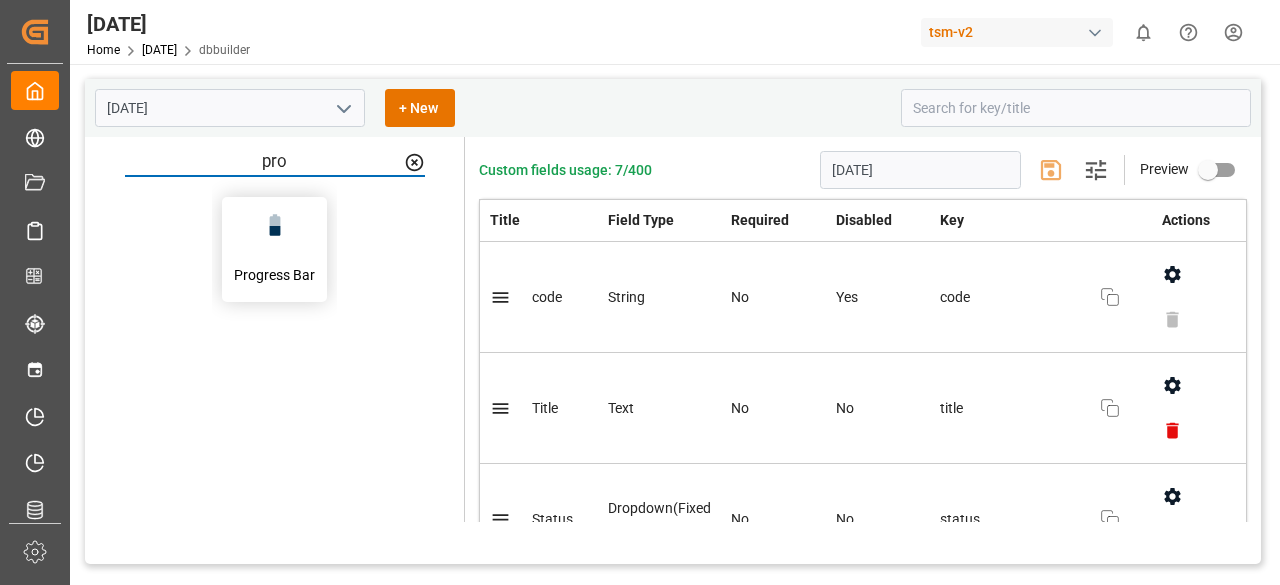 type on "pro" 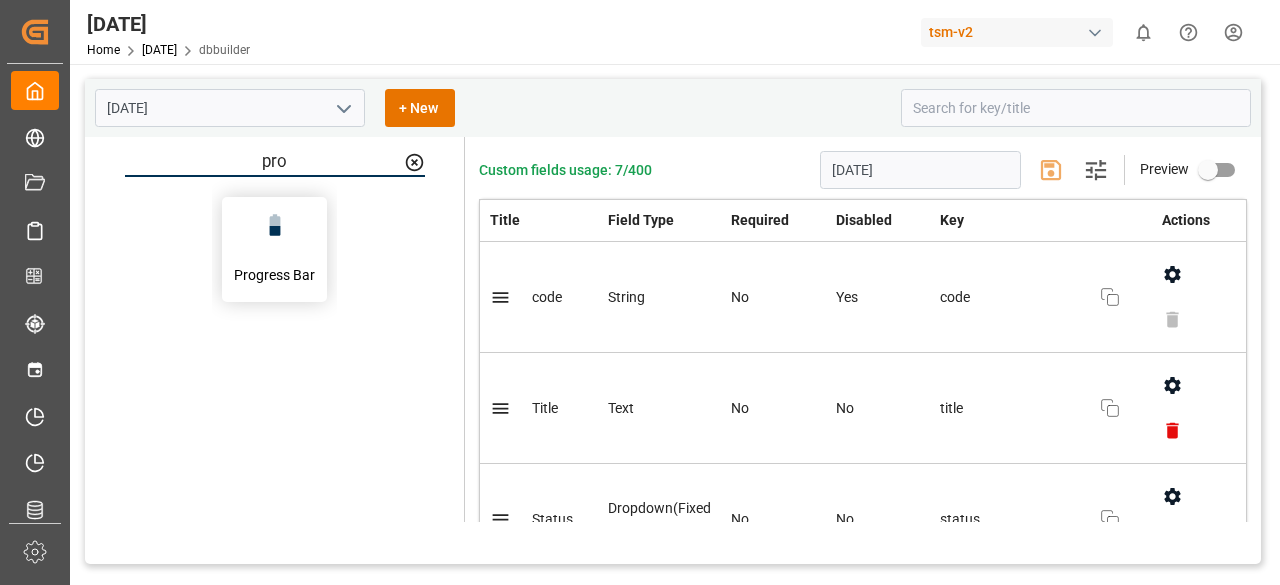 click on "Progress Bar" at bounding box center (274, 275) 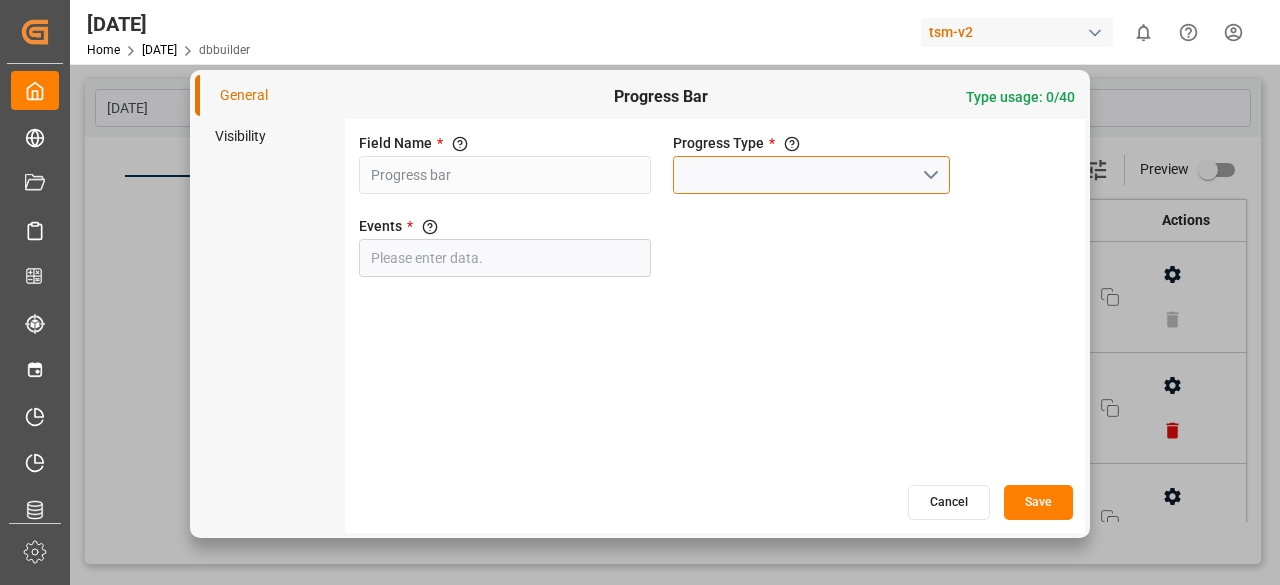 click at bounding box center [811, 175] 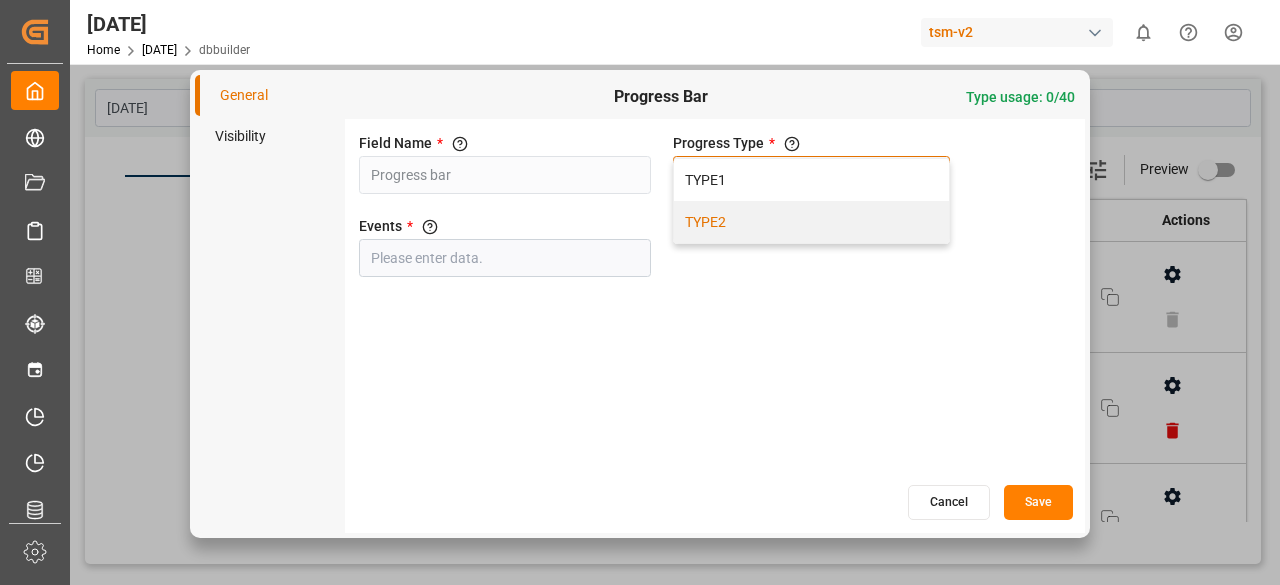 click on "TYPE2" at bounding box center (811, 222) 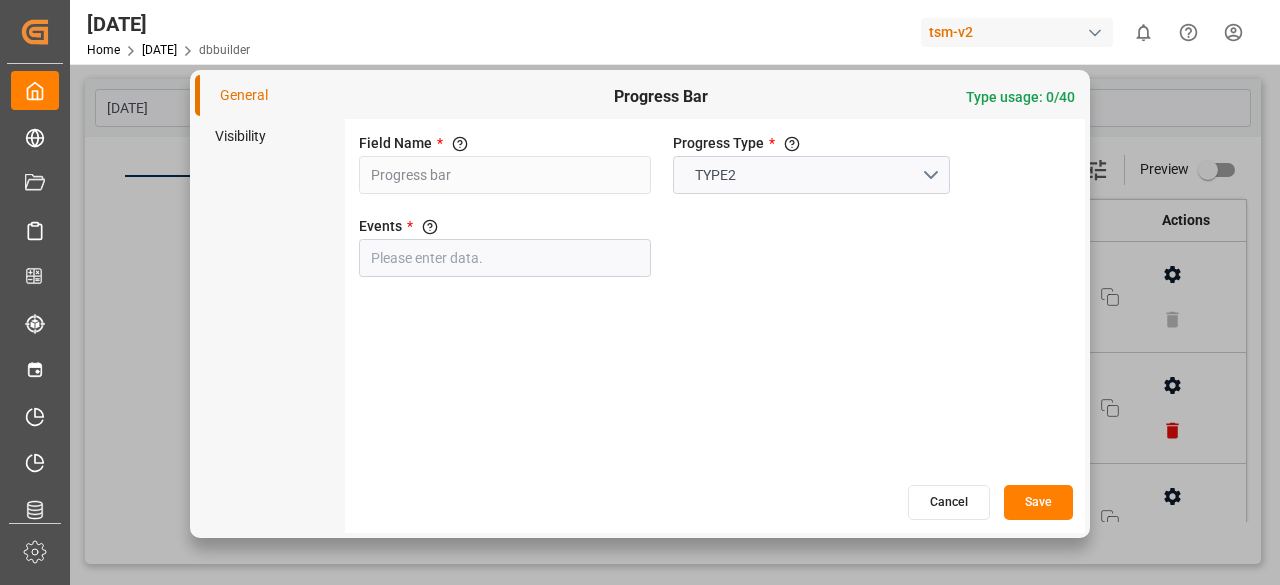 click on "Events * The fields from the form which needs to be added as events in the progress bar" at bounding box center [505, 246] 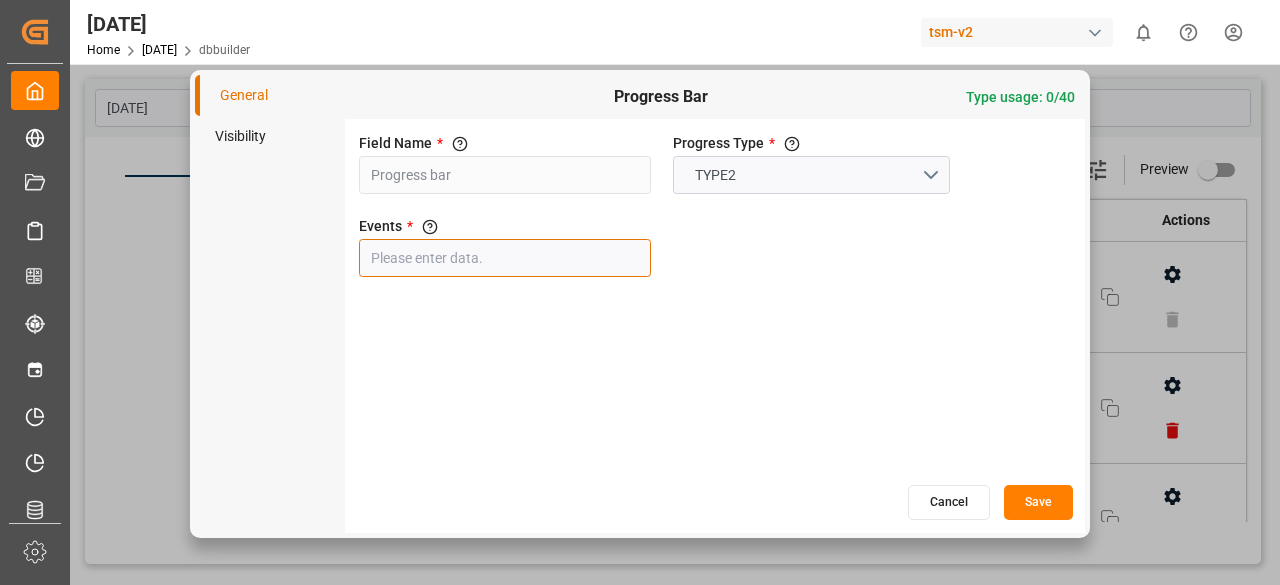click at bounding box center (505, 258) 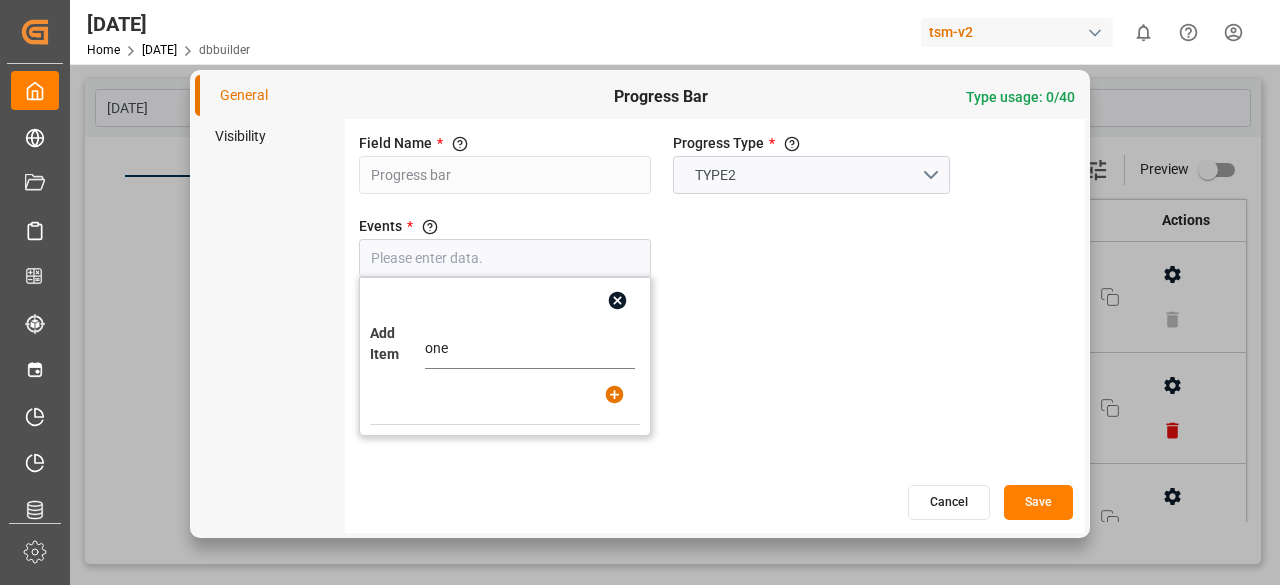 type on "one" 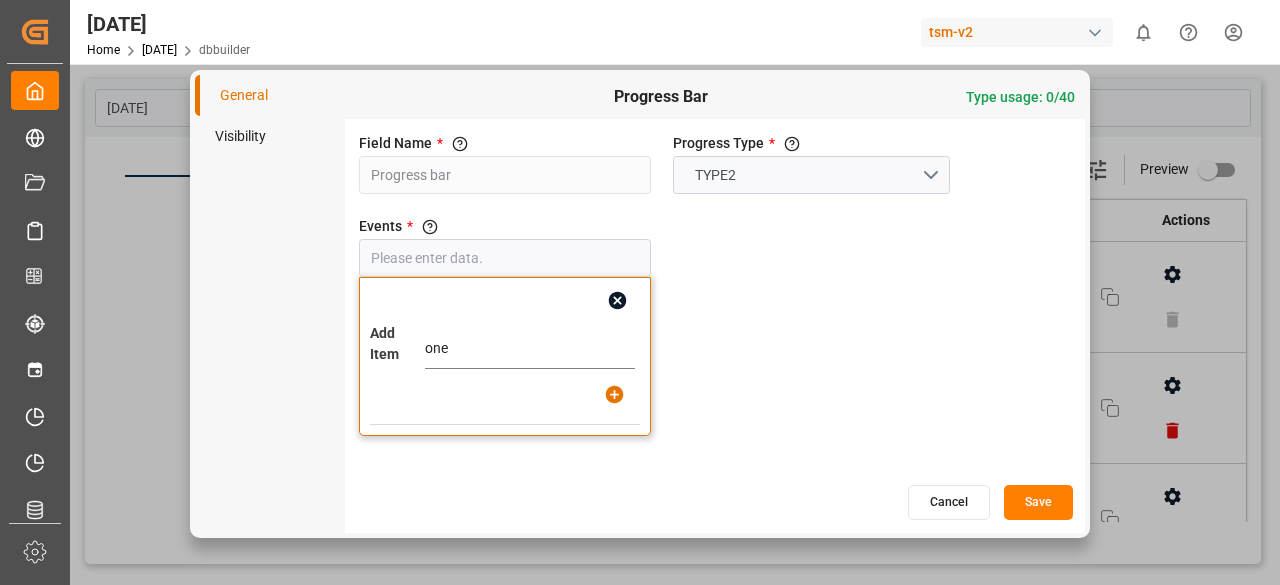 click 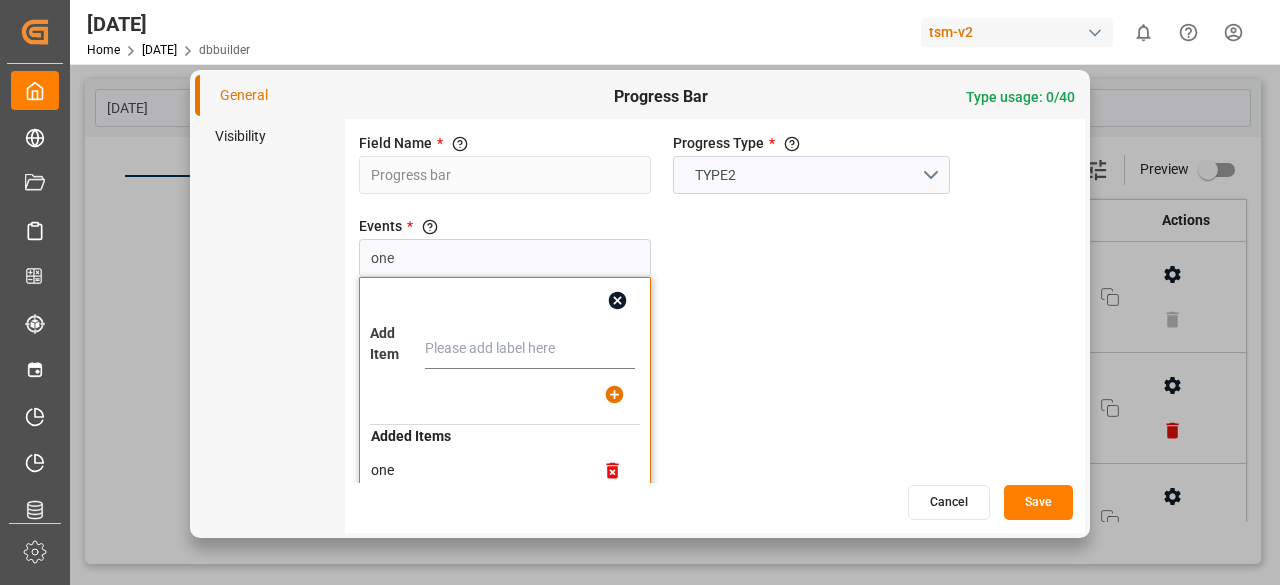 click at bounding box center [530, 349] 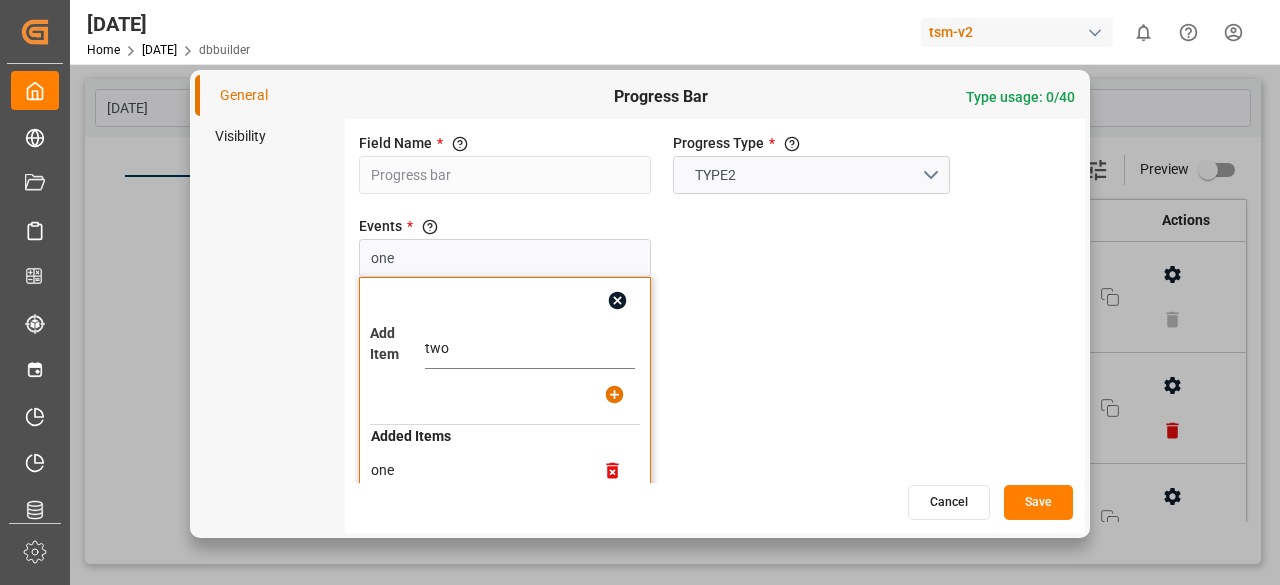 type on "two" 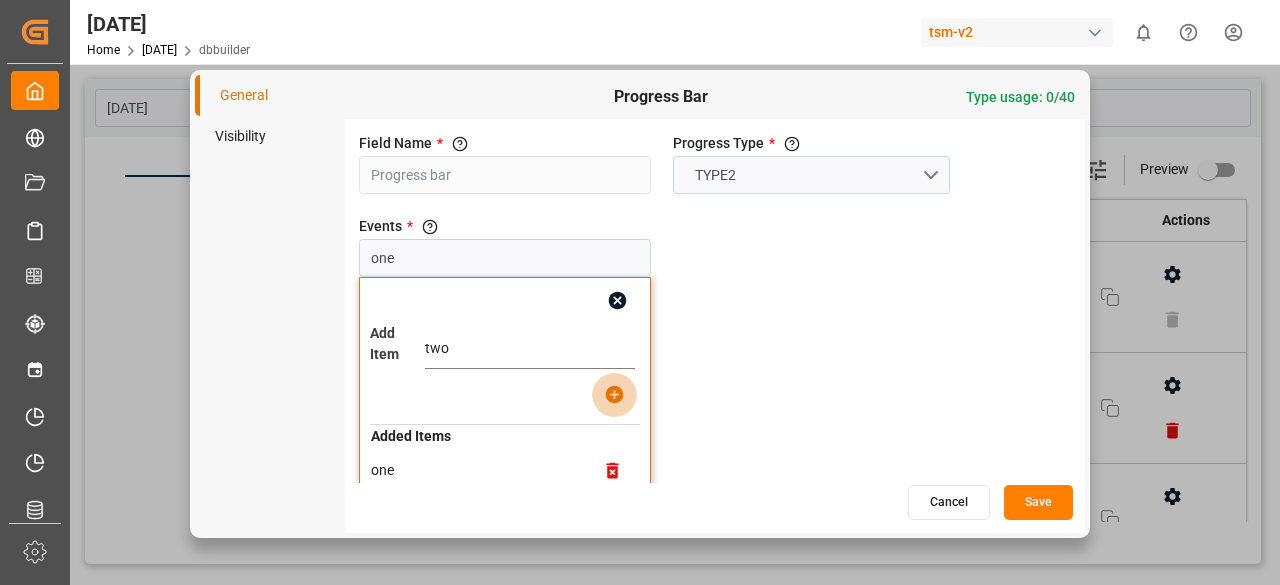 click at bounding box center [614, 394] 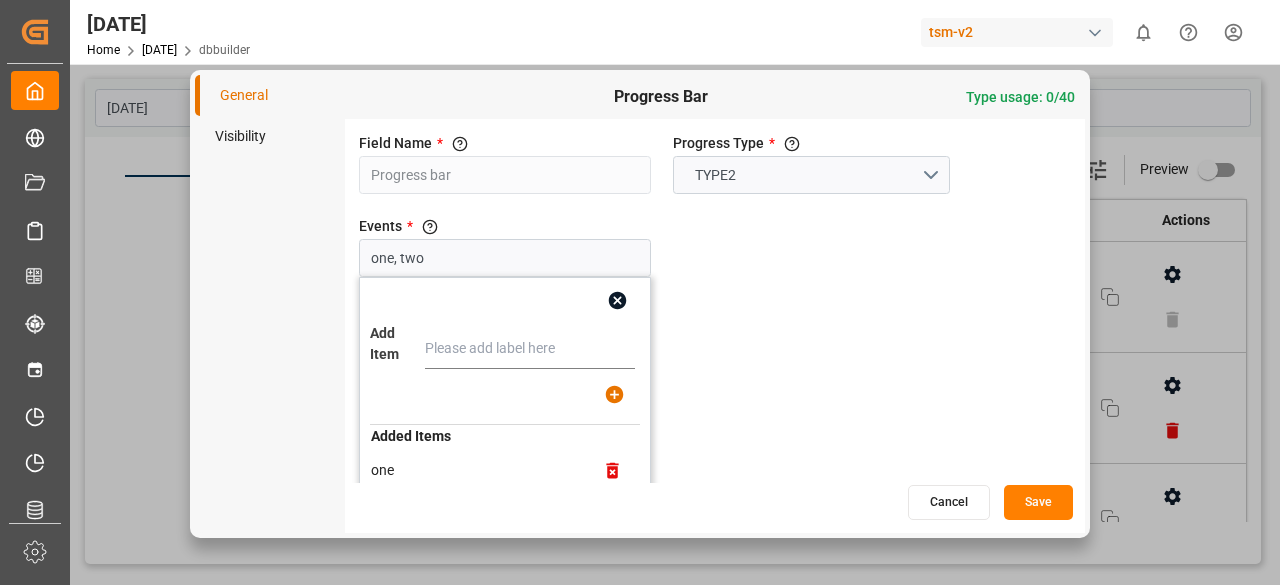 click on "Field Name * The title of the field that will be shown in UI Progress bar Progress Type * Type-1: It will show in the form of pills,for Type-2 it will show the progress as a flow line TYPE2 Events * The fields from the form which needs to be added as events in the progress bar one, two Add Item Added Items one two" at bounding box center [715, 301] 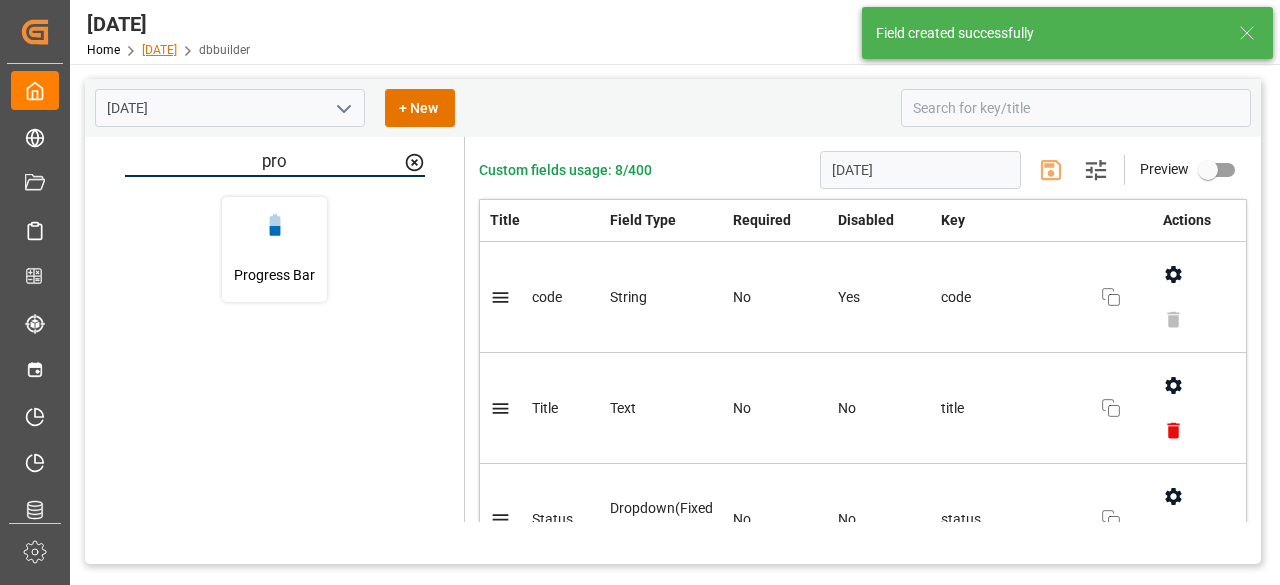 click on "9july" at bounding box center (159, 50) 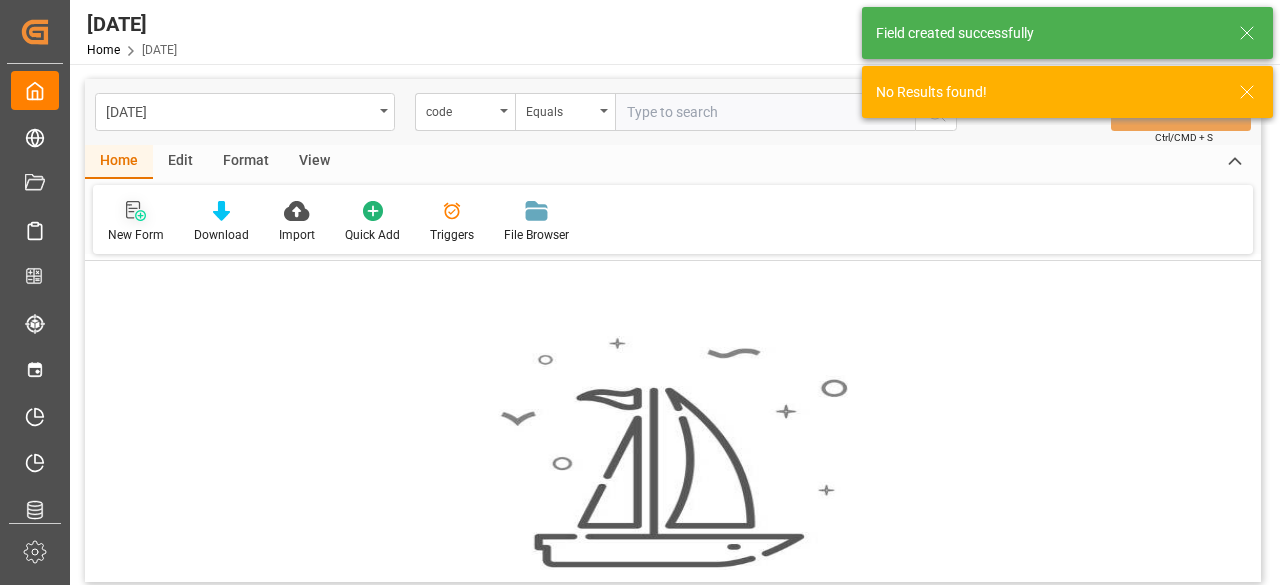 click 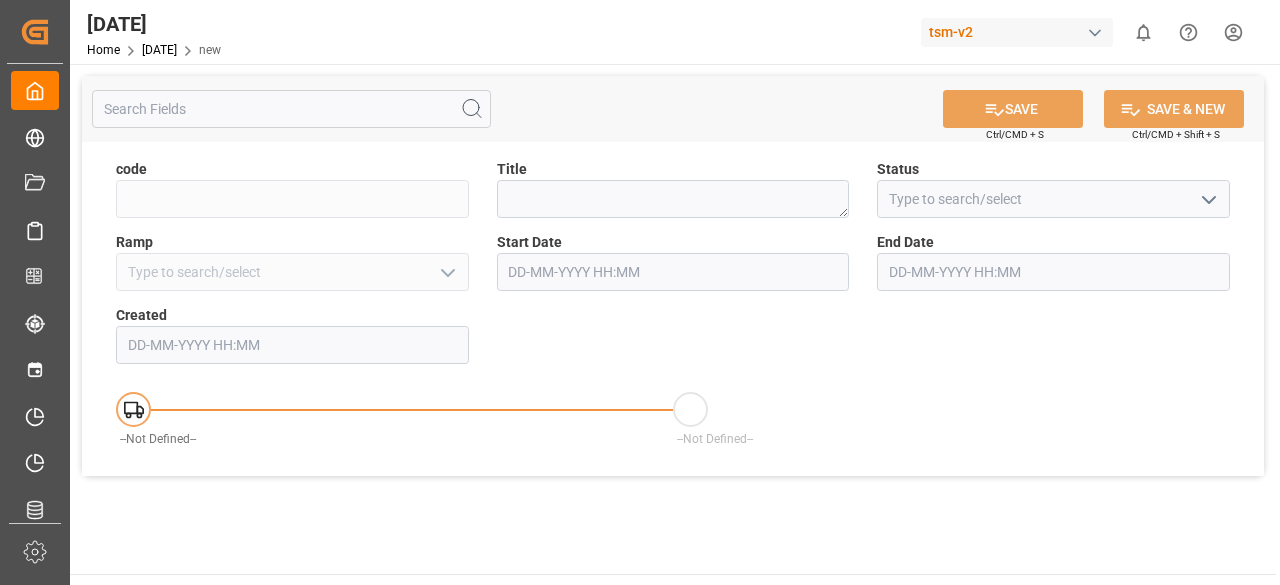 click 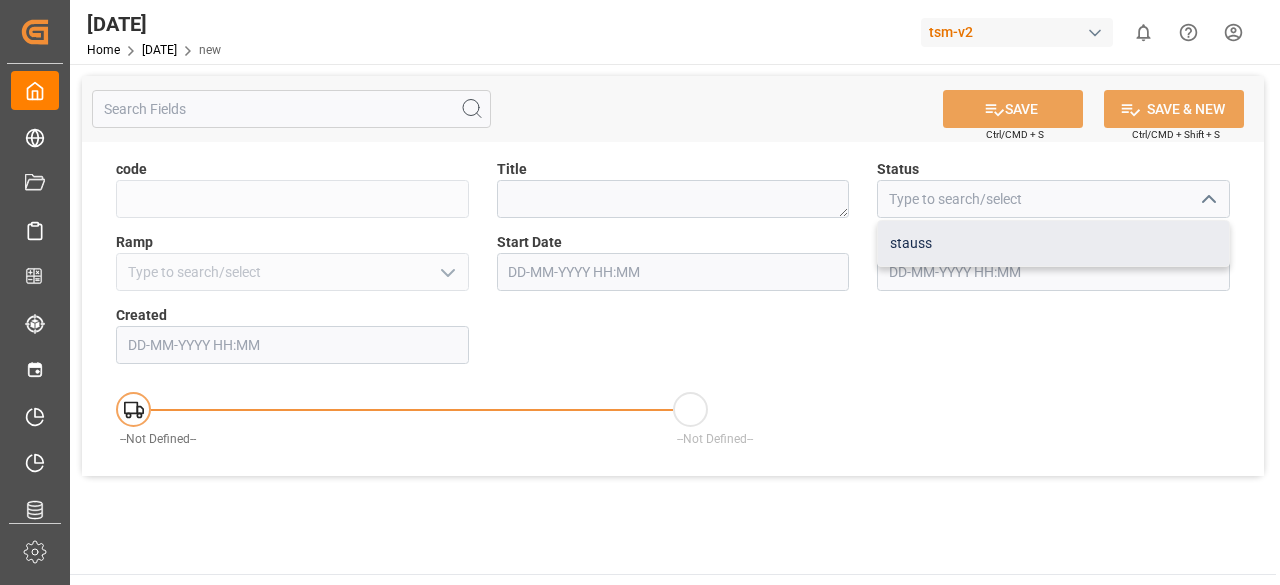 click on "stauss" at bounding box center (1053, 243) 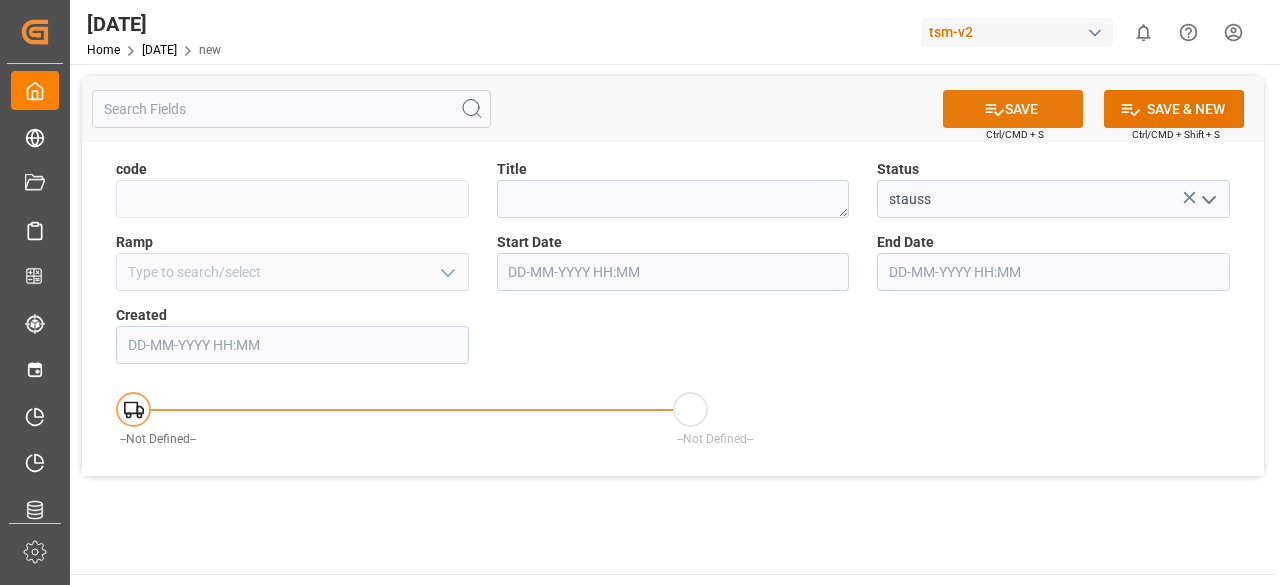 click on "SAVE" at bounding box center (1013, 109) 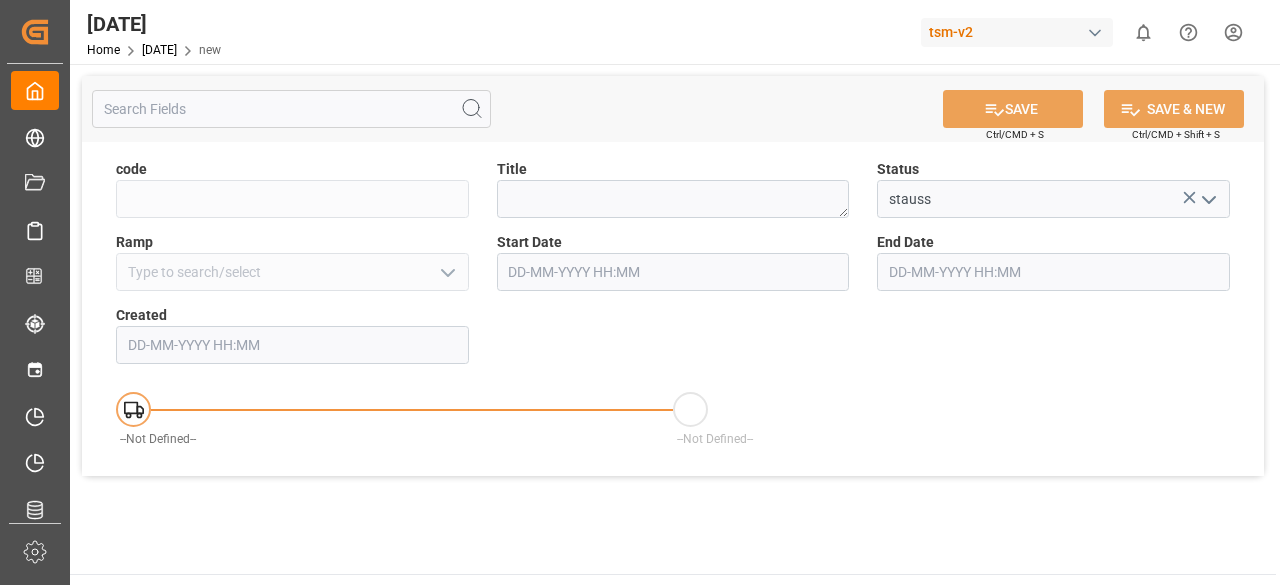type on "c8d9f1e9417e" 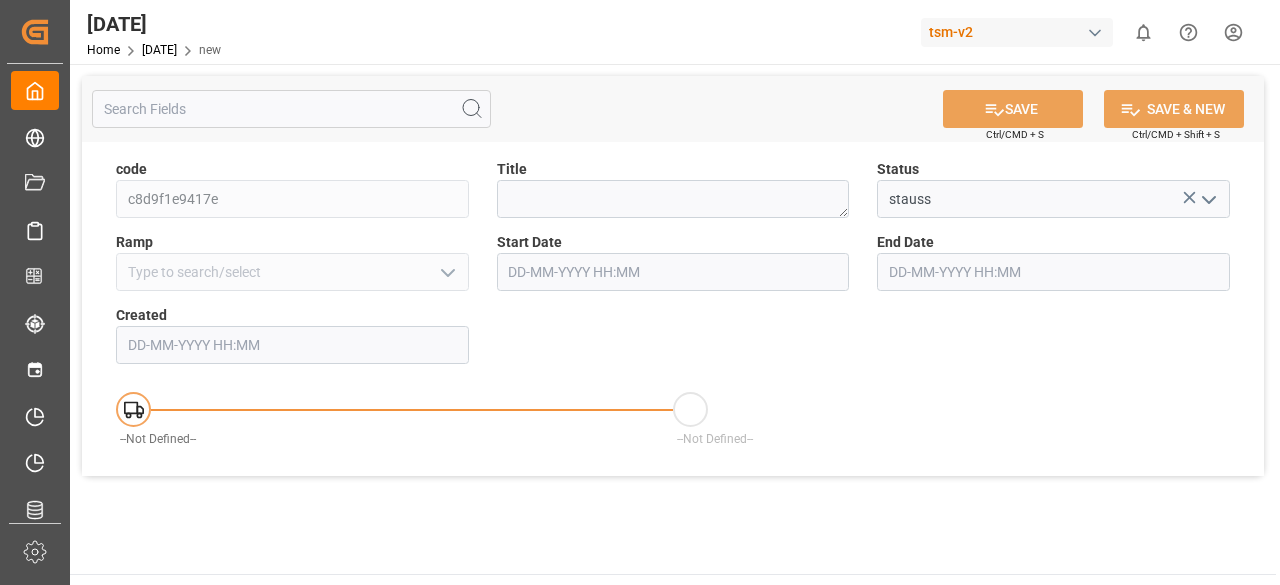 type on "04-08-2025 12:02" 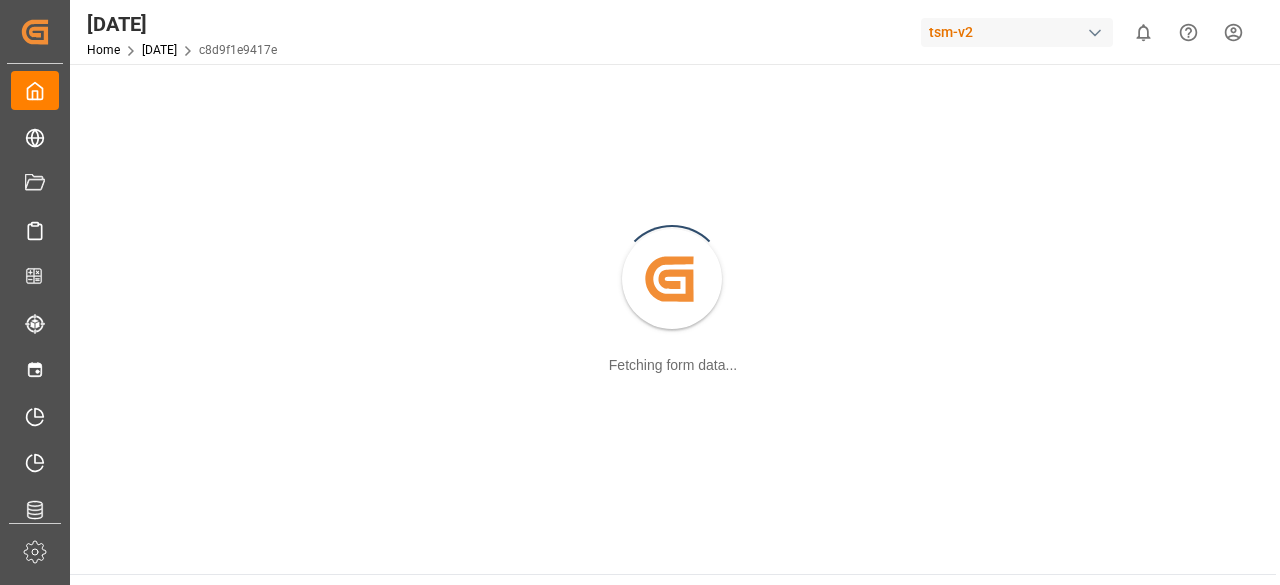 scroll, scrollTop: 0, scrollLeft: 0, axis: both 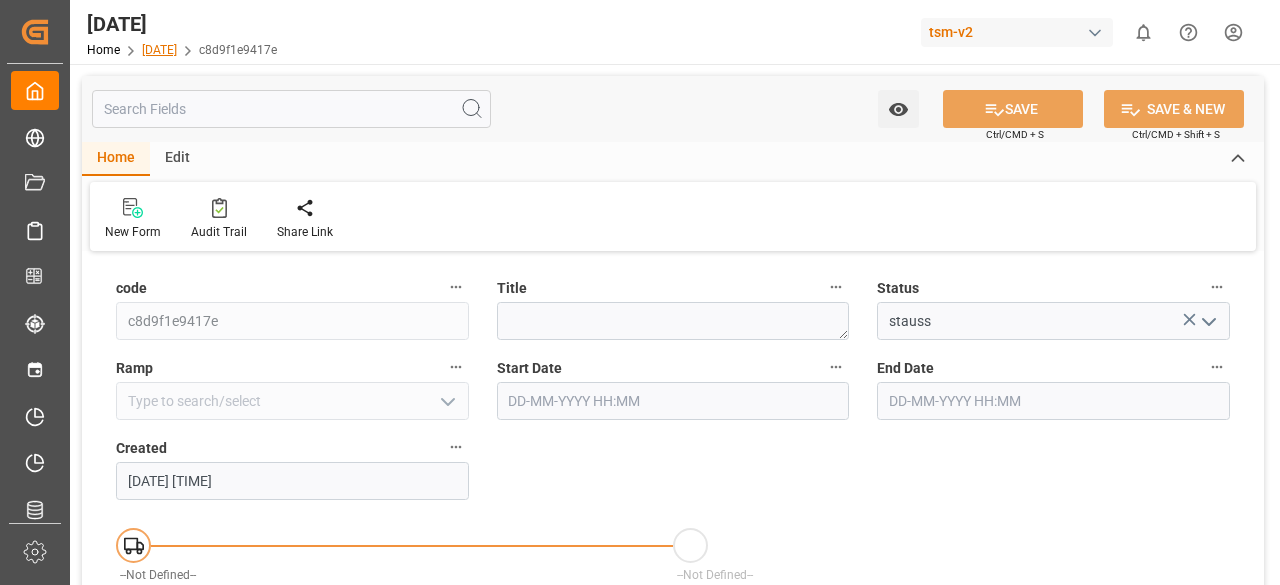 click on "[DATE]" at bounding box center [159, 50] 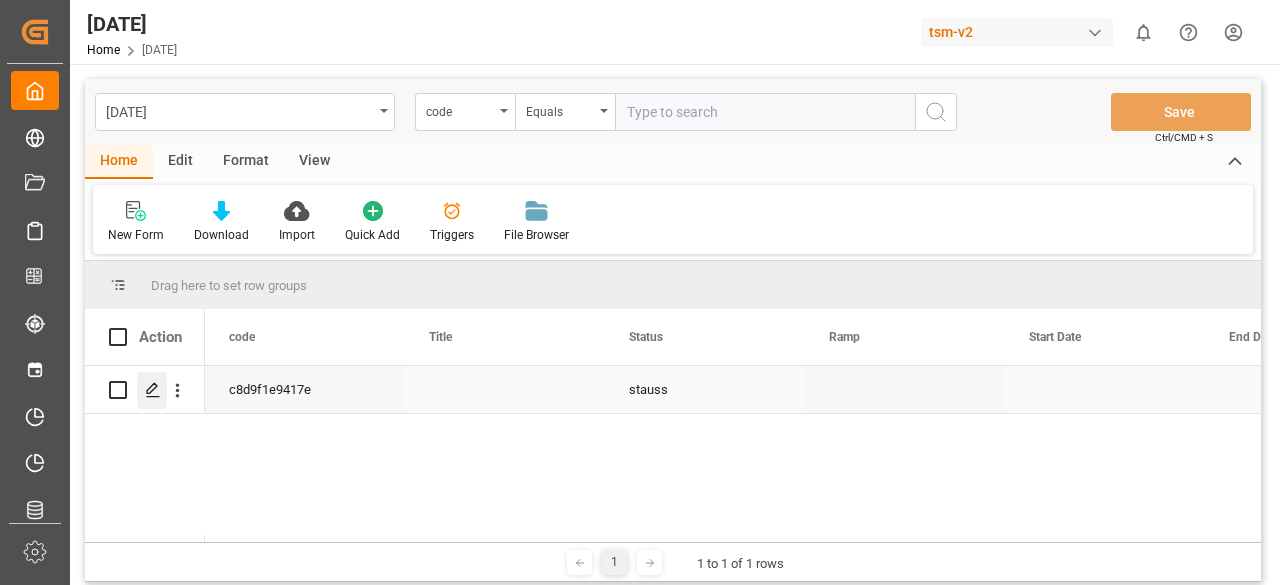 click 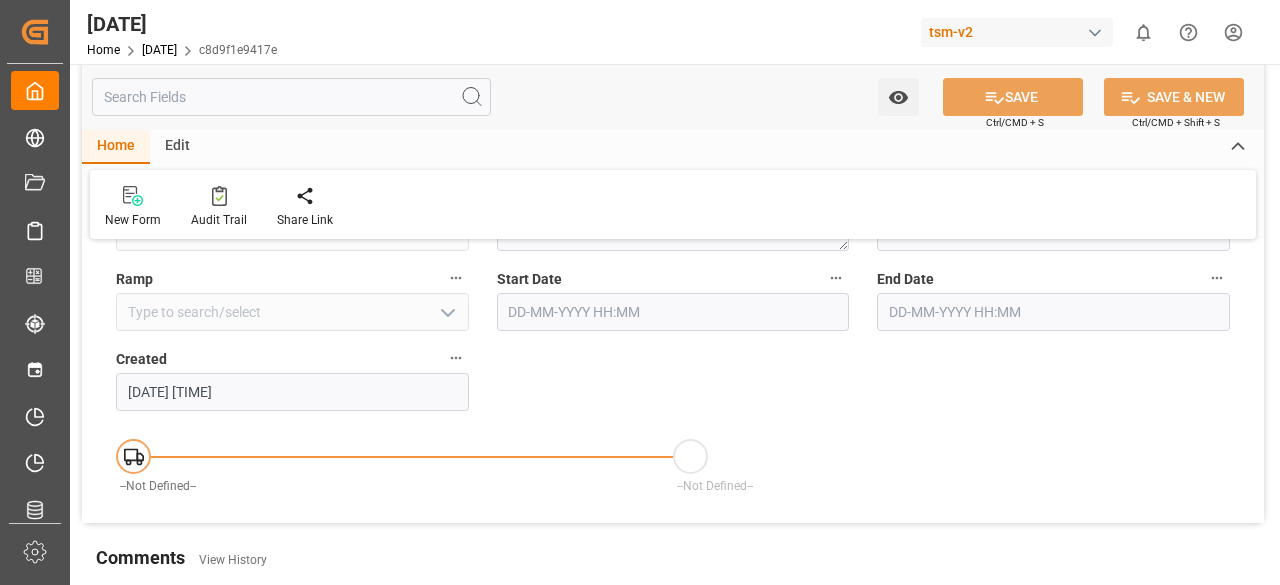 scroll, scrollTop: 0, scrollLeft: 0, axis: both 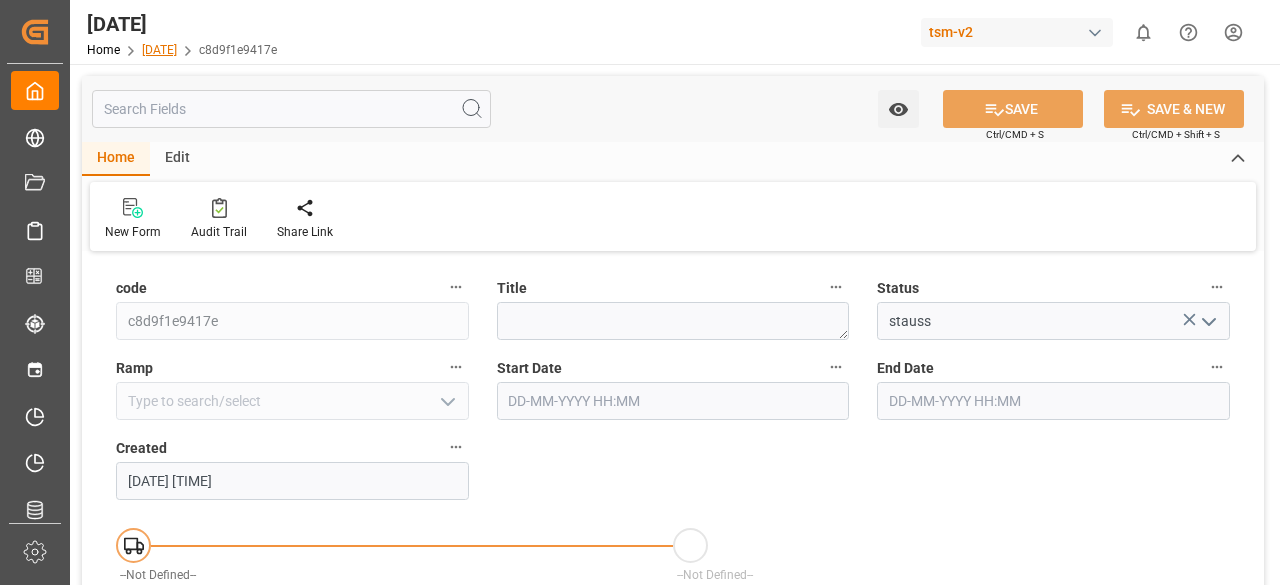 click on "[DATE]" at bounding box center (159, 50) 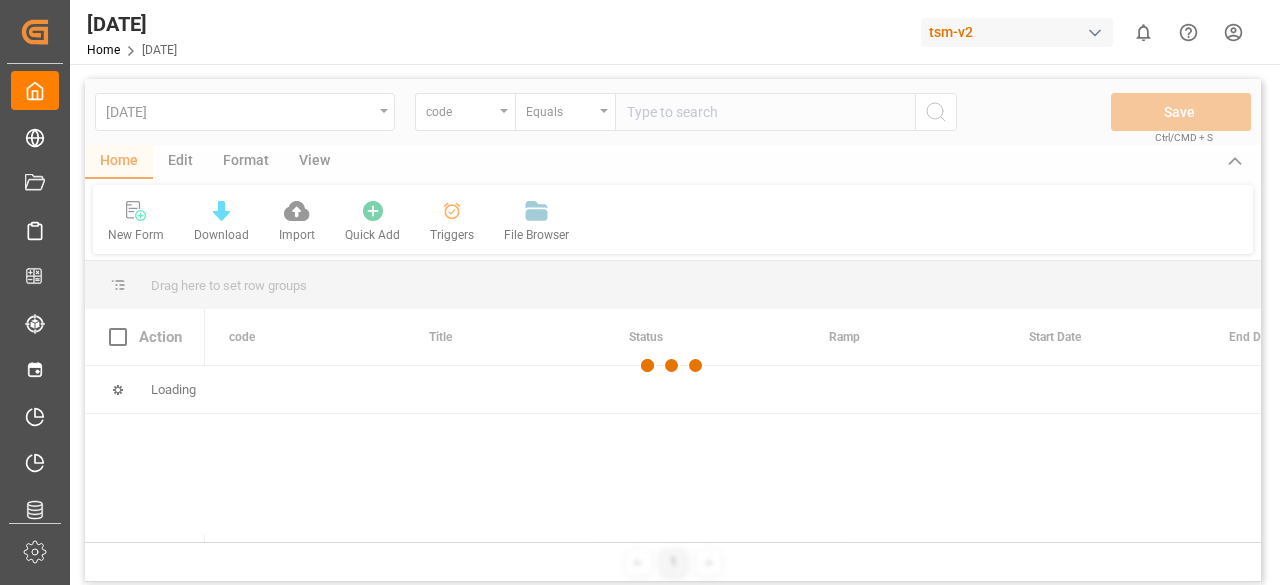 click at bounding box center [673, 365] 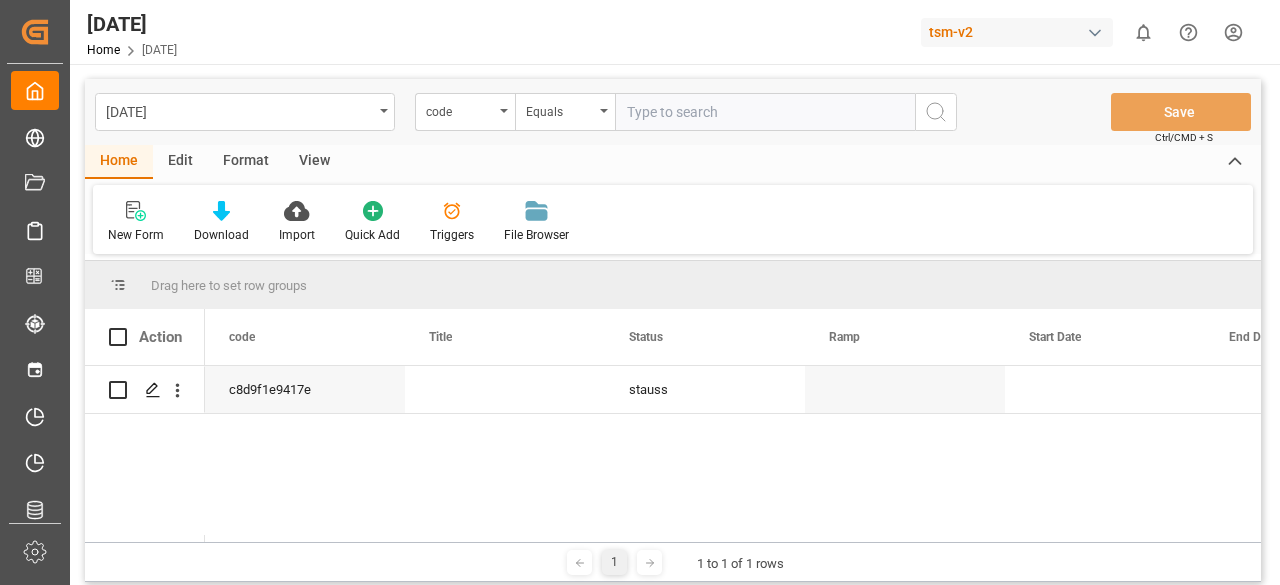 click on "[MONTH]" at bounding box center [239, 110] 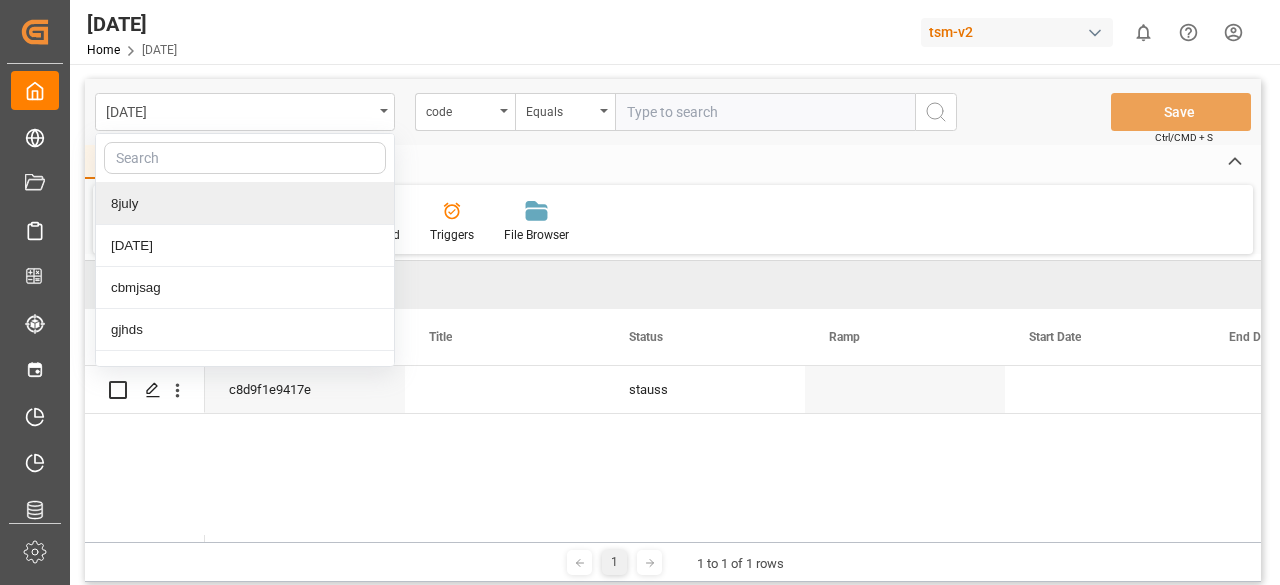 click on "8july" at bounding box center [245, 204] 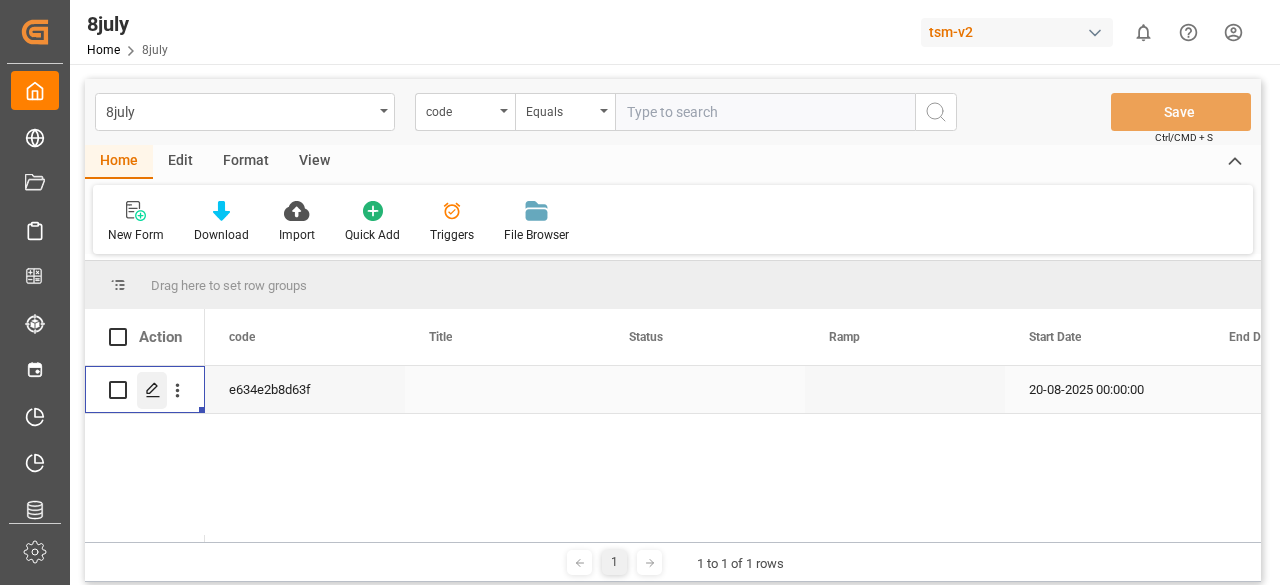 click 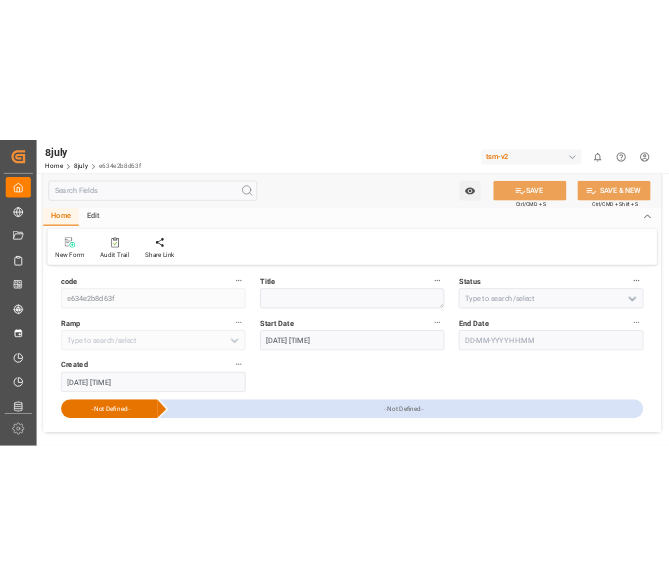 scroll, scrollTop: 0, scrollLeft: 0, axis: both 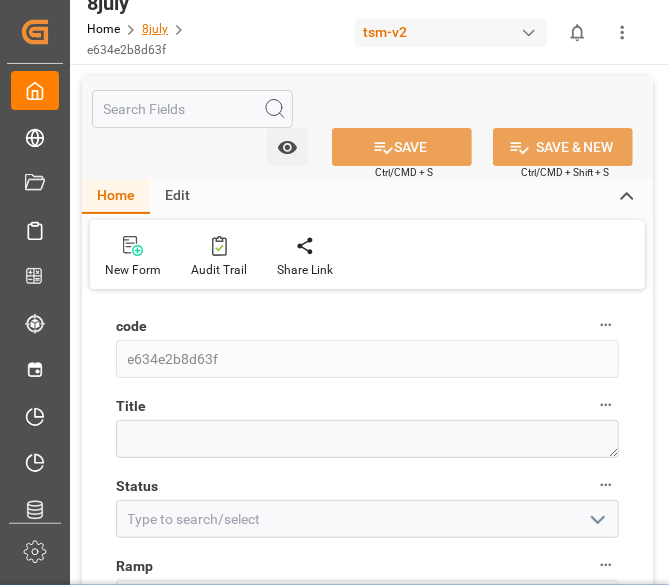 click on "8july" at bounding box center (155, 29) 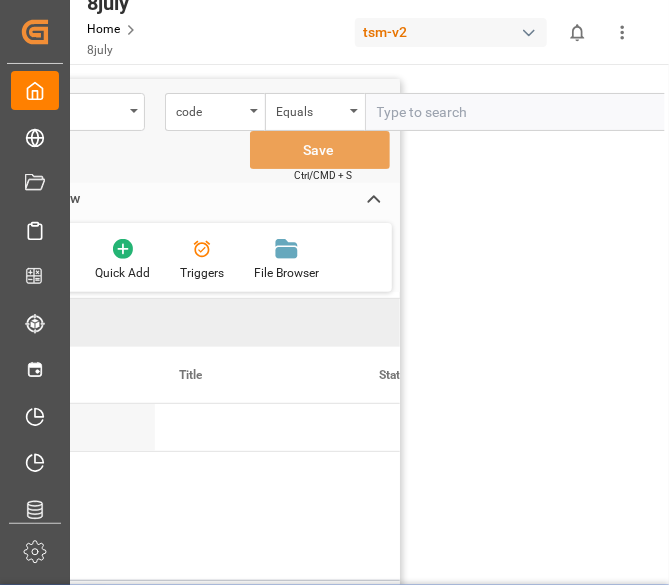 scroll, scrollTop: 0, scrollLeft: 0, axis: both 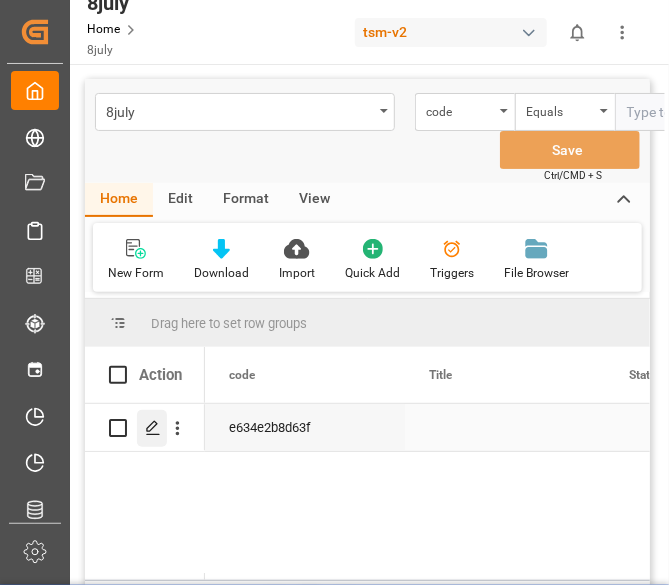 click 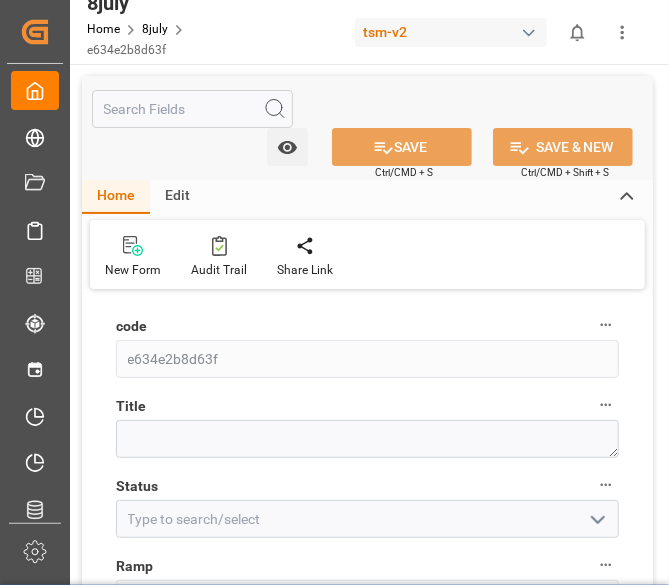 type on "20-08-2025 00:00" 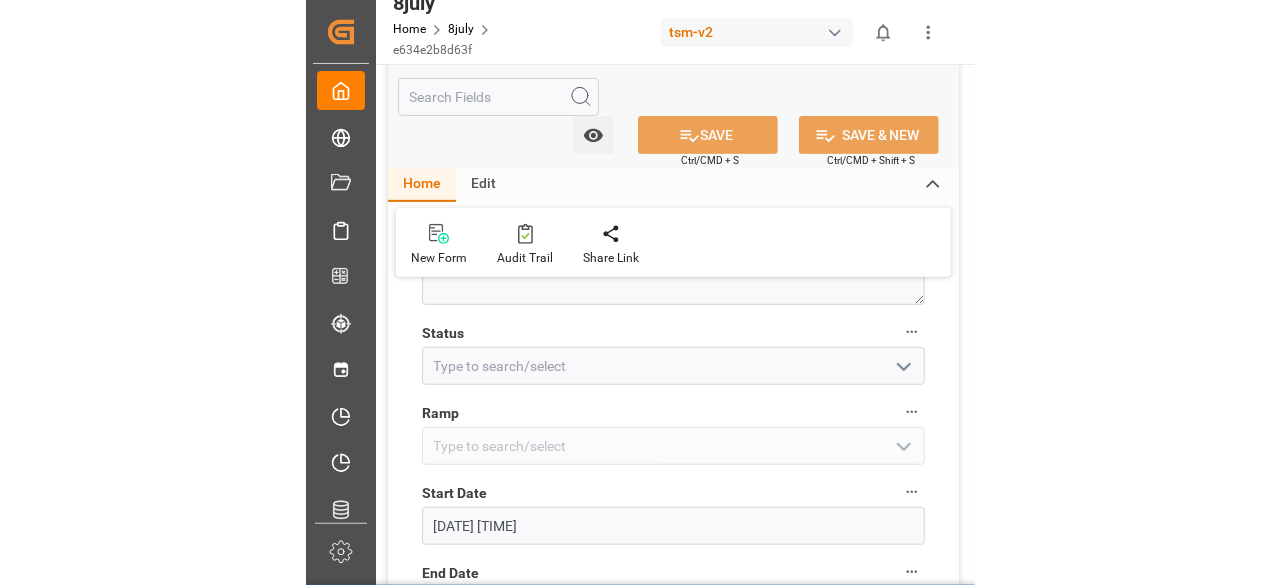 scroll, scrollTop: 400, scrollLeft: 0, axis: vertical 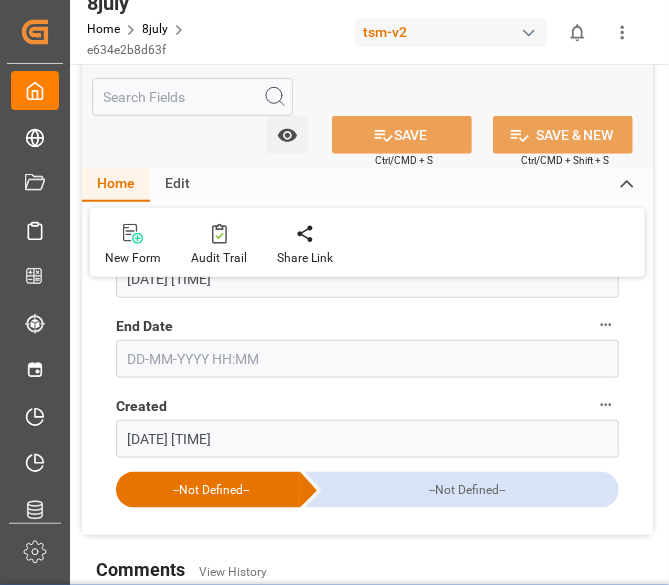 drag, startPoint x: 430, startPoint y: 498, endPoint x: 492, endPoint y: 488, distance: 62.801273 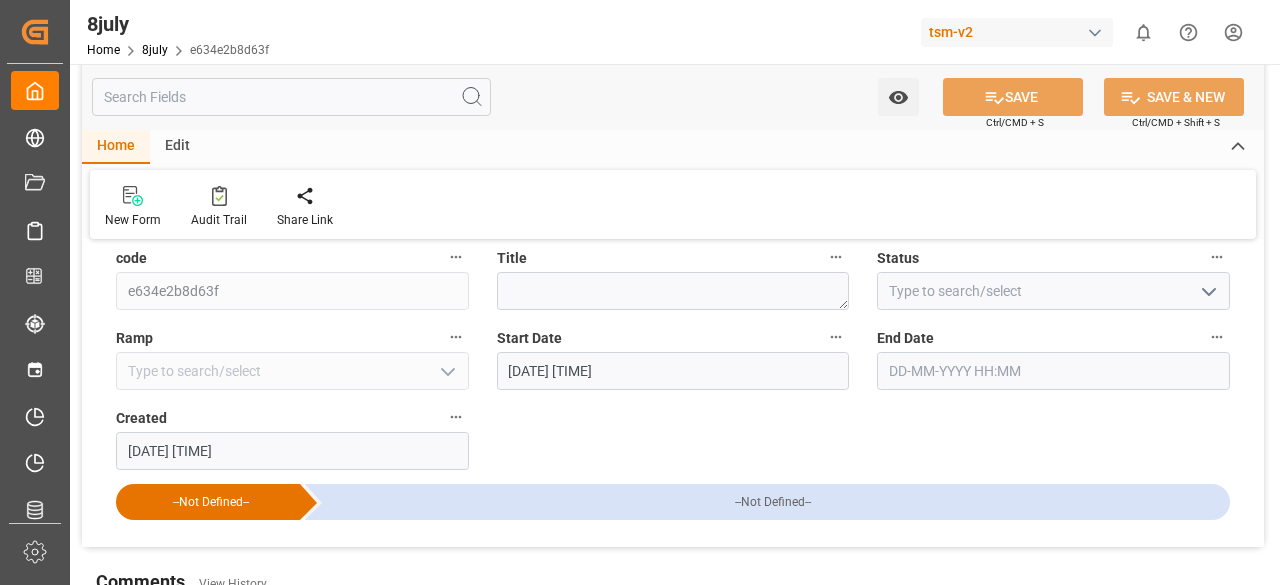 scroll, scrollTop: 0, scrollLeft: 0, axis: both 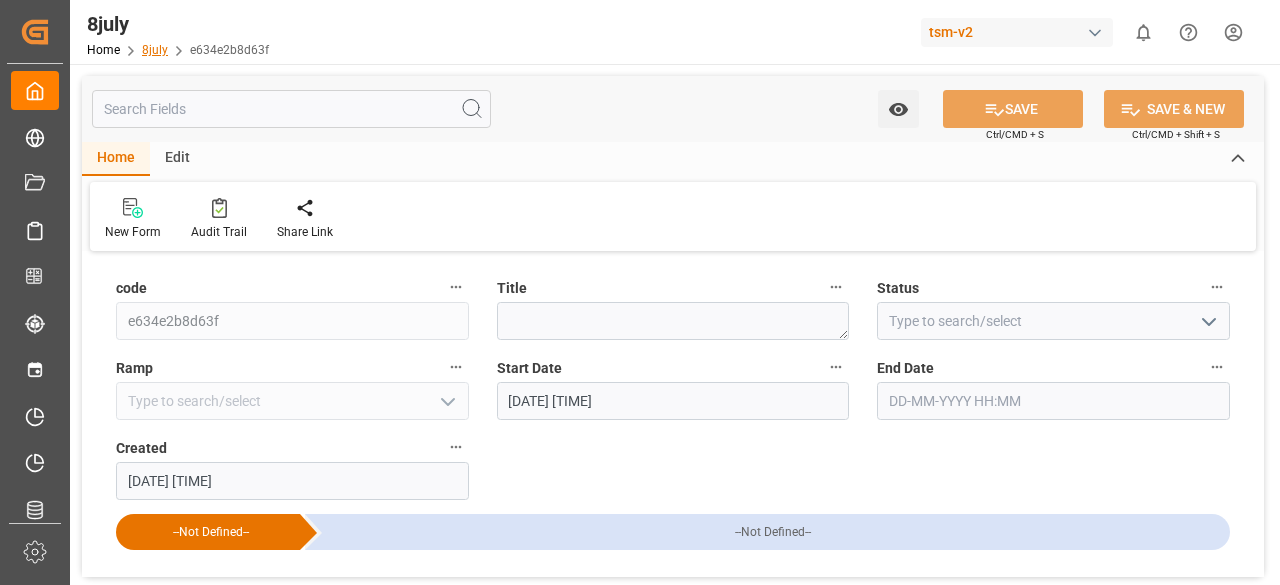 click on "8july" at bounding box center (155, 50) 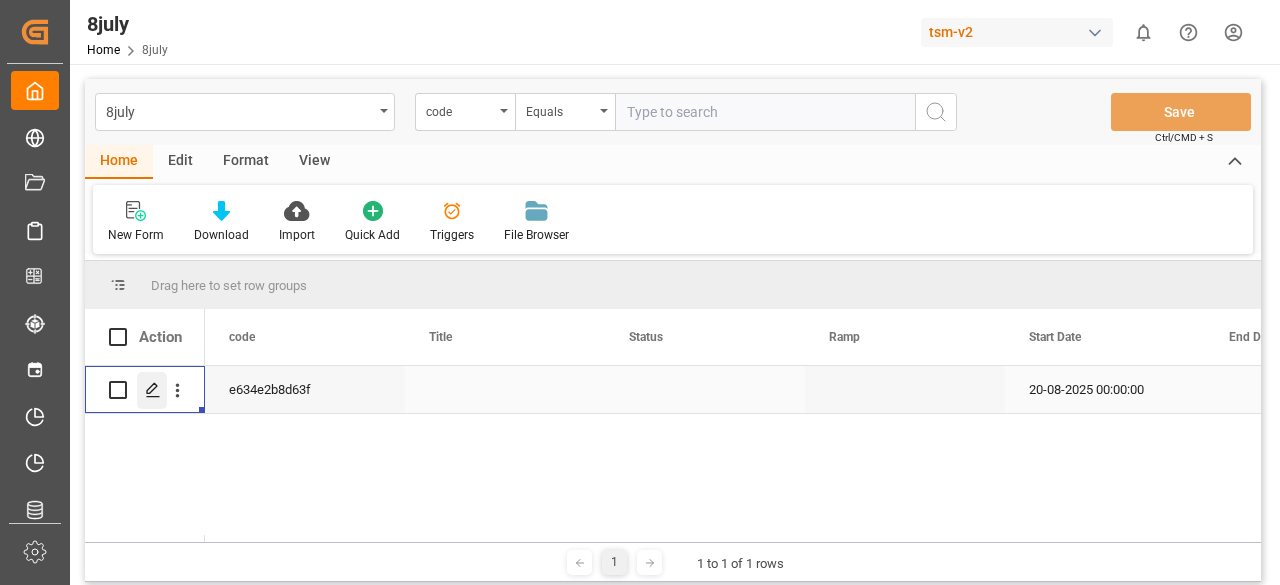 click 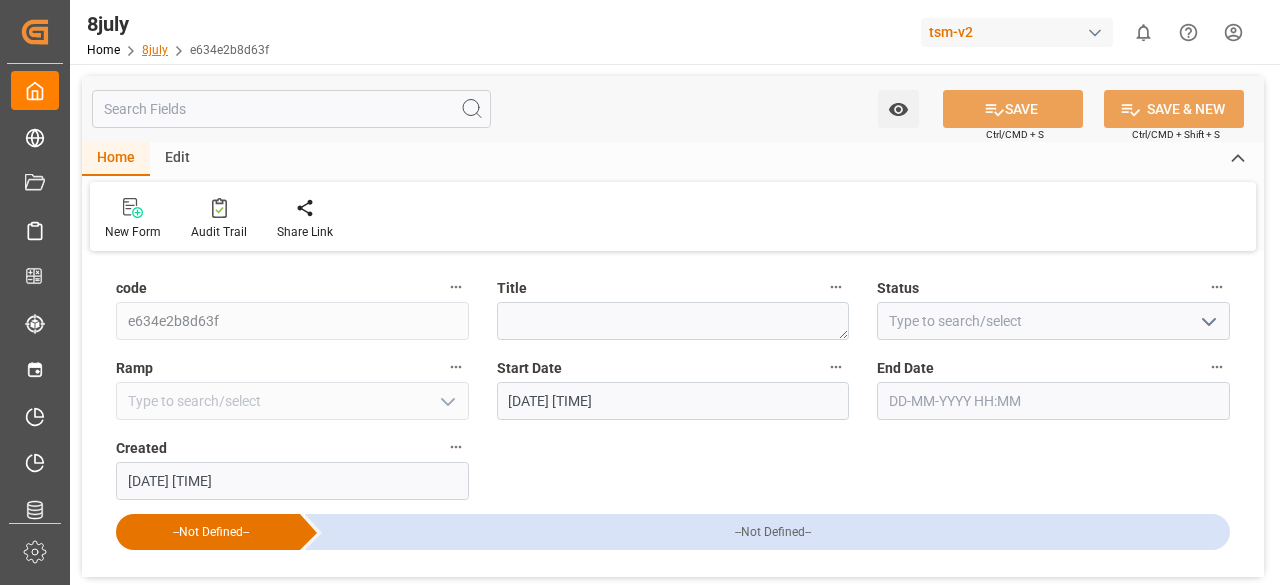click on "8july" at bounding box center (155, 50) 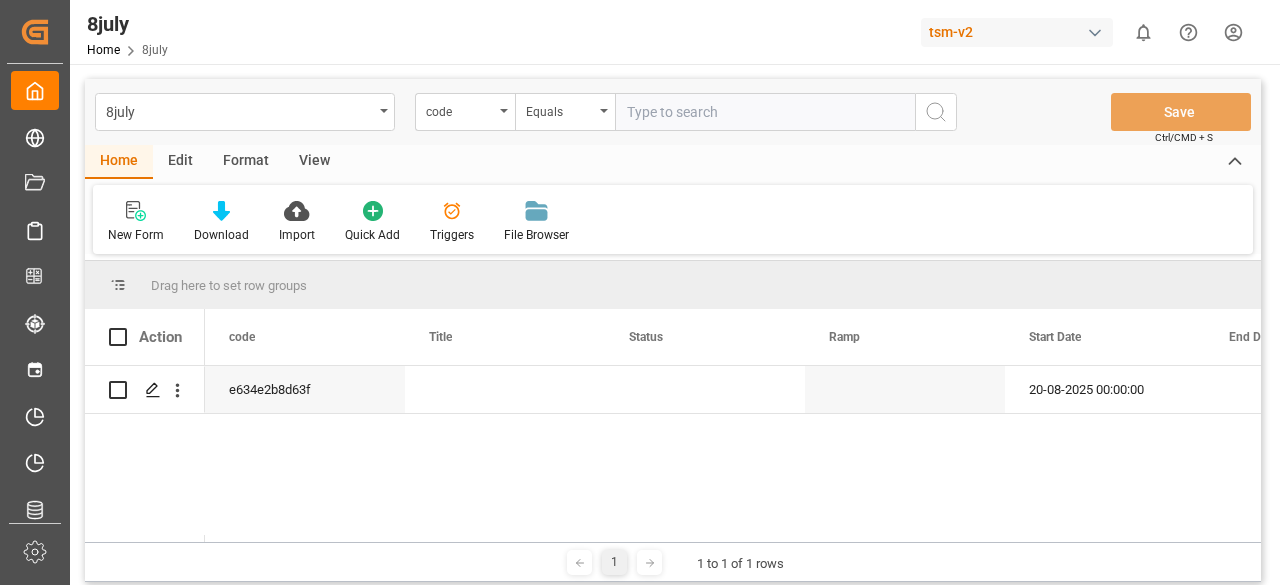 click on "Edit" at bounding box center (180, 162) 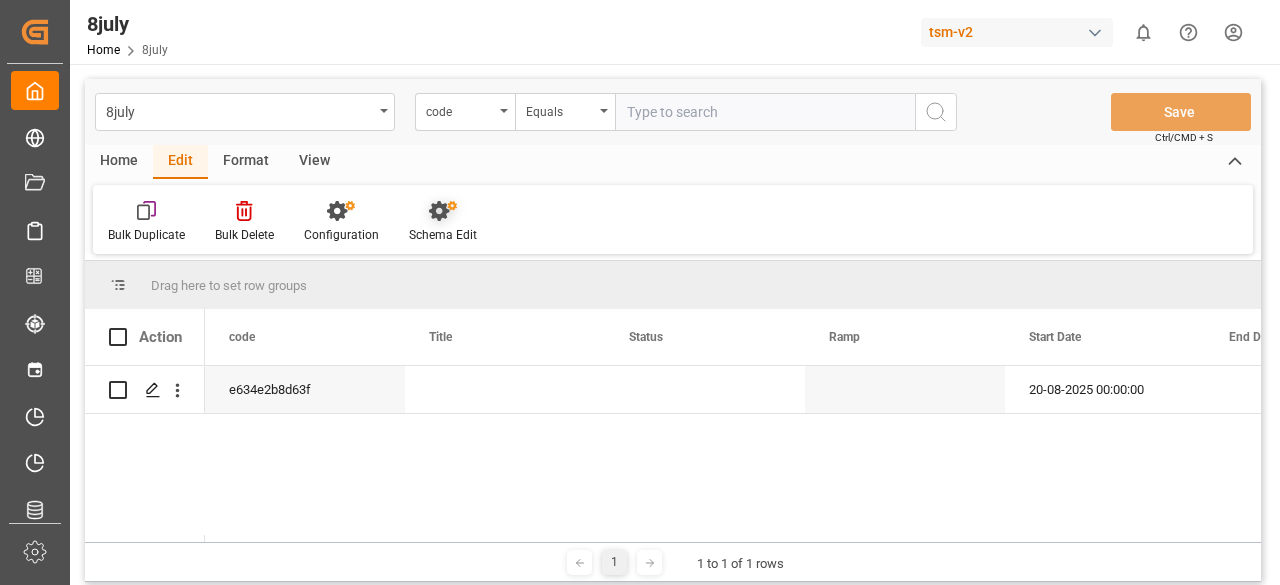 click 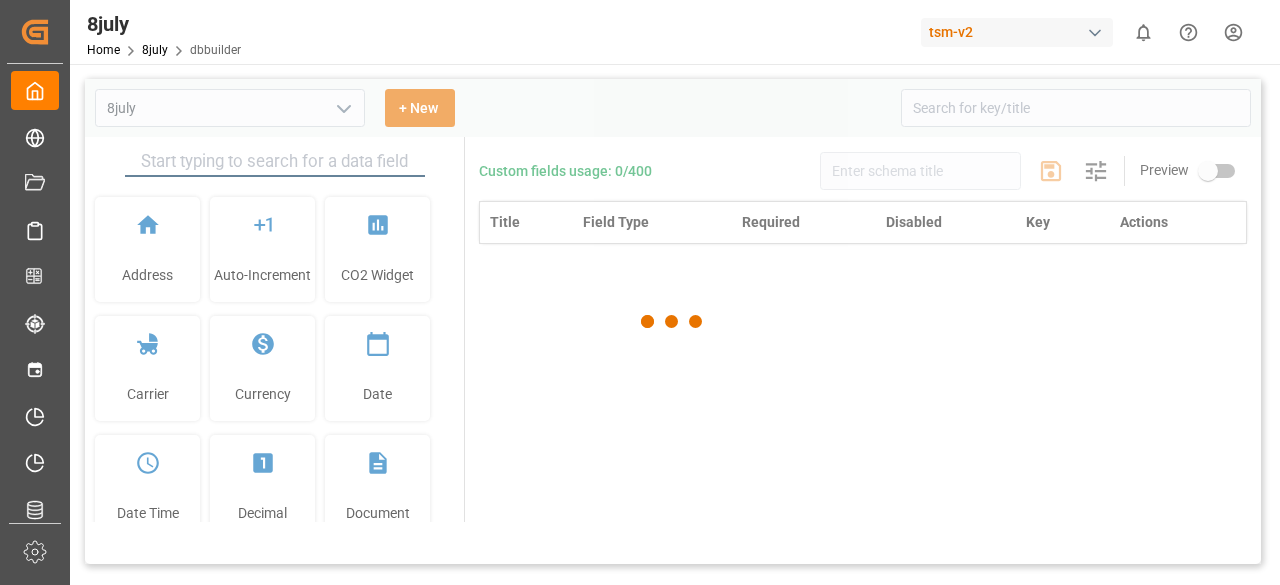 type on "8july" 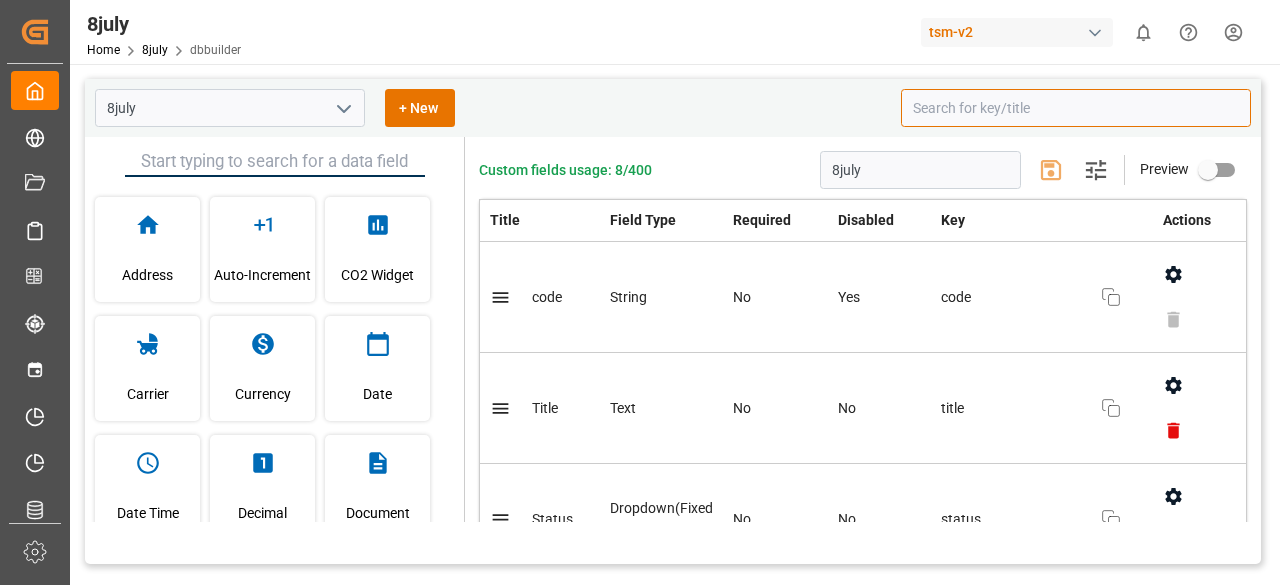 click at bounding box center (1076, 108) 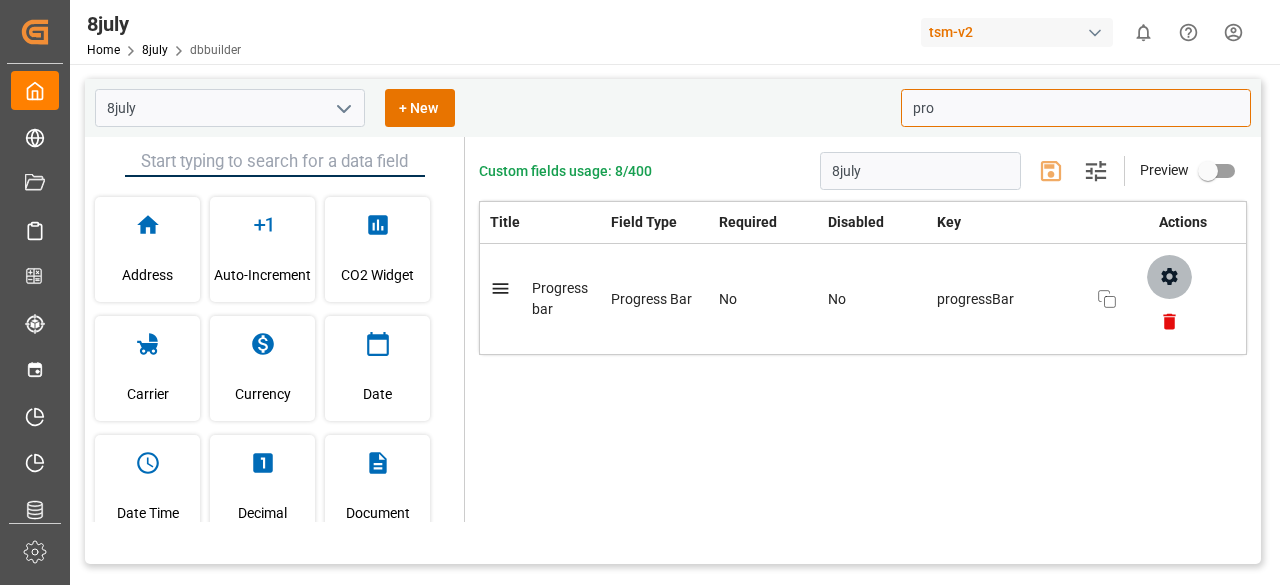 click 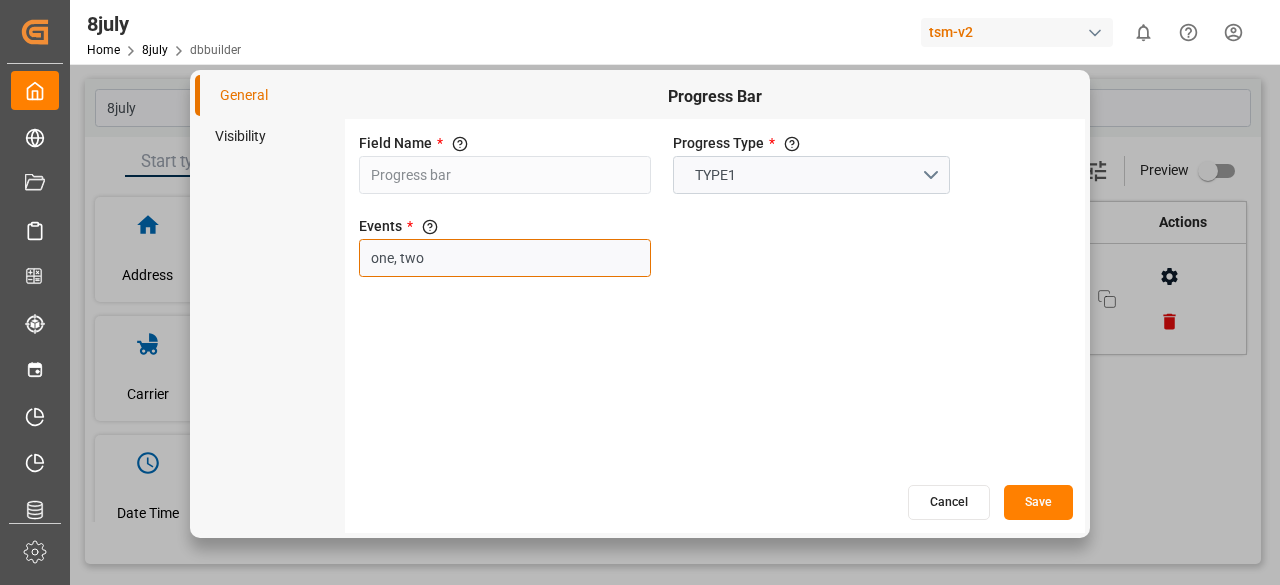 click on "one, two" at bounding box center [505, 258] 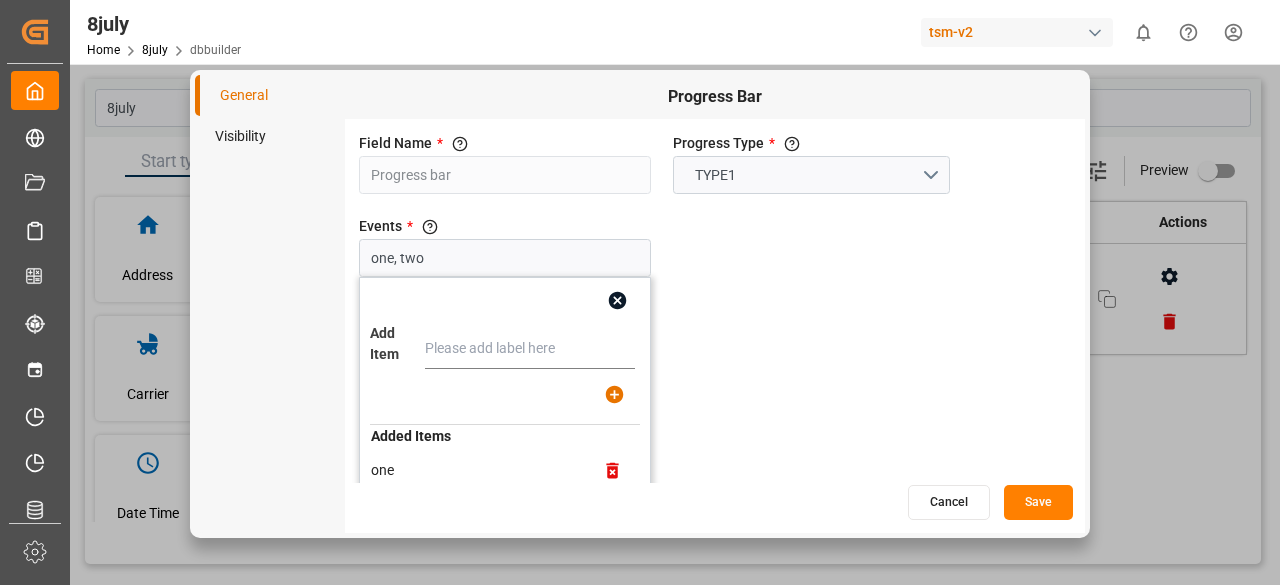 click on "Cancel" at bounding box center [949, 502] 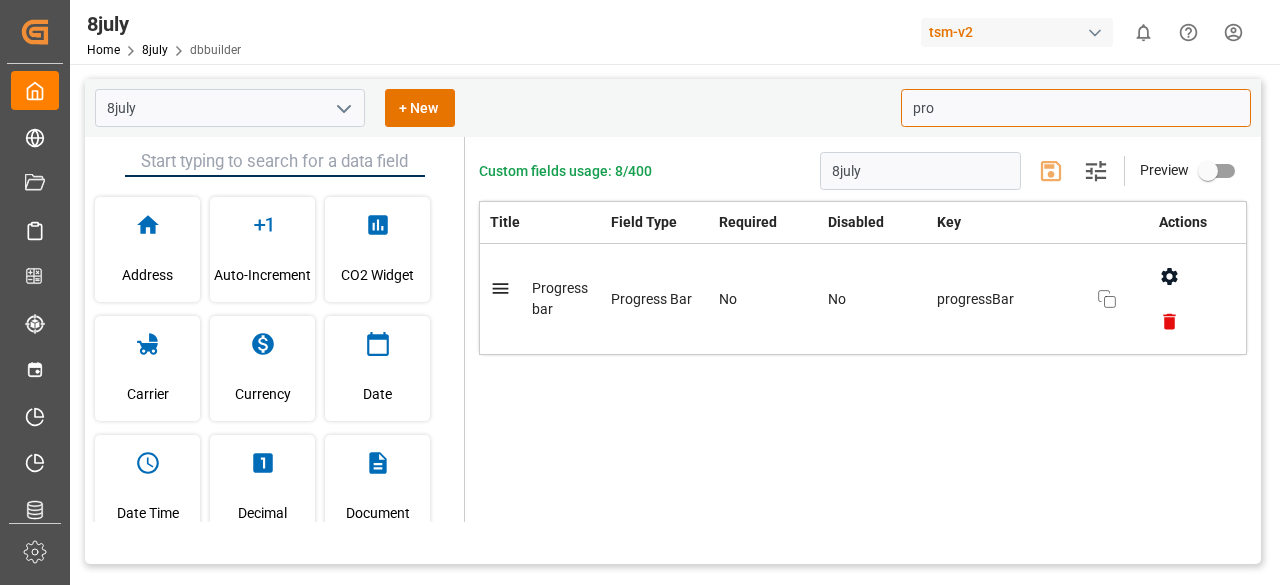 click on "pro" at bounding box center [1076, 108] 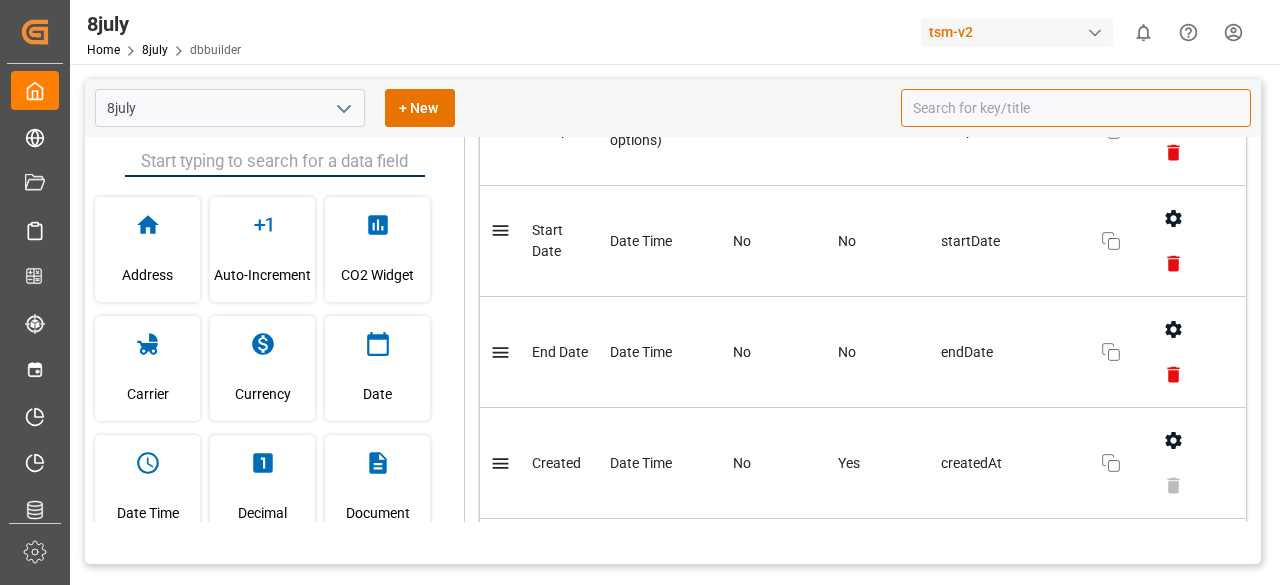 scroll, scrollTop: 688, scrollLeft: 0, axis: vertical 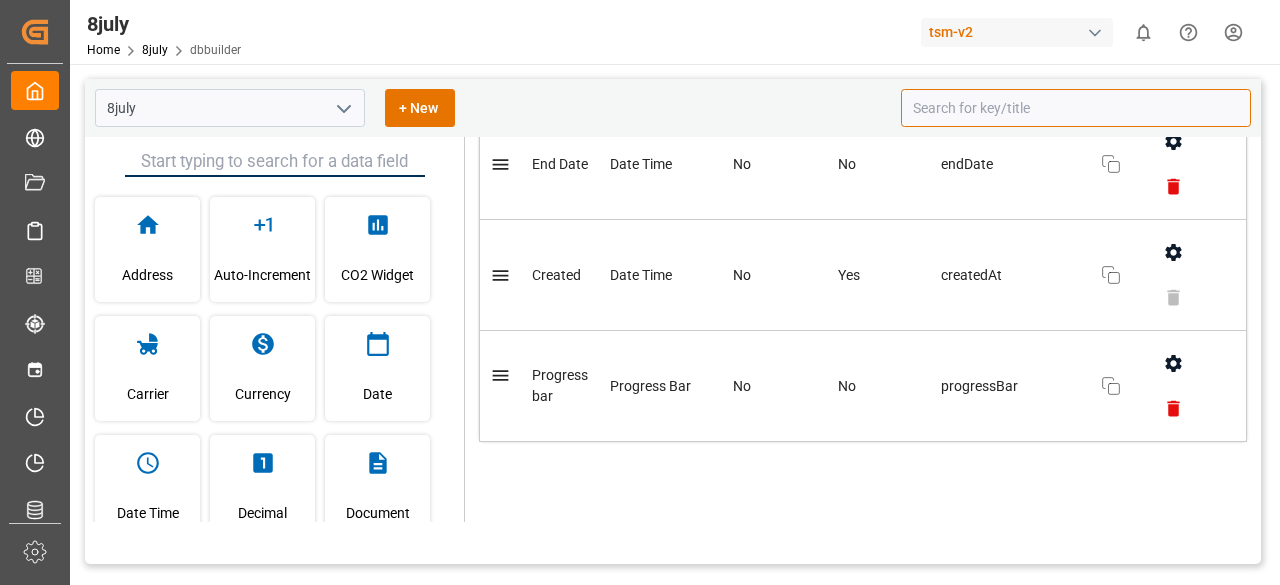 type 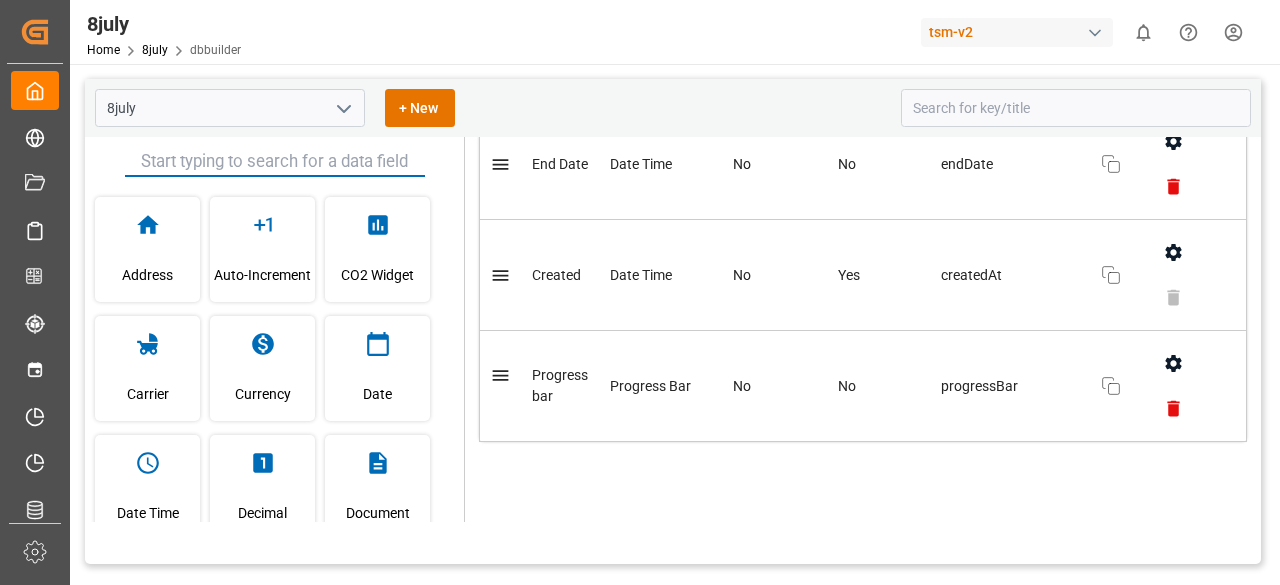 click at bounding box center [275, 162] 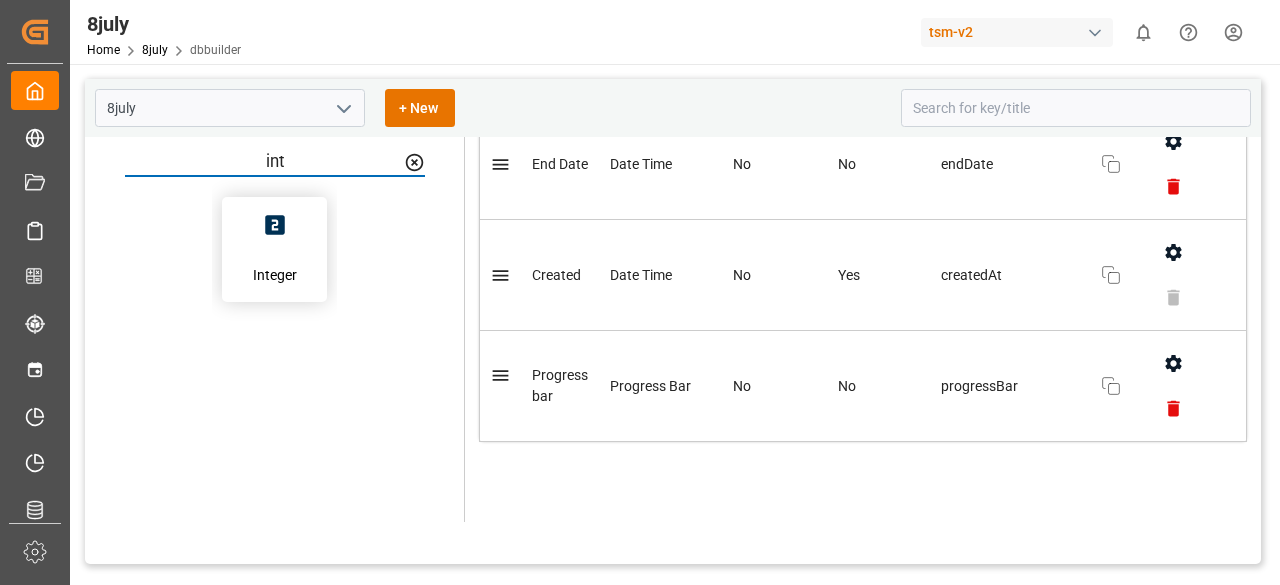 type on "int" 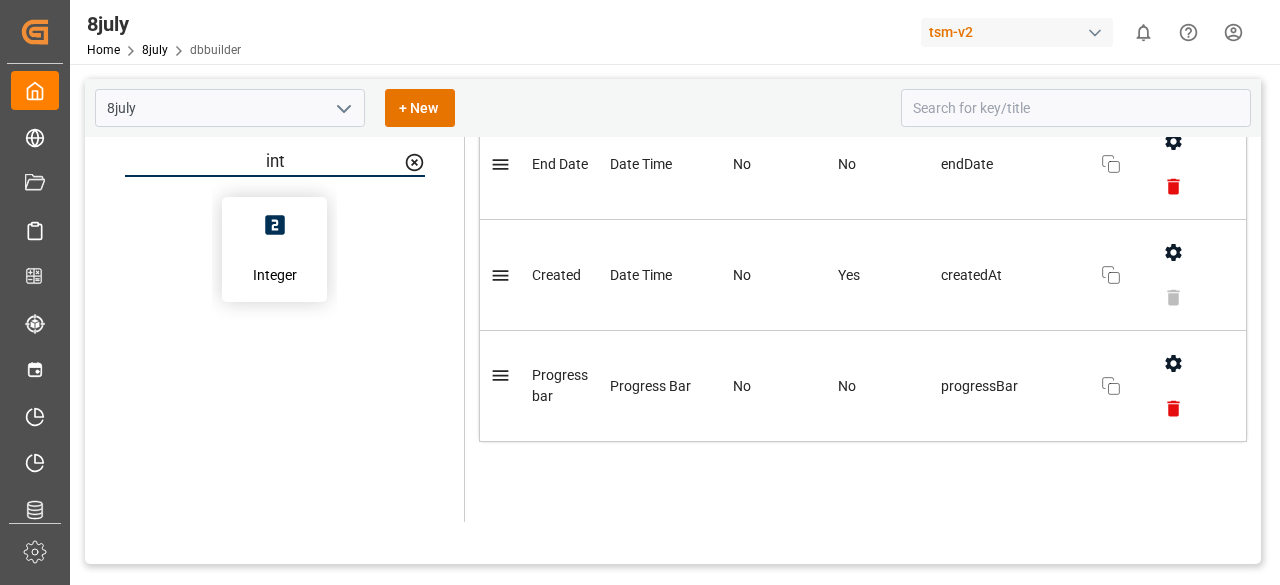click on "Integer" at bounding box center (275, 275) 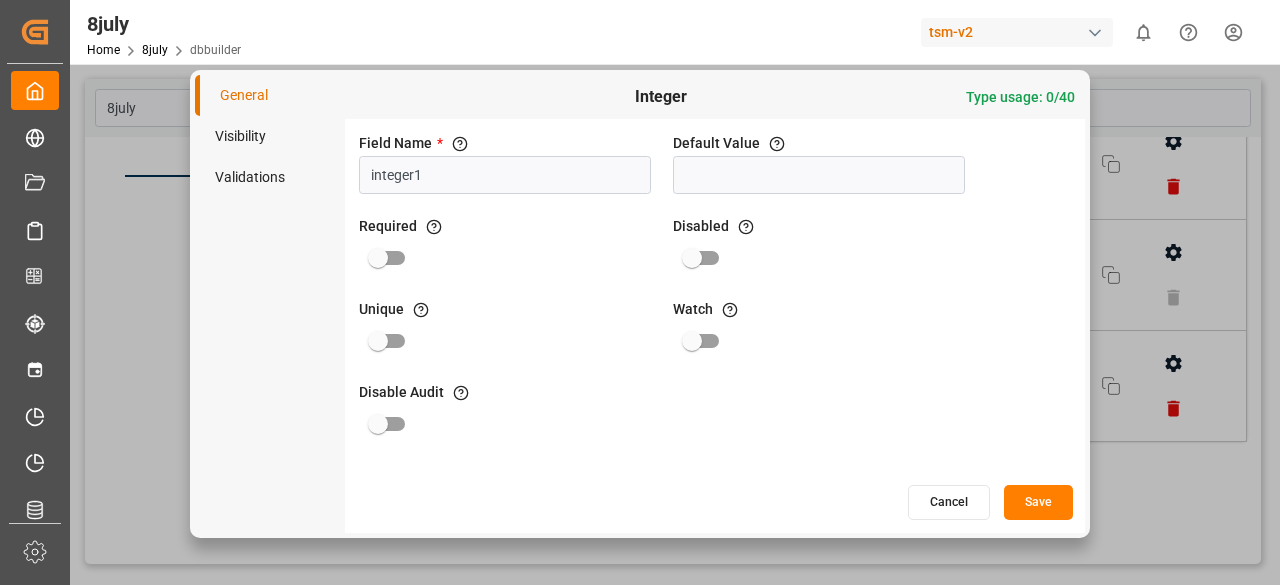 type on "integer1" 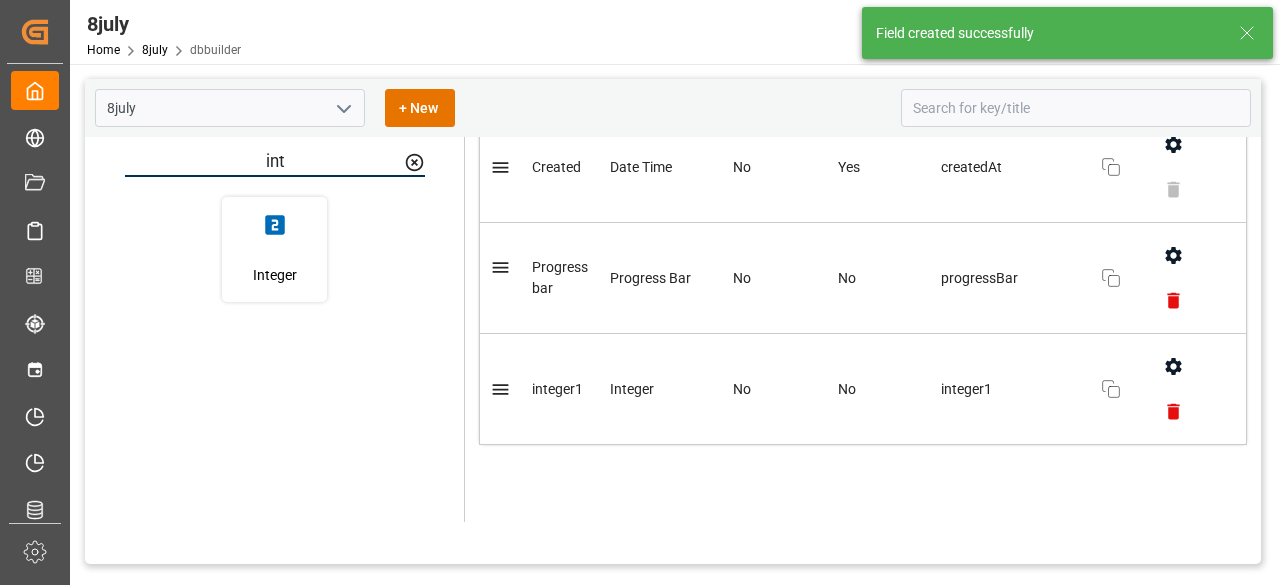 scroll, scrollTop: 798, scrollLeft: 0, axis: vertical 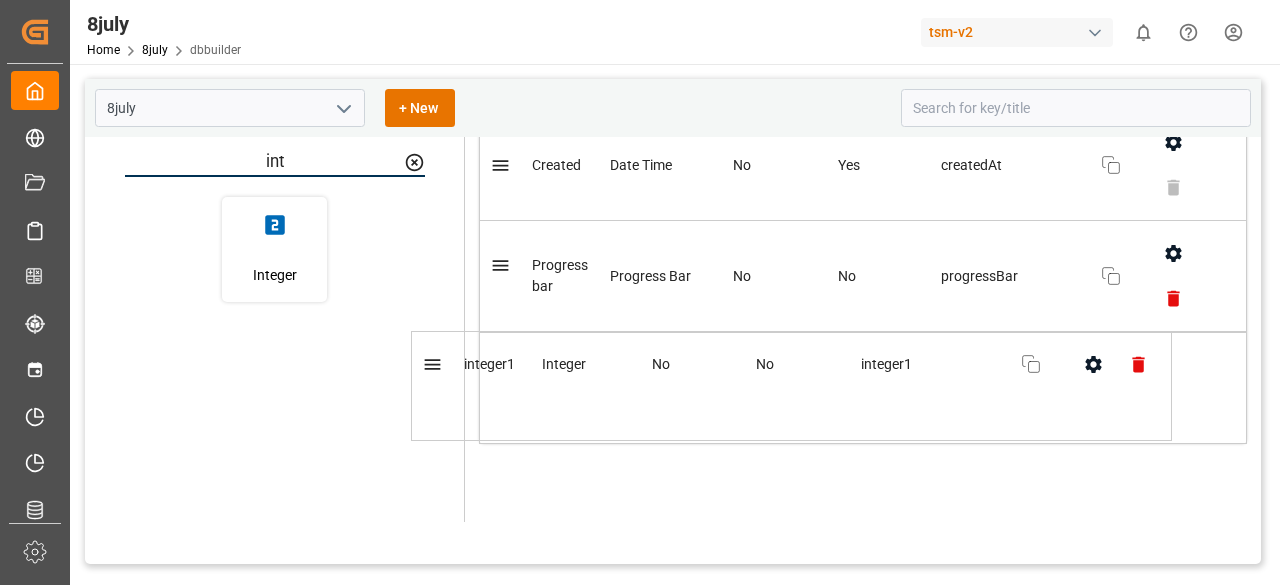 drag, startPoint x: 1004, startPoint y: 383, endPoint x: 929, endPoint y: 389, distance: 75.23962 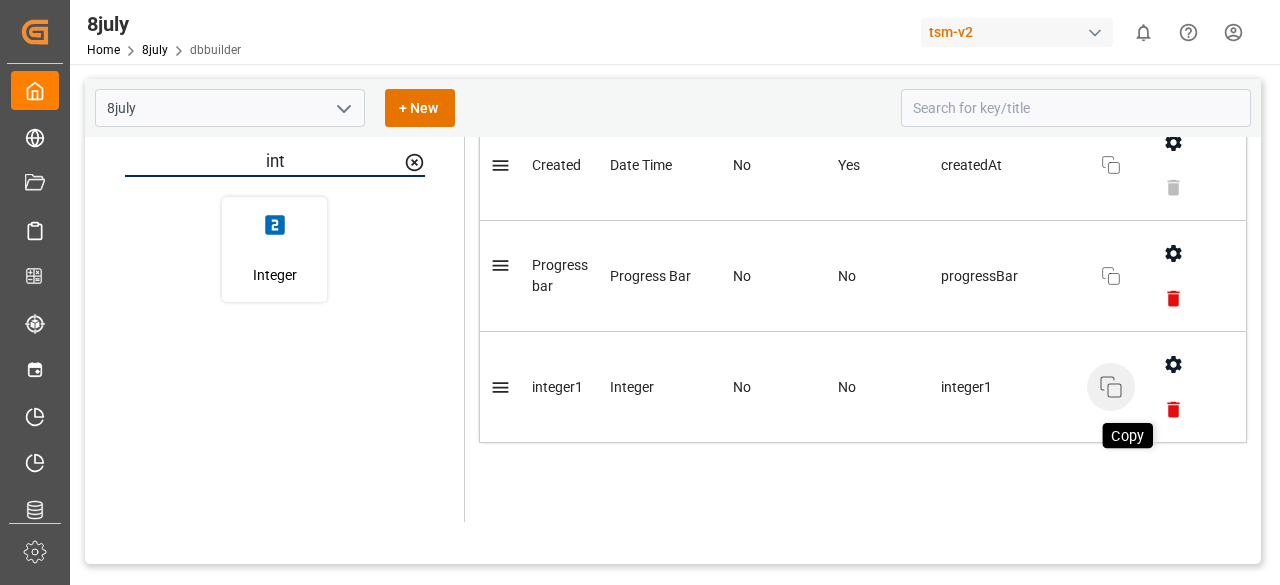 click 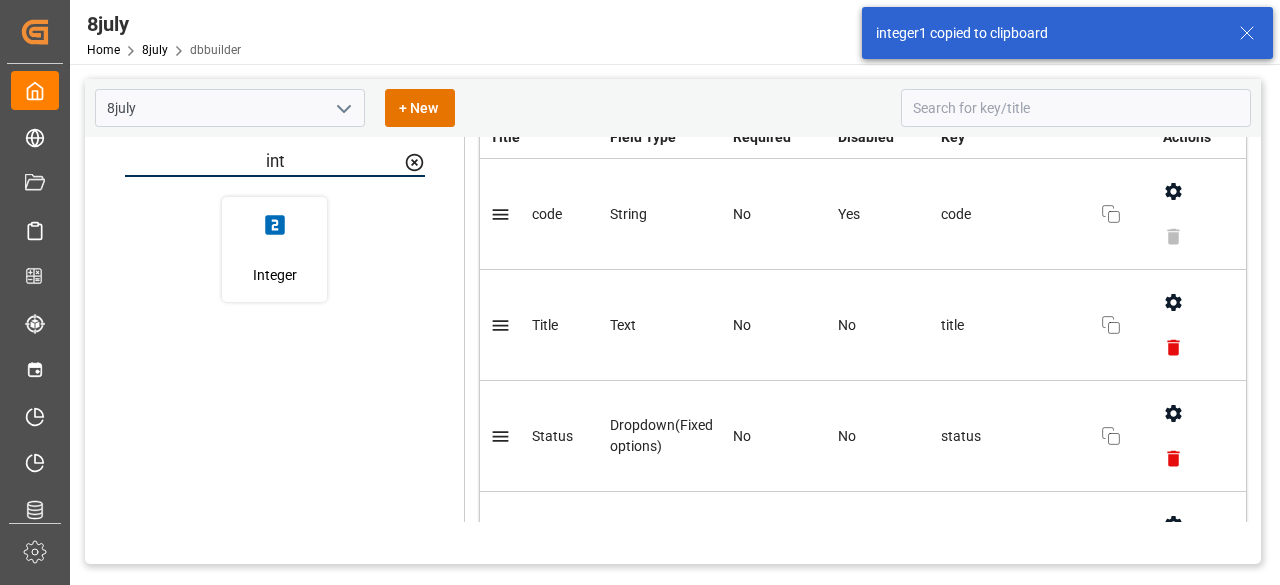 scroll, scrollTop: 0, scrollLeft: 0, axis: both 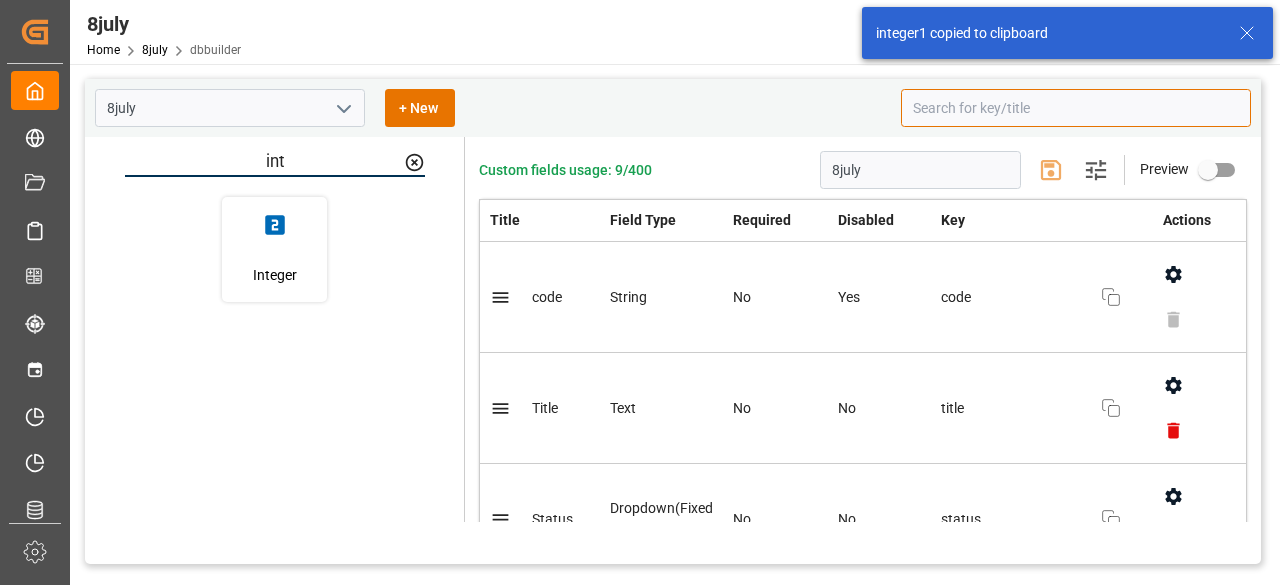 click at bounding box center (1076, 108) 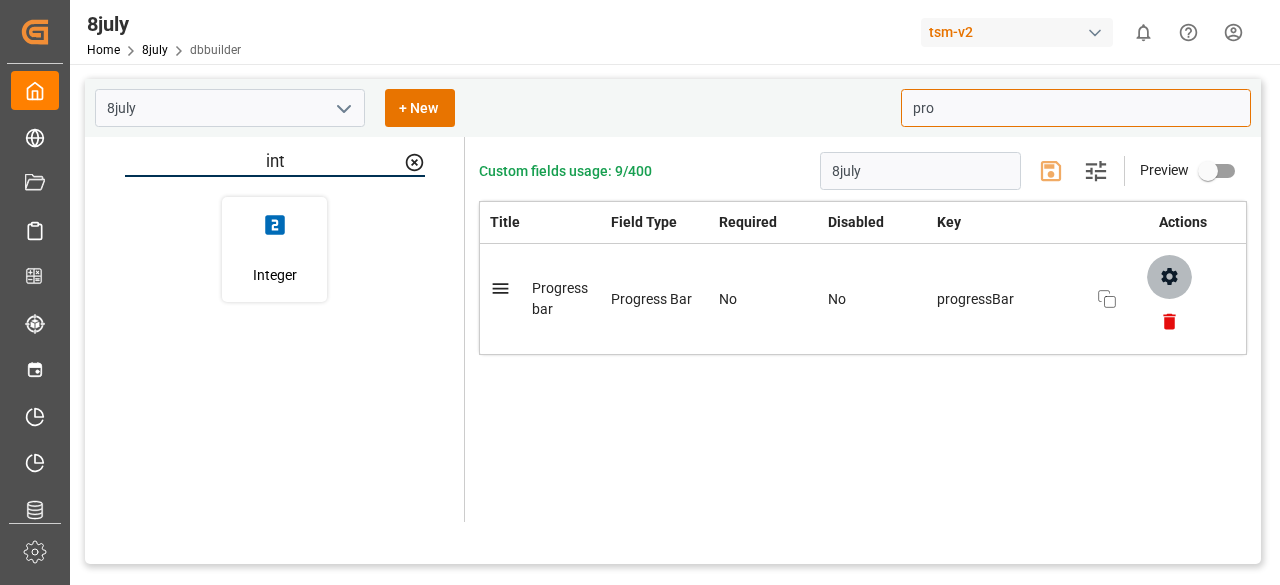 click 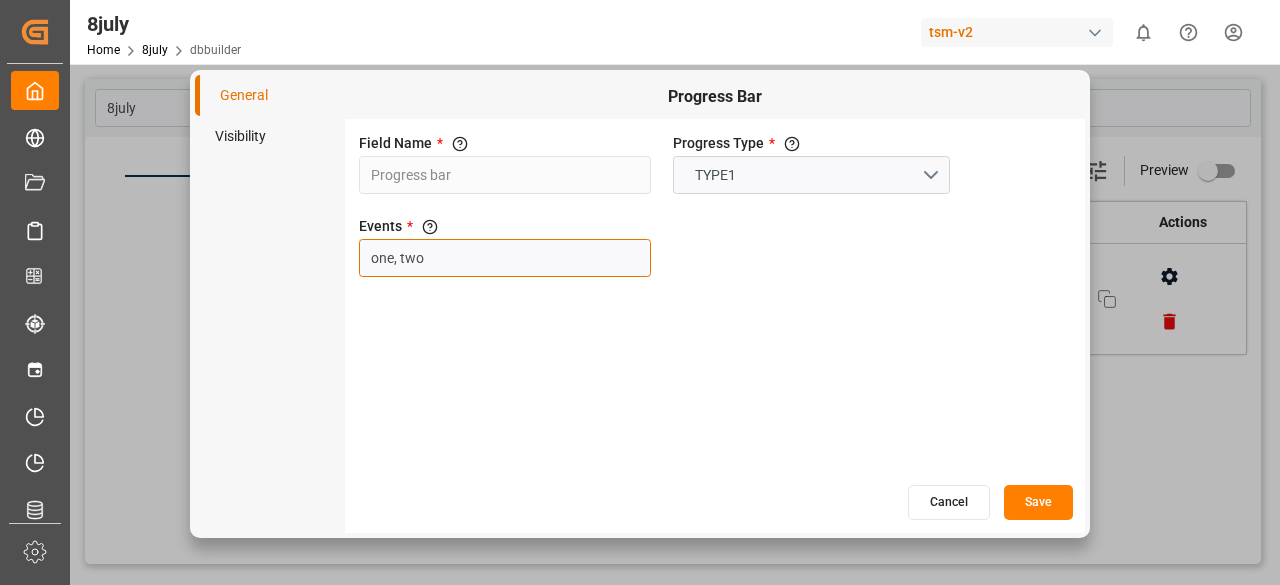click on "one, two" at bounding box center [505, 258] 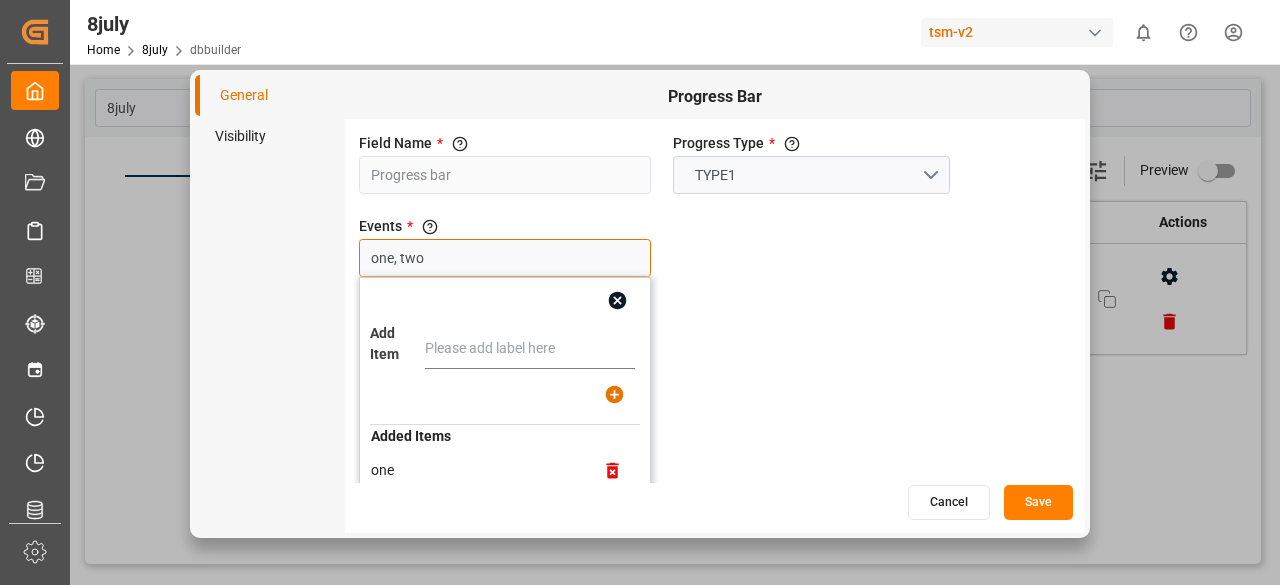 click on "one, two" at bounding box center [505, 258] 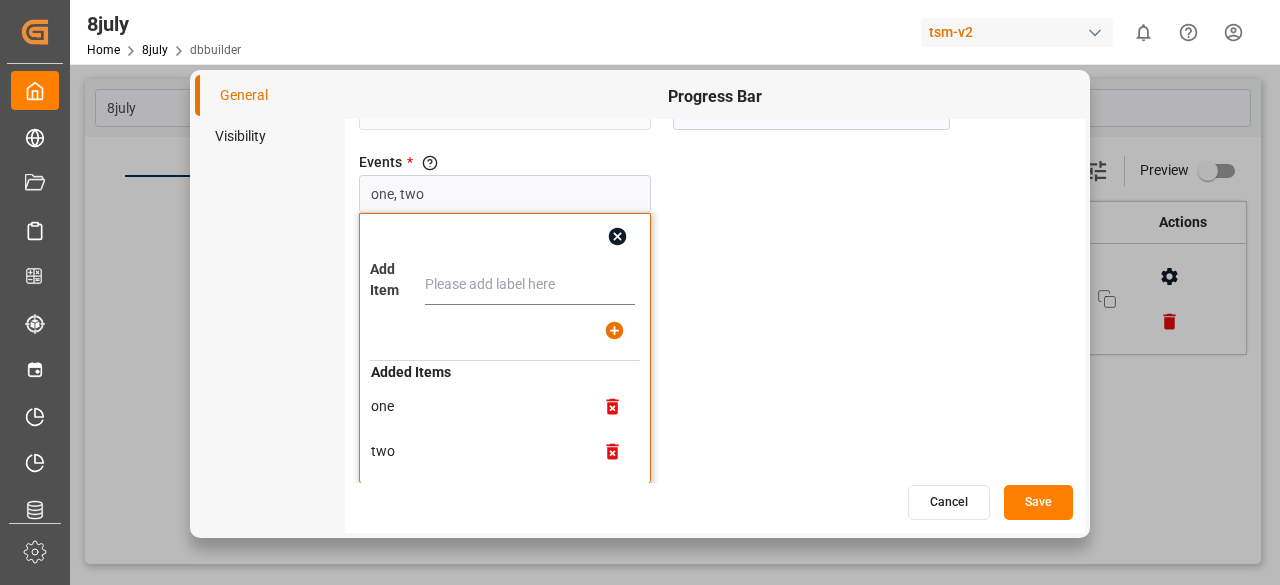 click 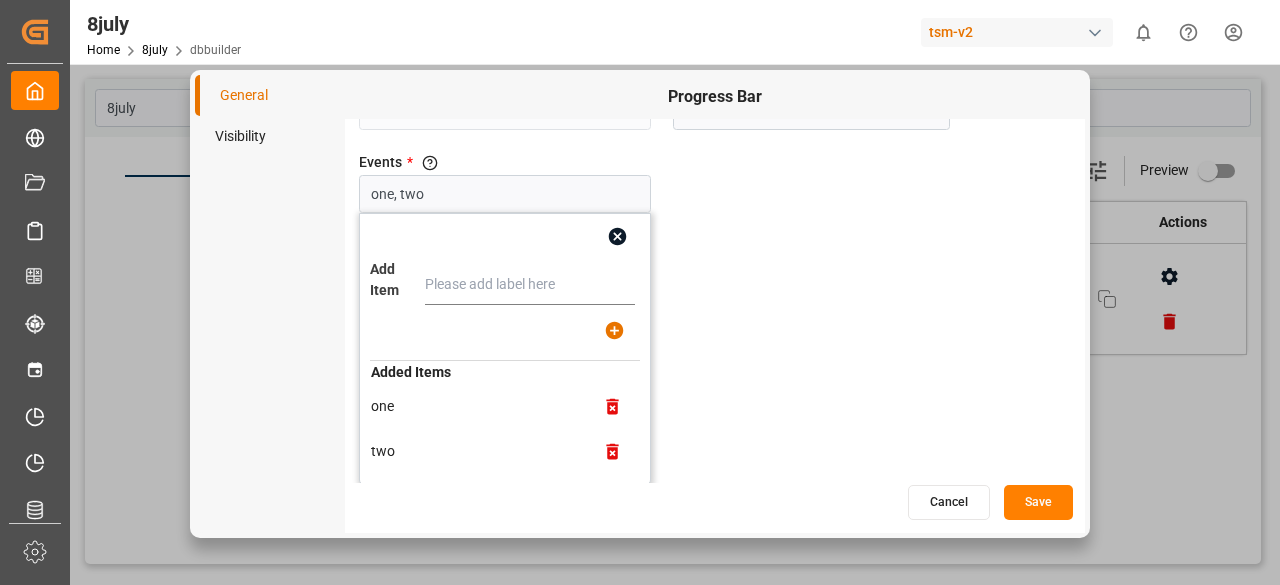 type on "two" 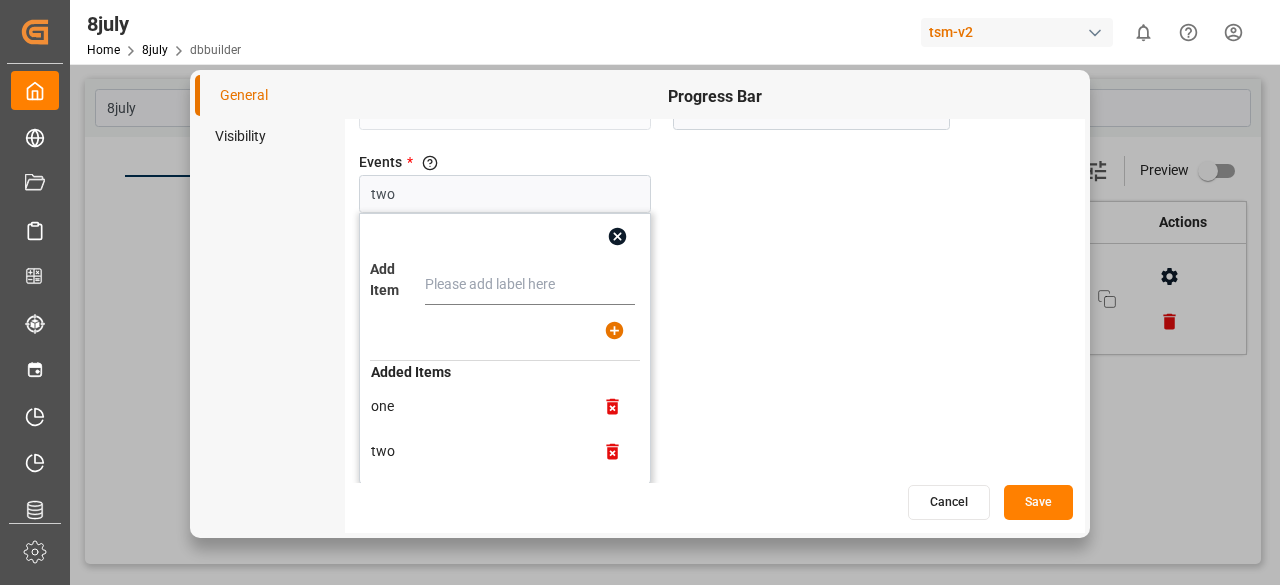 scroll, scrollTop: 20, scrollLeft: 0, axis: vertical 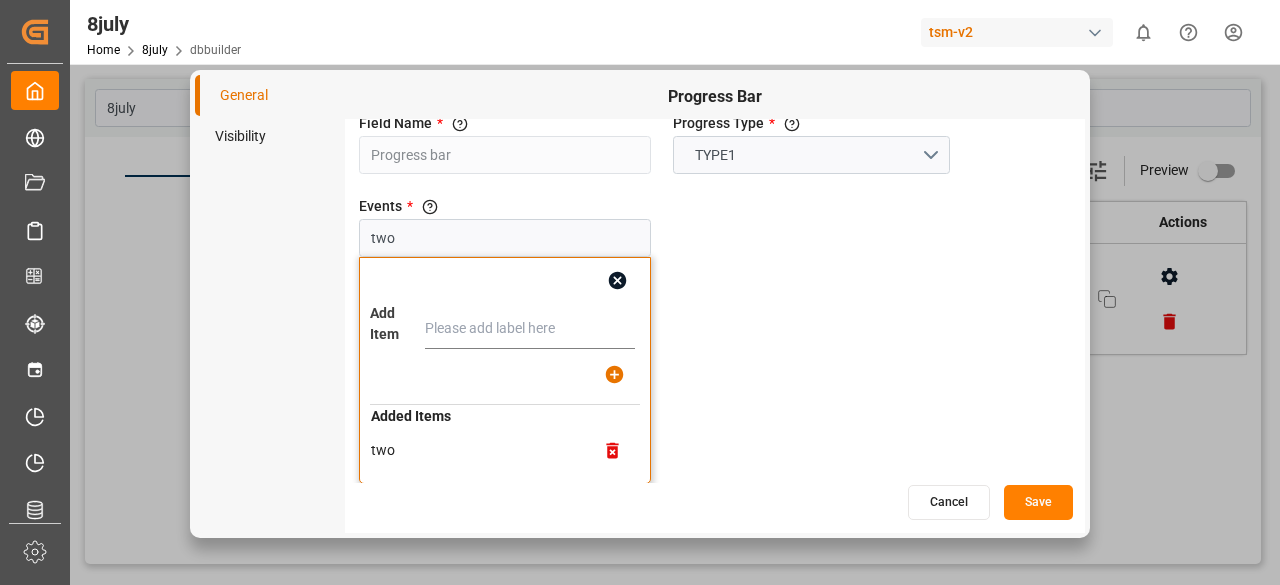 click 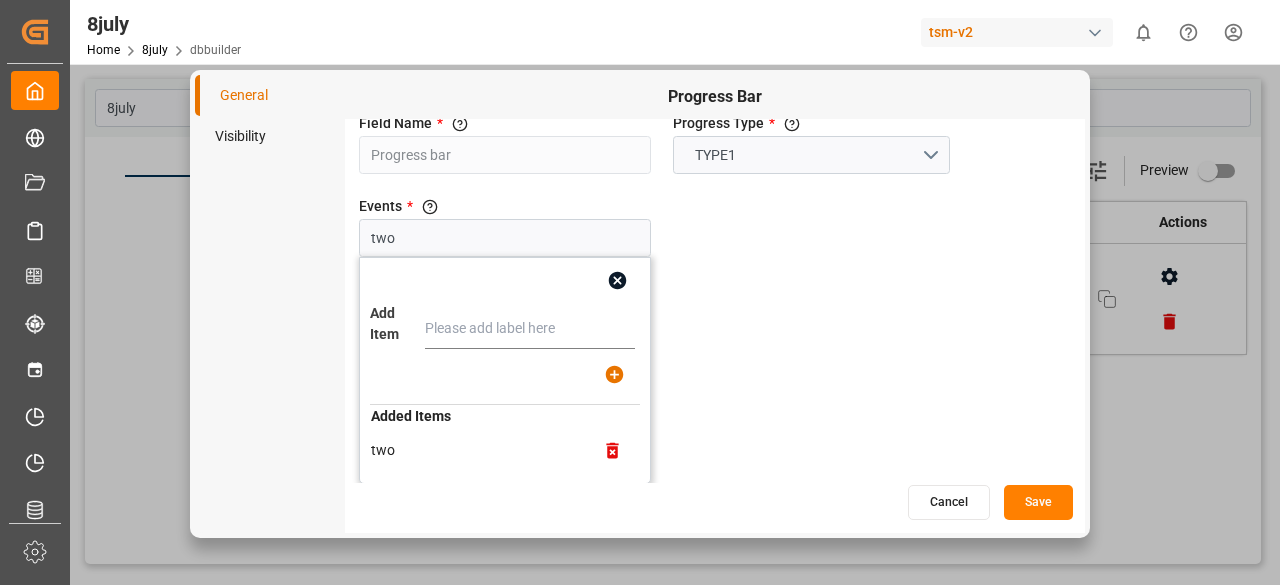 type 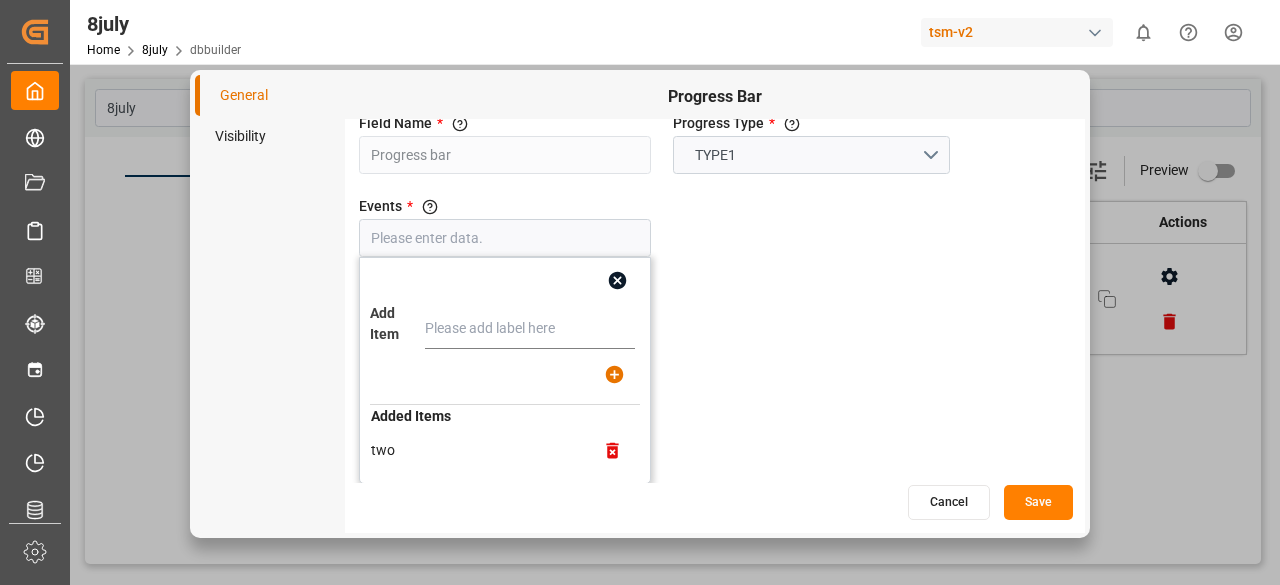 scroll, scrollTop: 0, scrollLeft: 0, axis: both 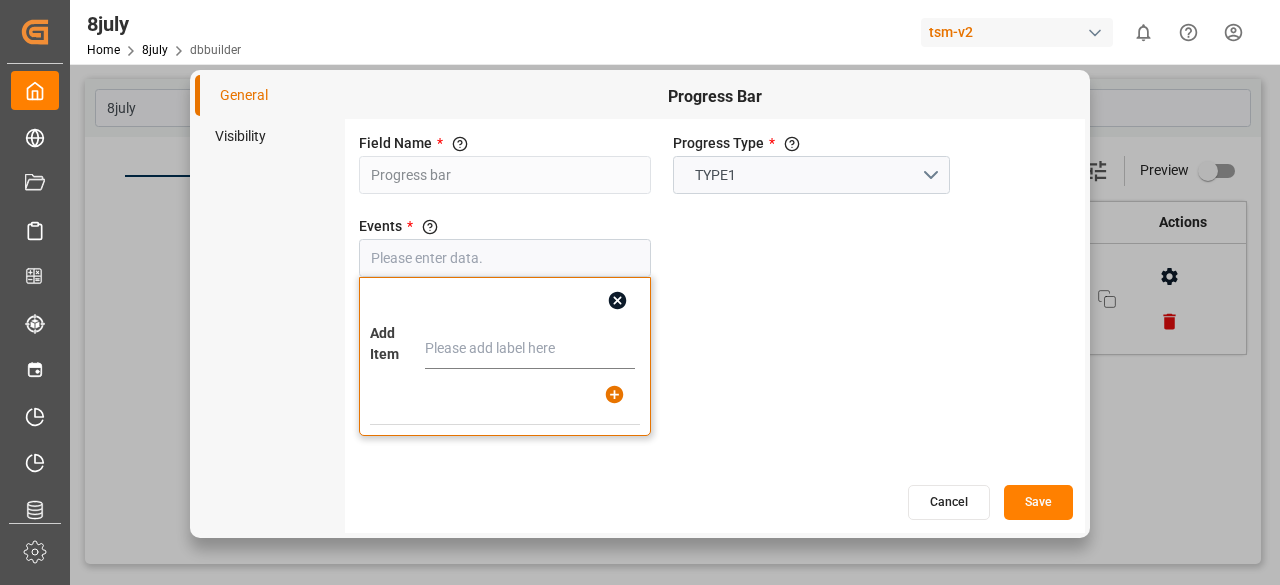 click at bounding box center [530, 349] 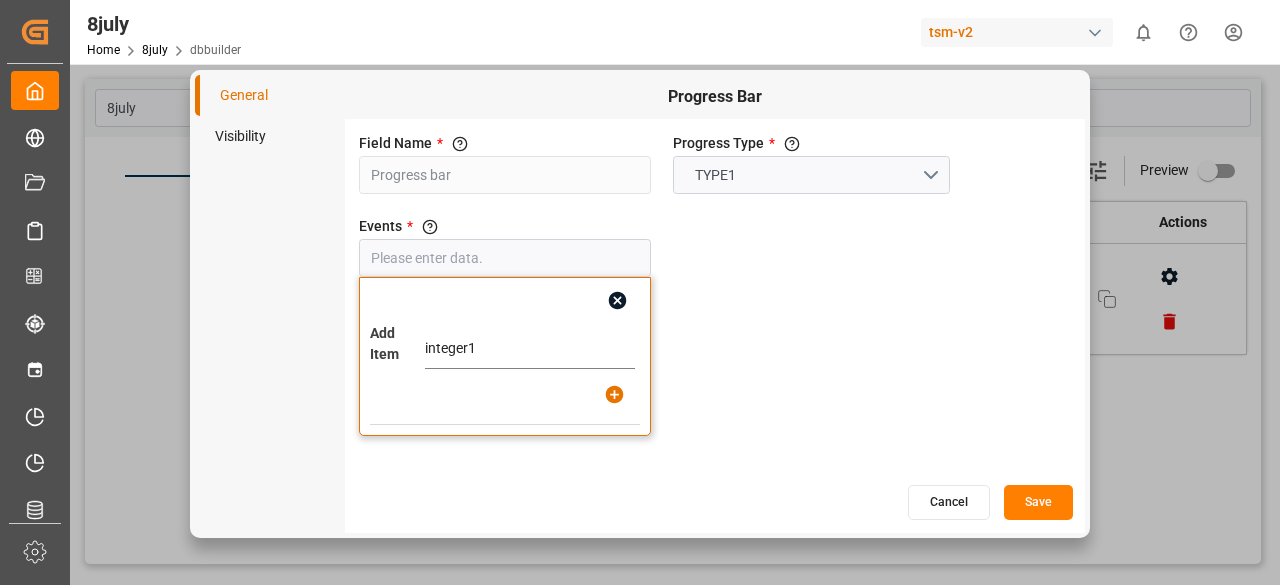 type on "integer1" 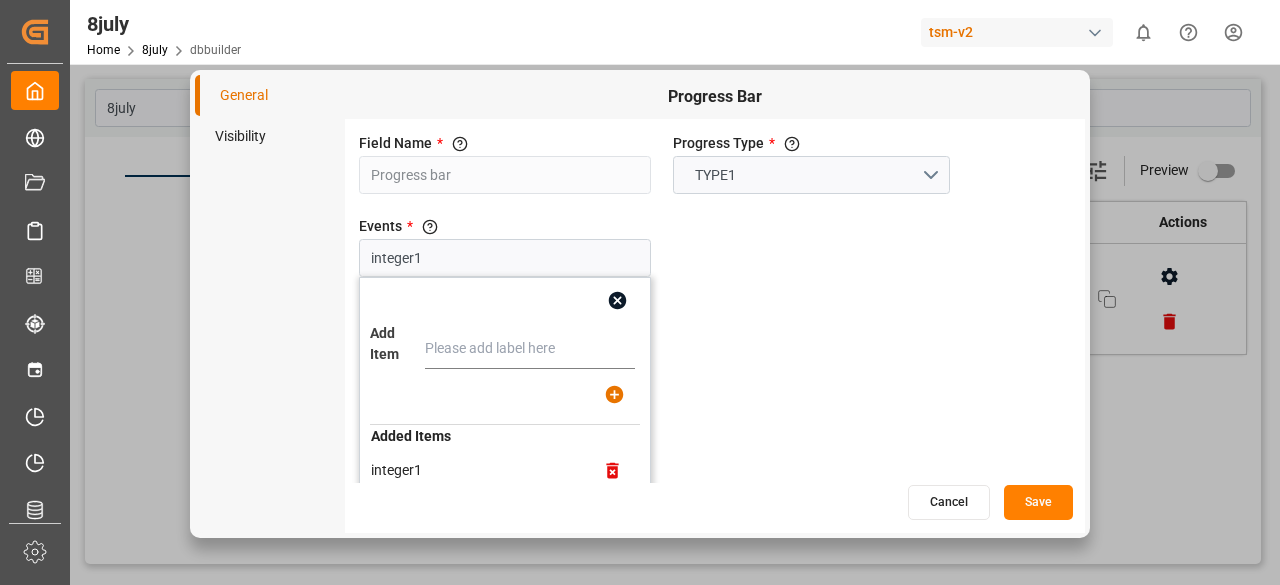 click on "Field Name * The title of the field that will be shown in UI Progress bar Progress Type * Type-1: It will show in the form of pills,for Type-2 it will show the progress as a flow line TYPE1 Events * The fields from the form which needs to be added as events in the progress bar integer1 Add Item Added Items integer1" at bounding box center [715, 301] 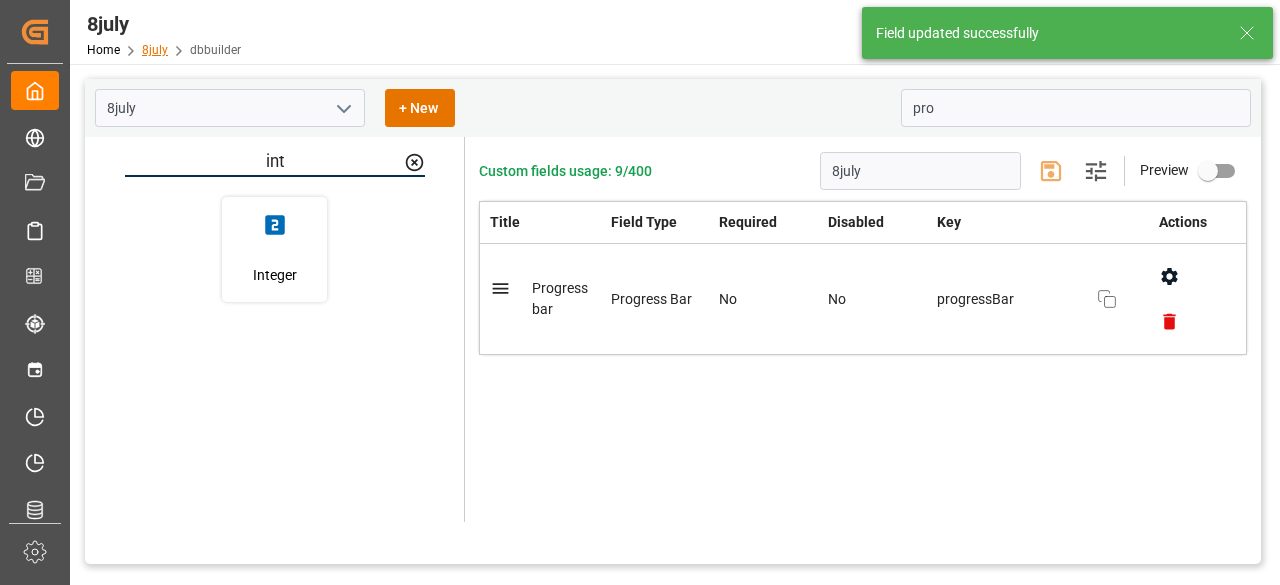 click on "8july" at bounding box center [155, 50] 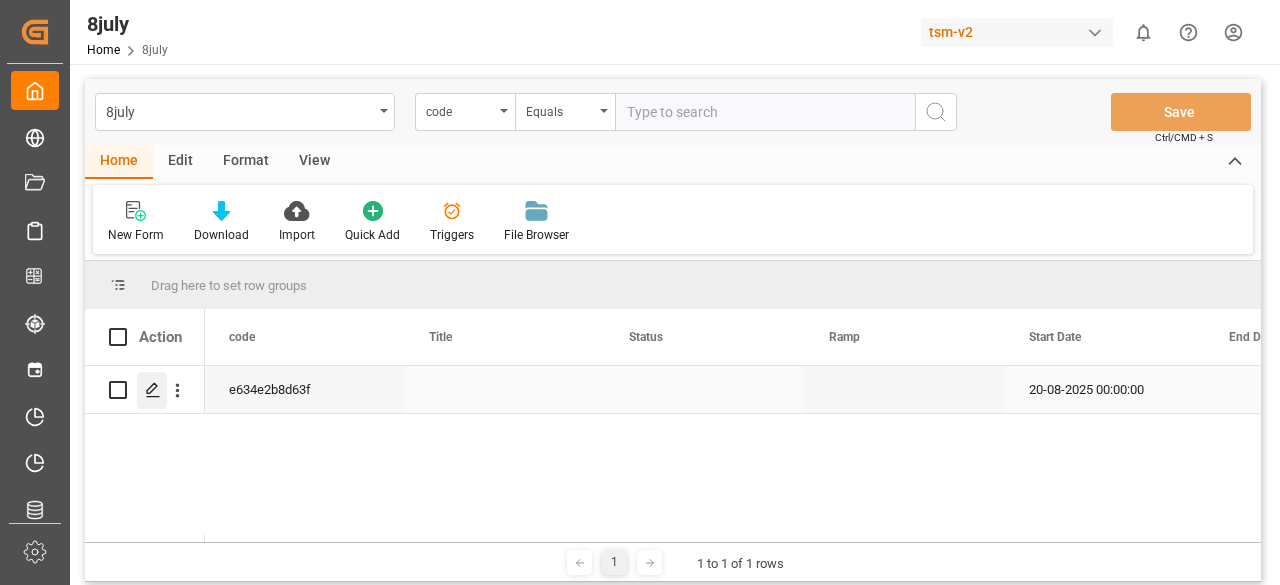 click 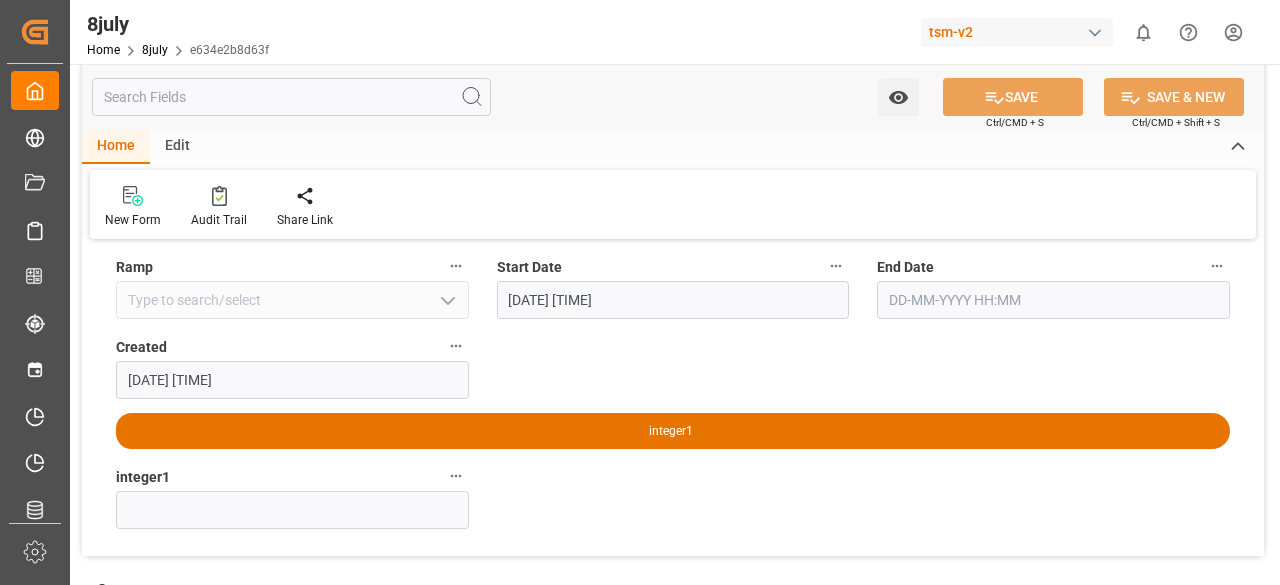 scroll, scrollTop: 100, scrollLeft: 0, axis: vertical 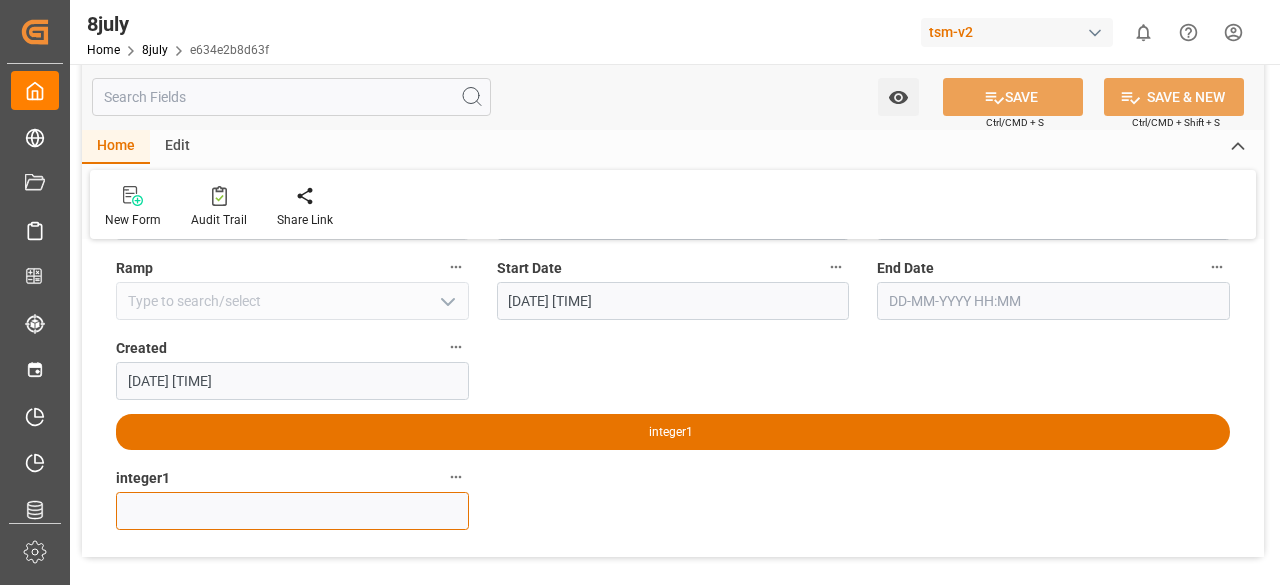 click at bounding box center (292, 511) 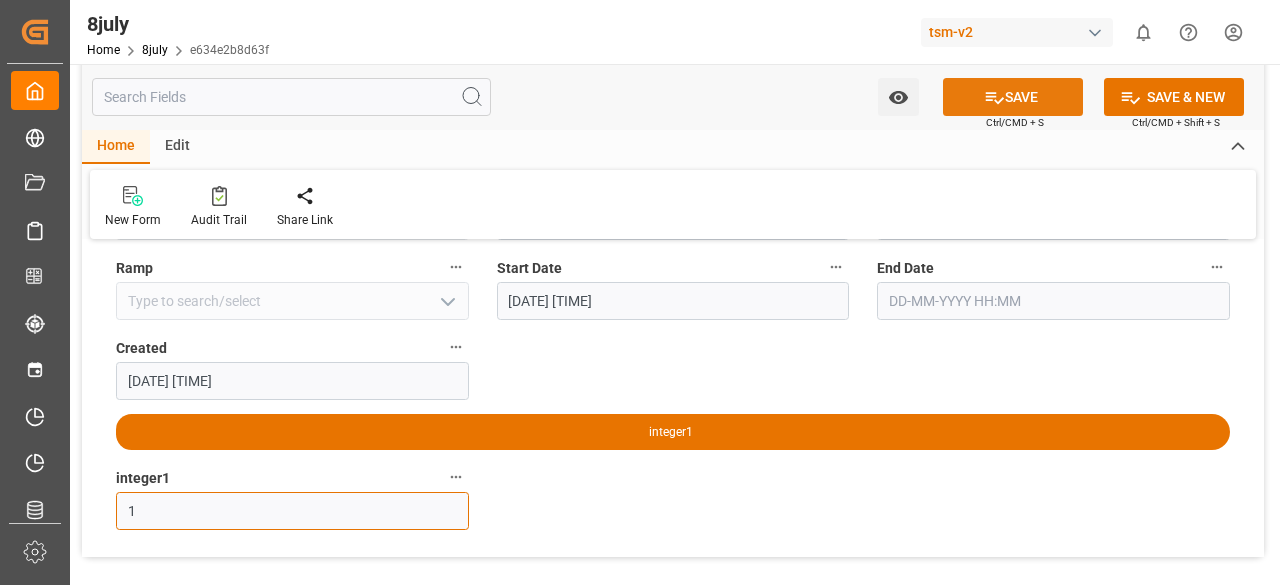 type on "1" 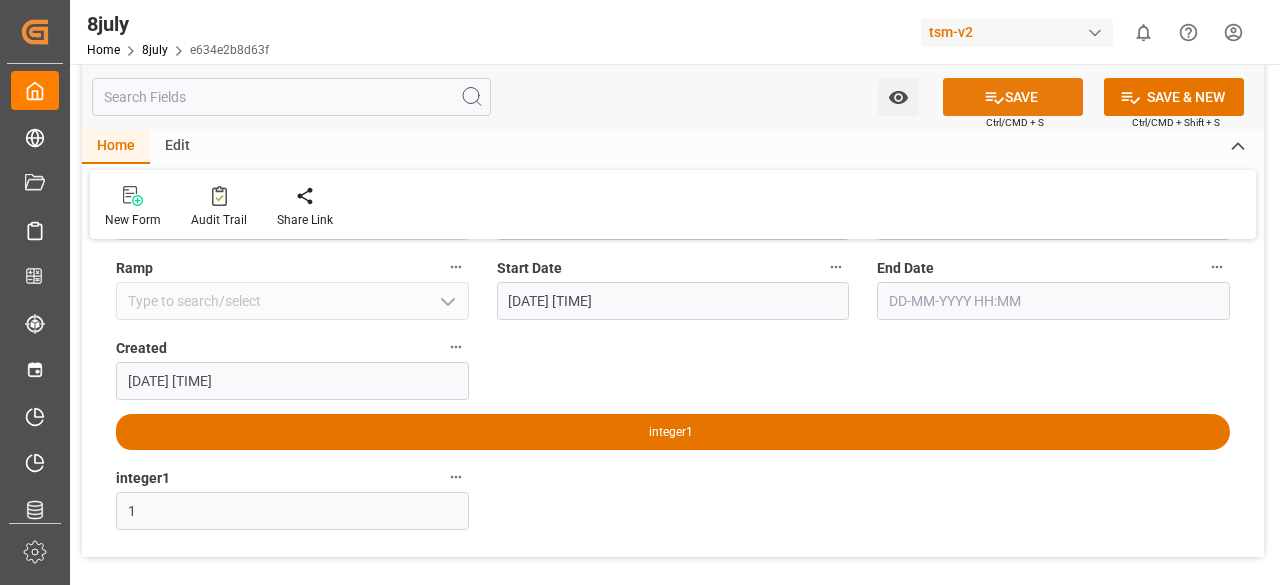 click on "SAVE" at bounding box center [1013, 97] 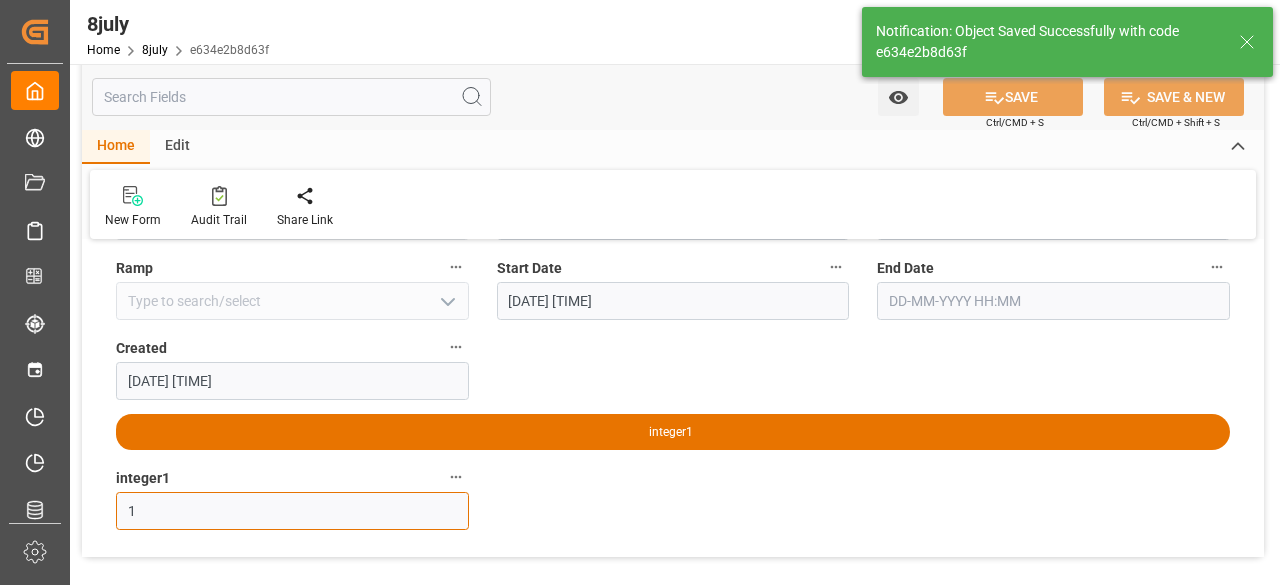 click on "1" at bounding box center [292, 511] 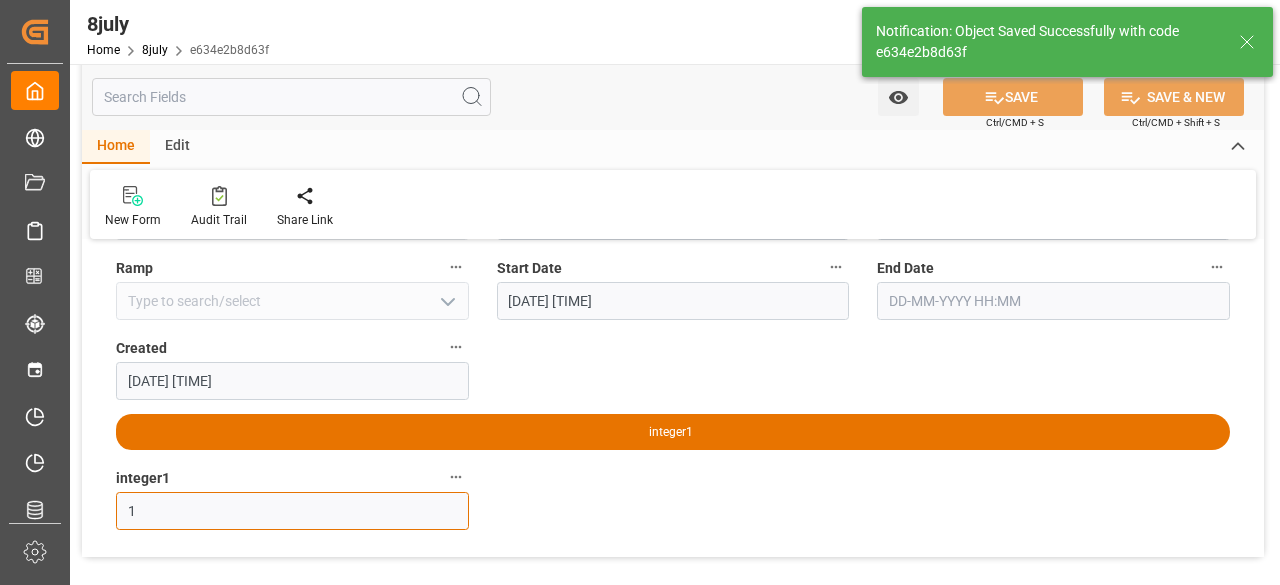 click on "1" at bounding box center (292, 511) 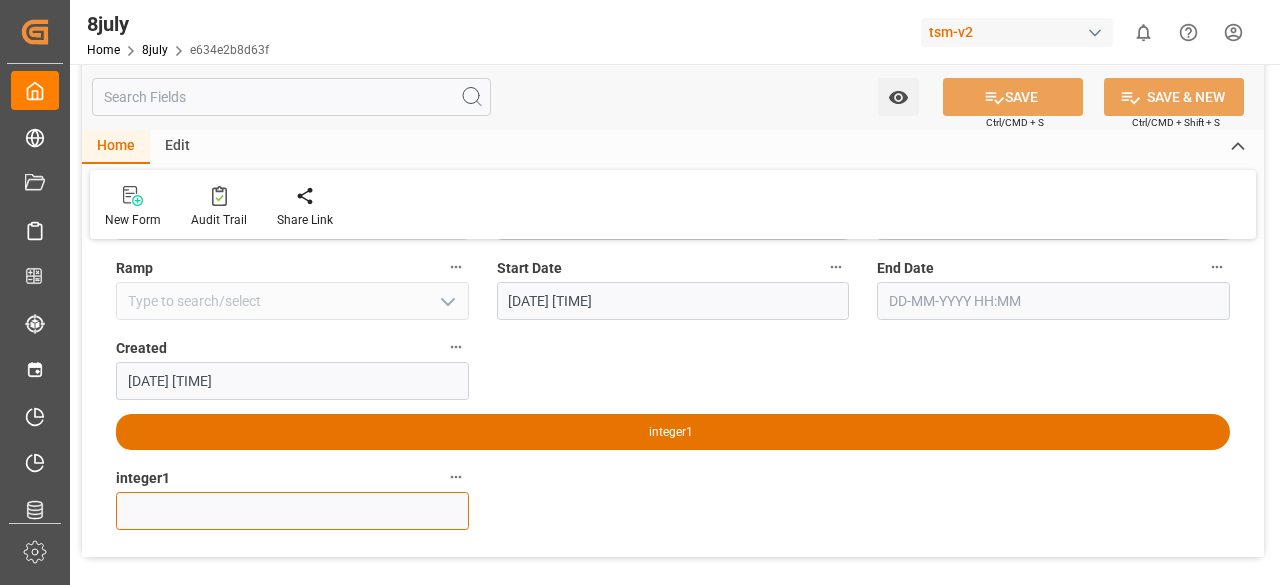 type on "0" 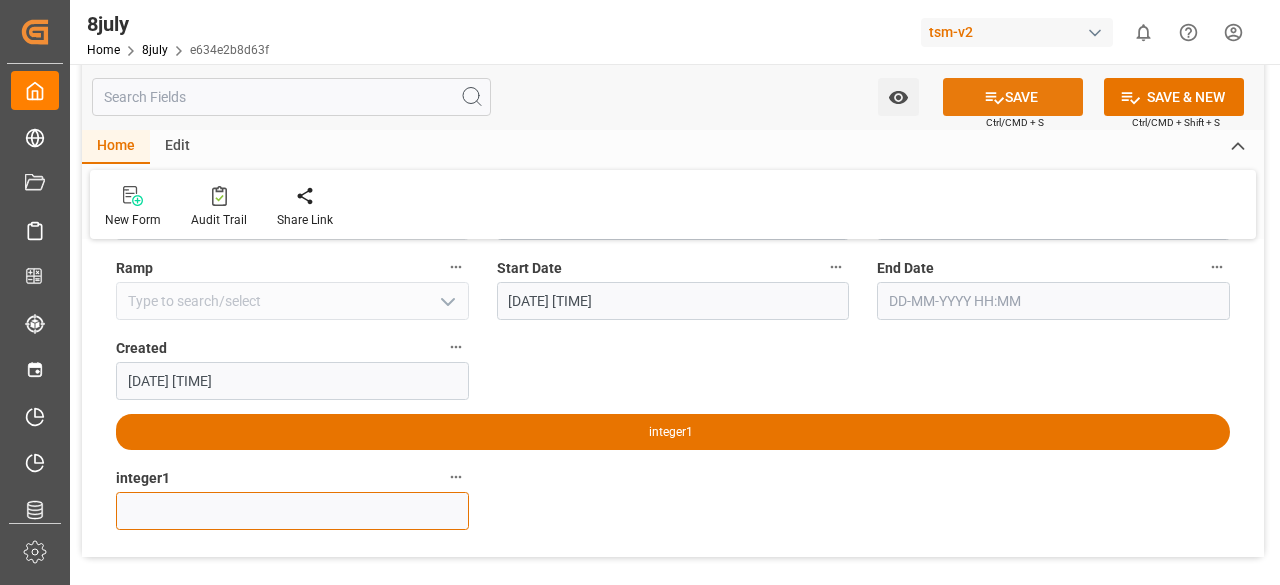 type 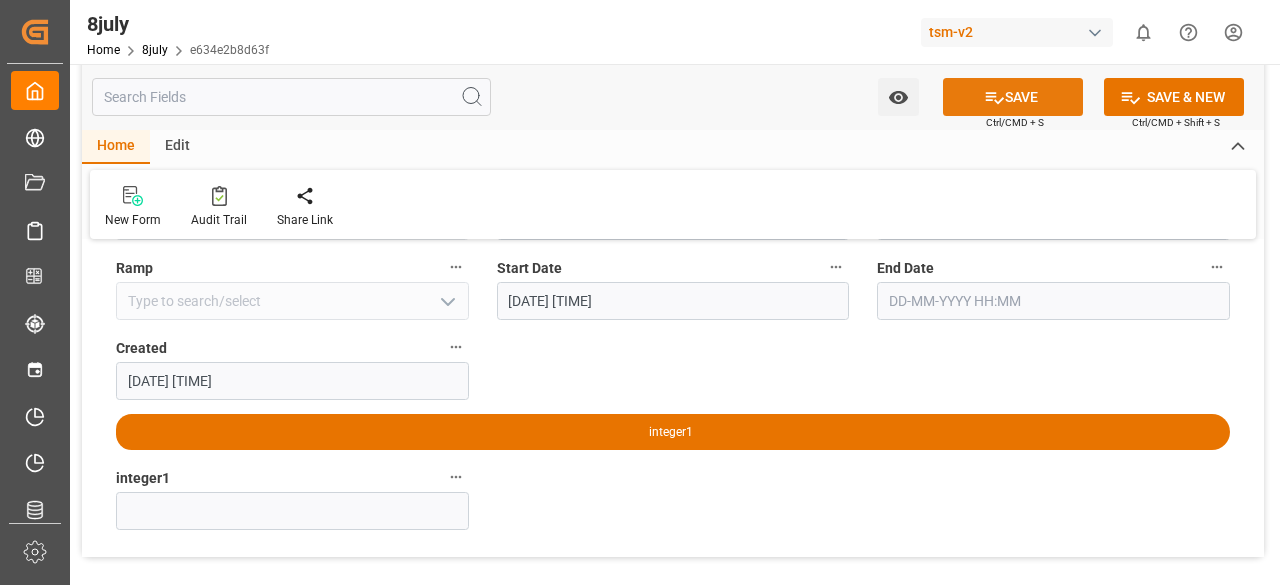 click on "SAVE" at bounding box center [1013, 97] 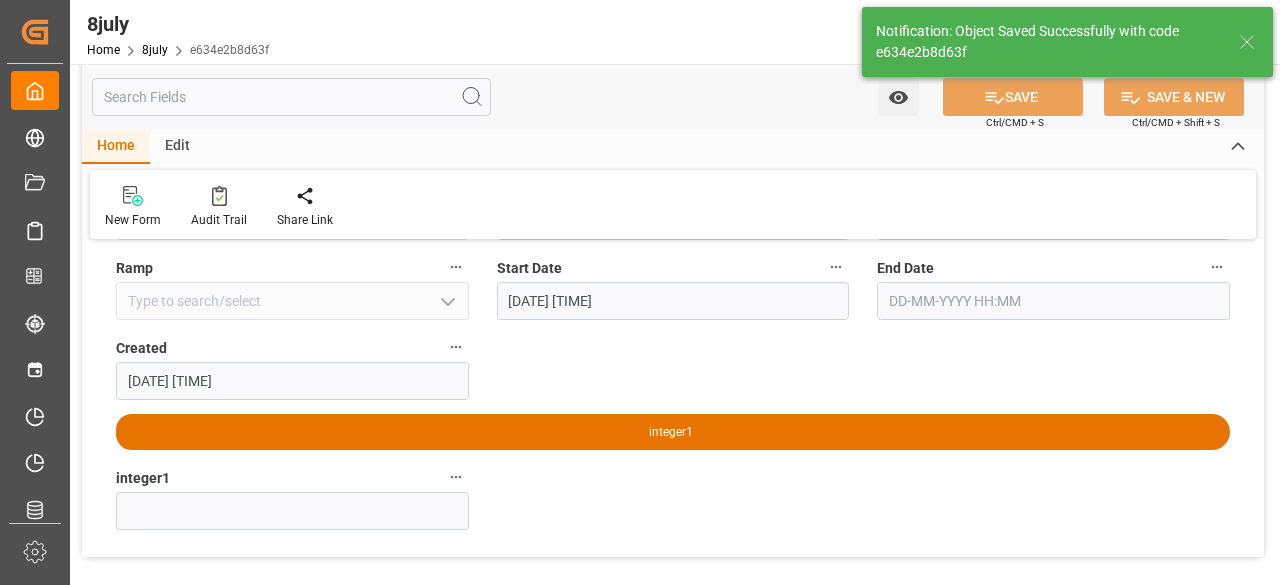 click on "8july Home 8july e634e2b8d63f" at bounding box center (178, 32) 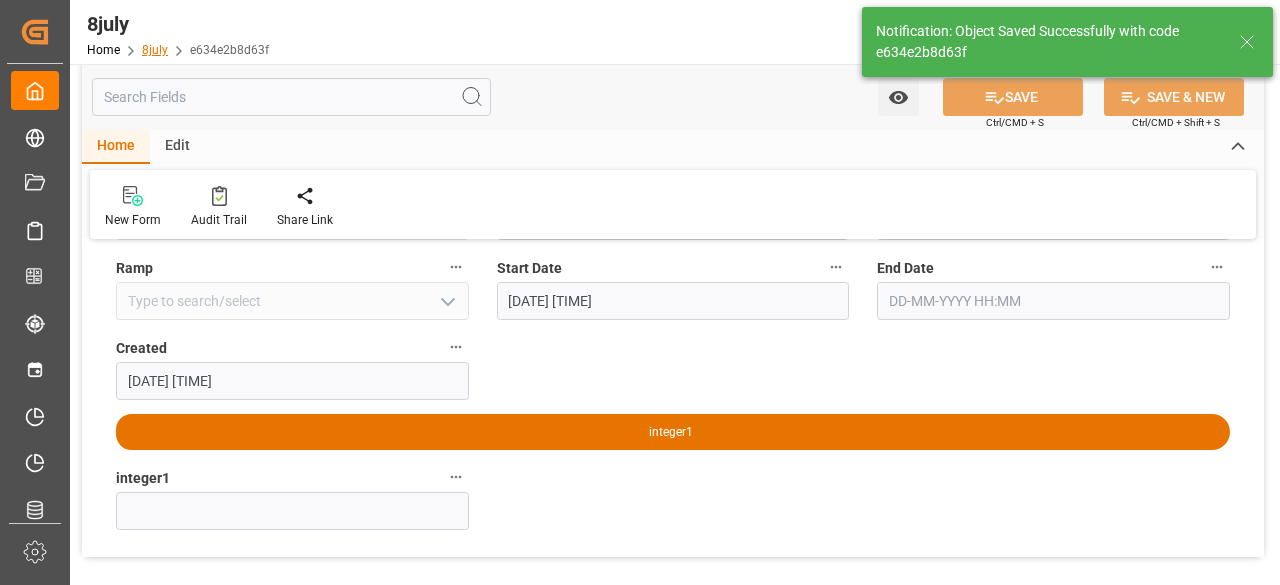 click on "8july" at bounding box center [155, 50] 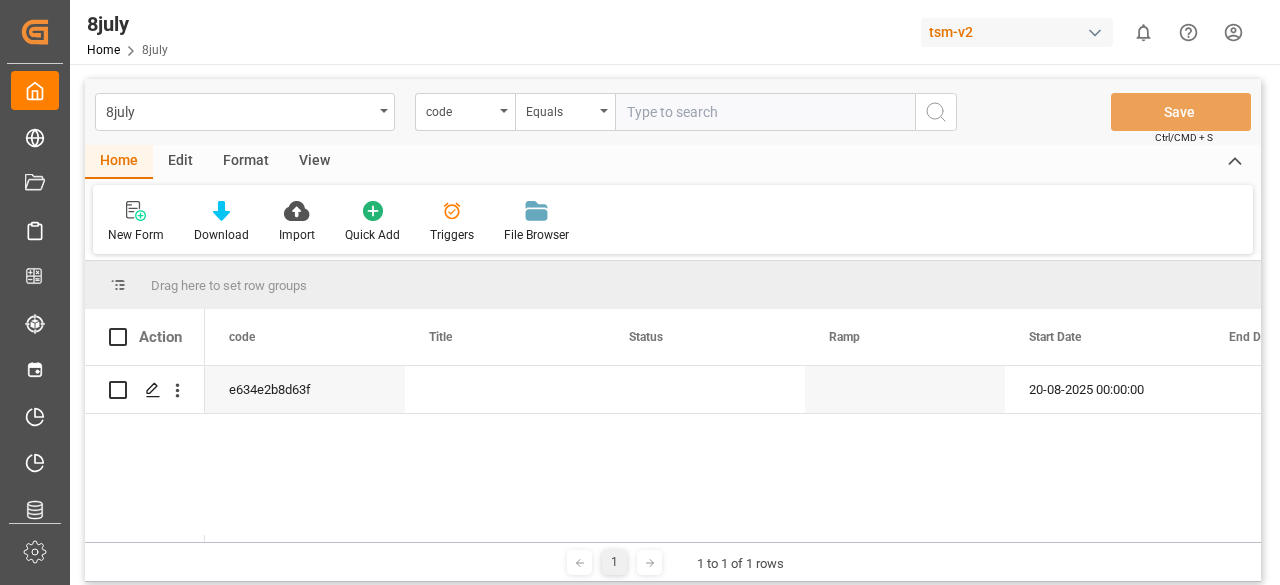 click on "Edit" at bounding box center (180, 162) 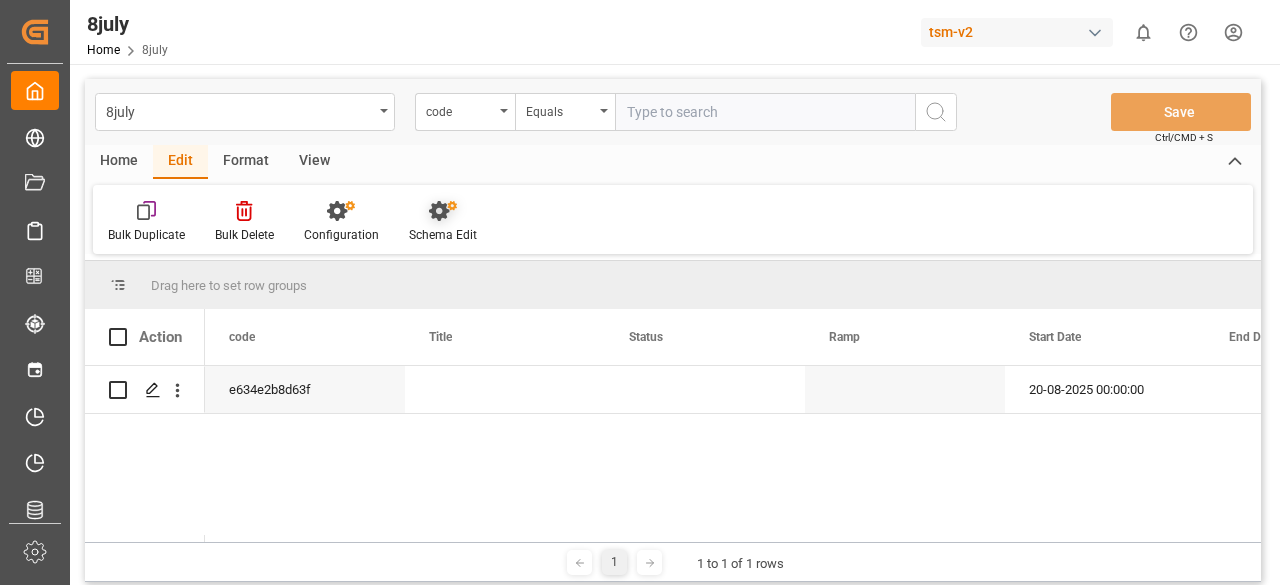 click 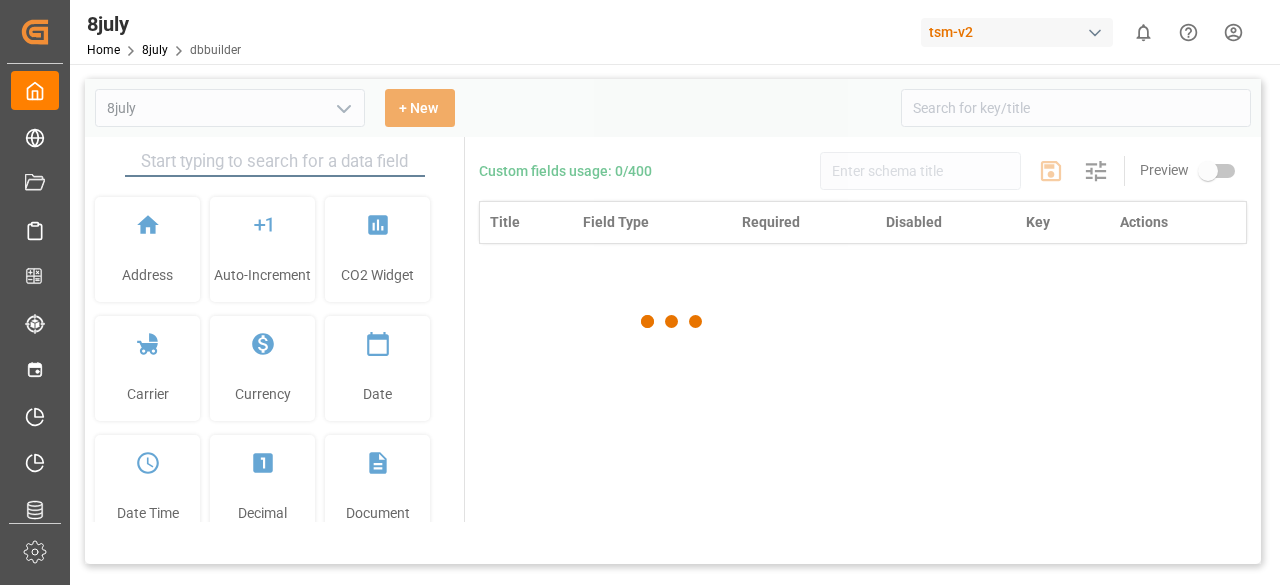 type on "8july" 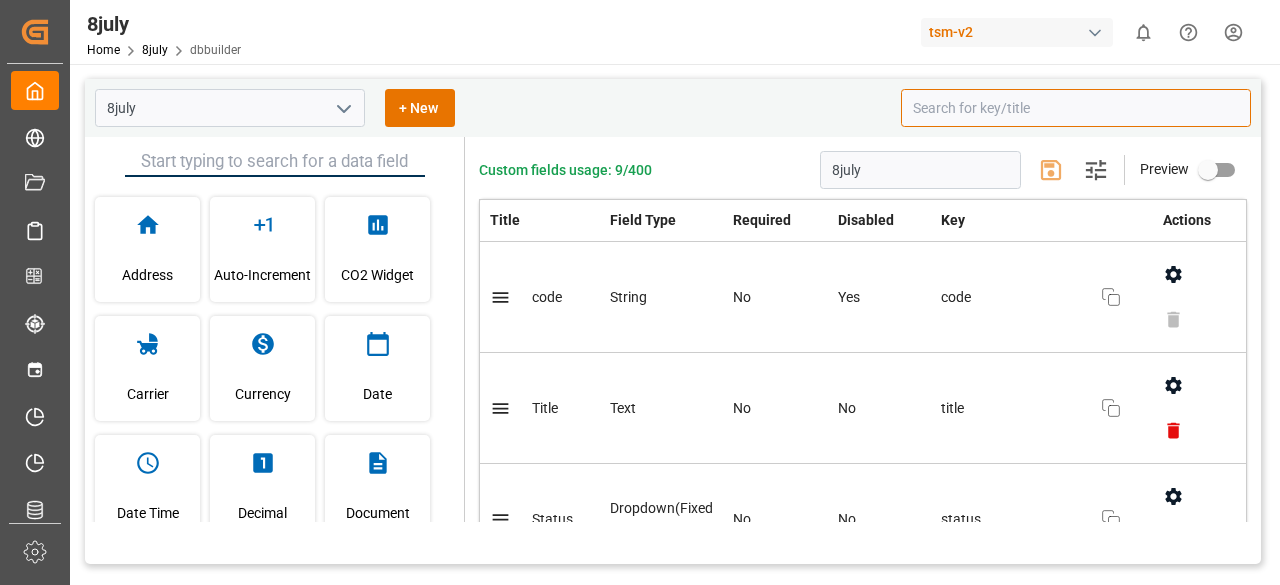 click at bounding box center (1076, 108) 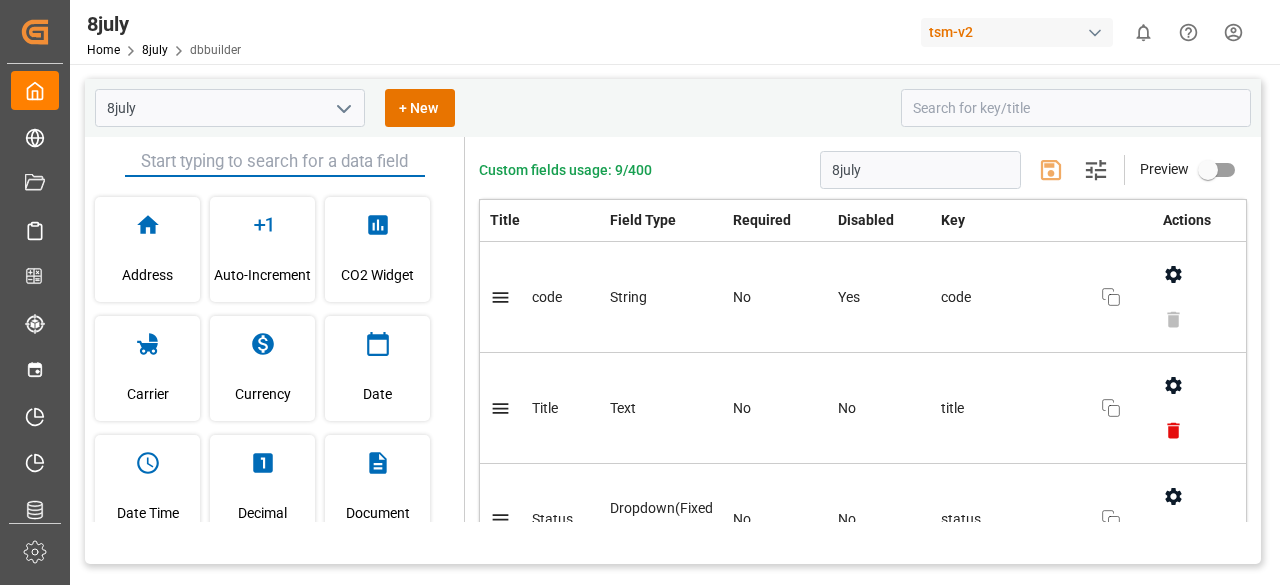click at bounding box center [275, 162] 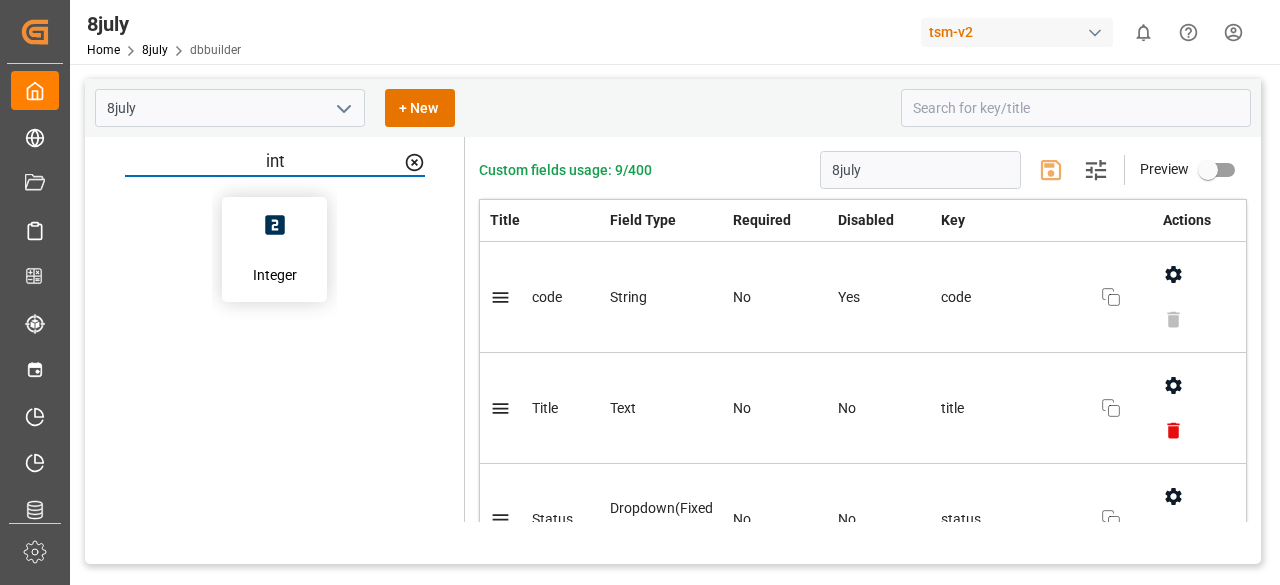 type on "int" 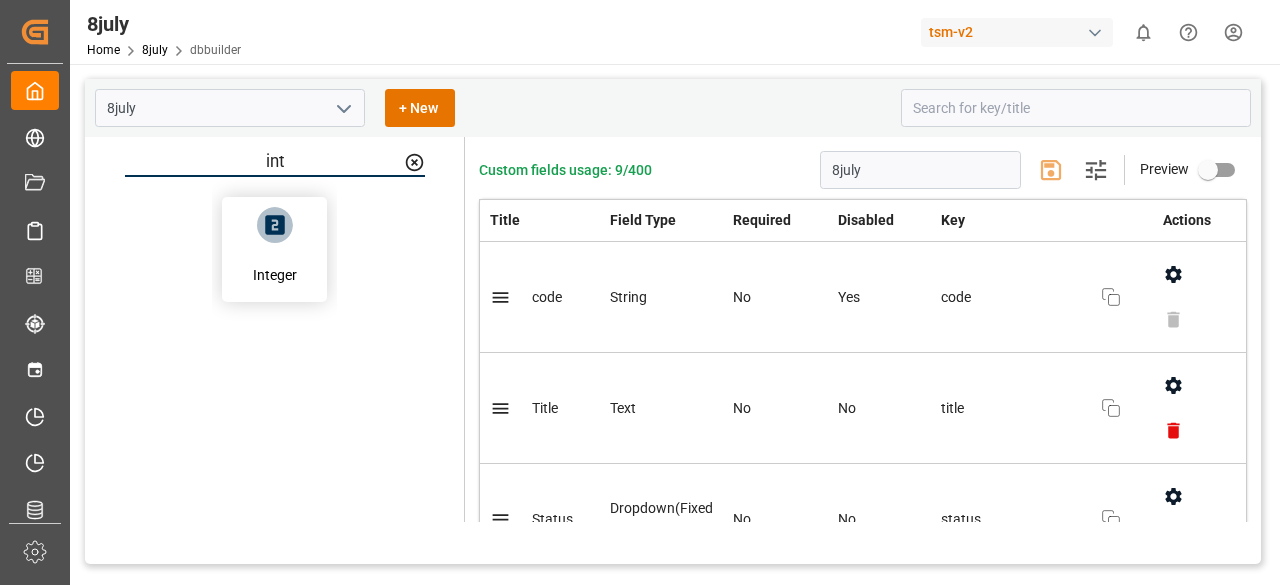 click at bounding box center [275, 225] 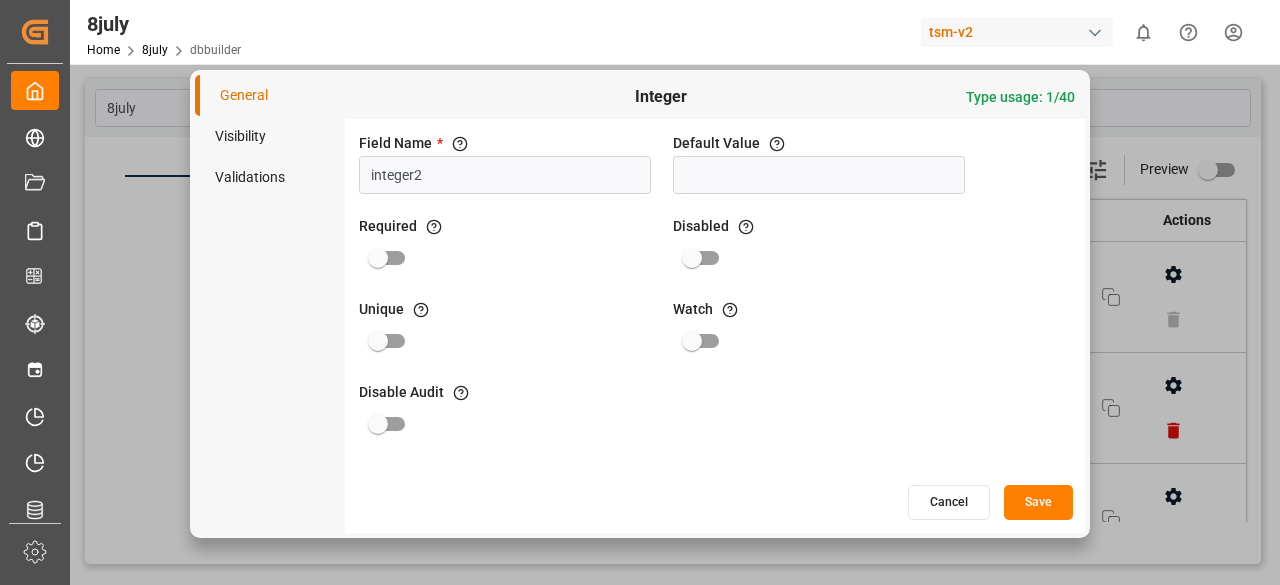 type on "integer2" 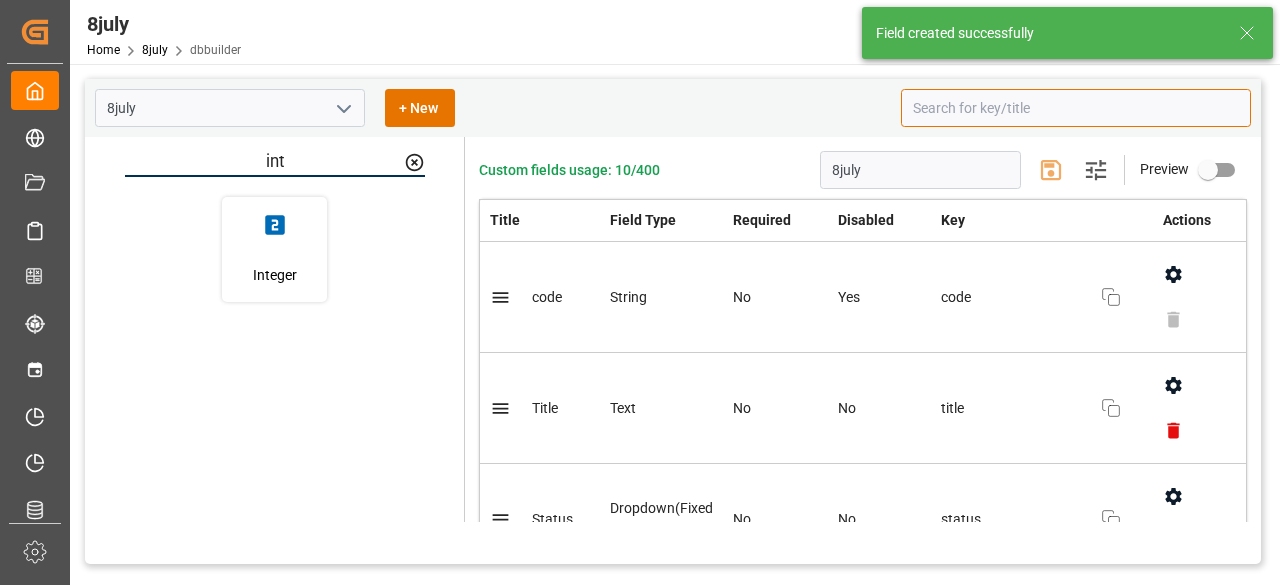 click at bounding box center [1076, 108] 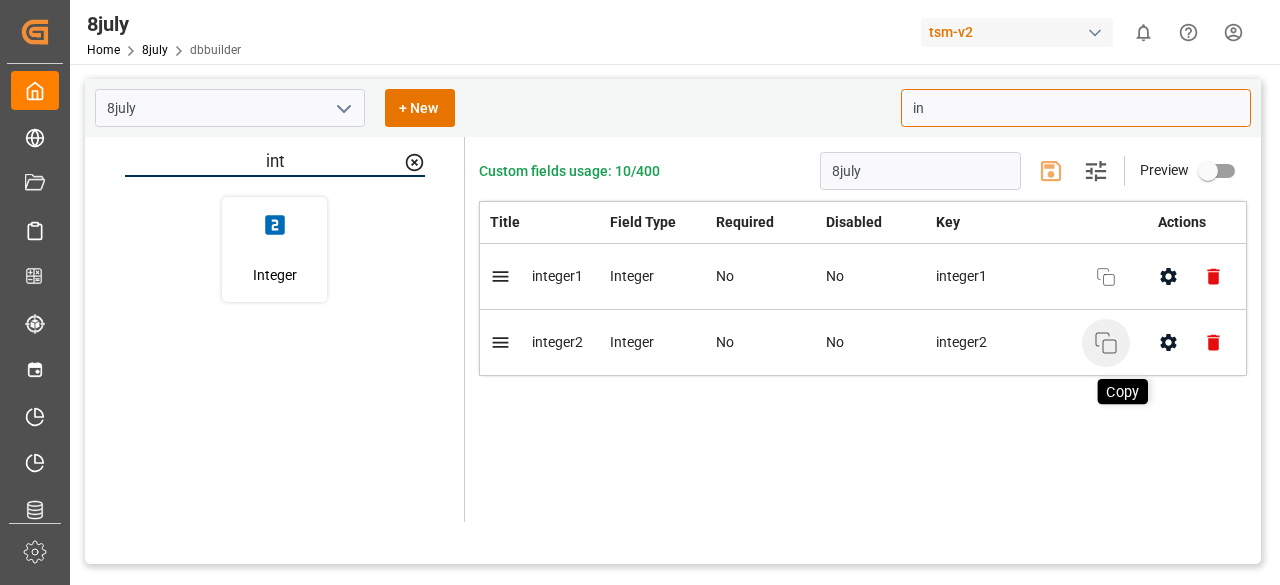 click 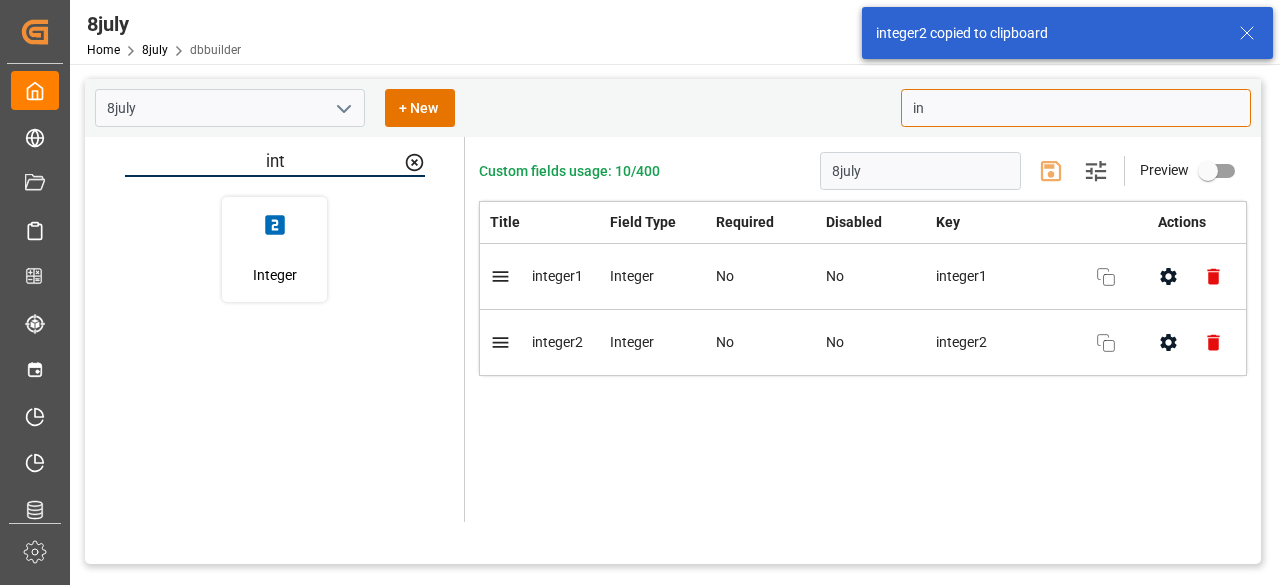 click on "in" at bounding box center [1076, 108] 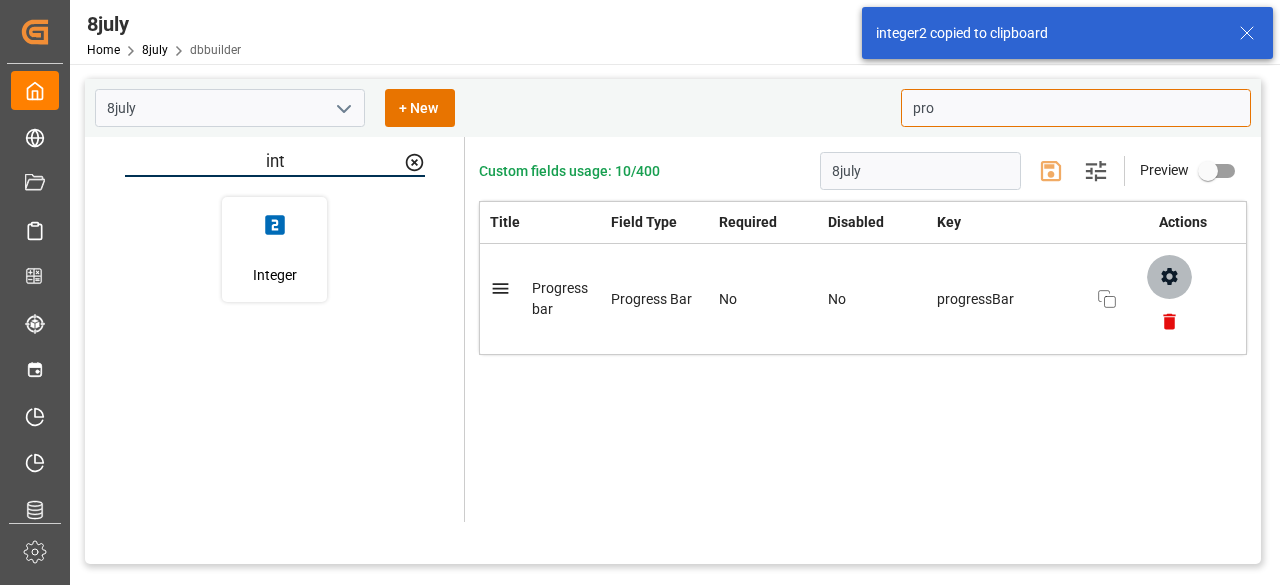 click 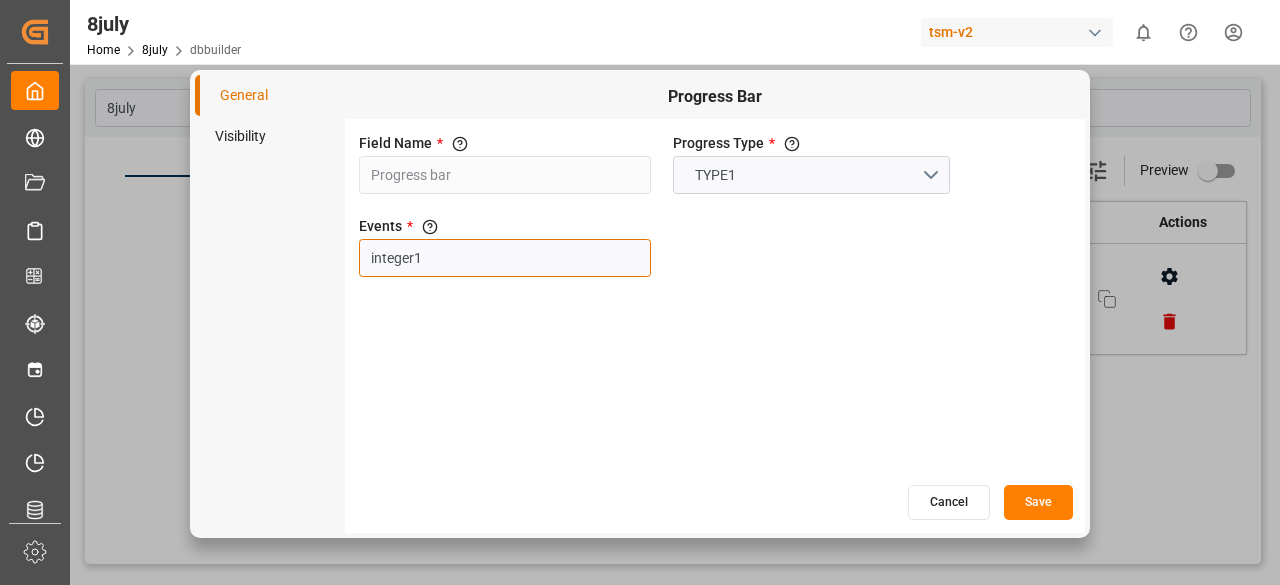 click on "integer1" at bounding box center (505, 258) 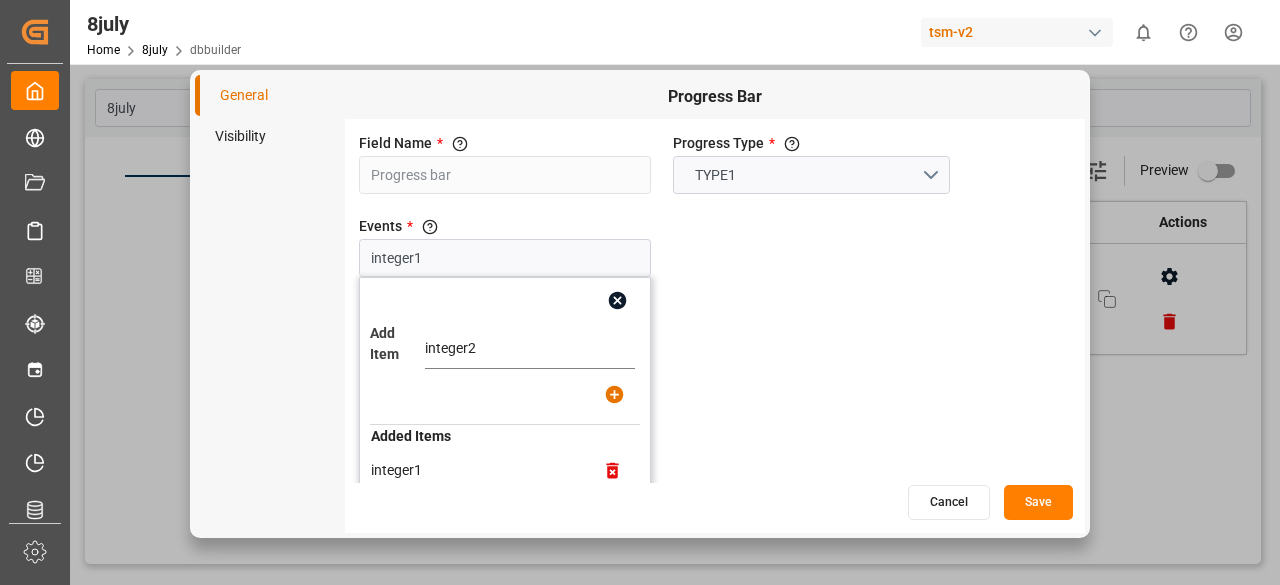 type on "integer2" 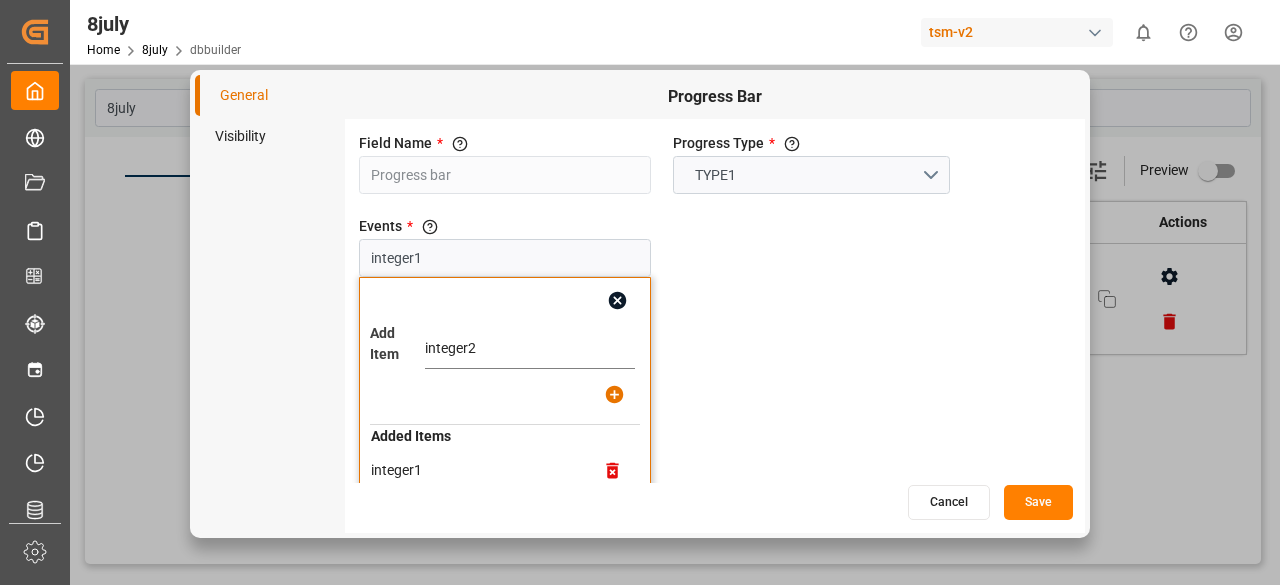 click 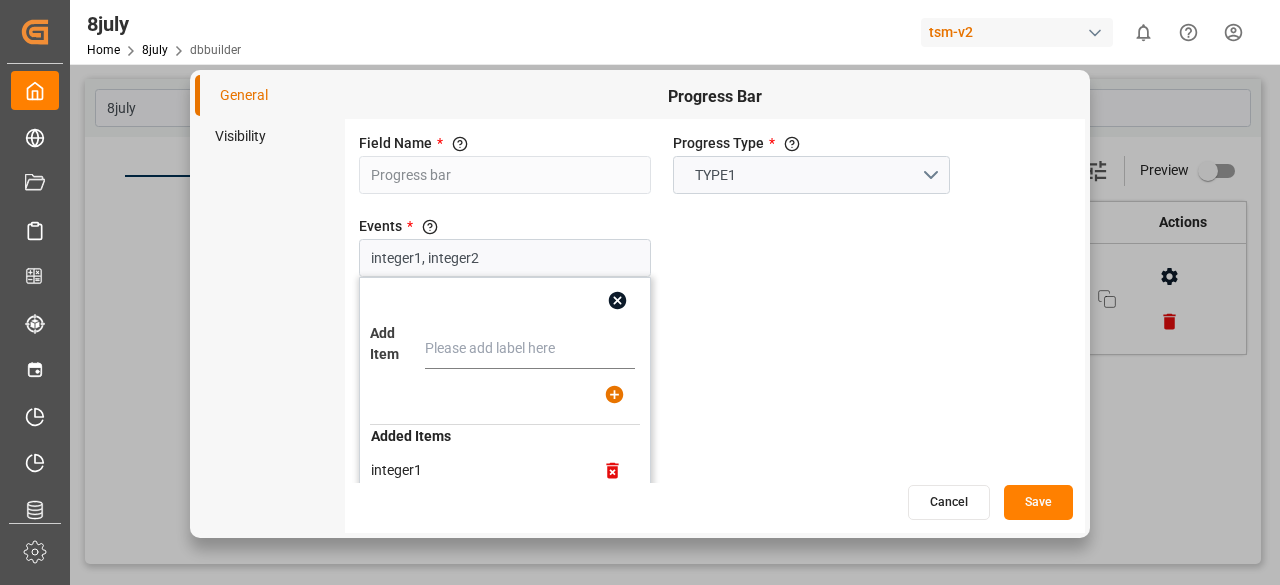 click on "Save" at bounding box center (1038, 502) 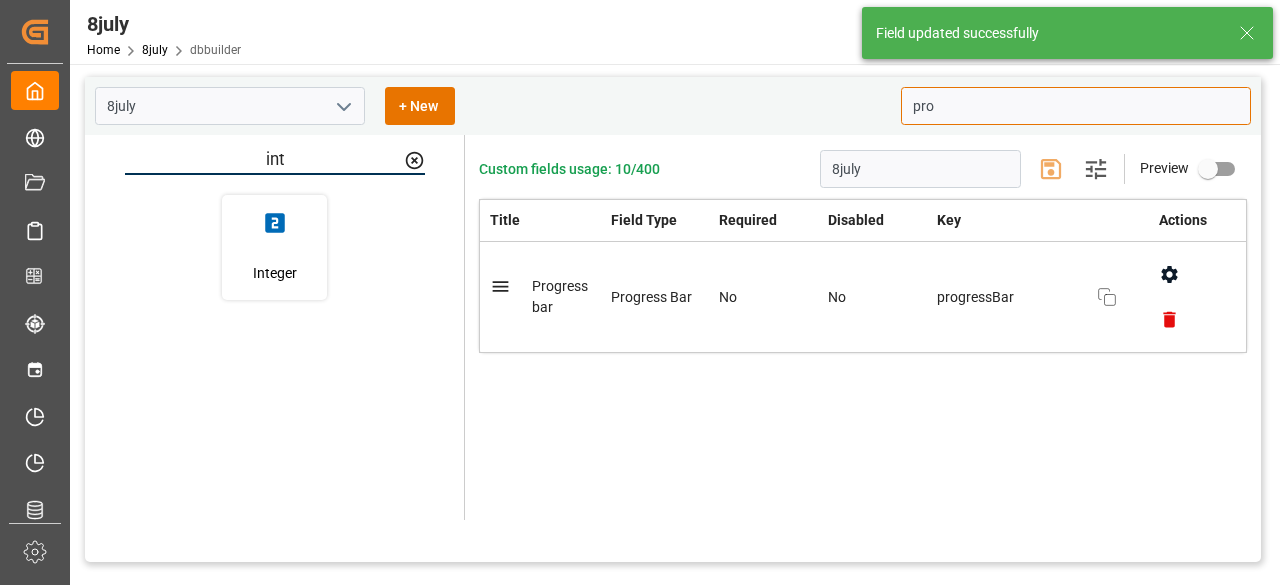 scroll, scrollTop: 0, scrollLeft: 0, axis: both 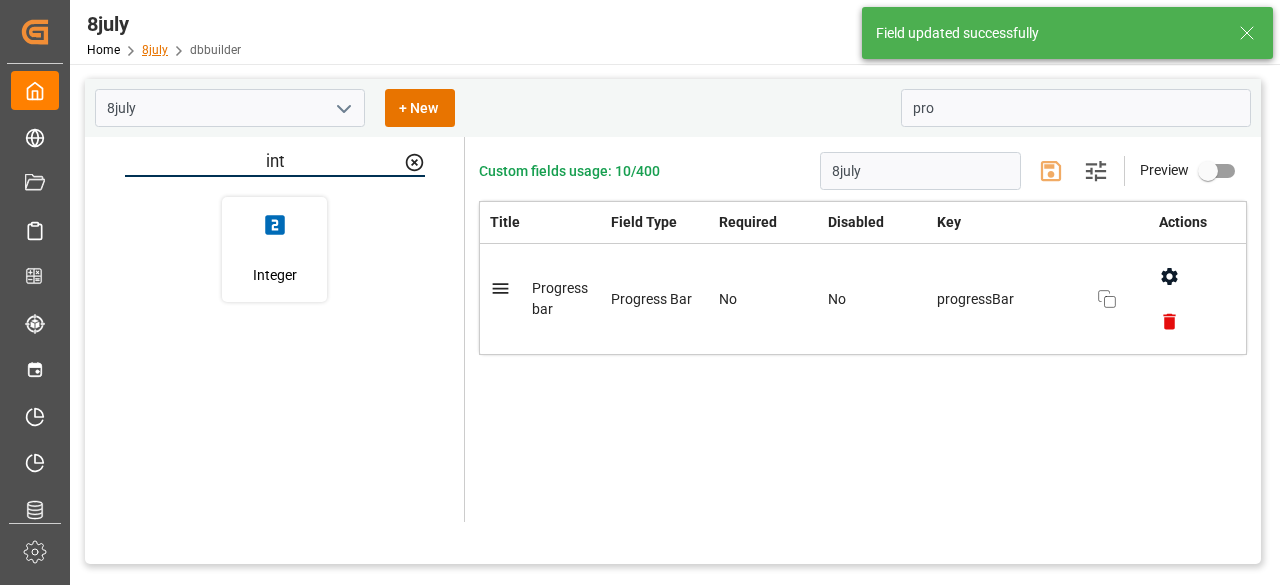 click on "8july" at bounding box center [155, 50] 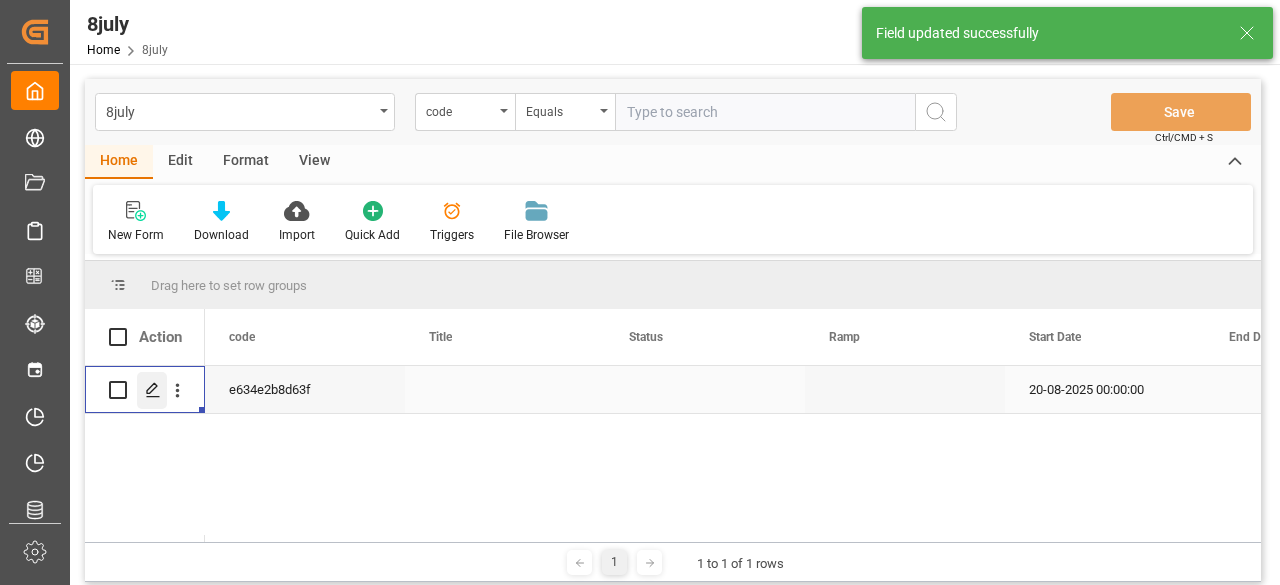 click at bounding box center (152, 390) 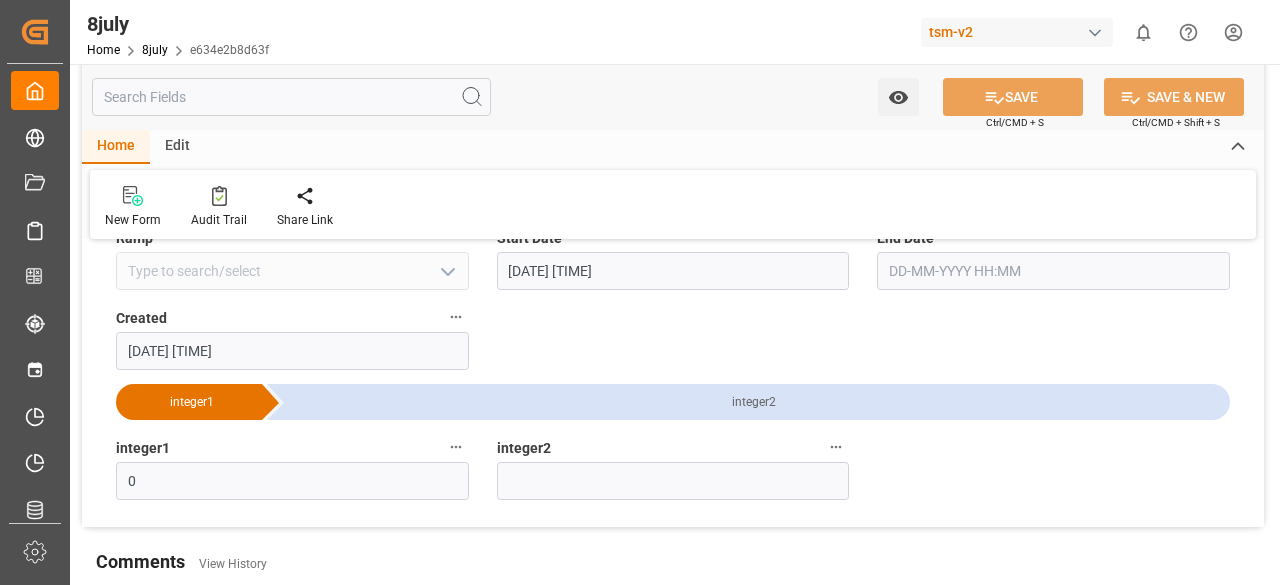 scroll, scrollTop: 100, scrollLeft: 0, axis: vertical 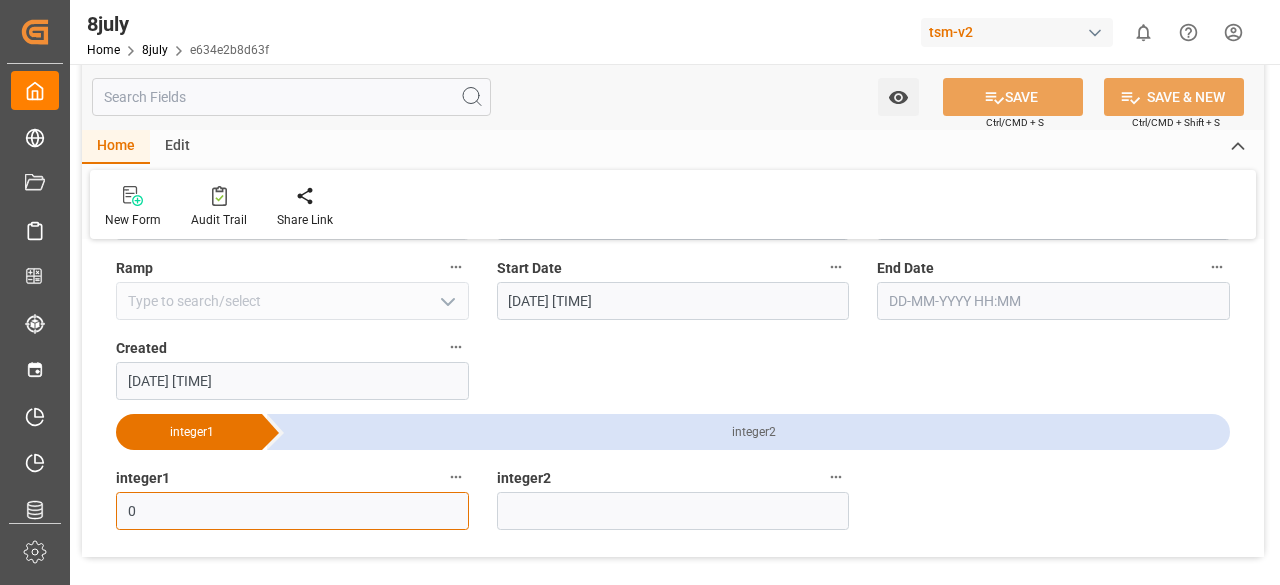 click on "0" at bounding box center [292, 511] 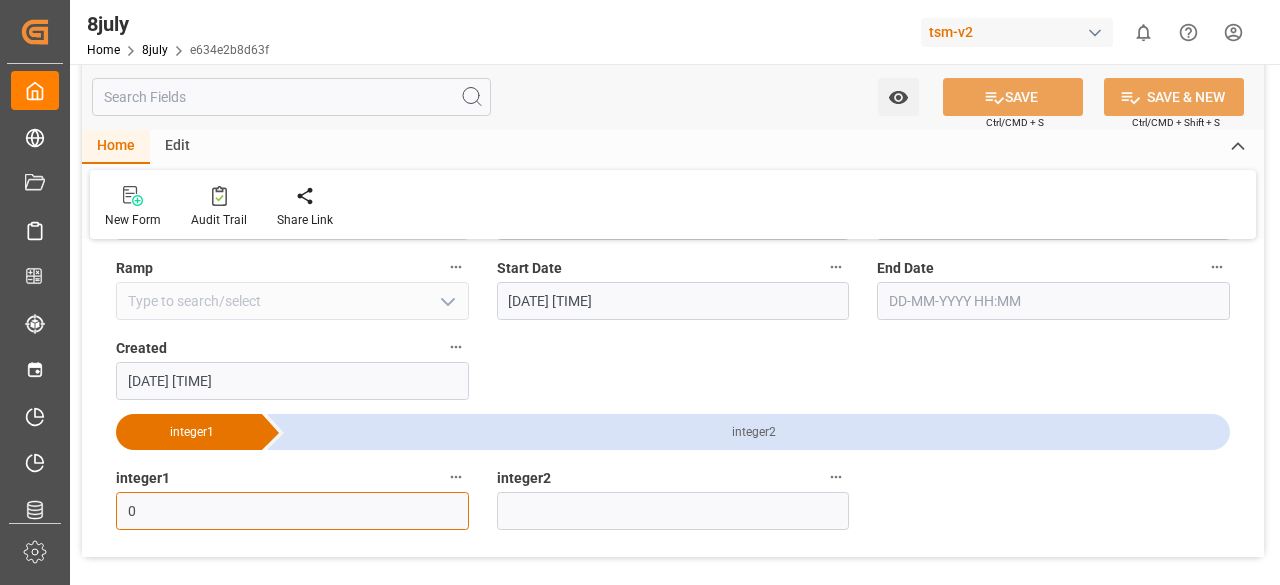 click on "0" at bounding box center (292, 511) 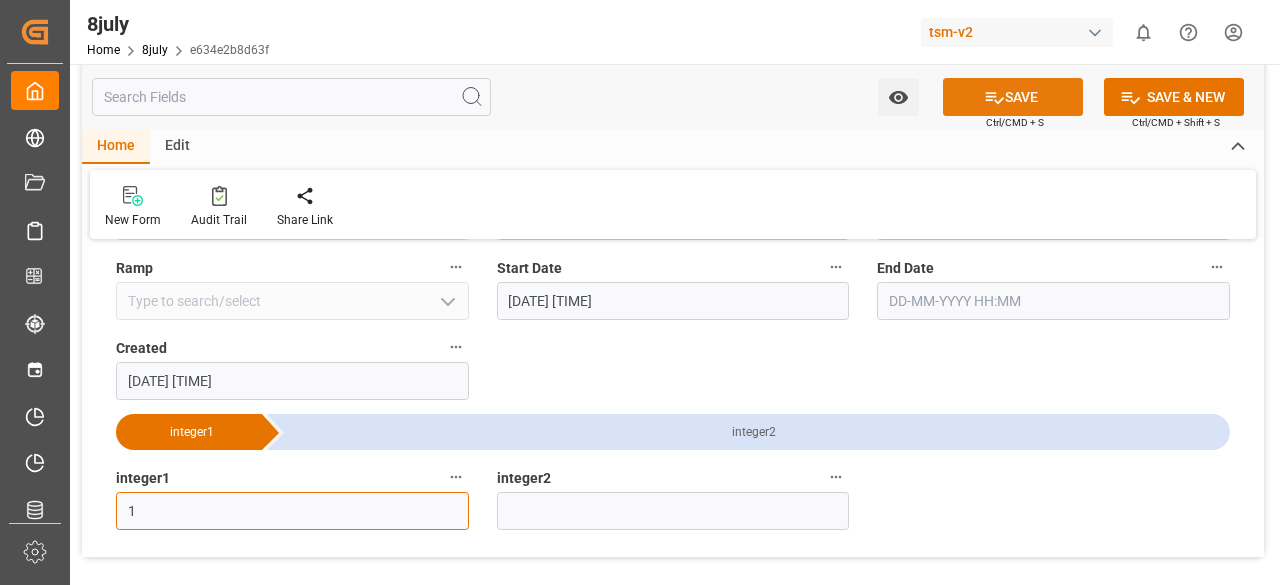 type on "1" 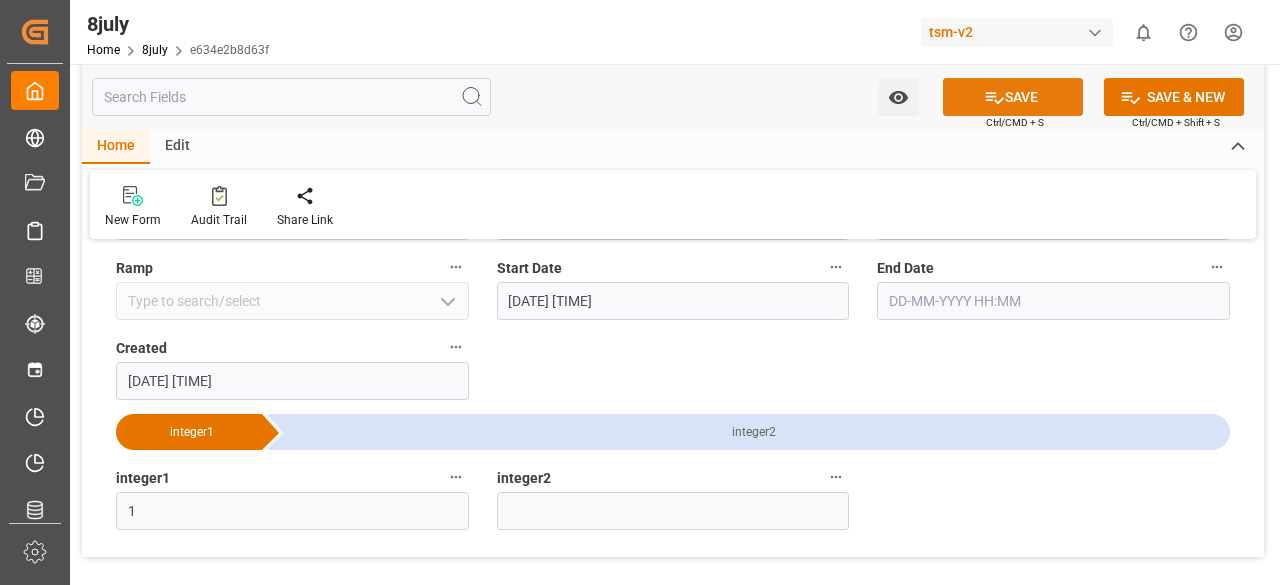 click on "SAVE" at bounding box center [1013, 97] 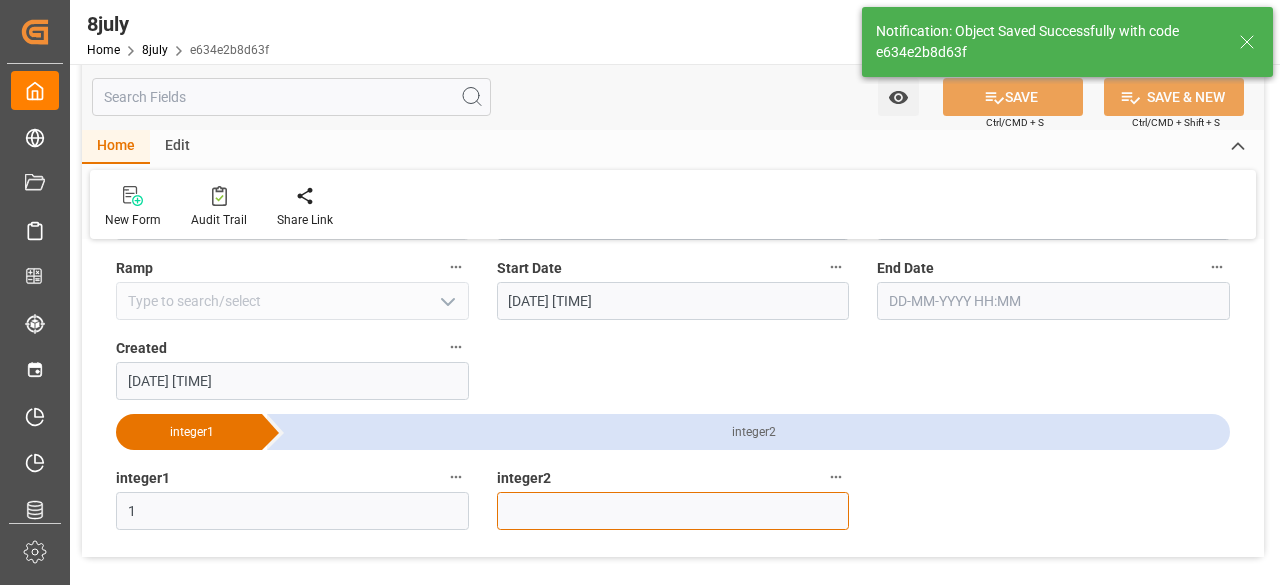click at bounding box center (673, 511) 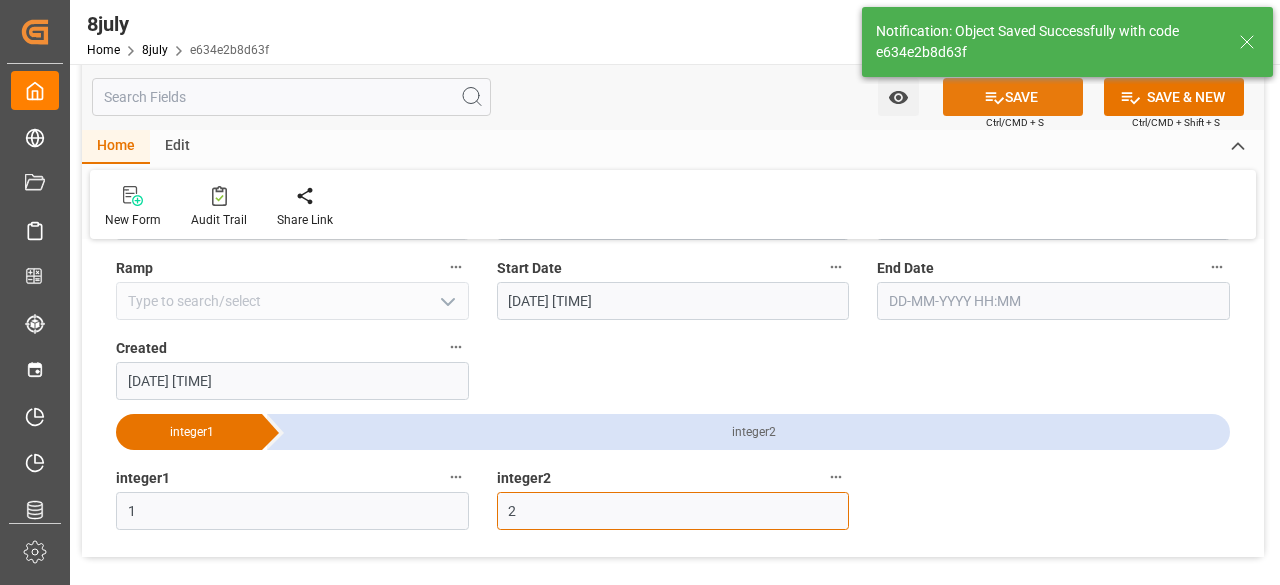 type on "2" 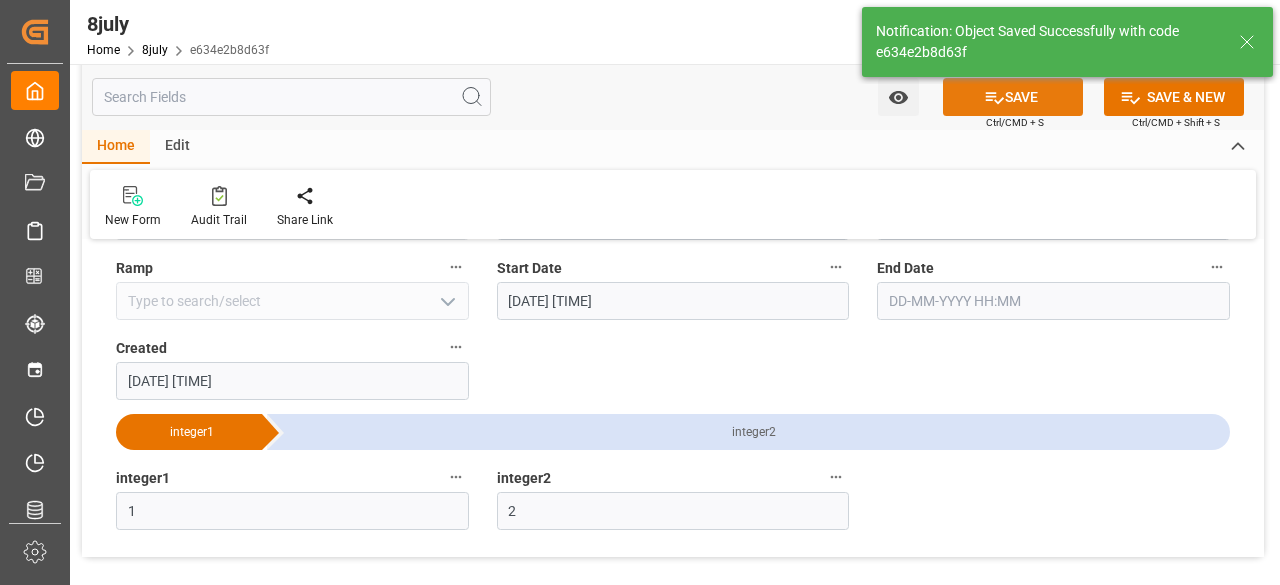 click 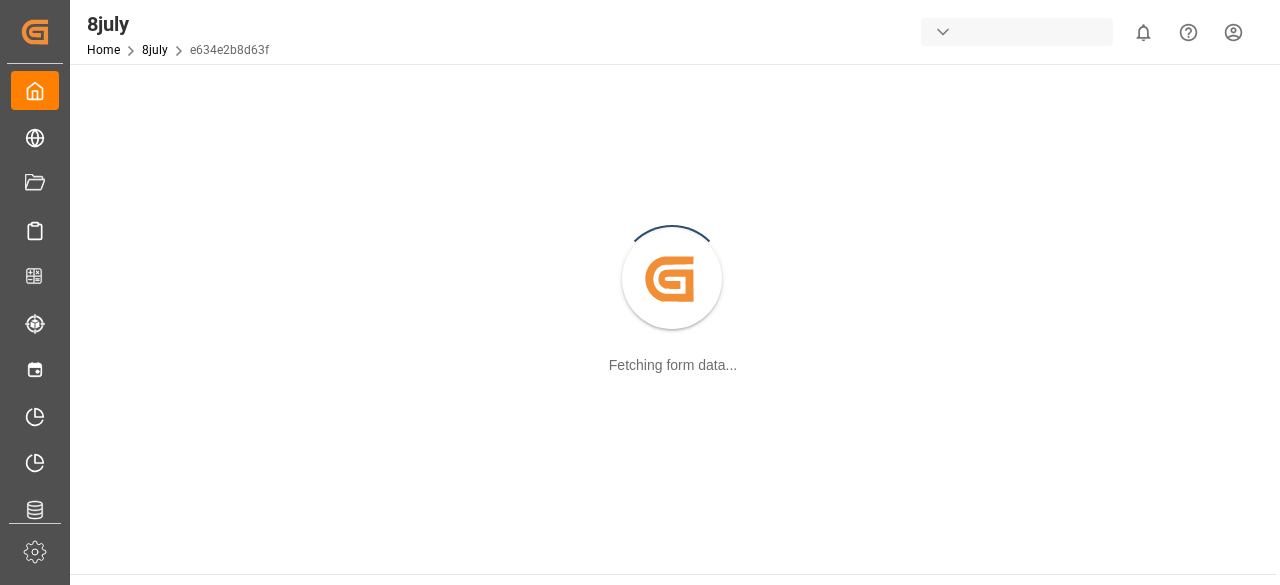 scroll, scrollTop: 0, scrollLeft: 0, axis: both 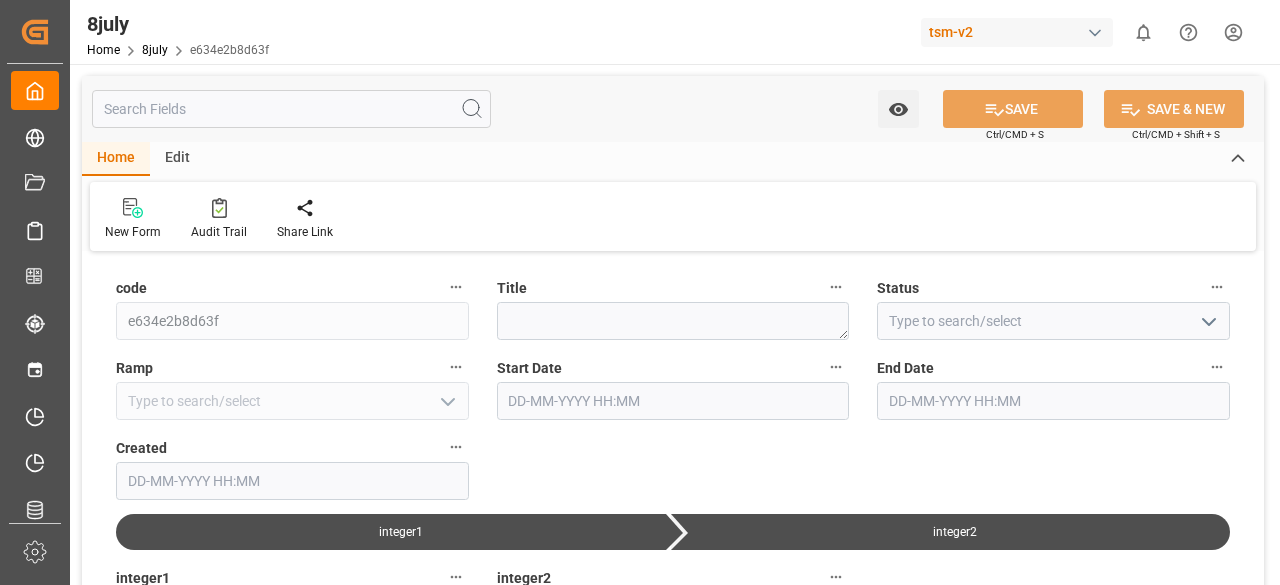 type on "1" 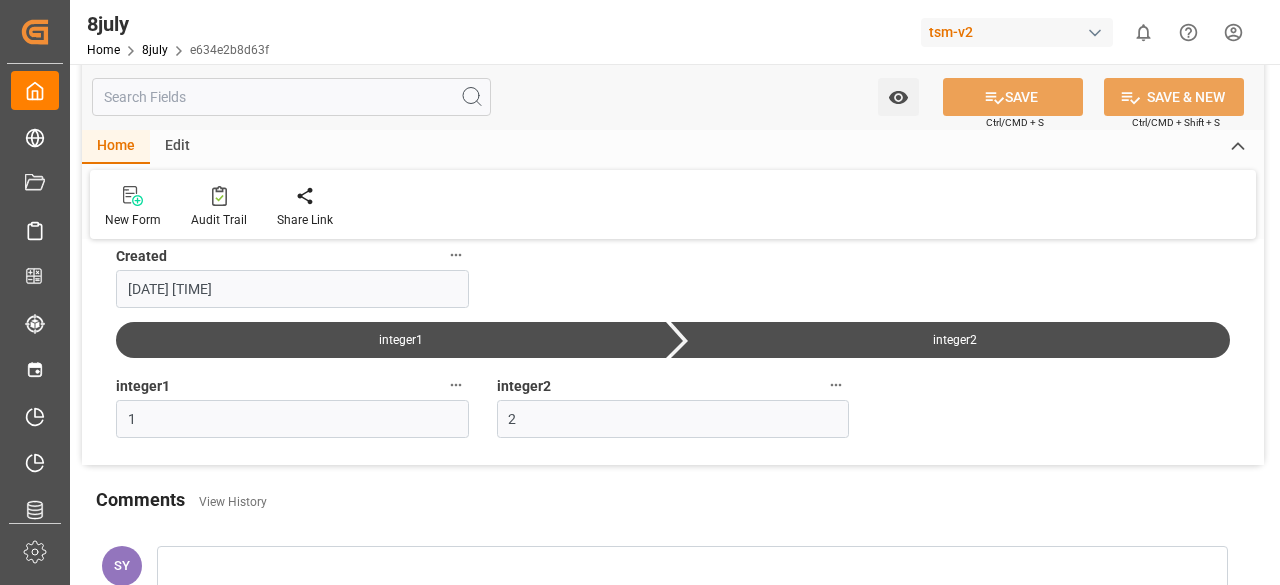 scroll, scrollTop: 200, scrollLeft: 0, axis: vertical 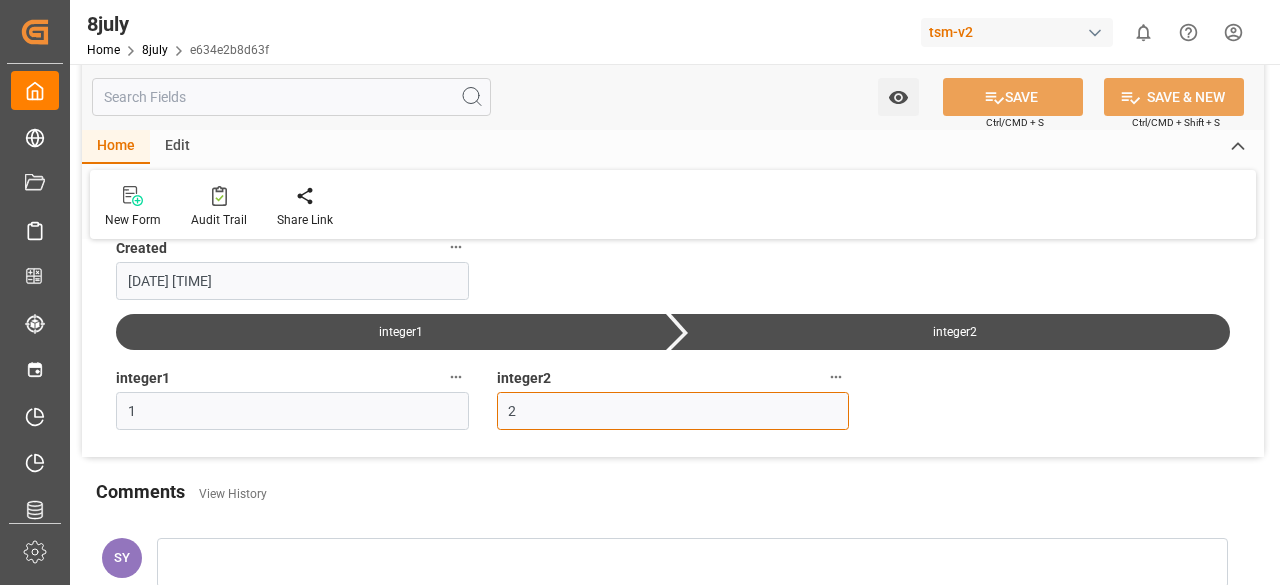 click on "2" at bounding box center [673, 411] 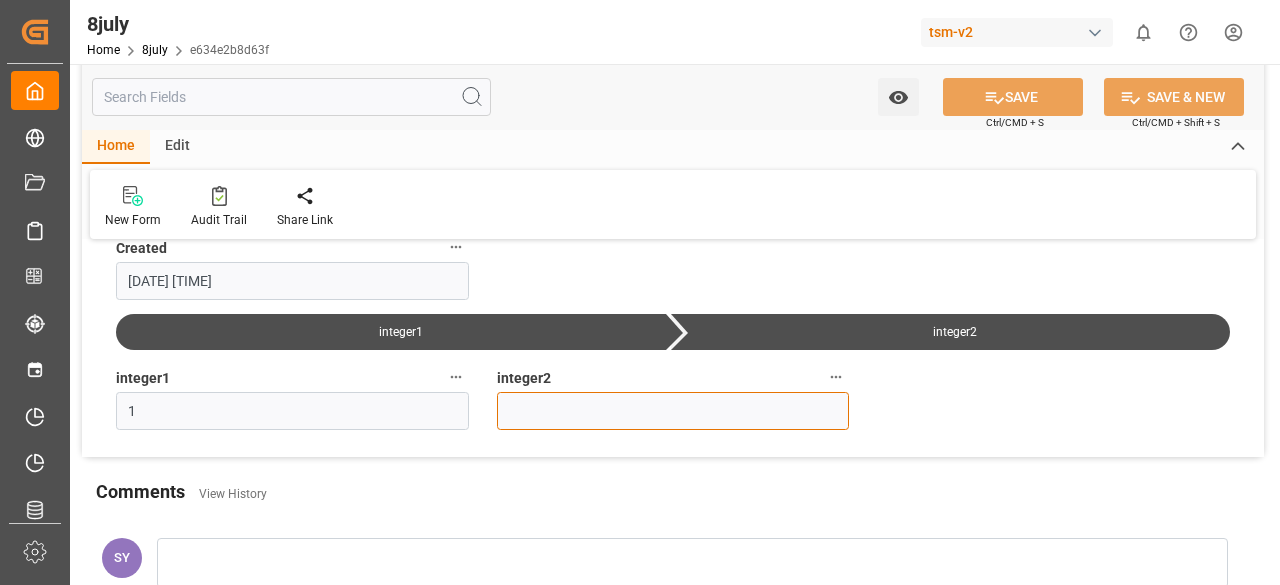 type on "0" 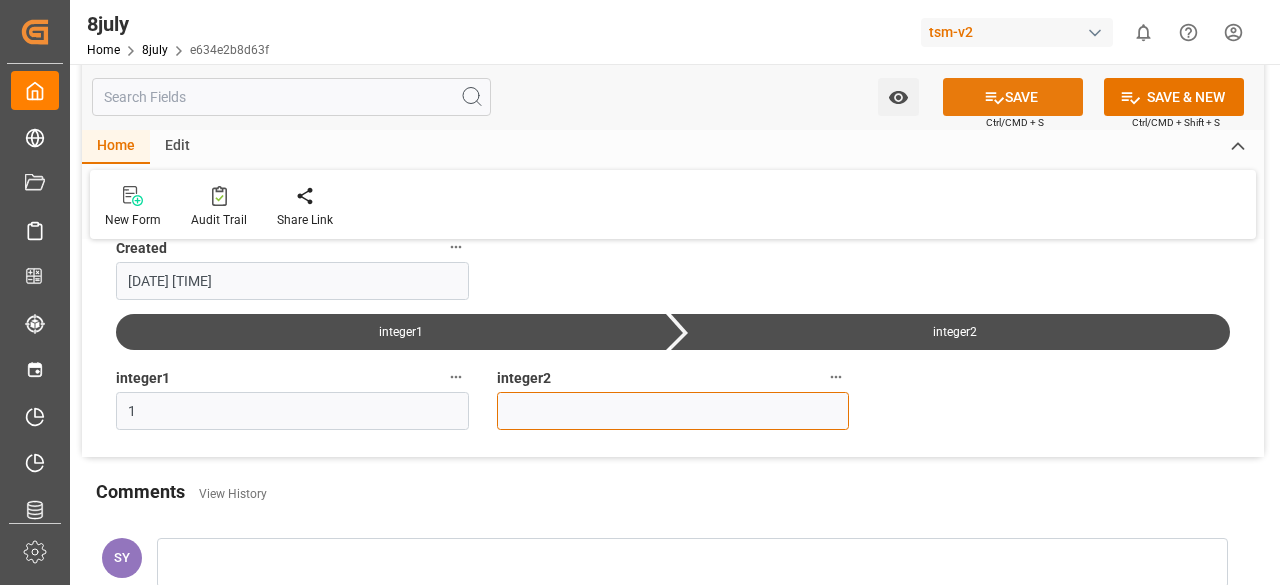 type 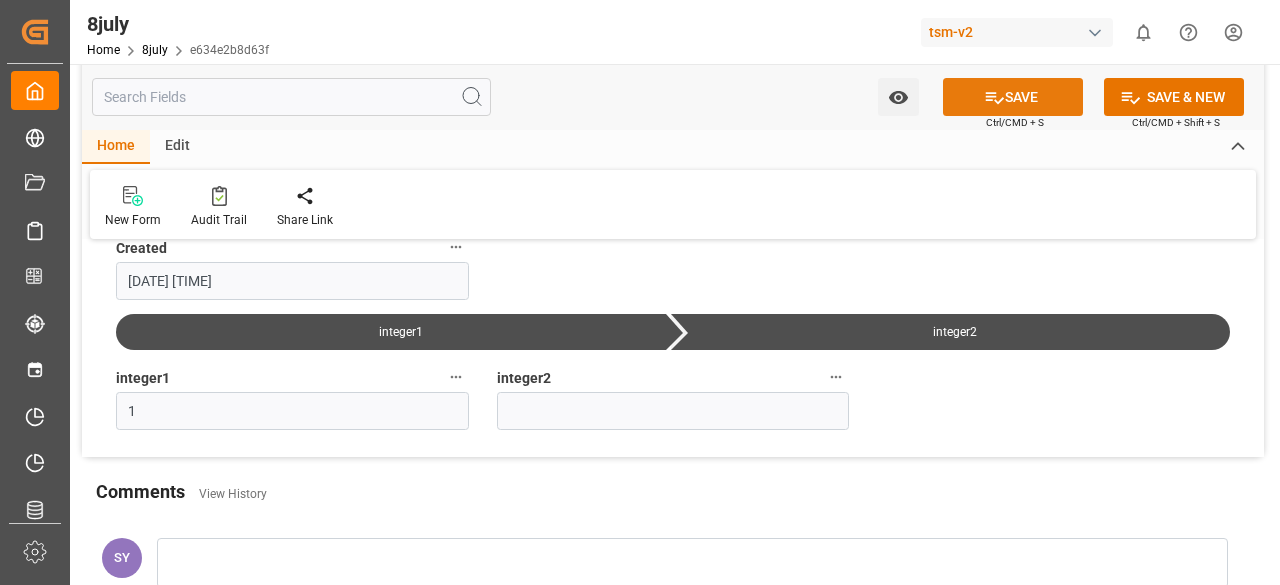 click on "SAVE" at bounding box center (1013, 97) 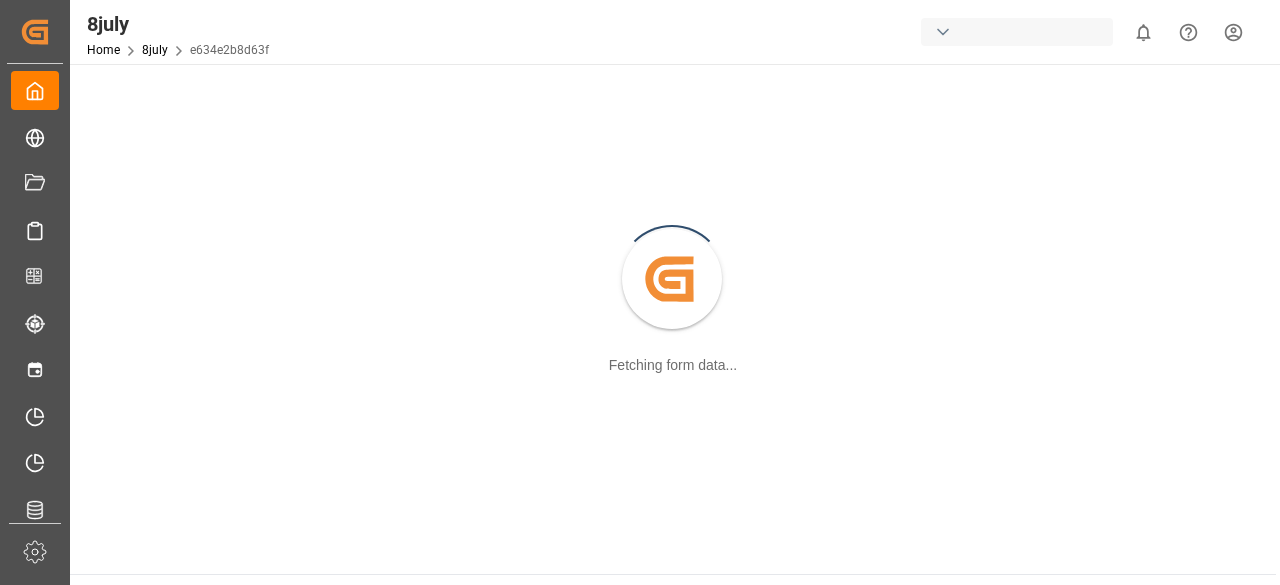 scroll, scrollTop: 0, scrollLeft: 0, axis: both 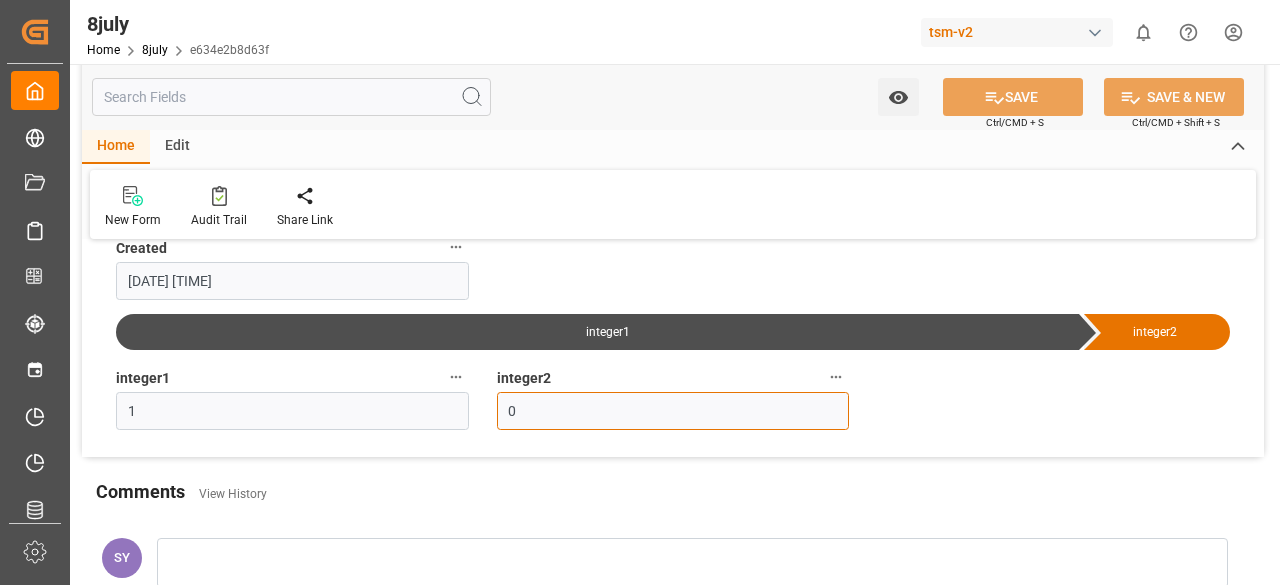 click on "0" at bounding box center (673, 411) 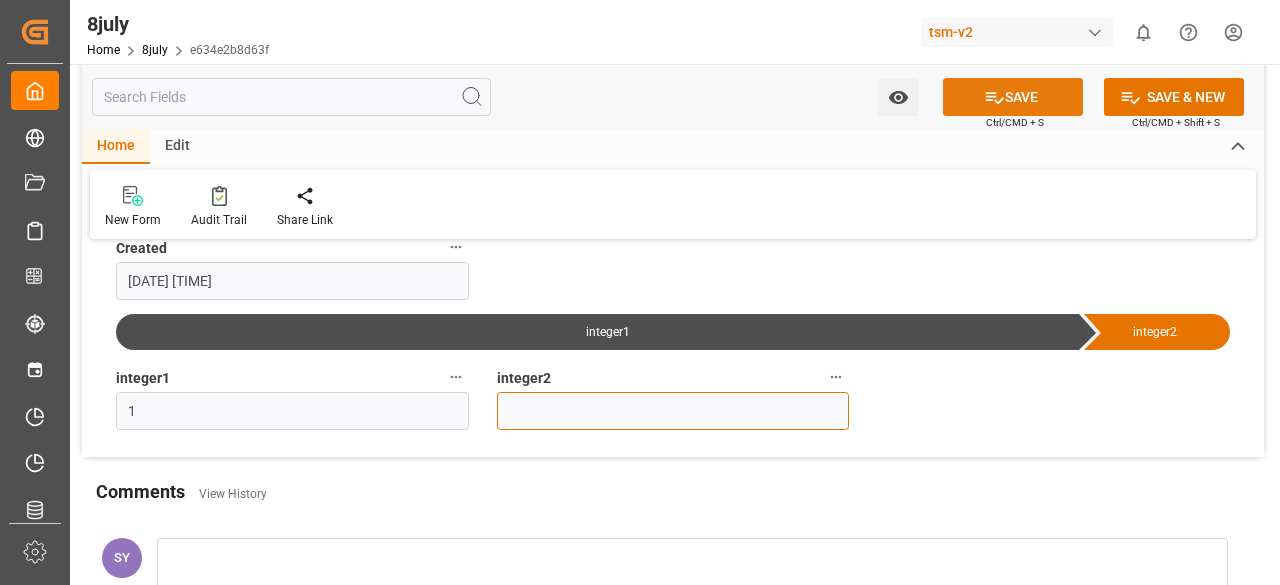 type 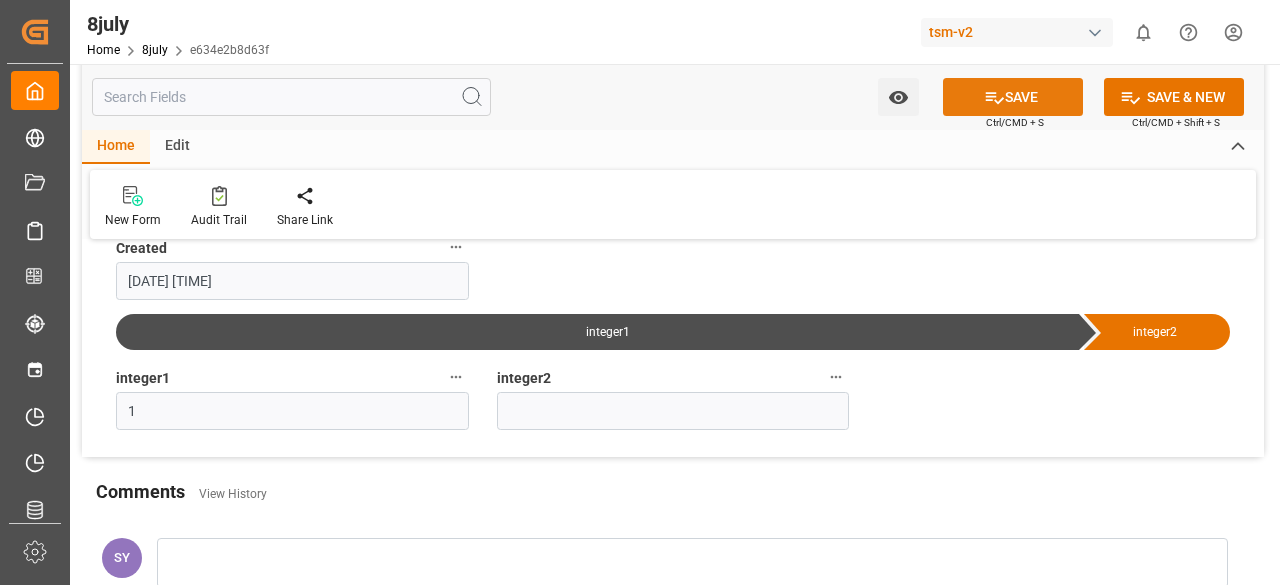 click on "SAVE" at bounding box center [1013, 97] 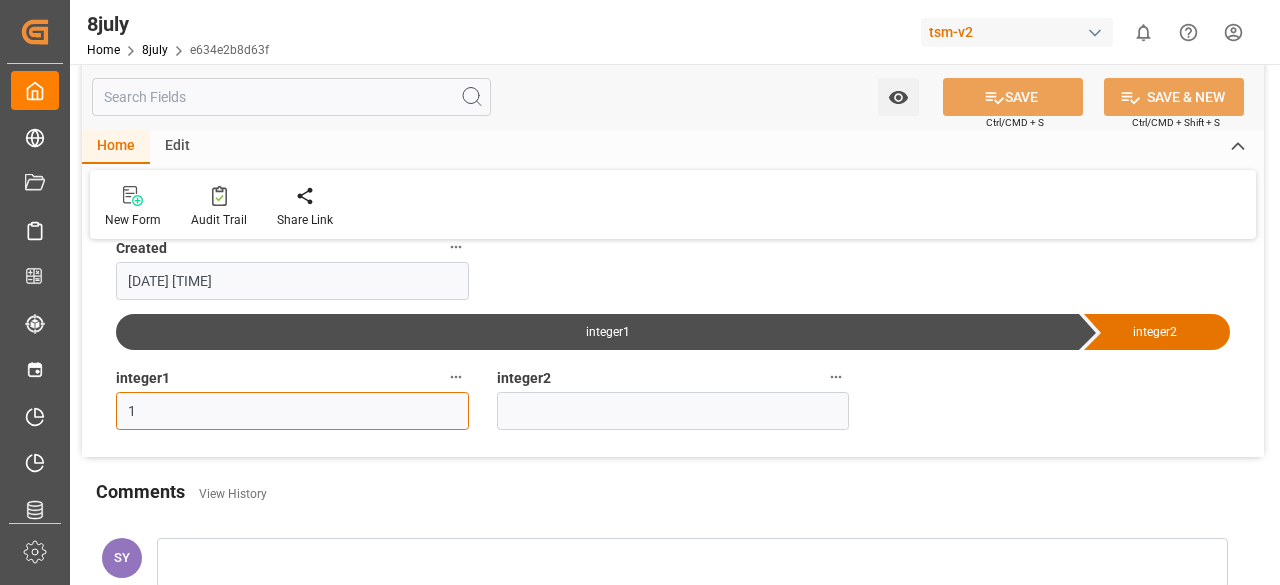 click on "1" at bounding box center [292, 411] 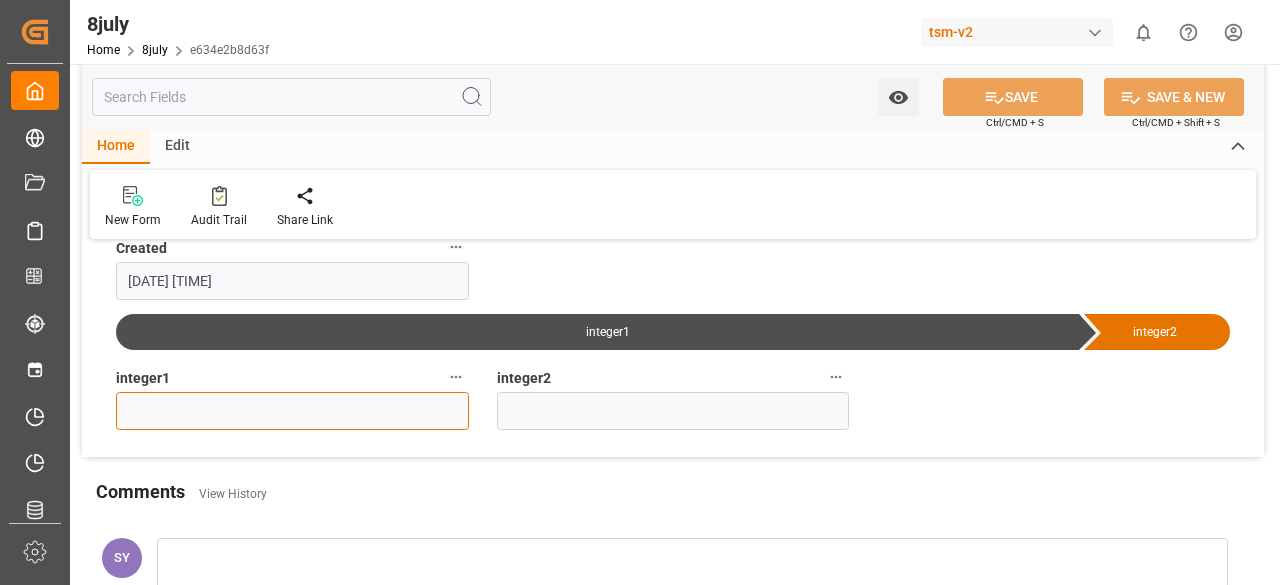 type on "0" 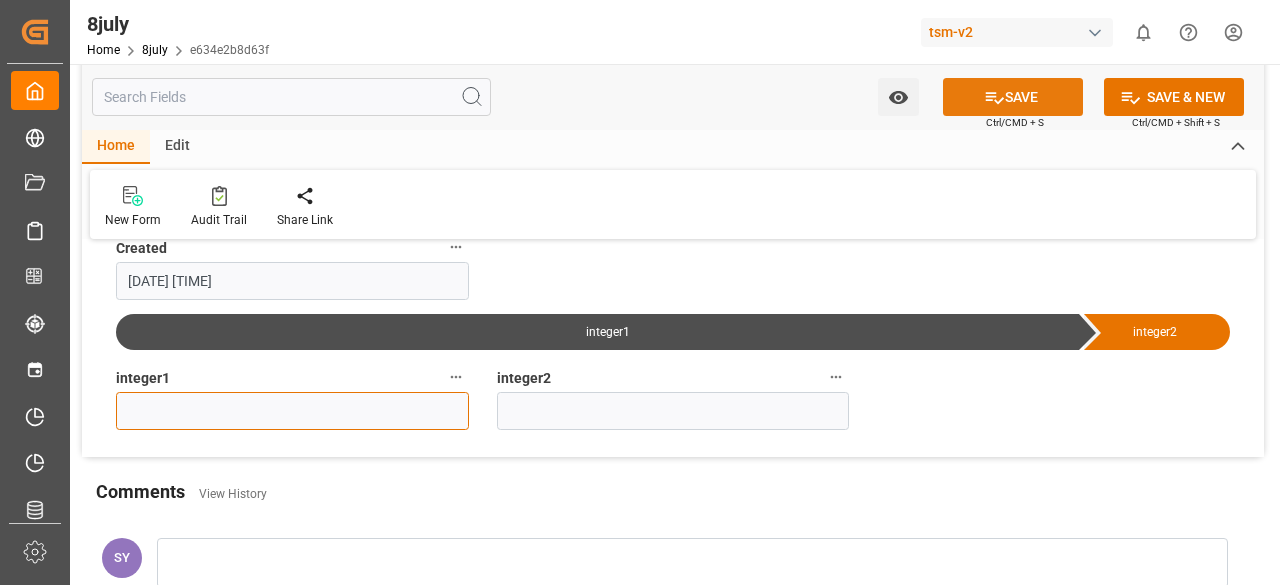 type 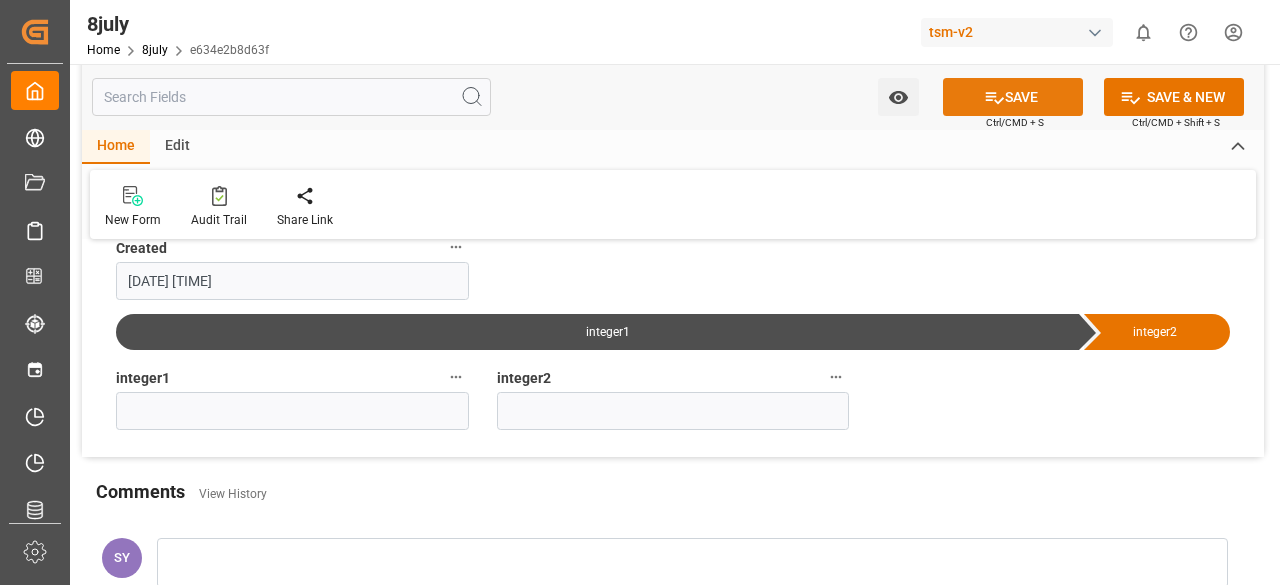 click on "SAVE" at bounding box center [1013, 97] 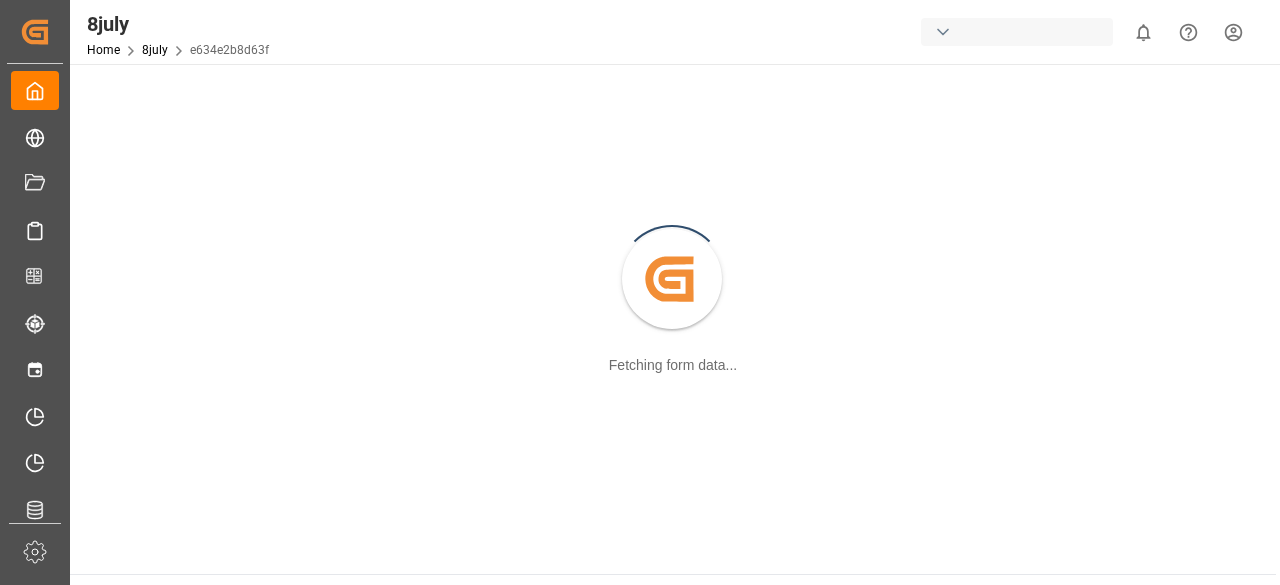 scroll, scrollTop: 0, scrollLeft: 0, axis: both 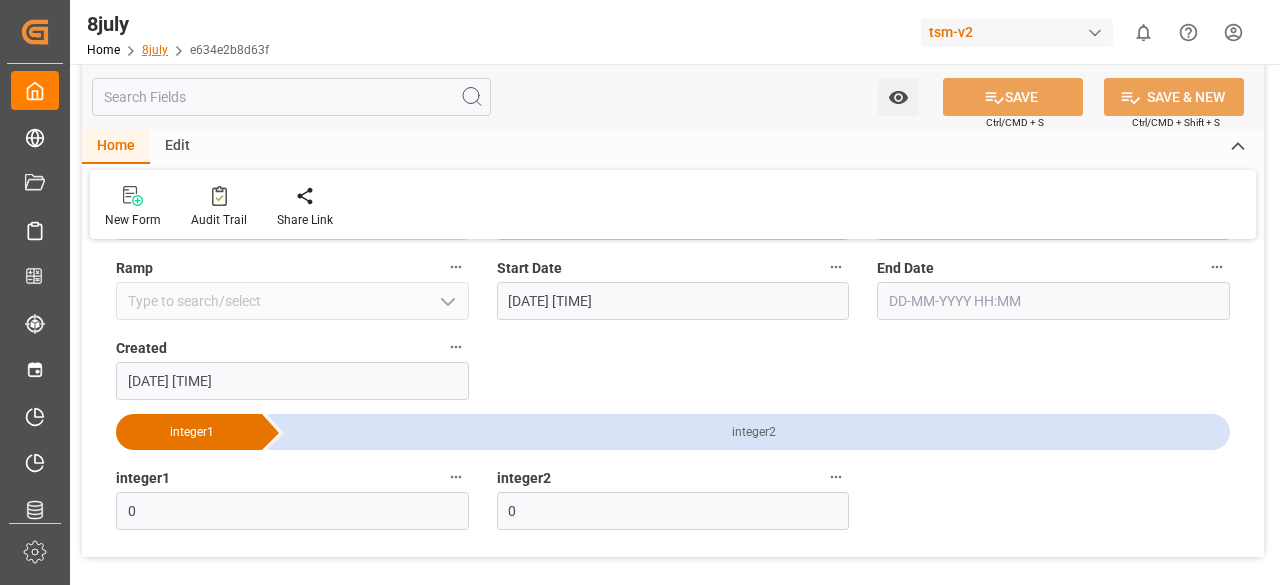 click on "8july" at bounding box center (155, 50) 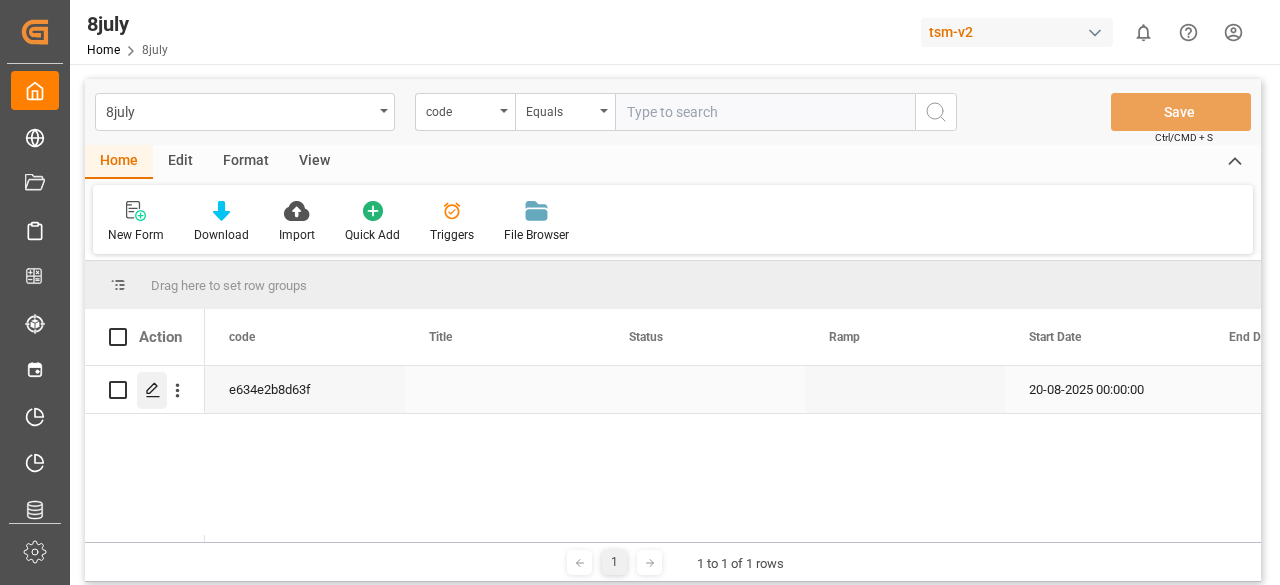 click 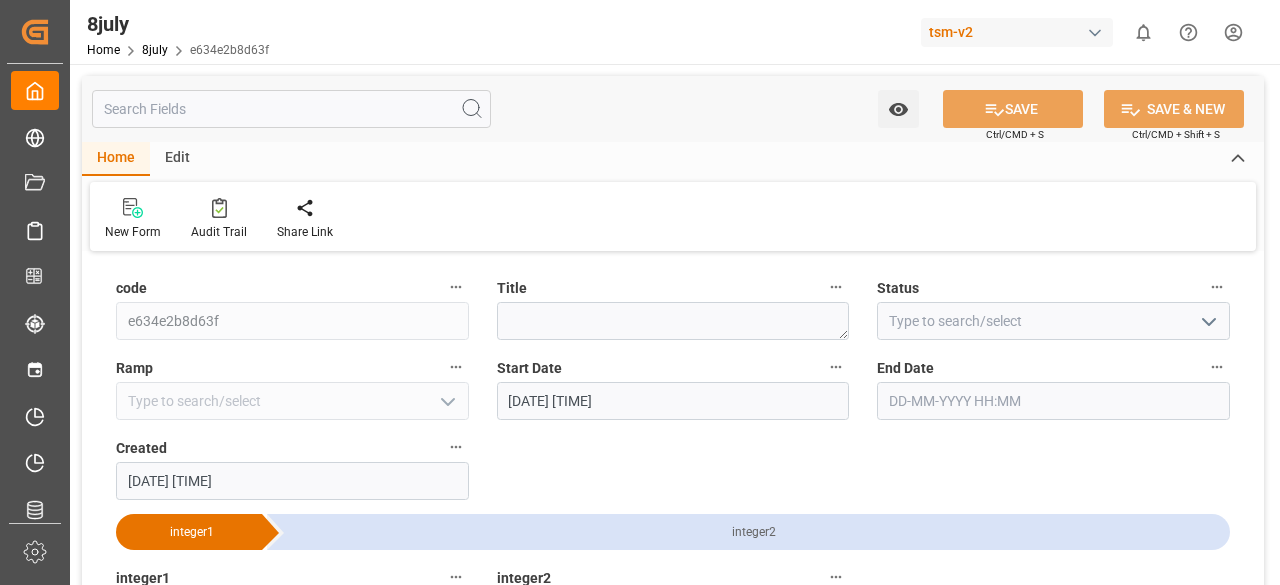 click at bounding box center (291, 109) 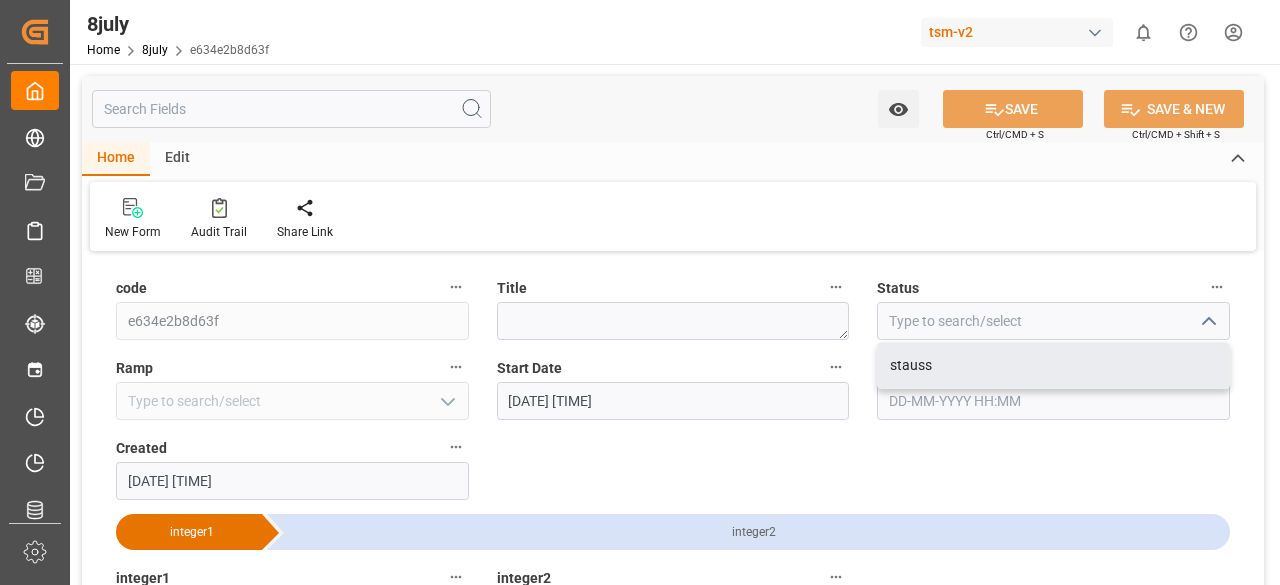 click on "Edit" at bounding box center [177, 159] 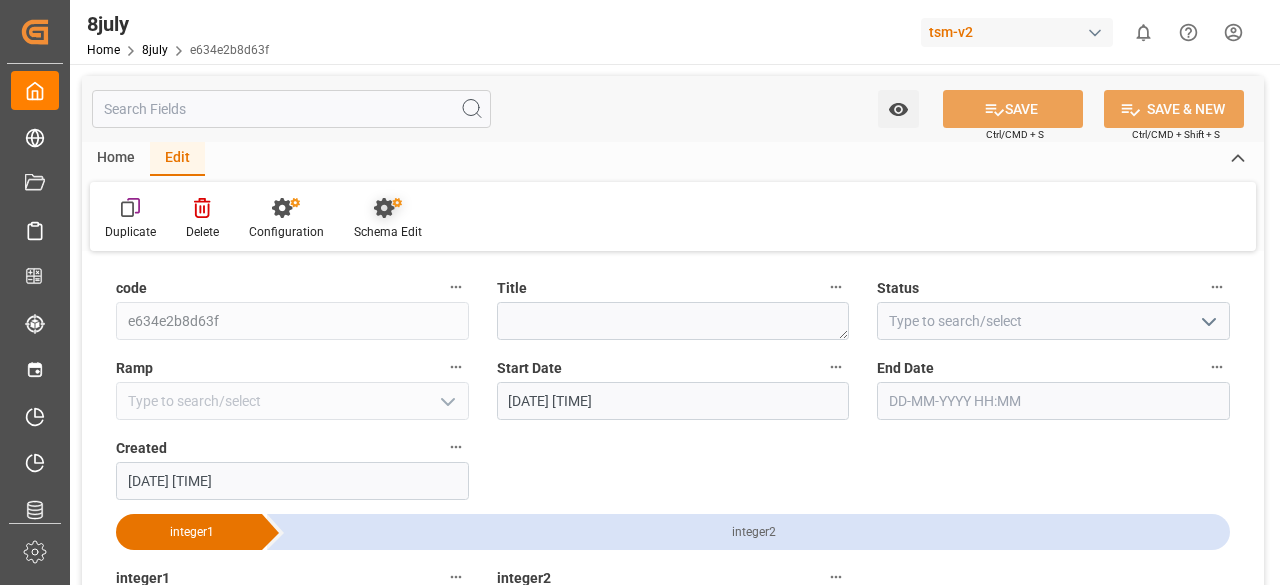 click 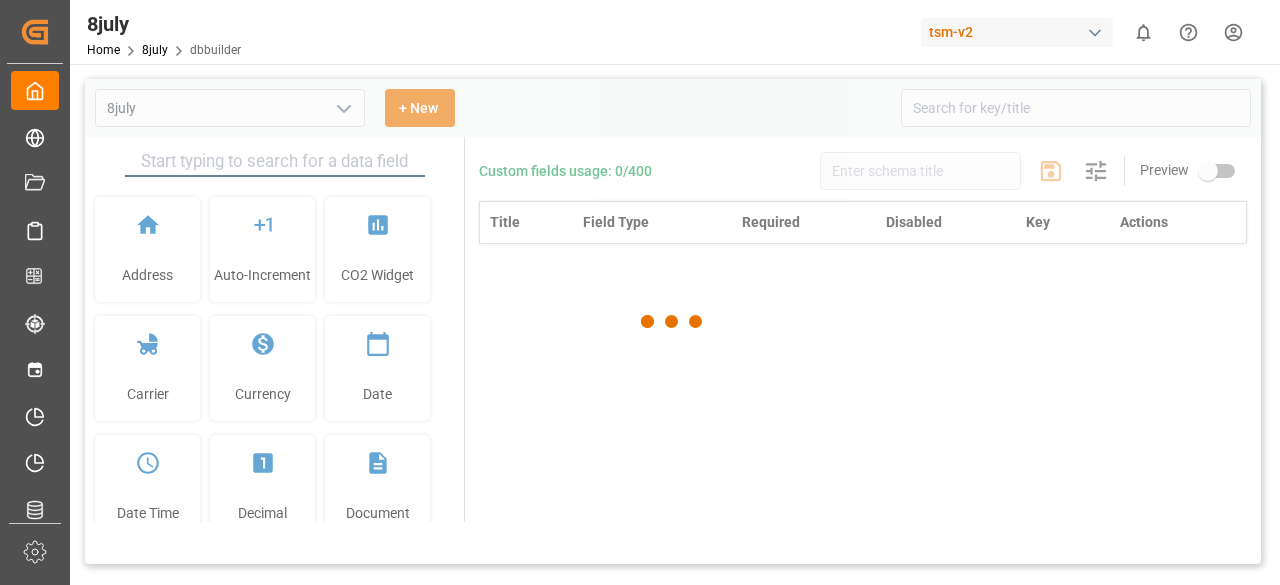 type on "8july" 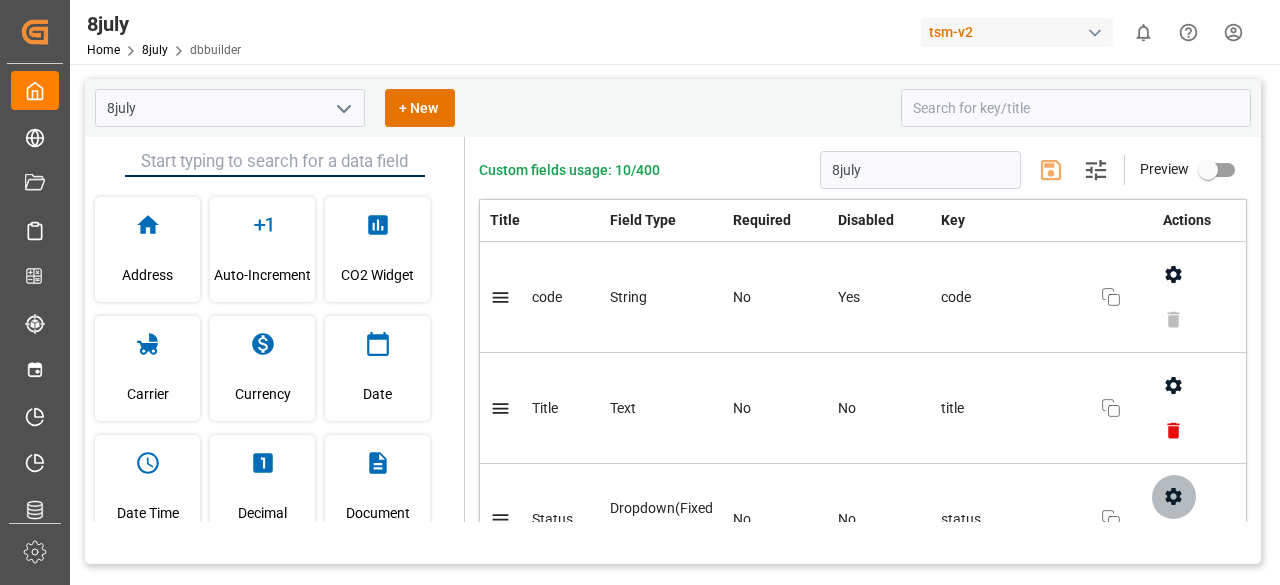 click 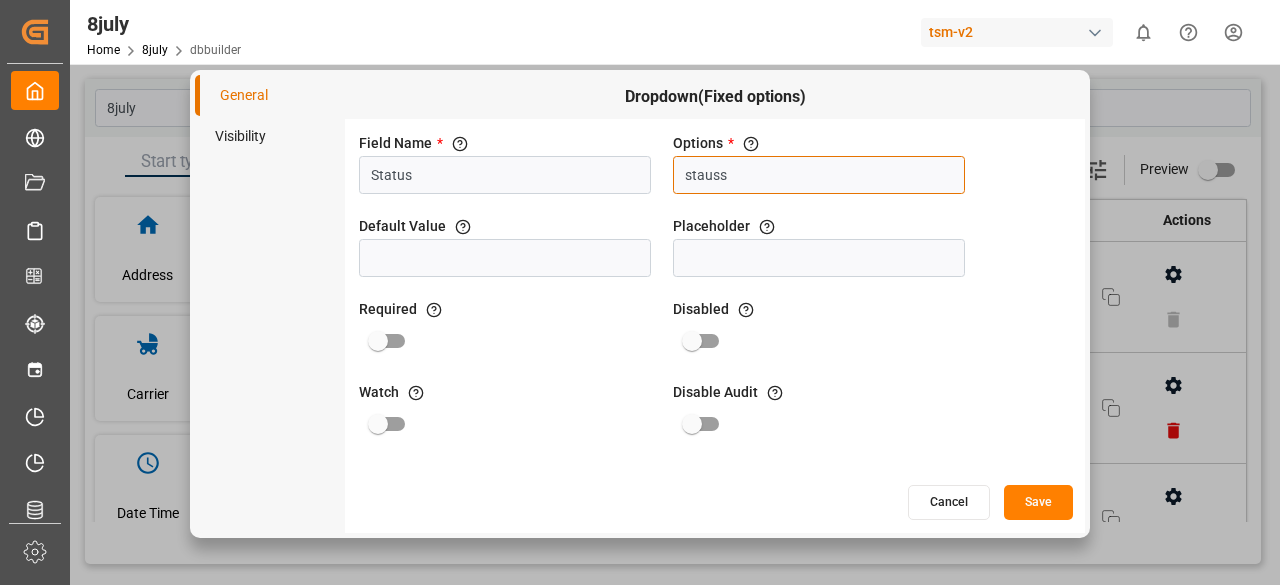 click on "stauss" at bounding box center (819, 175) 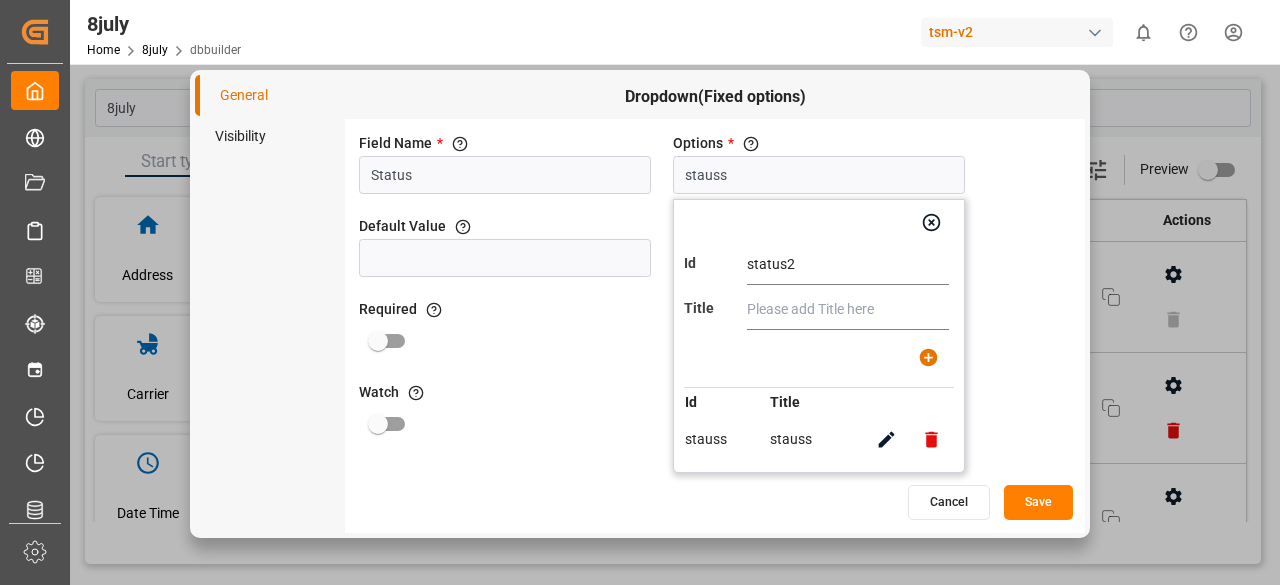 type on "status2" 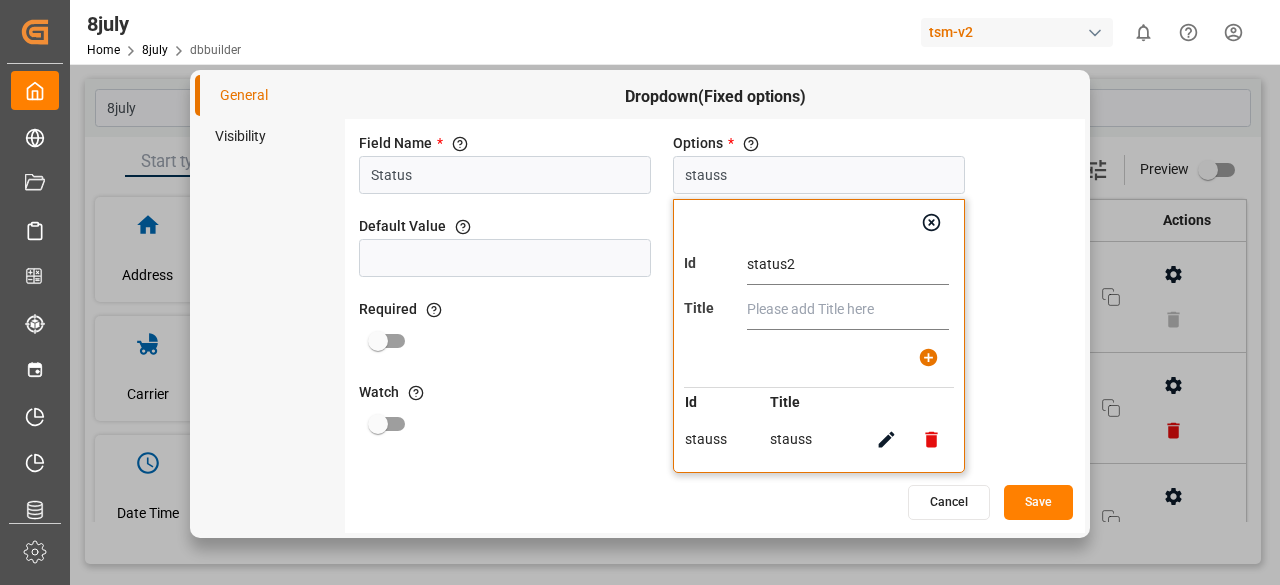 click at bounding box center [848, 310] 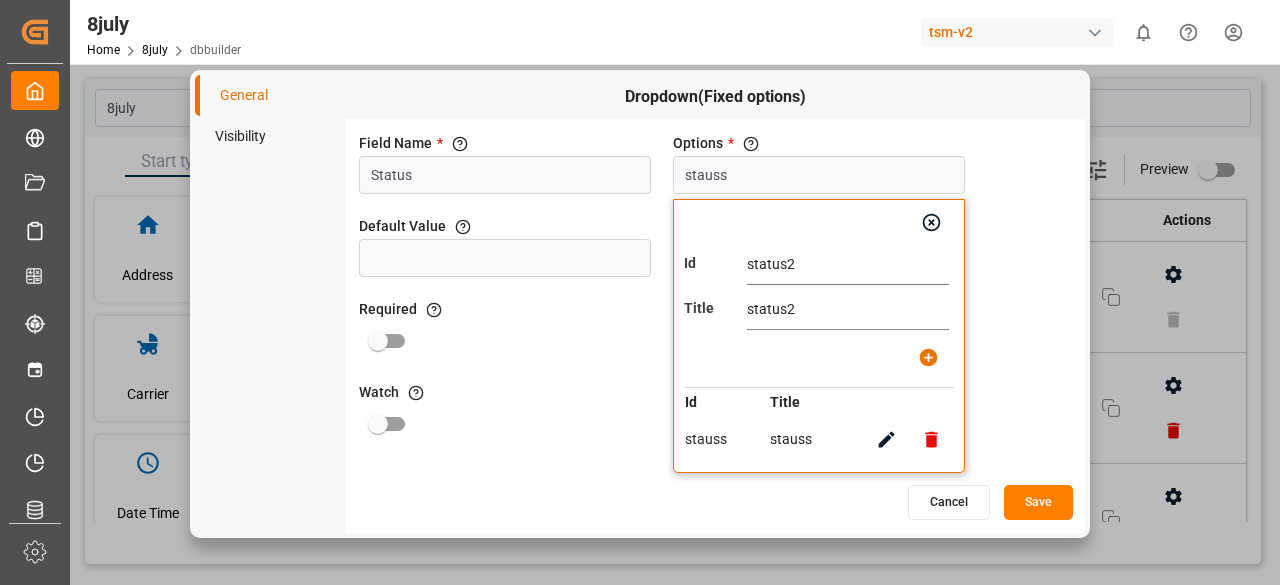 type on "status2" 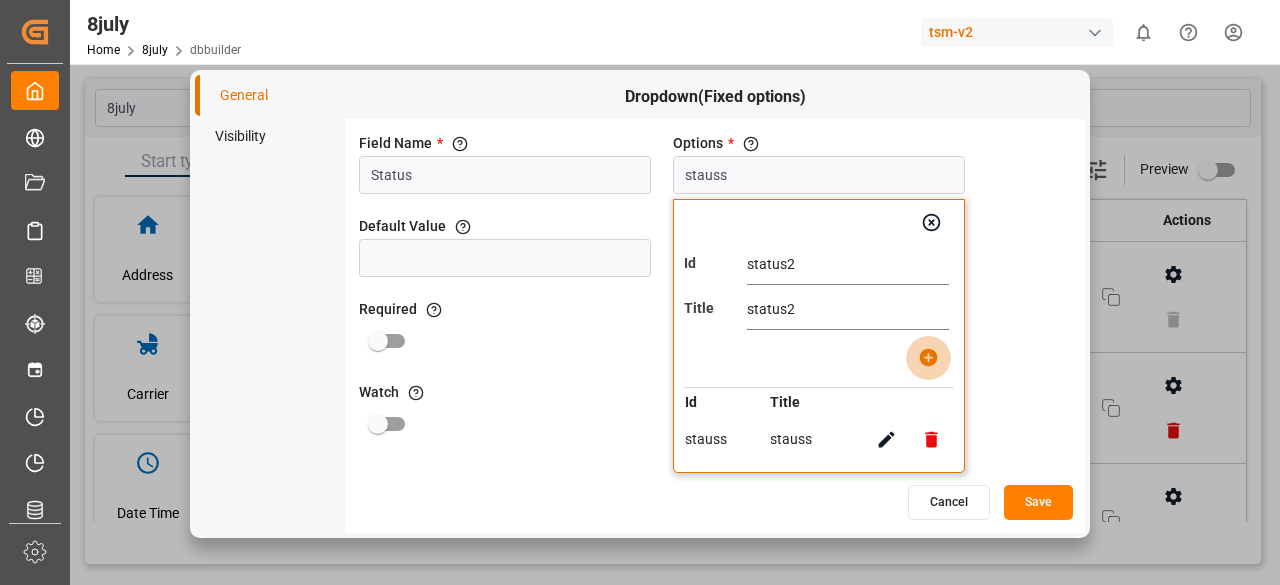 click 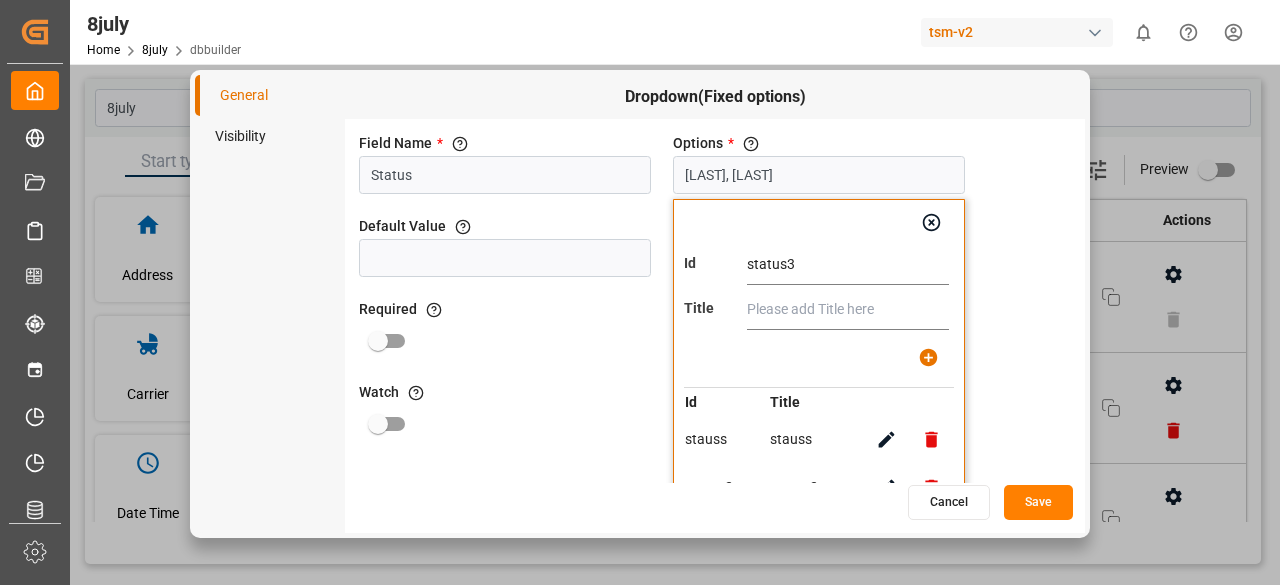 type on "status3" 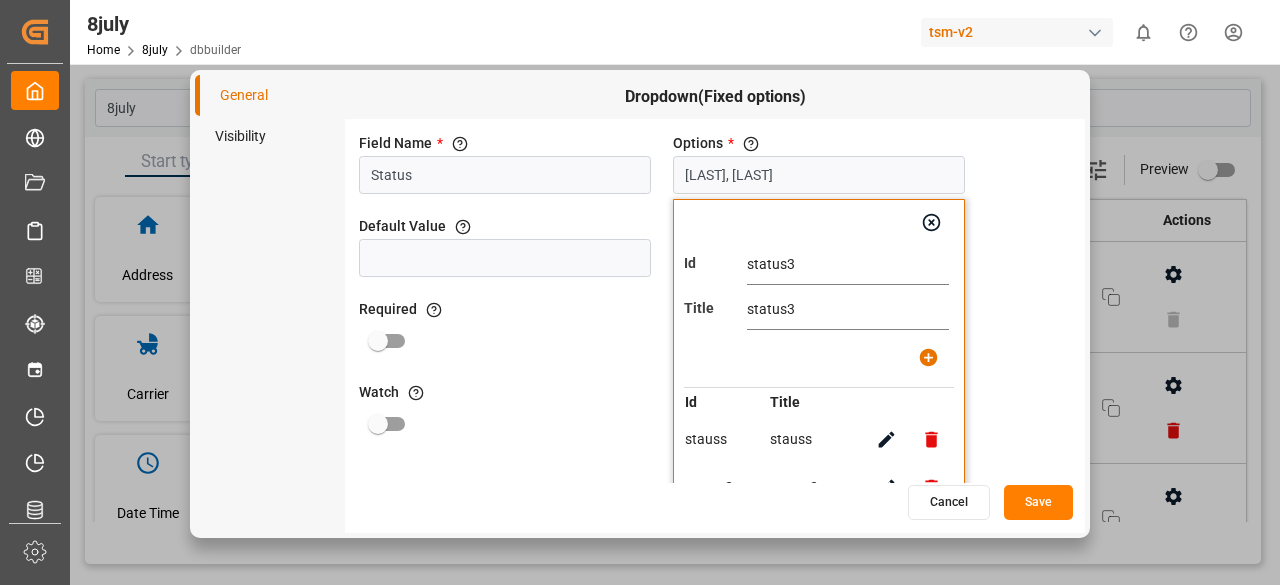 type on "status3" 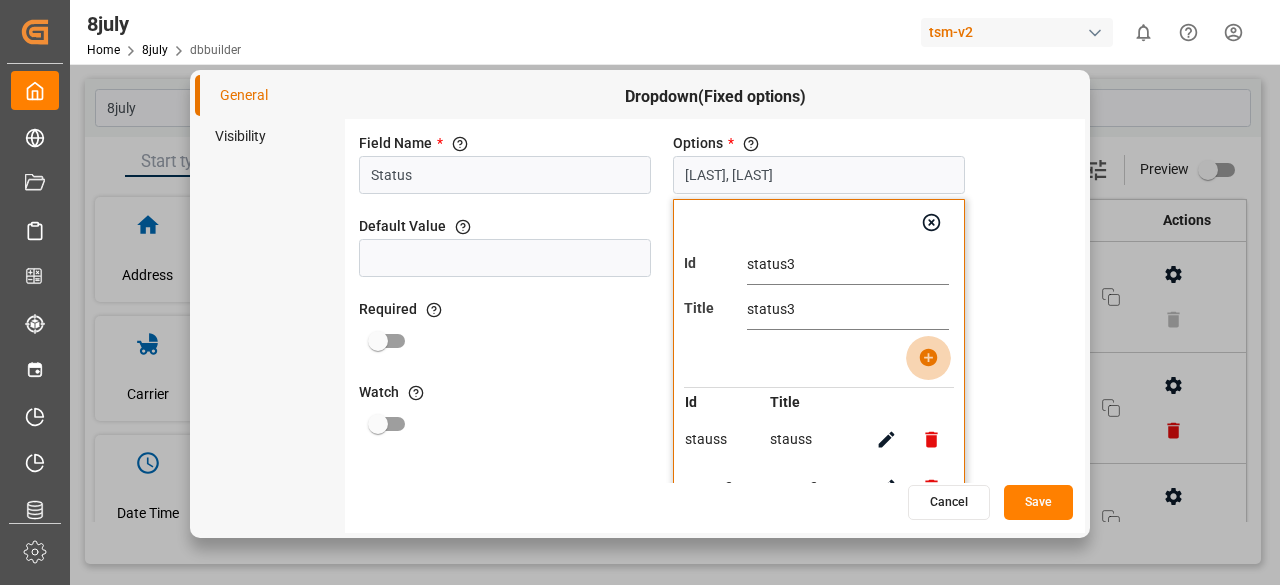 click 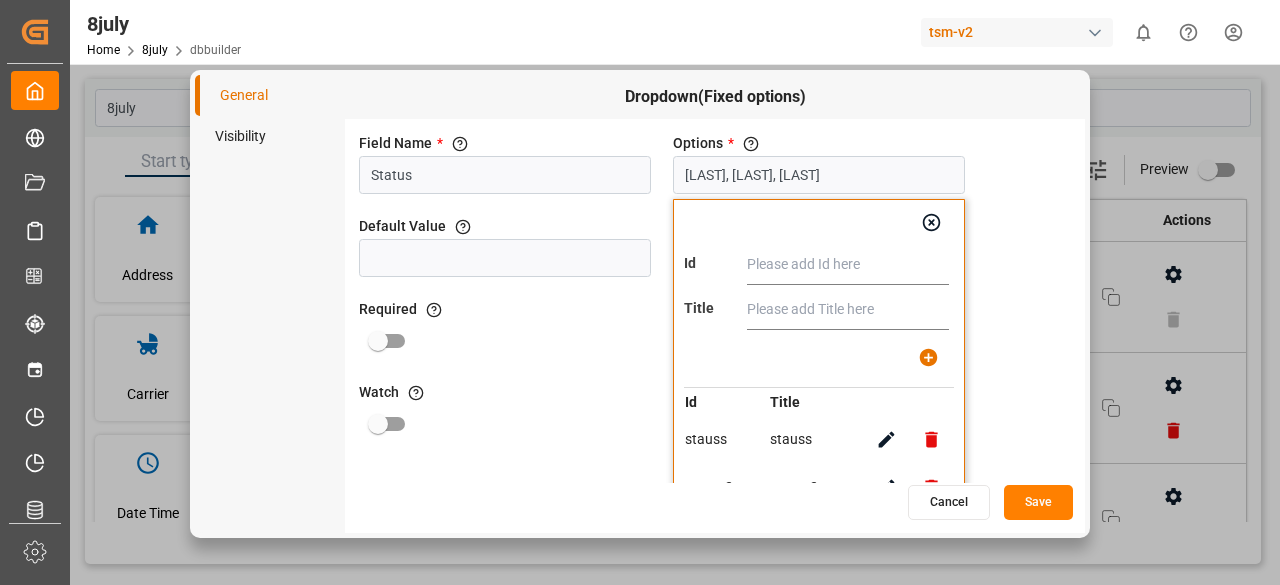 paste on "status3" 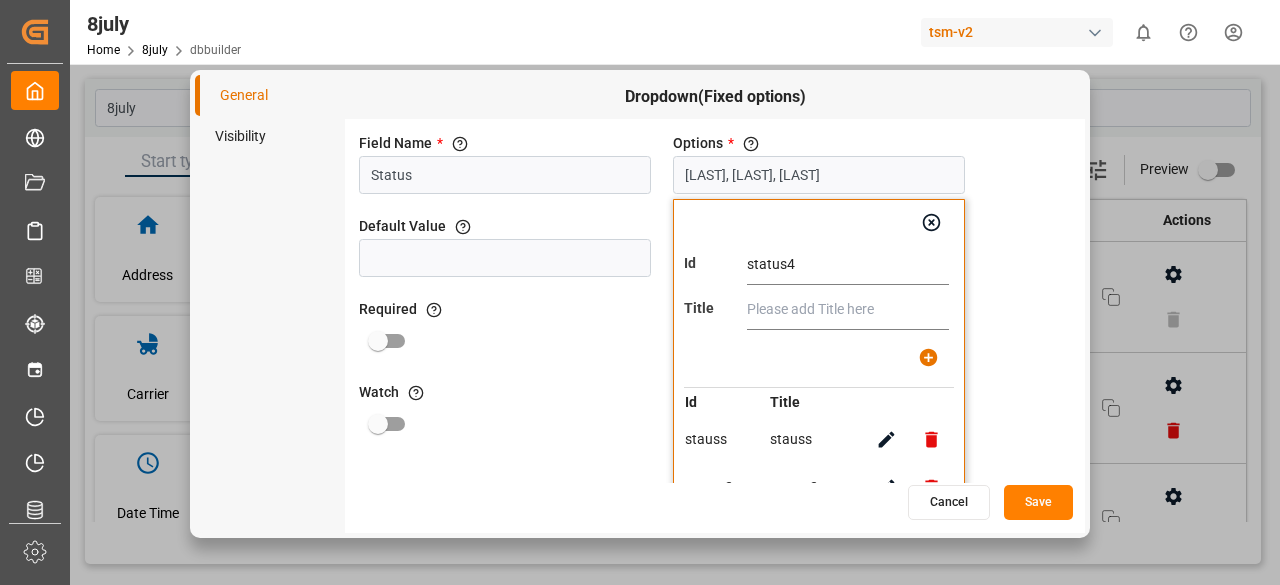 type on "status4" 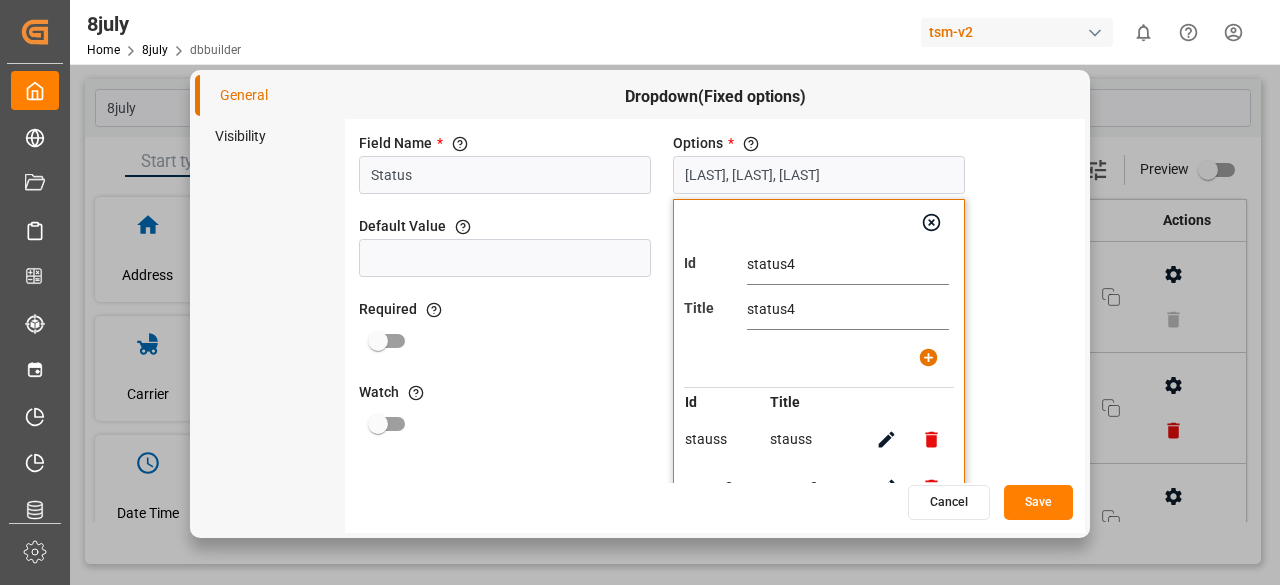 type on "status4" 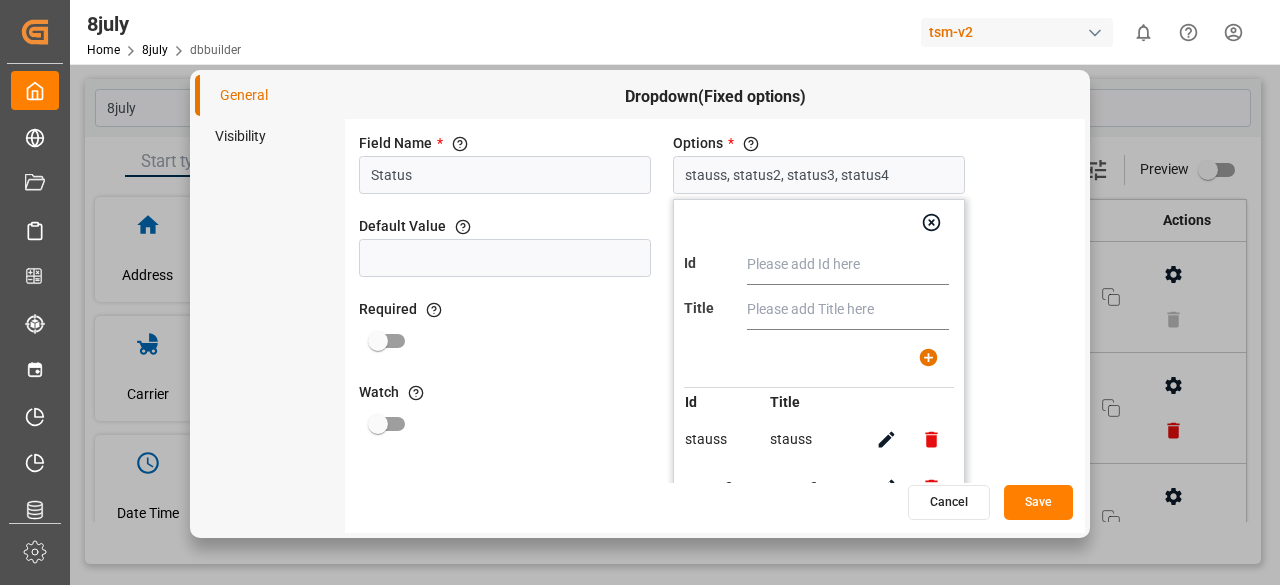 click on "Field Name * The title of the field that will be shown in UI Status Options * List the Items stauss, status2, status3, status4 Id Title Id Title stauss stauss status2 status2 status3 status3 status4 status4 Default Value List the Default Value Placeholder Required The field is marked as mandatory field when required is set to true Disabled If disabled is set to true, this component will be not editable Watch If watch is set to true, this field is the watchable field when user subscribed to a row Disable Audit If this property is true, audit won't be created for this field" at bounding box center (715, 301) 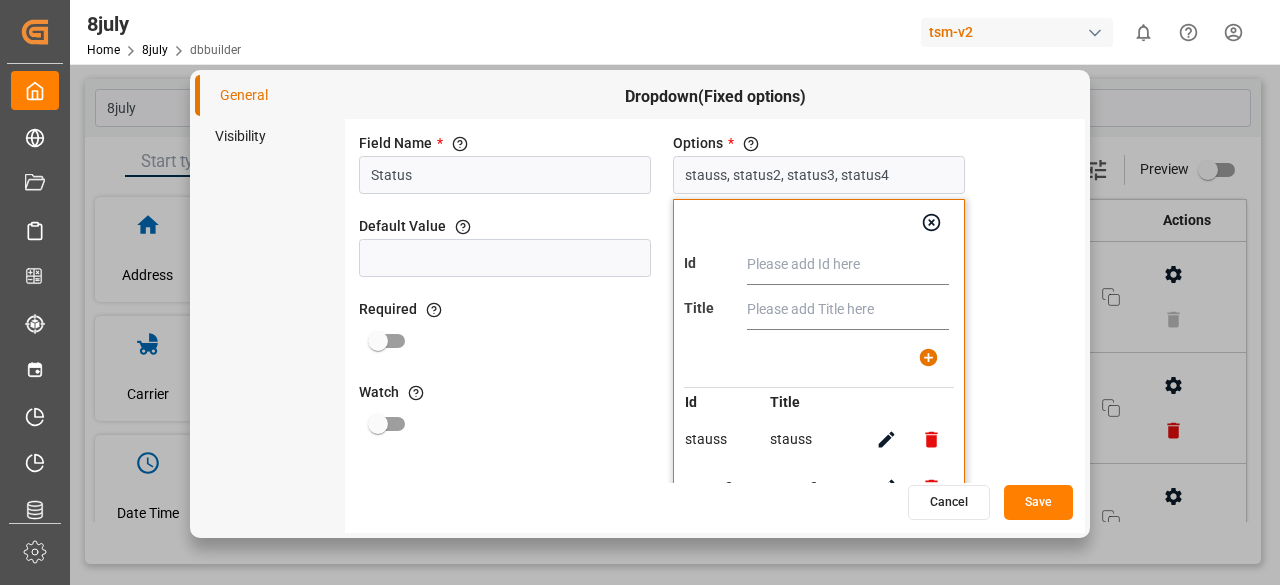 click 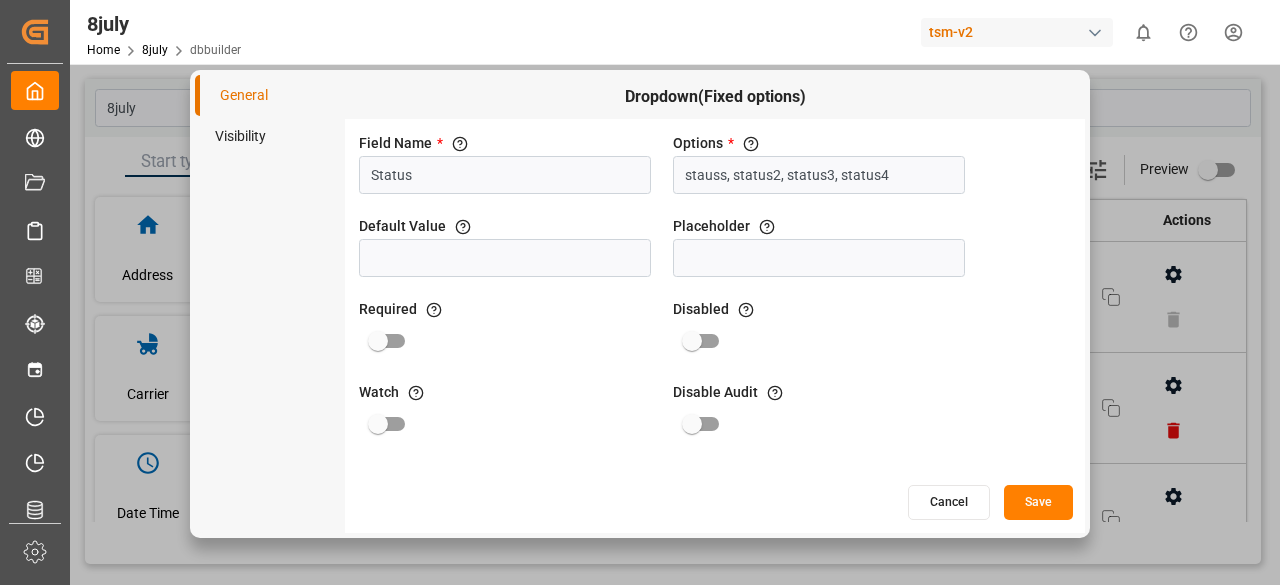 click on "Save" at bounding box center [1038, 502] 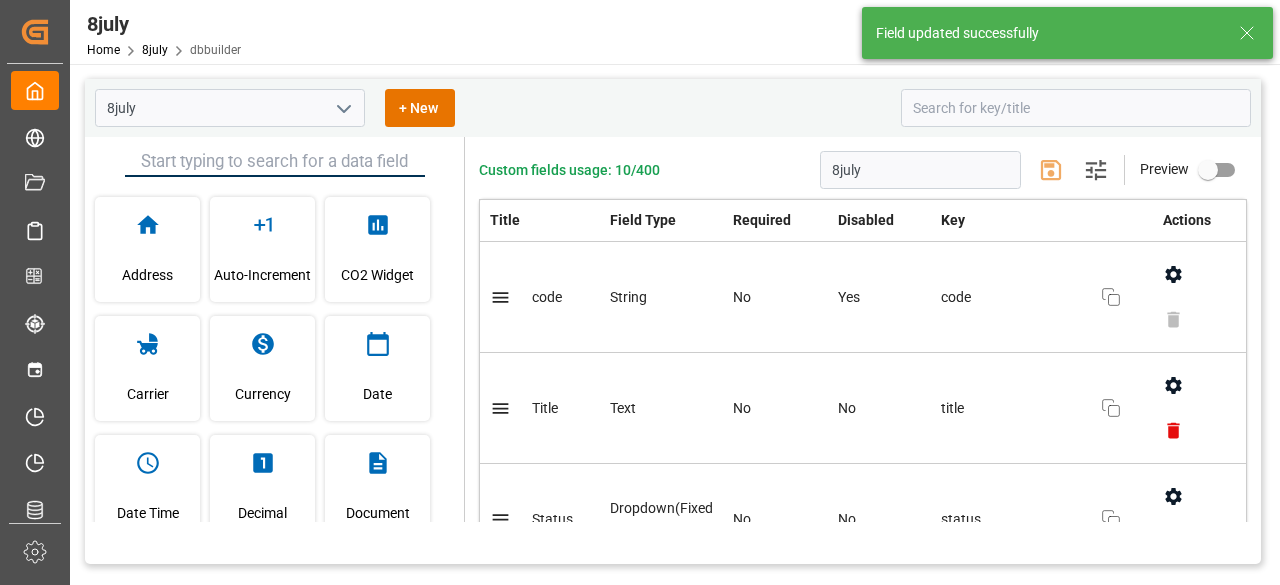 click 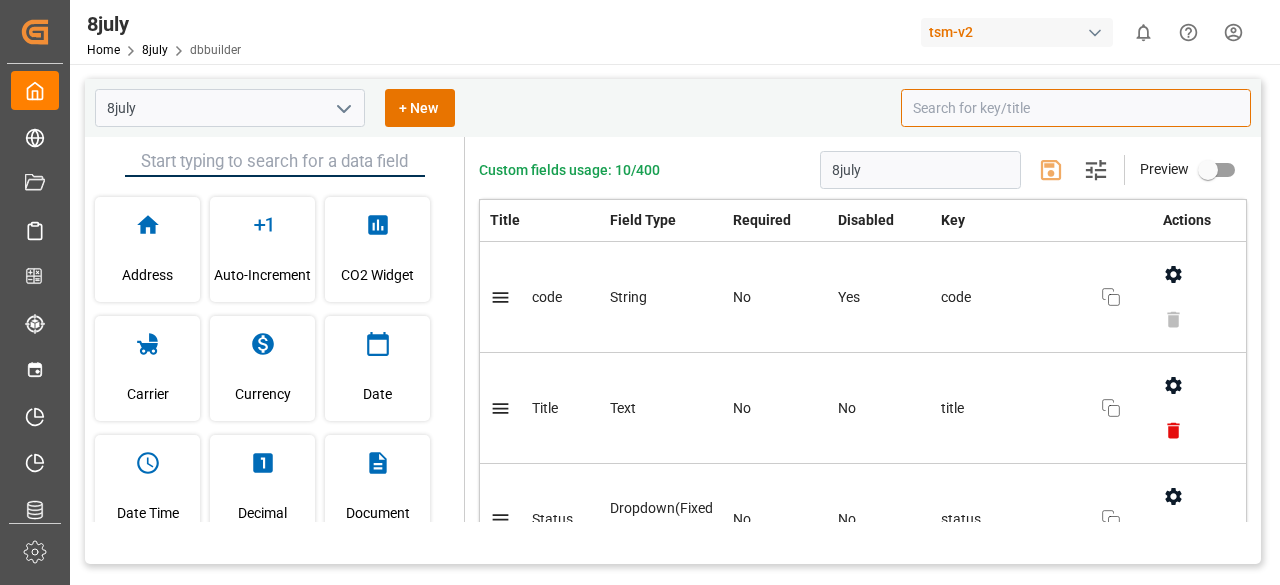 click at bounding box center [1076, 108] 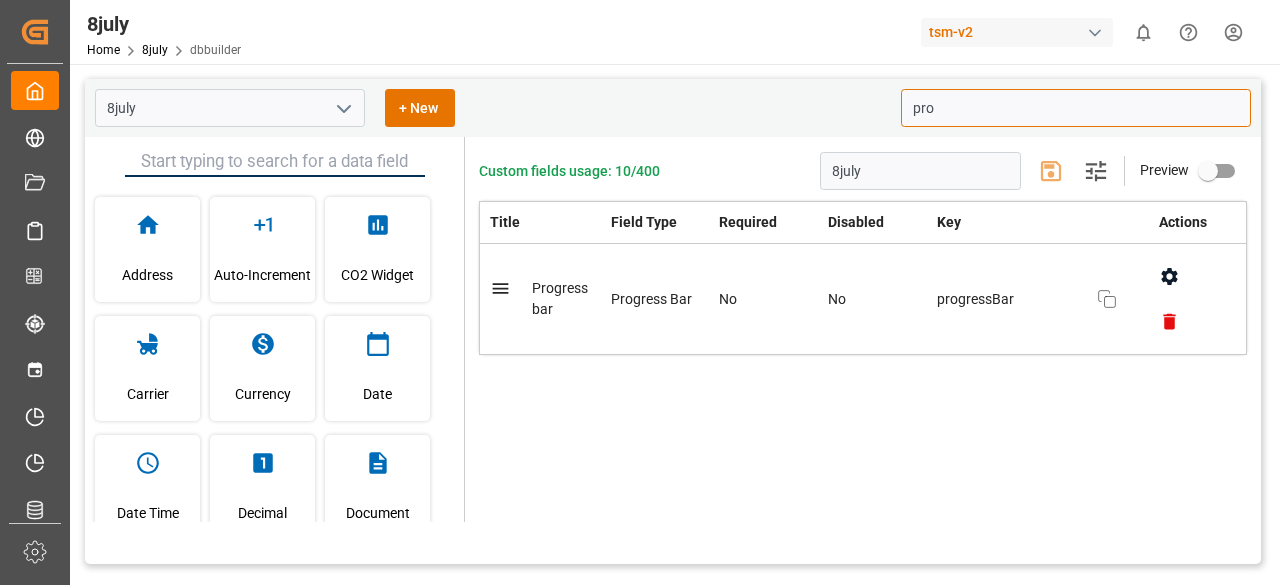 click 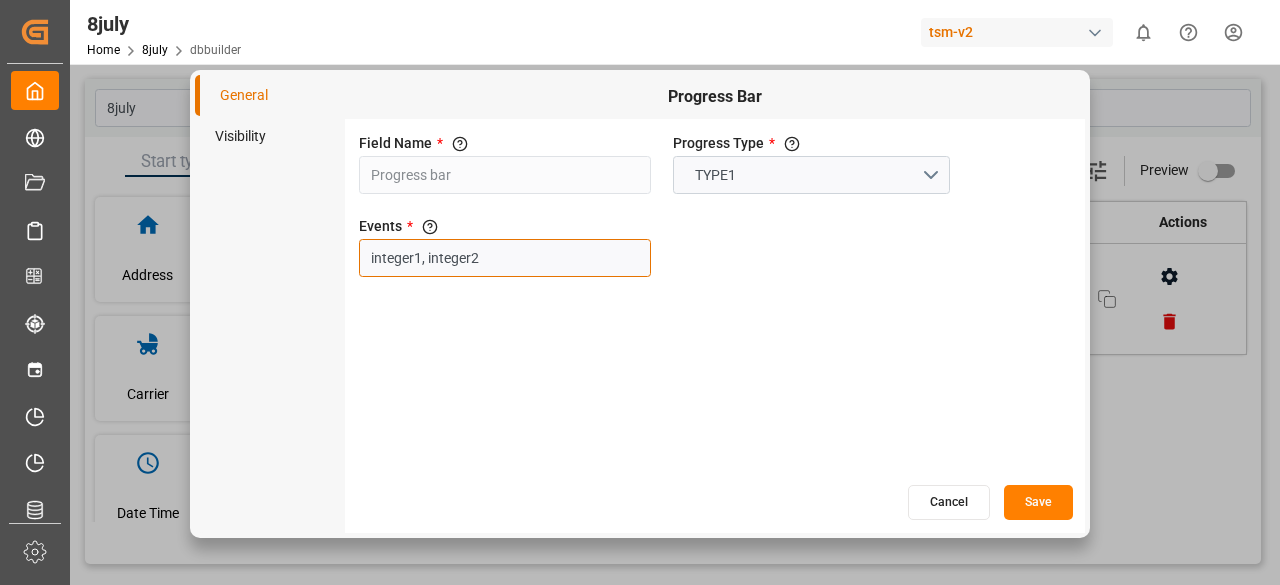 click on "integer1, integer2" at bounding box center (505, 258) 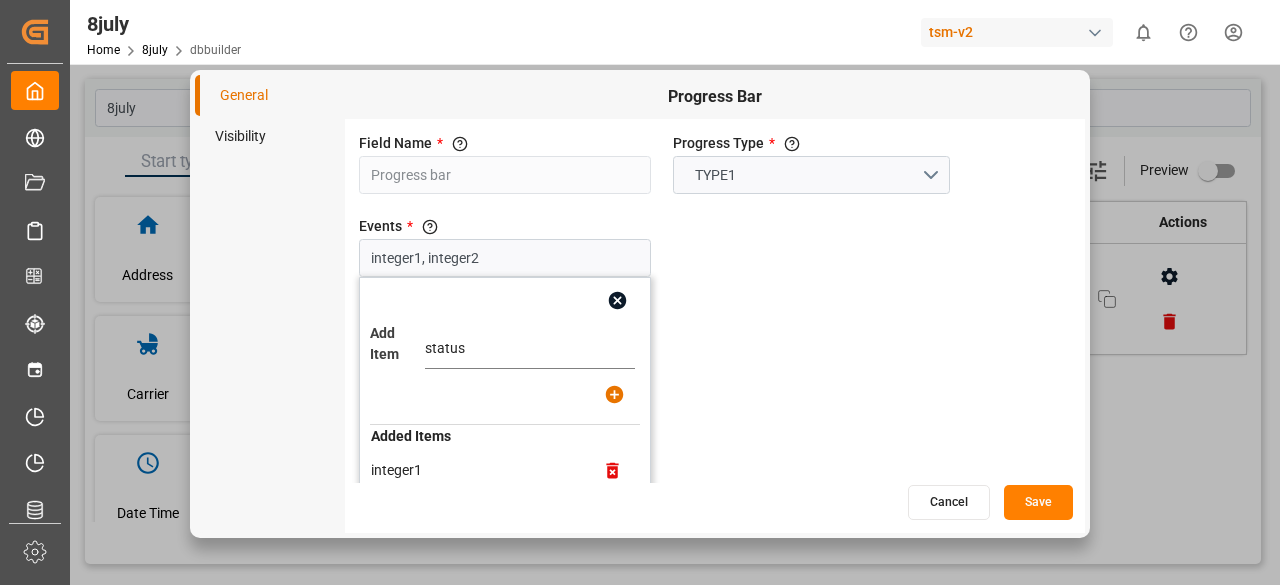 type on "status" 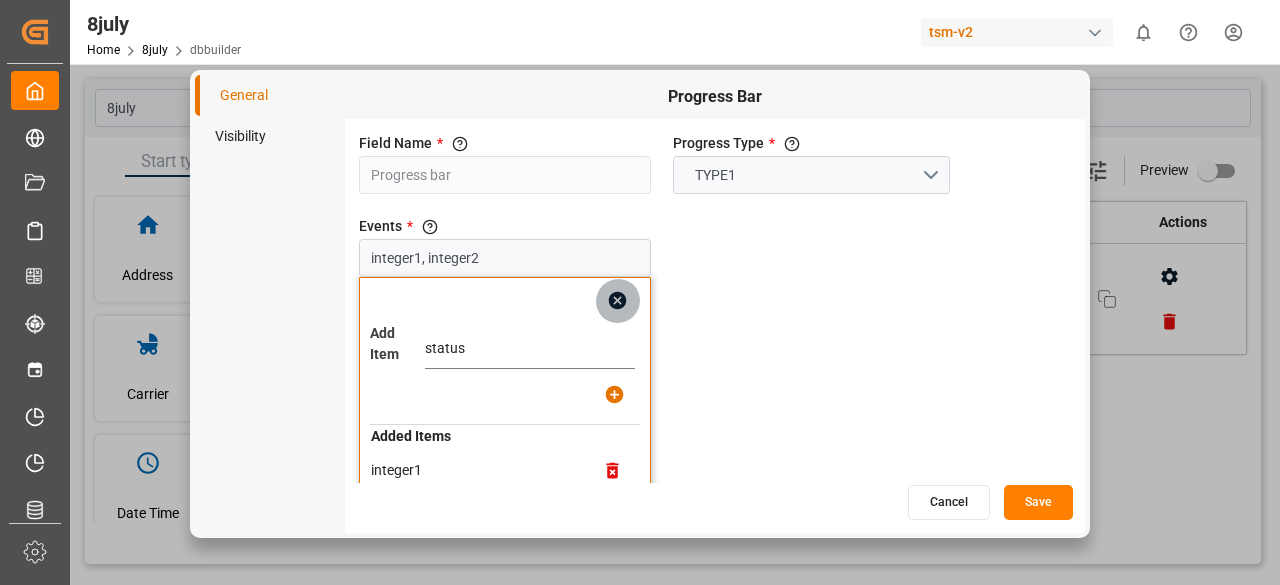 click 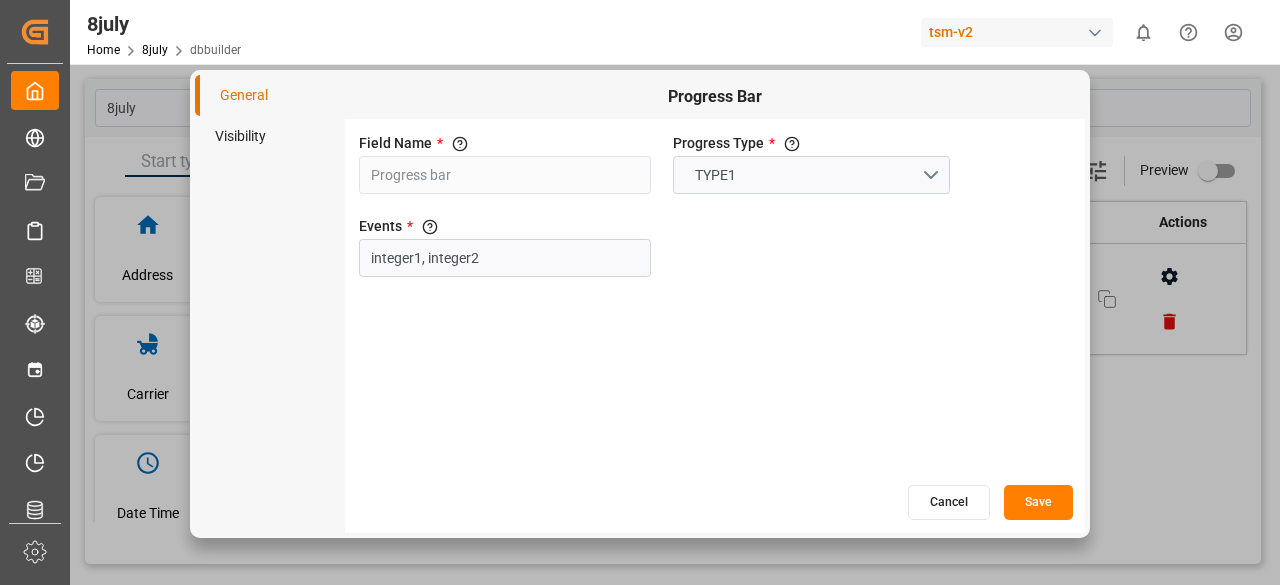 click on "Cancel" at bounding box center (949, 502) 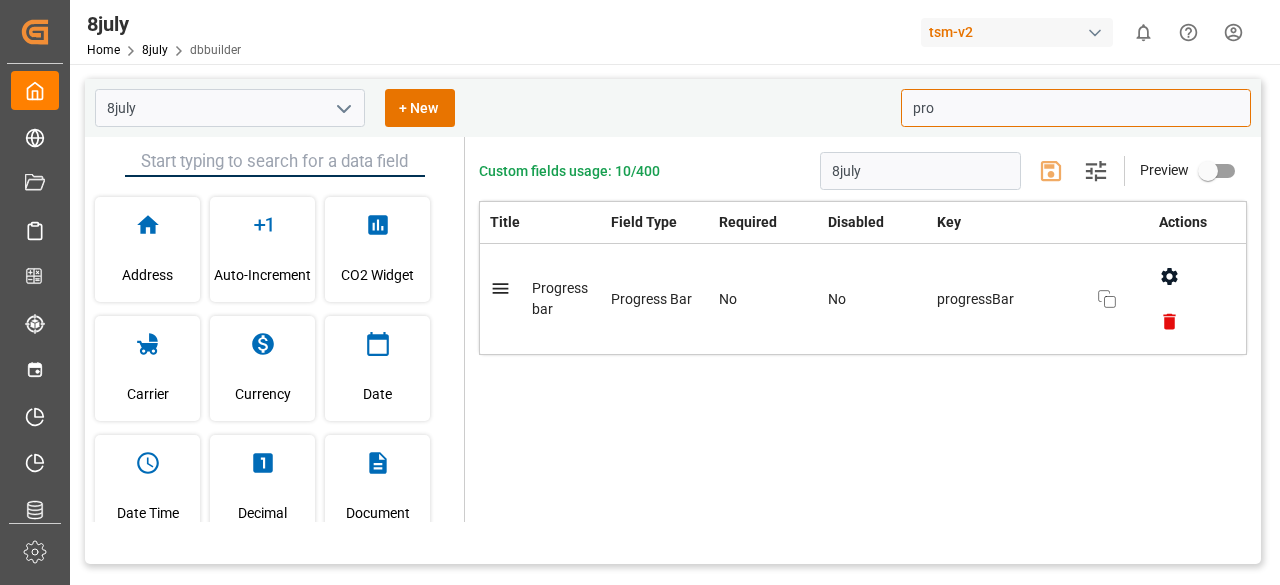click on "pro" at bounding box center (1076, 108) 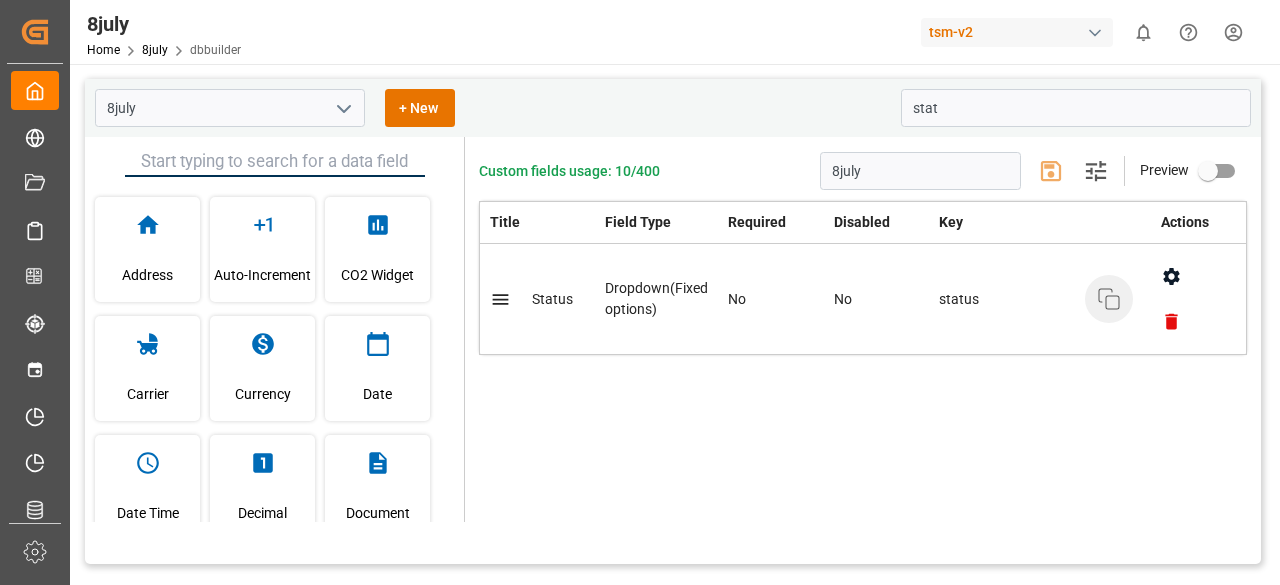 click on "Copy" at bounding box center (1109, 299) 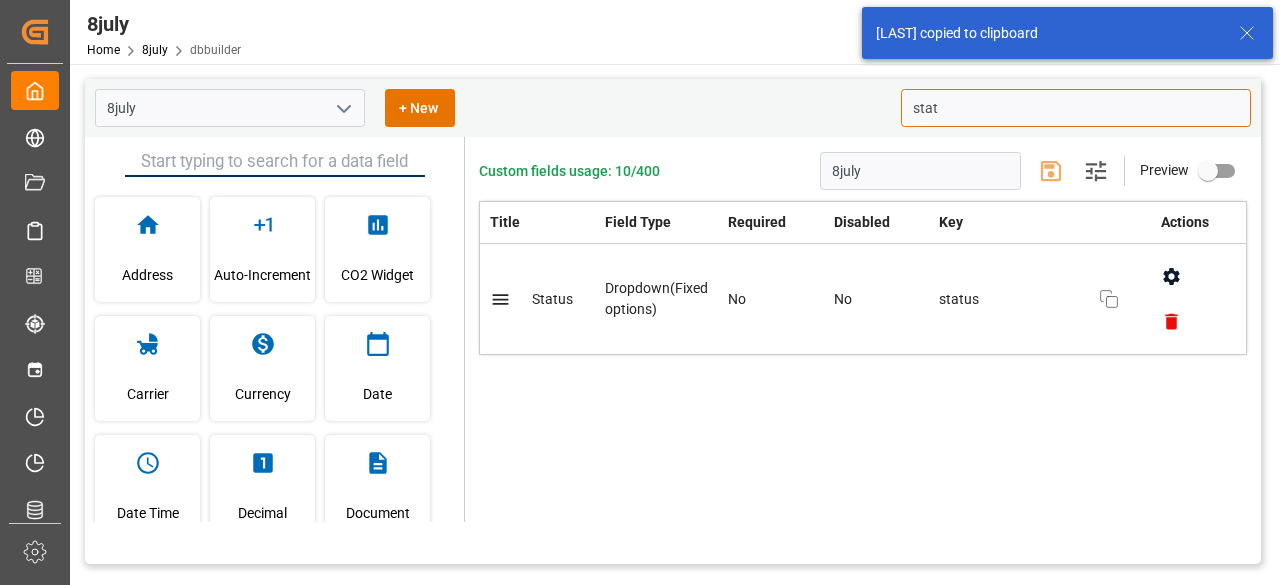 click on "stat" at bounding box center (1076, 108) 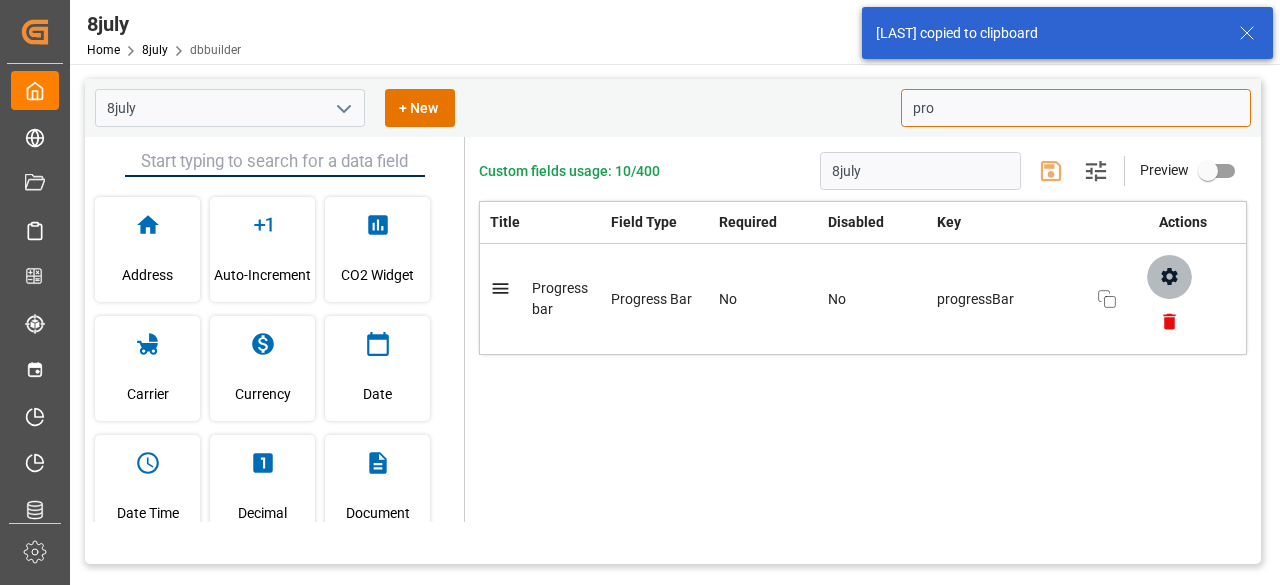 click 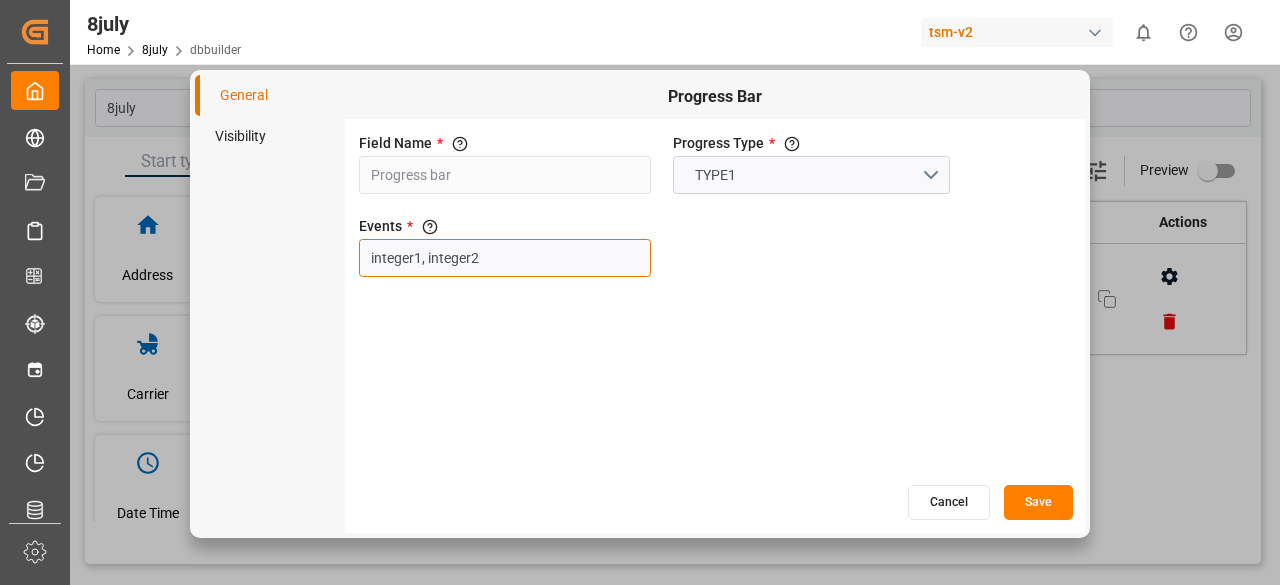 click on "integer1, integer2" at bounding box center (505, 258) 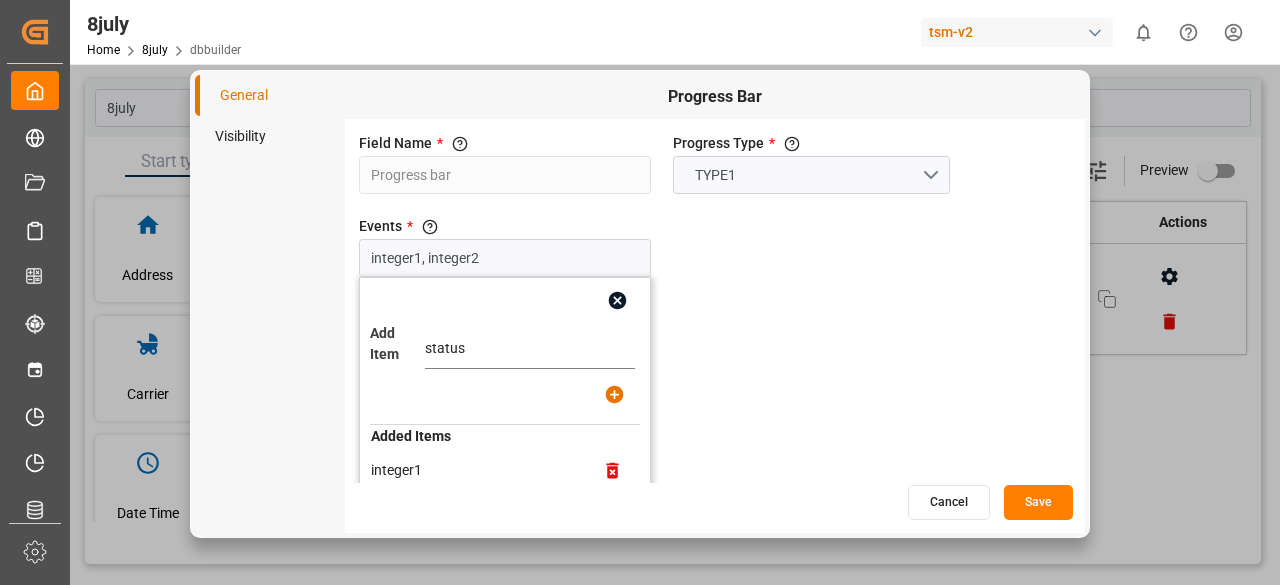 type on "status" 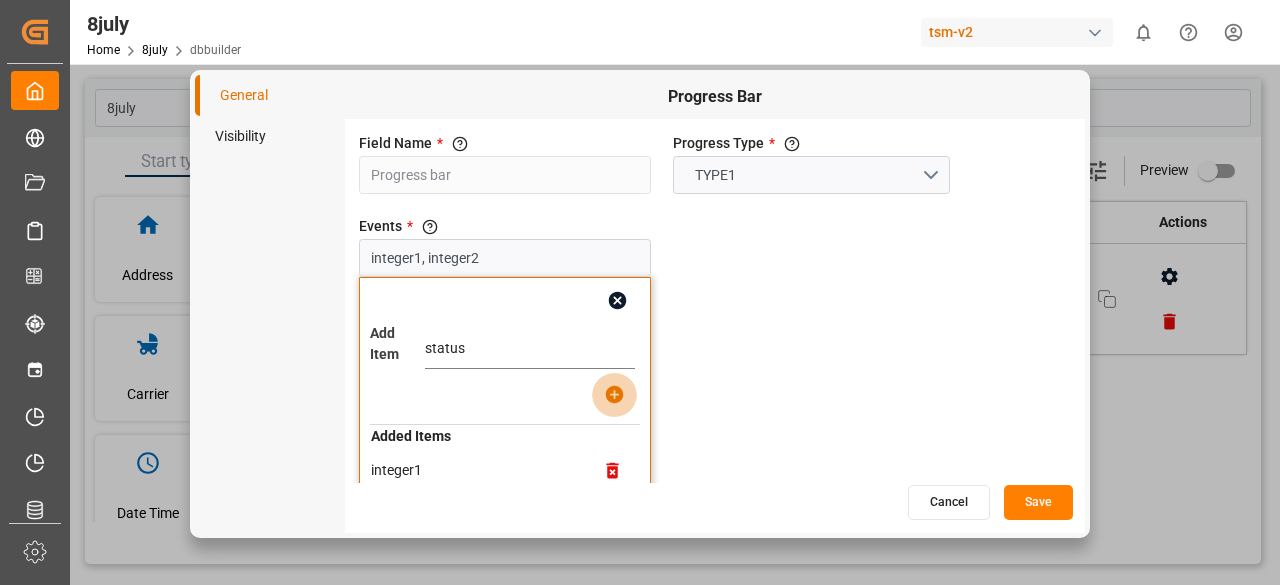 click 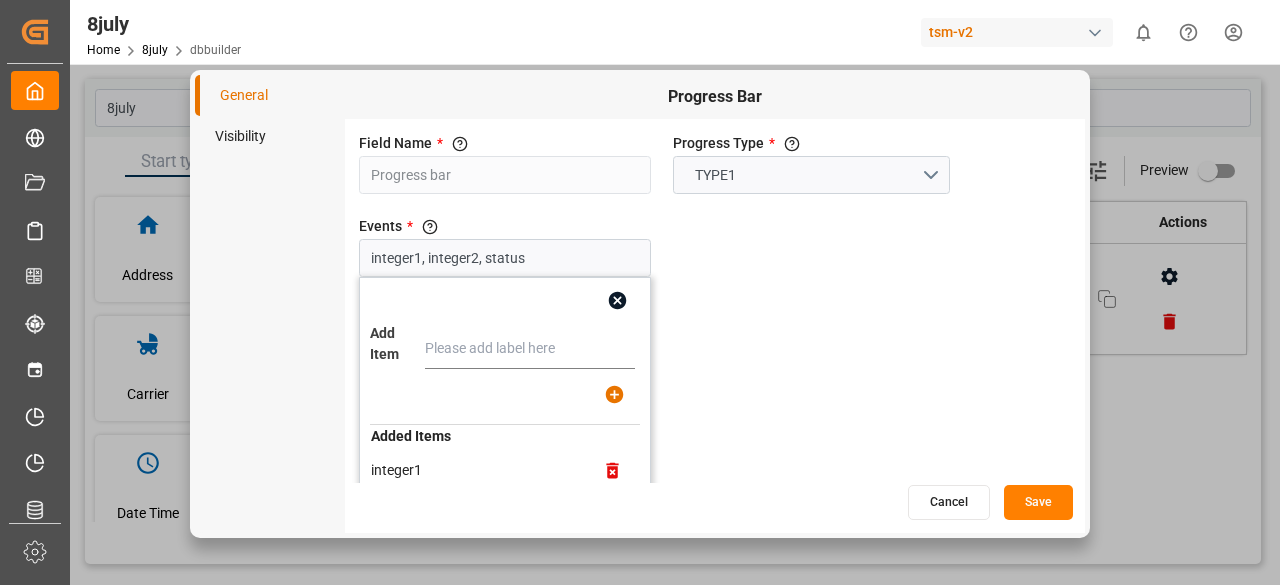 click on "Save" at bounding box center (1038, 502) 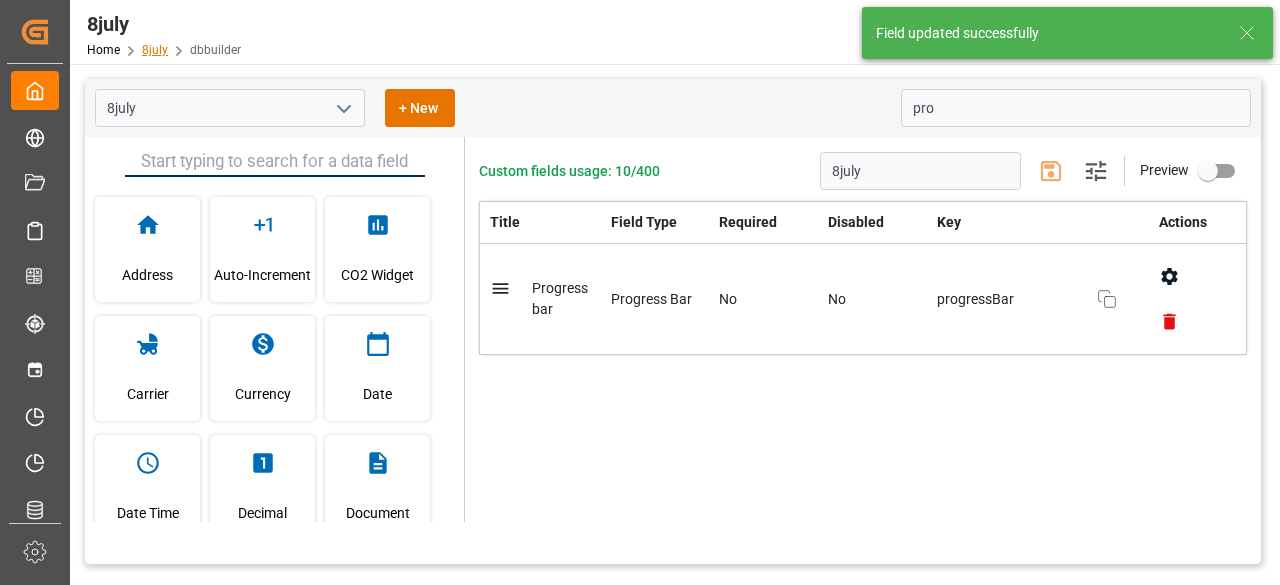 click on "8july" at bounding box center (155, 50) 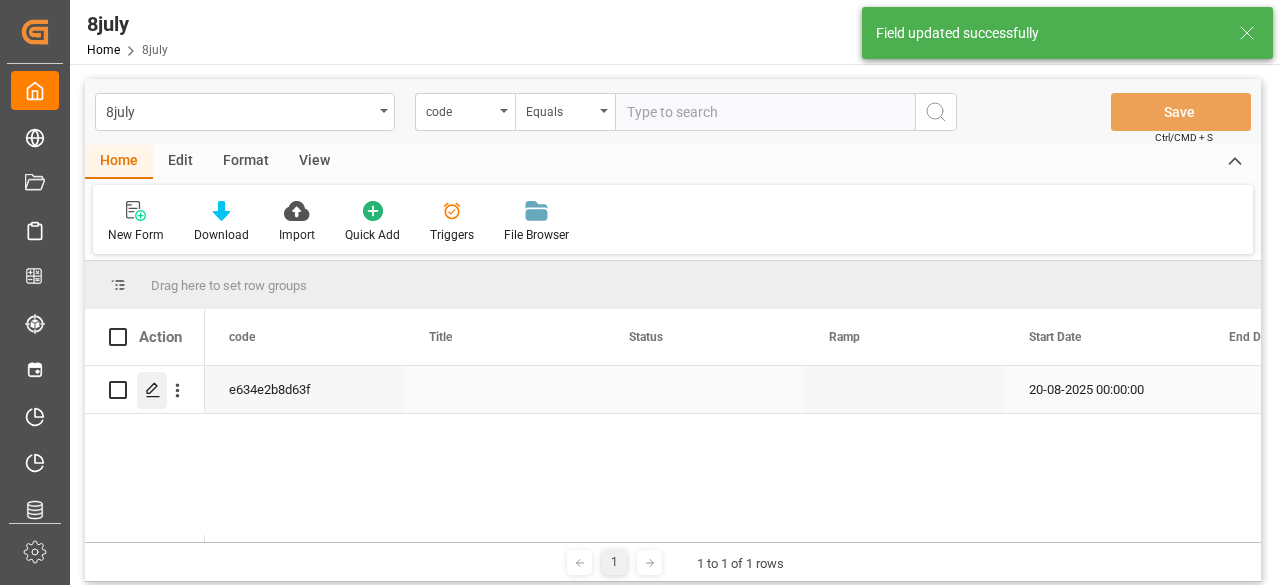 click at bounding box center (152, 390) 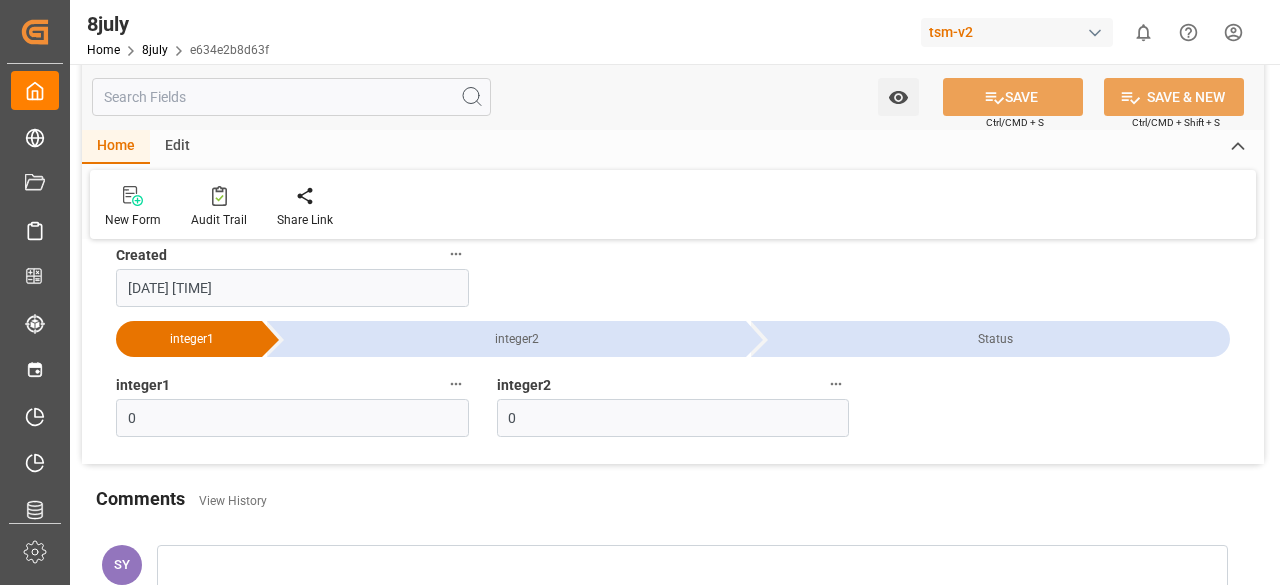 scroll, scrollTop: 200, scrollLeft: 0, axis: vertical 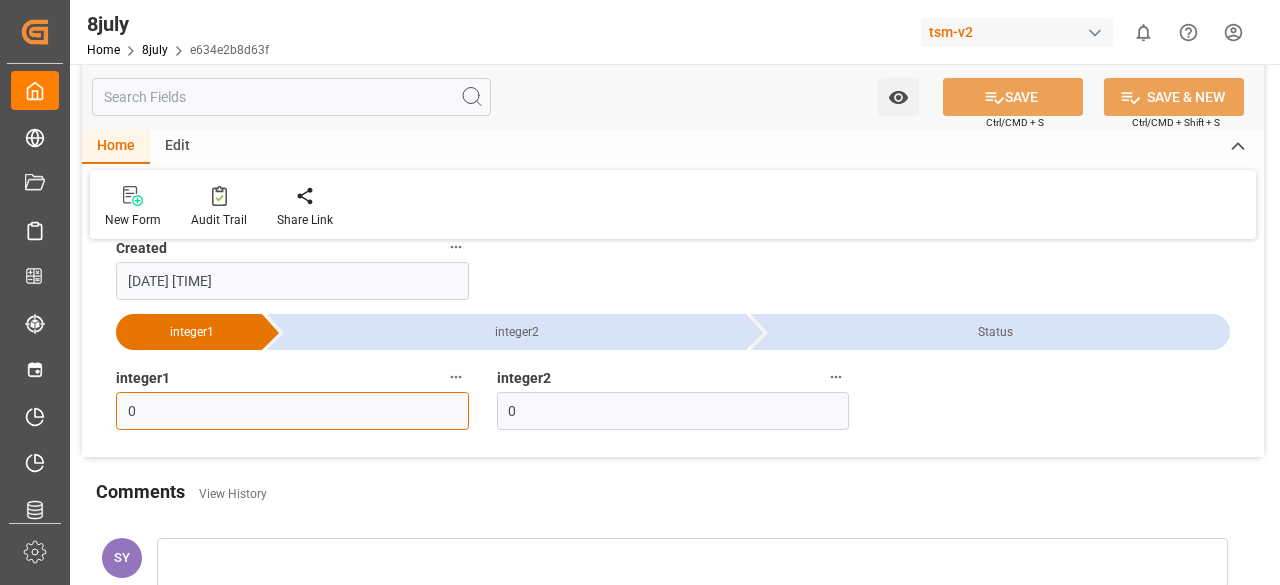 click on "0" at bounding box center (292, 411) 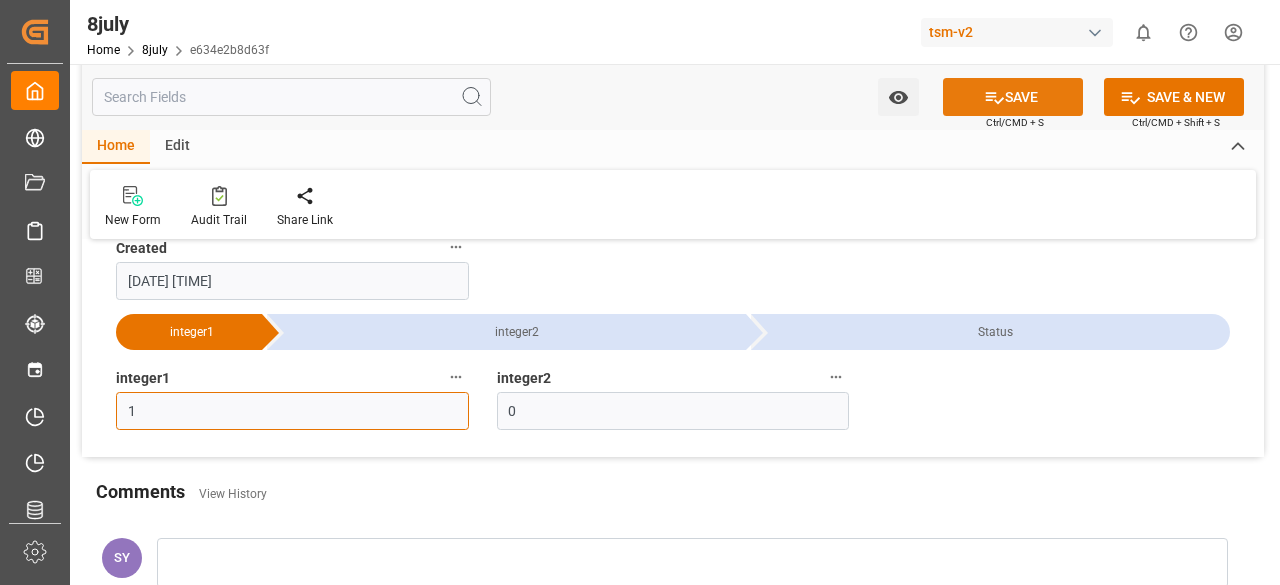 type on "1" 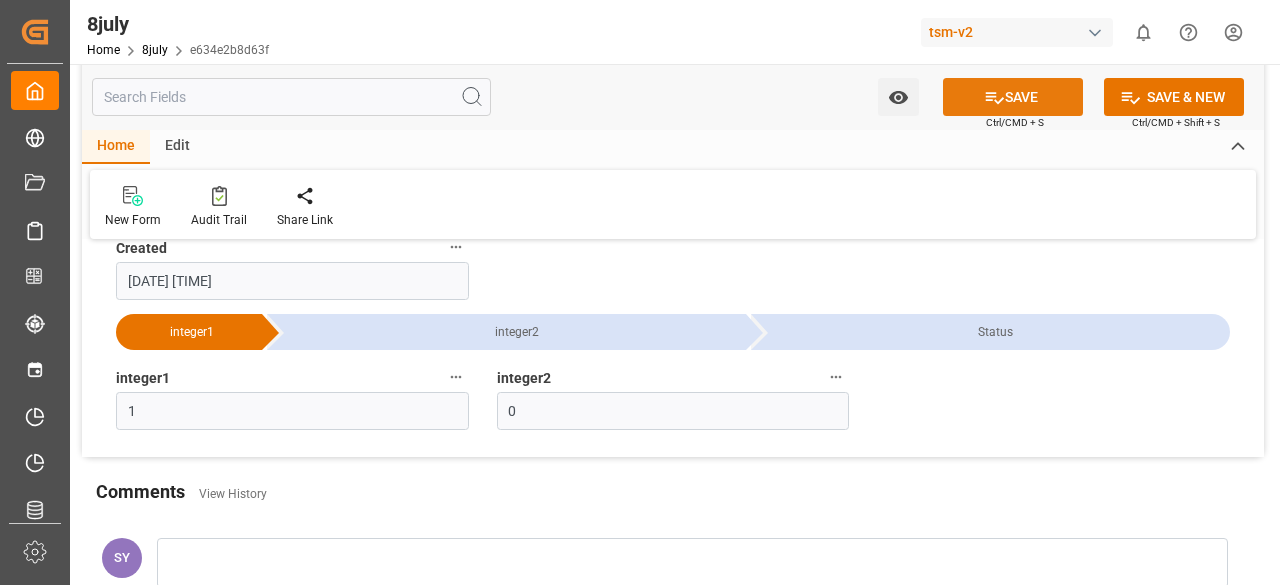 click on "SAVE" at bounding box center [1013, 97] 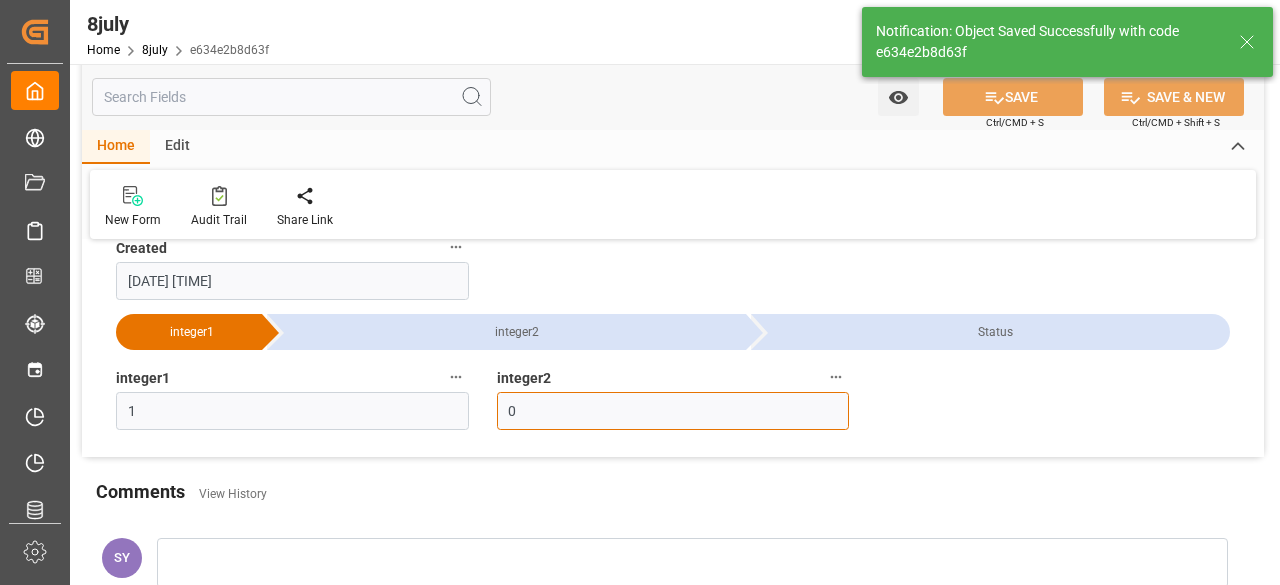 click on "0" at bounding box center [673, 411] 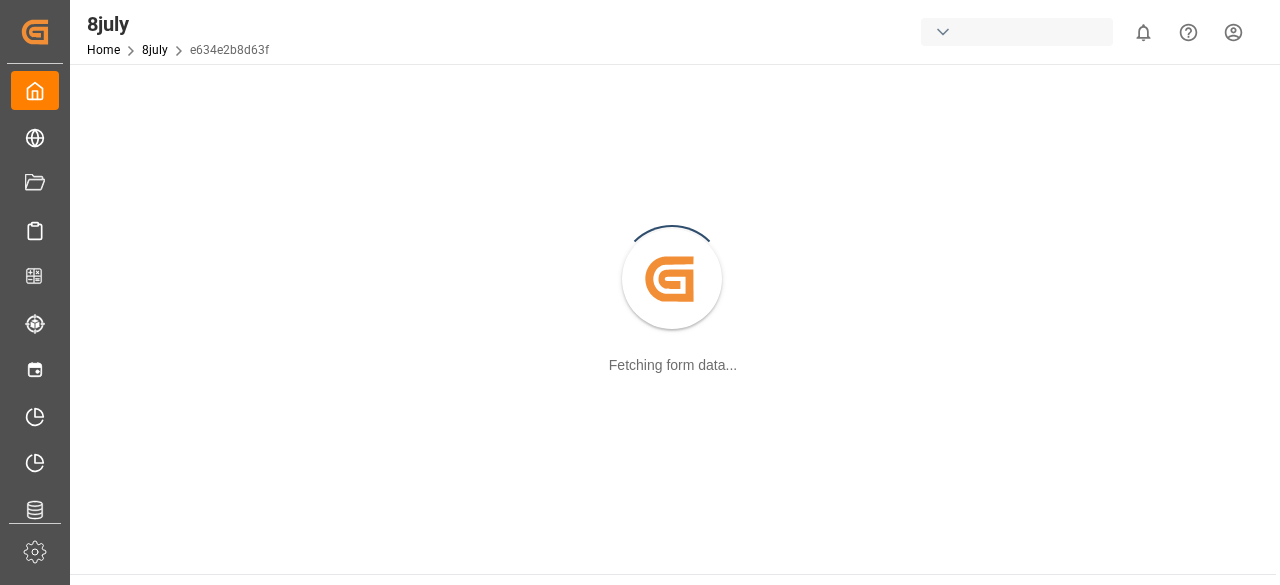scroll, scrollTop: 0, scrollLeft: 0, axis: both 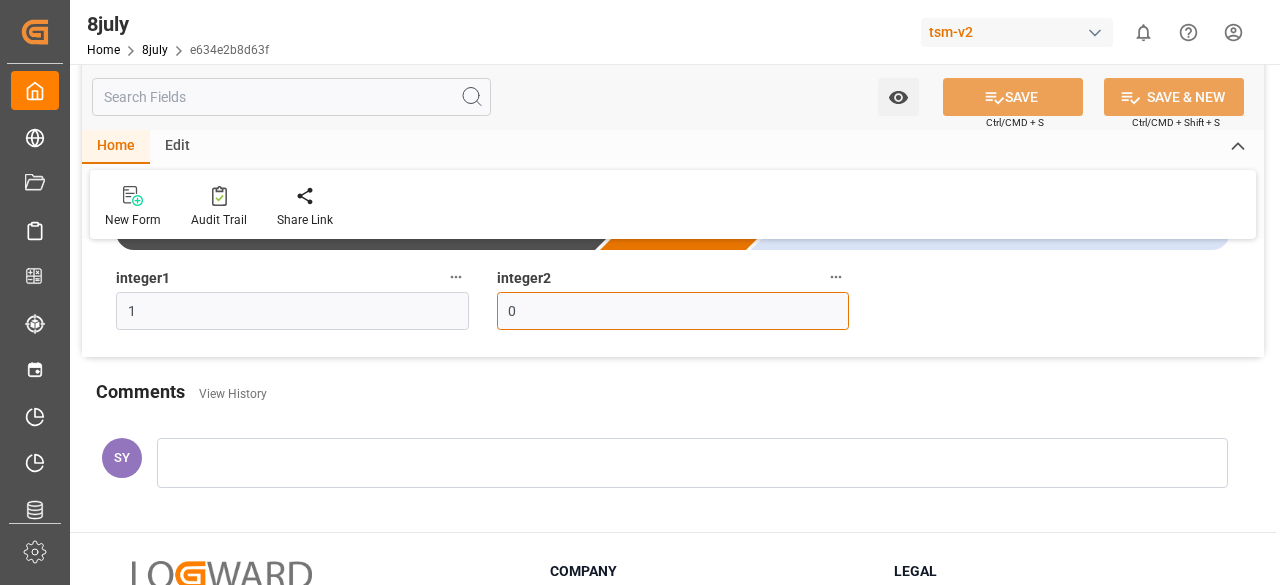 click on "0" at bounding box center (673, 311) 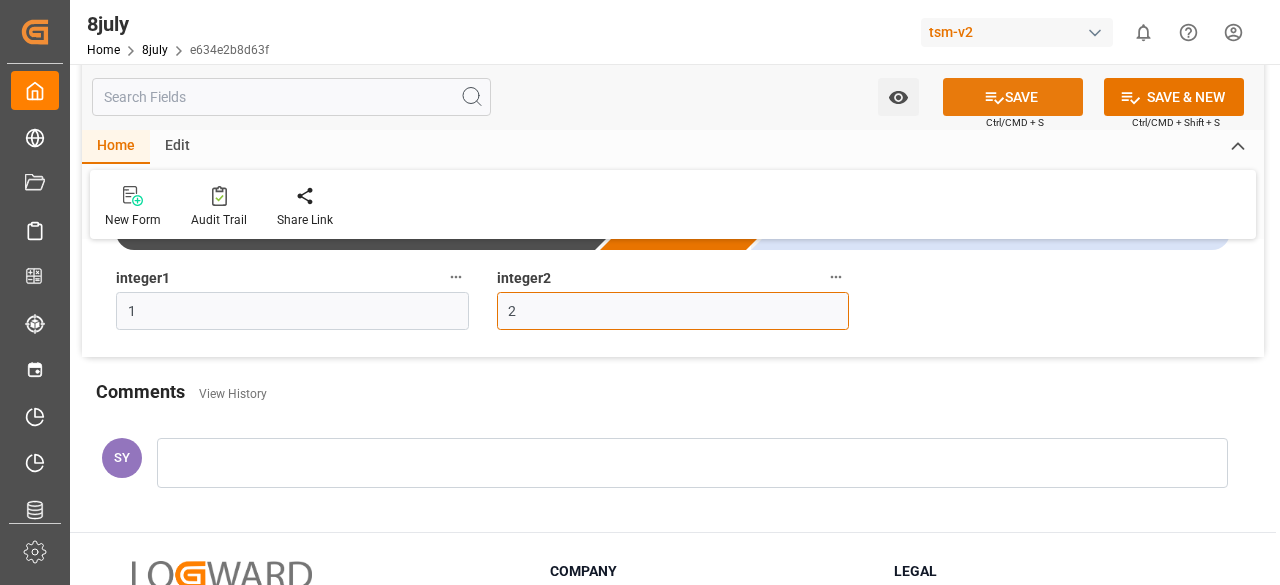 type on "2" 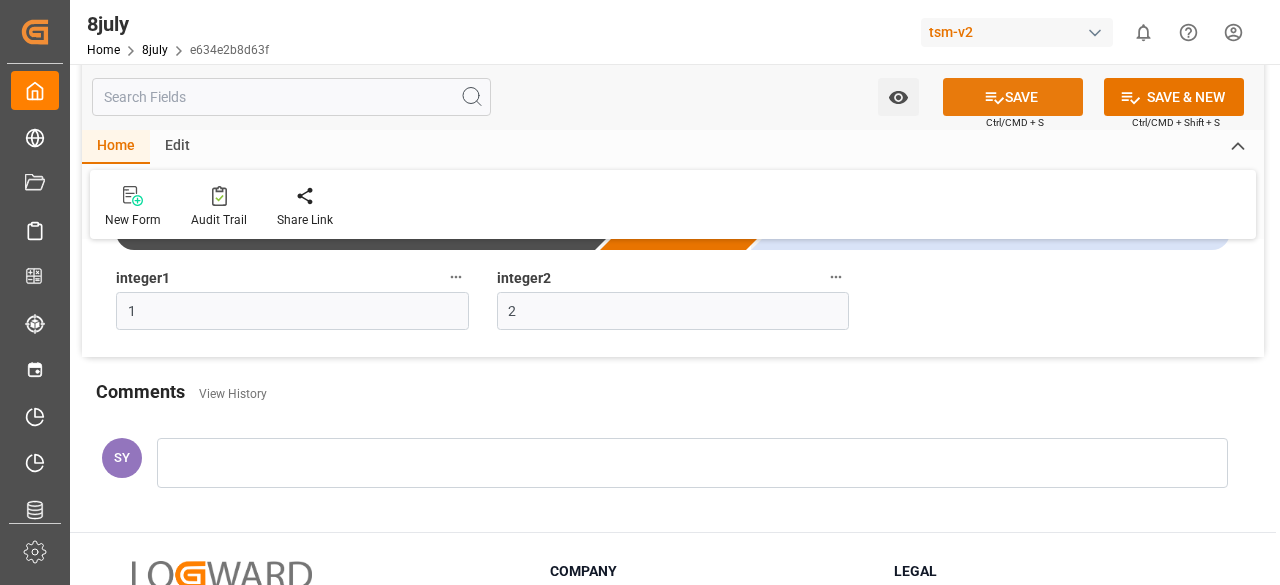 click on "SAVE" at bounding box center (1013, 97) 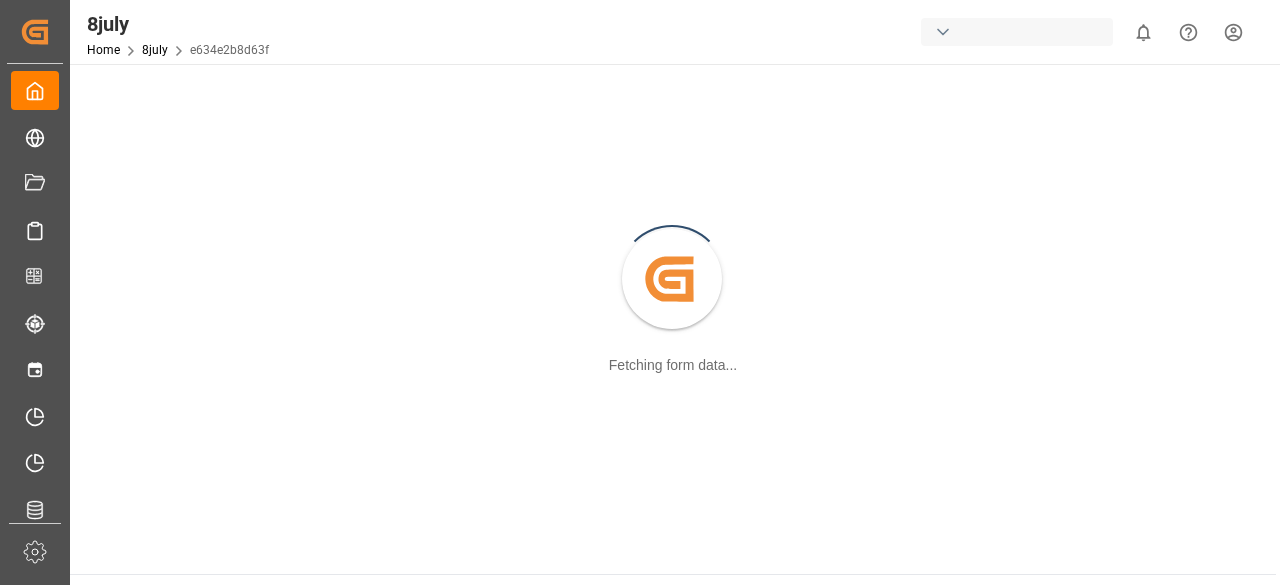 scroll, scrollTop: 0, scrollLeft: 0, axis: both 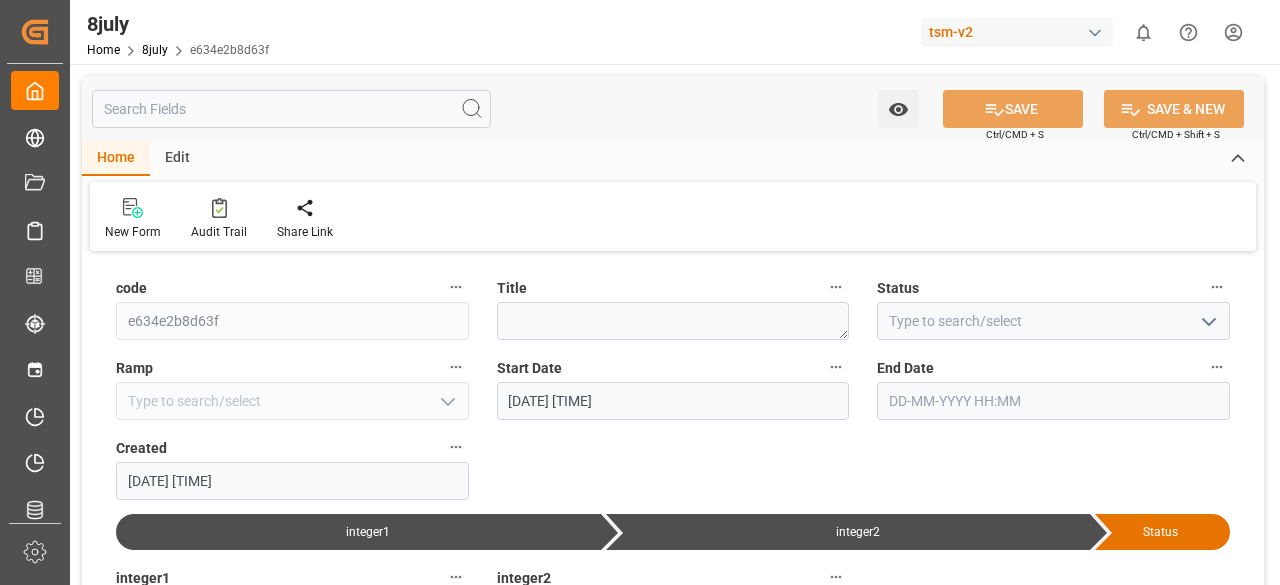 click 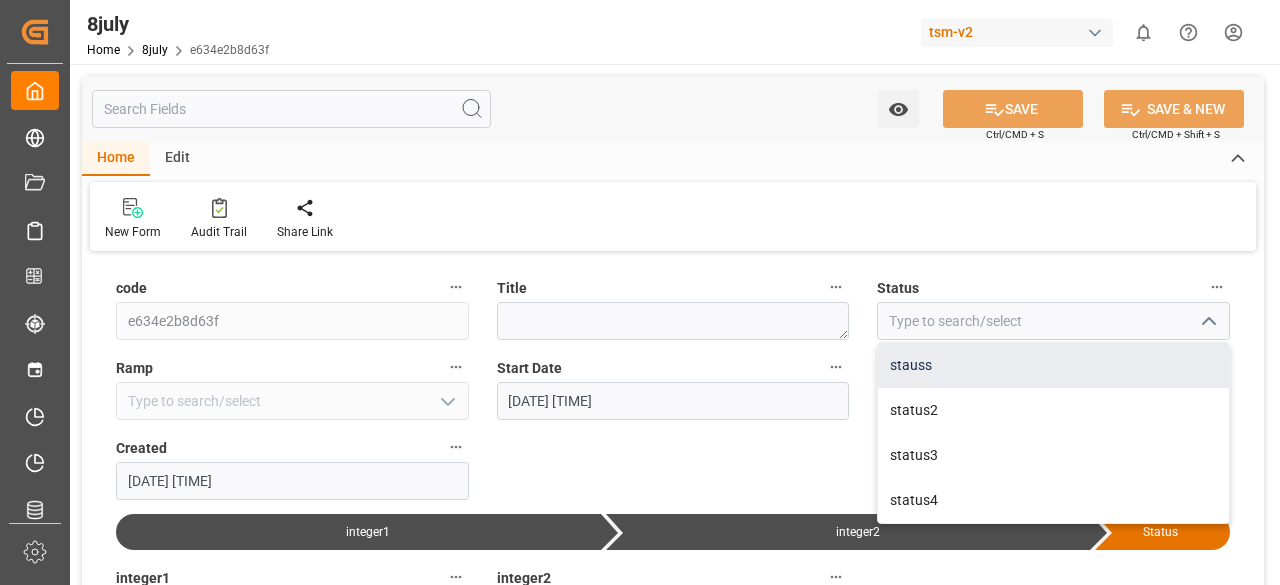 click on "stauss" at bounding box center [1053, 365] 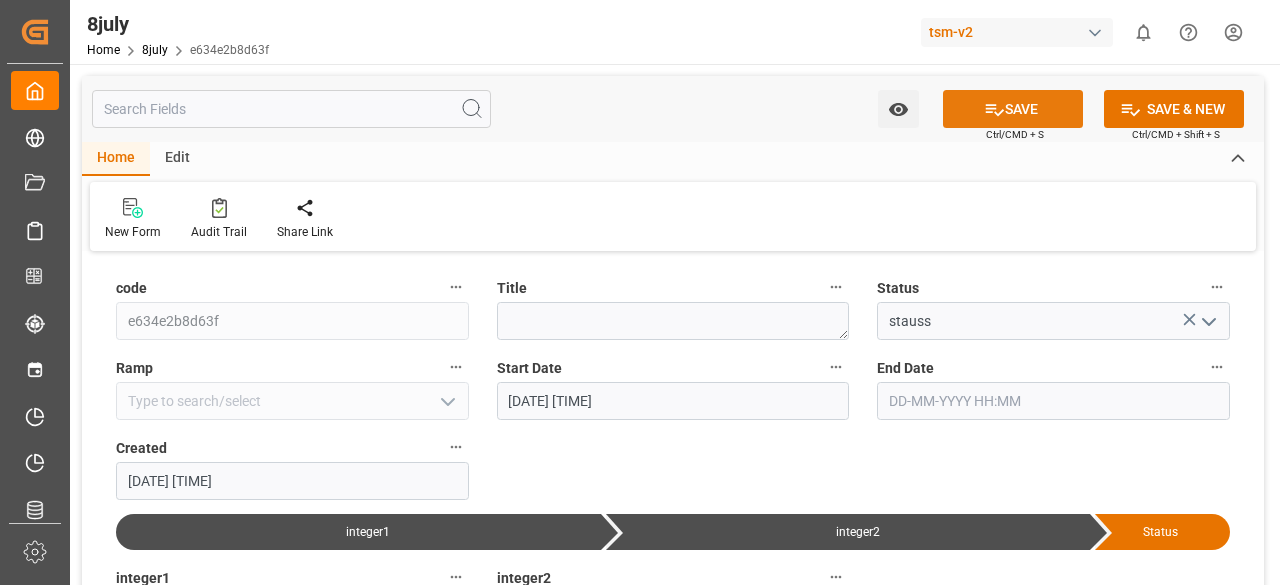 click on "SAVE" at bounding box center (1013, 109) 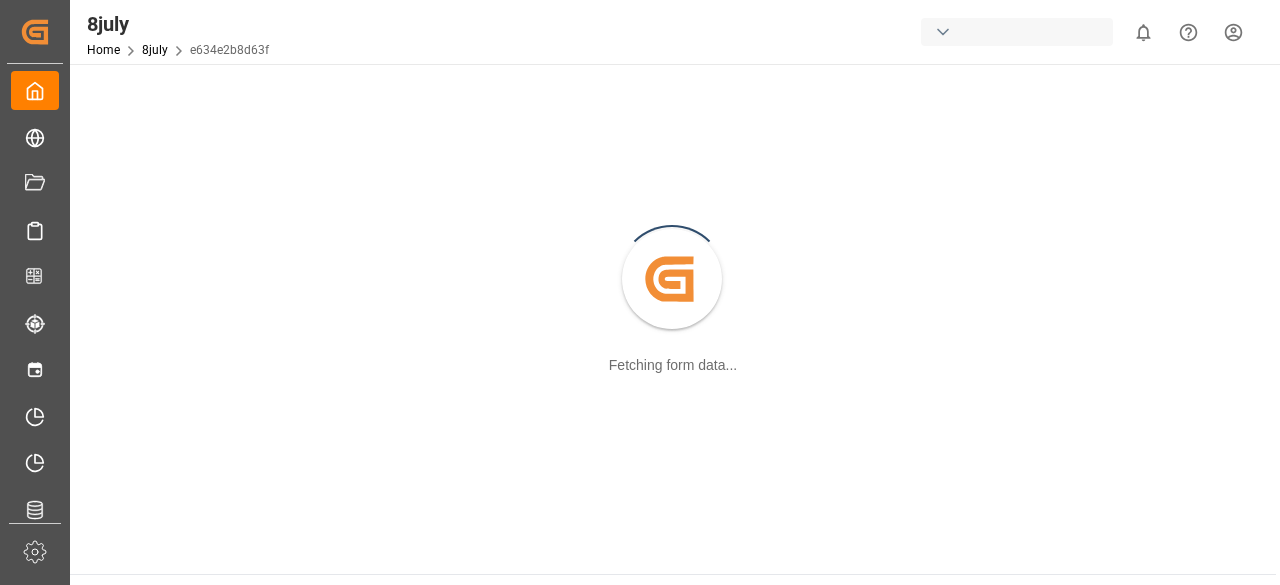 scroll, scrollTop: 0, scrollLeft: 0, axis: both 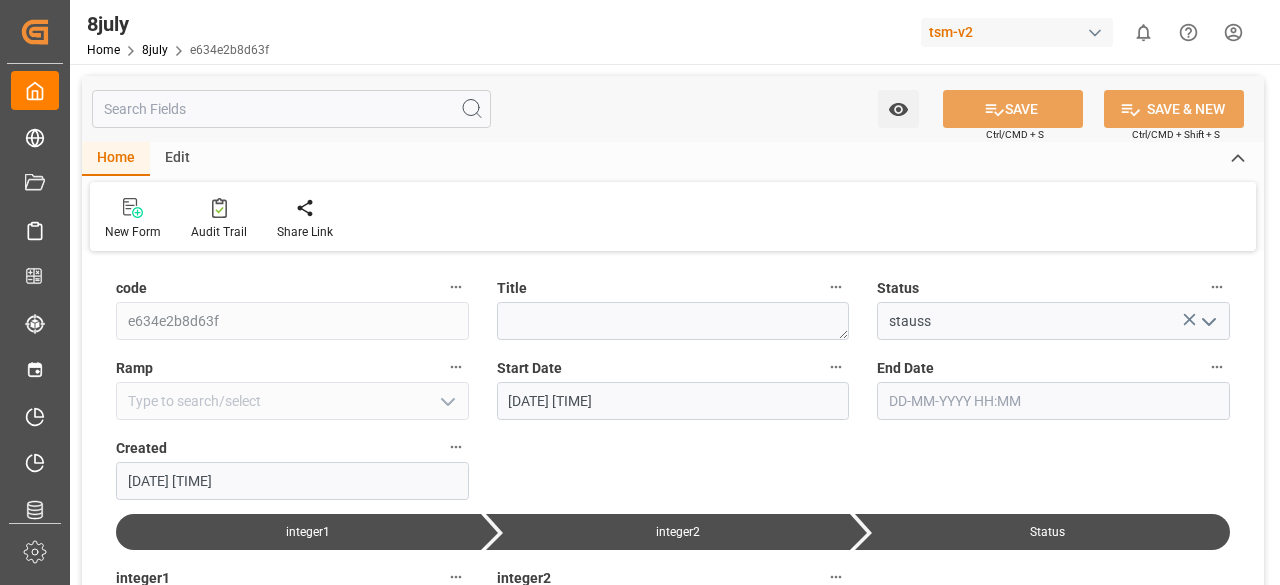 click 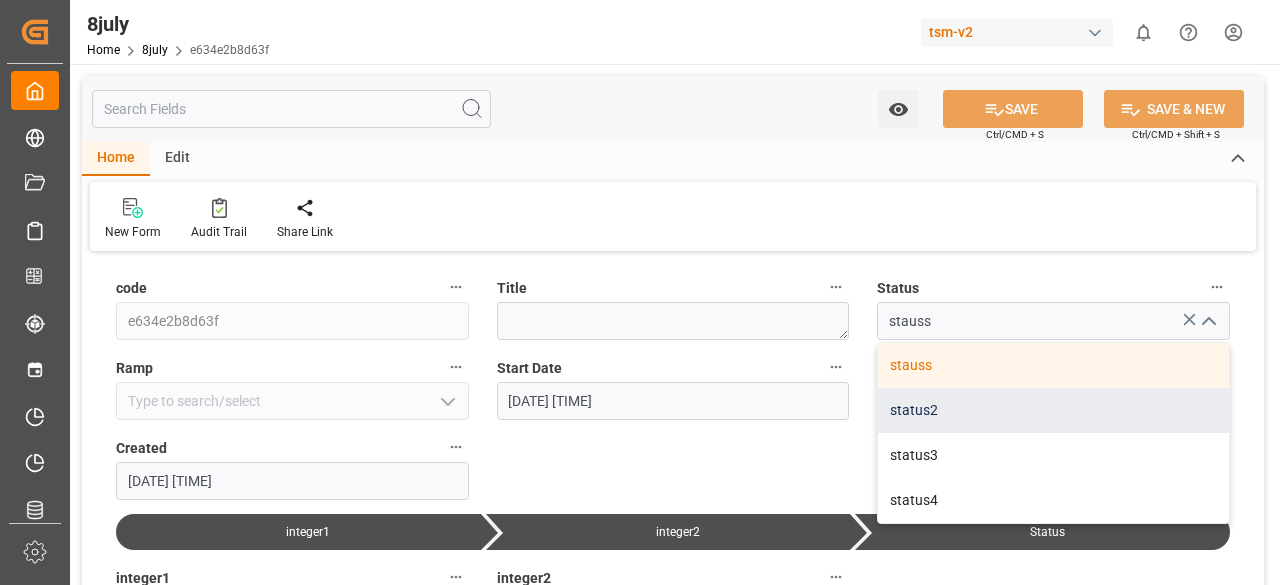 click on "status2" at bounding box center (1053, 410) 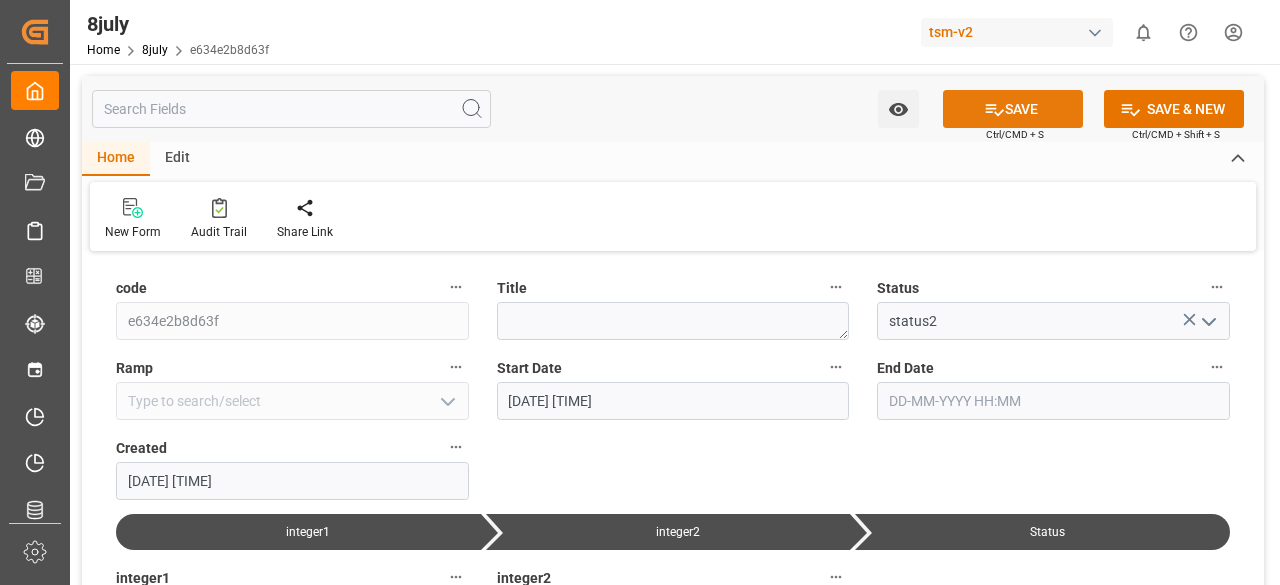 click 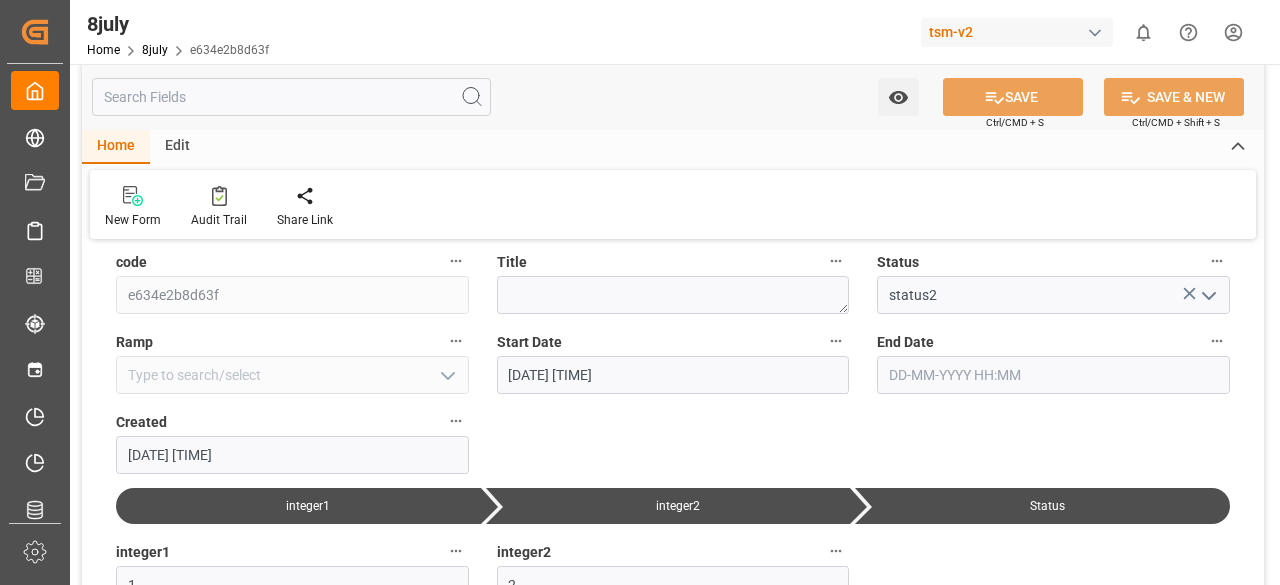 scroll, scrollTop: 0, scrollLeft: 0, axis: both 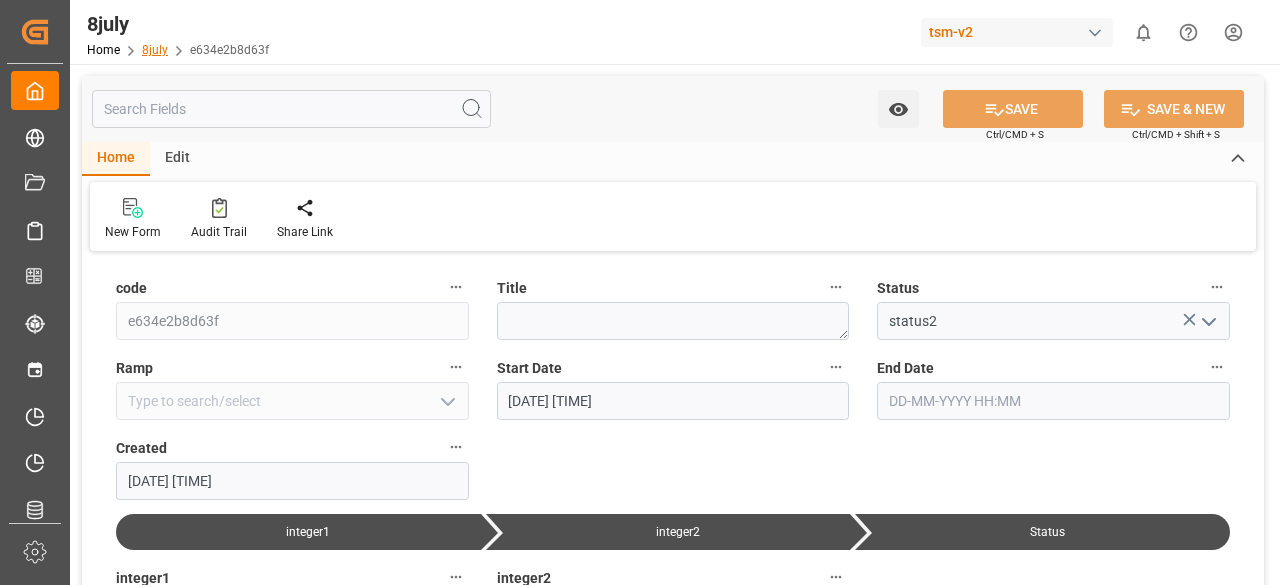 click on "8july" at bounding box center (155, 50) 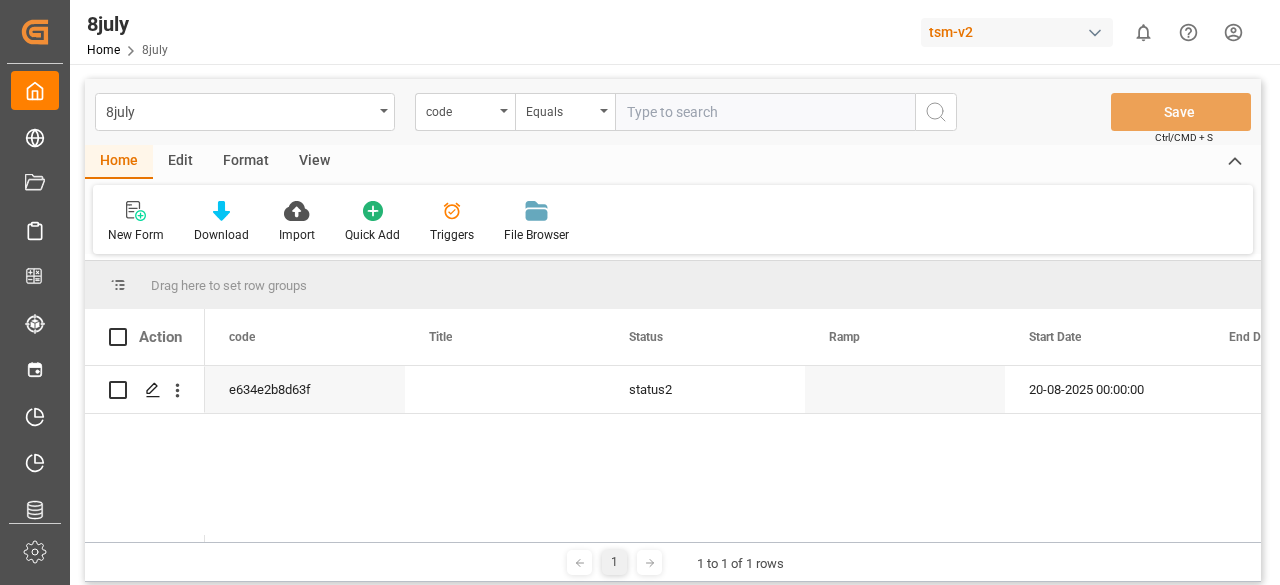click on "Edit" at bounding box center (180, 162) 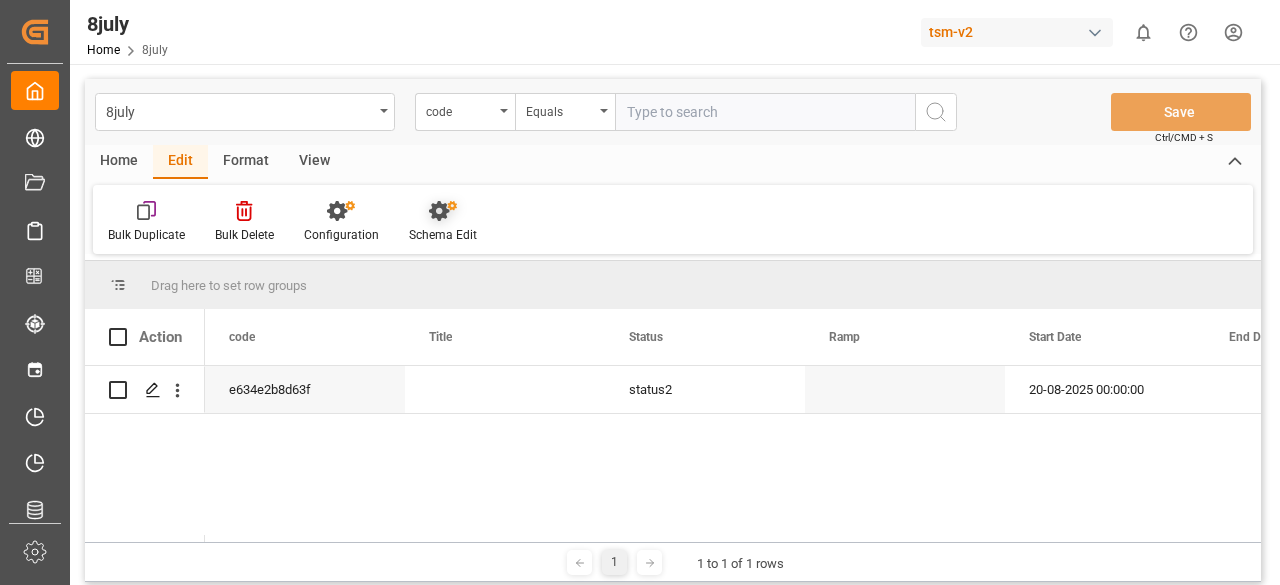 click on "Schema Edit" at bounding box center (443, 235) 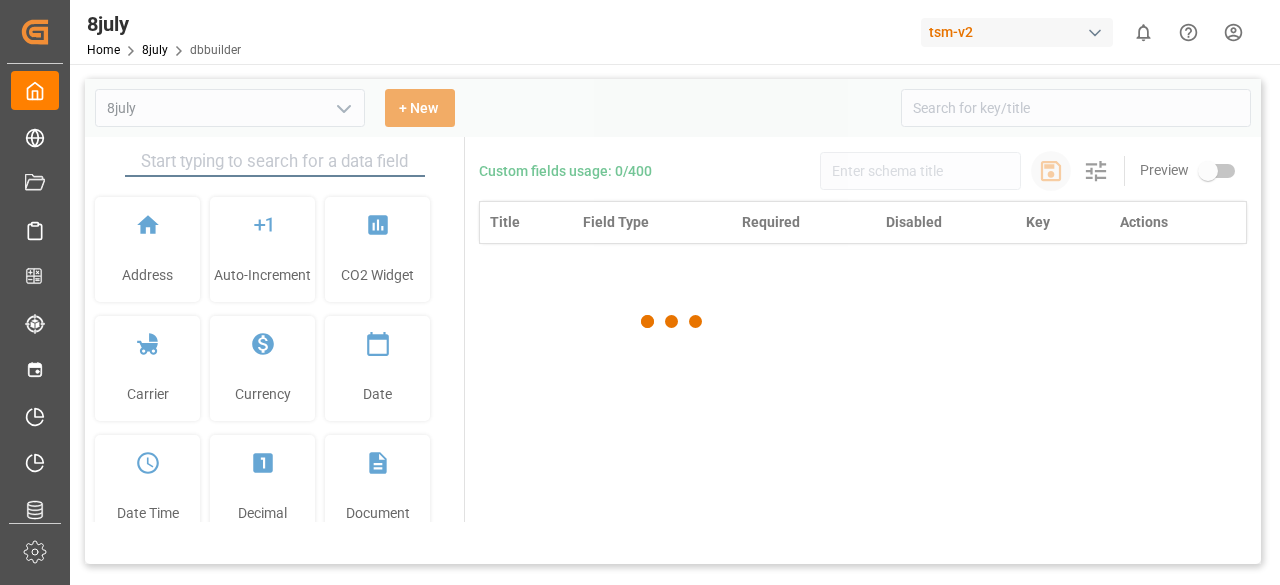 type on "8july" 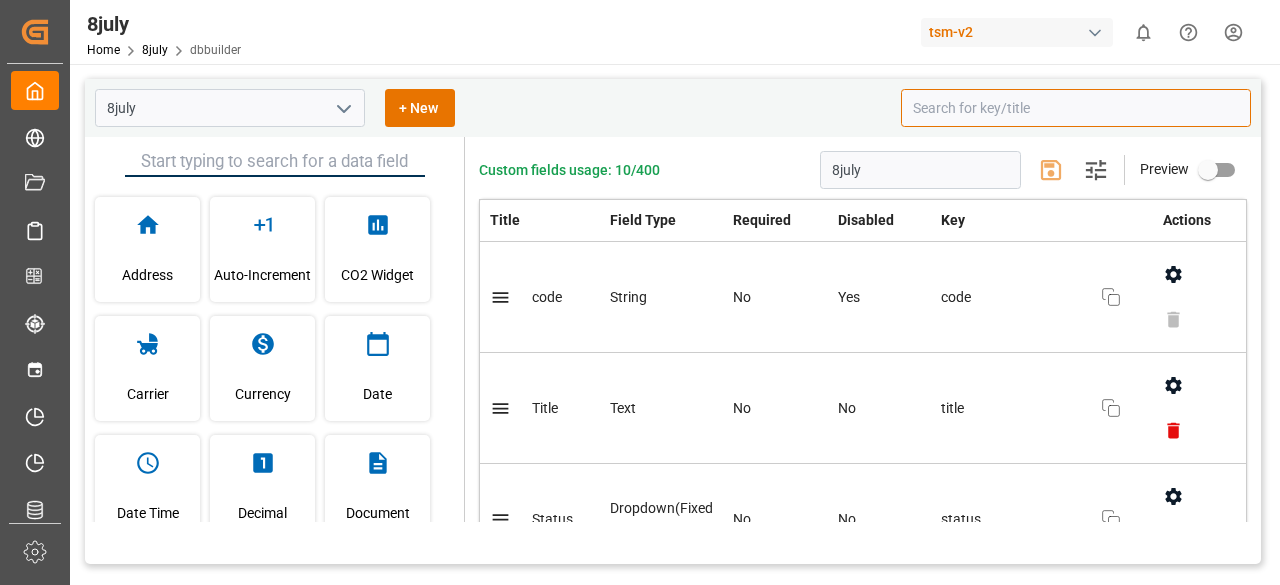 click at bounding box center [1076, 108] 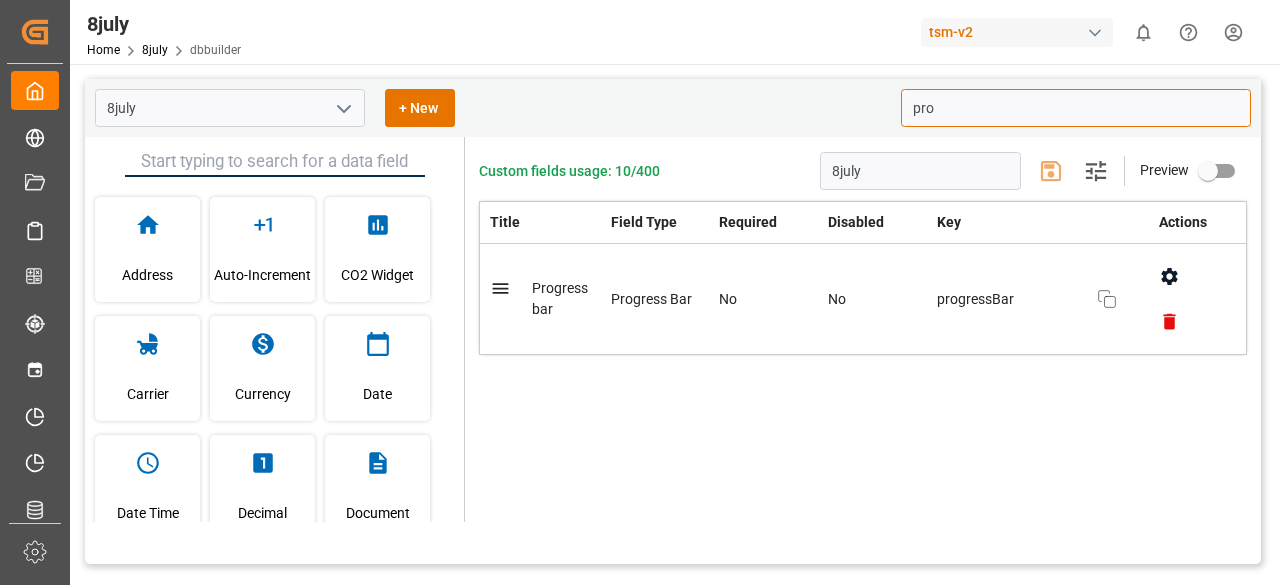 click 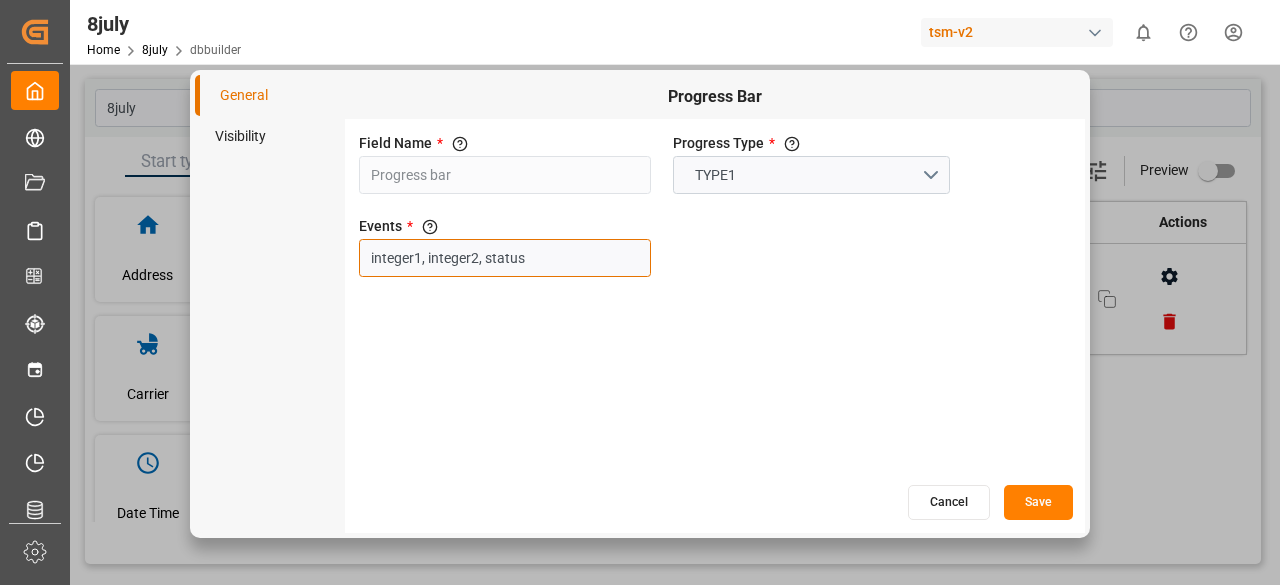 click on "integer1, integer2, status" at bounding box center (505, 258) 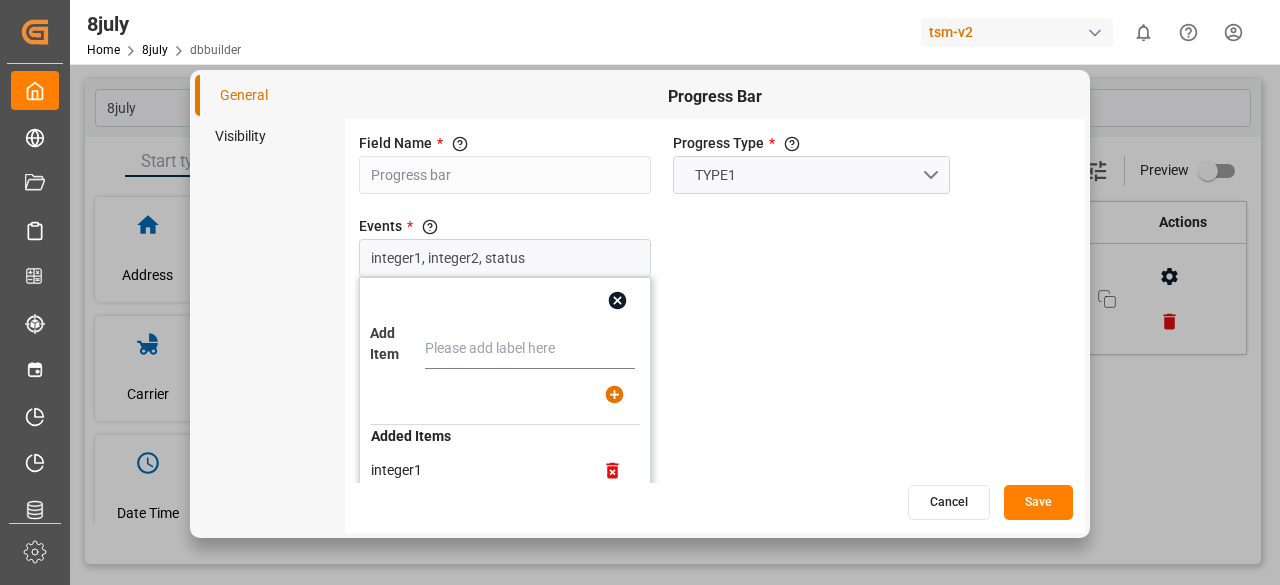 scroll, scrollTop: 74, scrollLeft: 0, axis: vertical 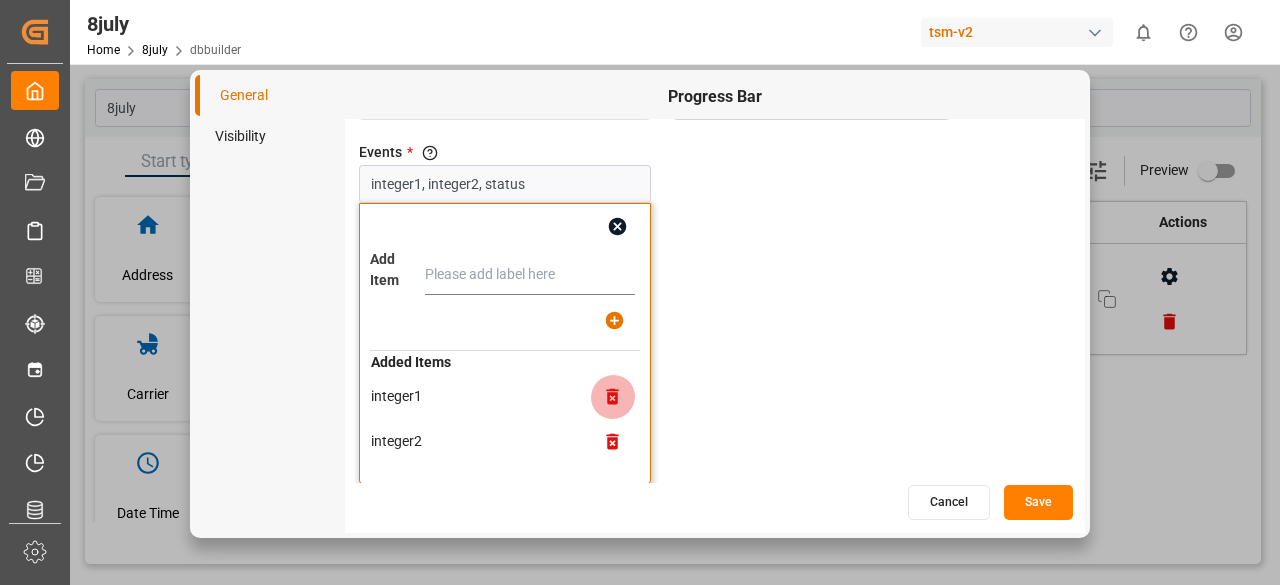click 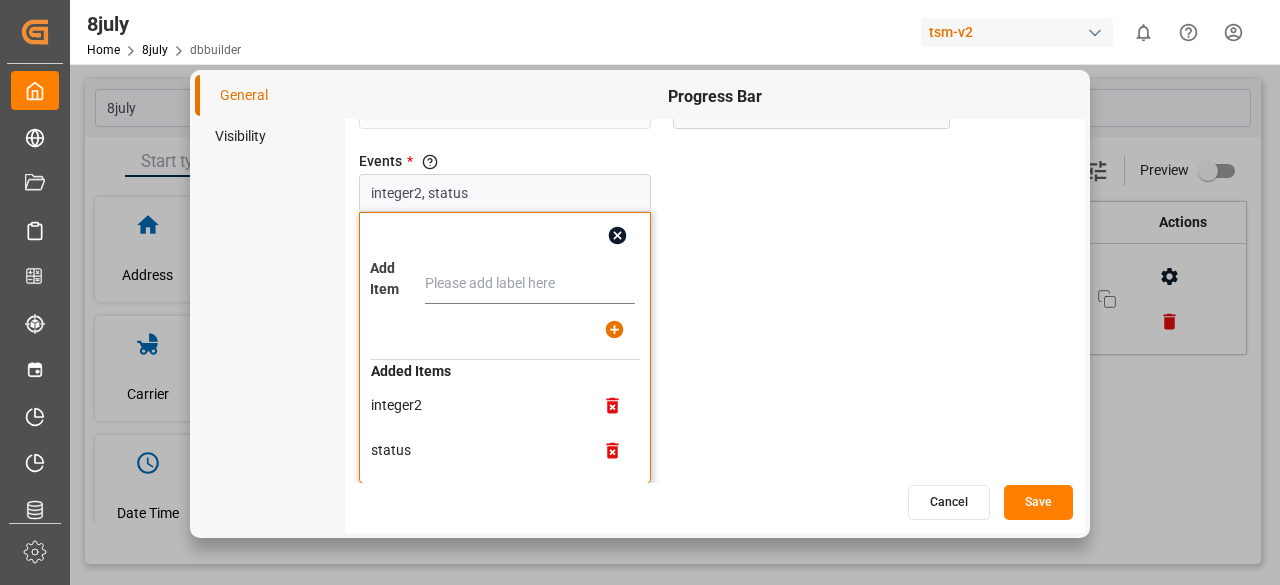 click 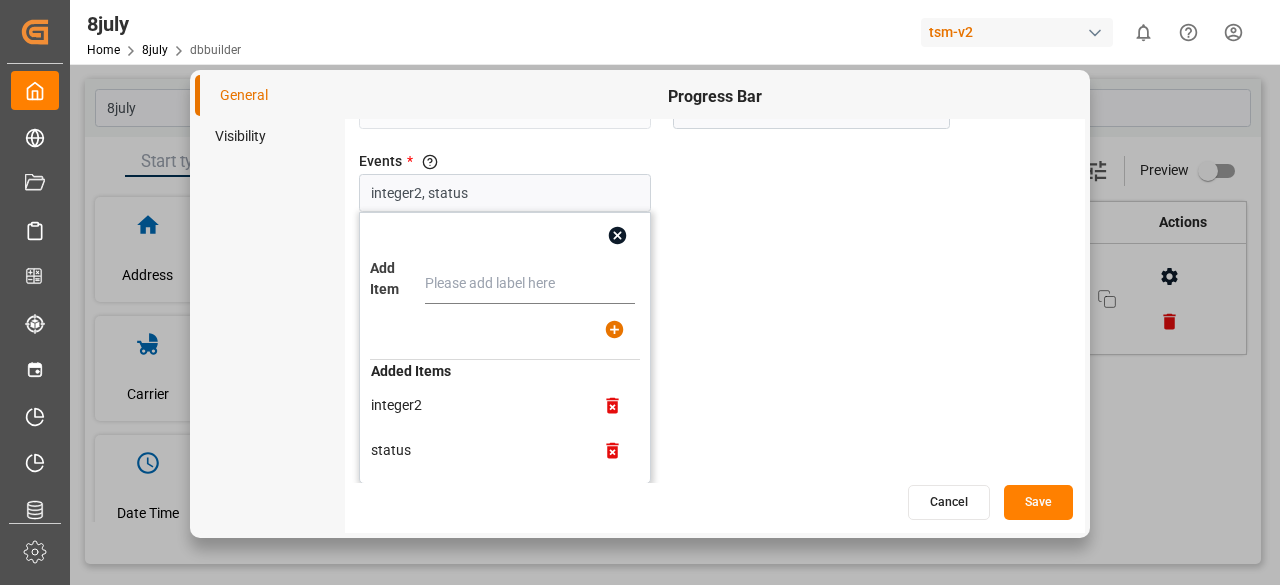 type on "status" 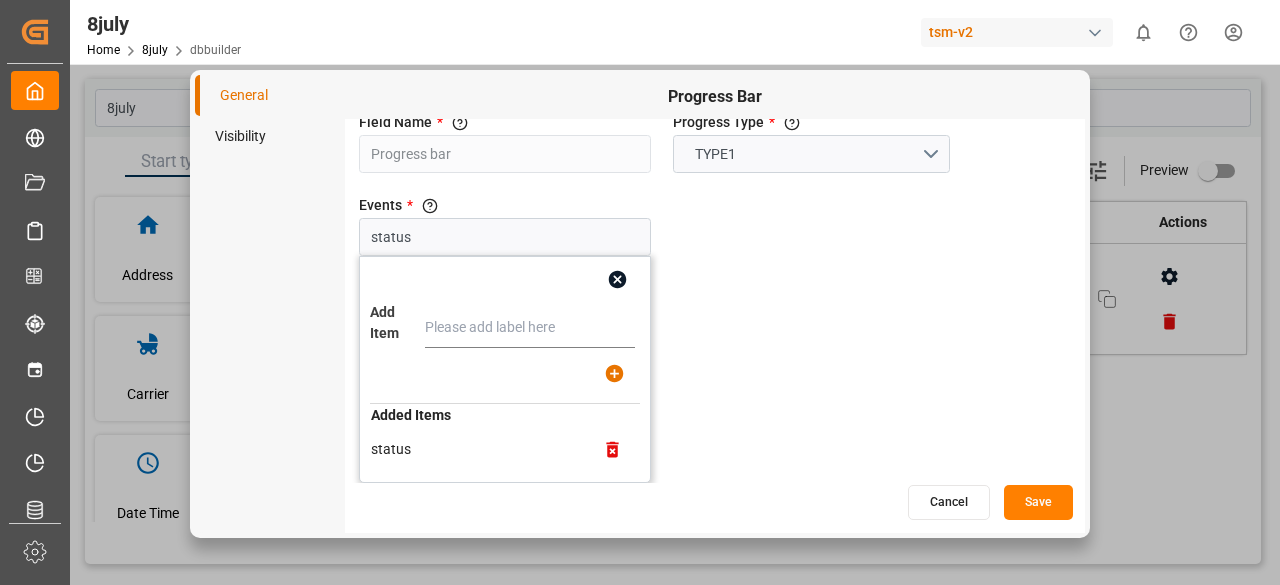 scroll, scrollTop: 20, scrollLeft: 0, axis: vertical 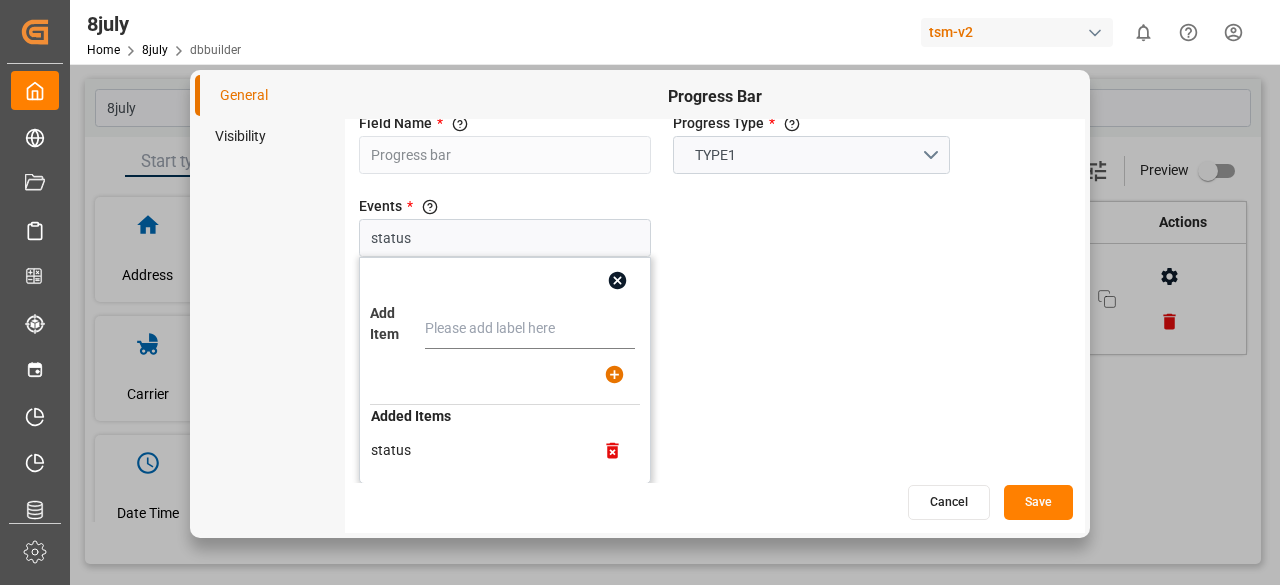 click on "Field Name * The title of the field that will be shown in UI Progress bar Progress Type * Type-1: It will show in the form of pills,for Type-2 it will show the progress as a flow line TYPE1 Events * The fields from the form which needs to be added as events in the progress bar status Add Item Added Items status" at bounding box center [715, 301] 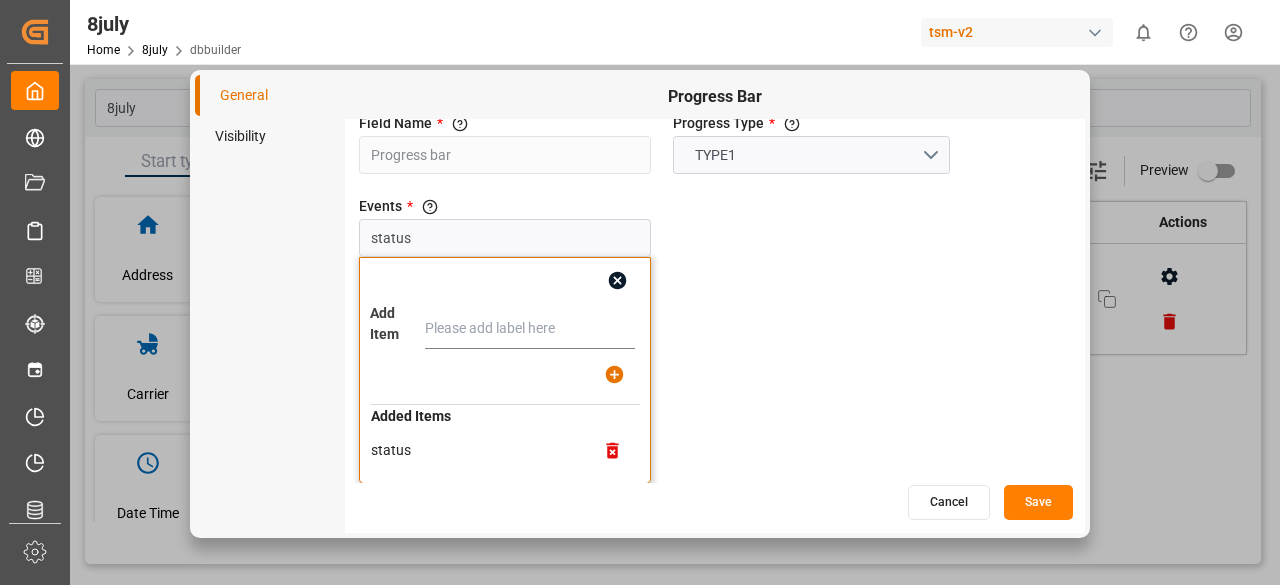 click 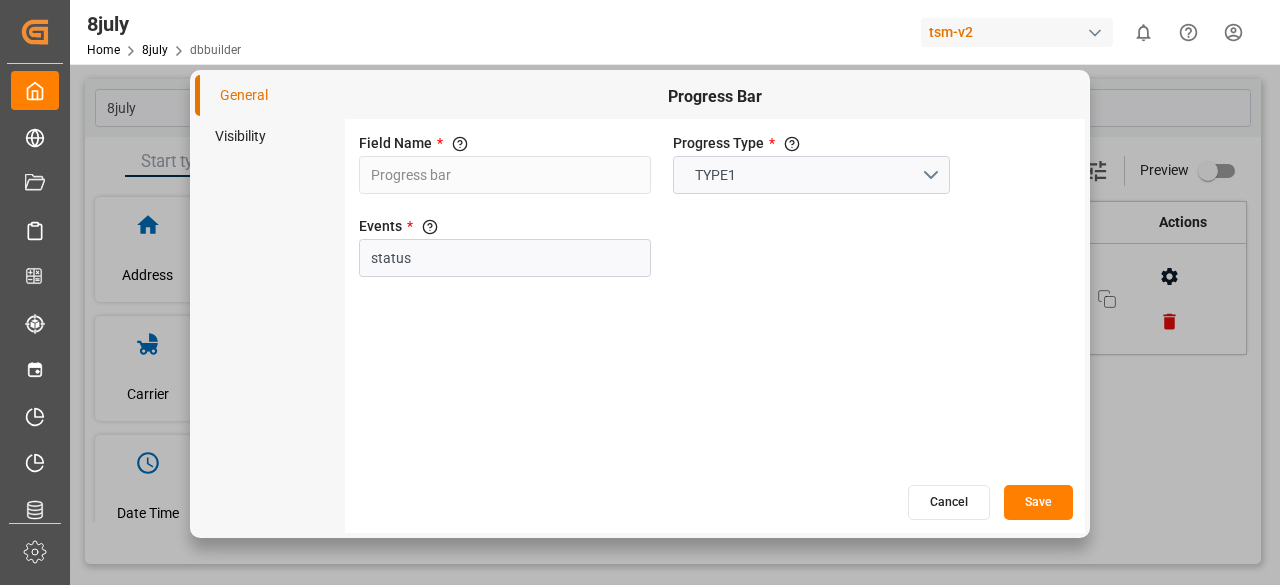 scroll, scrollTop: 0, scrollLeft: 0, axis: both 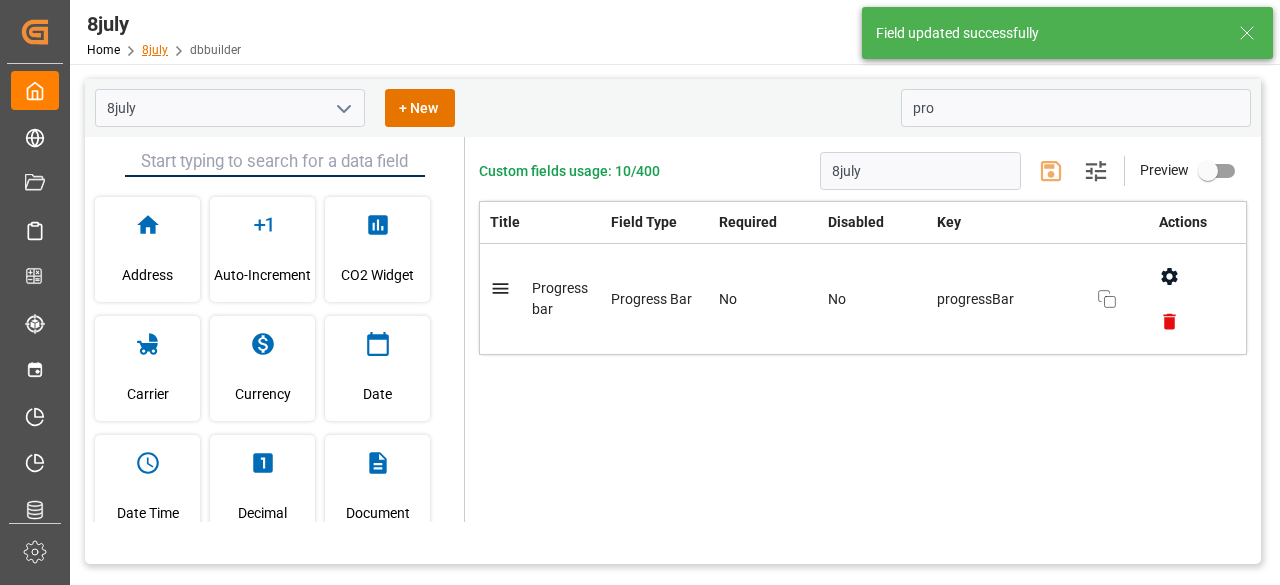 click on "8july" at bounding box center [155, 50] 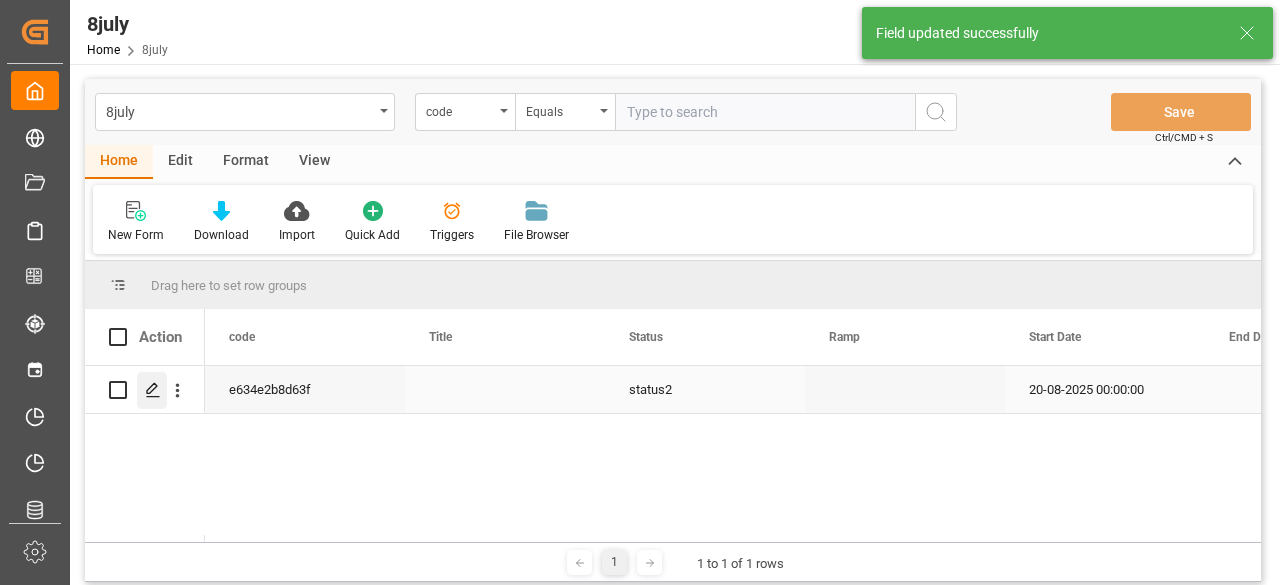 click 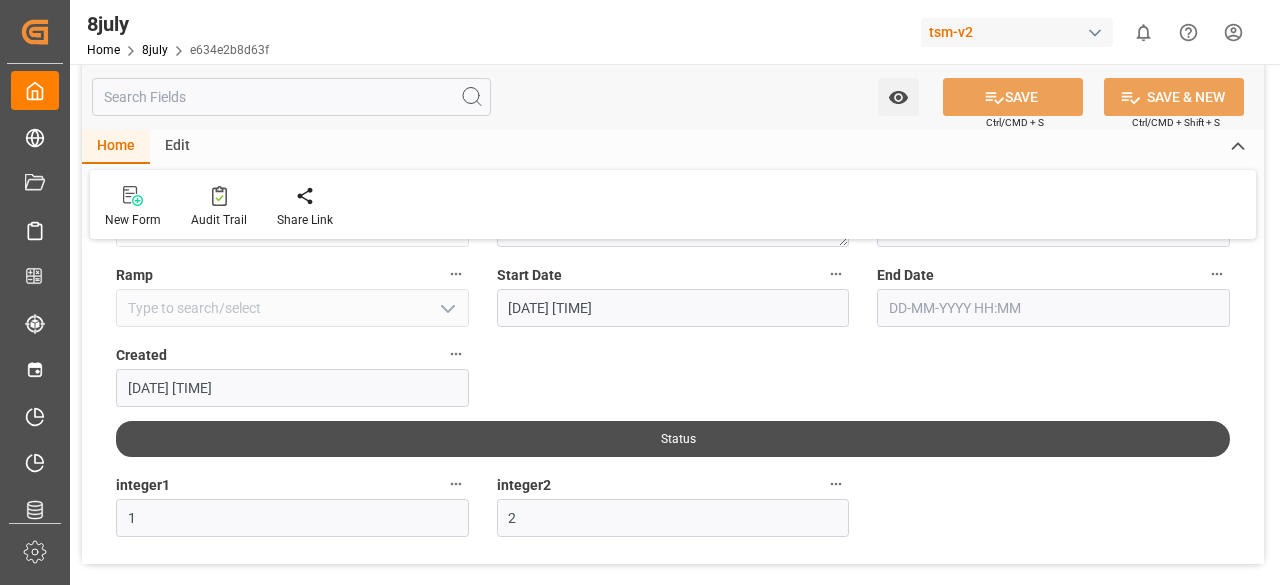 scroll, scrollTop: 0, scrollLeft: 0, axis: both 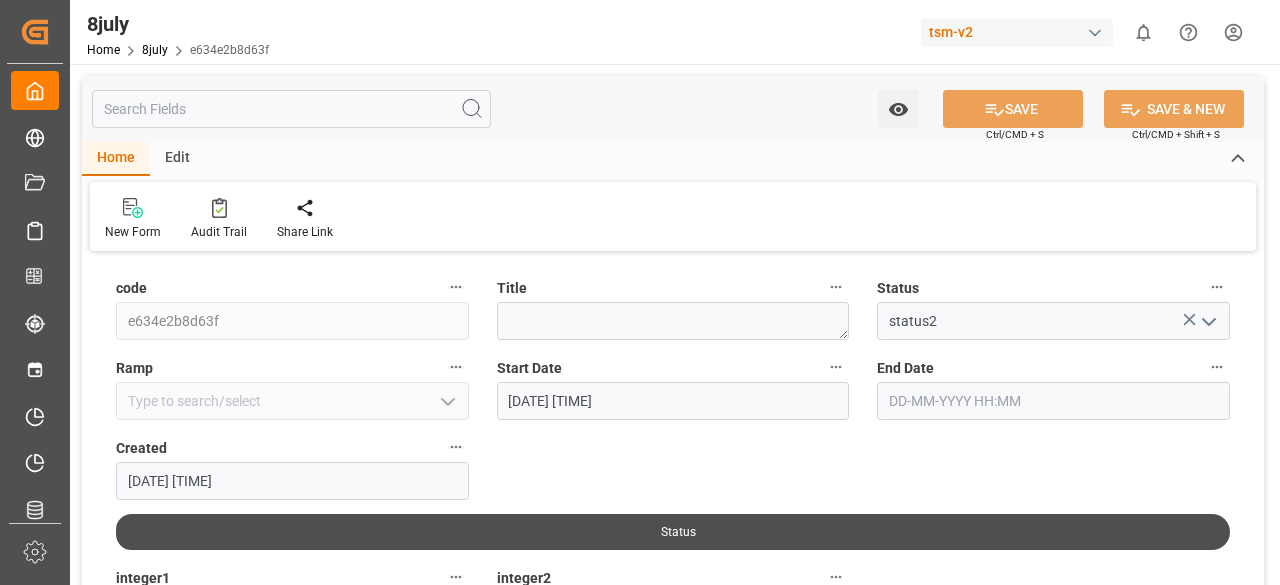 click 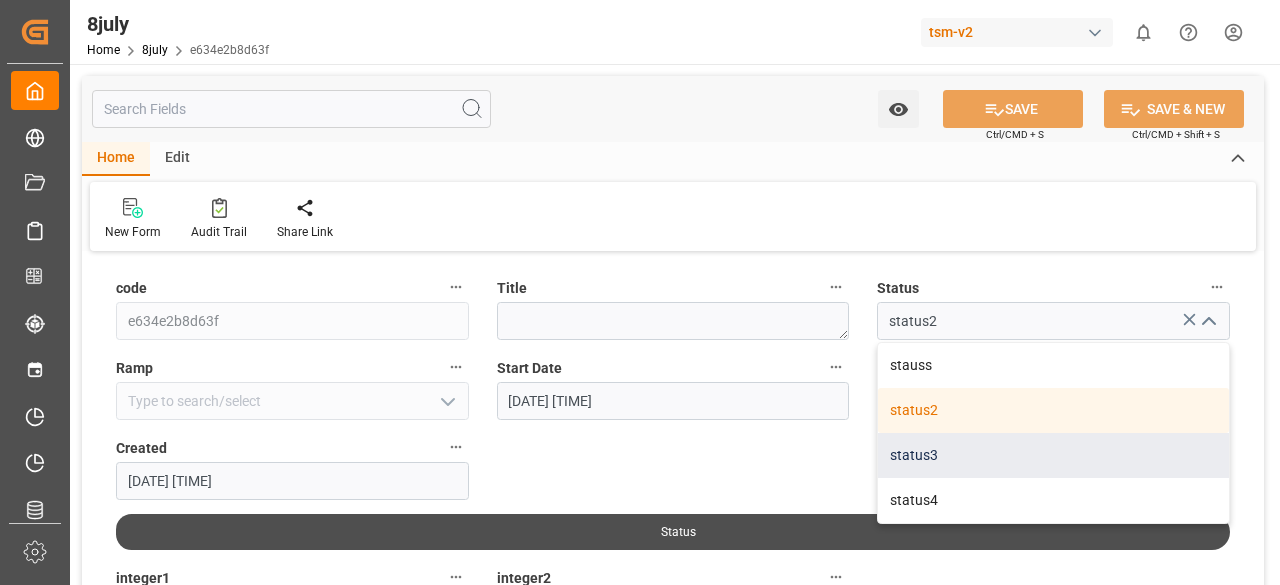click on "status3" at bounding box center [1053, 455] 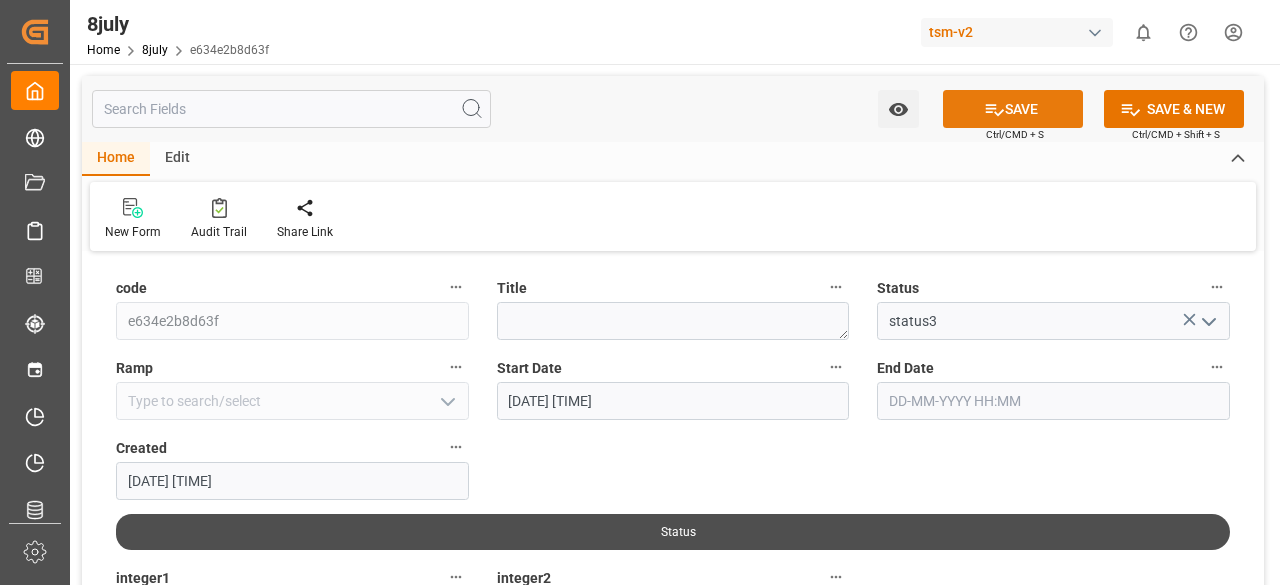 click 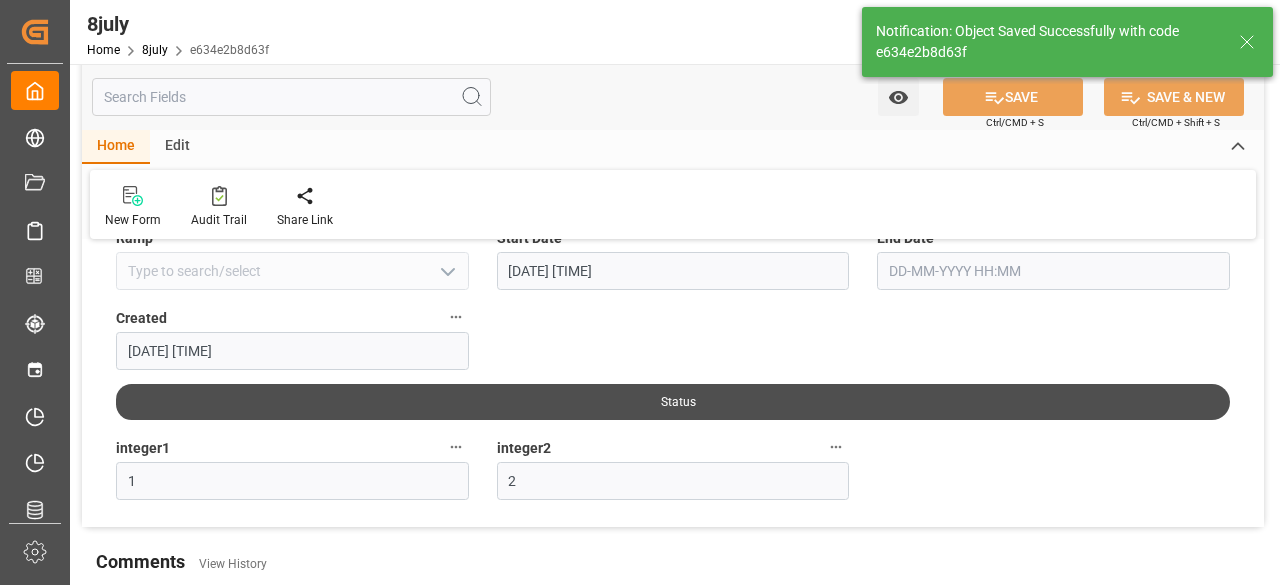 scroll, scrollTop: 200, scrollLeft: 0, axis: vertical 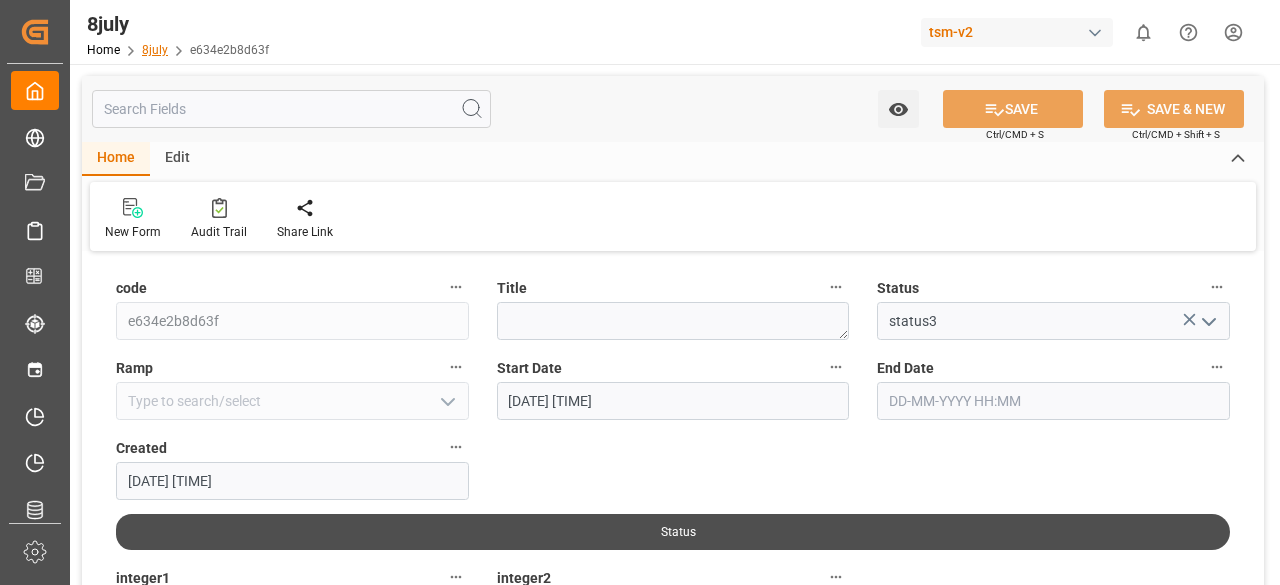 click on "8july" at bounding box center (155, 50) 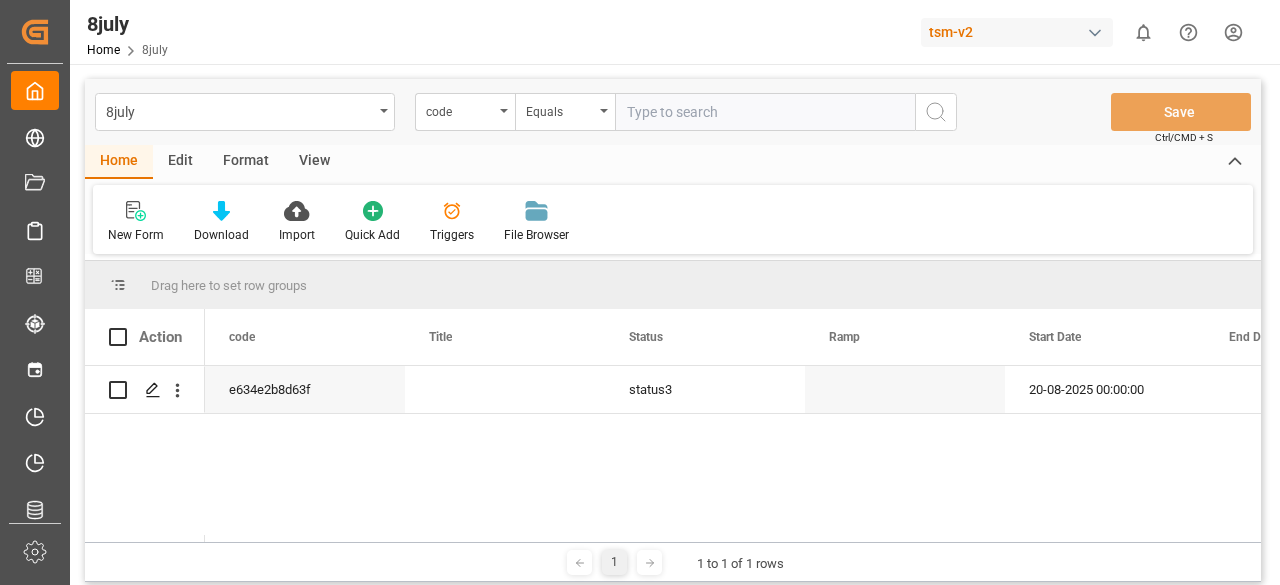 click on "Edit" at bounding box center [180, 162] 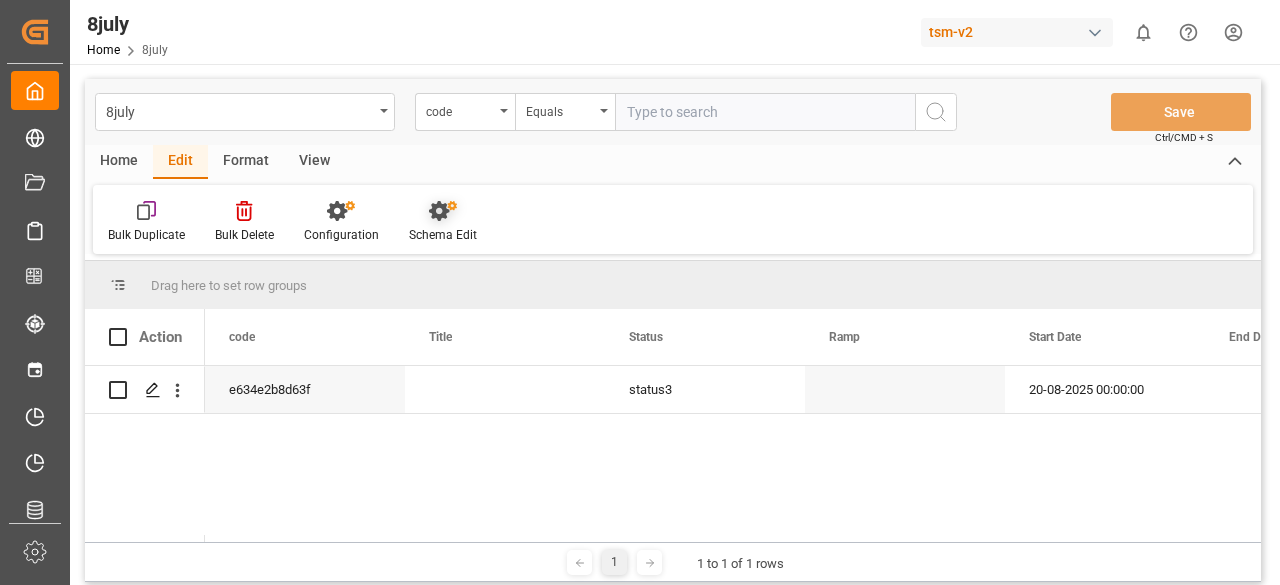 click on "Schema Edit" at bounding box center [443, 235] 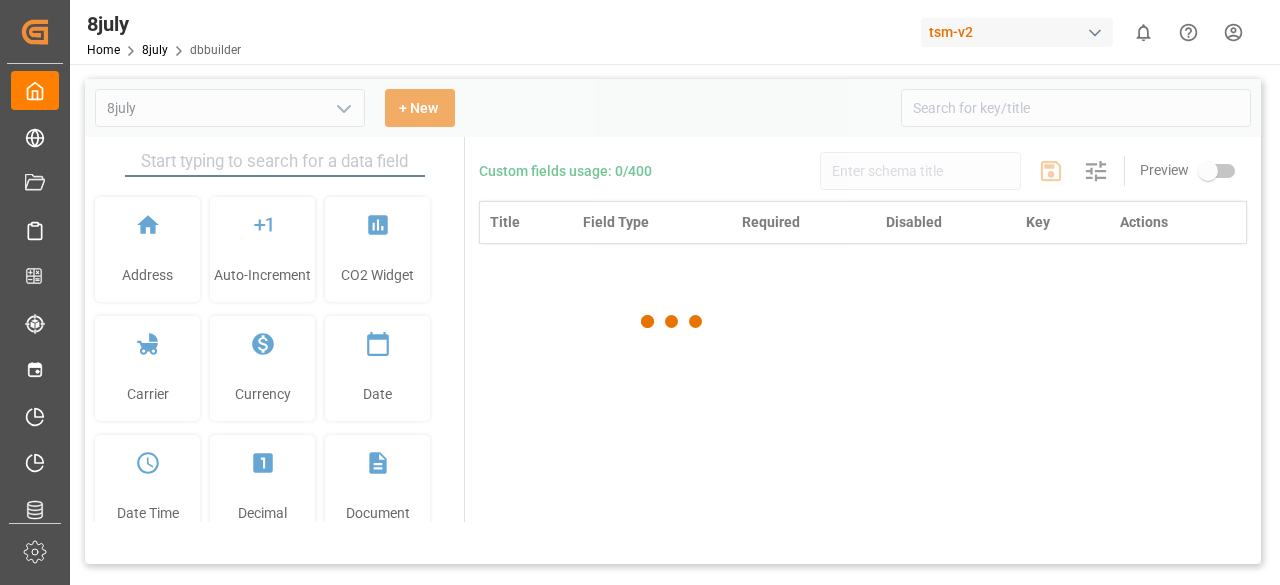 type on "8july" 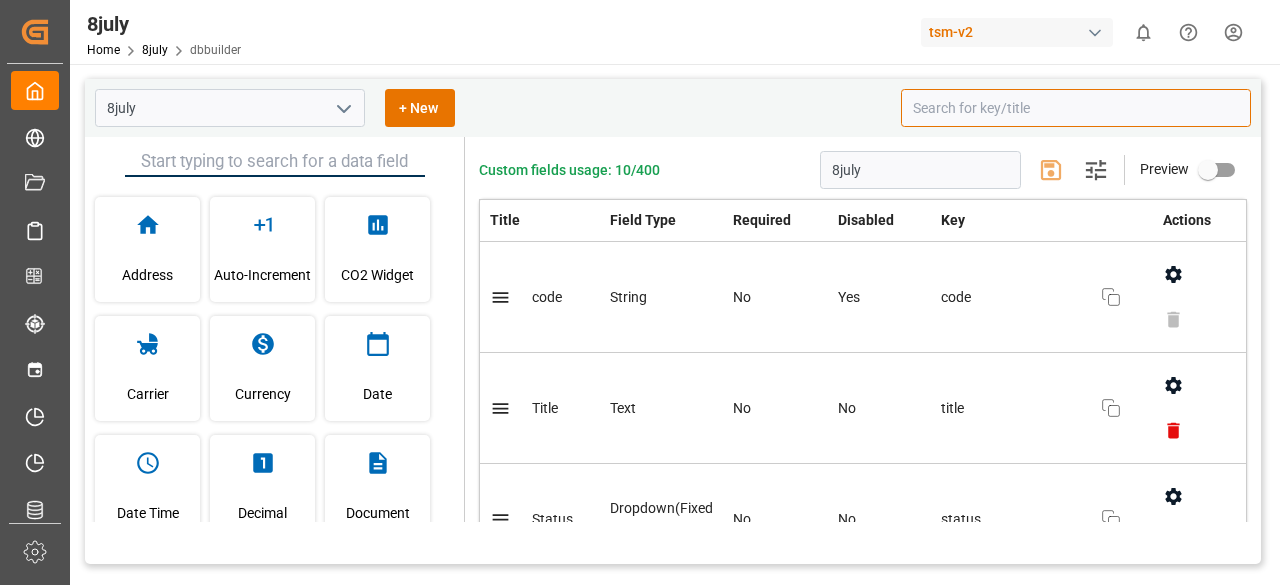 click at bounding box center (1076, 108) 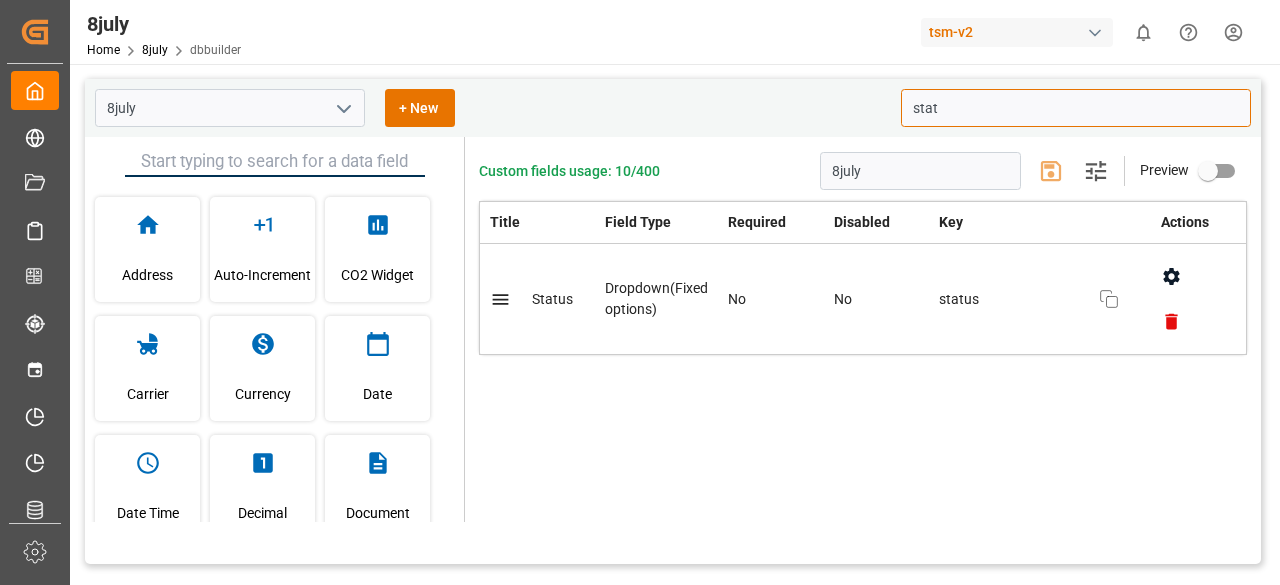 click 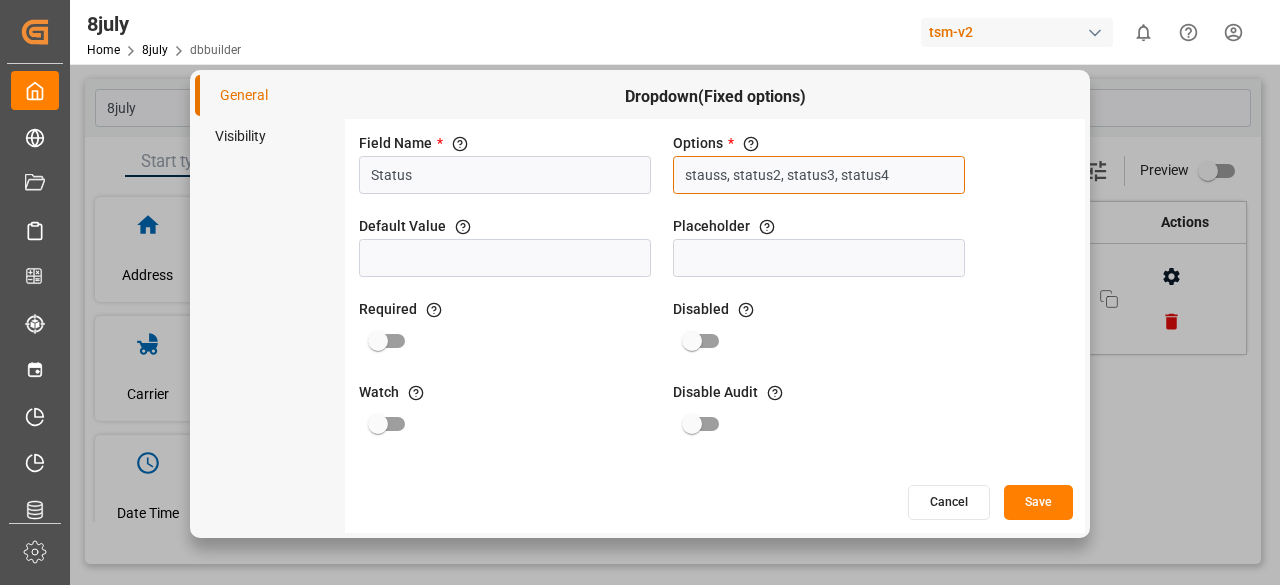 click on "stauss, status2, status3, status4" at bounding box center [819, 175] 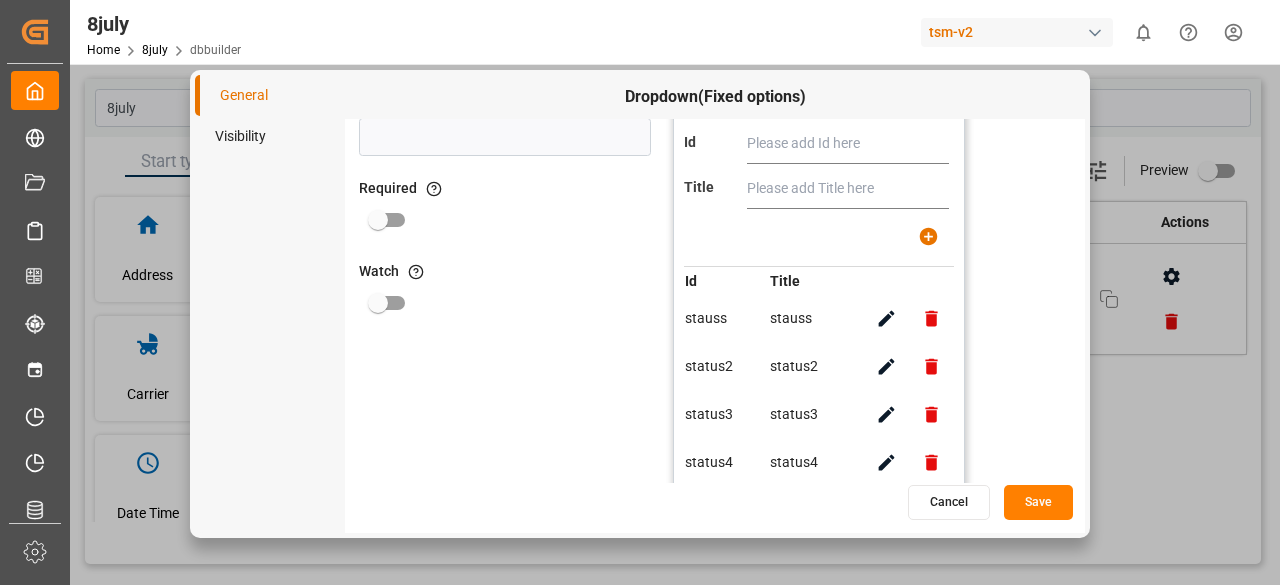 scroll, scrollTop: 132, scrollLeft: 0, axis: vertical 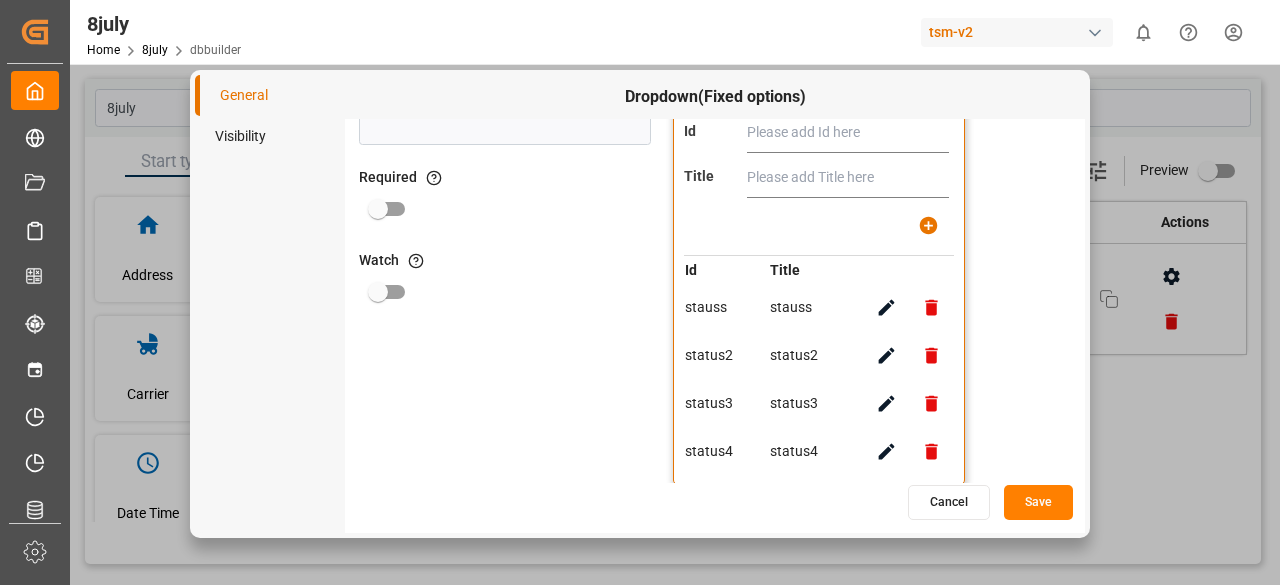 click 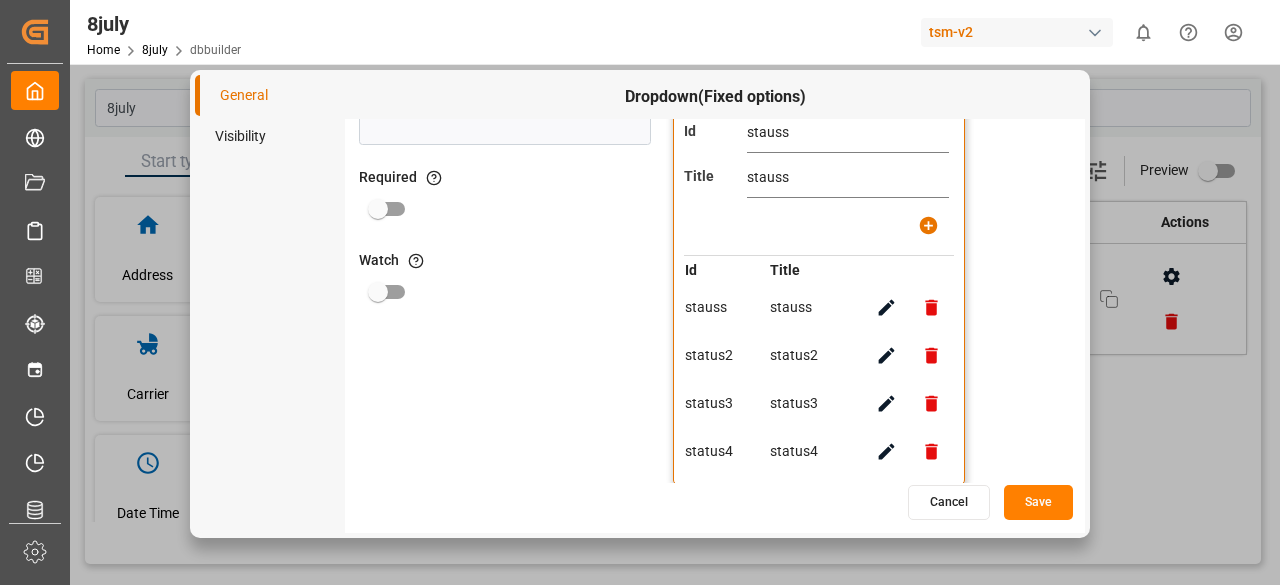 scroll, scrollTop: 32, scrollLeft: 0, axis: vertical 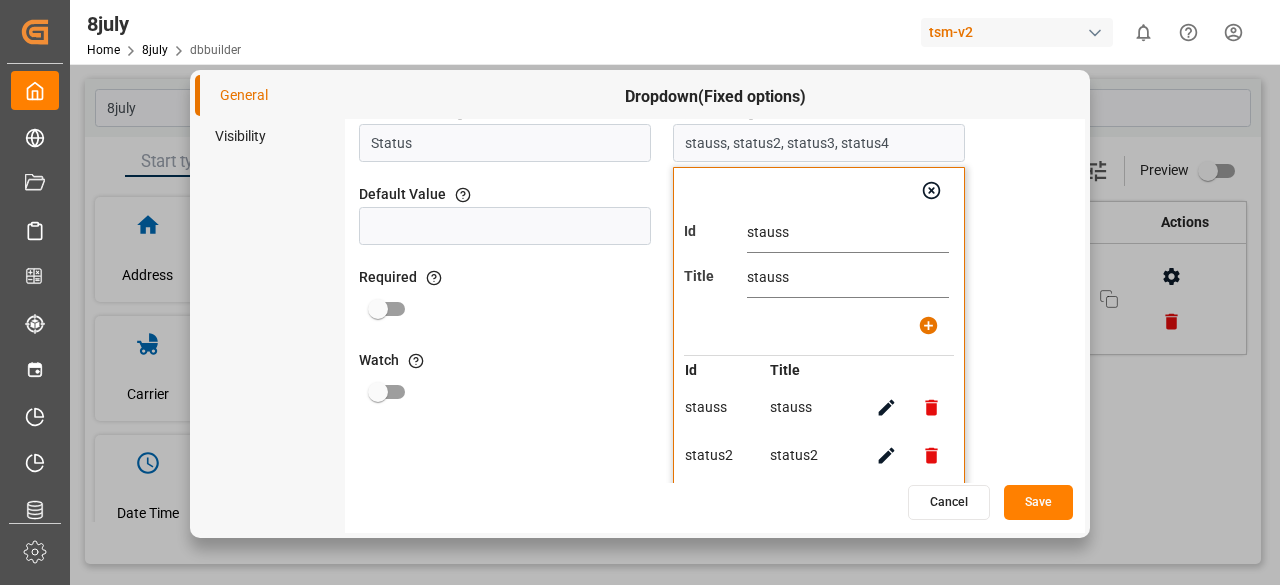 click on "stauss" at bounding box center [848, 233] 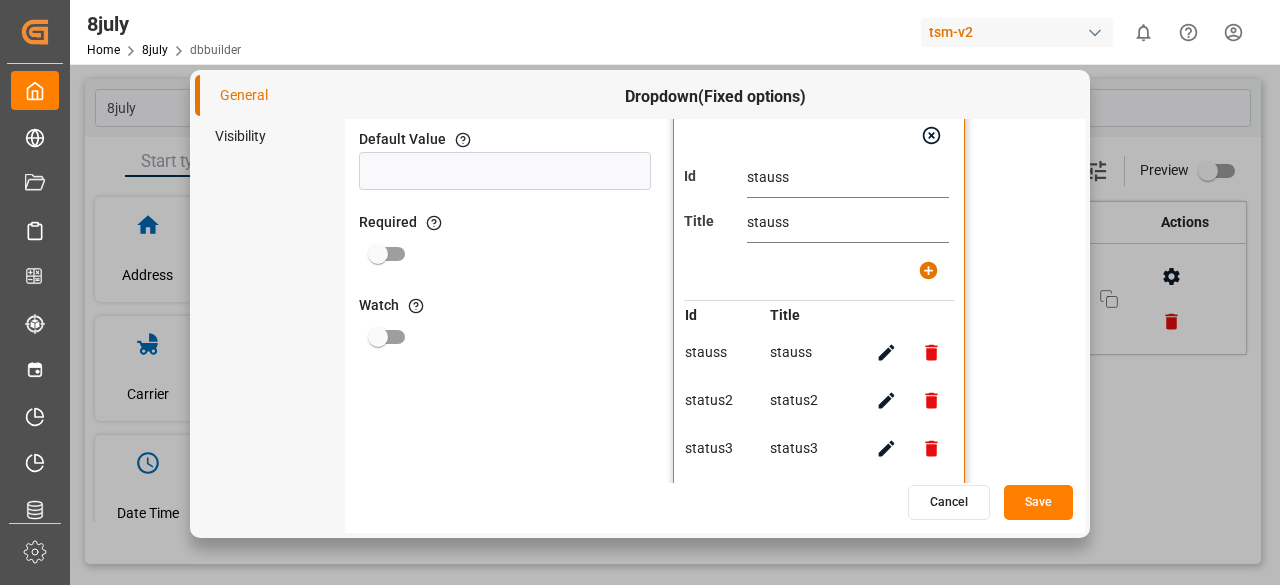 scroll, scrollTop: 132, scrollLeft: 0, axis: vertical 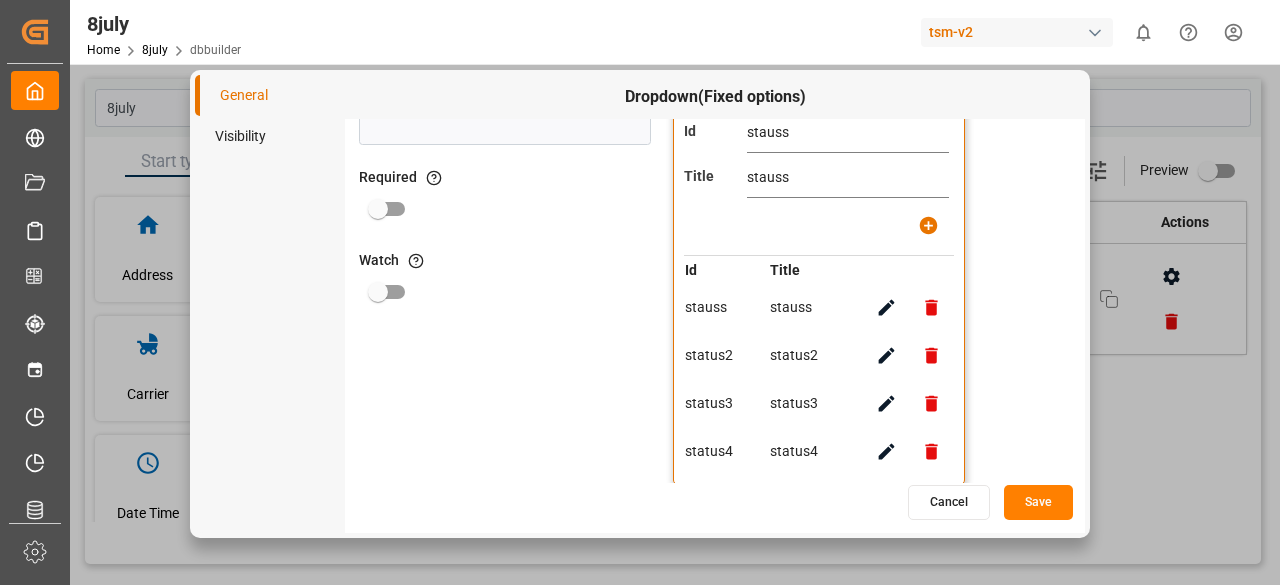 click 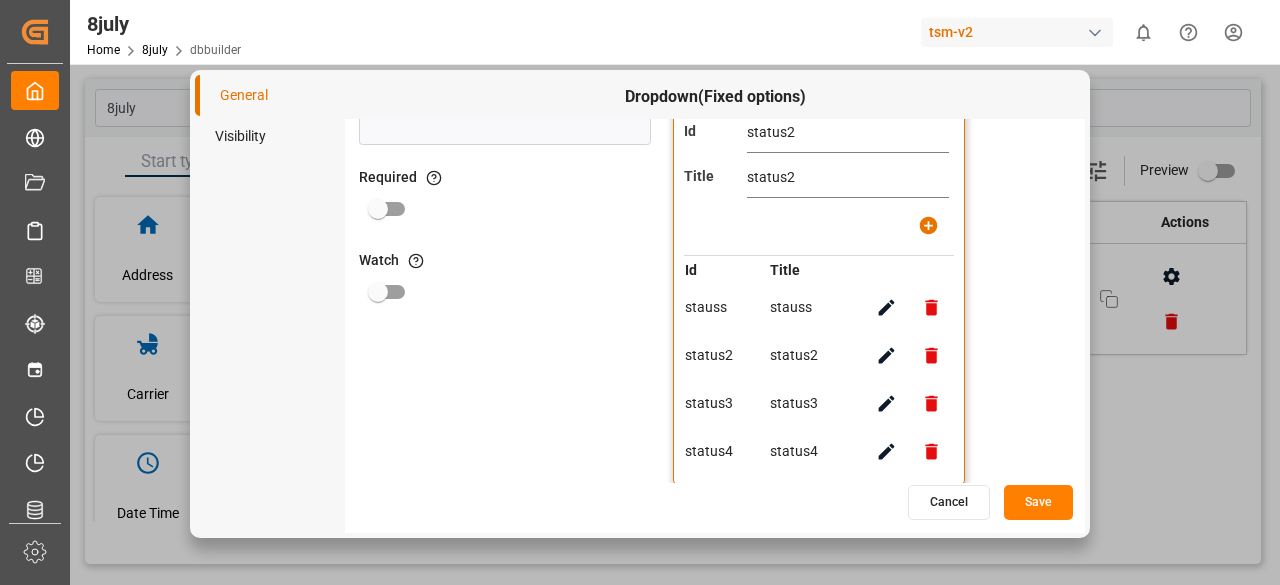 scroll, scrollTop: 32, scrollLeft: 0, axis: vertical 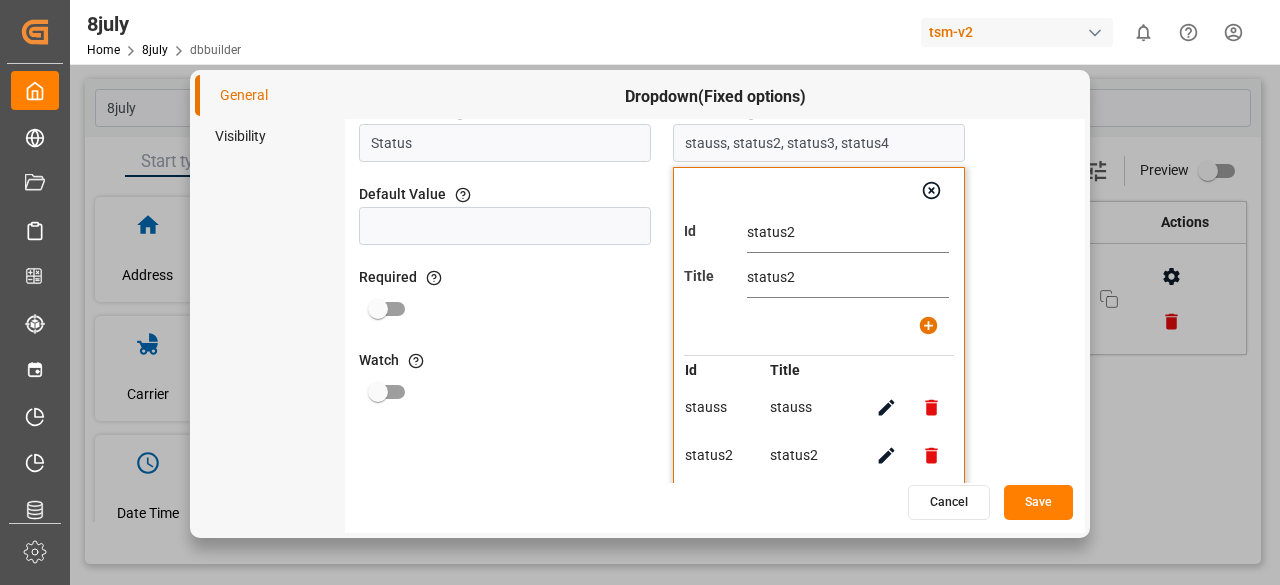 click on "status2" at bounding box center [848, 233] 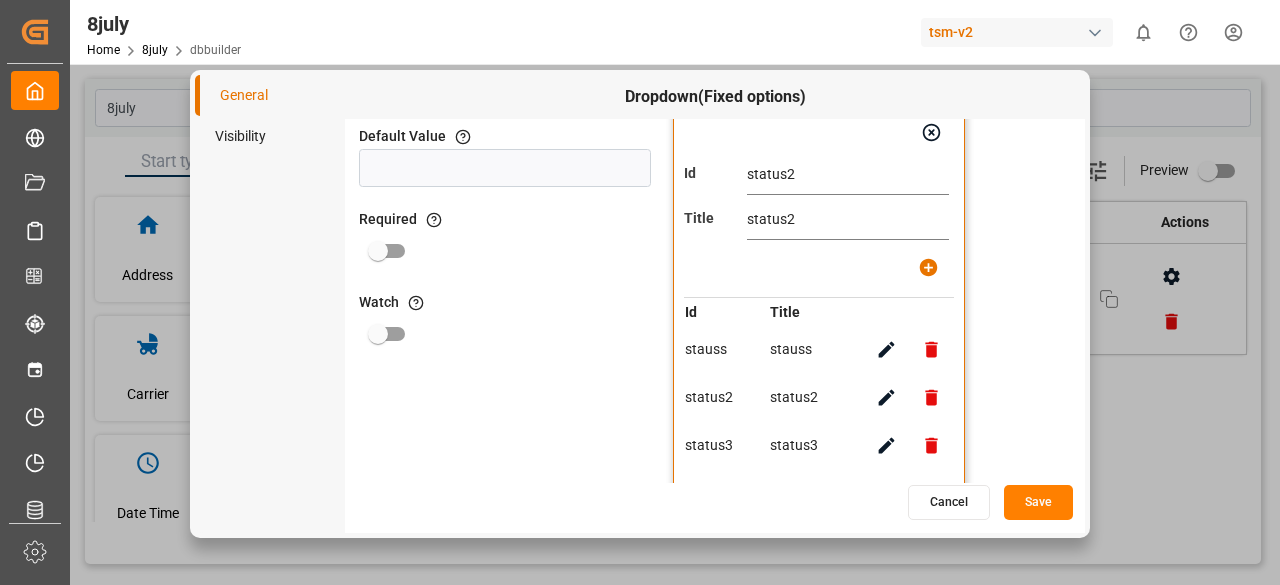 scroll, scrollTop: 132, scrollLeft: 0, axis: vertical 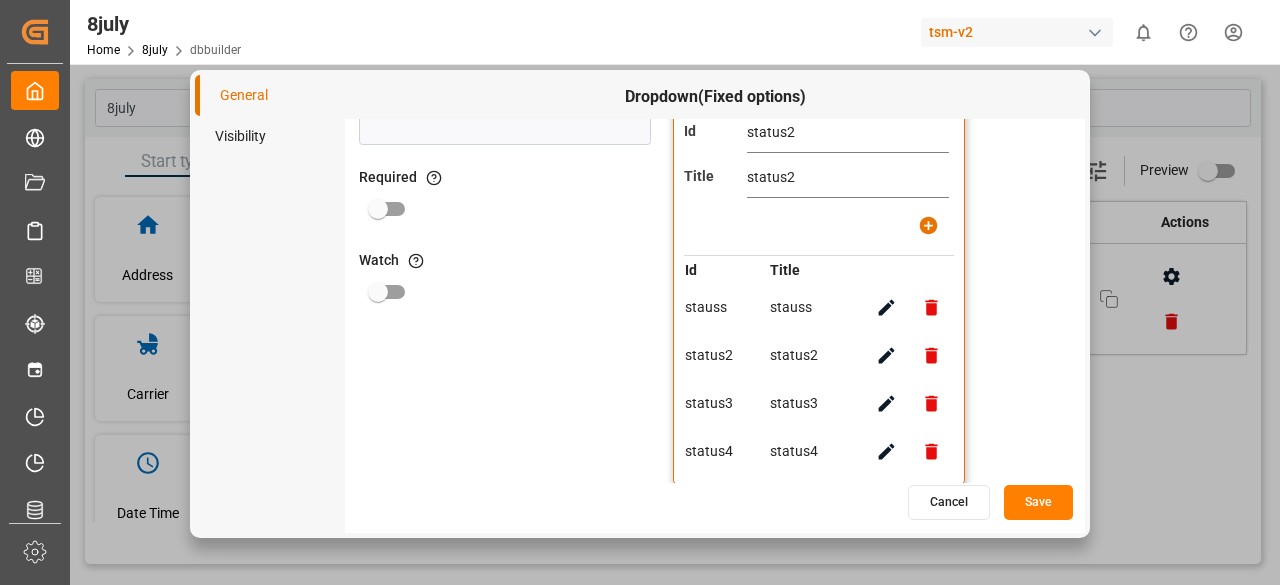 click 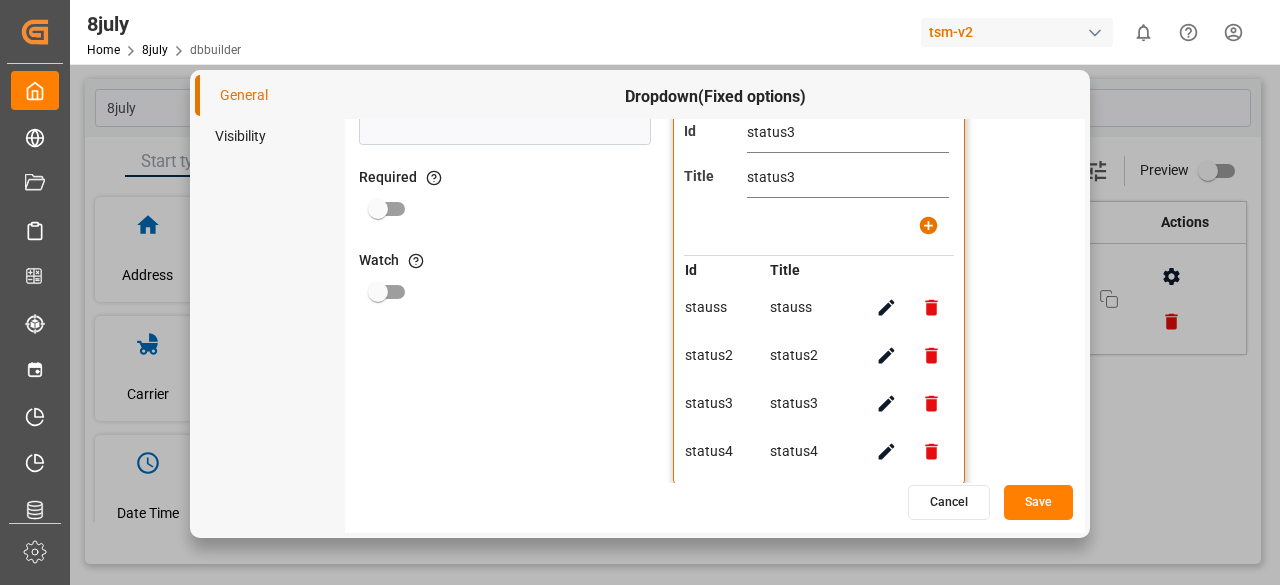click on "status3" at bounding box center [848, 133] 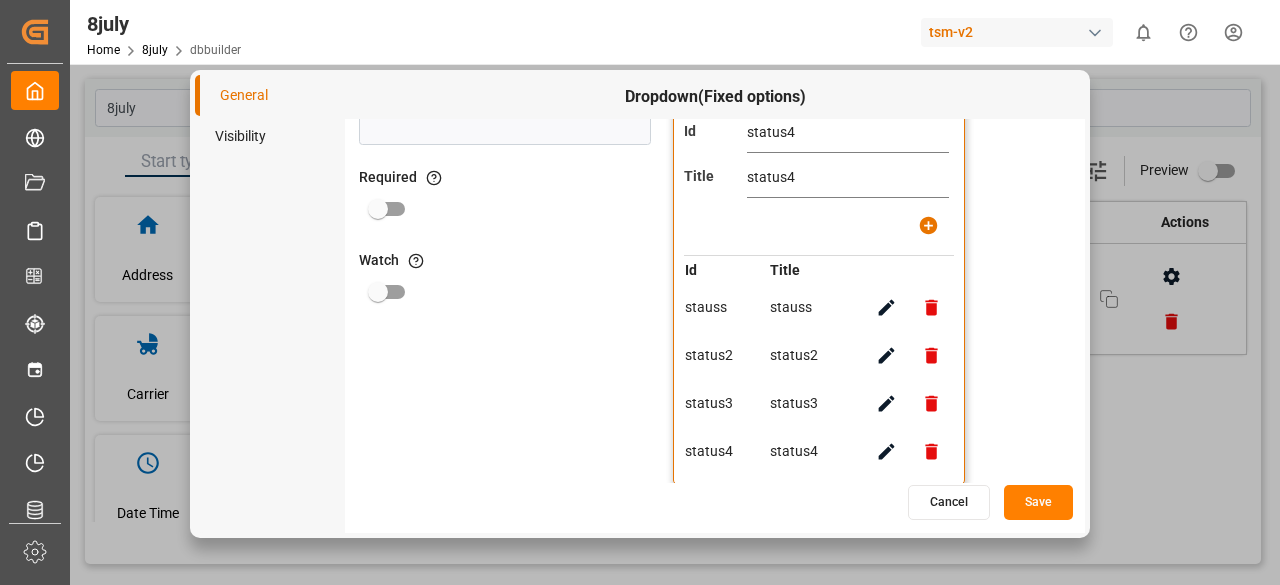 click on "status4" at bounding box center [848, 133] 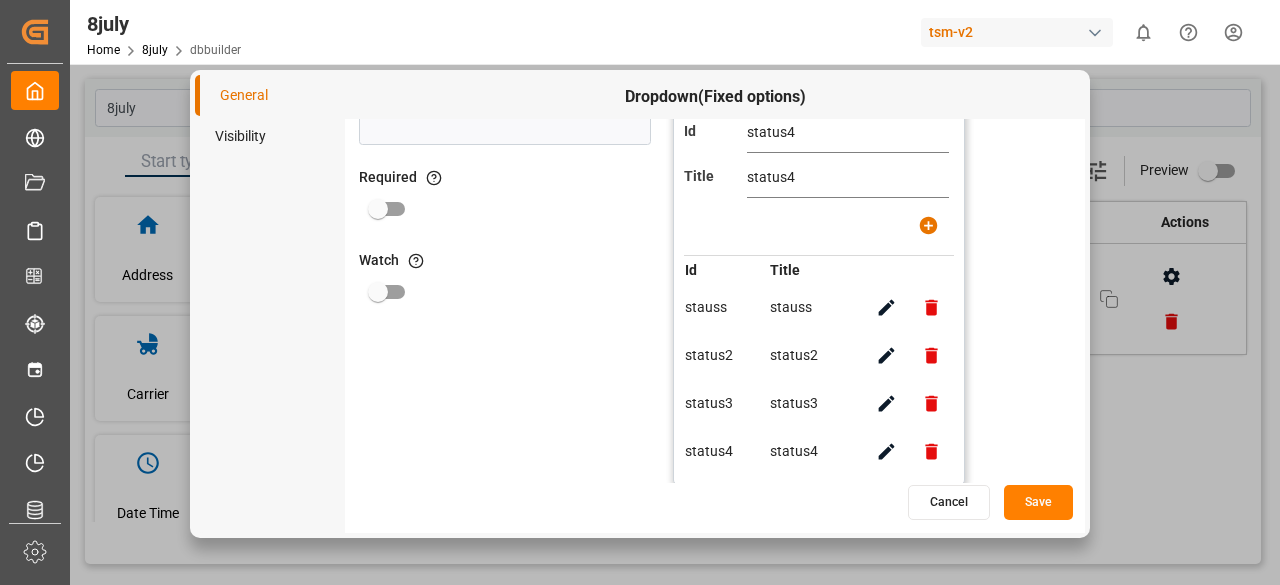 click on "Cancel" at bounding box center (949, 502) 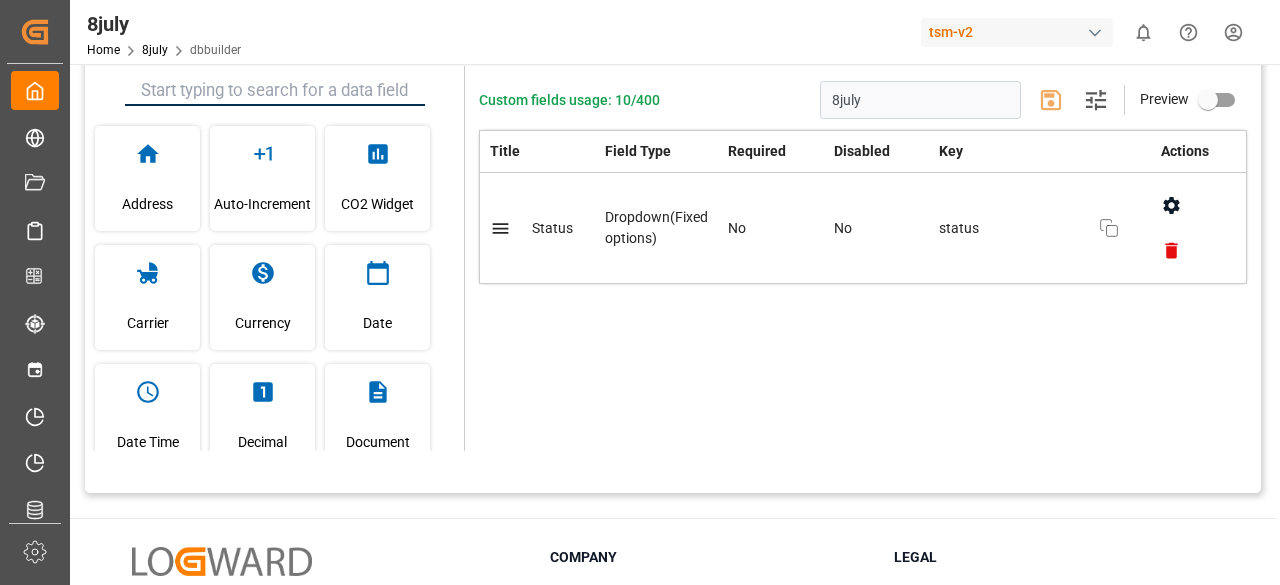 scroll, scrollTop: 0, scrollLeft: 0, axis: both 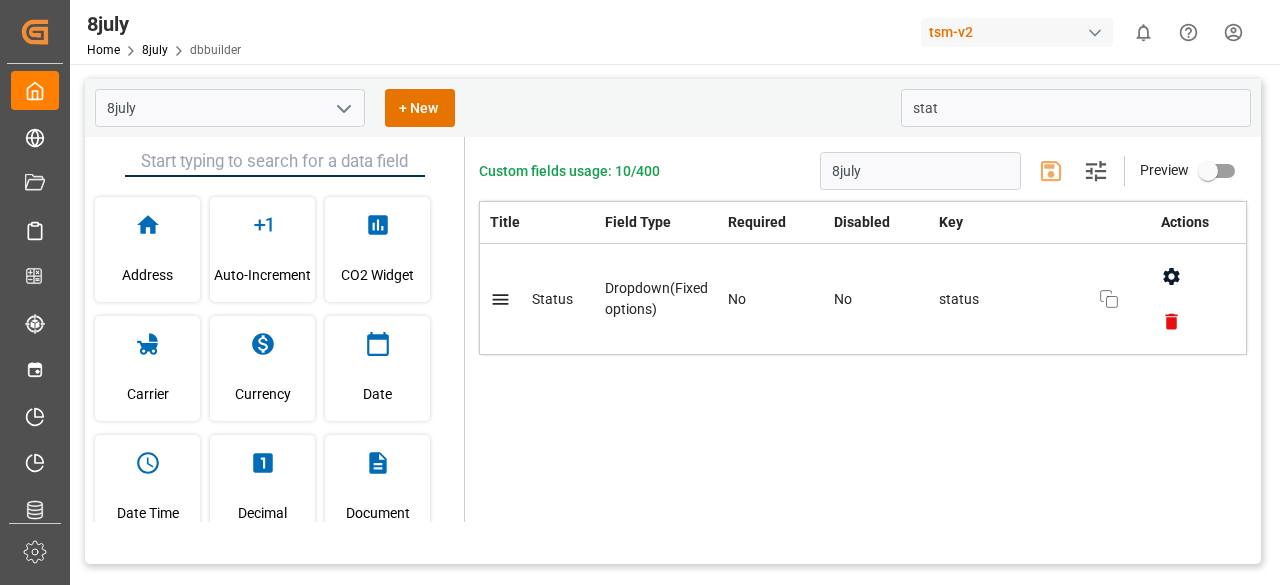 click at bounding box center (1171, 276) 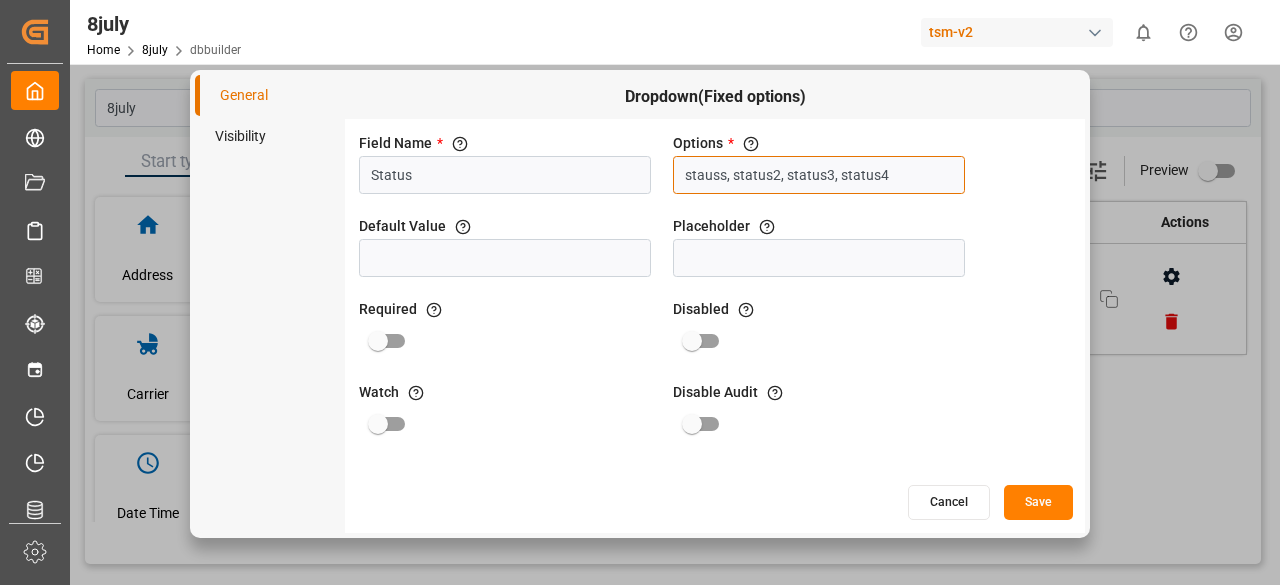 click on "stauss, status2, status3, status4" at bounding box center [819, 175] 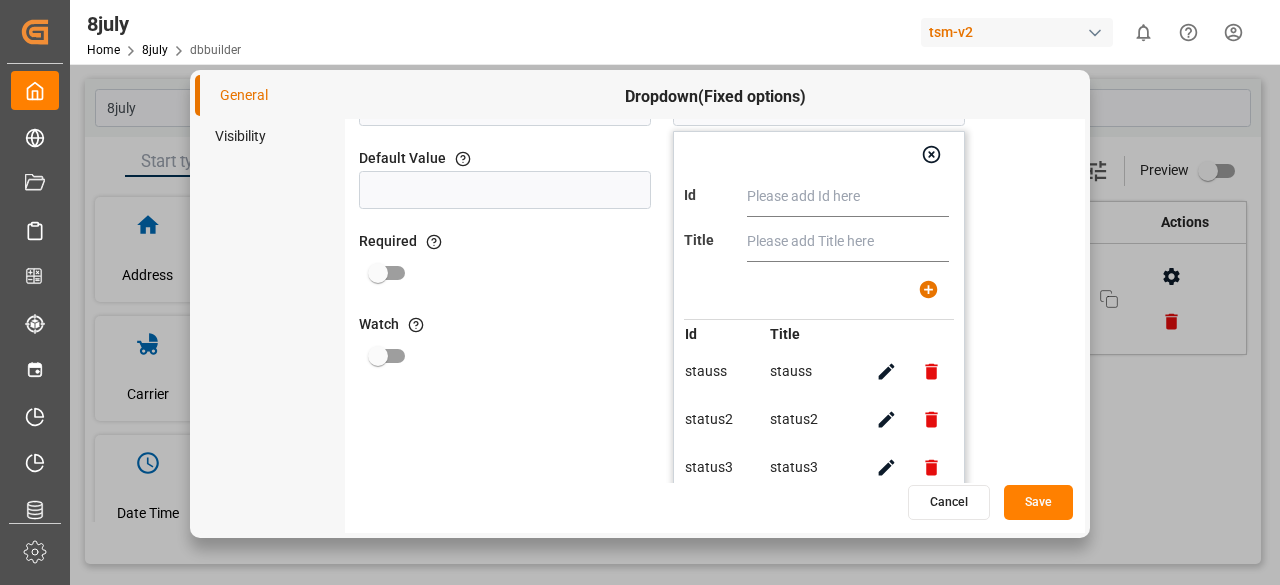 scroll, scrollTop: 100, scrollLeft: 0, axis: vertical 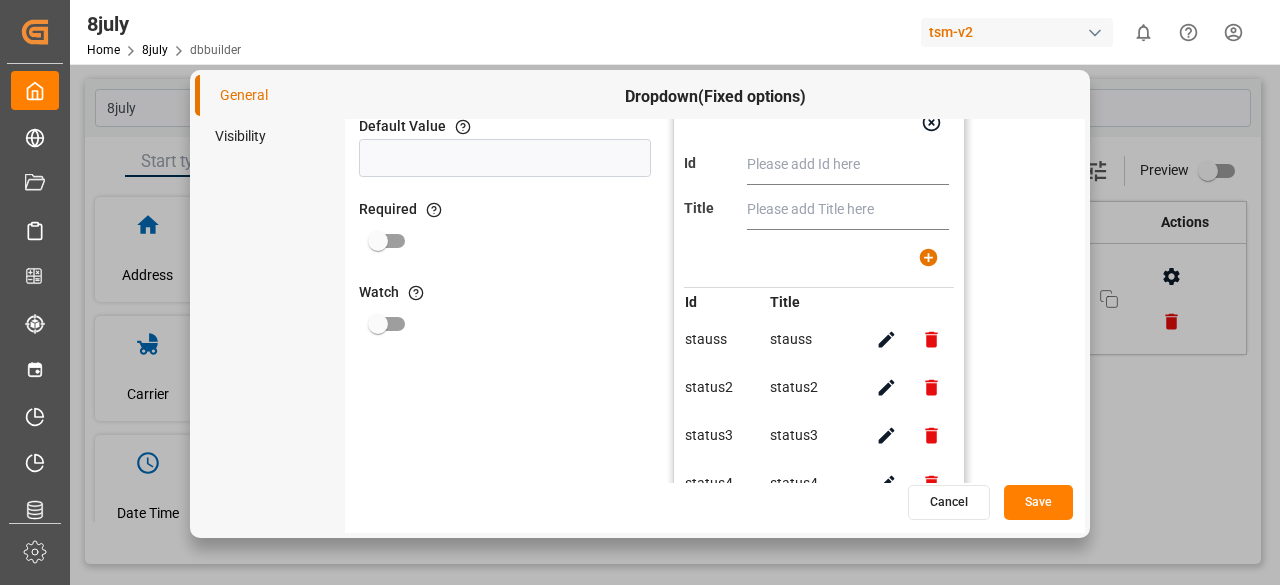 click on "Cancel" at bounding box center (949, 502) 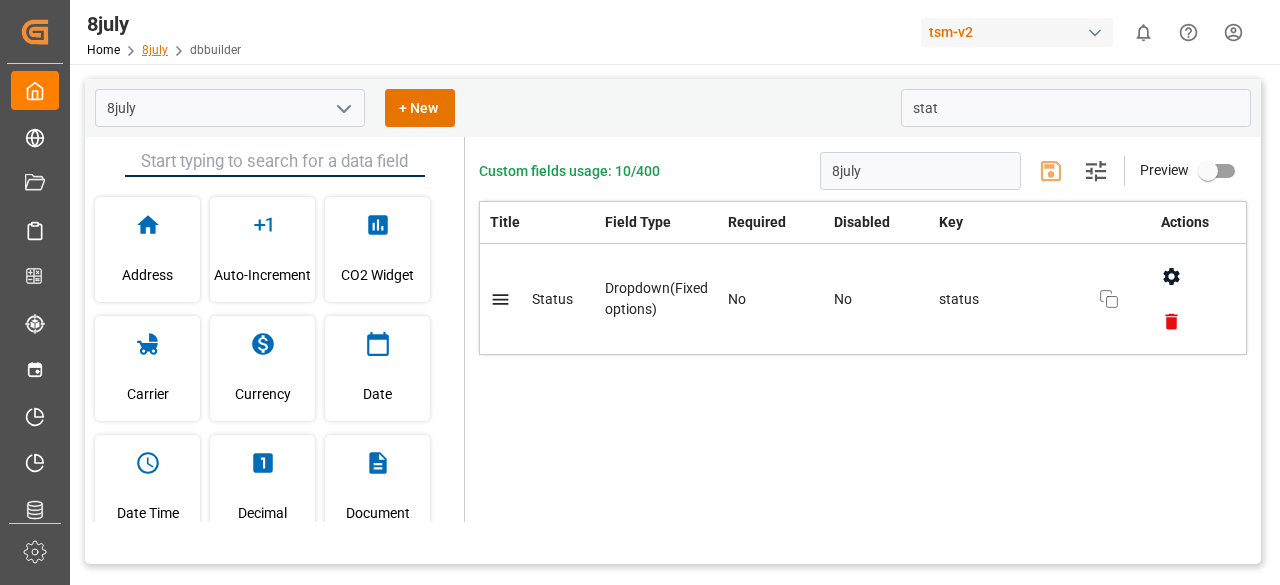 click on "8july" at bounding box center [155, 50] 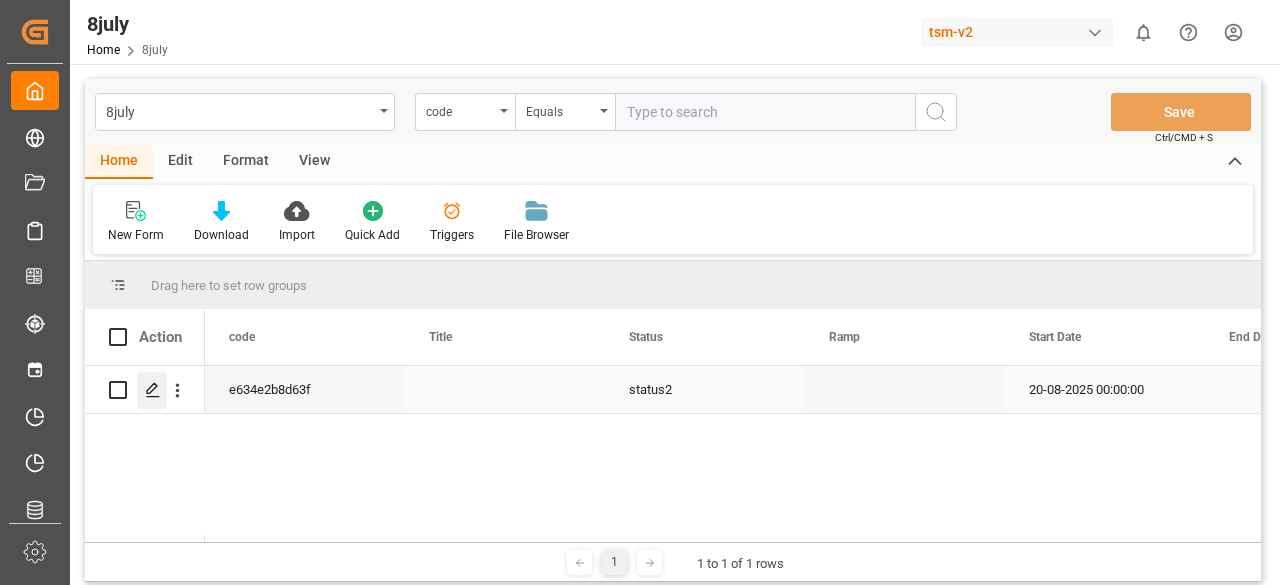 click 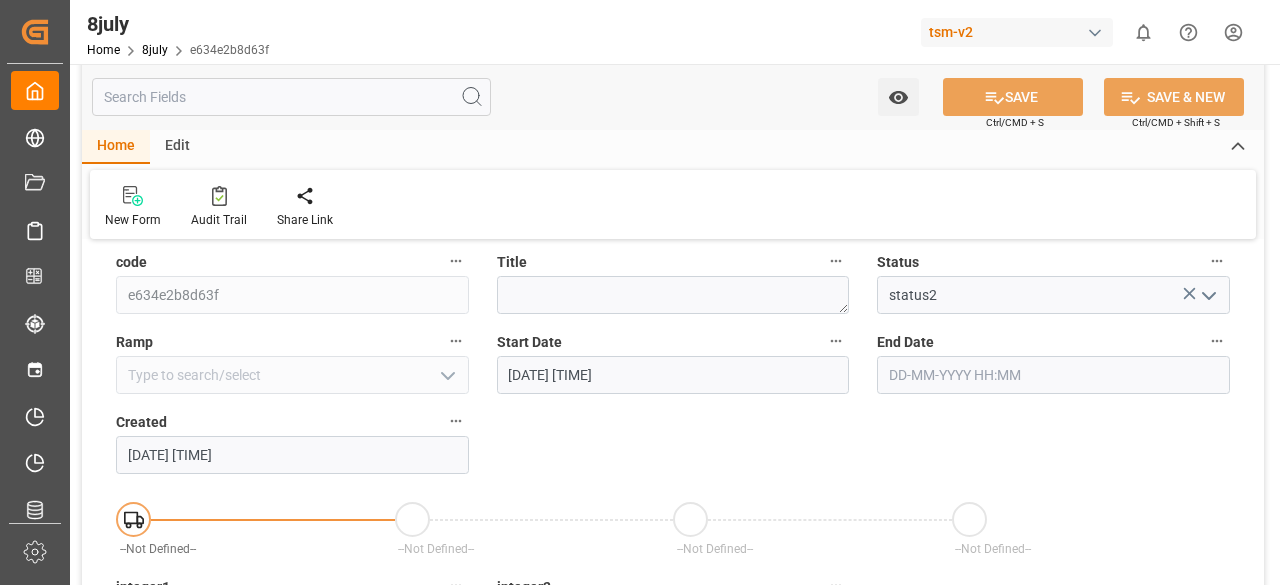 scroll, scrollTop: 0, scrollLeft: 0, axis: both 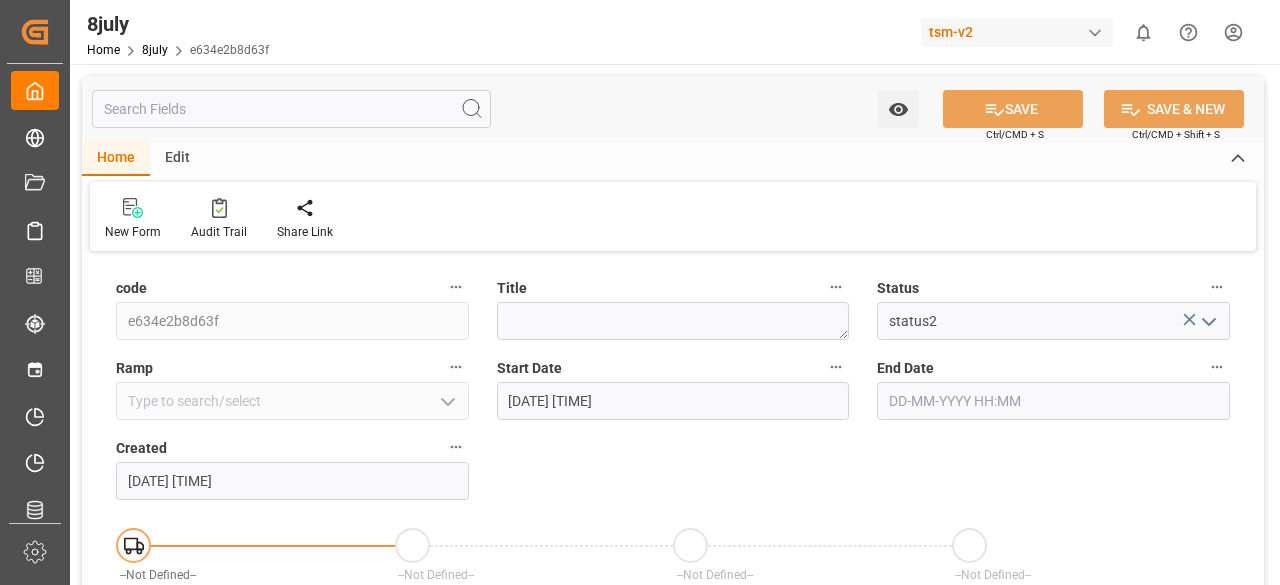 click on "Edit" at bounding box center (177, 159) 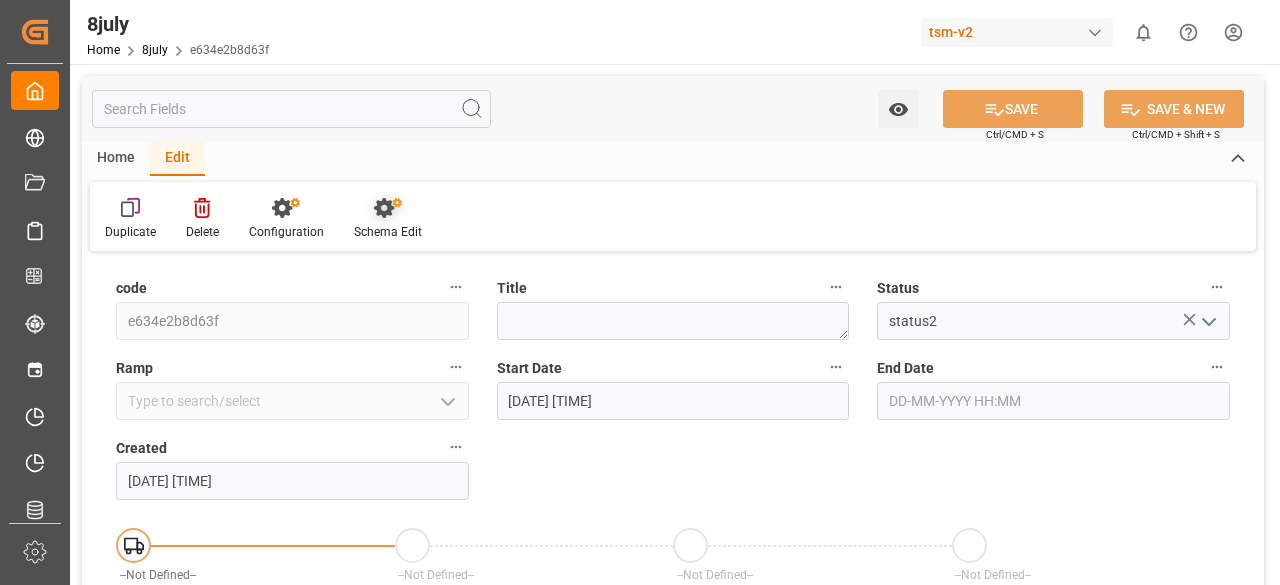 click at bounding box center [388, 207] 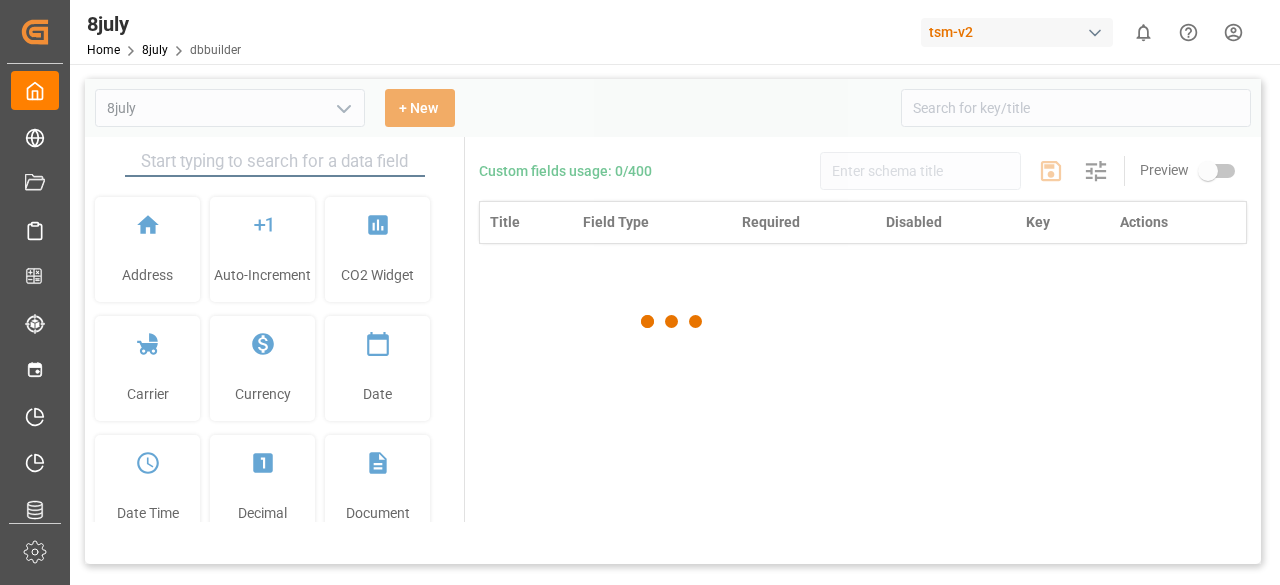 type on "8july" 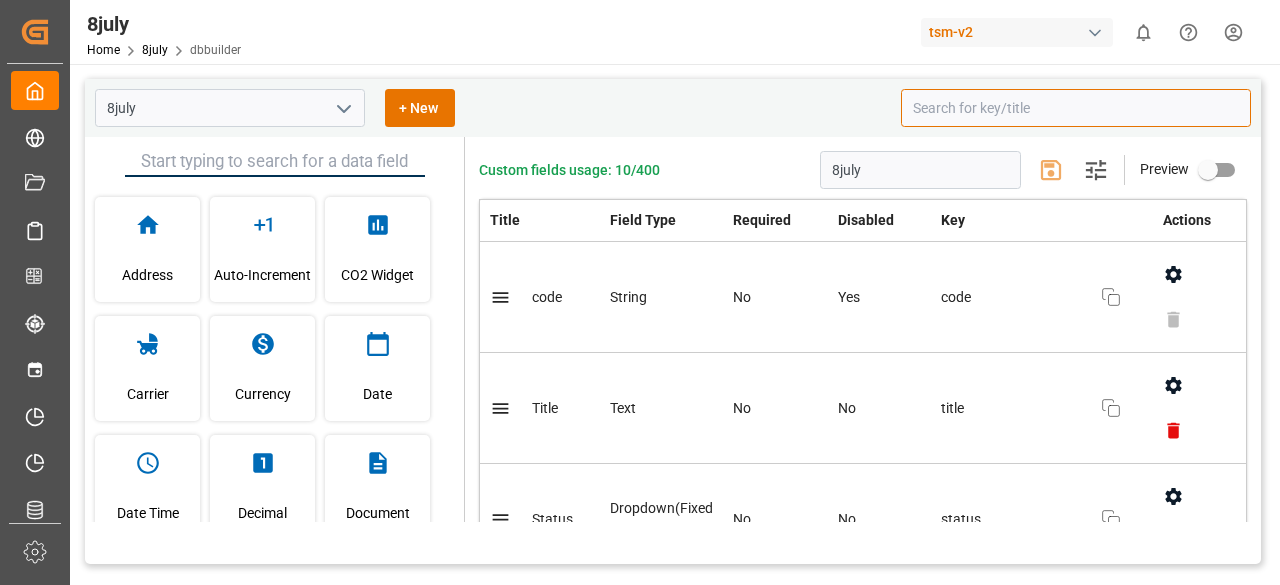 click at bounding box center (1076, 108) 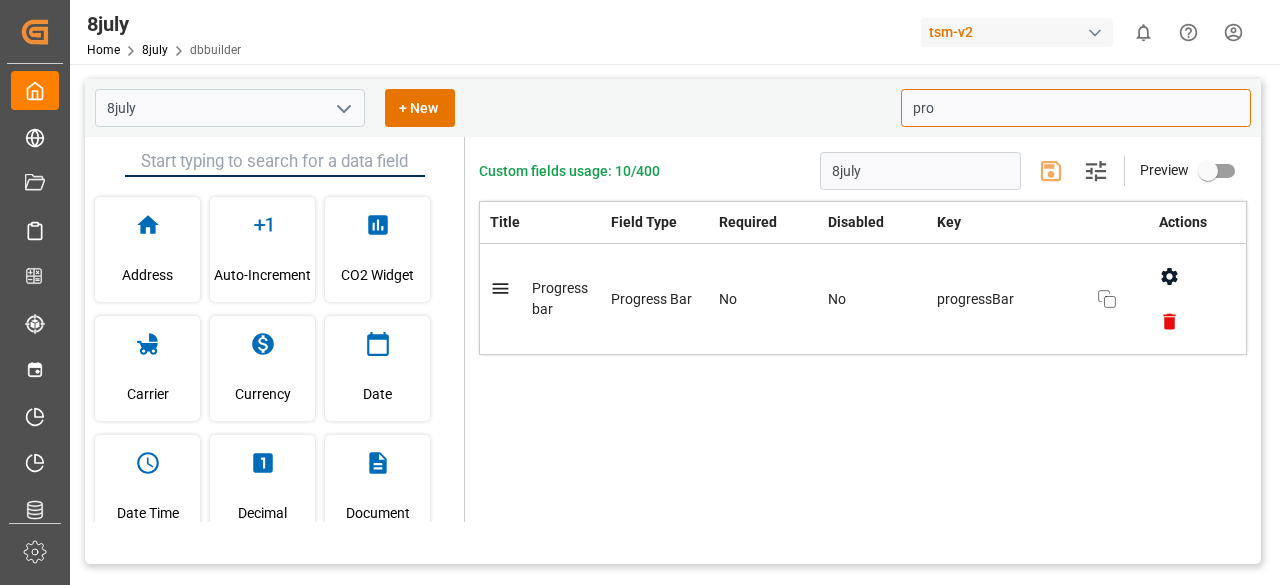type on "pro" 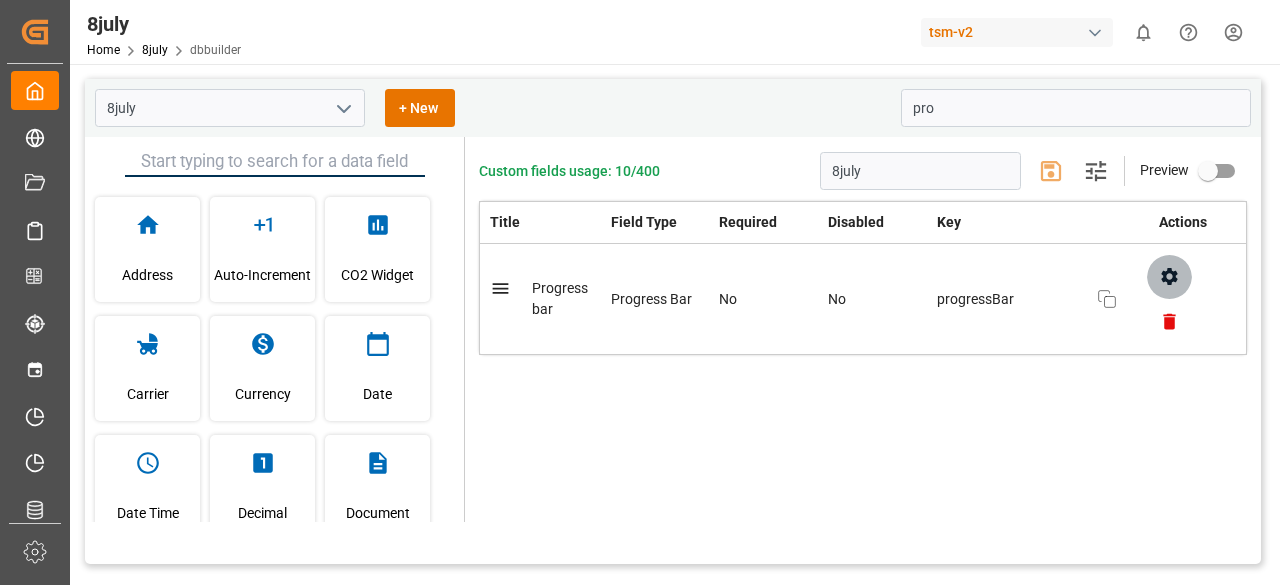 click at bounding box center [1169, 276] 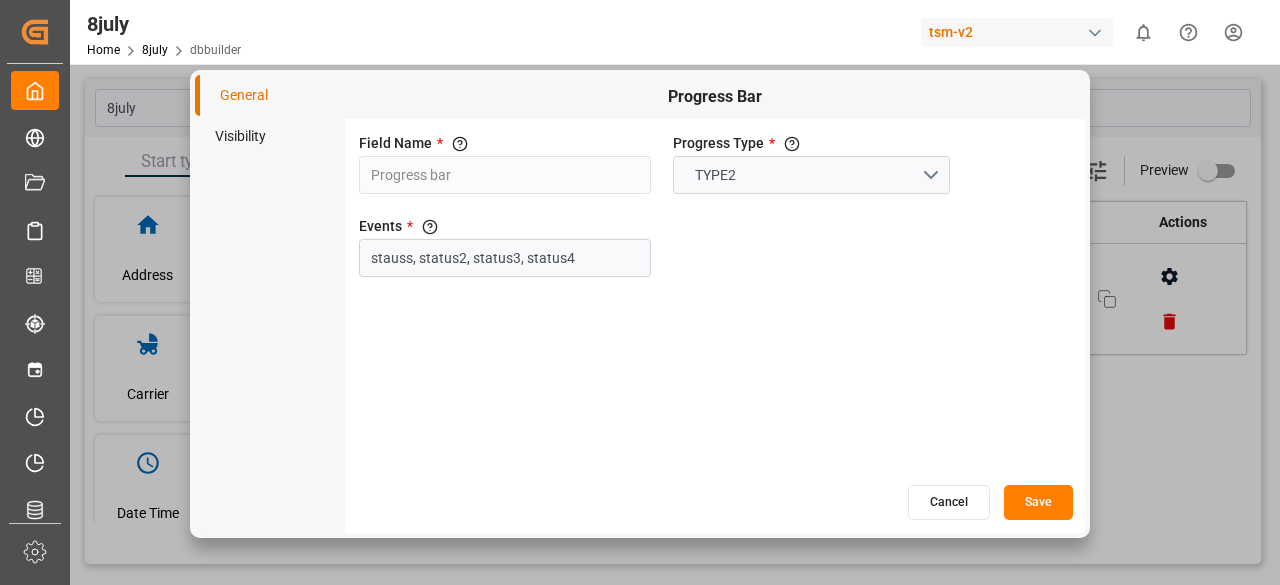 click on "Cancel" at bounding box center (949, 502) 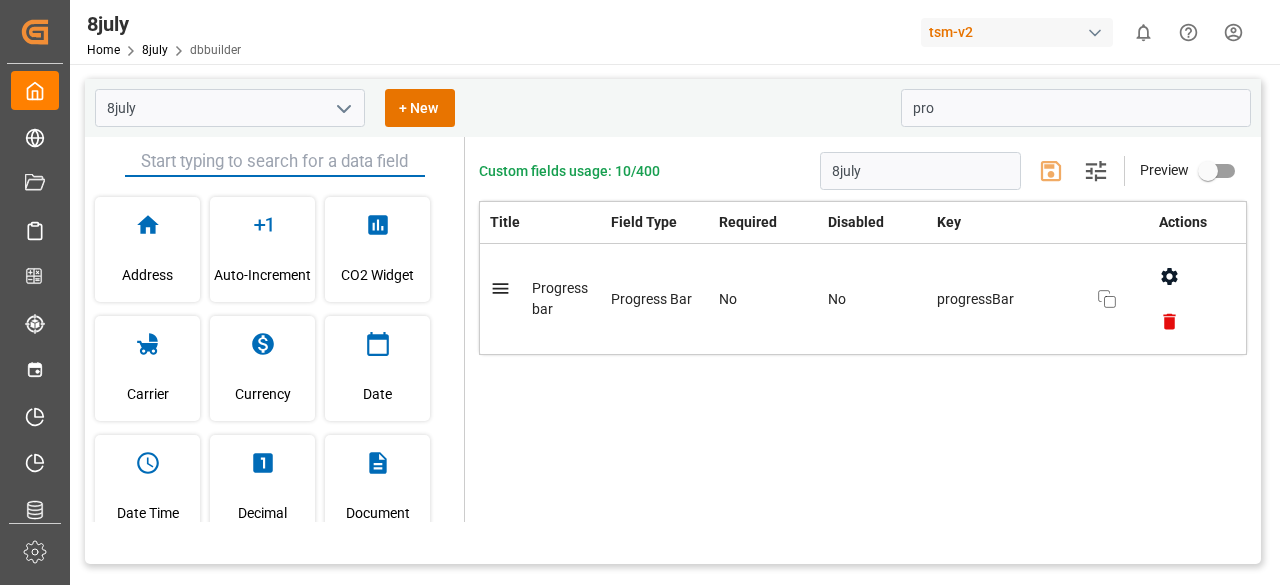 click at bounding box center (275, 162) 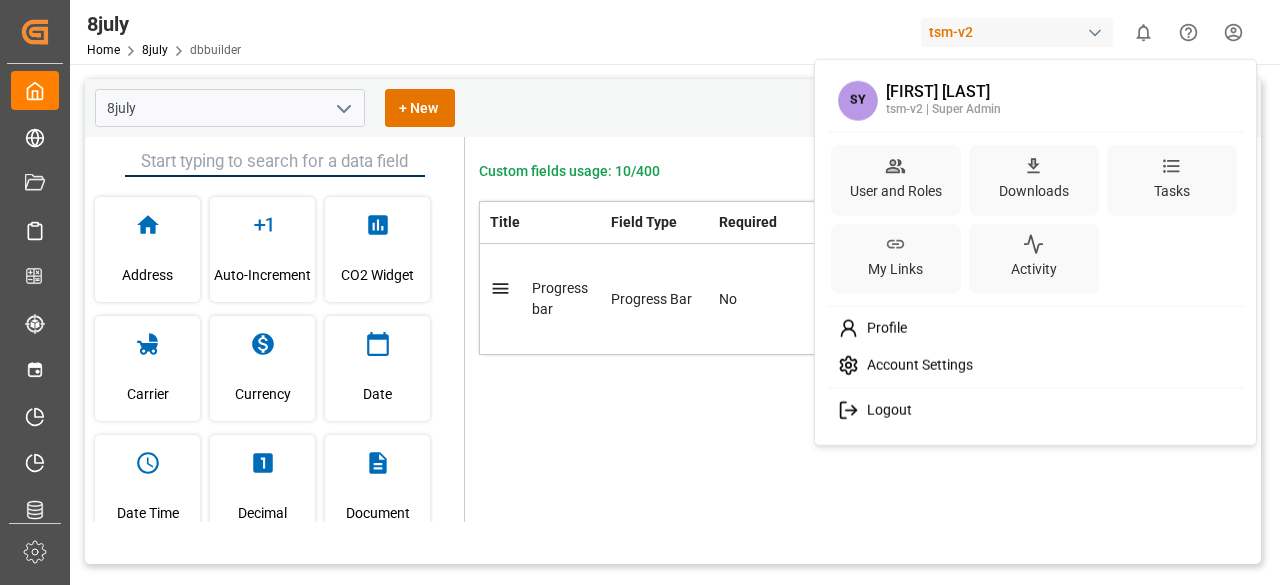 click on "Created by potrace 1.15, written by Peter Selinger 2001-2017 Created by potrace 1.15, written by Peter Selinger 2001-2017 My Cockpit My Cockpit Risk Management Risk Management Document Management Document Management Schedules Schedules CO2e Calculator CO2e Calculator Tracking Tracking Timeslot Management V2 Timeslot Management V2 My Allocations My Allocations Forecasting Allocations Forecasting Allocations All Carriers All Carriers Freight Forwarder Freight Forwarder Transport Planner Transport Planner group group Sidebar Settings Back to main menu 8july Home 8july dbbuilder tsm-v2 0 Notifications Only show unread All Mark all categories read No notifications 8july + New pro Address Auto-Increment CO2 Widget Carrier Currency Date Date Time Decimal Document Dropdown(API for options) Dropdown(Fixed options) Dropdown(Type for options) Integer List Lookup Multi Select Multi Select(API for options) Port Progress Bar Radio Rates Widget String Text Text Area Title Toggle Vertical Space Vessel 8july Settings Preview" at bounding box center (640, 292) 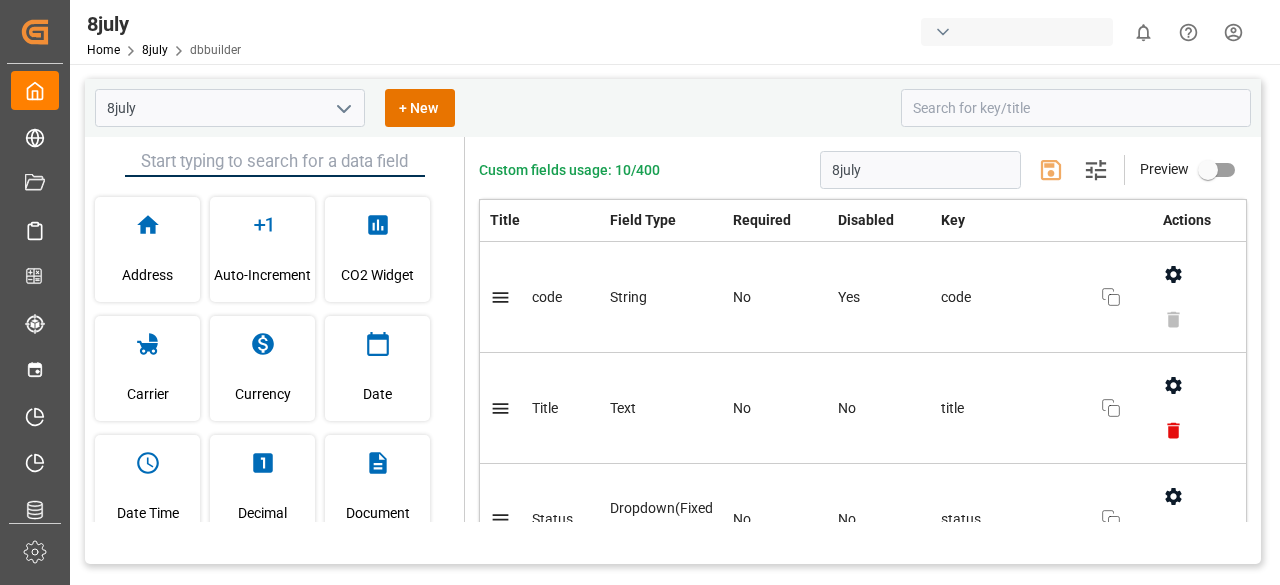 scroll, scrollTop: 0, scrollLeft: 0, axis: both 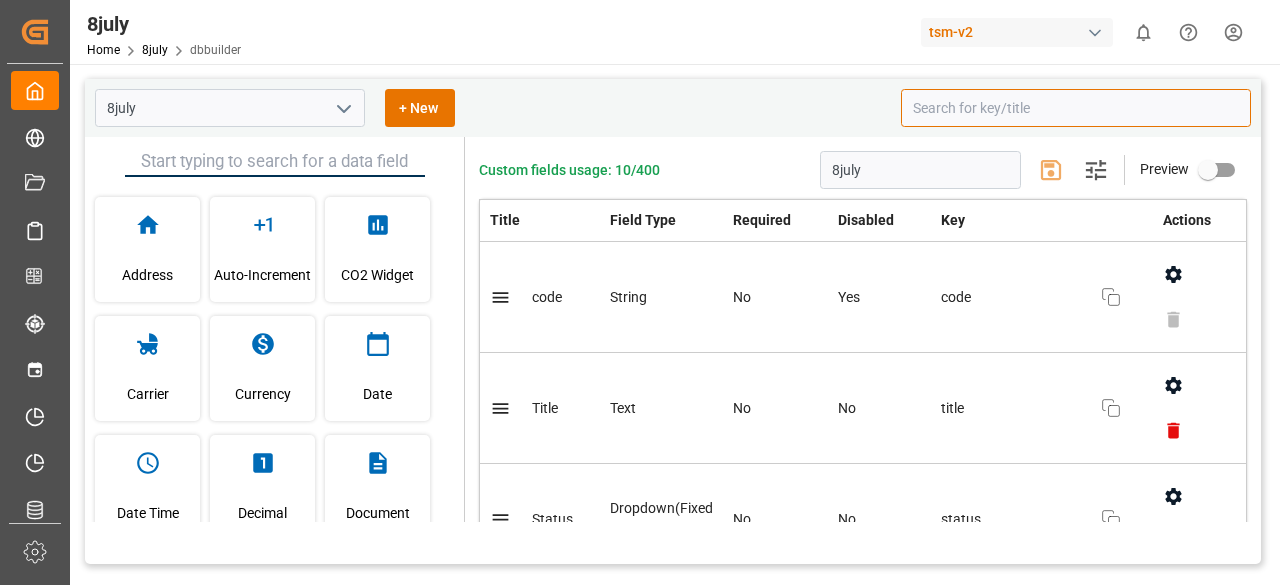 click at bounding box center [1076, 108] 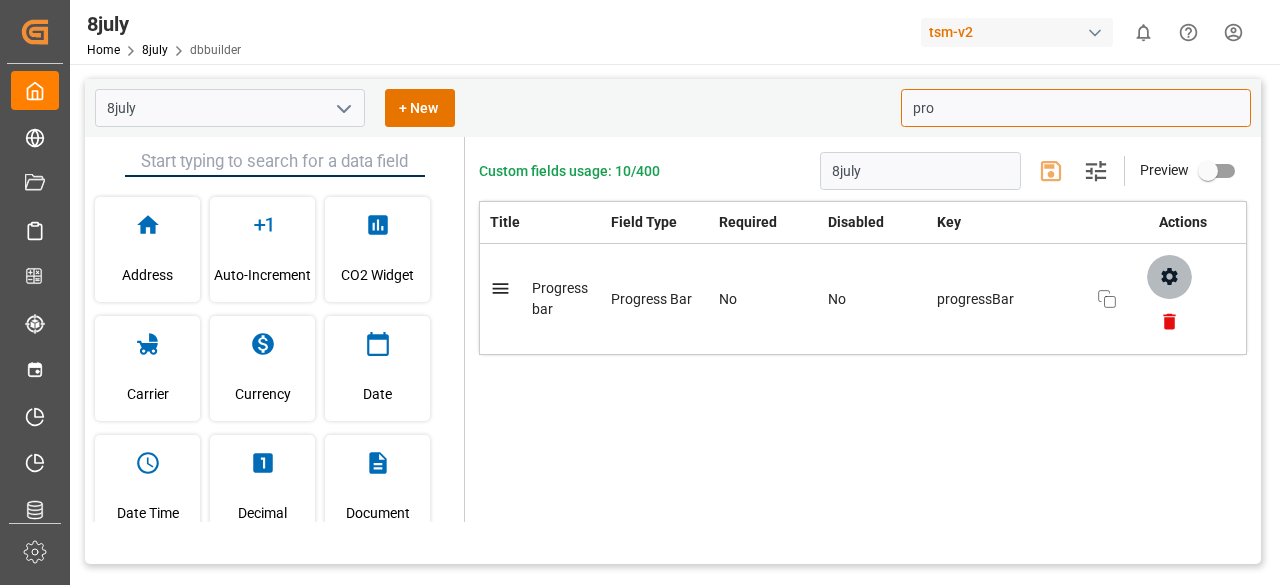 click 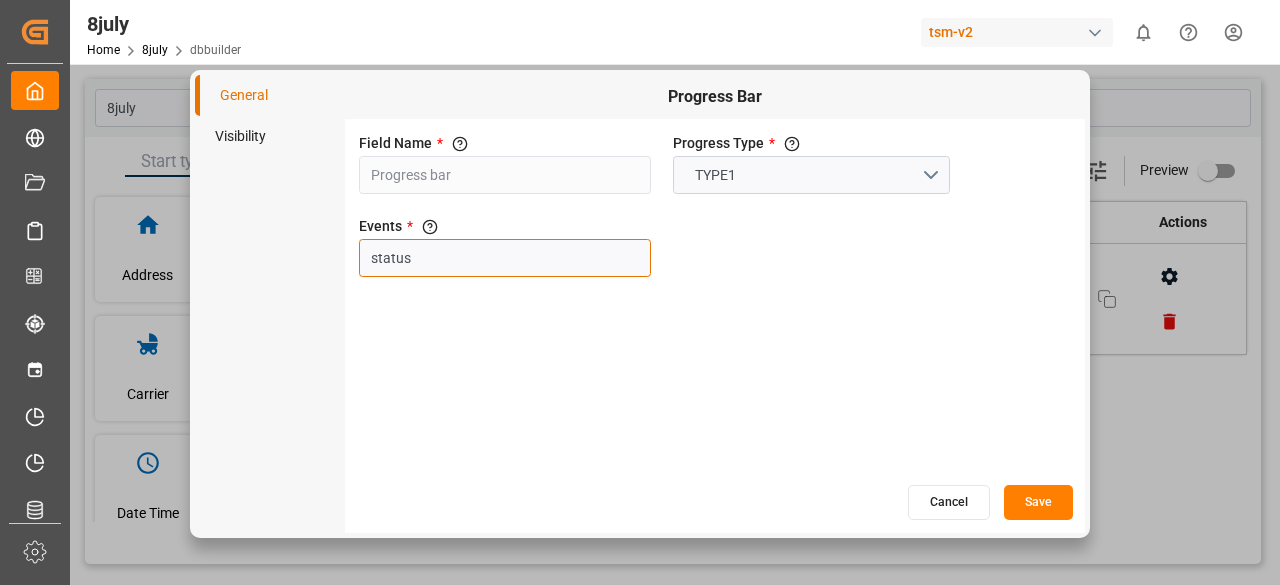 click on "status" at bounding box center (505, 258) 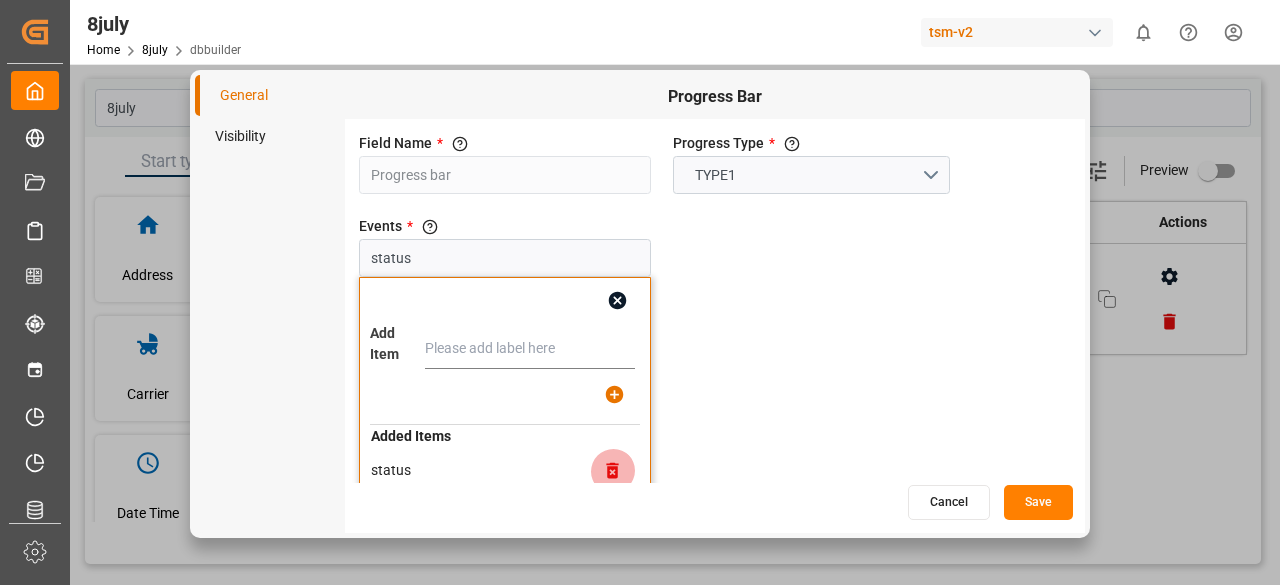 click 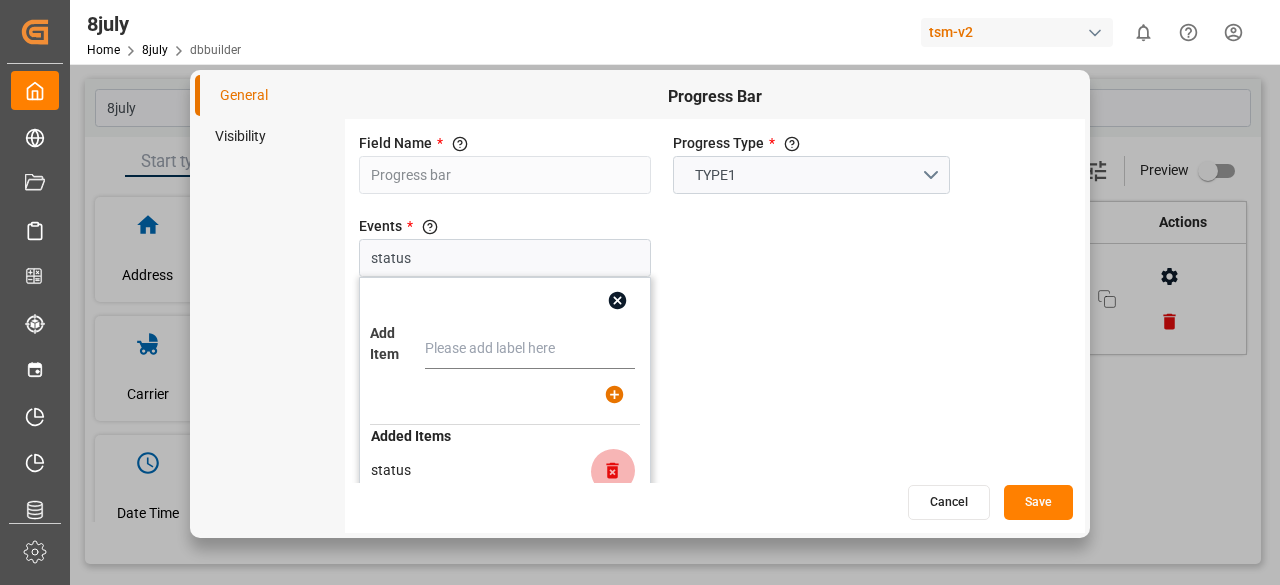 type 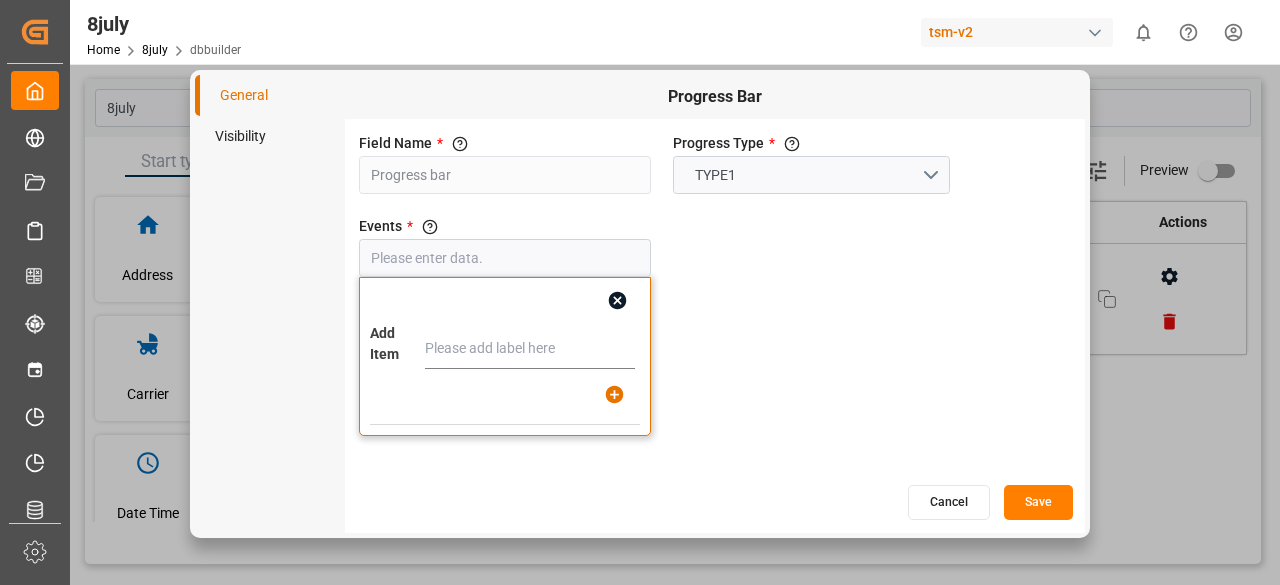 click at bounding box center (530, 349) 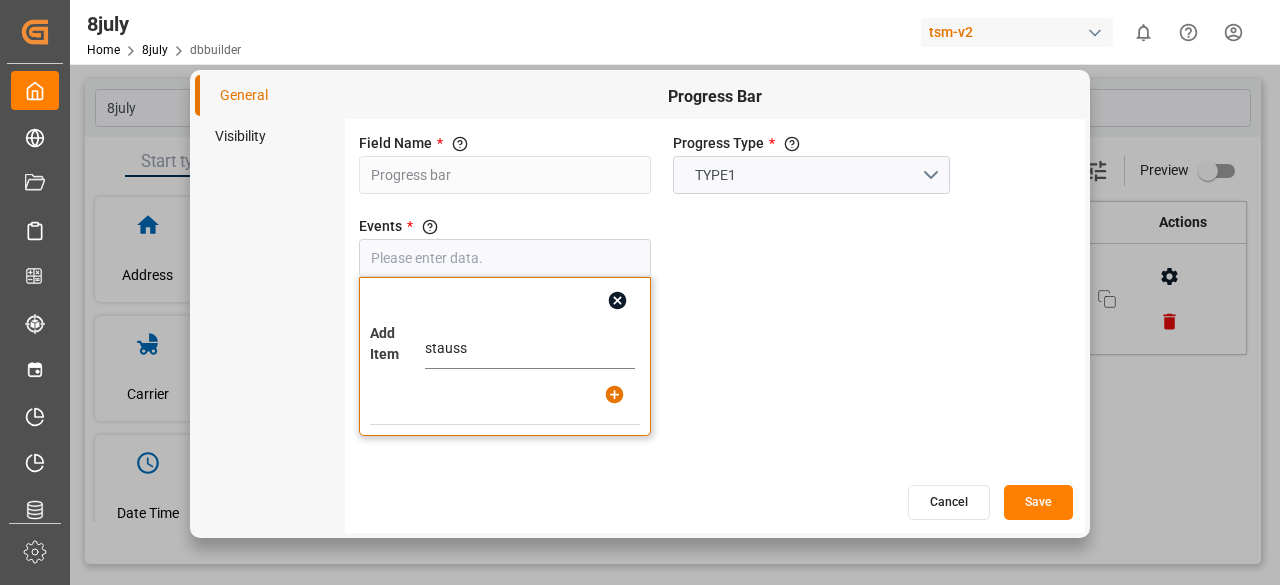 type on "stauss" 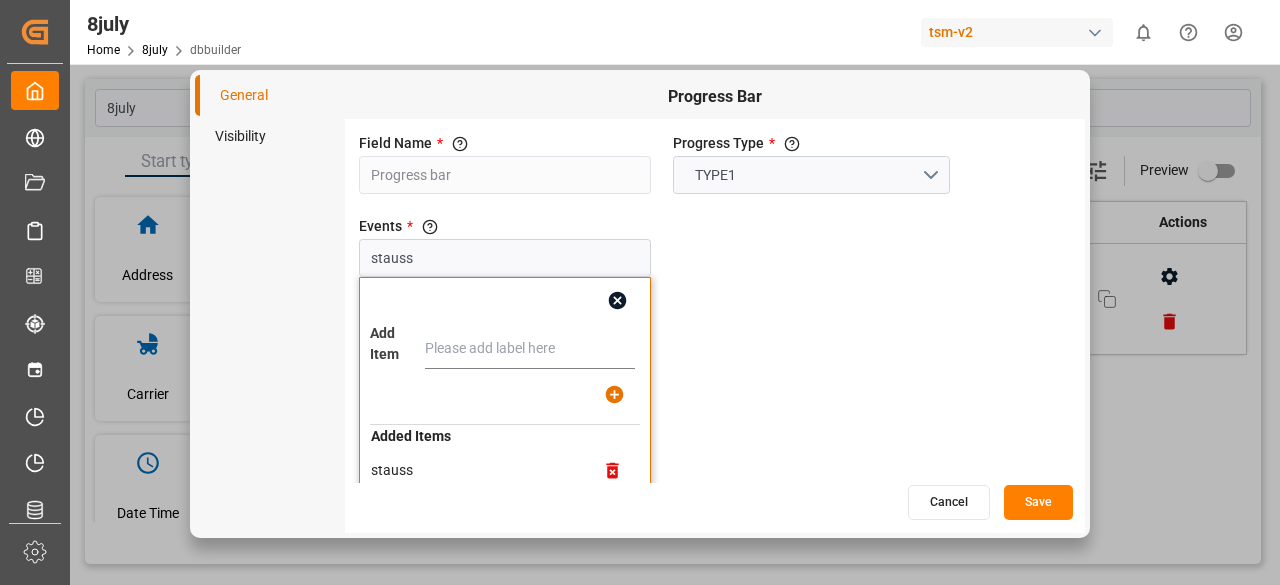 click at bounding box center (530, 349) 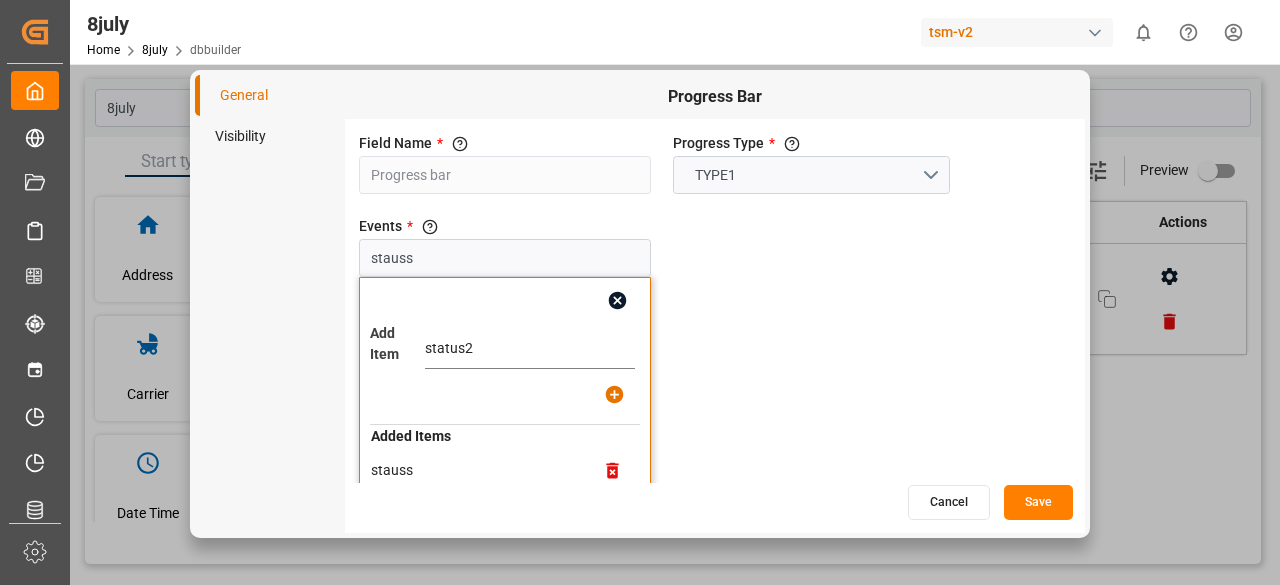 type on "status2" 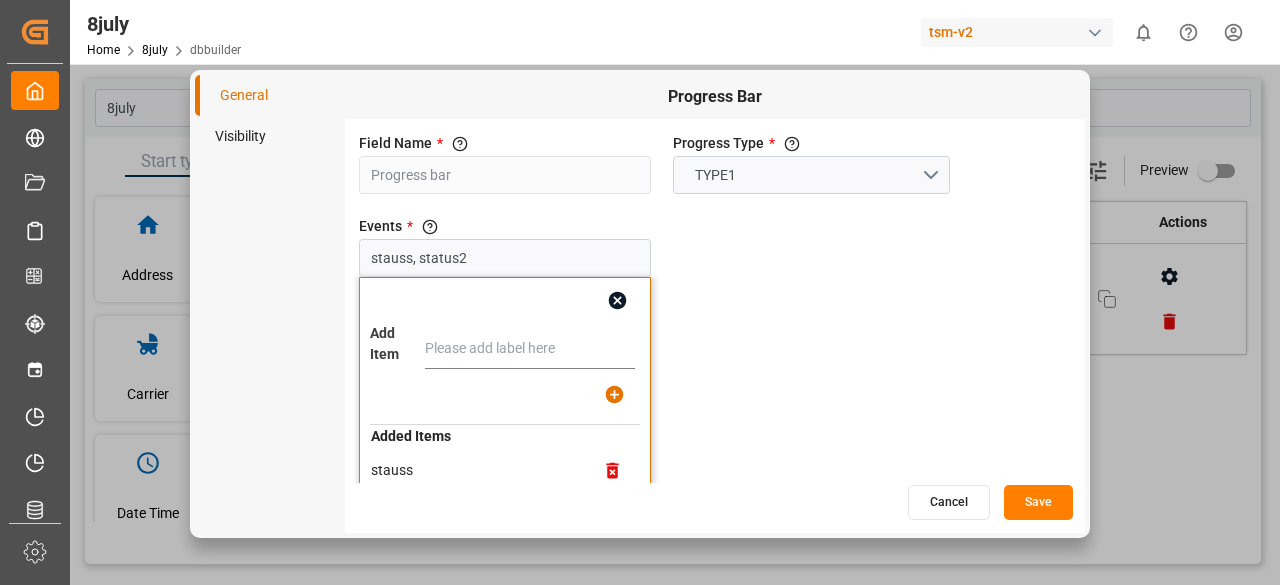 click at bounding box center (530, 349) 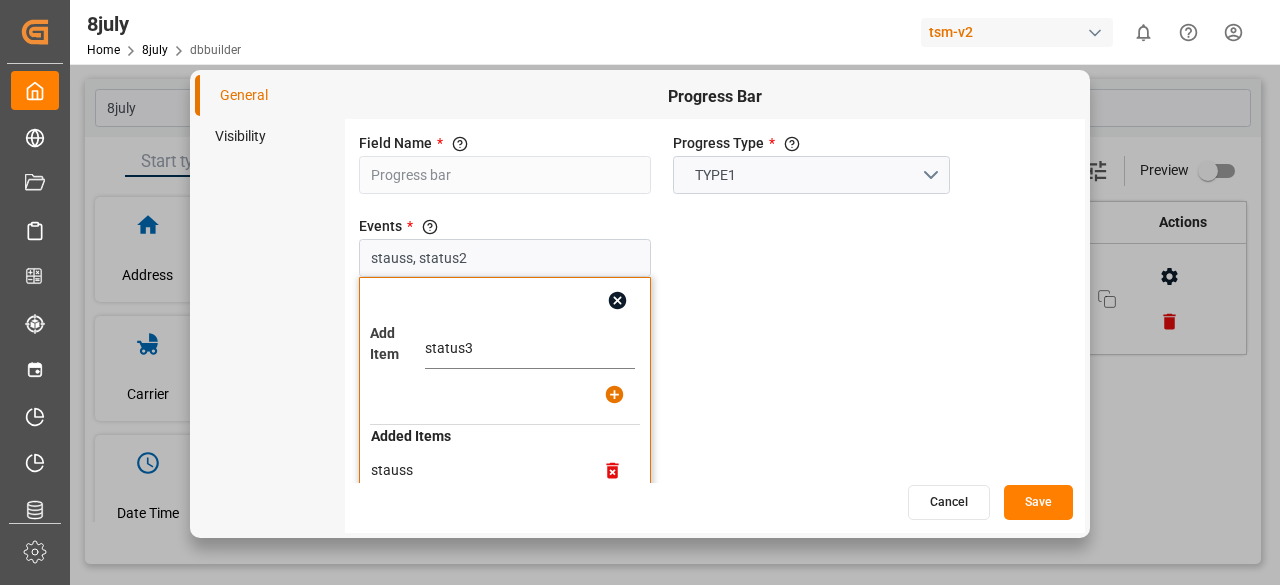 type on "status3" 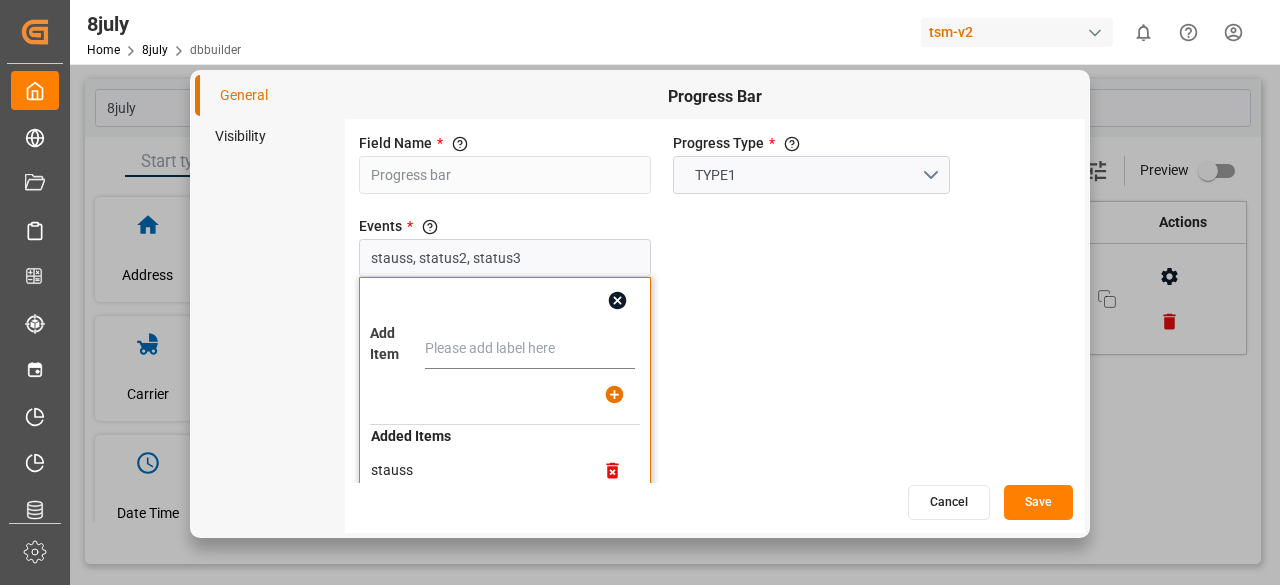 click at bounding box center [530, 349] 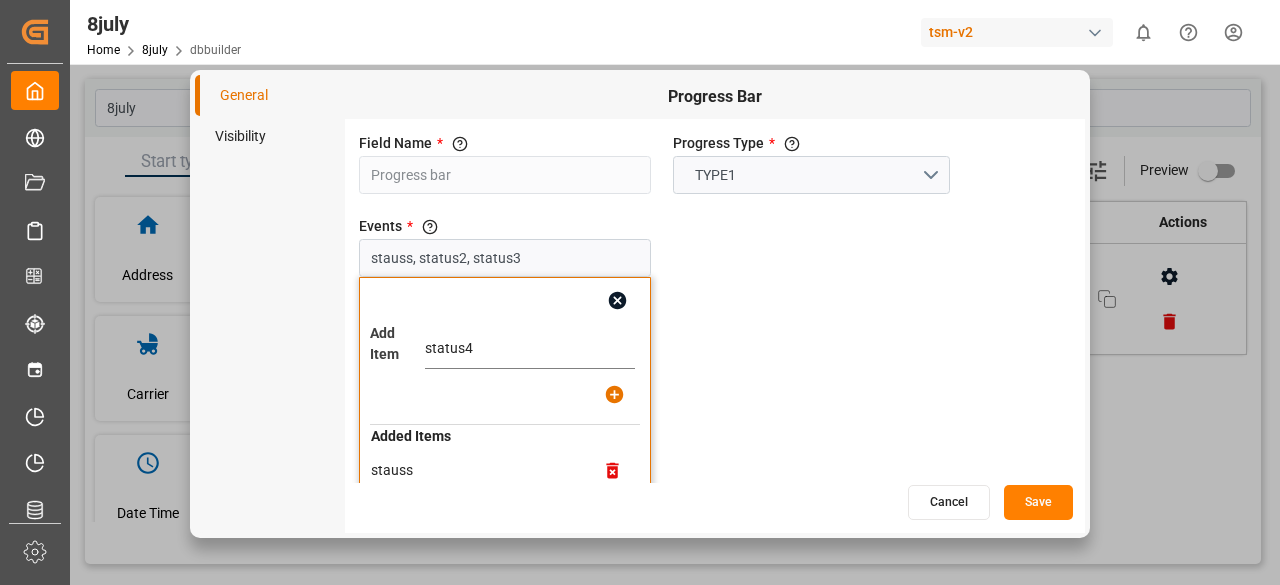 type on "status4" 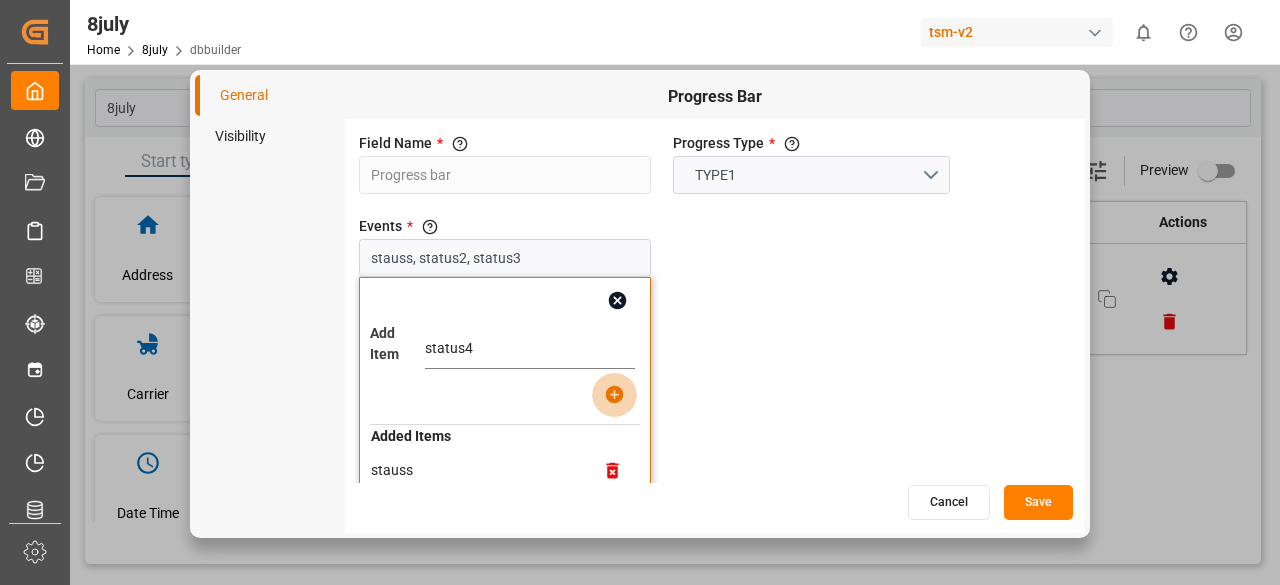 click at bounding box center (614, 394) 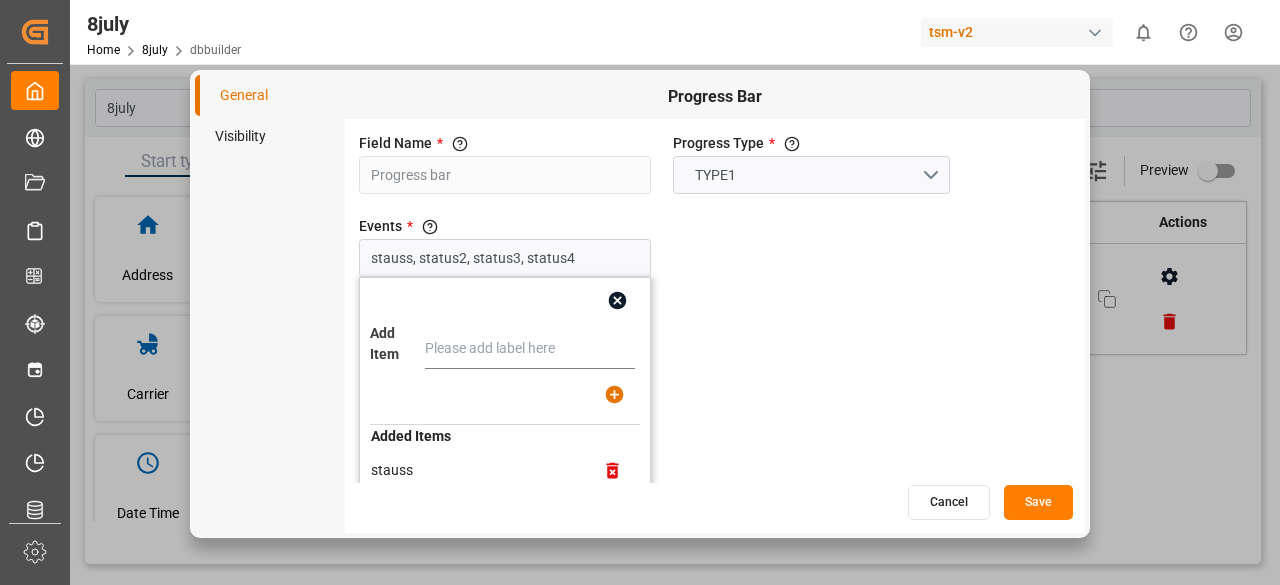 click on "Field Name * The title of the field that will be shown in UI Progress bar Progress bar Progress Type * Type-1: It will show in the form of pills,for Type-2 it will show the progress as a flow line TYPE1 Events * The fields from the form which needs to be added as events in the progress bar stauss, status2, status3, status4 Add Item Added Items stauss status2 status3 status4" at bounding box center (715, 301) 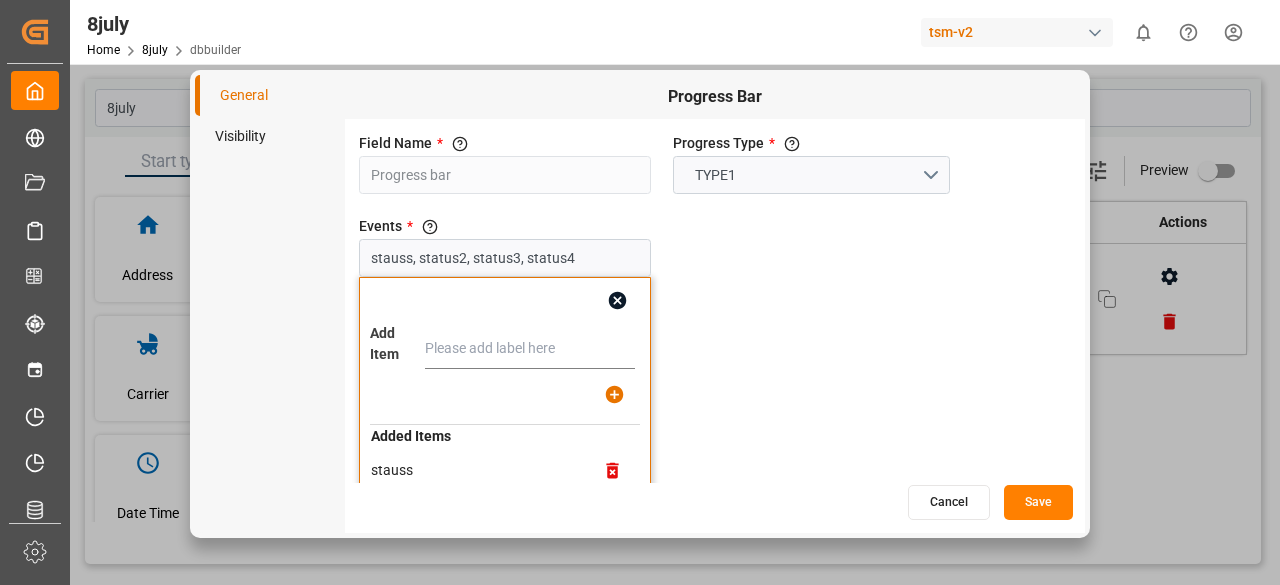 click at bounding box center [617, 300] 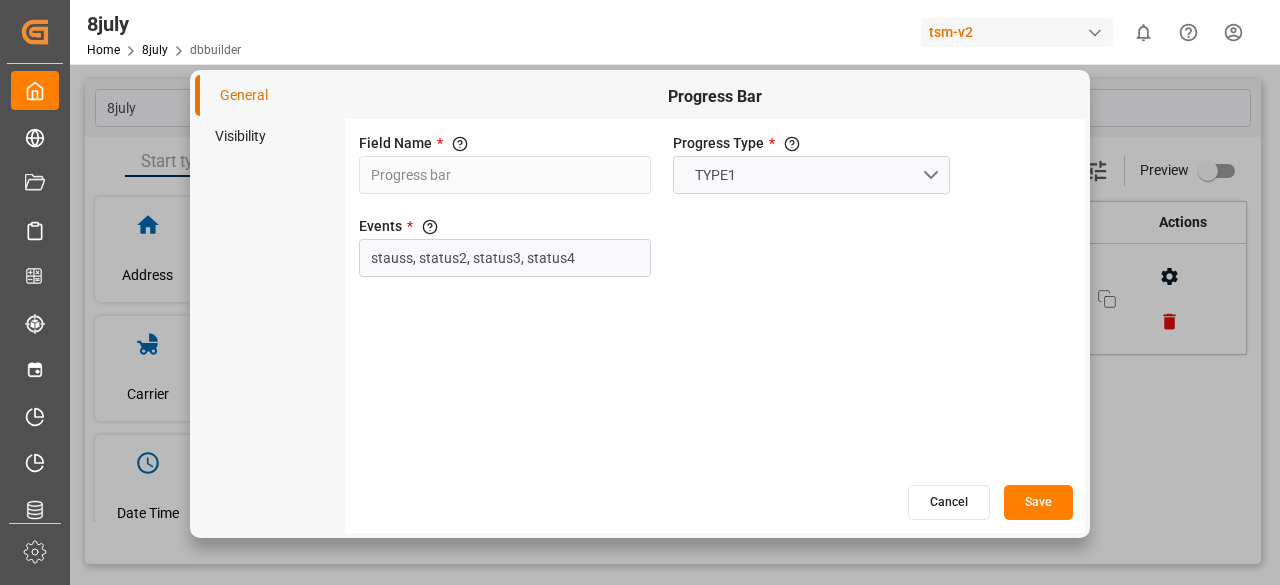 click on "Save" at bounding box center (1038, 502) 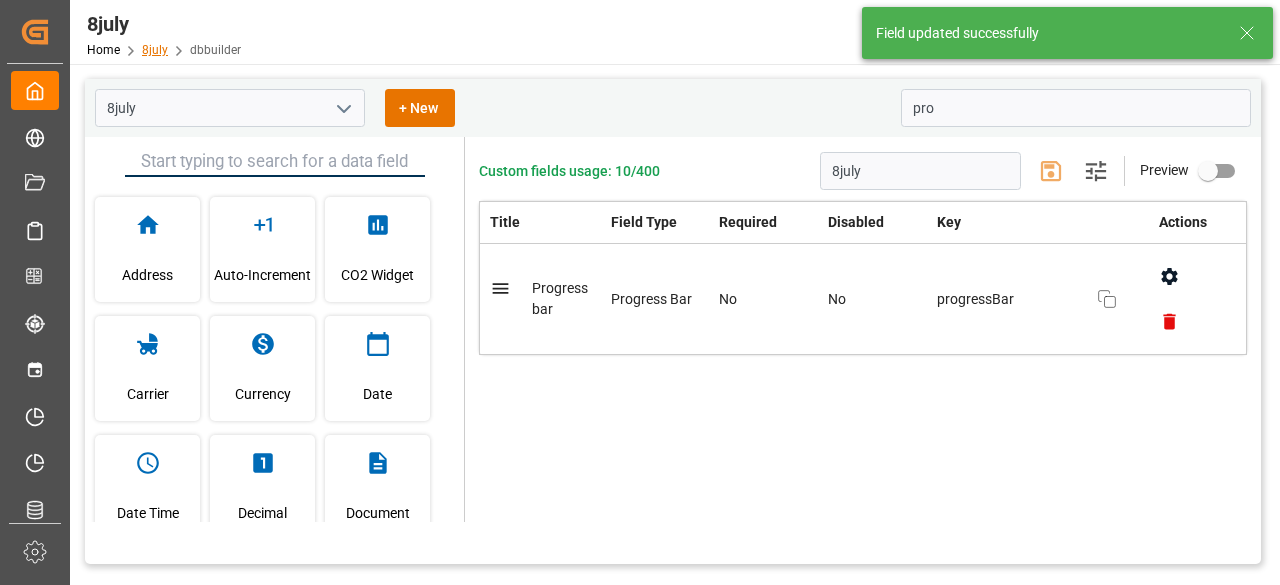 click on "8july" at bounding box center [155, 50] 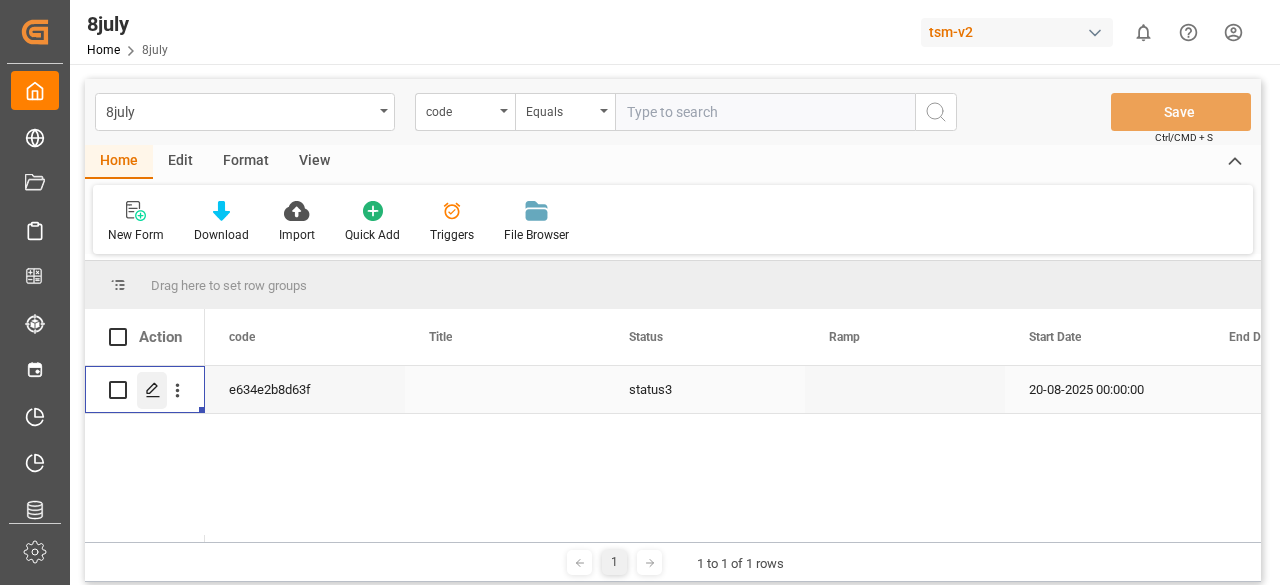 click 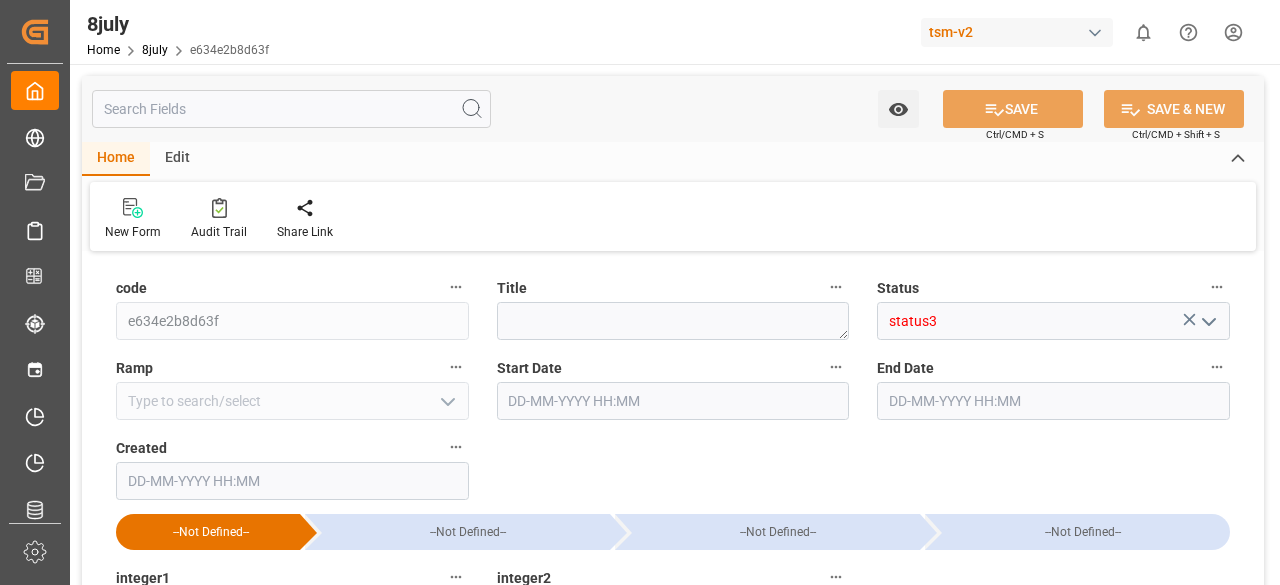 type on "1" 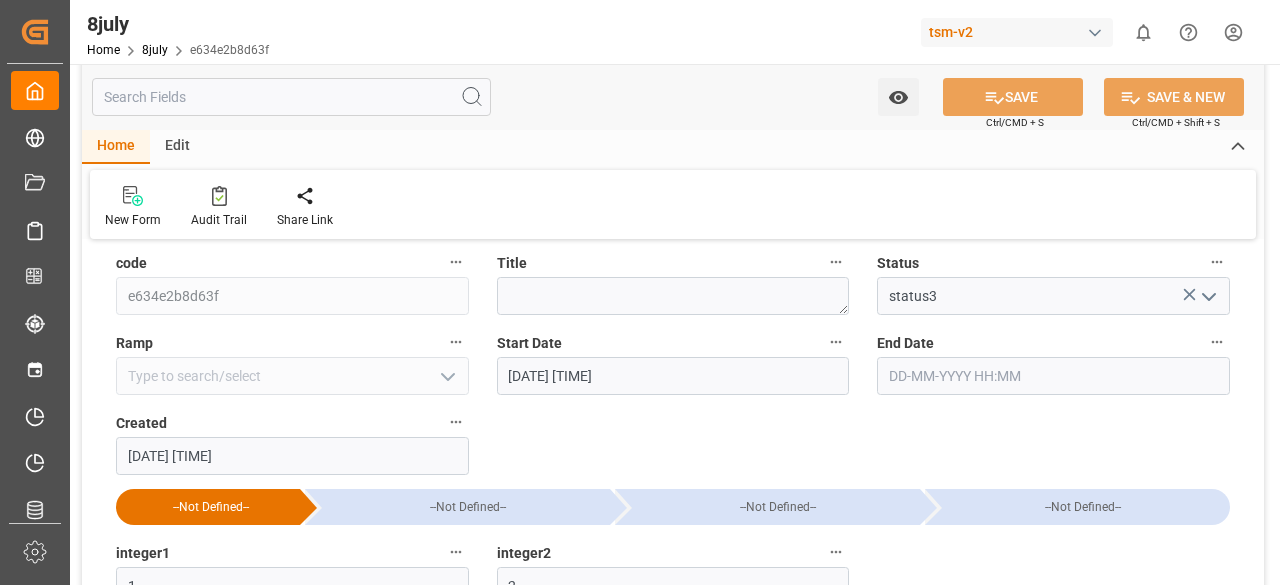 scroll, scrollTop: 0, scrollLeft: 0, axis: both 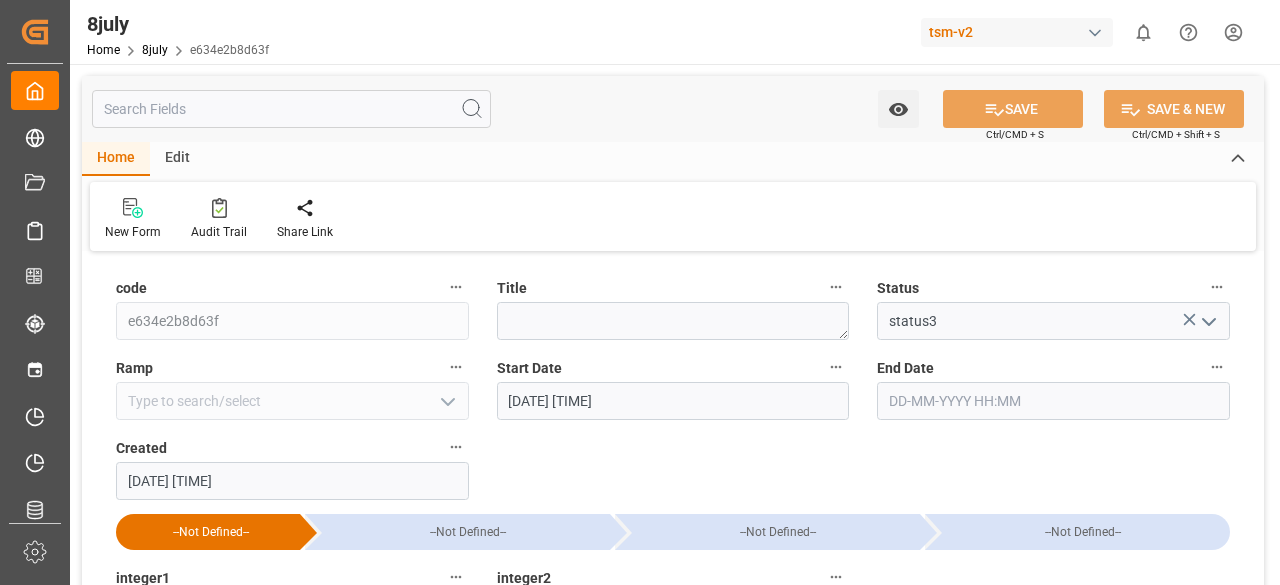 click 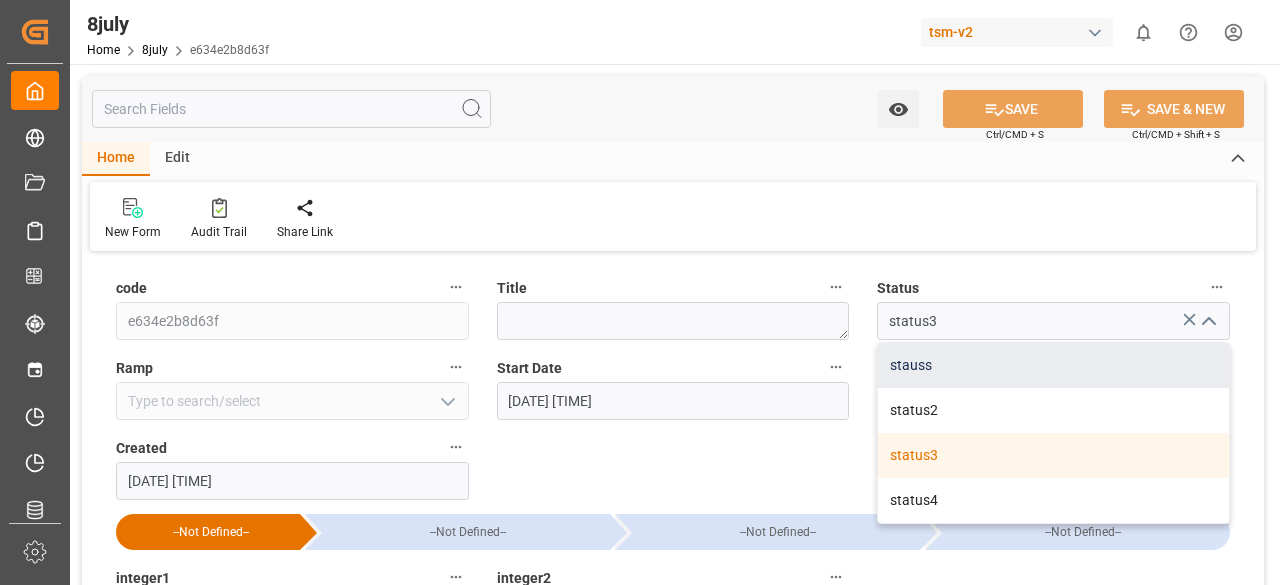 click on "stauss" at bounding box center [1053, 365] 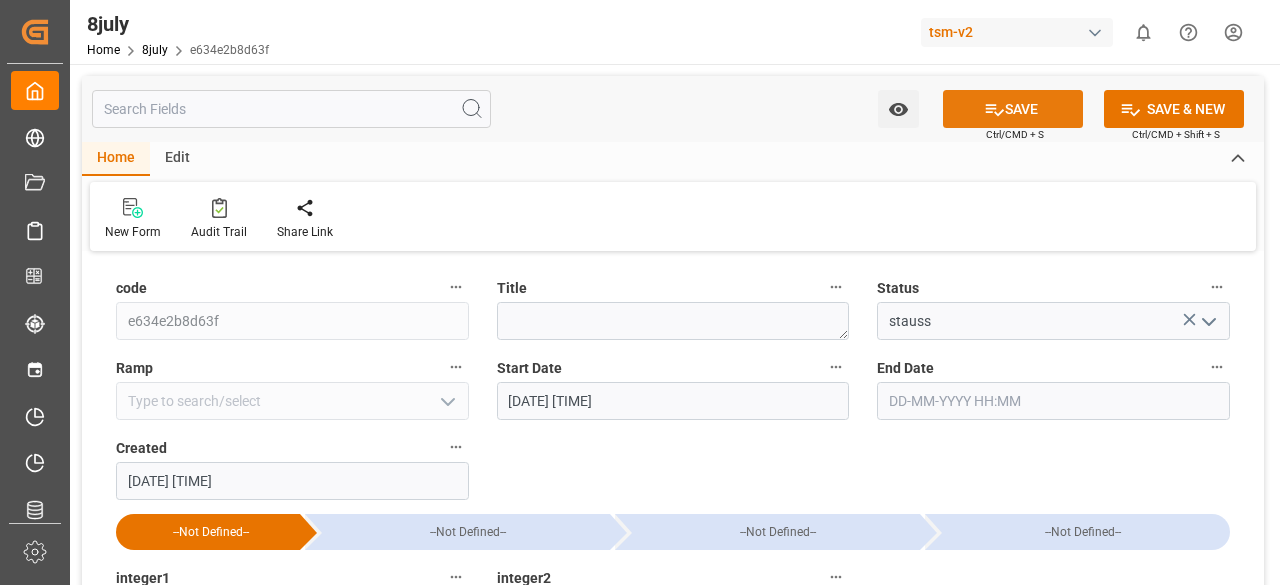 click on "SAVE" at bounding box center (1013, 109) 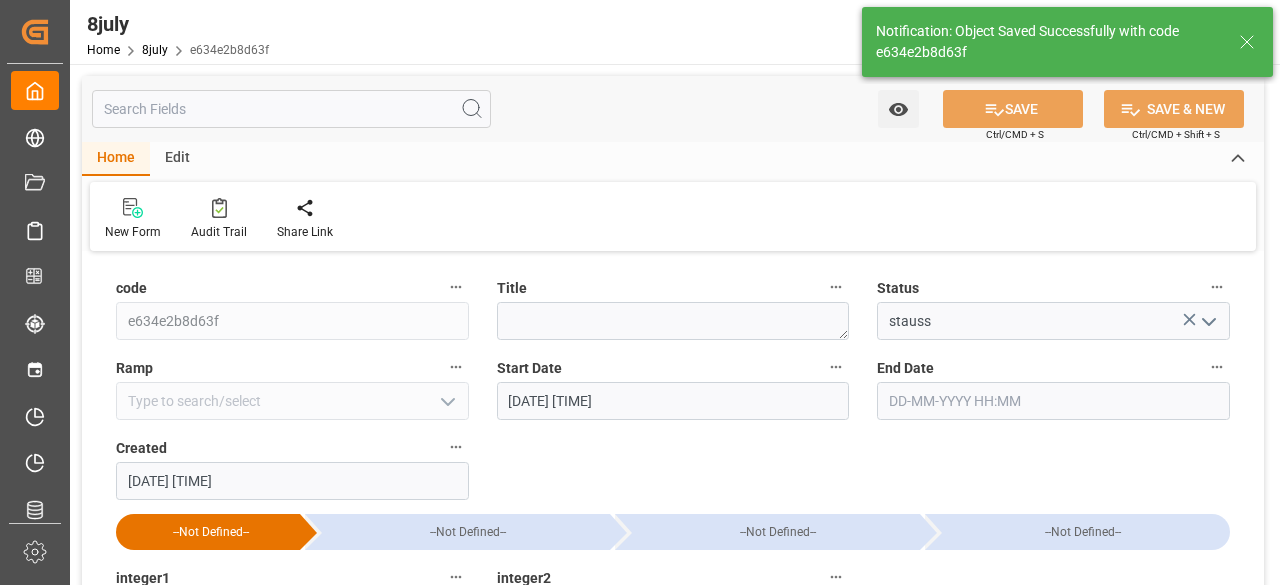 click 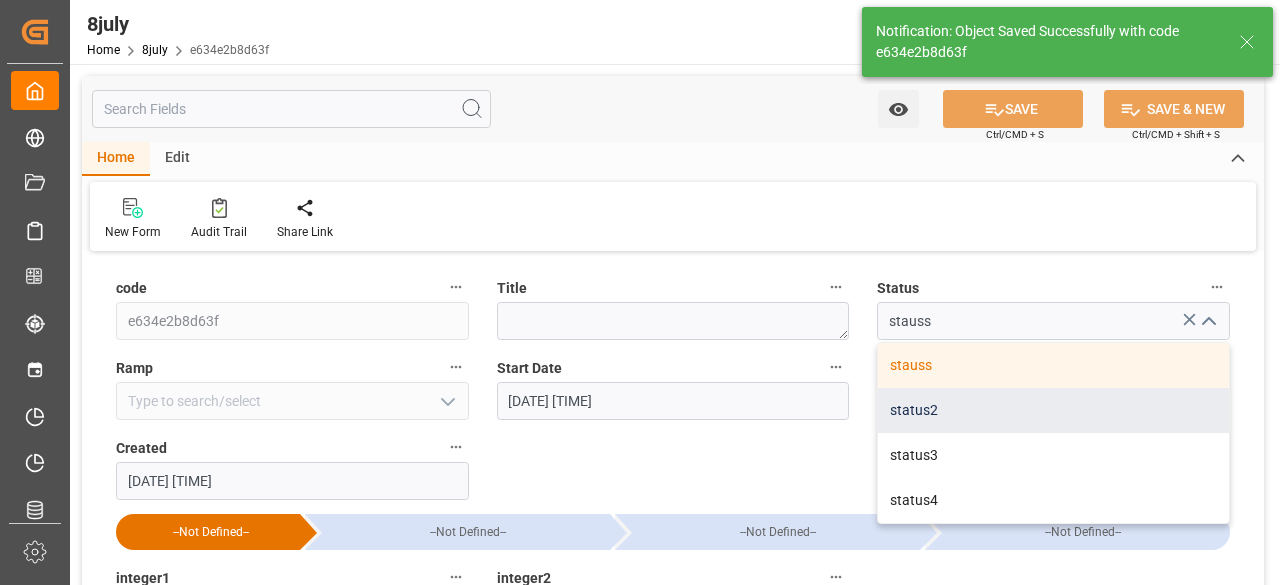 click on "status2" at bounding box center (1053, 410) 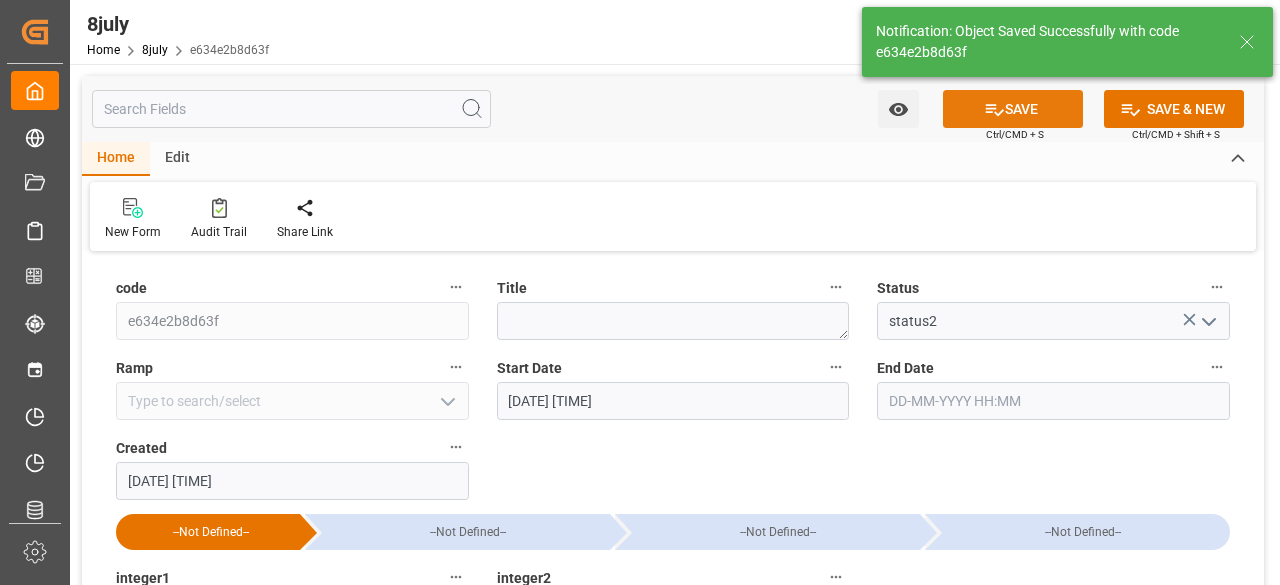 click 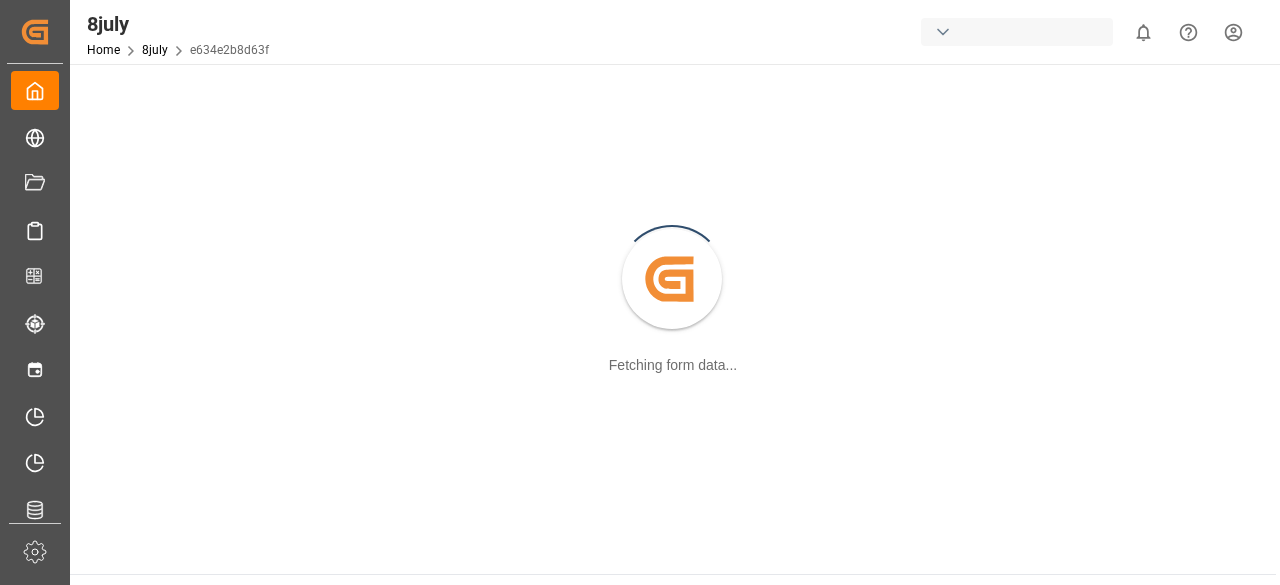 scroll, scrollTop: 0, scrollLeft: 0, axis: both 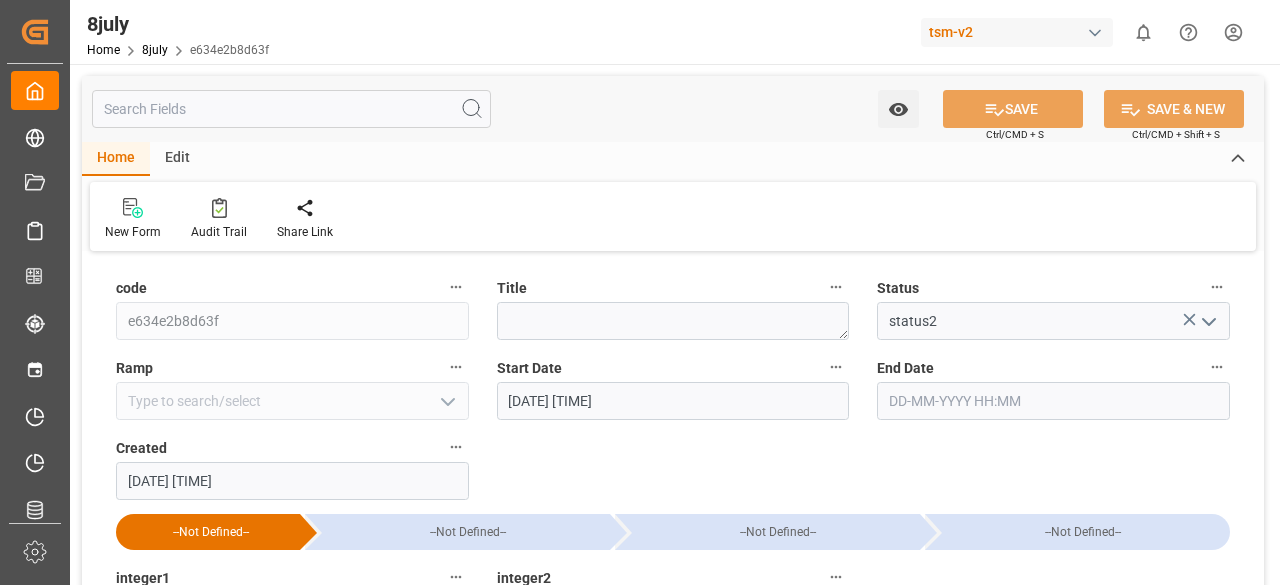click 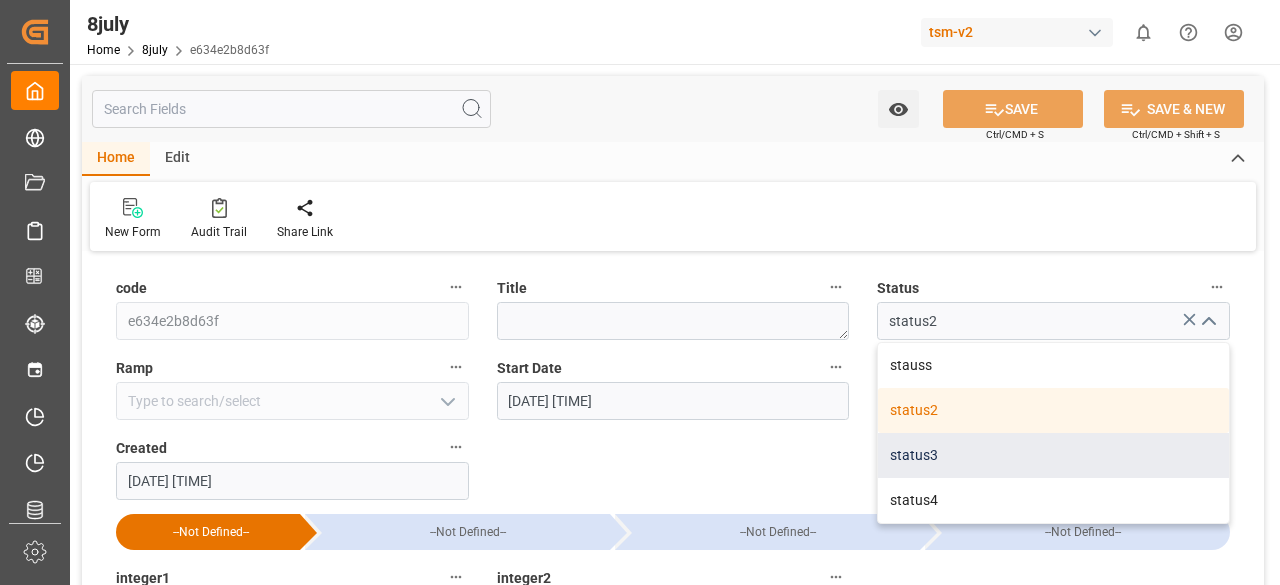 click on "status3" at bounding box center (1053, 455) 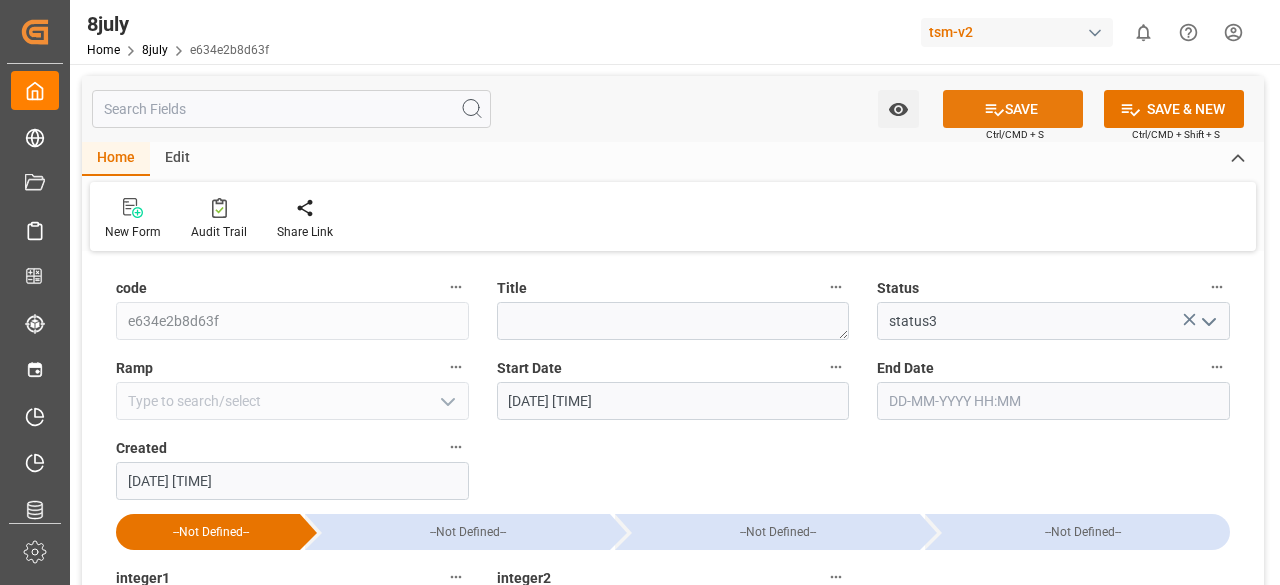 click on "SAVE" at bounding box center (1013, 109) 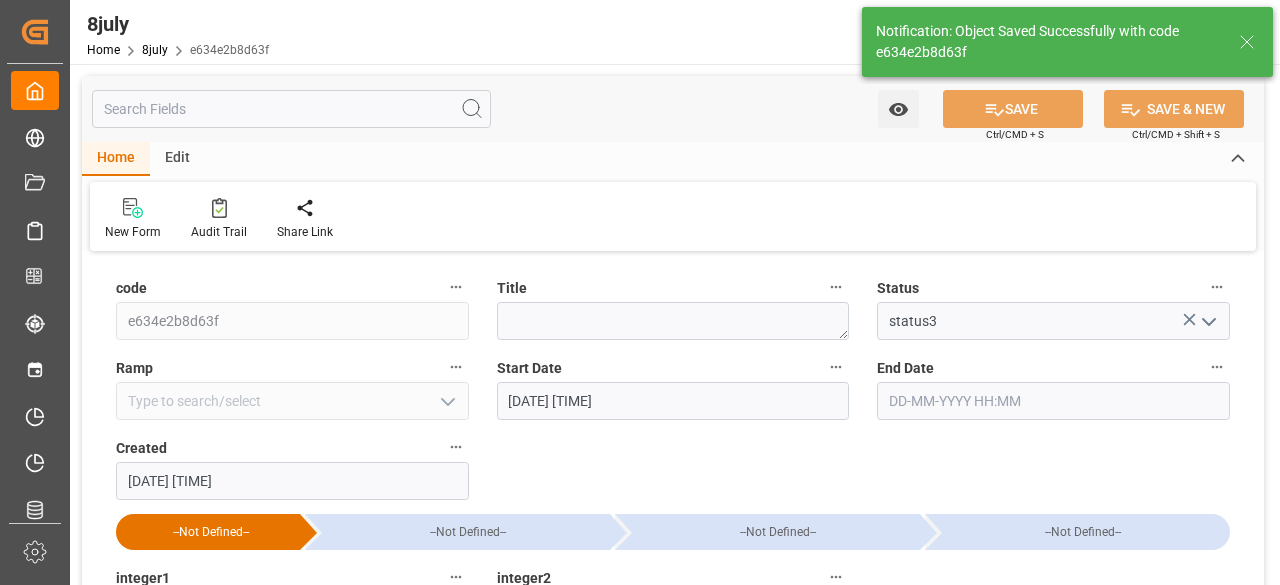 click 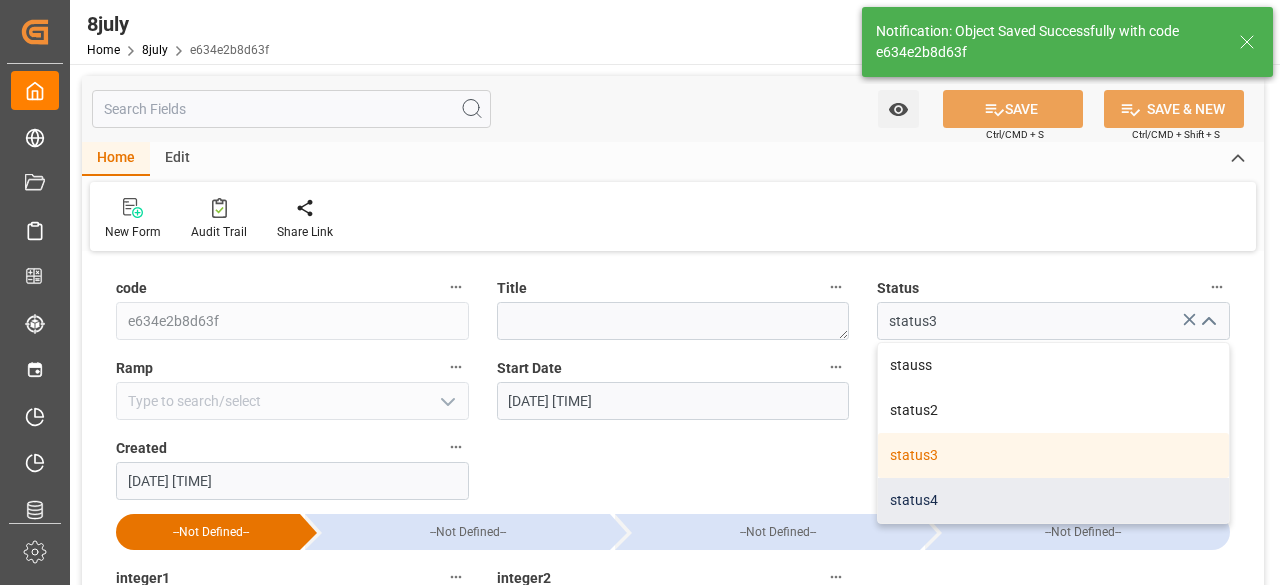 click on "status4" at bounding box center (1053, 500) 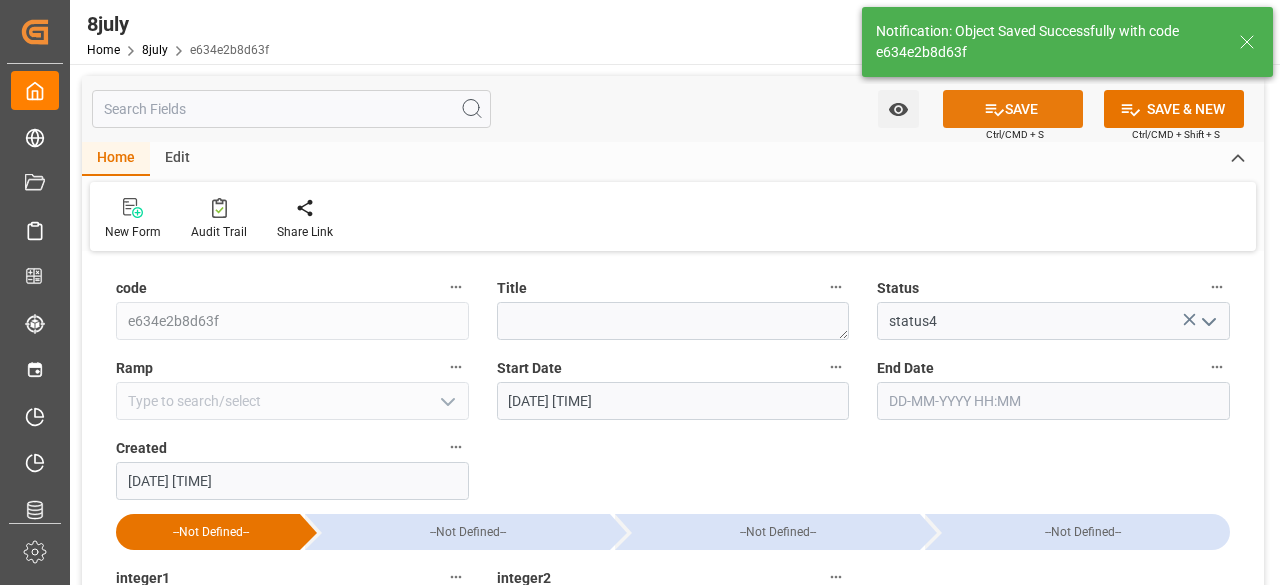 click on "SAVE" at bounding box center (1013, 109) 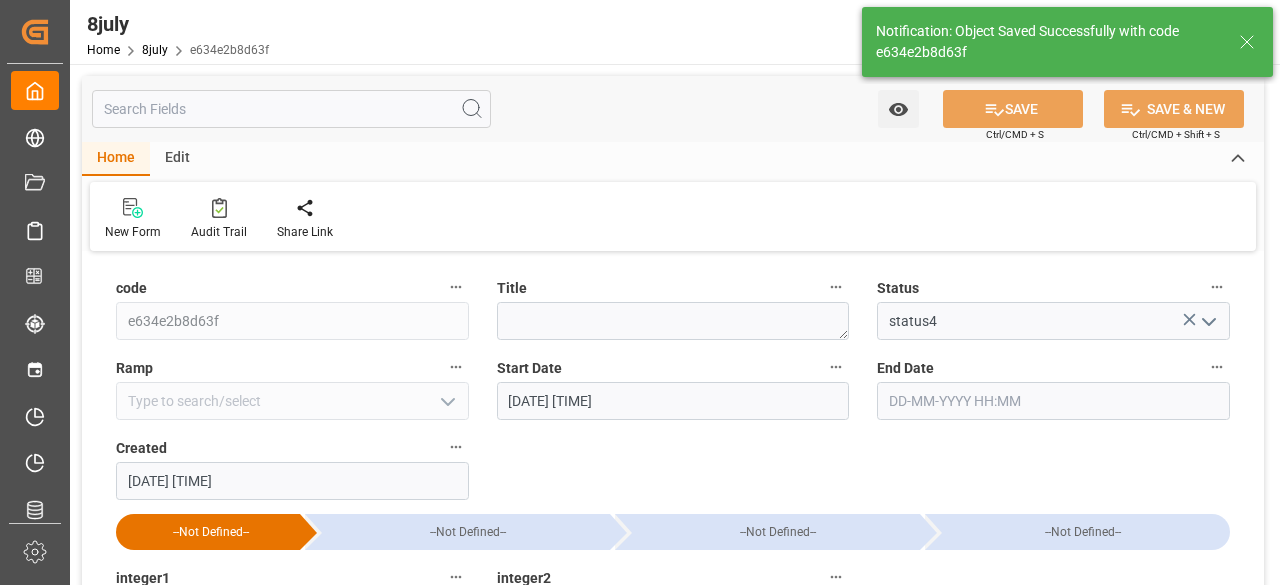 scroll, scrollTop: 200, scrollLeft: 0, axis: vertical 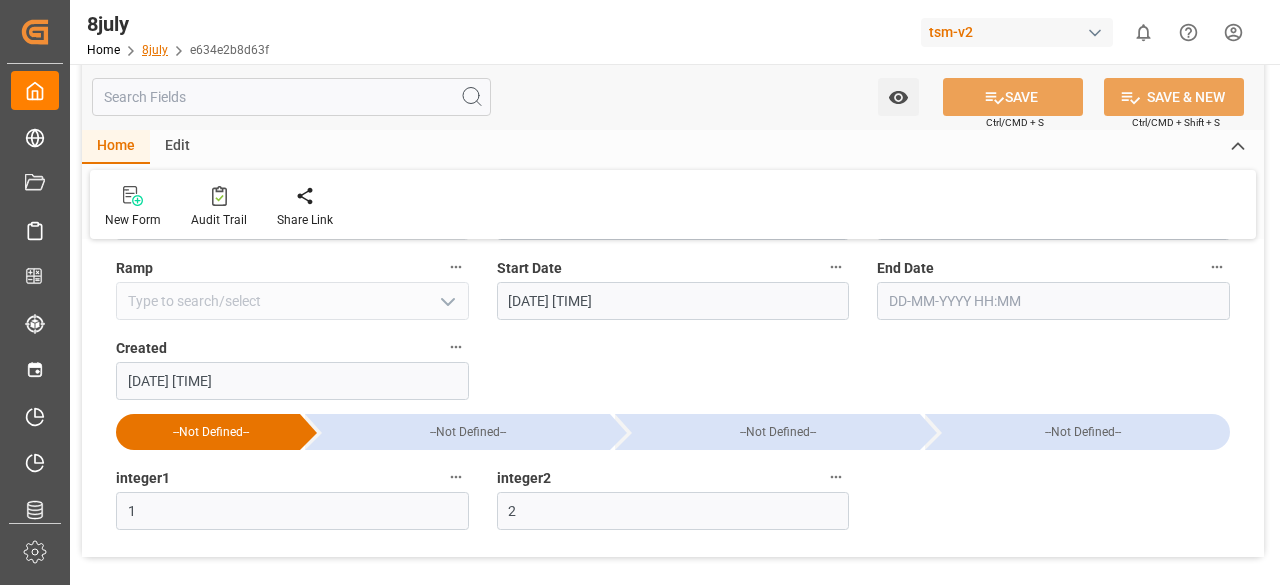 click on "8july" at bounding box center (155, 50) 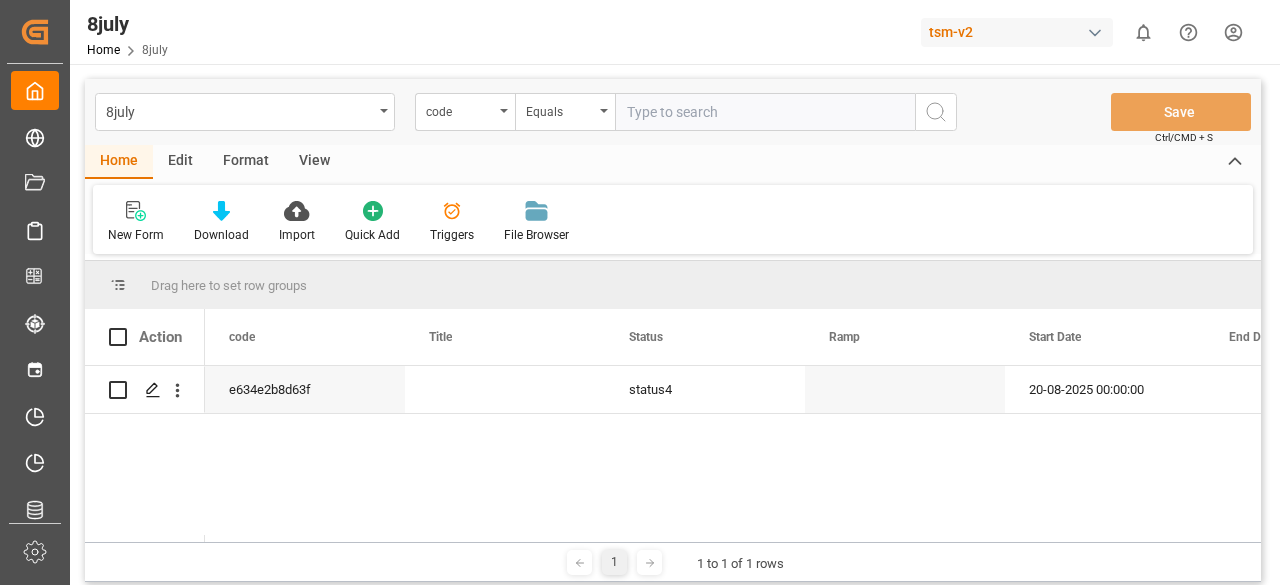 click on "Edit" at bounding box center [180, 162] 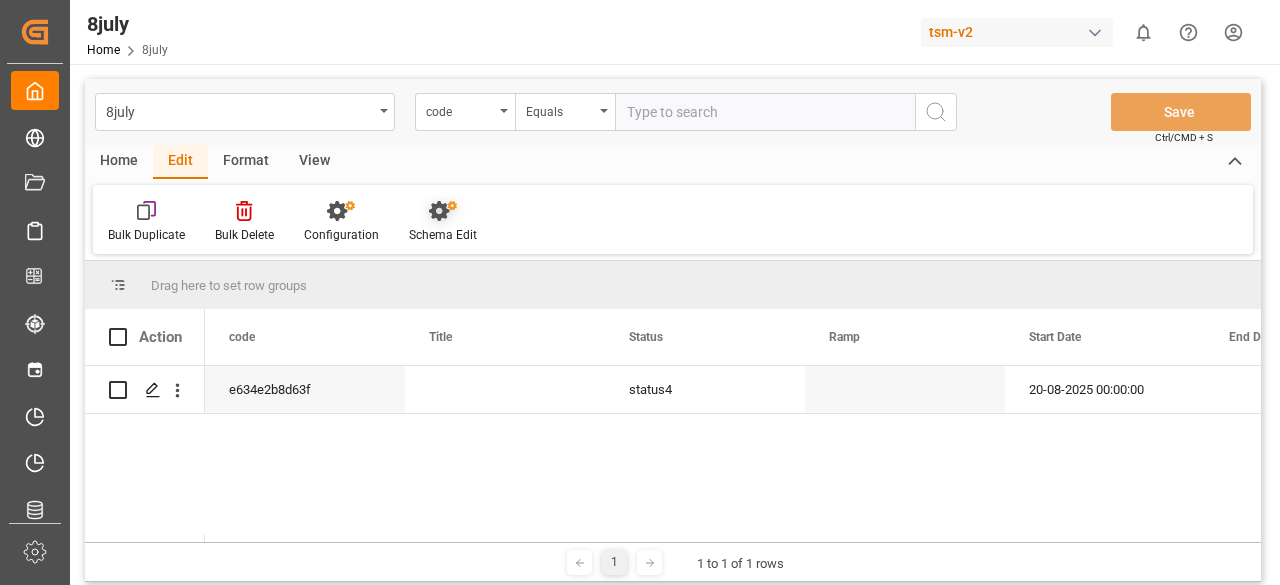 click at bounding box center [443, 210] 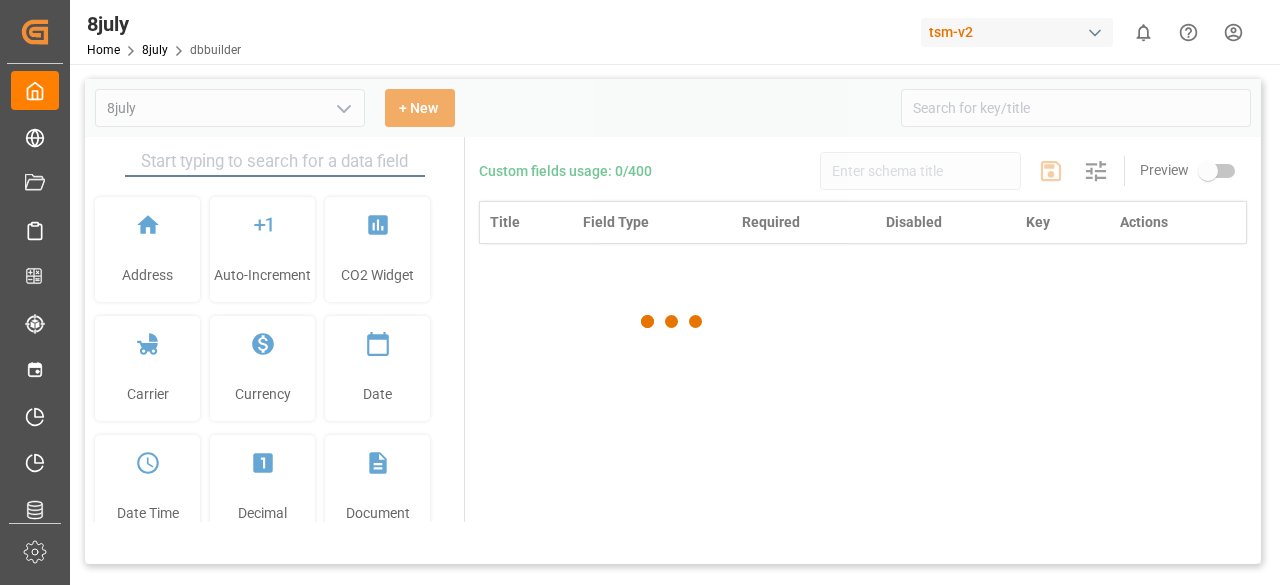 type on "8july" 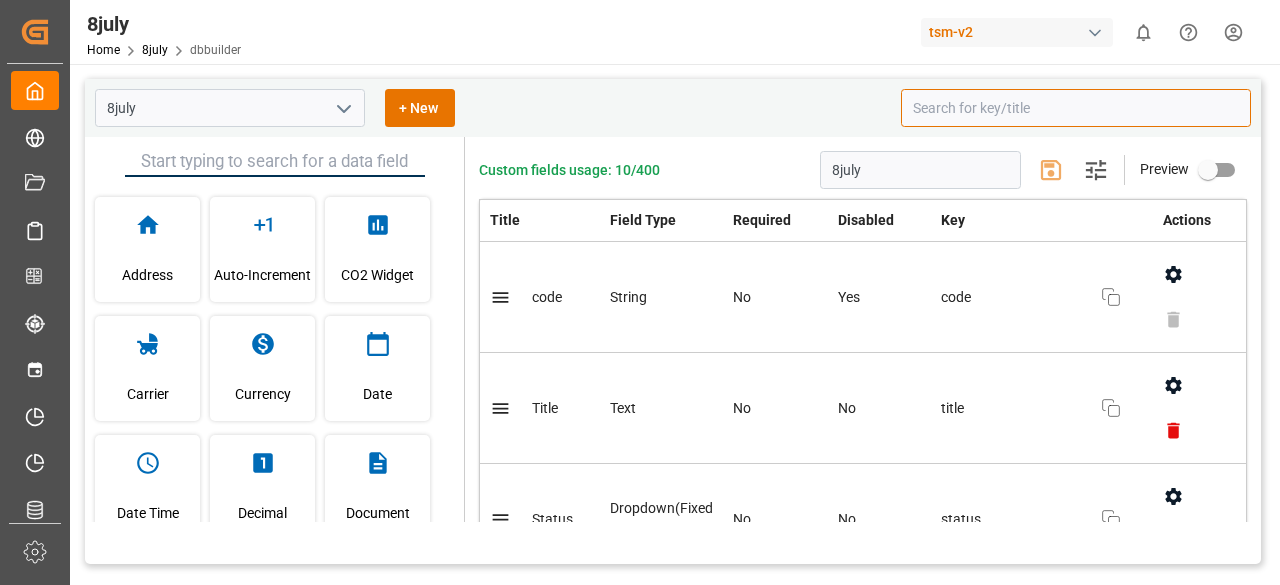 click at bounding box center [1076, 108] 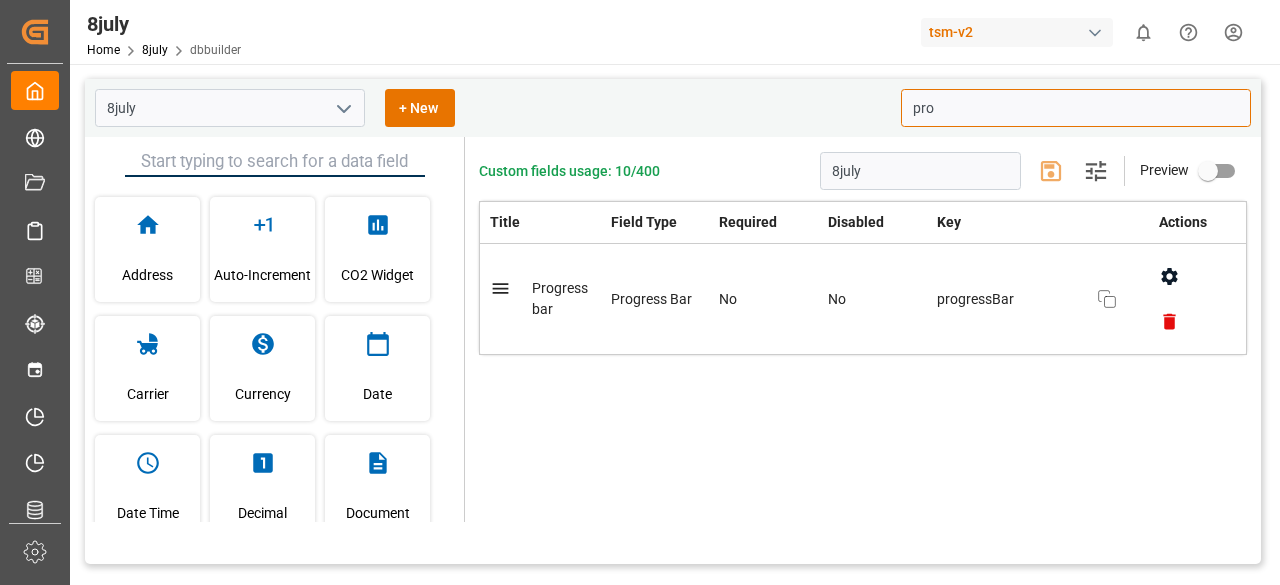 click 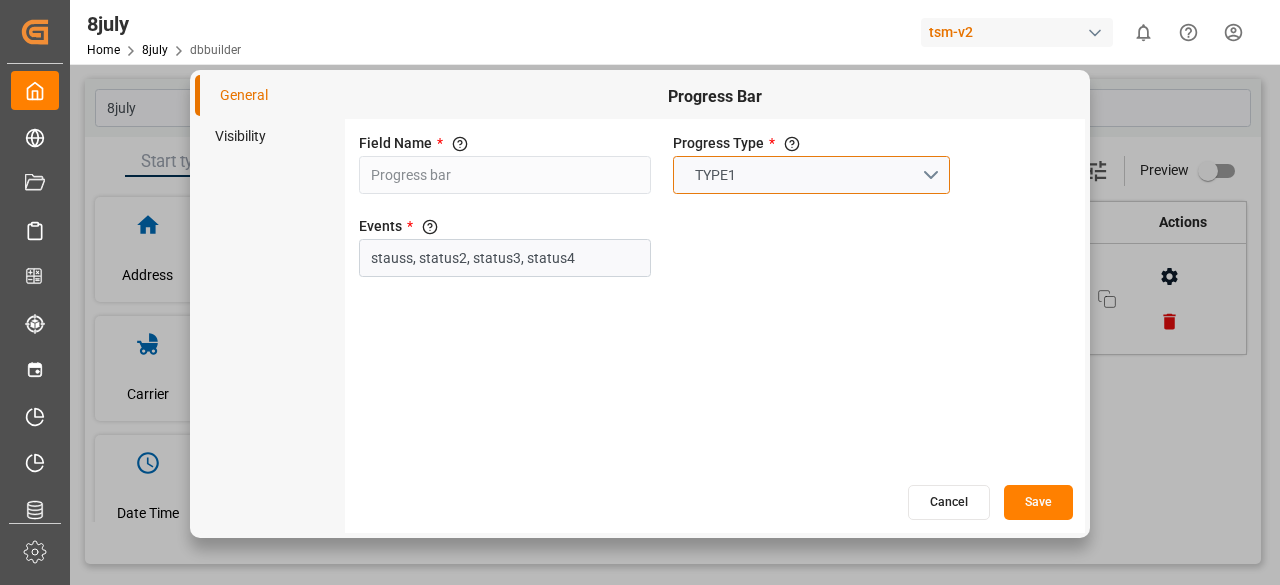 click on "TYPE1" at bounding box center (811, 175) 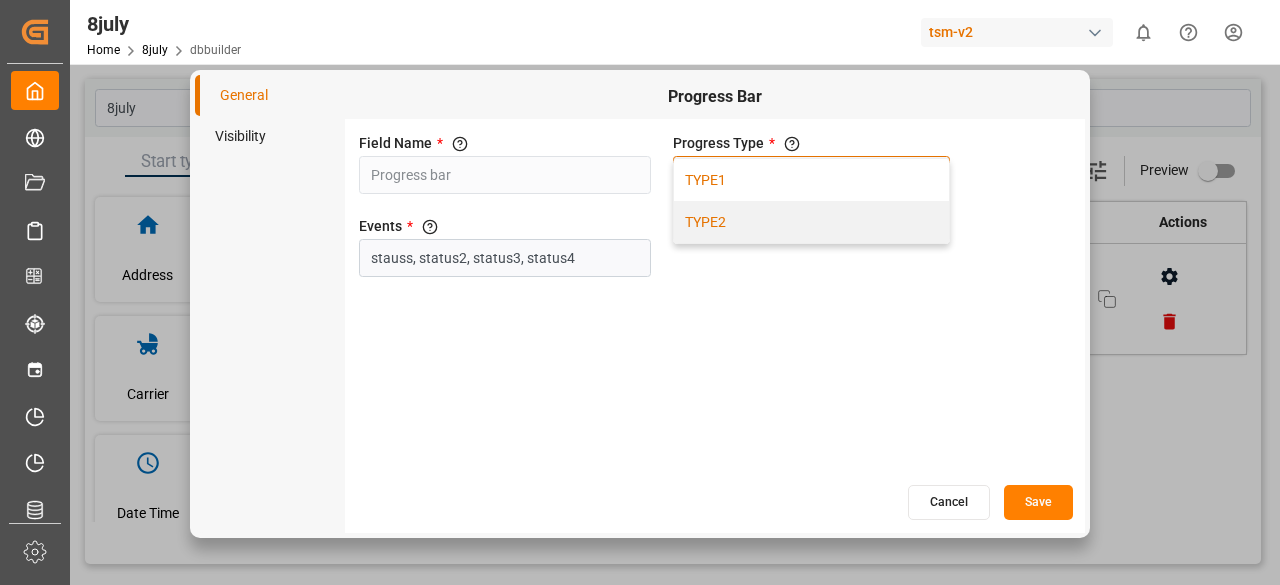 click on "TYPE2" at bounding box center [811, 222] 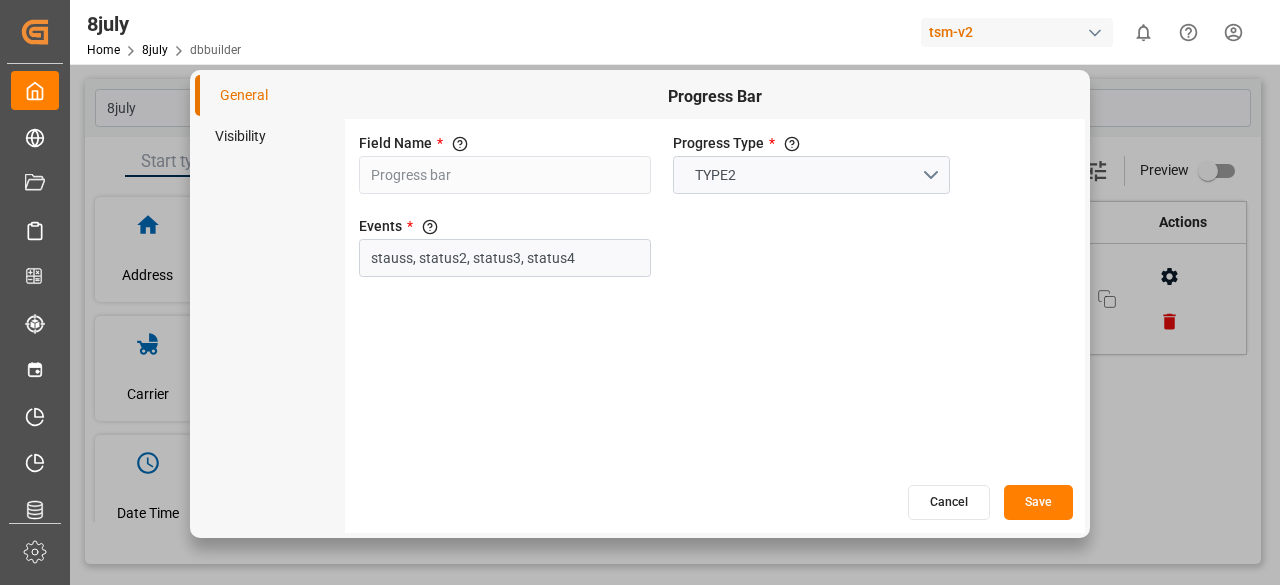 click on "Field Name * The title of the field that will be shown in UI Progress bar Progress Type * Type-1: It will show in the form of pills,for Type-2 it will show the progress as a flow line TYPE2 Events * The fields from the form which needs to be added as events in the progress bar stauss, status2, status3, status4" at bounding box center [715, 301] 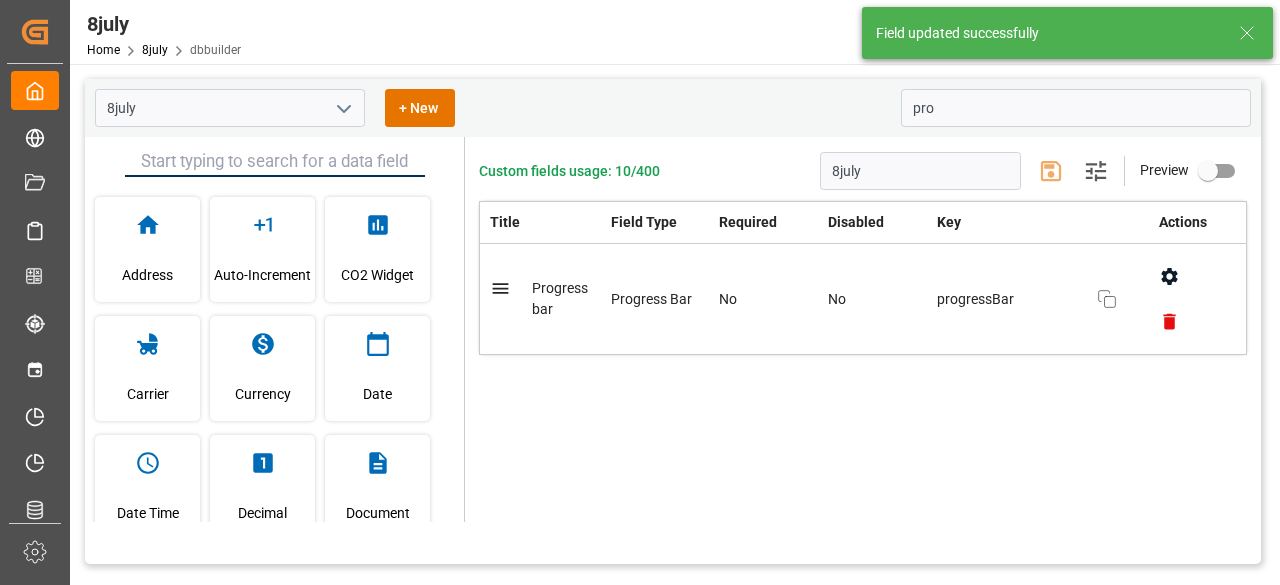 click on "Home 8july dbbuilder" at bounding box center [164, 49] 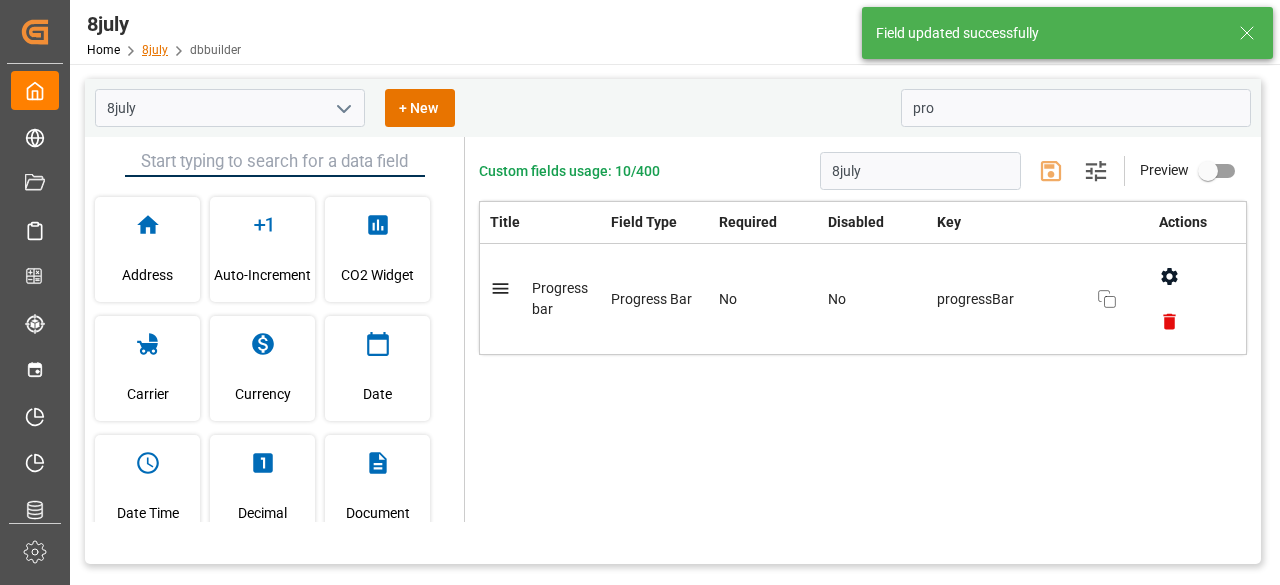click on "8july" at bounding box center [155, 50] 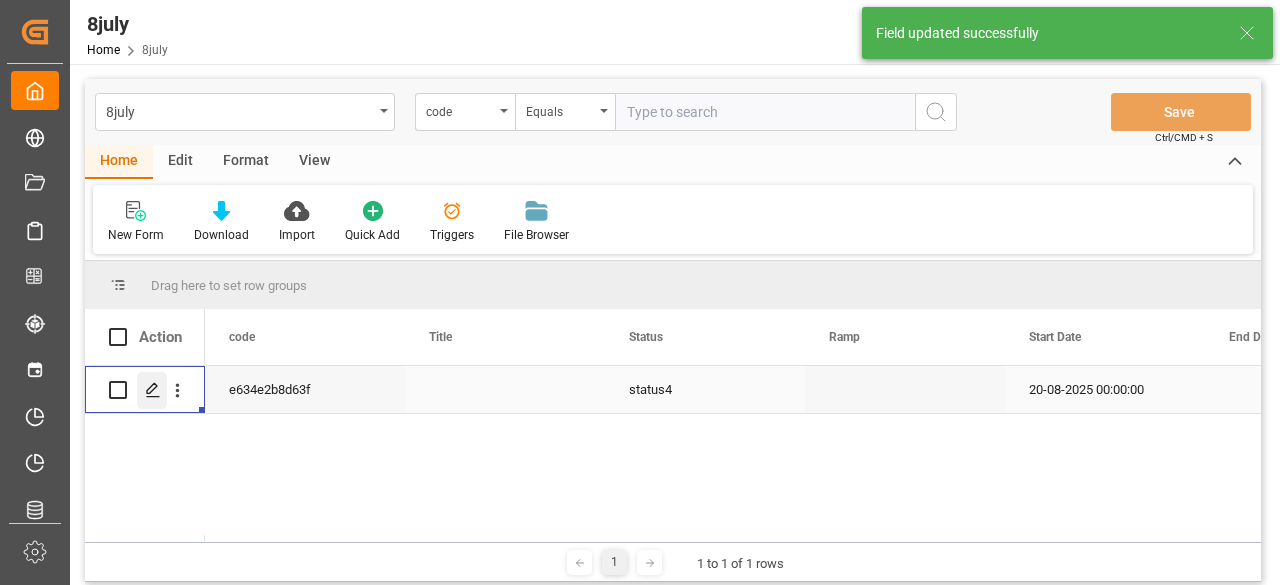 click at bounding box center [152, 390] 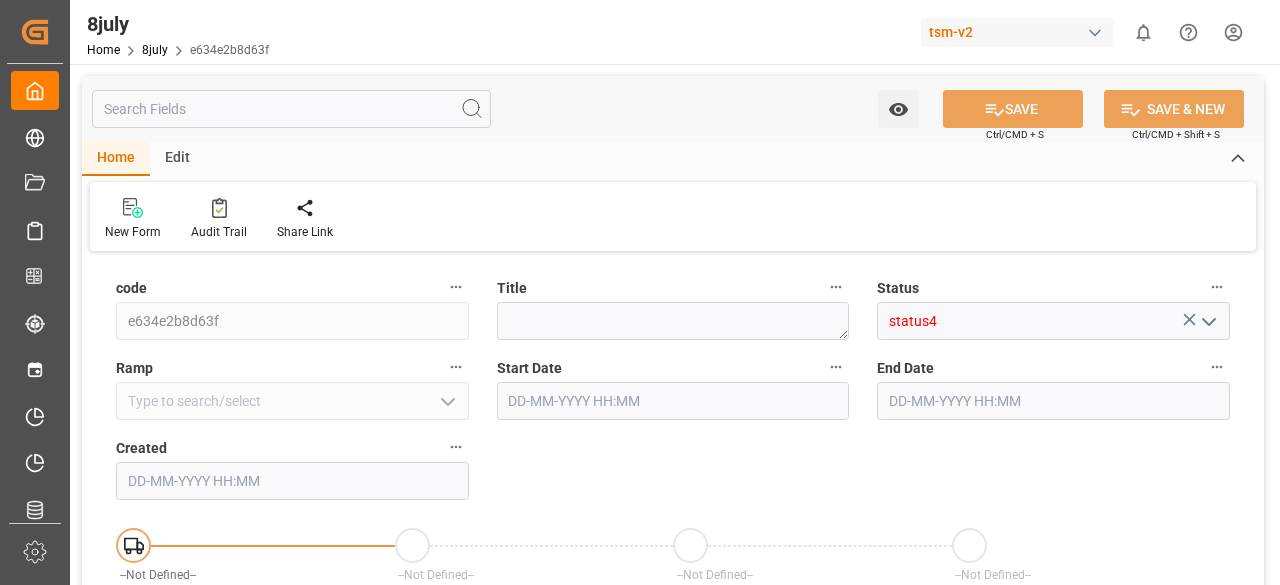 type on "1" 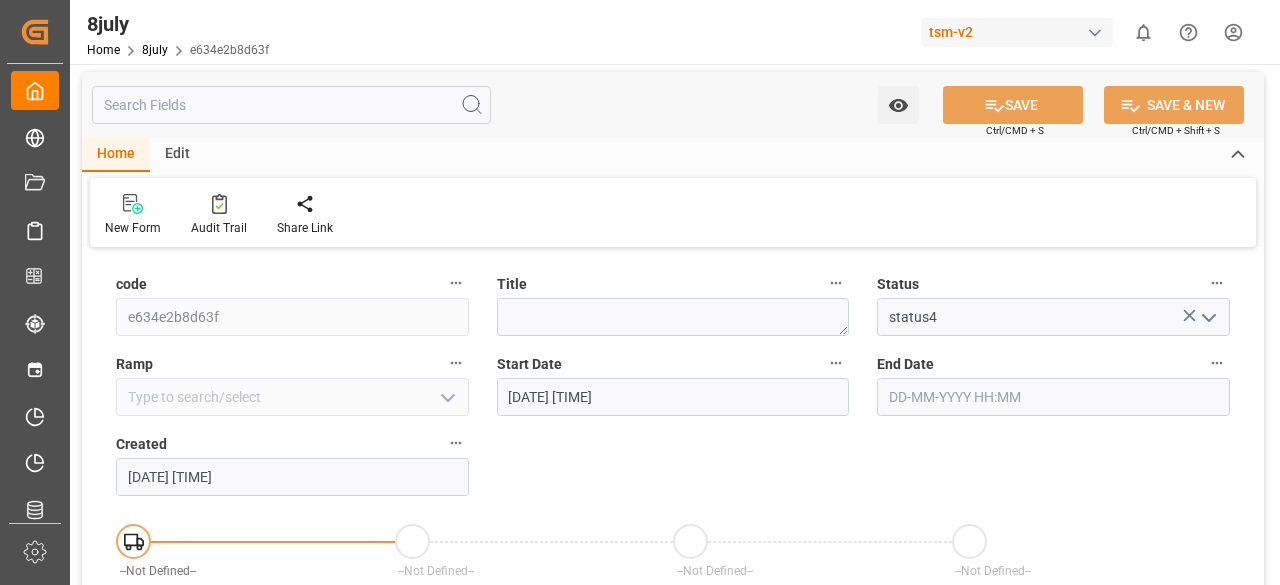 scroll, scrollTop: 0, scrollLeft: 0, axis: both 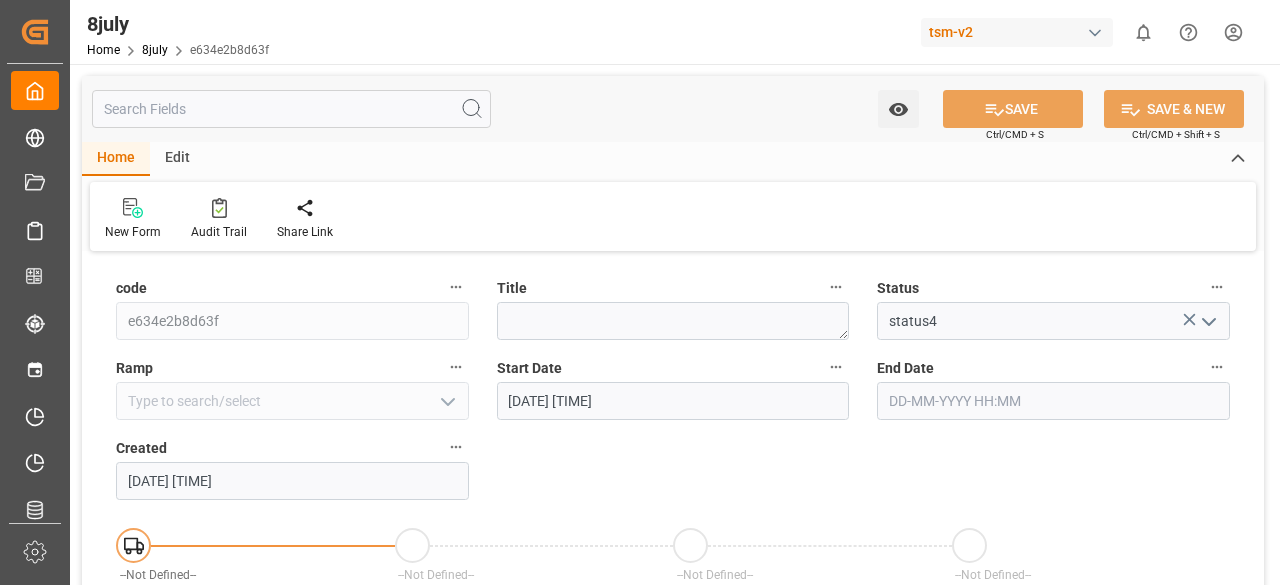 click 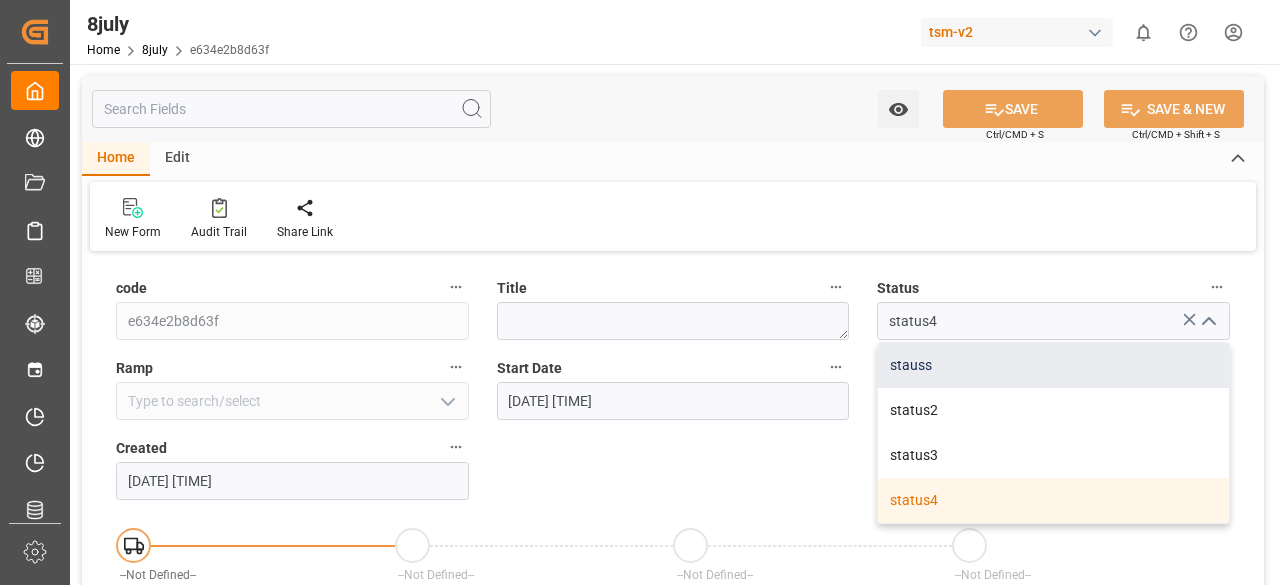 click on "stauss" at bounding box center [1053, 365] 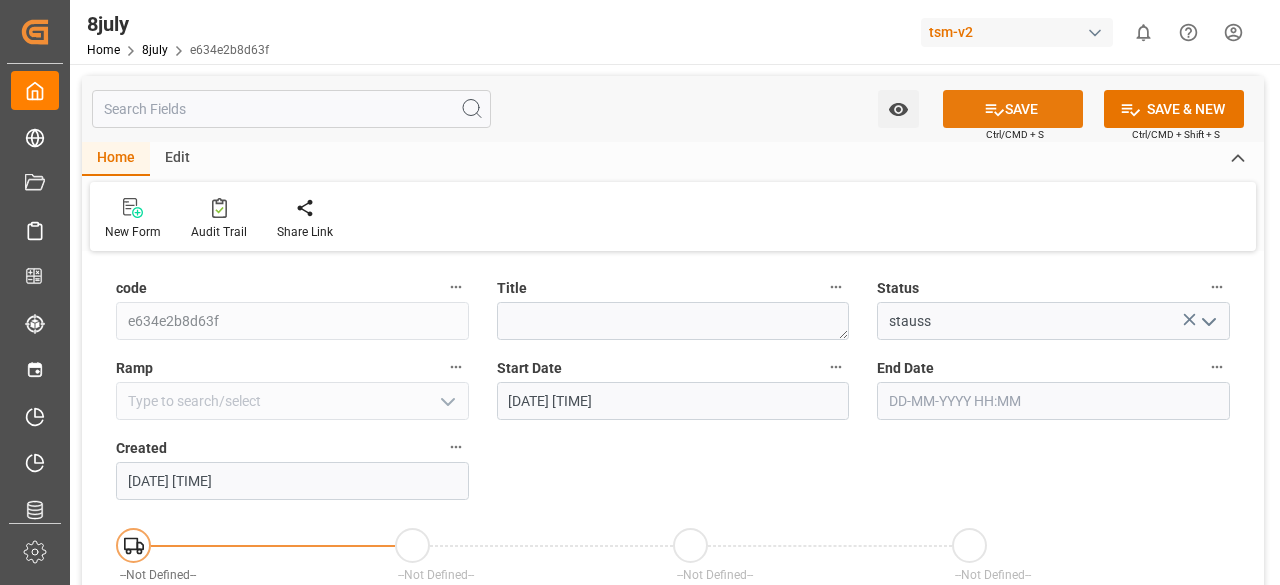 click on "SAVE" at bounding box center (1013, 109) 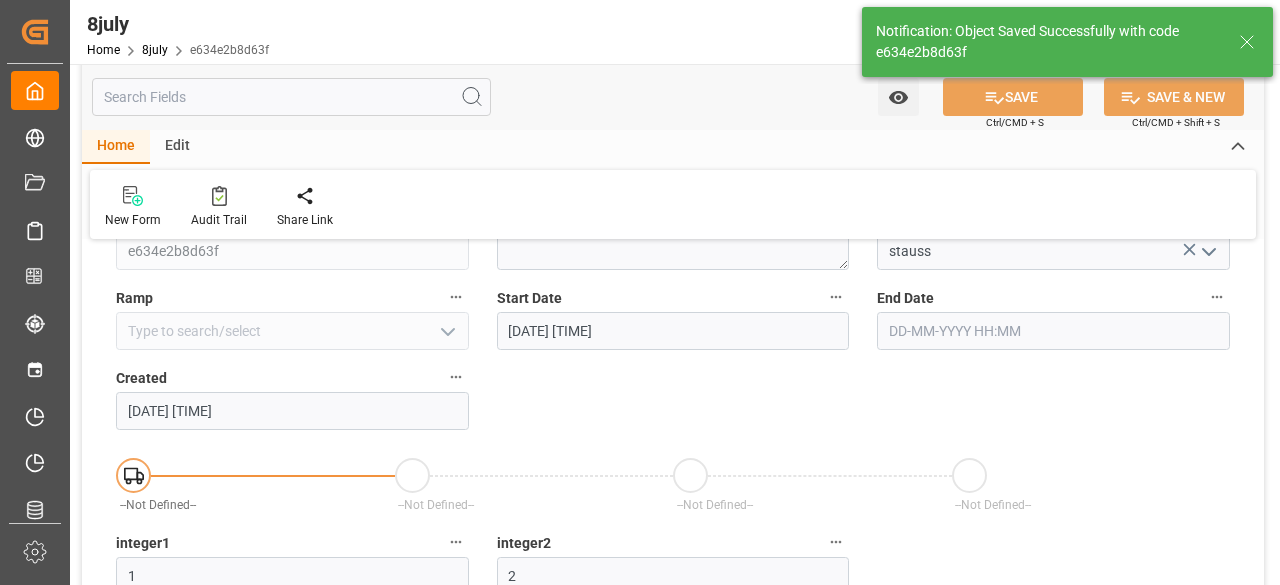 scroll, scrollTop: 100, scrollLeft: 0, axis: vertical 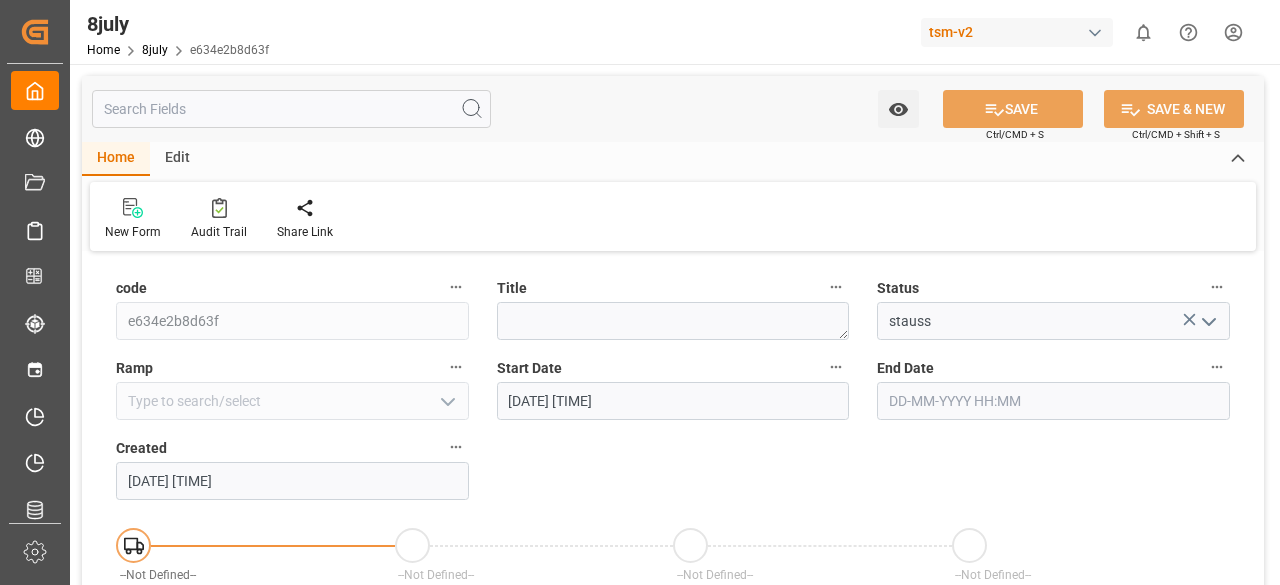 click 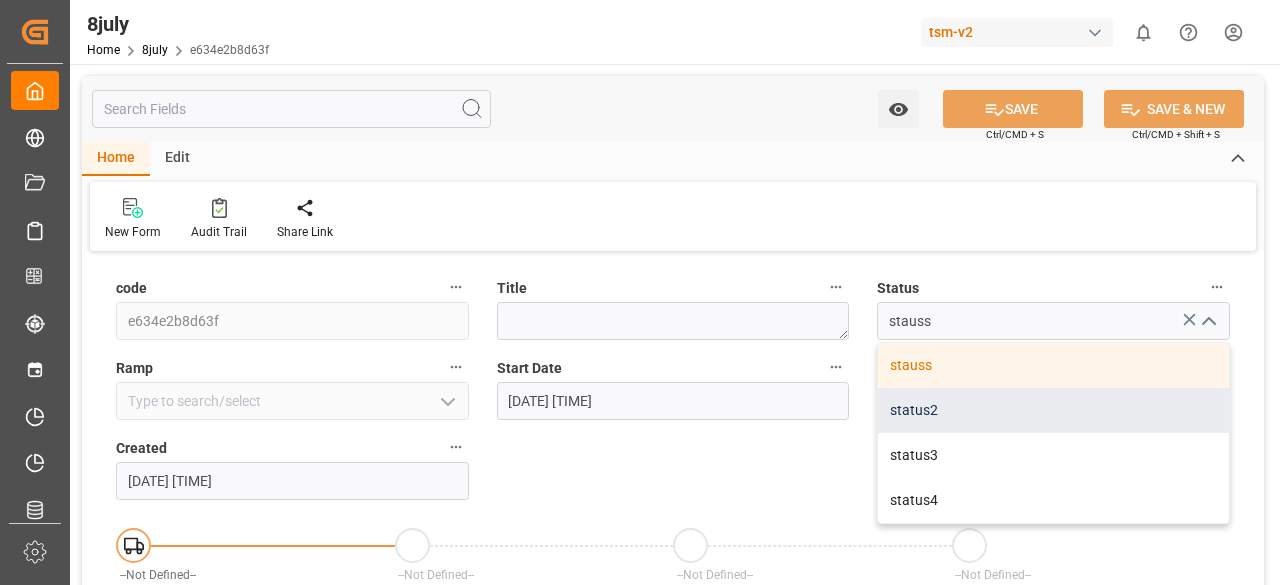 click on "status2" at bounding box center (1053, 410) 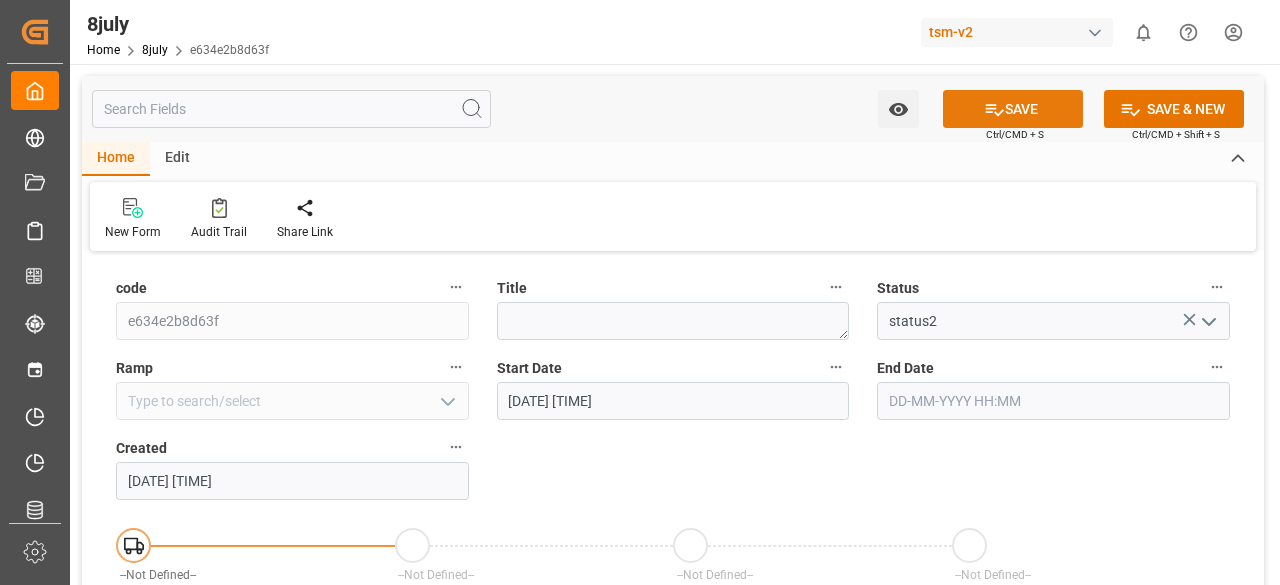 click on "SAVE" at bounding box center (1013, 109) 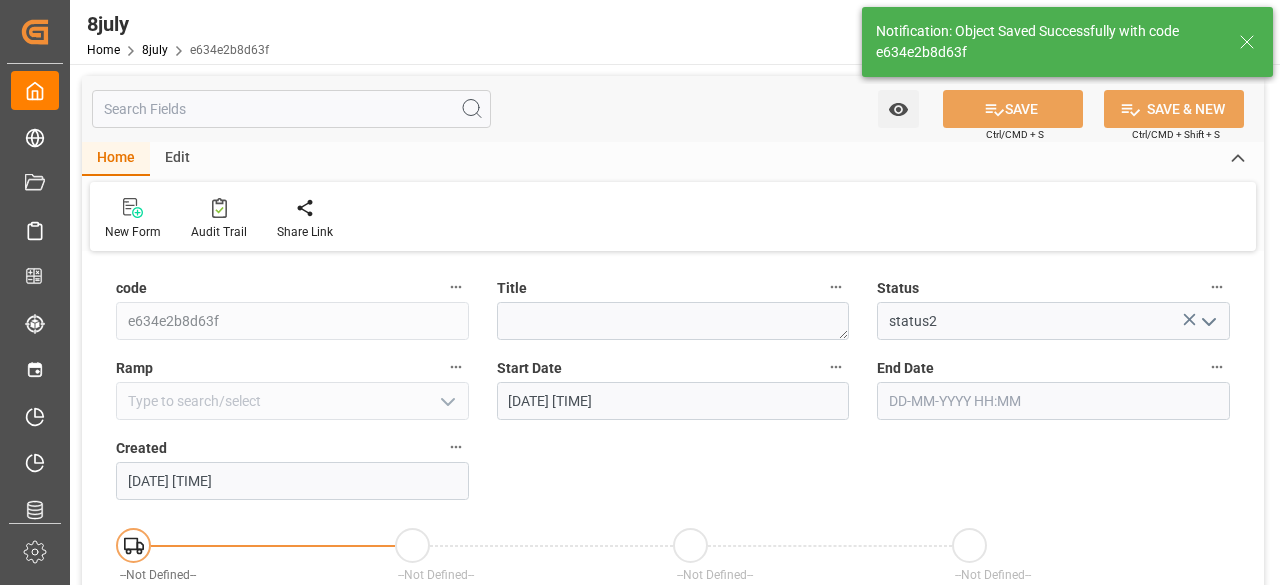 scroll, scrollTop: 100, scrollLeft: 0, axis: vertical 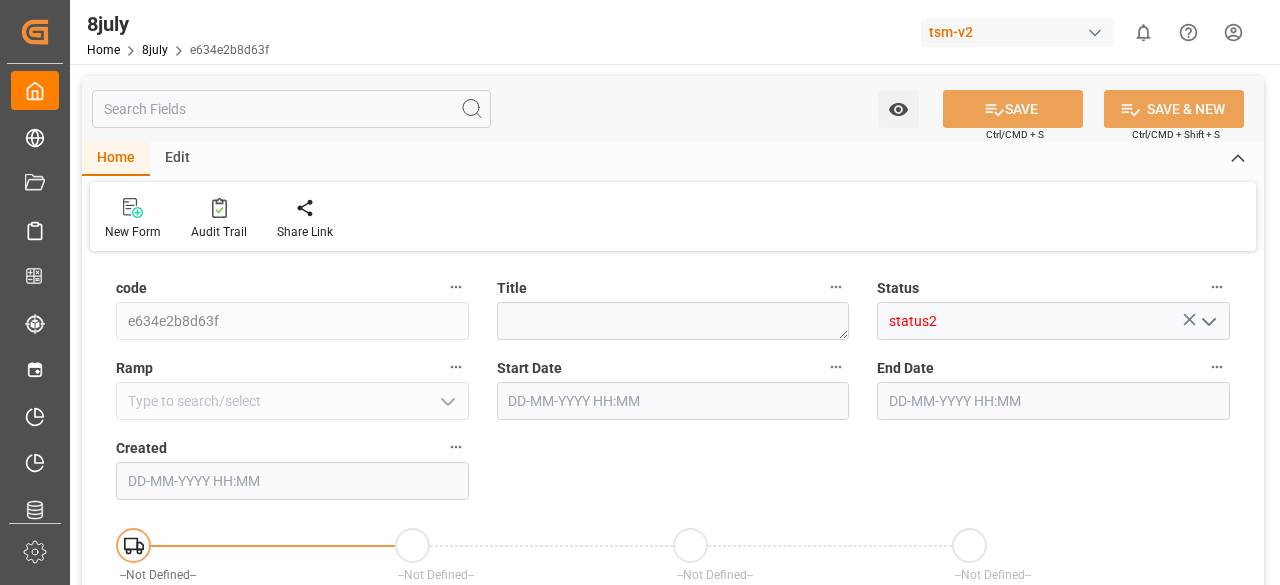 type on "1" 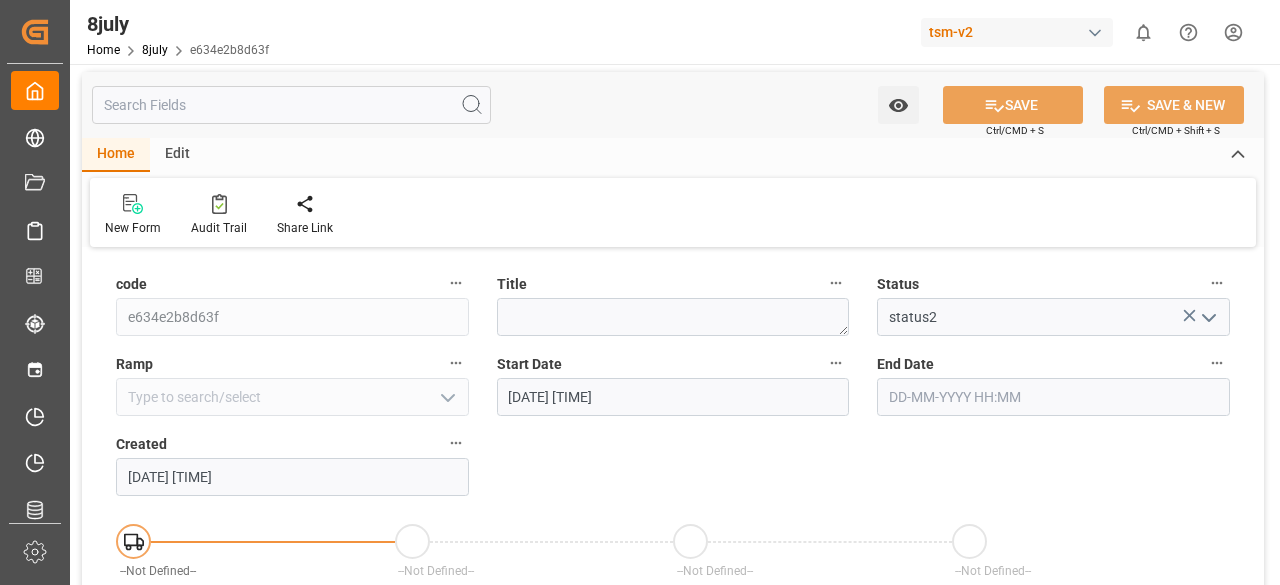 scroll, scrollTop: 0, scrollLeft: 0, axis: both 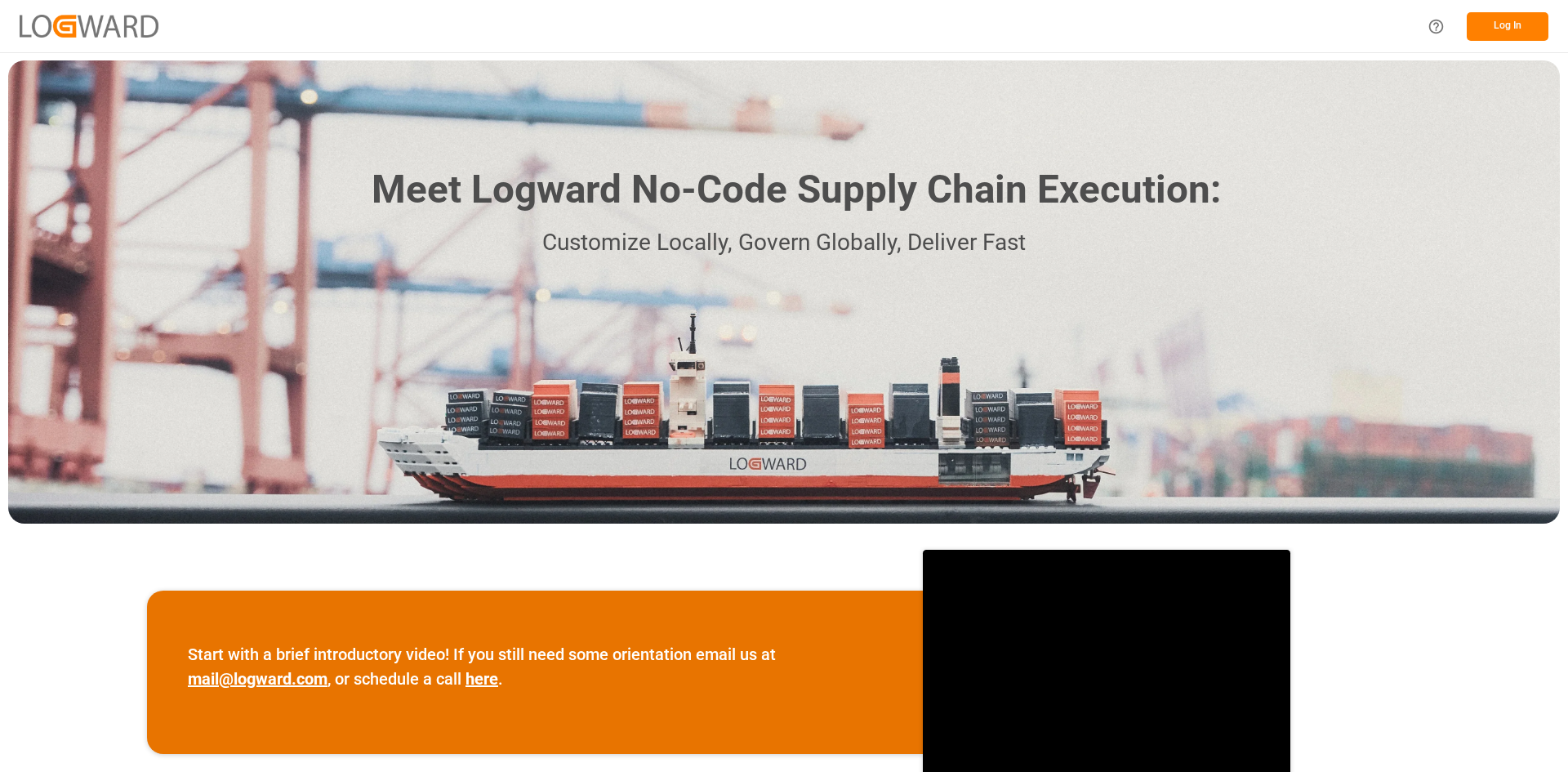 click on "Log In" at bounding box center (1508, 26) 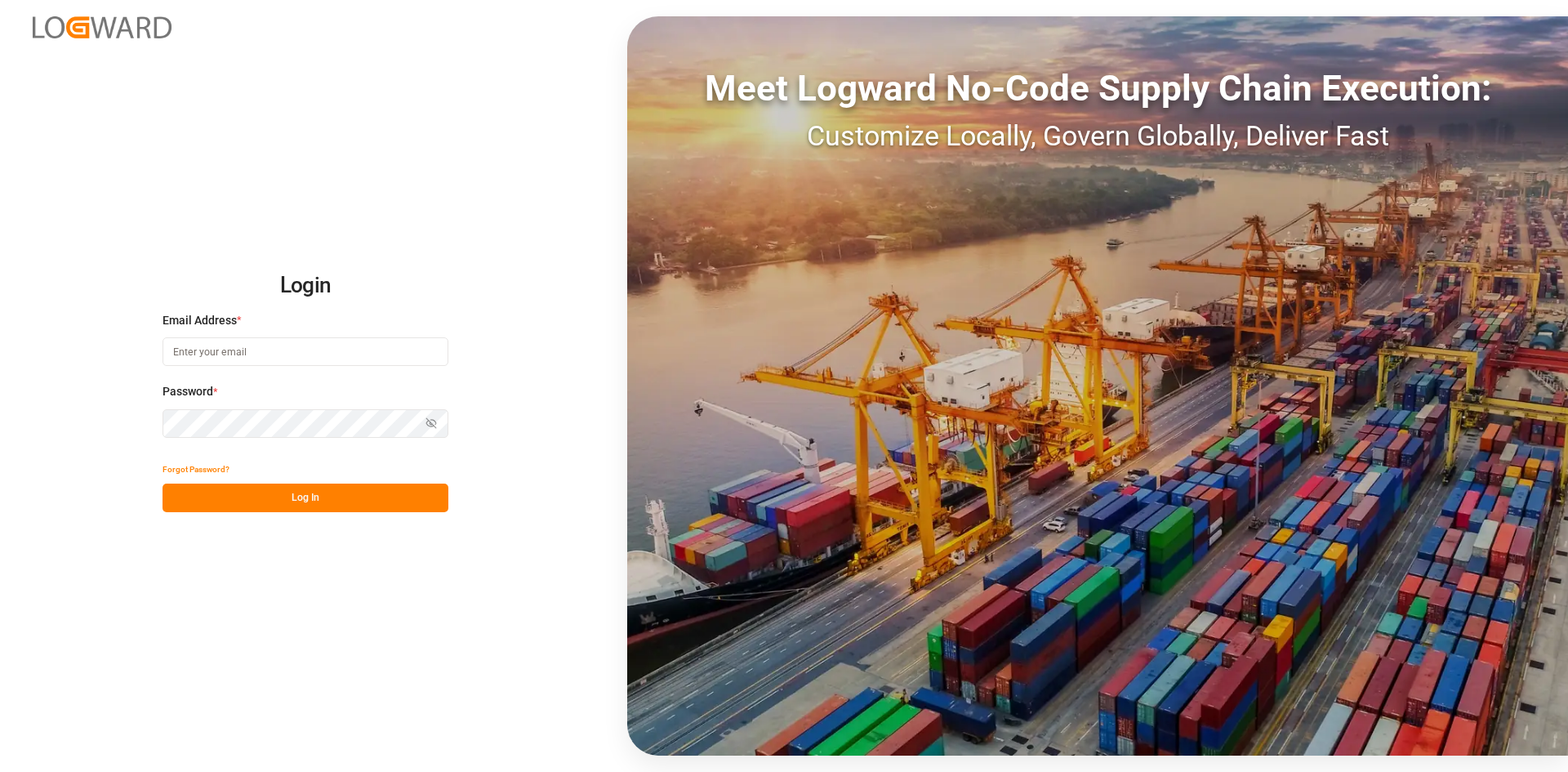 click at bounding box center (305, 351) 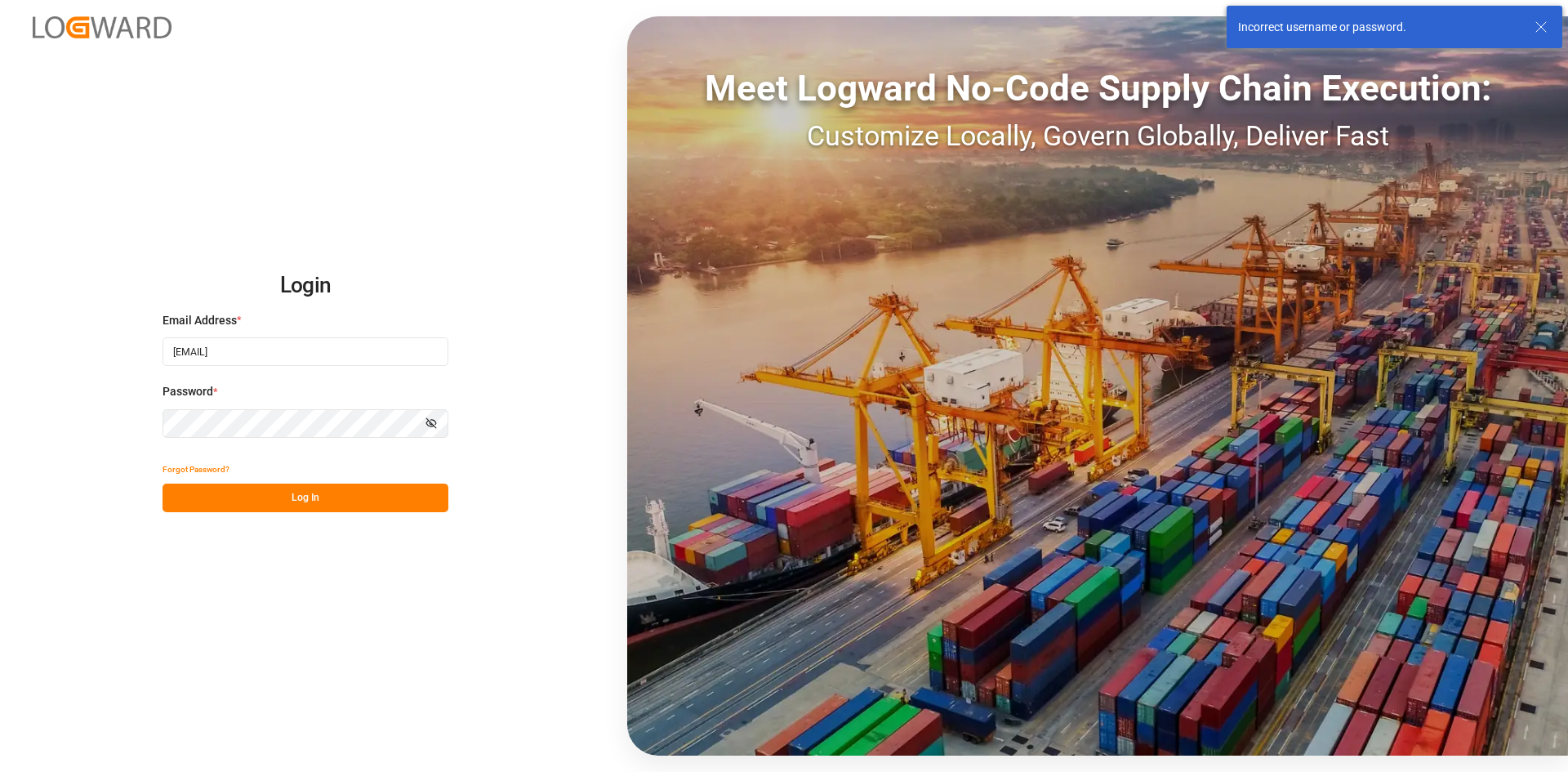 click on "[EMAIL]" at bounding box center (305, 351) 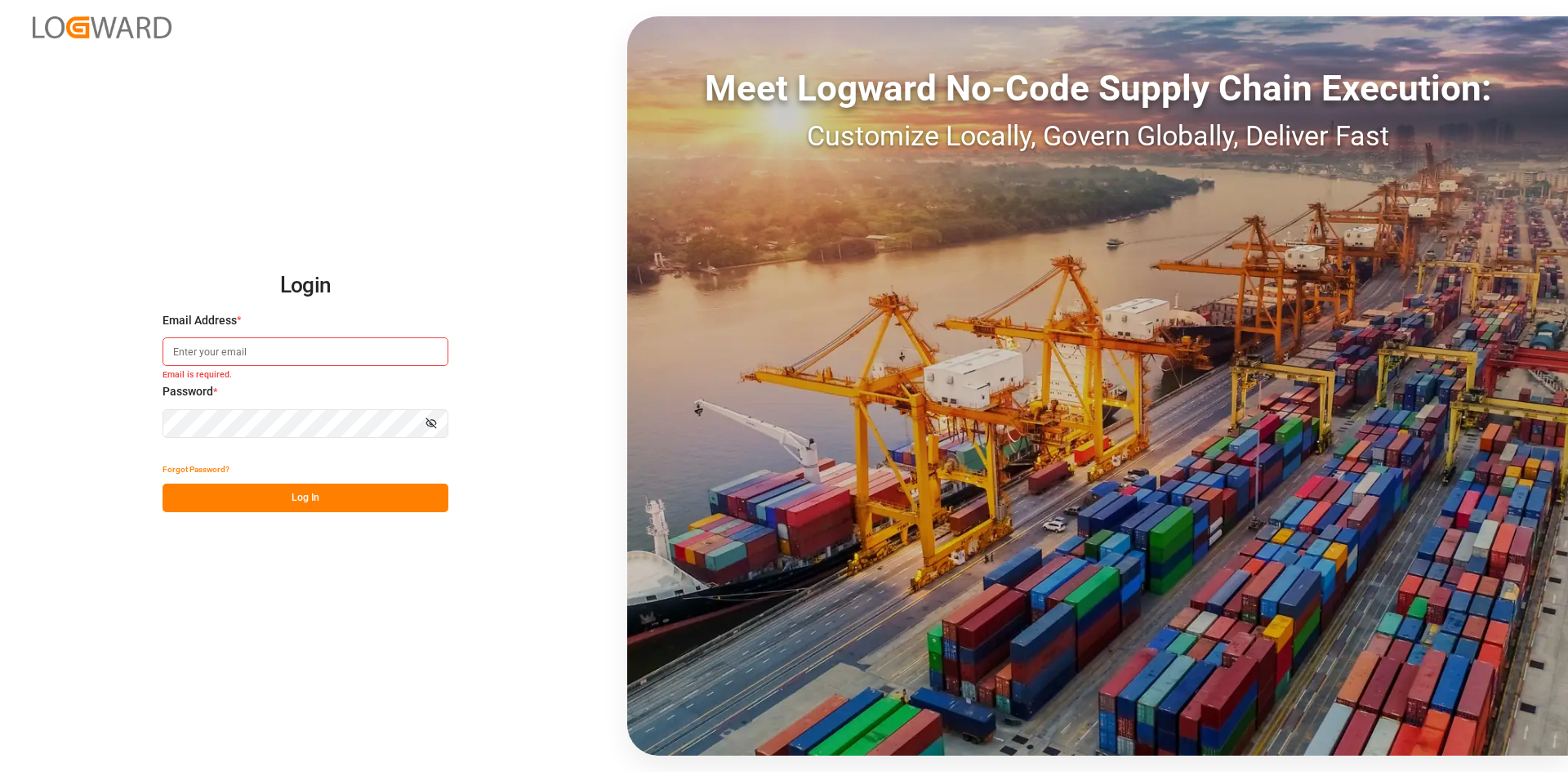 type on "[EMAIL]" 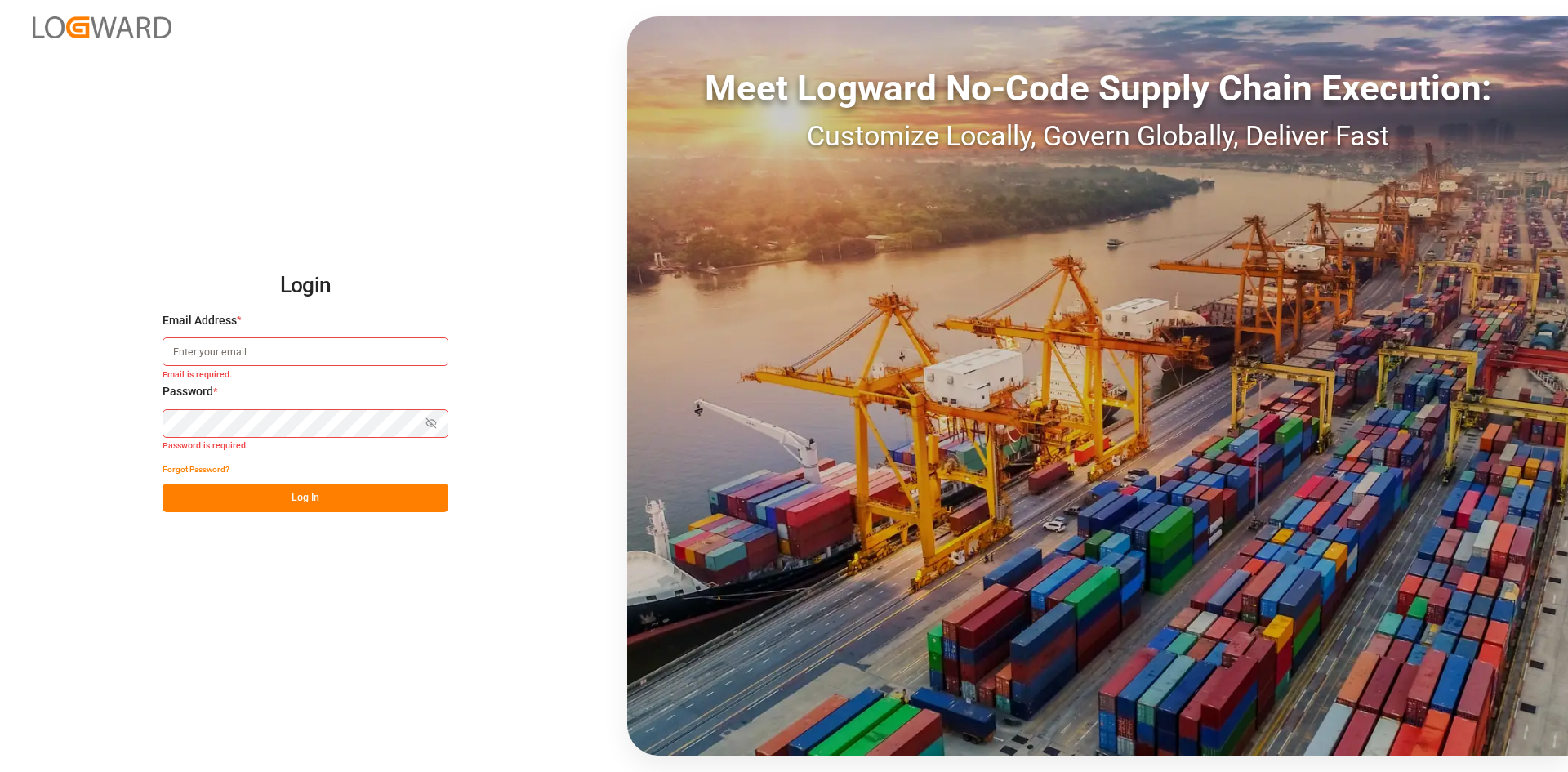 click on "Meet Logward No-Code Supply Chain Execution: Customize Locally, Govern Globally, Deliver Fast" at bounding box center (1098, 386) 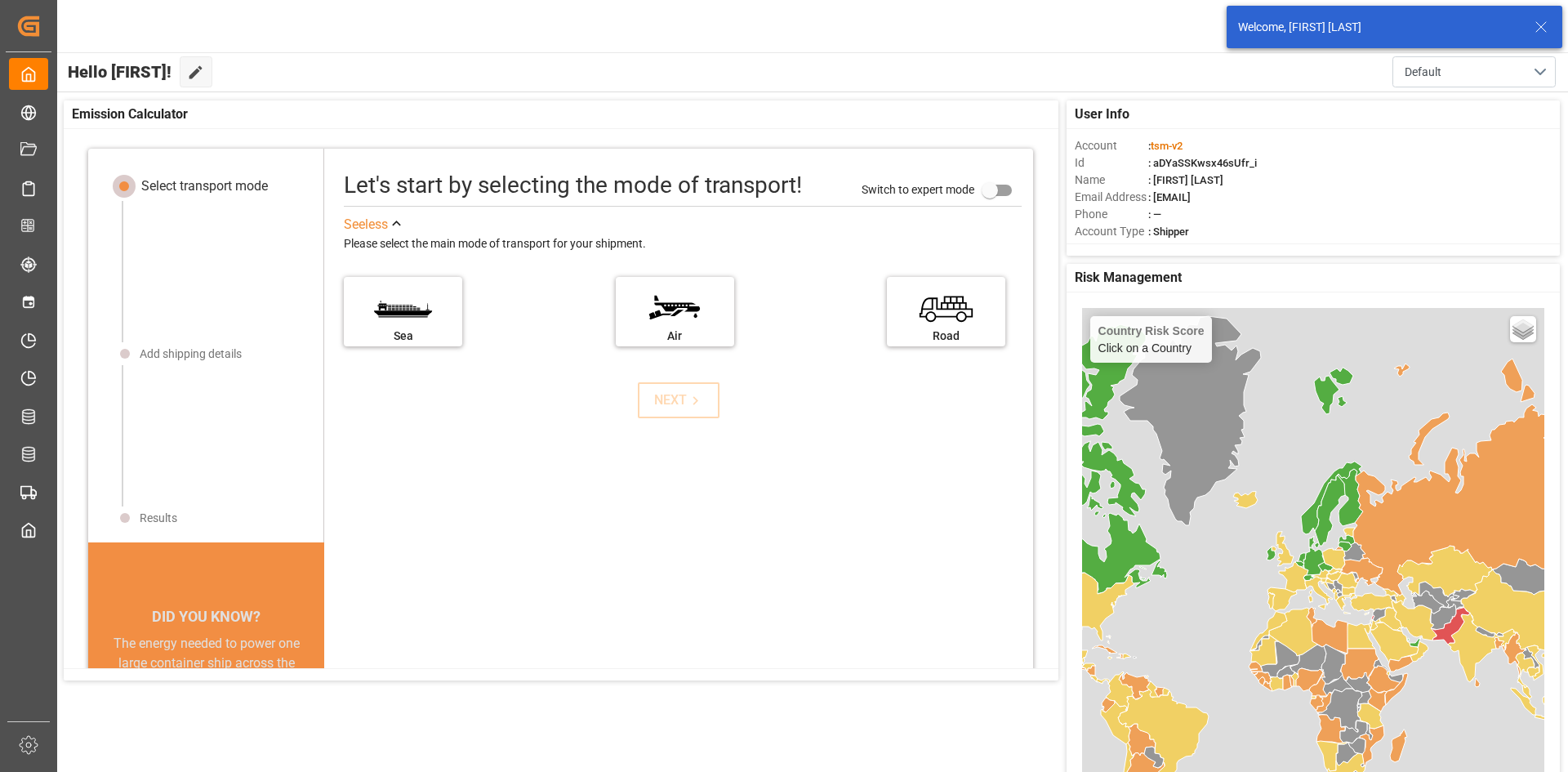 click 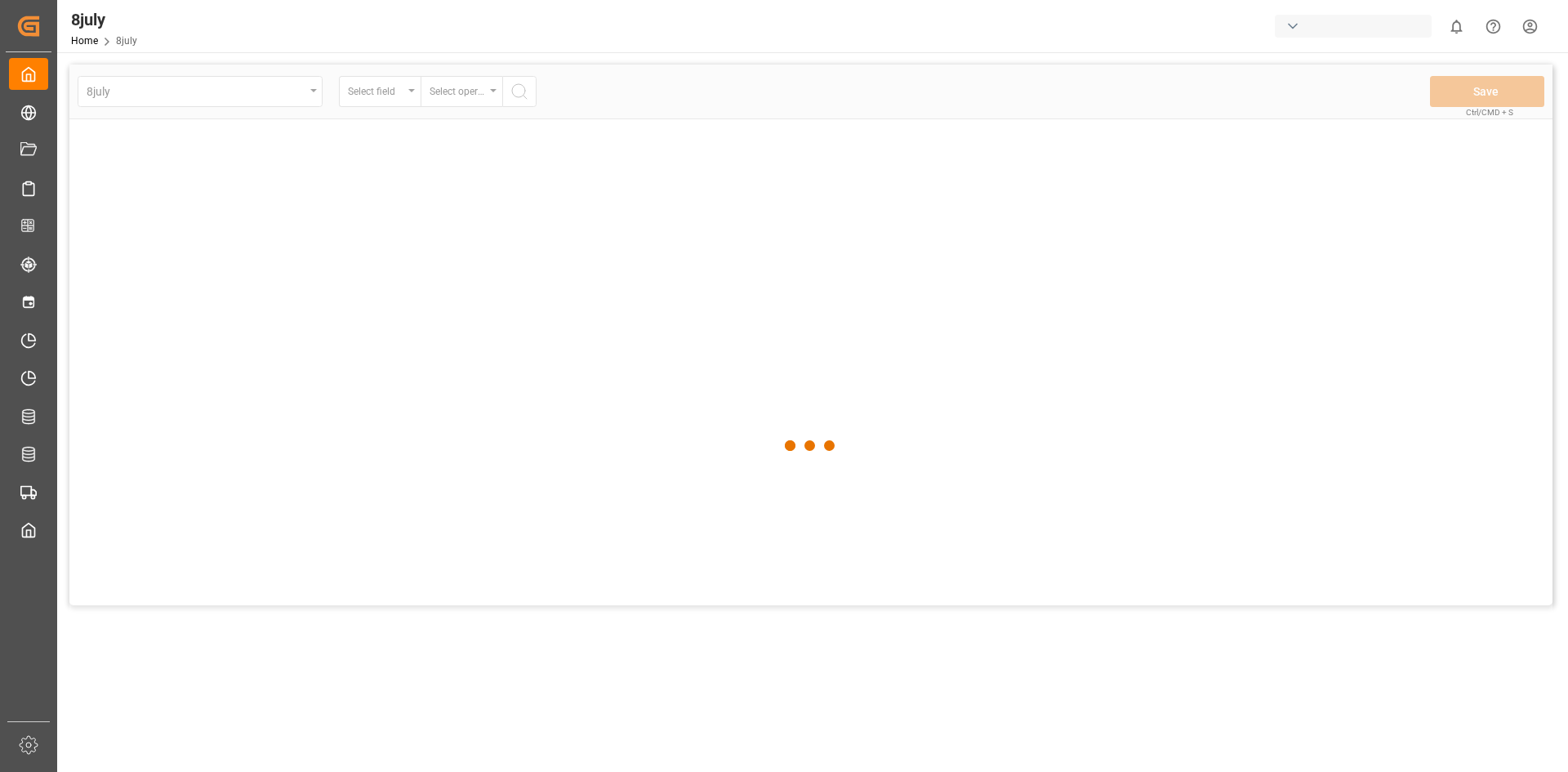 scroll, scrollTop: 0, scrollLeft: 0, axis: both 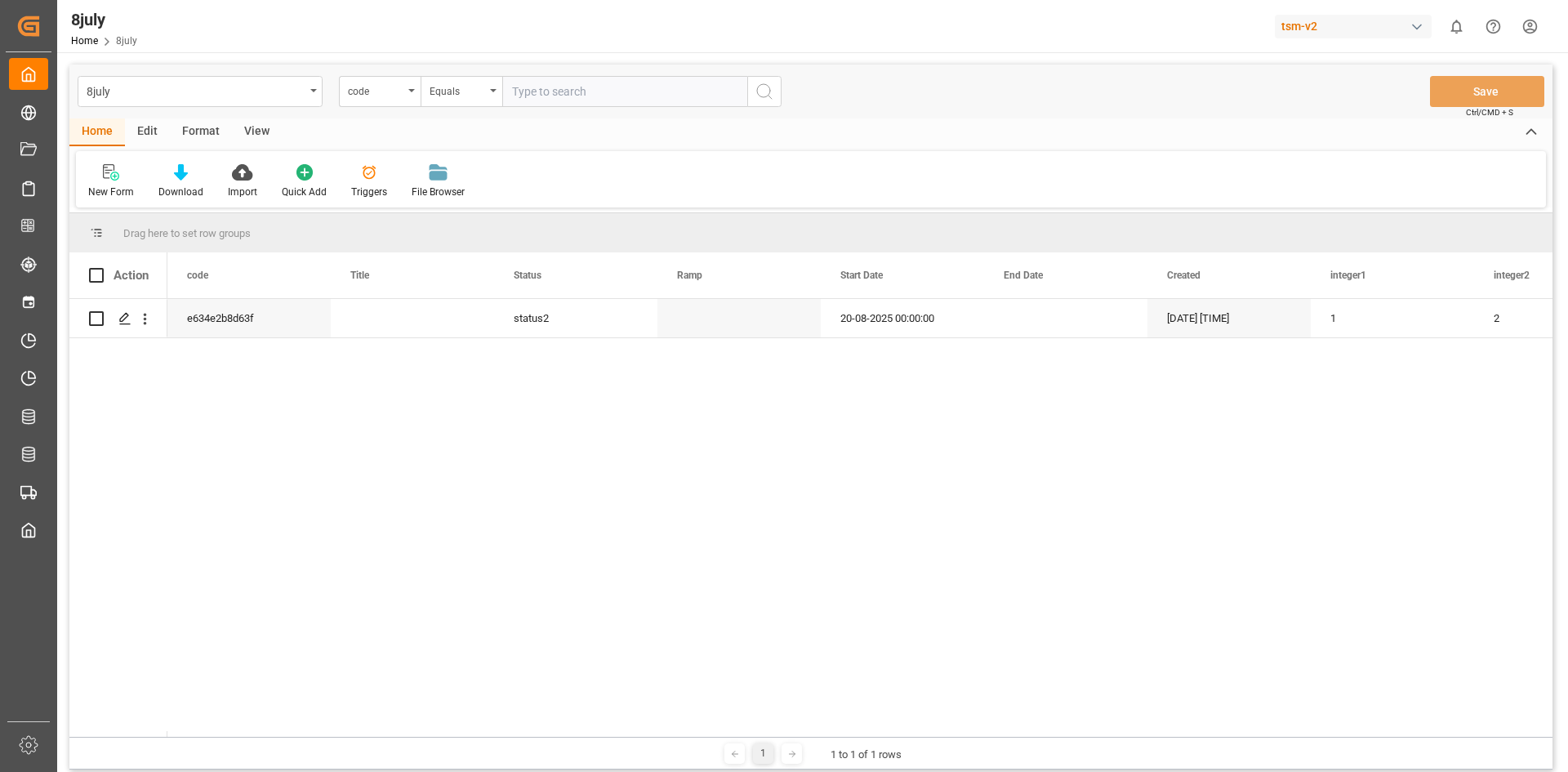 click on "Edit" at bounding box center (147, 132) 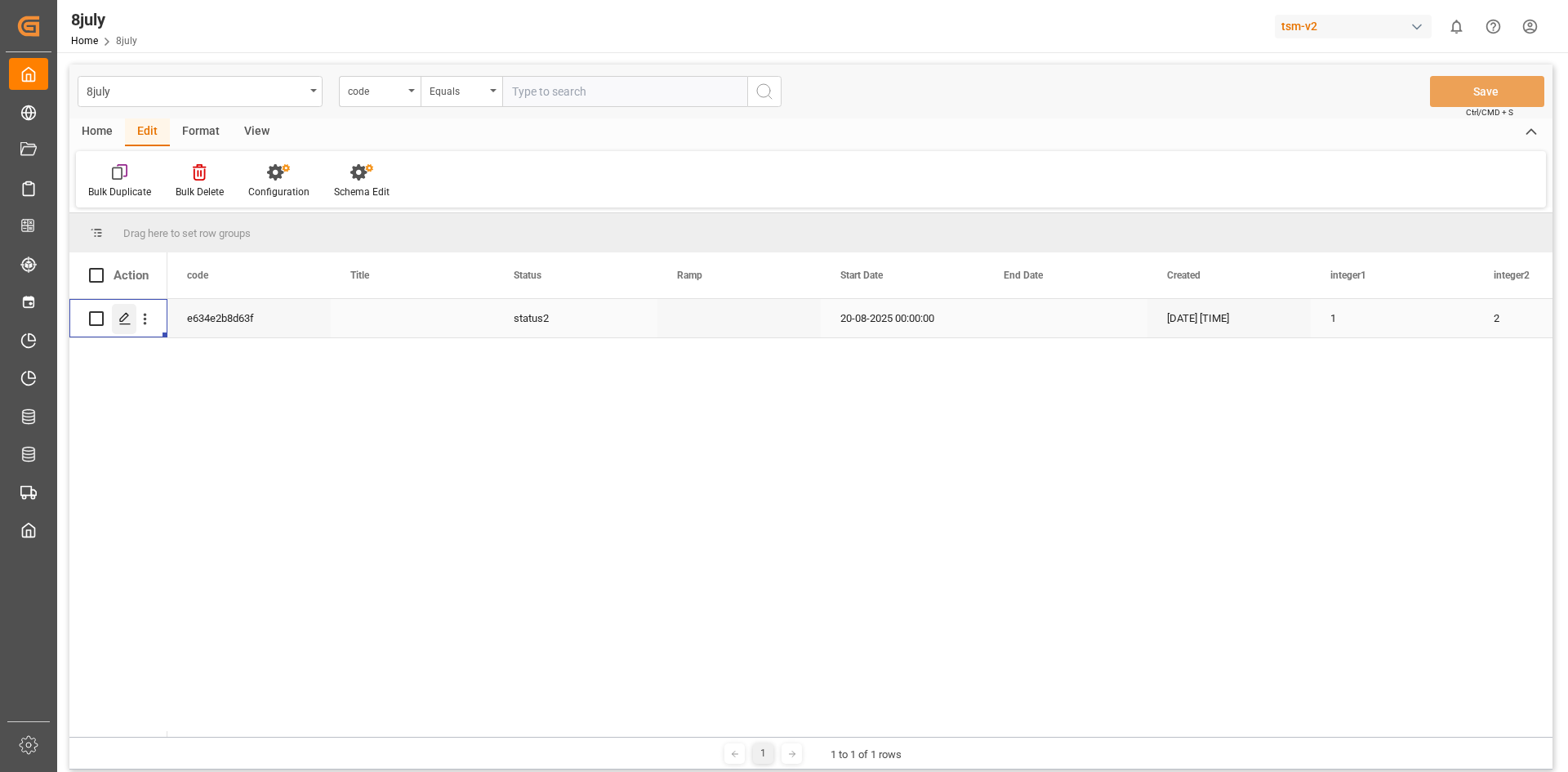 click 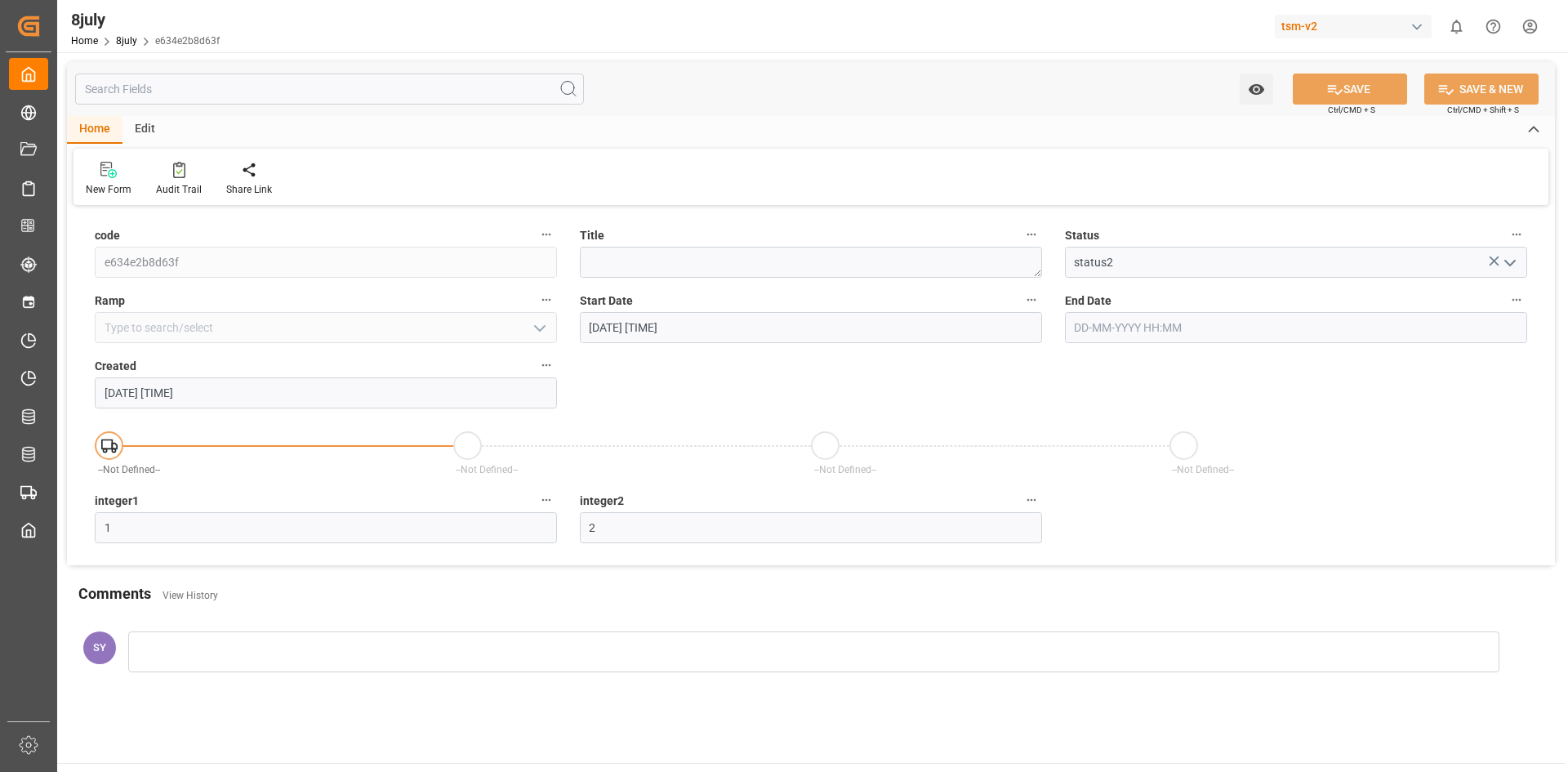 click on "Edit" at bounding box center [145, 130] 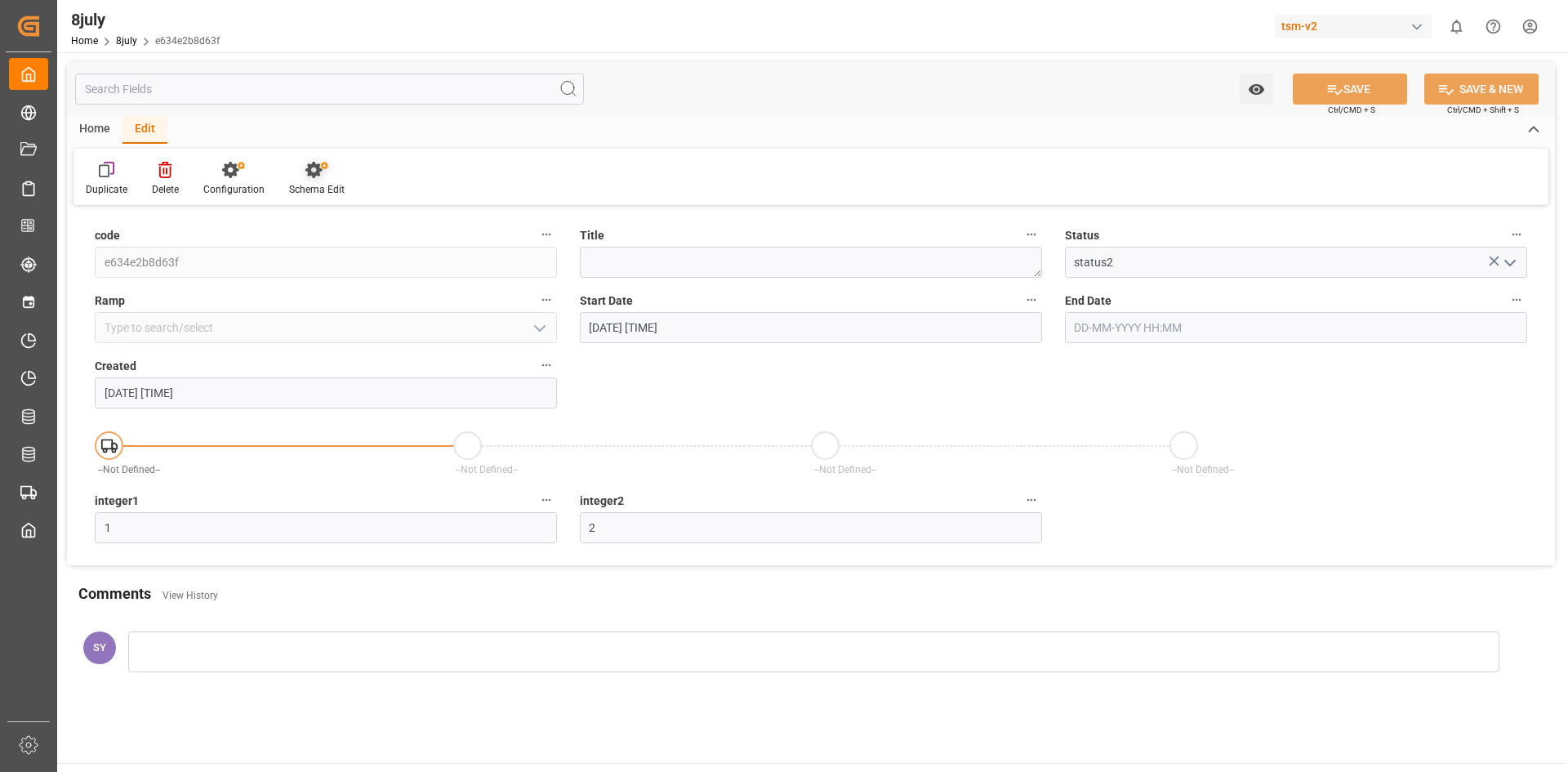 click at bounding box center (317, 169) 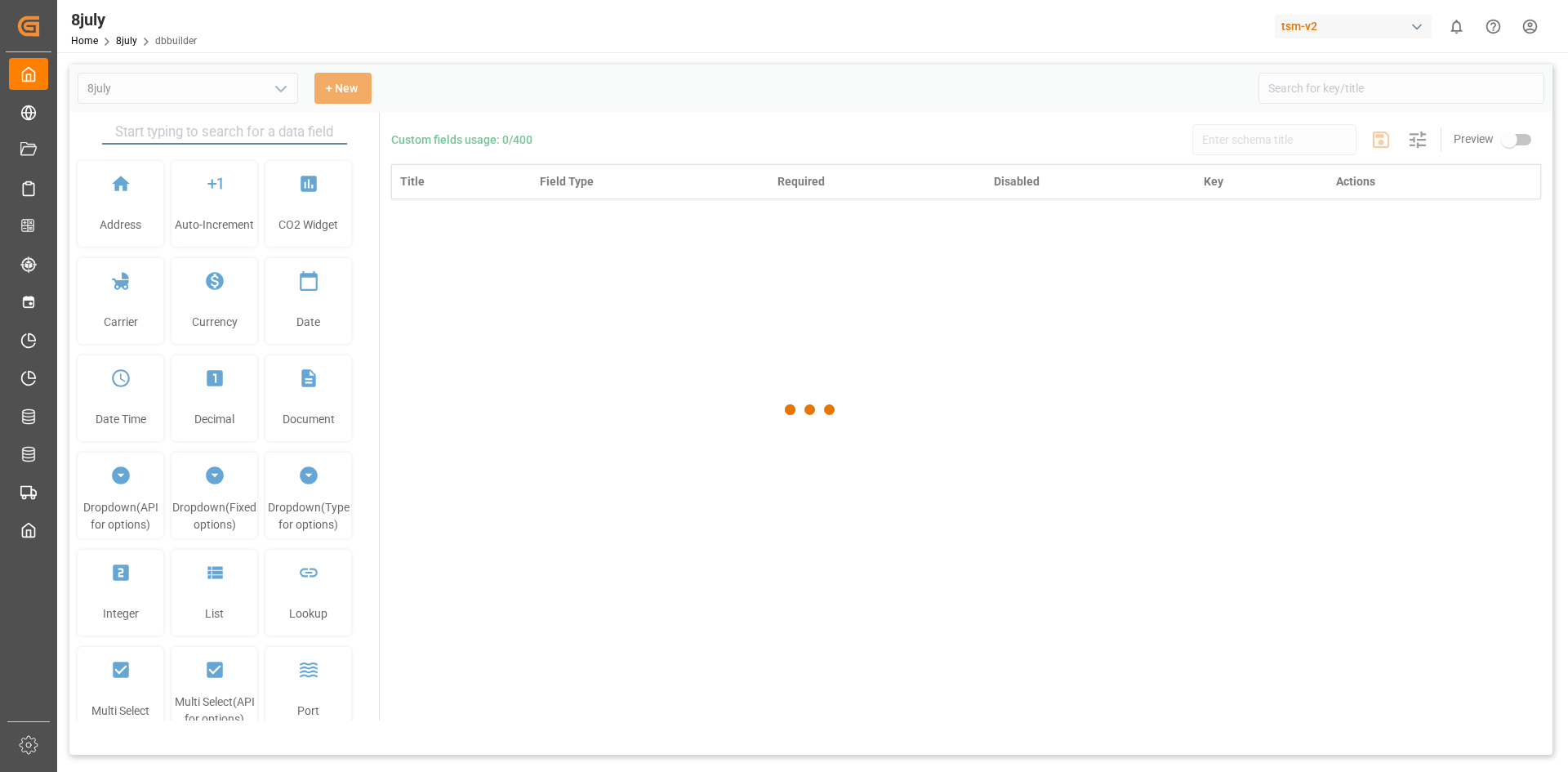 type on "8july" 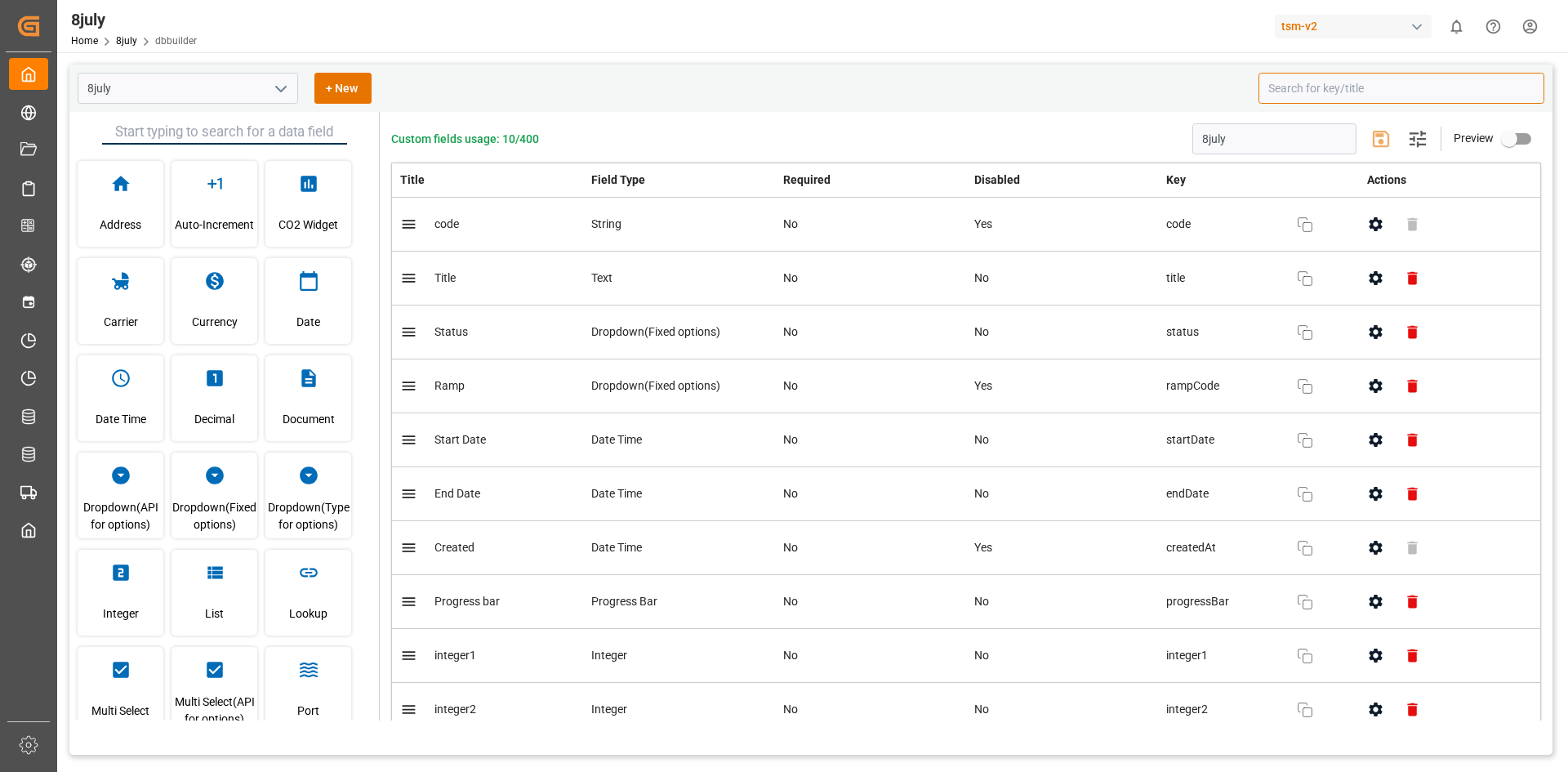 click at bounding box center [1401, 88] 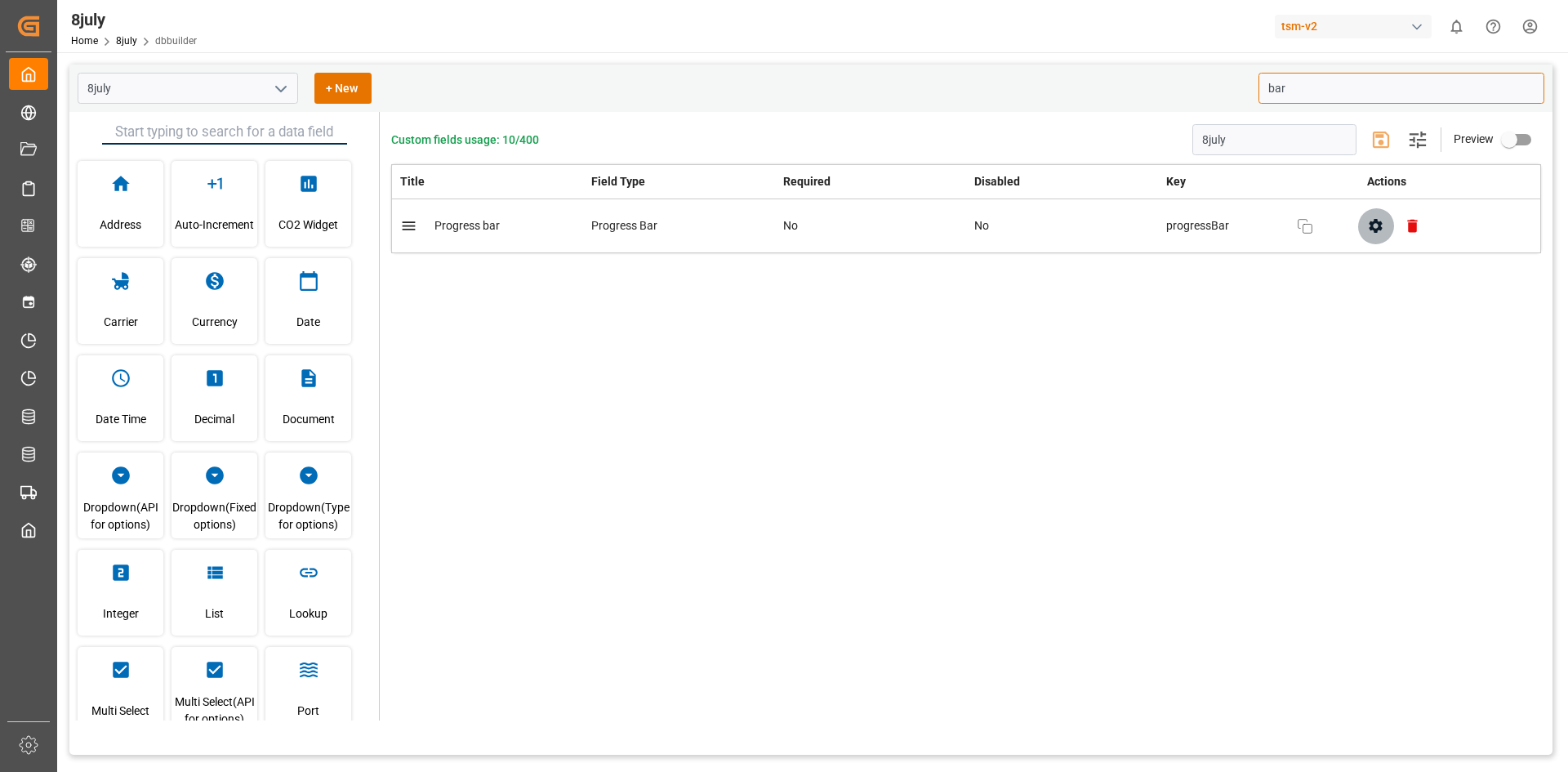 click 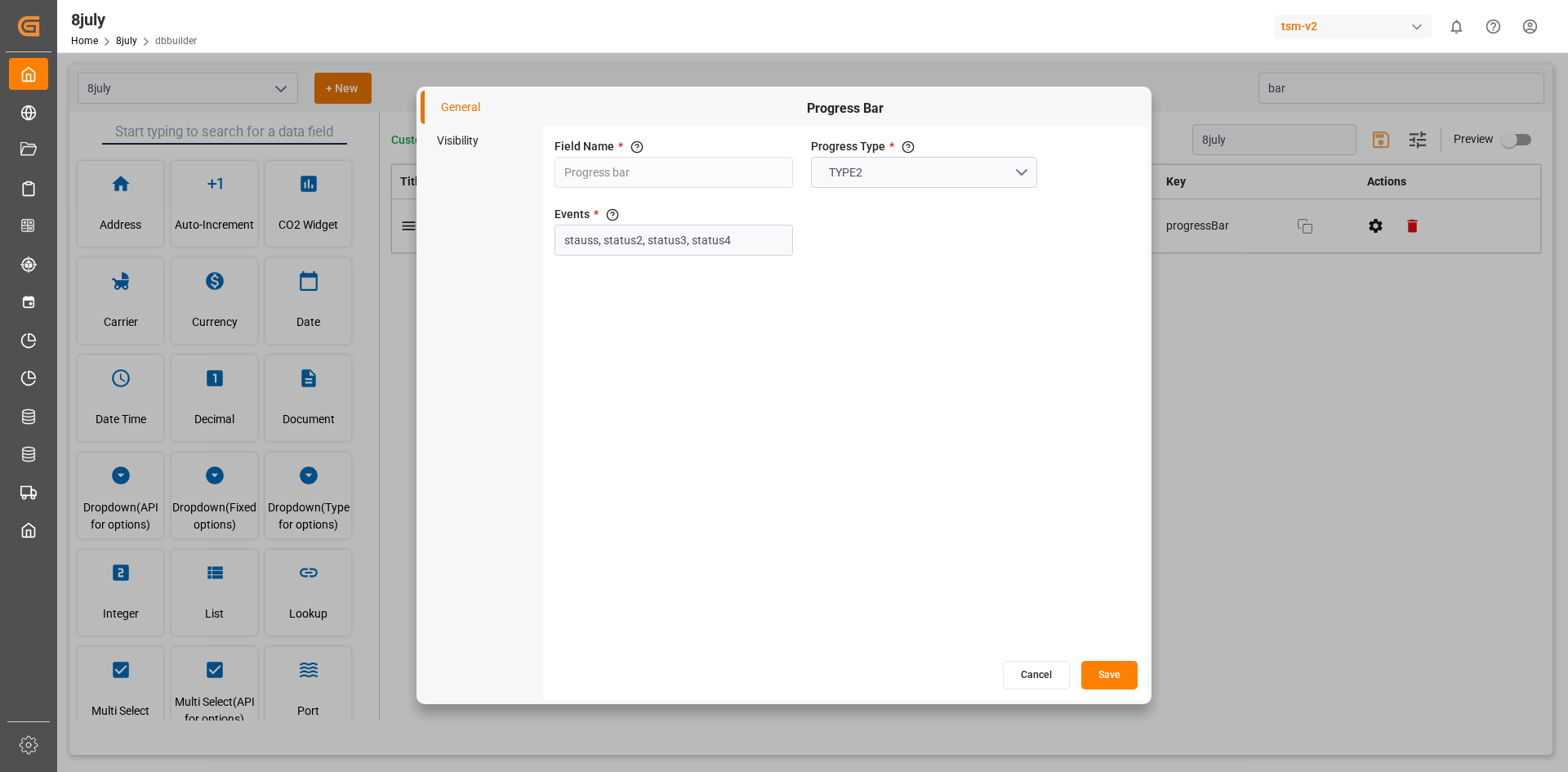 click on "Events * The fields from the form which needs to be added as events in the progress bar" at bounding box center [674, 214] 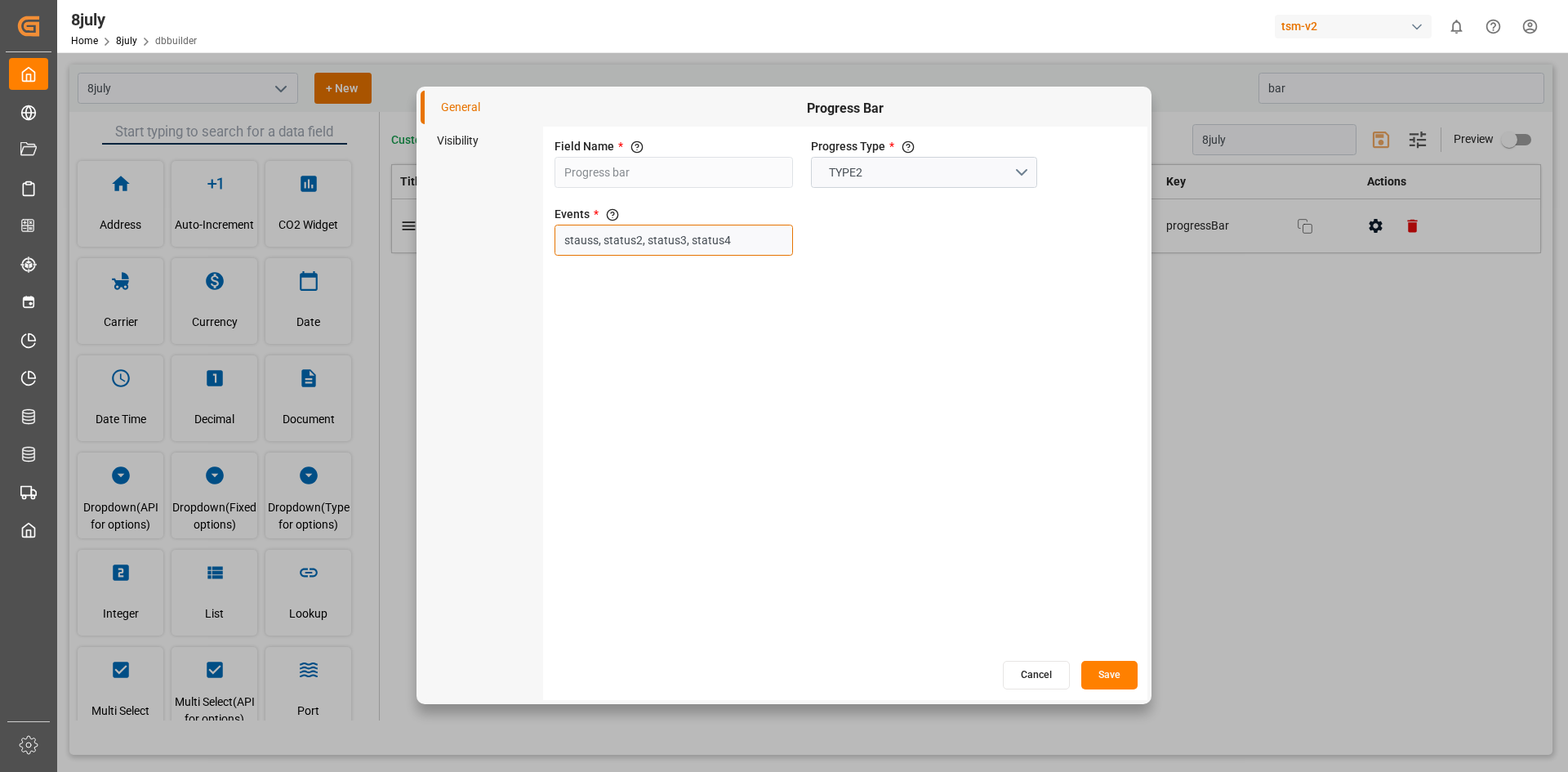 click on "stauss, status2, status3, status4" at bounding box center (674, 240) 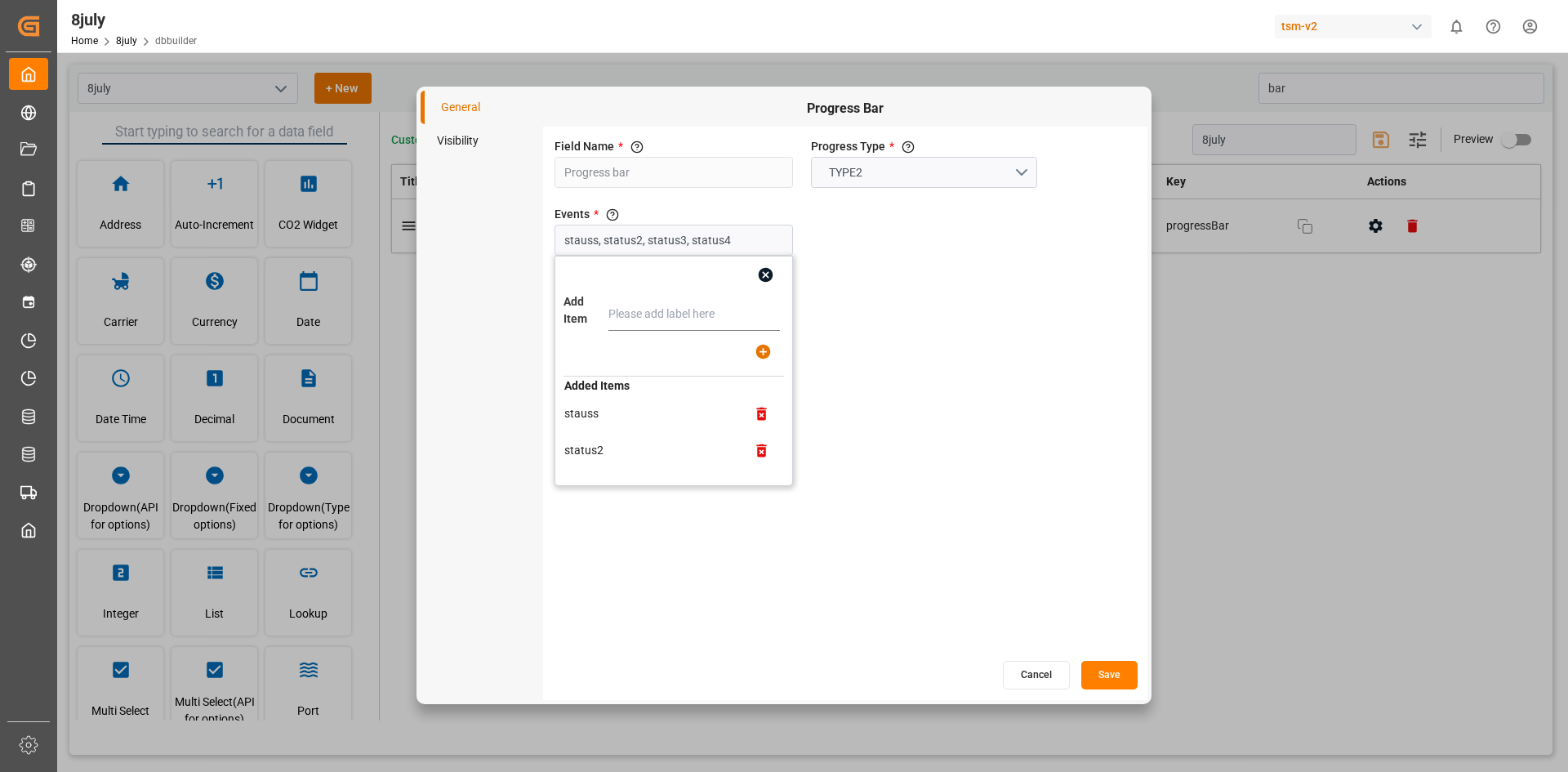 click on "stauss" at bounding box center (649, 413) 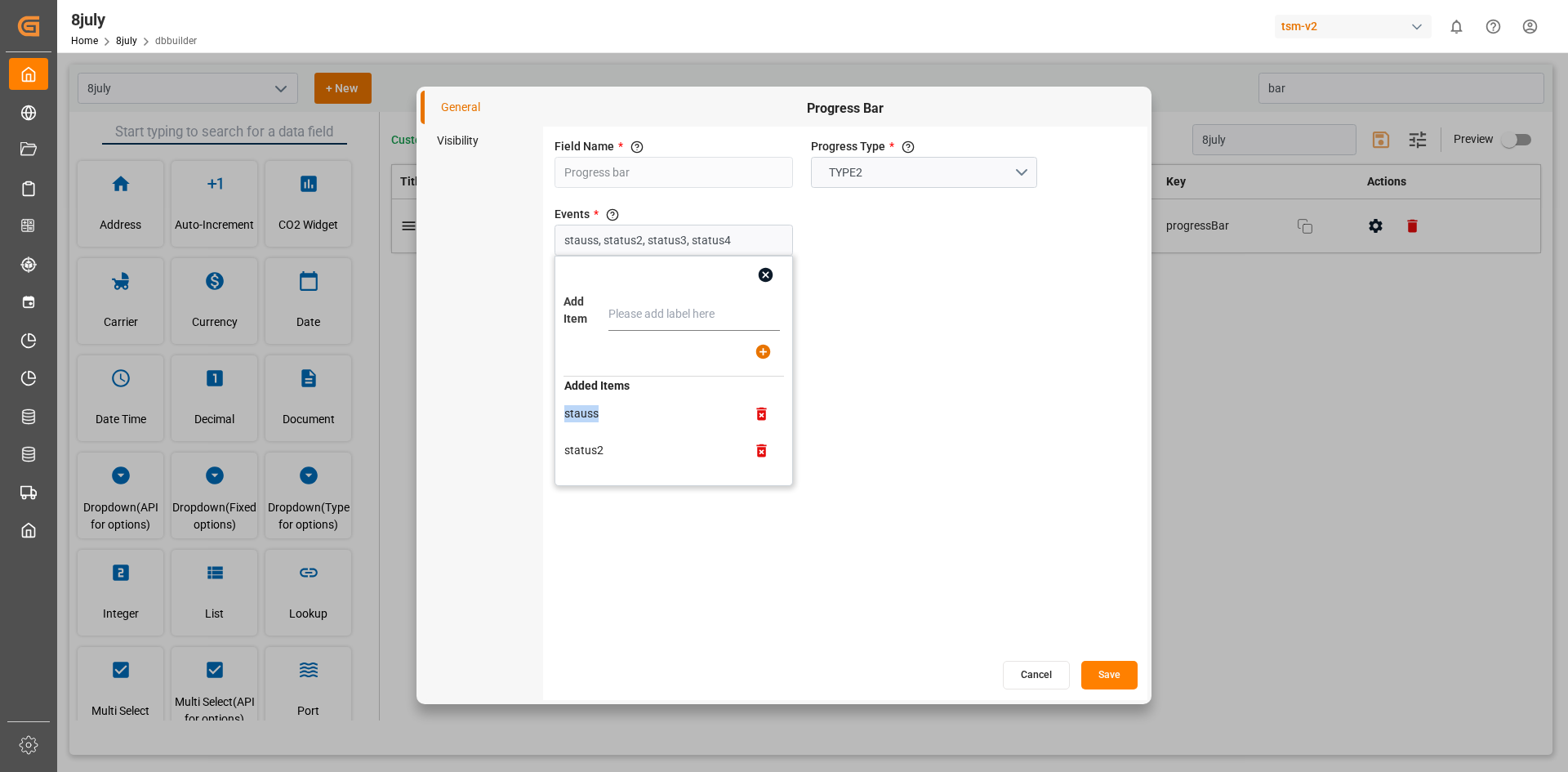 click on "stauss" at bounding box center (649, 413) 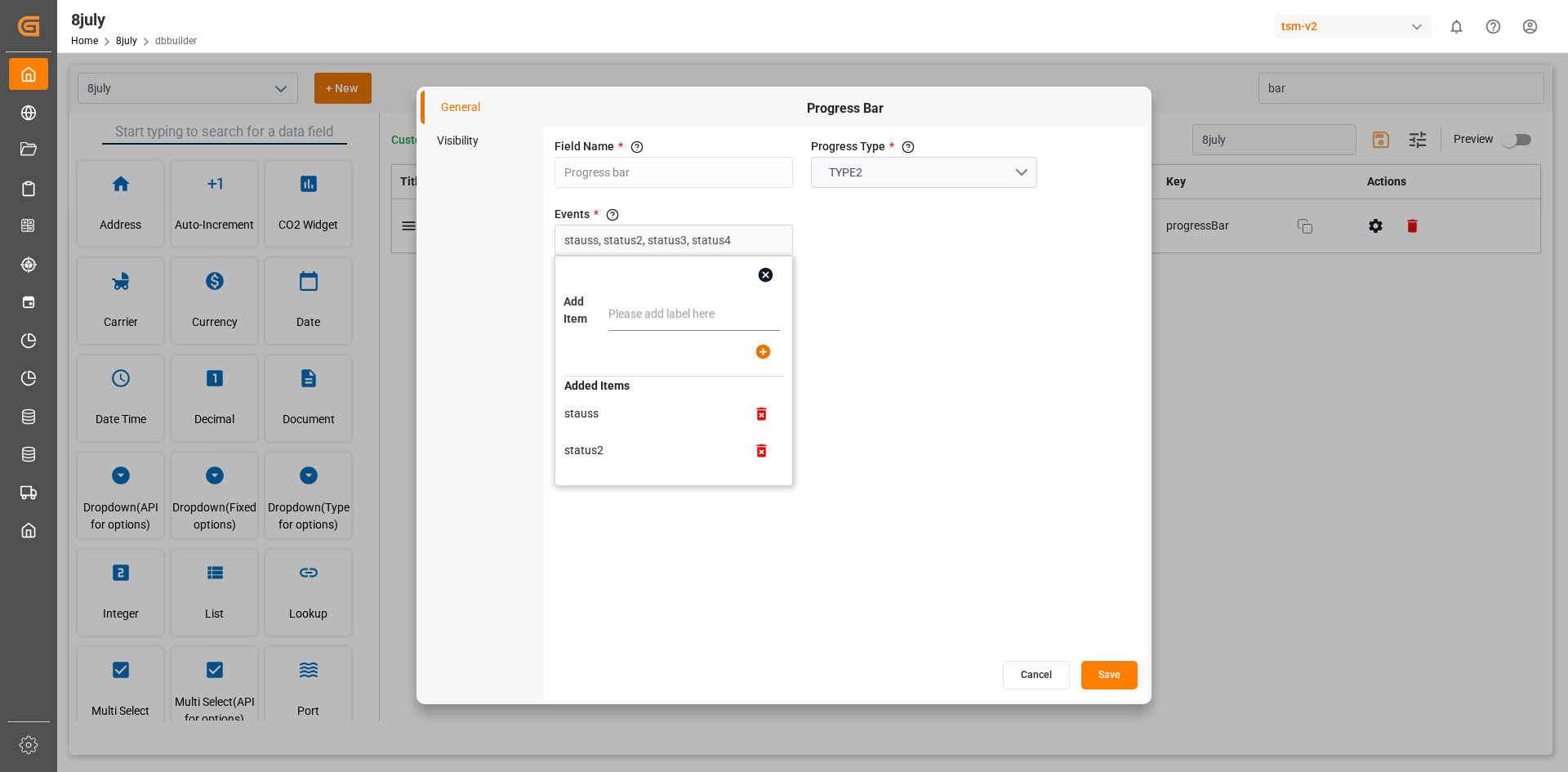 click on "status2" at bounding box center (649, 450) 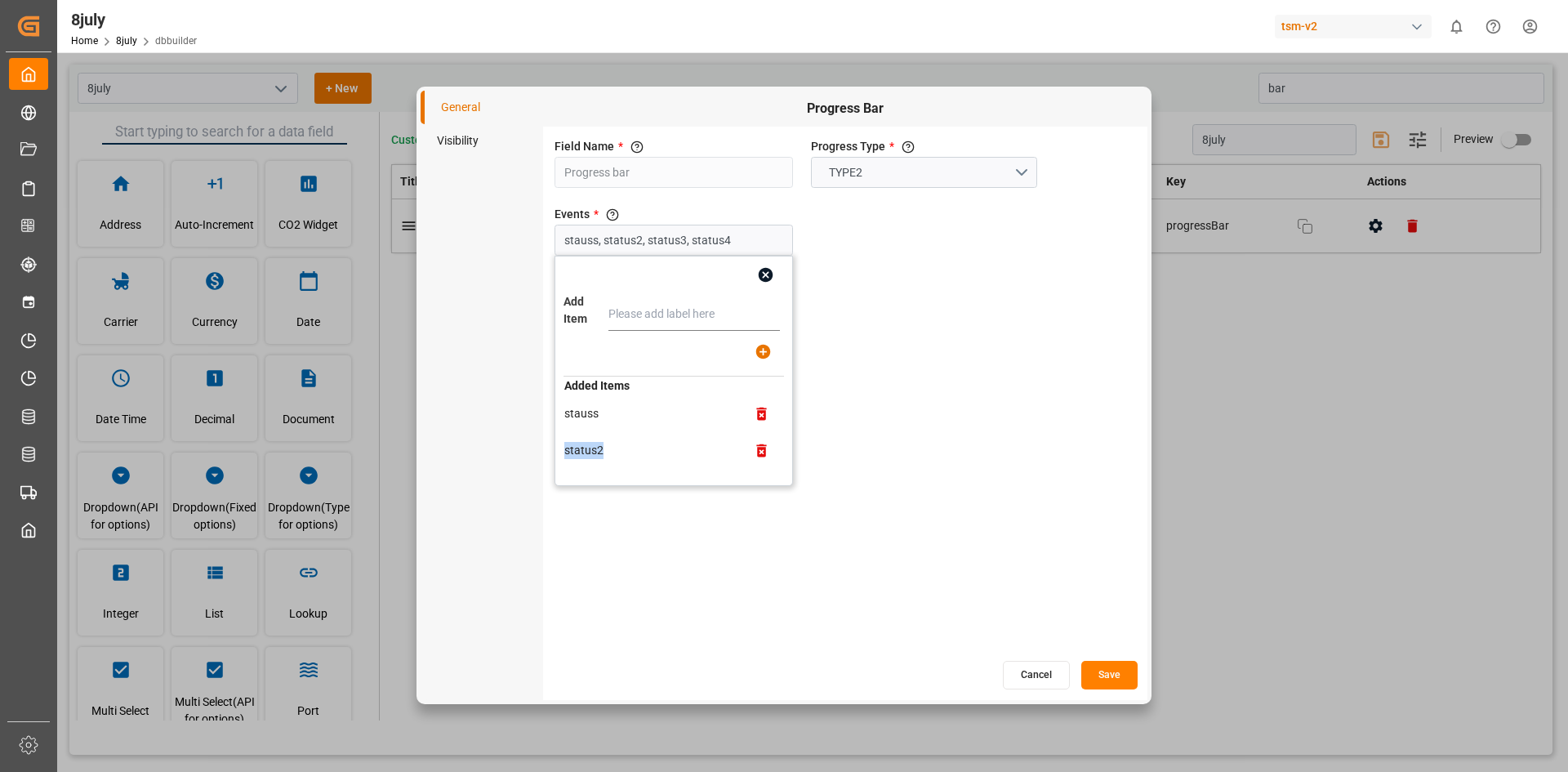 click on "status2" at bounding box center [649, 450] 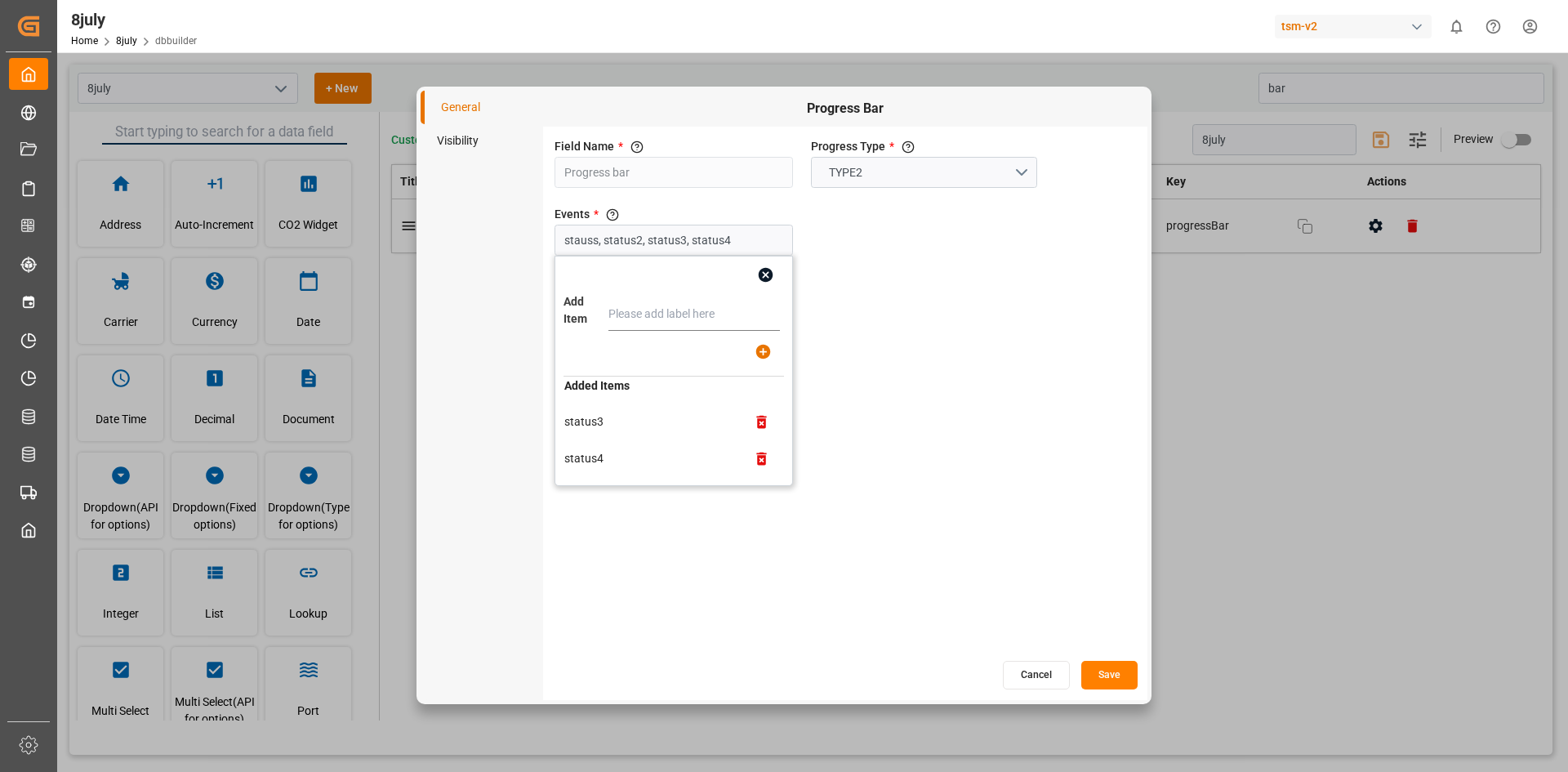 click on "status3" at bounding box center (649, 422) 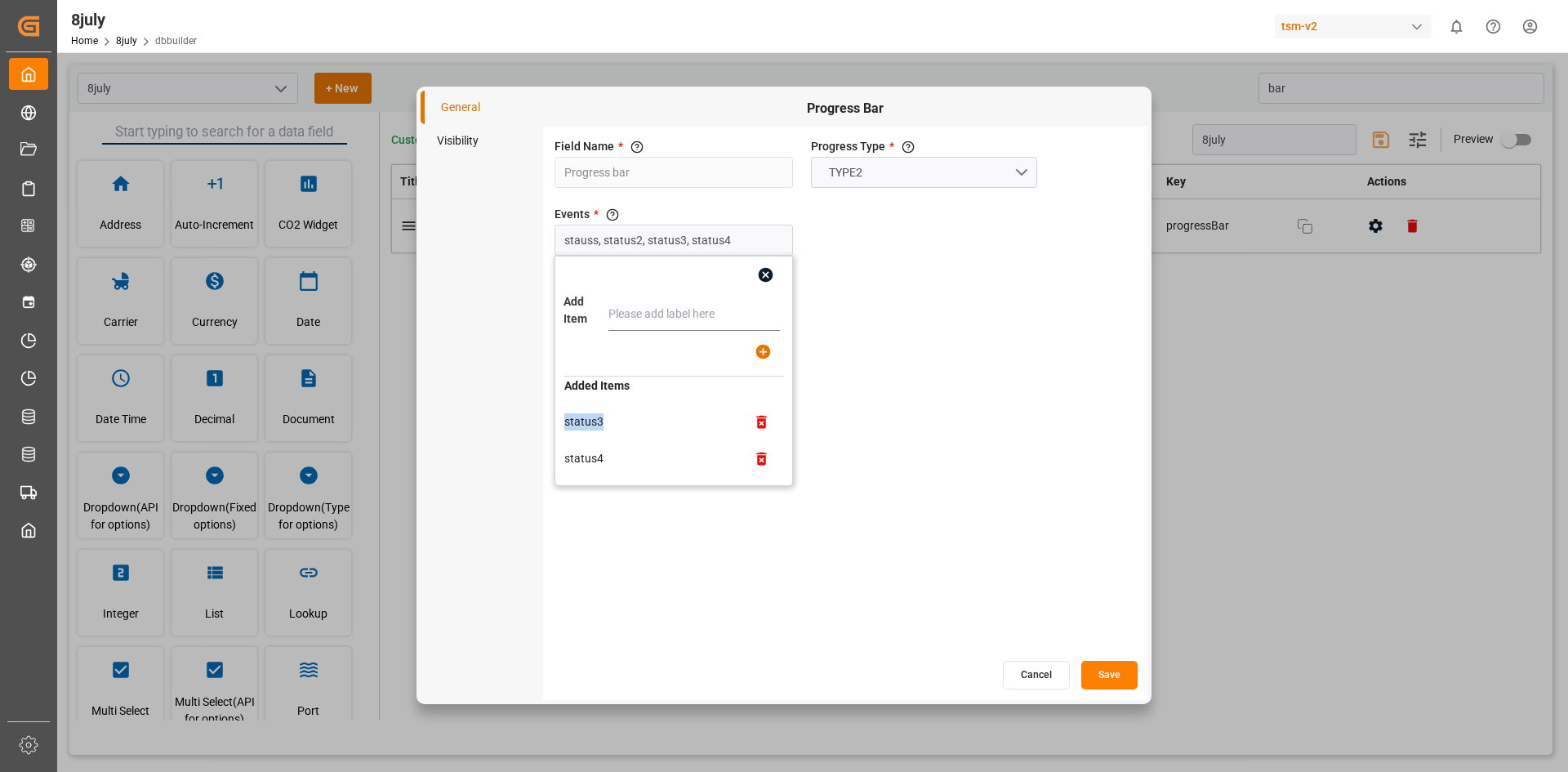 click on "status3" at bounding box center [649, 422] 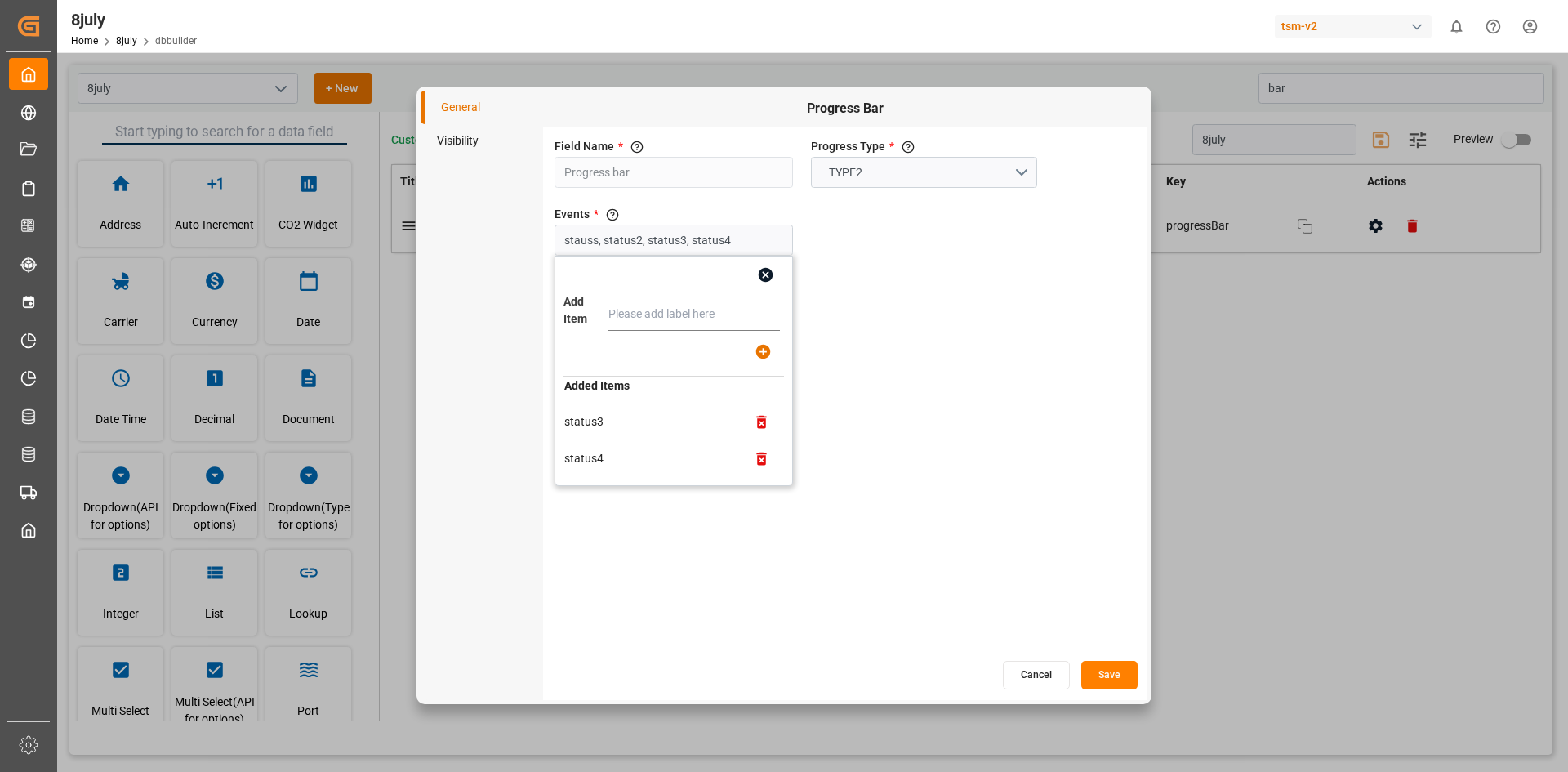 click on "status4" at bounding box center (649, 458) 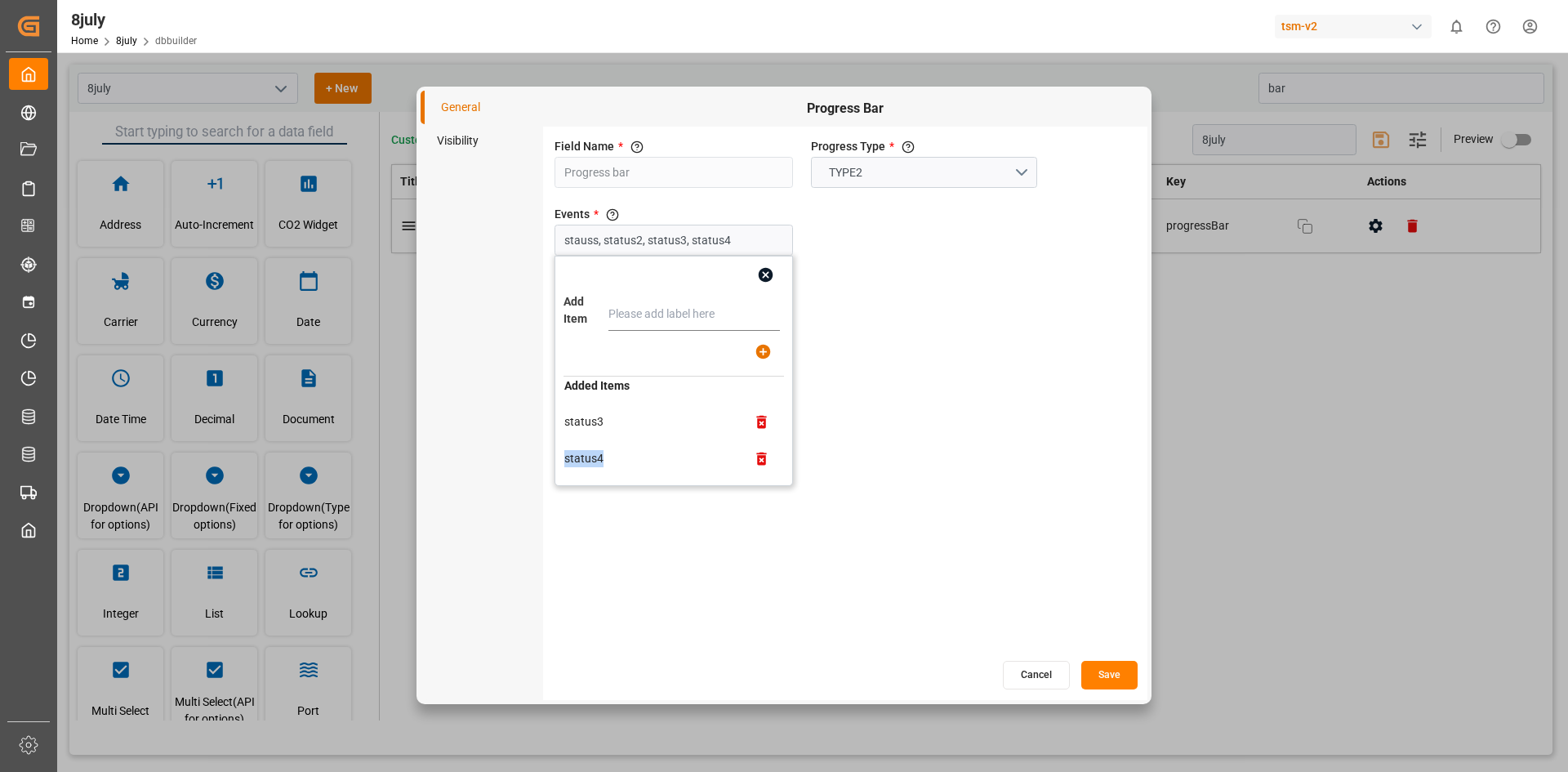 click on "status4" at bounding box center [649, 458] 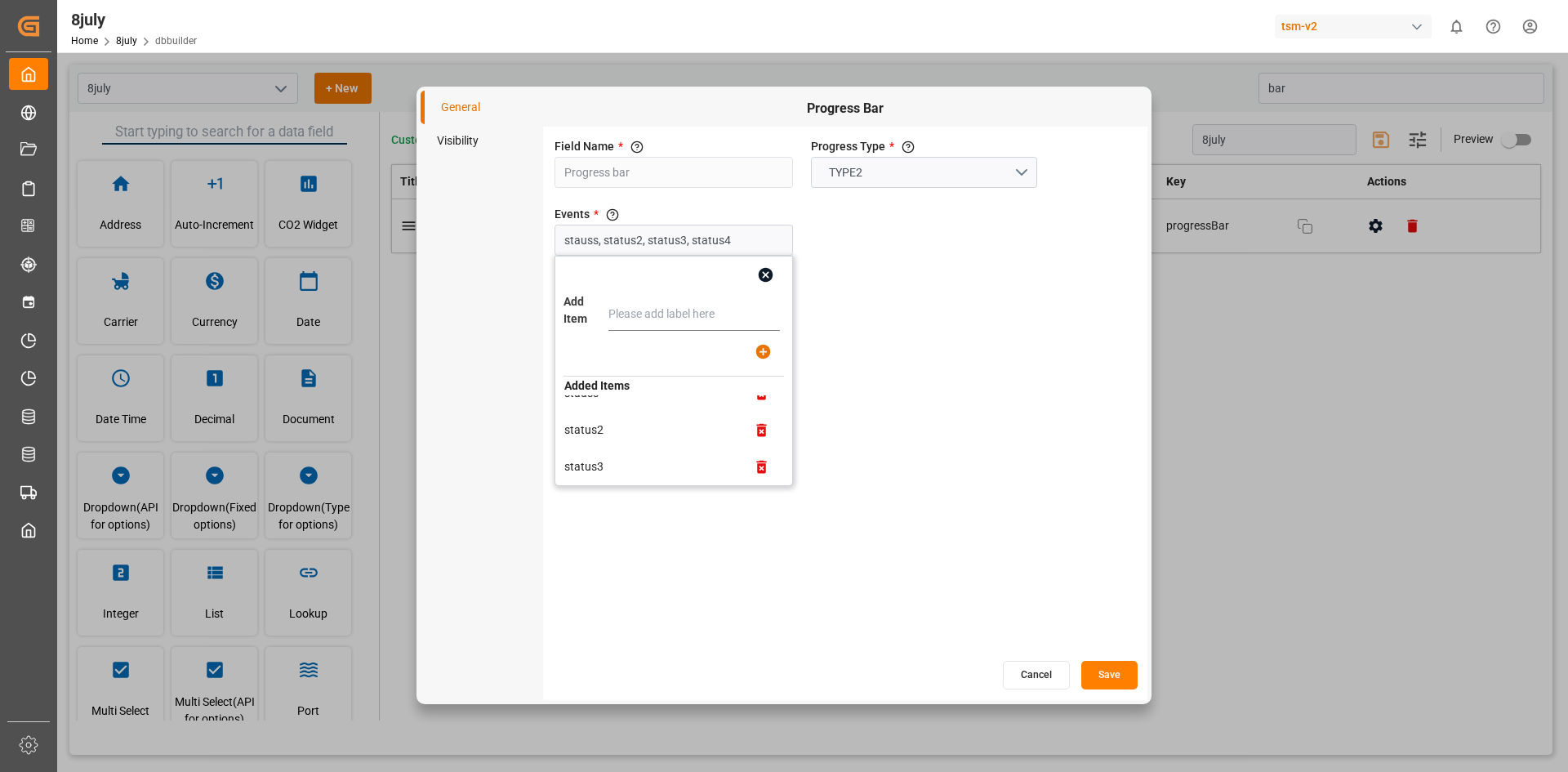 scroll, scrollTop: 0, scrollLeft: 0, axis: both 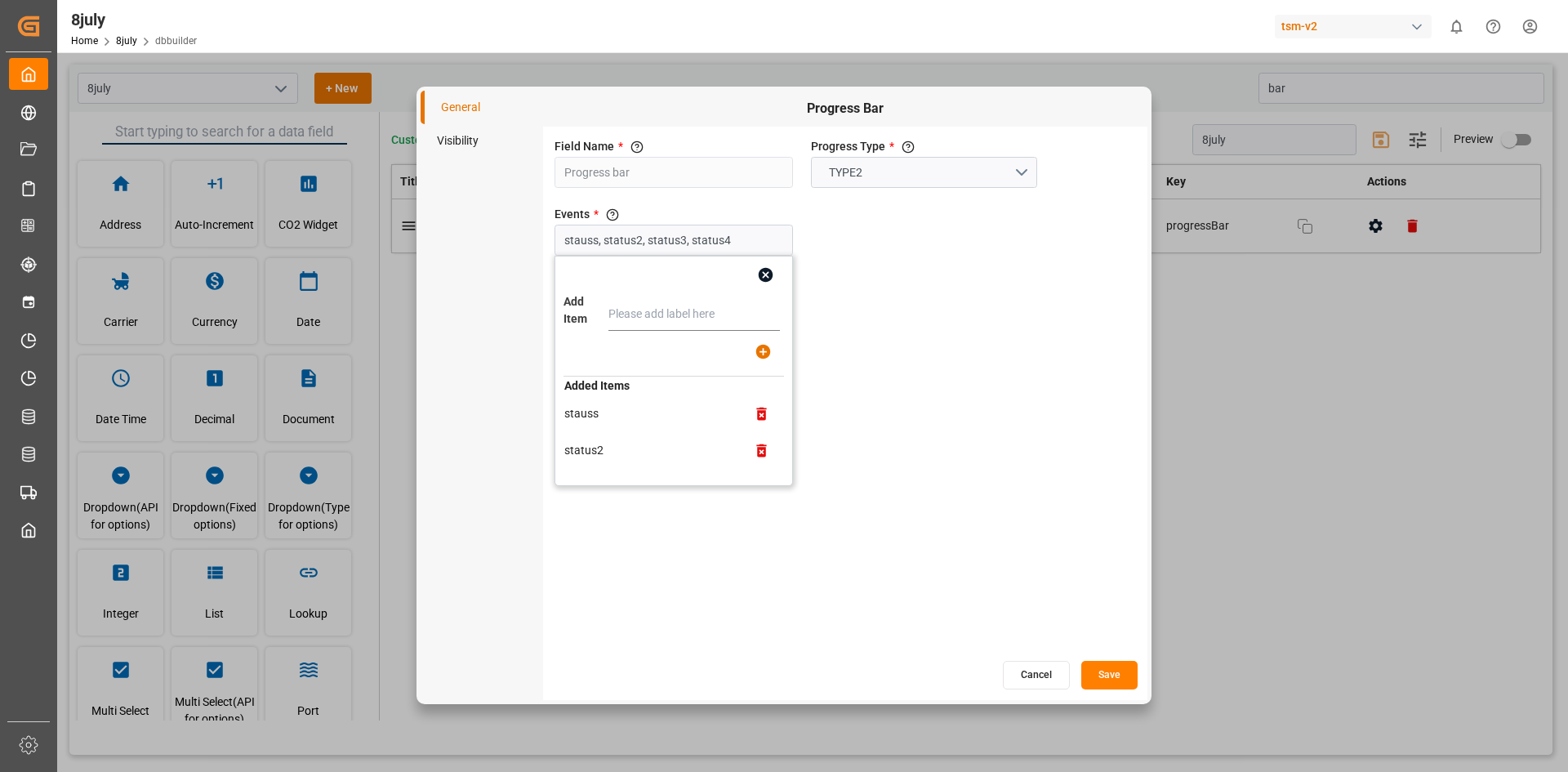 click on "stauss" at bounding box center (649, 413) 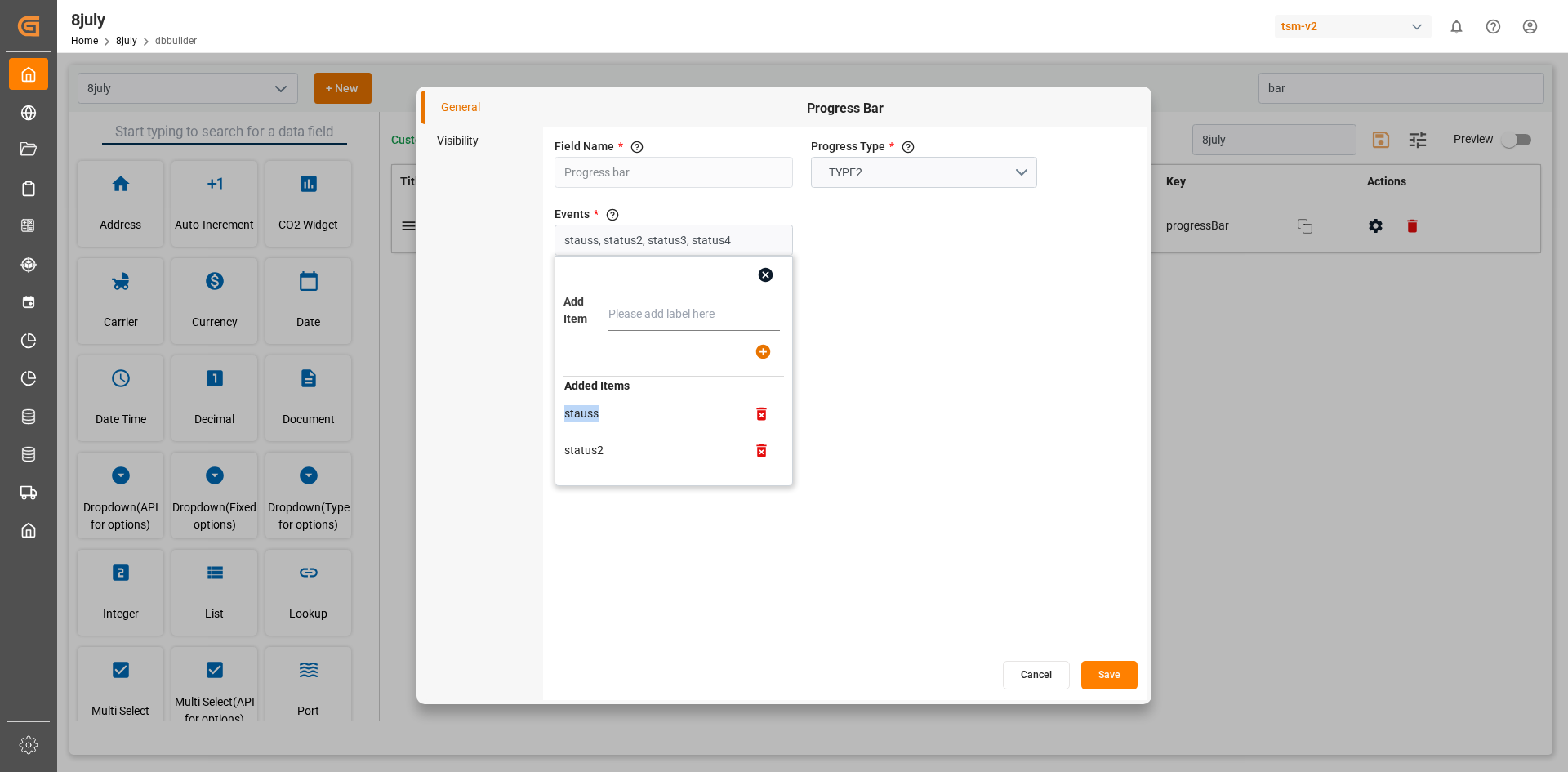 click on "stauss" at bounding box center (649, 413) 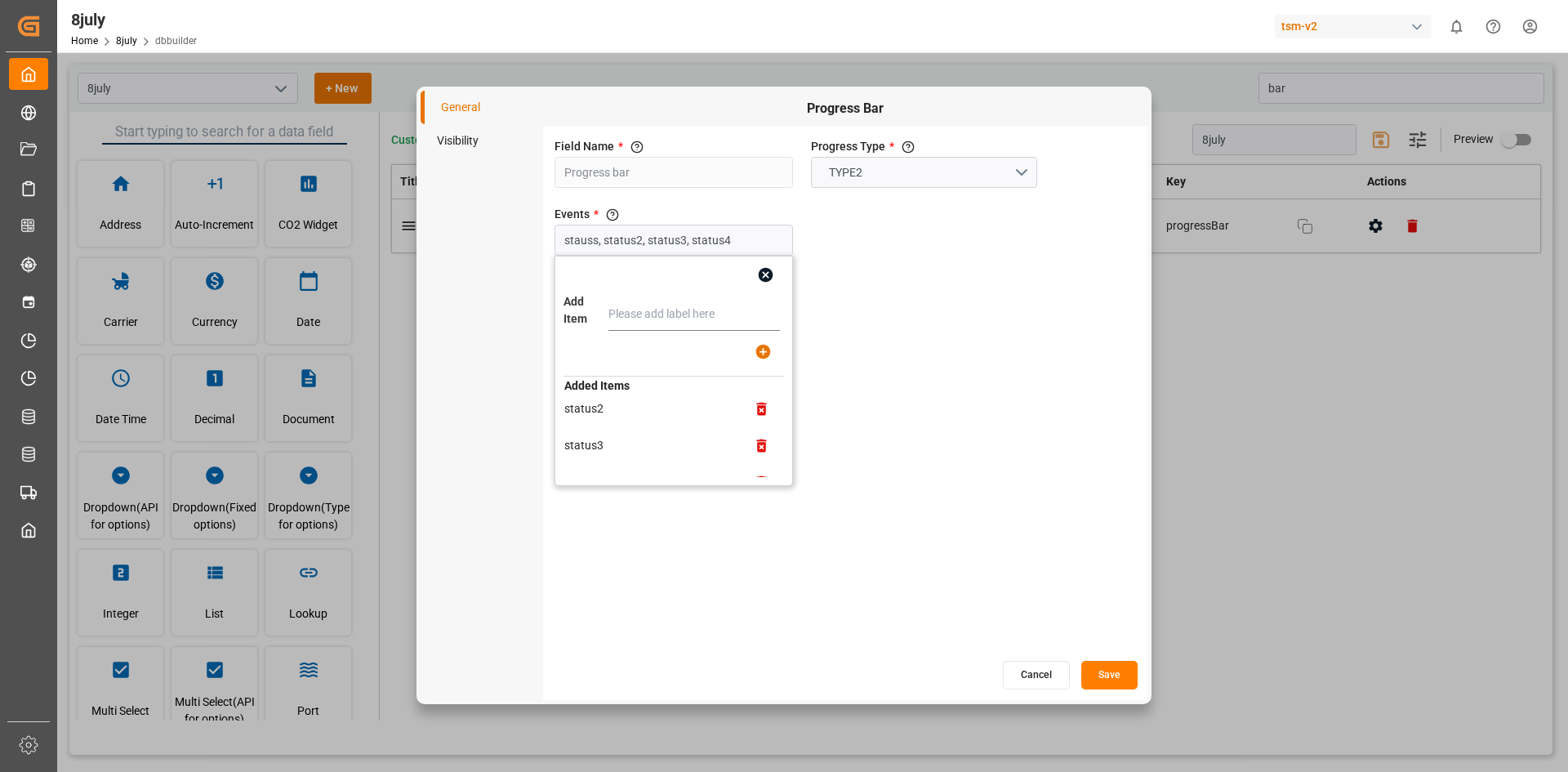 scroll, scrollTop: 65, scrollLeft: 0, axis: vertical 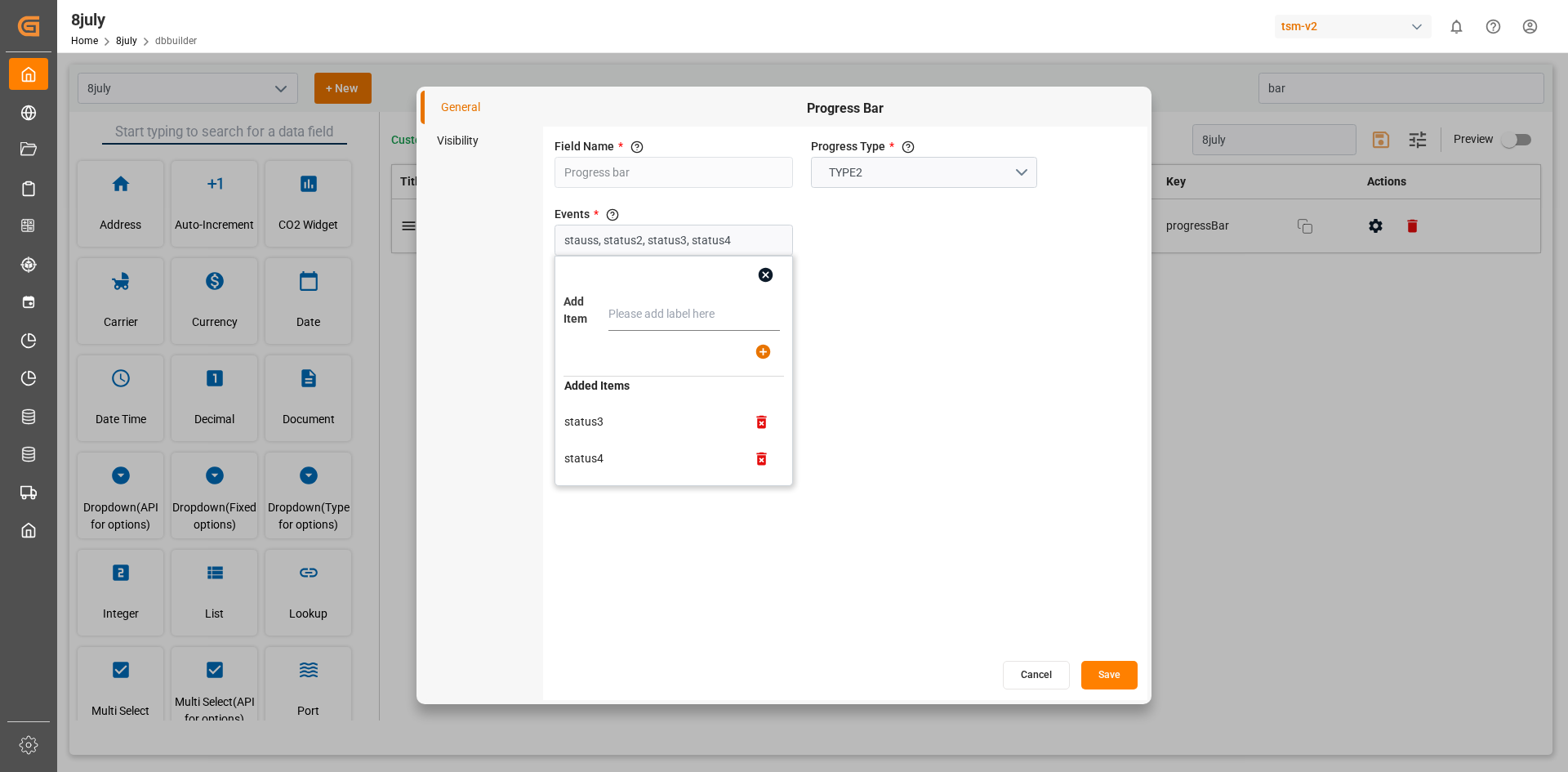 click on "Cancel" at bounding box center (1036, 675) 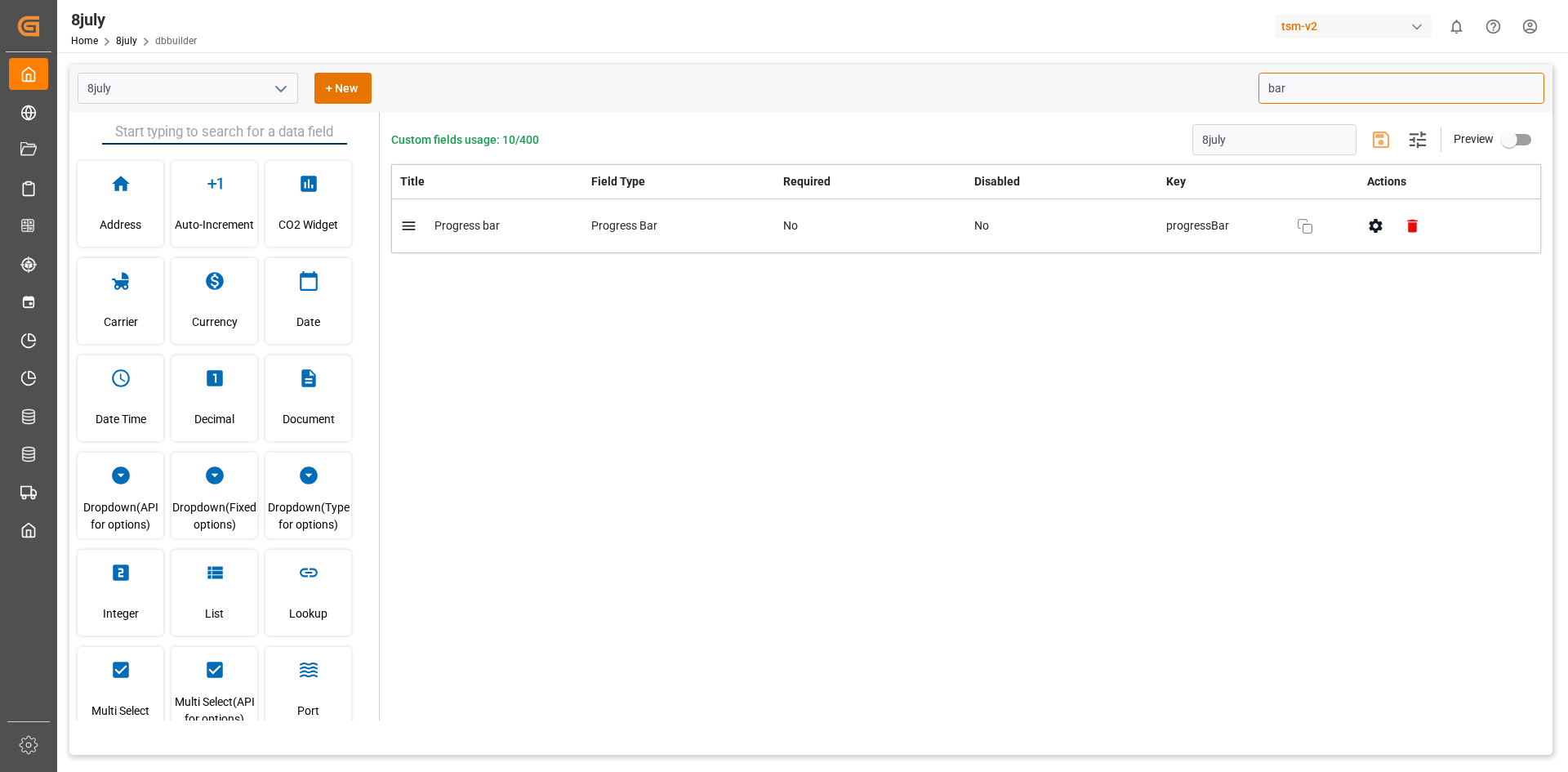 click on "tsm-v2" at bounding box center [1353, 26] 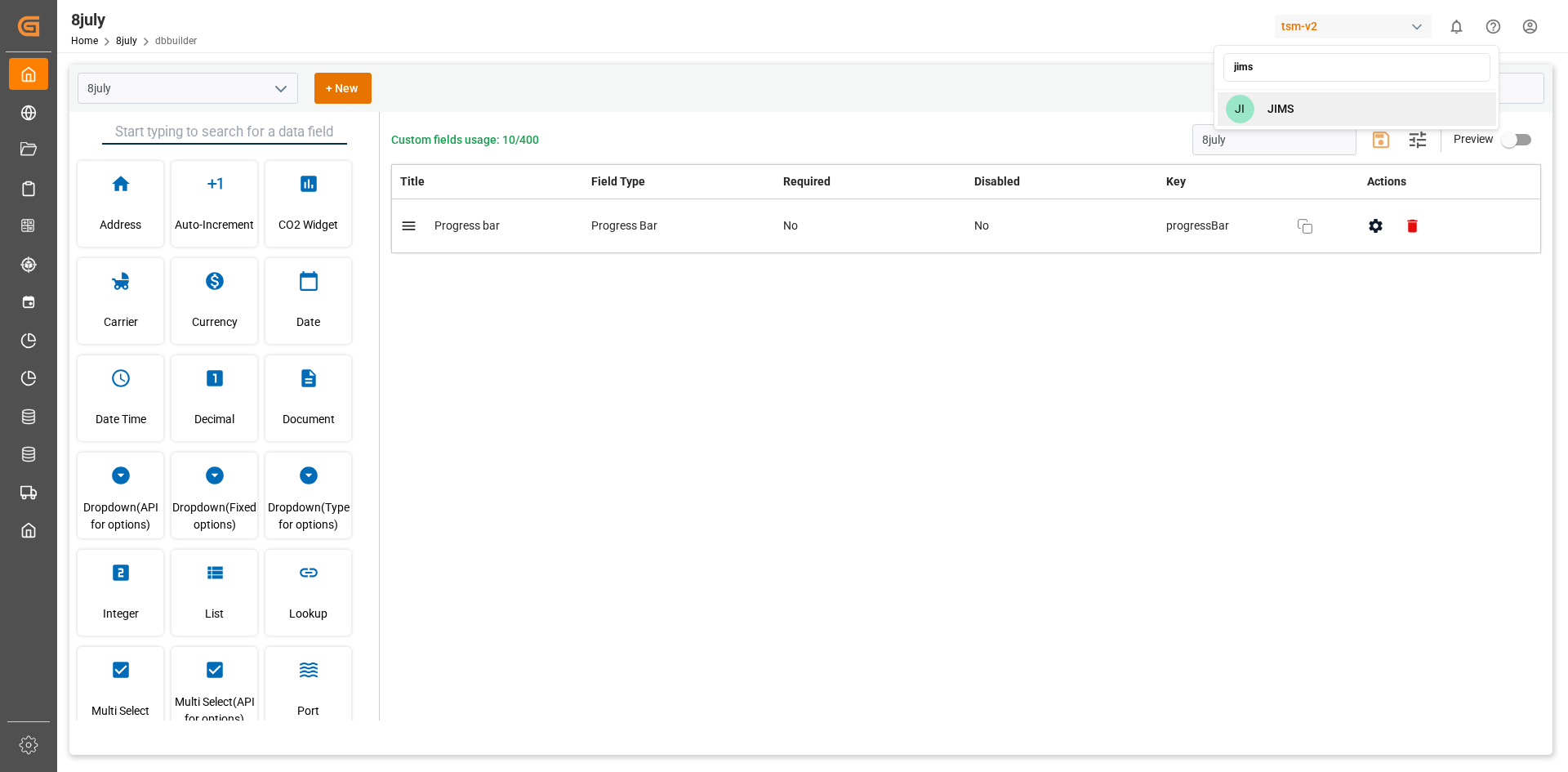 type on "jims" 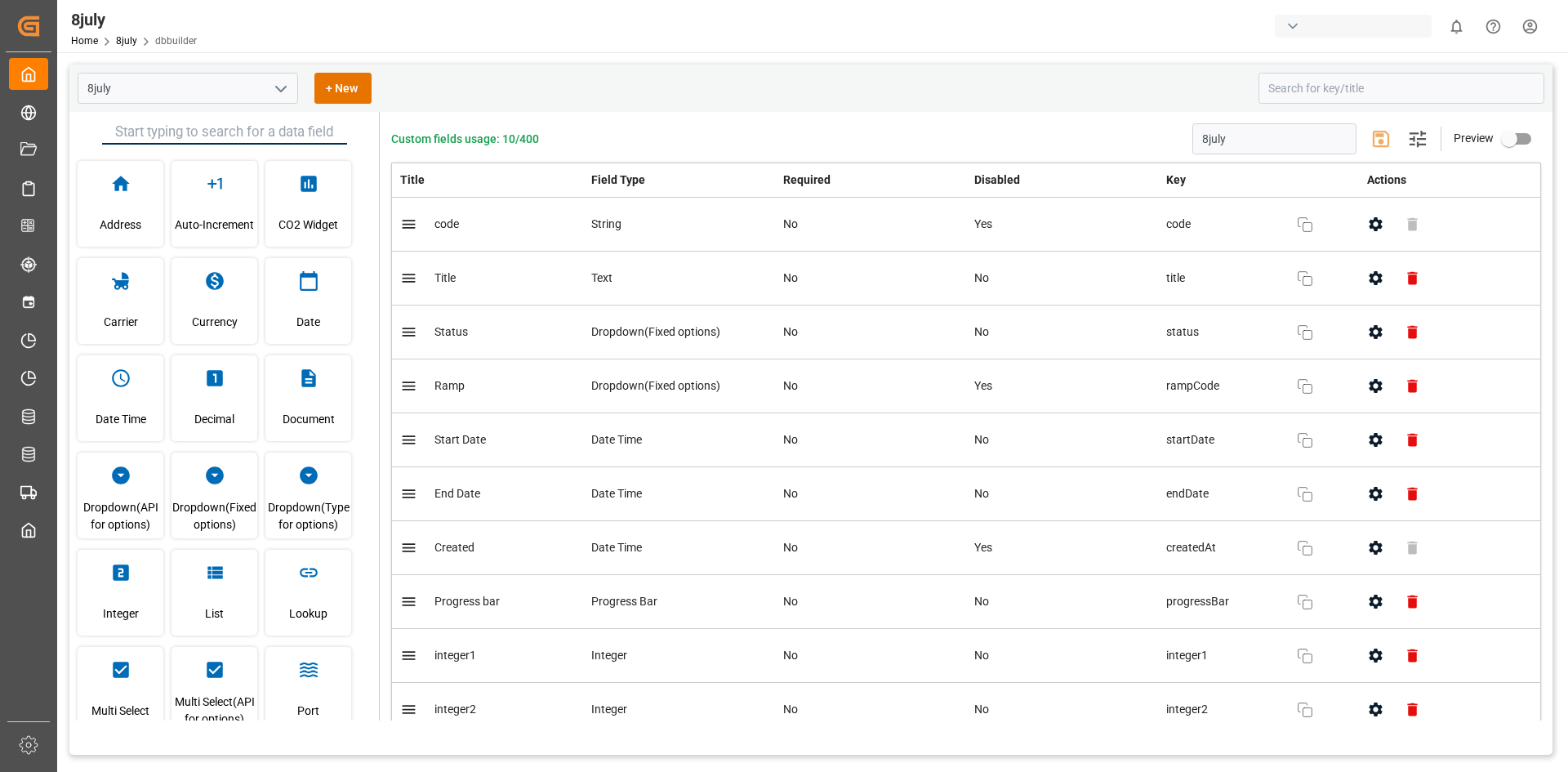 scroll, scrollTop: 0, scrollLeft: 0, axis: both 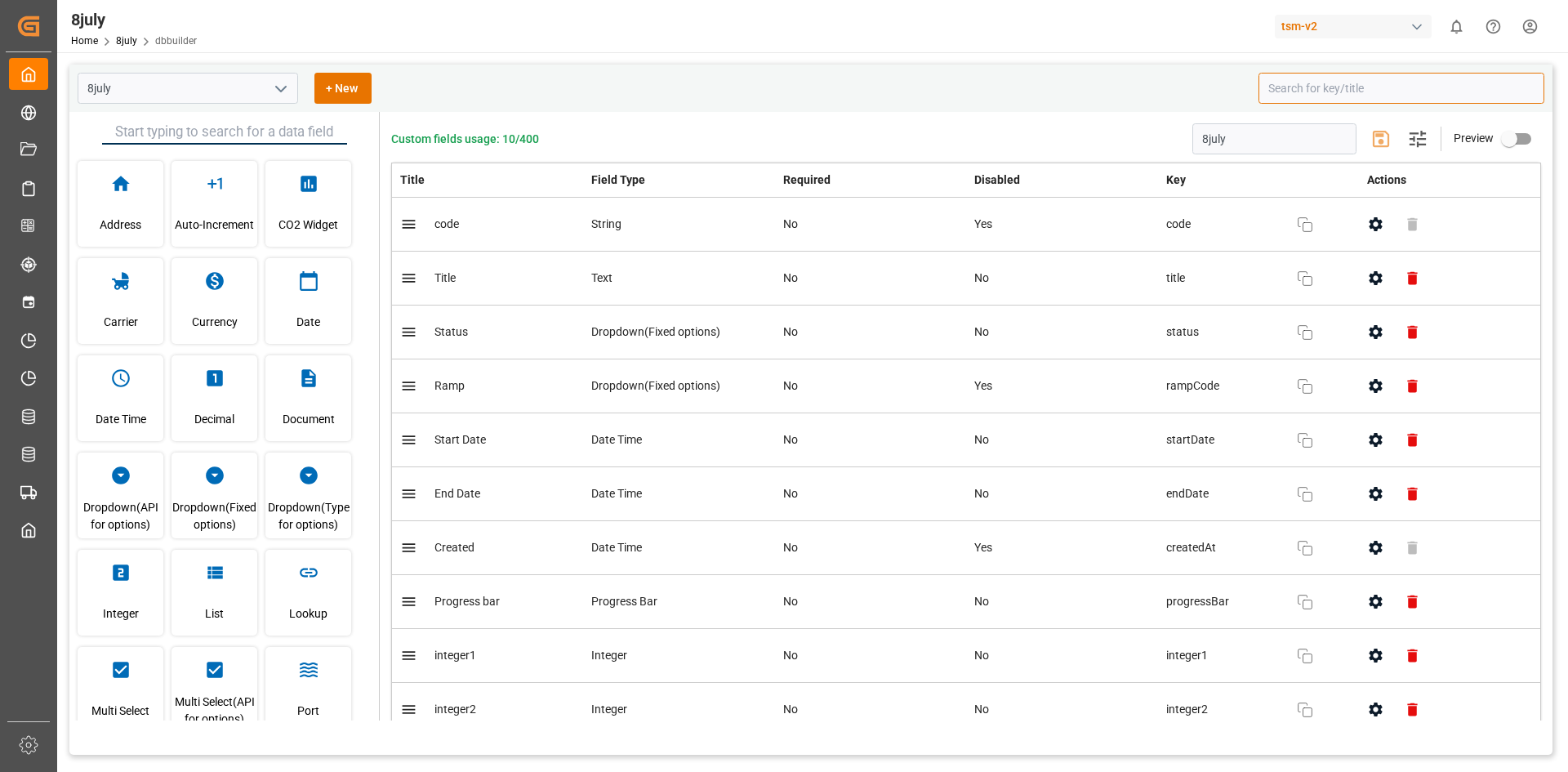 click at bounding box center [1401, 88] 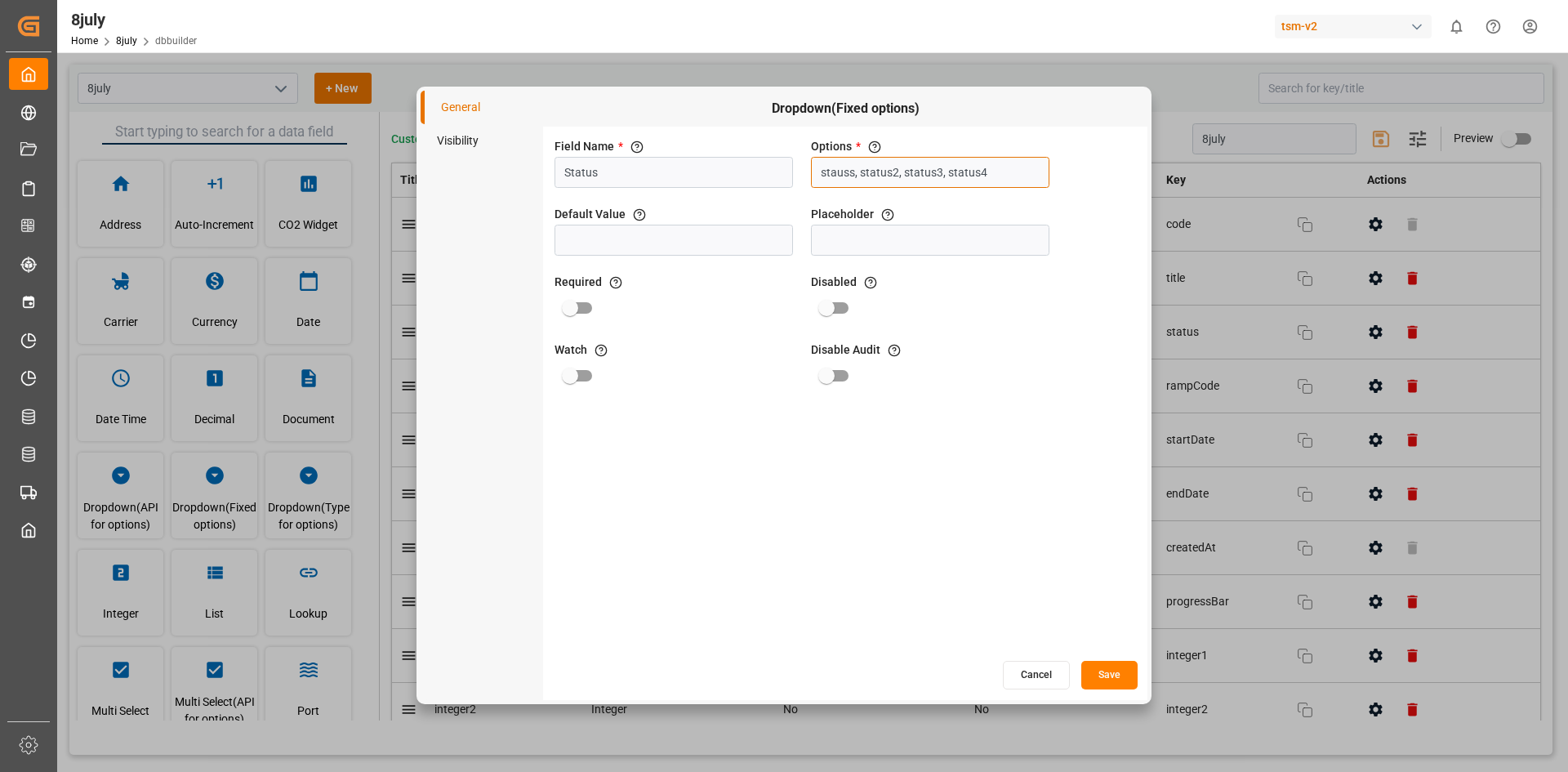 click on "stauss, status2, status3, status4" at bounding box center [930, 172] 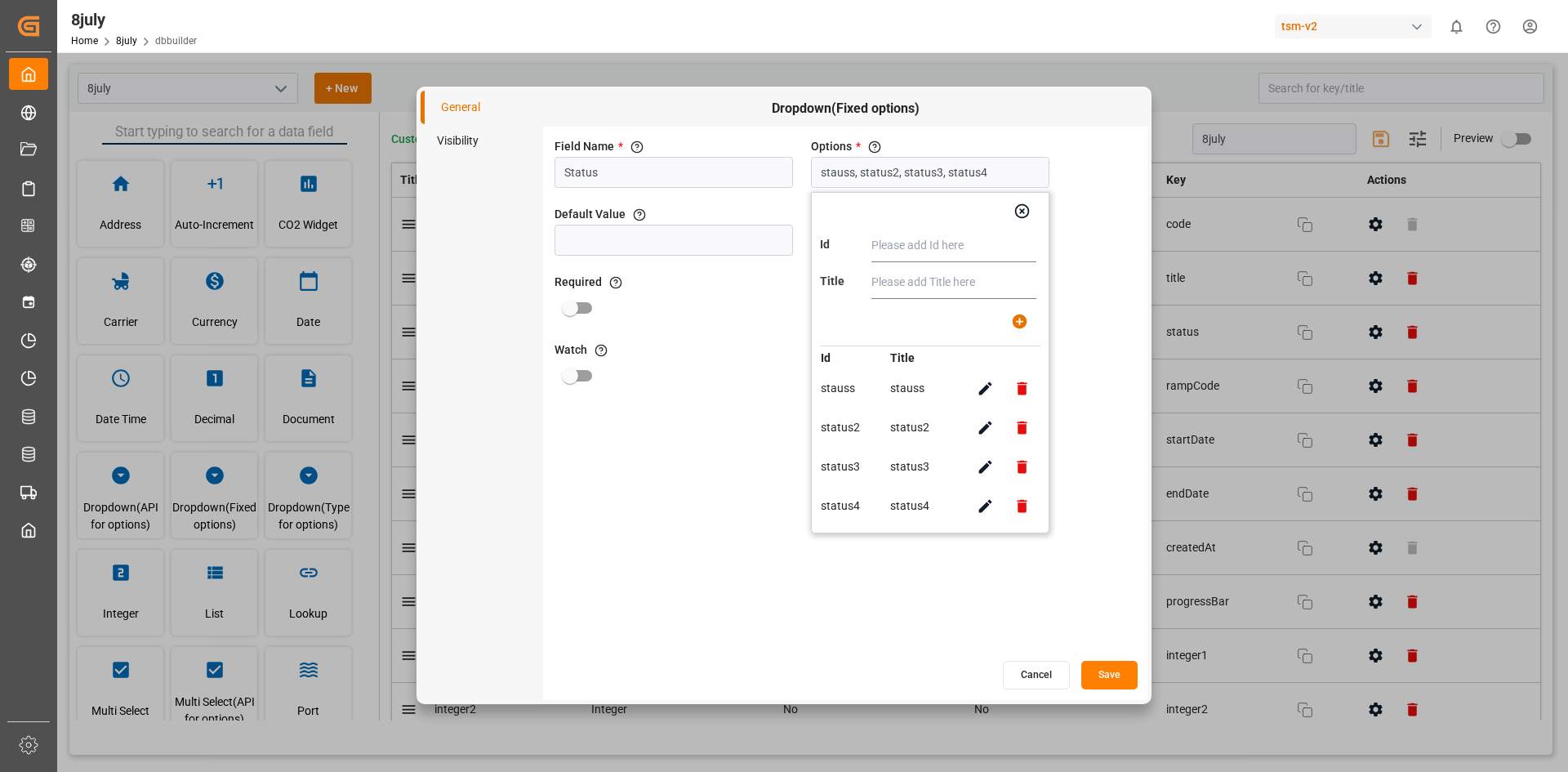 click on "Cancel" at bounding box center (1036, 675) 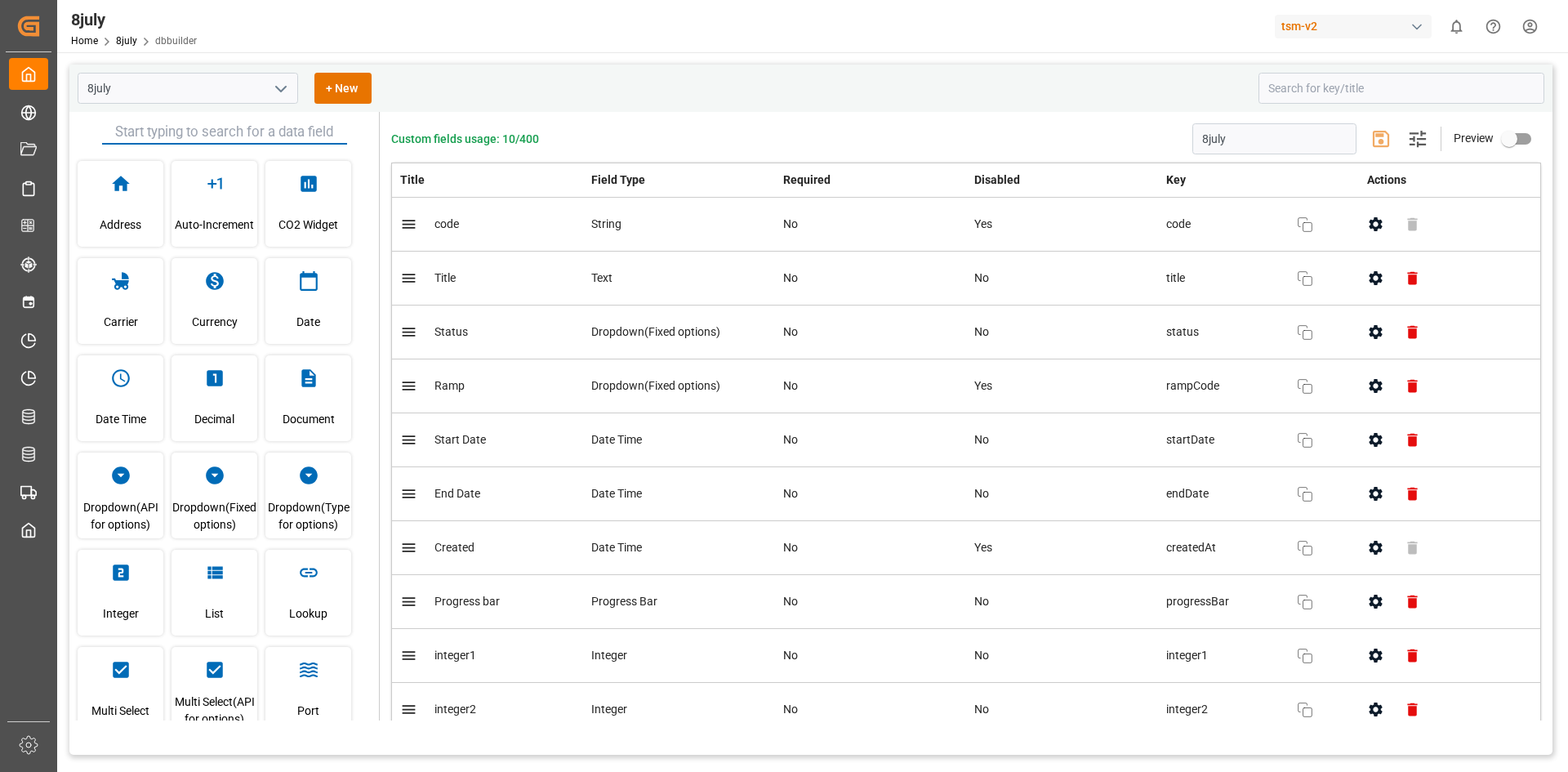 click at bounding box center (225, 132) 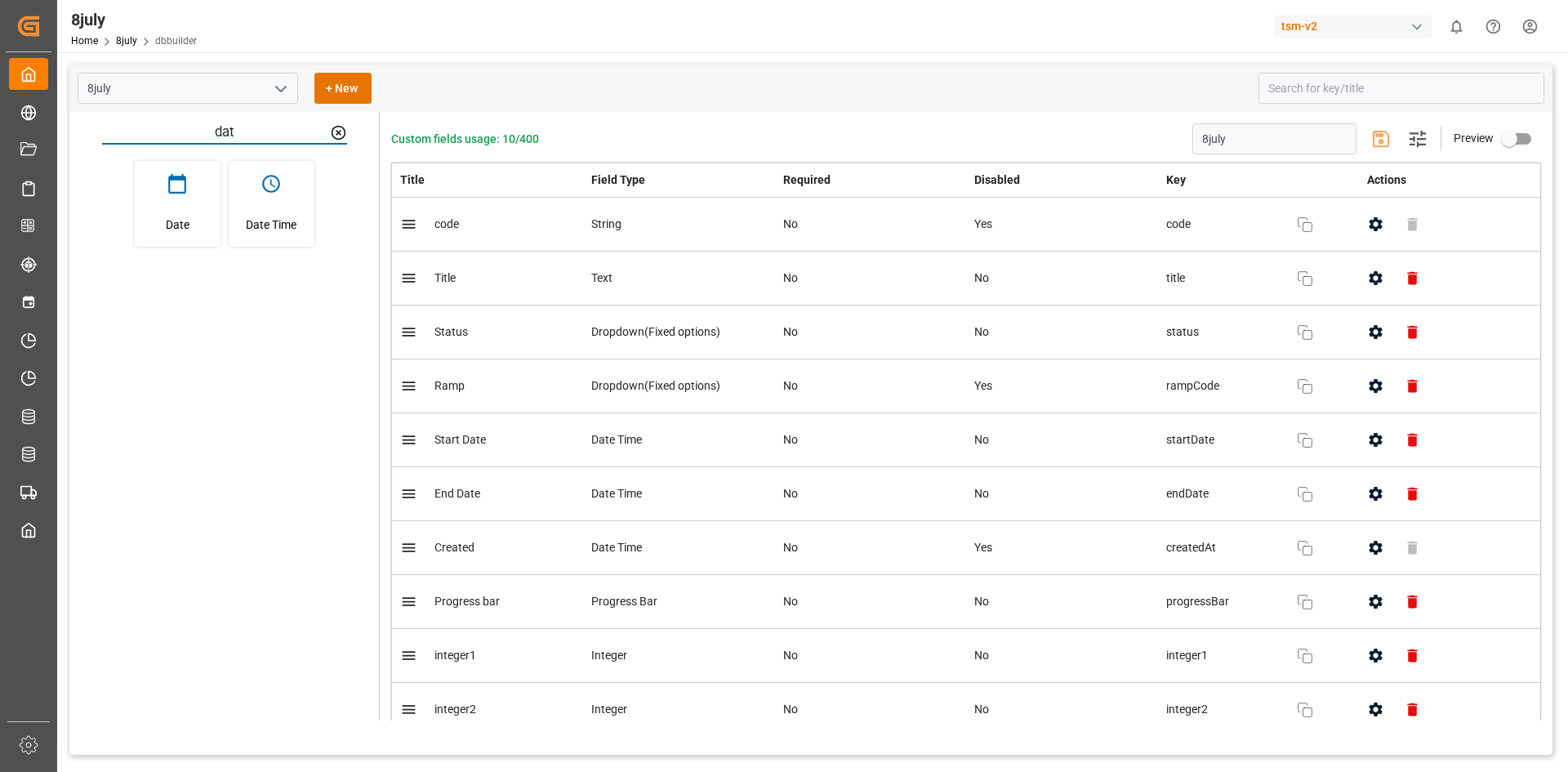 type on "dat" 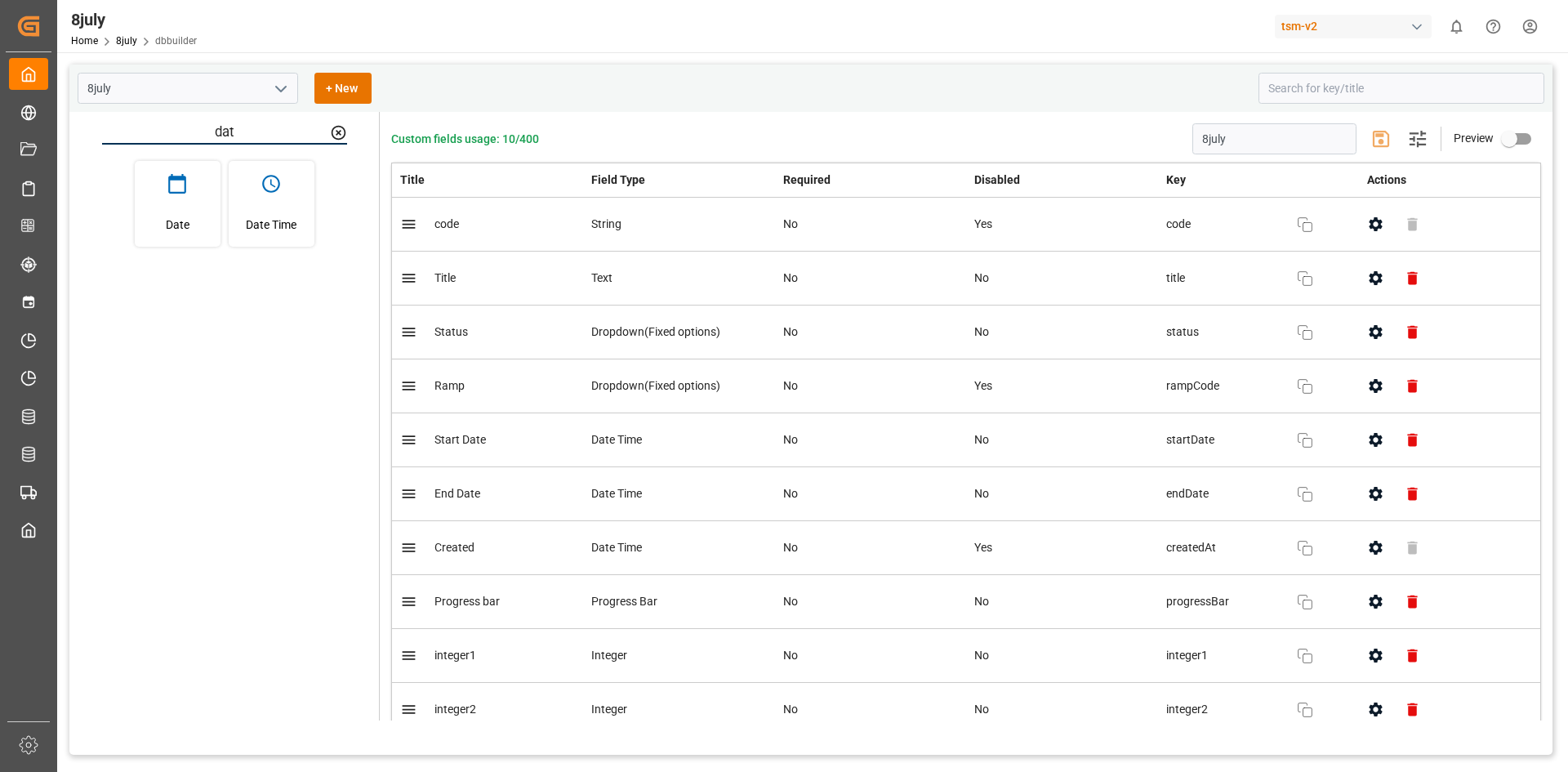 click on "Date Date Time" at bounding box center [225, 203] 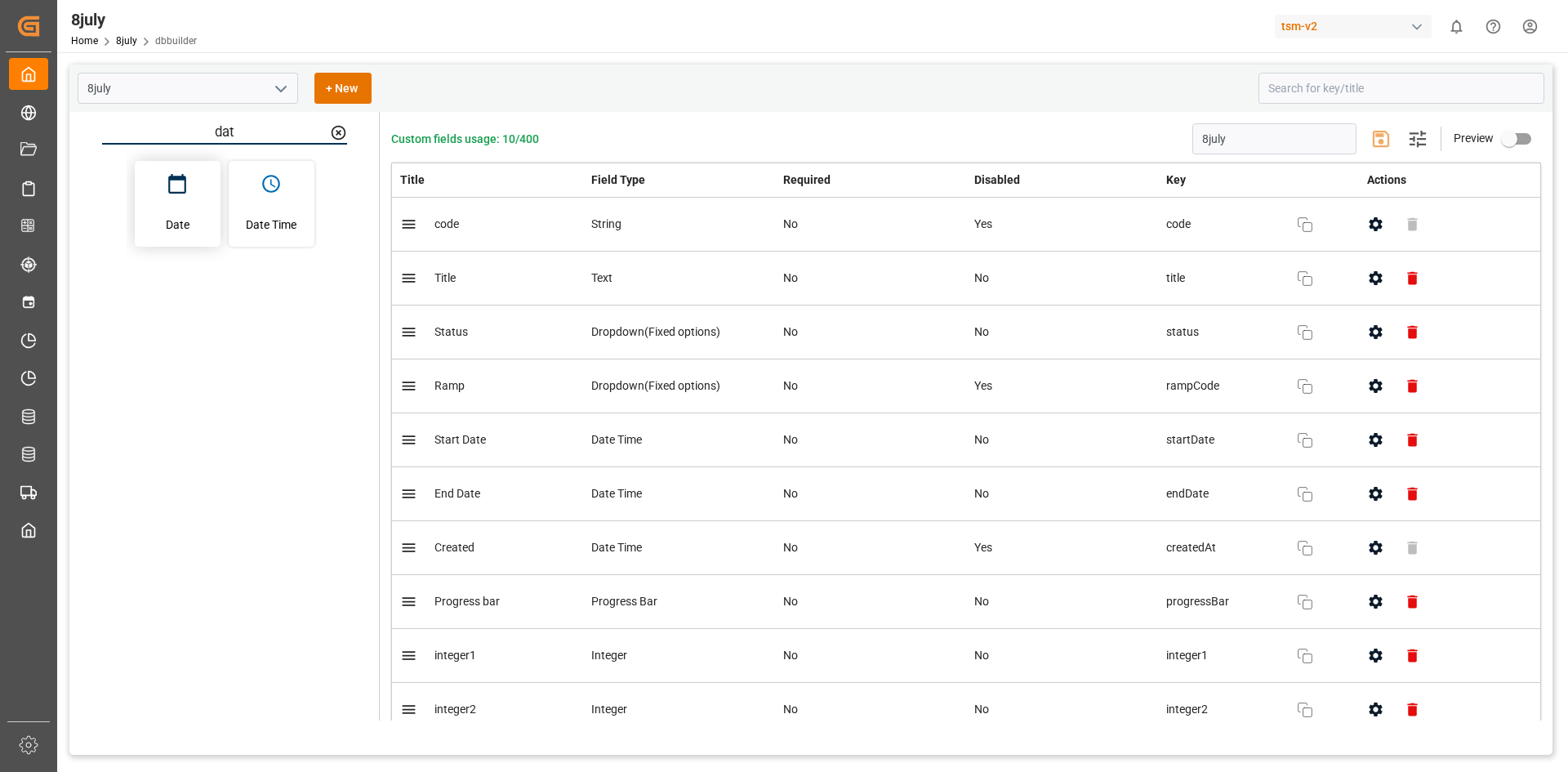 click on "Date" at bounding box center [177, 203] 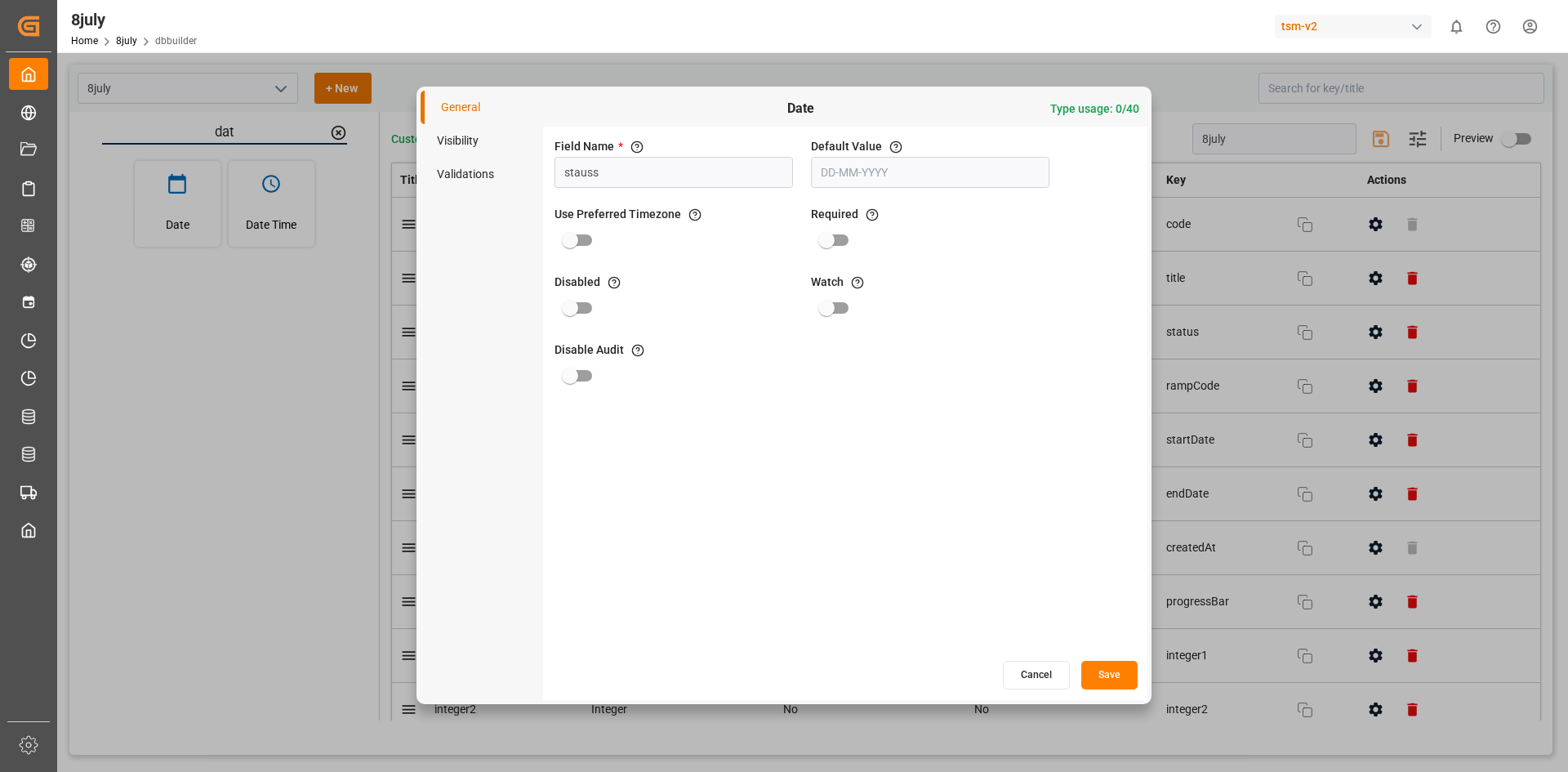 type on "stauss" 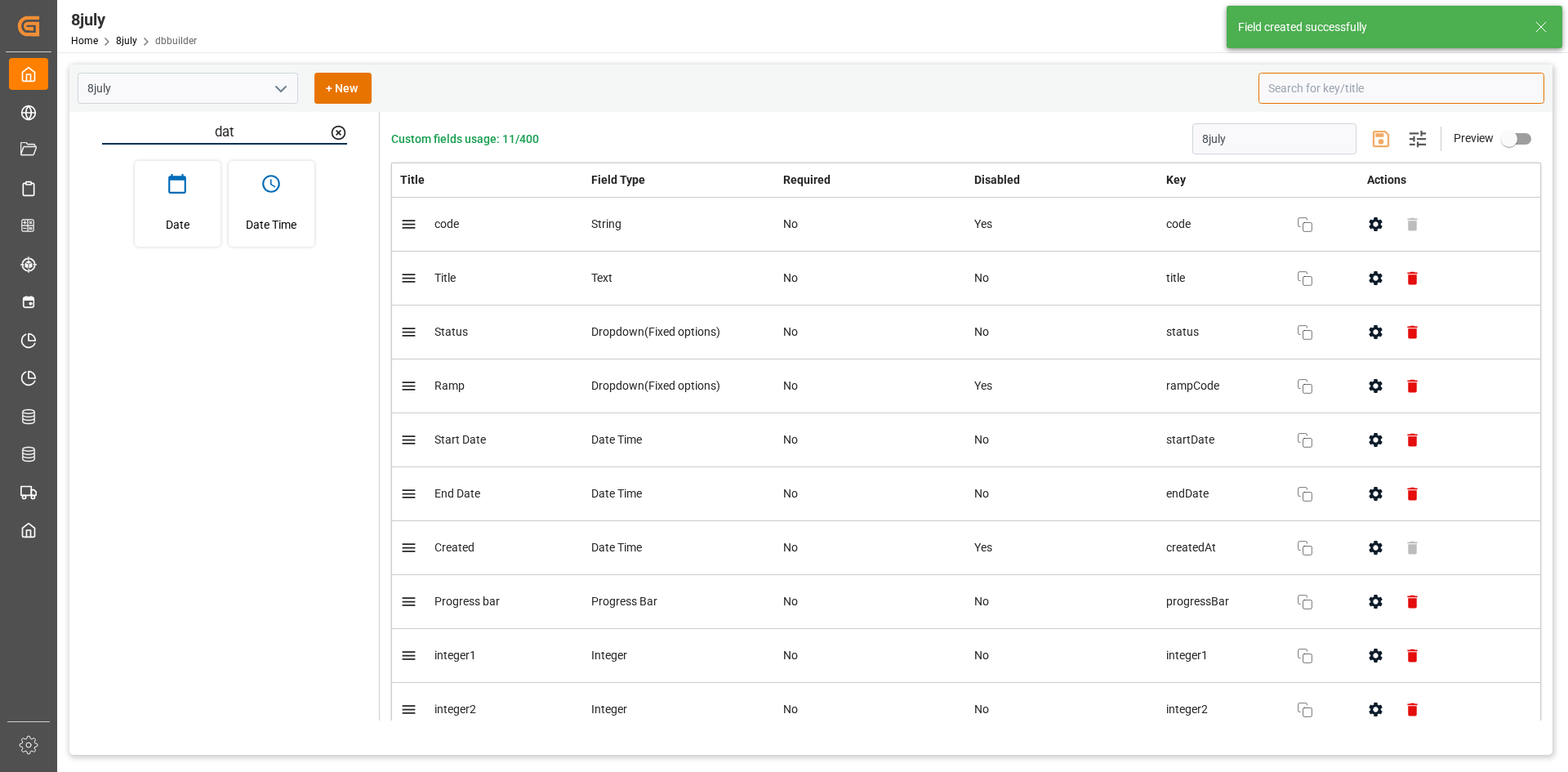 click at bounding box center [1401, 88] 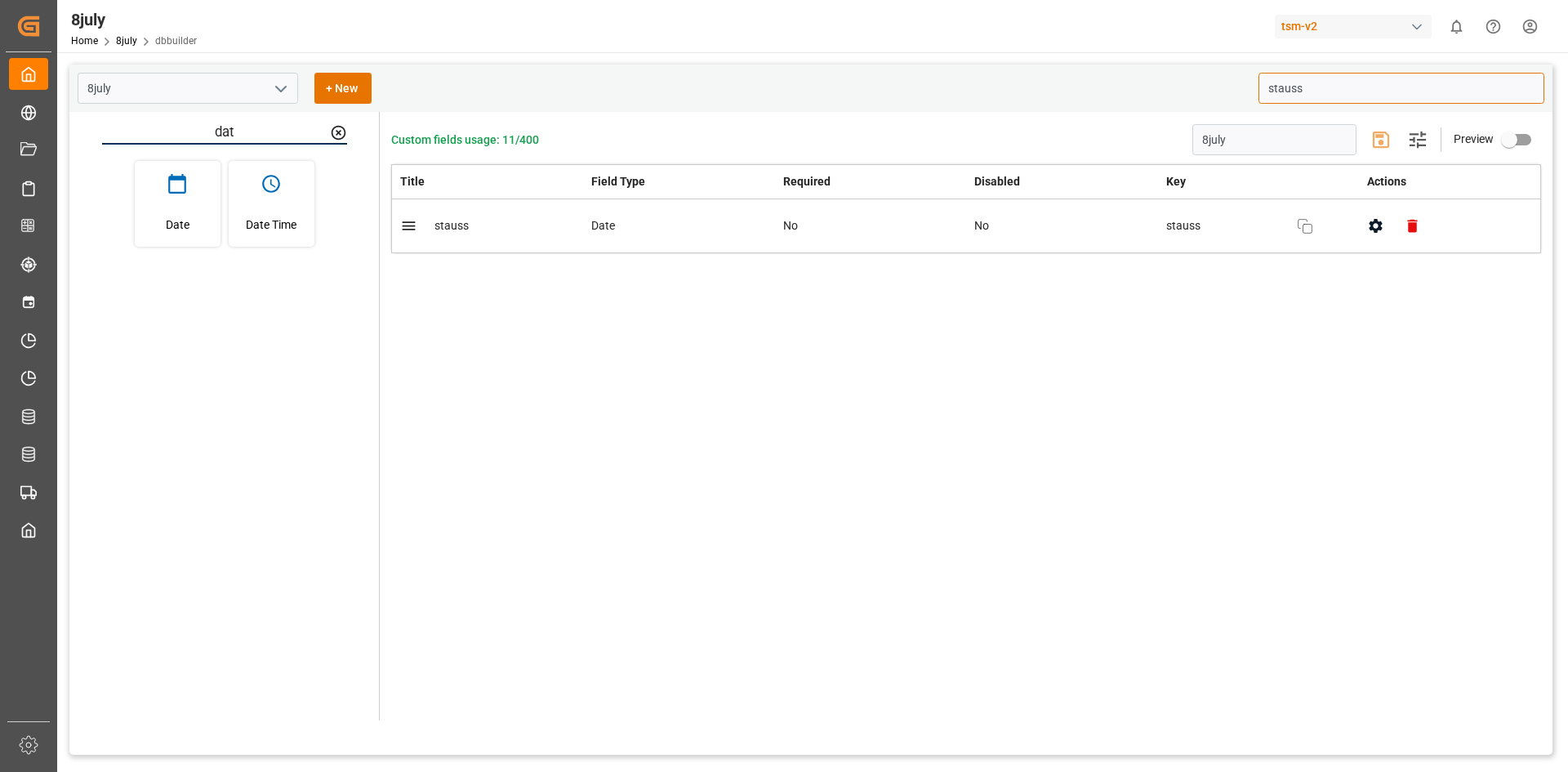 type on "stauss" 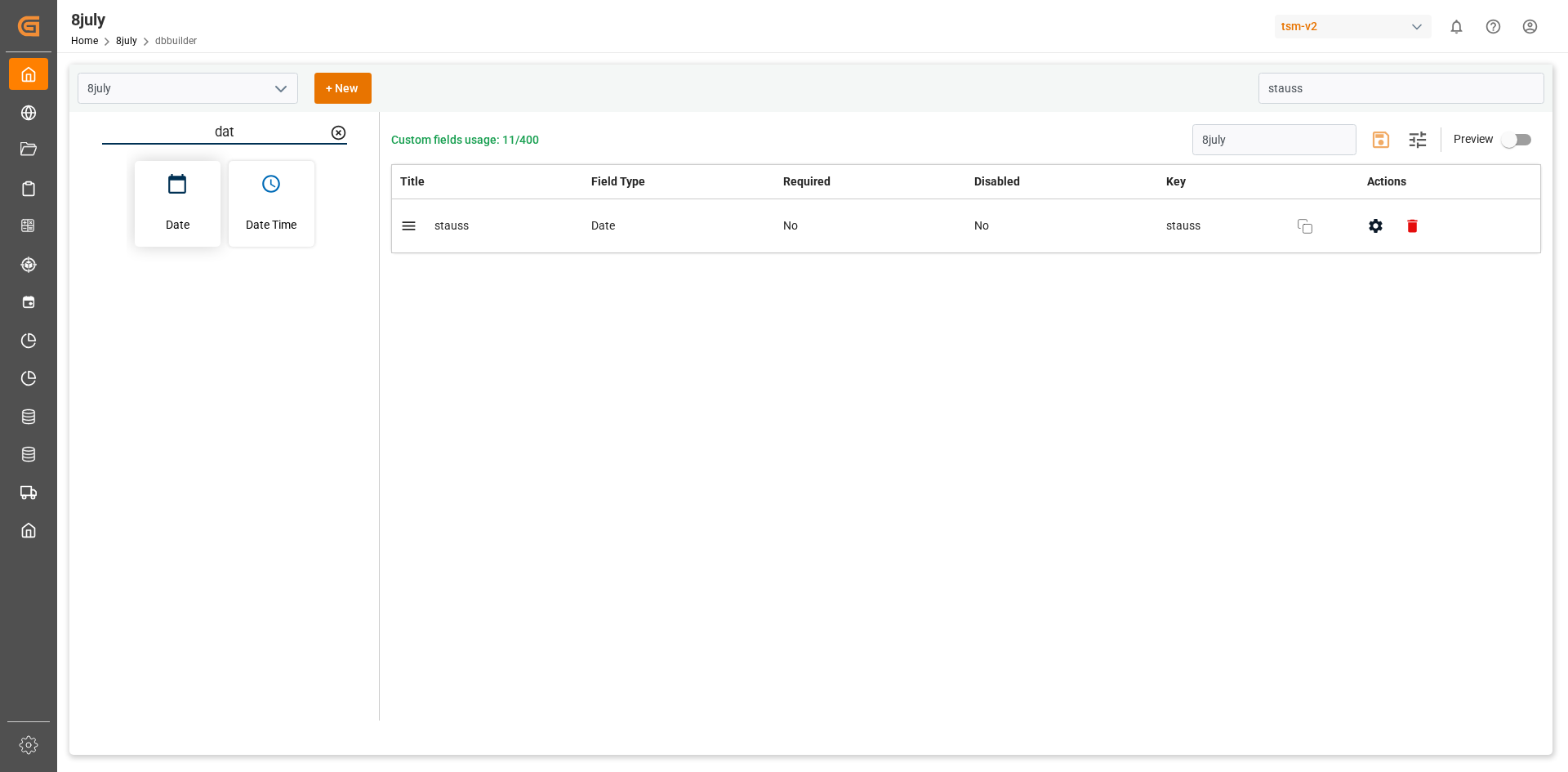 click on "Date" at bounding box center [177, 203] 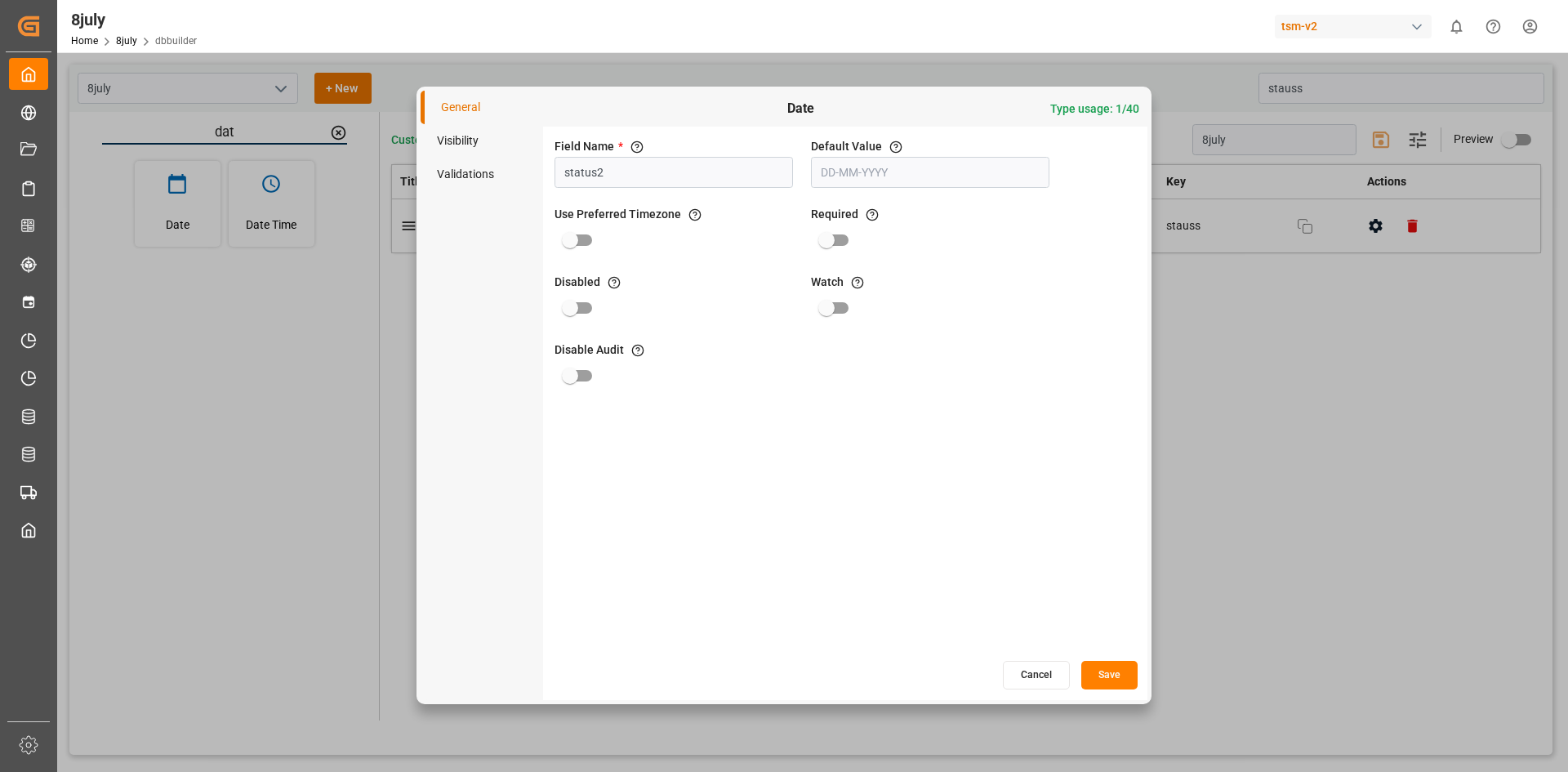 type on "status2" 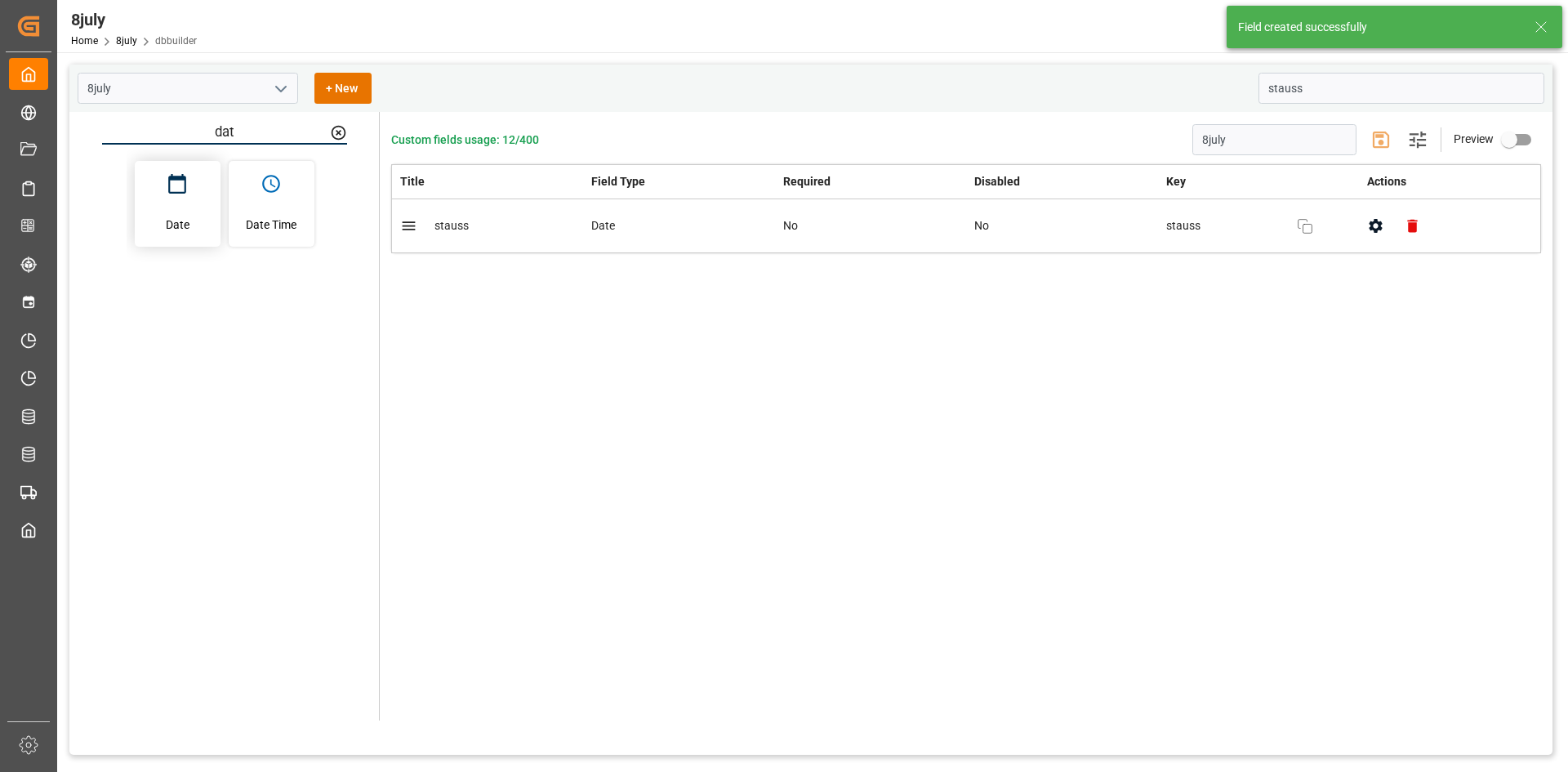 click on "Date" at bounding box center (177, 203) 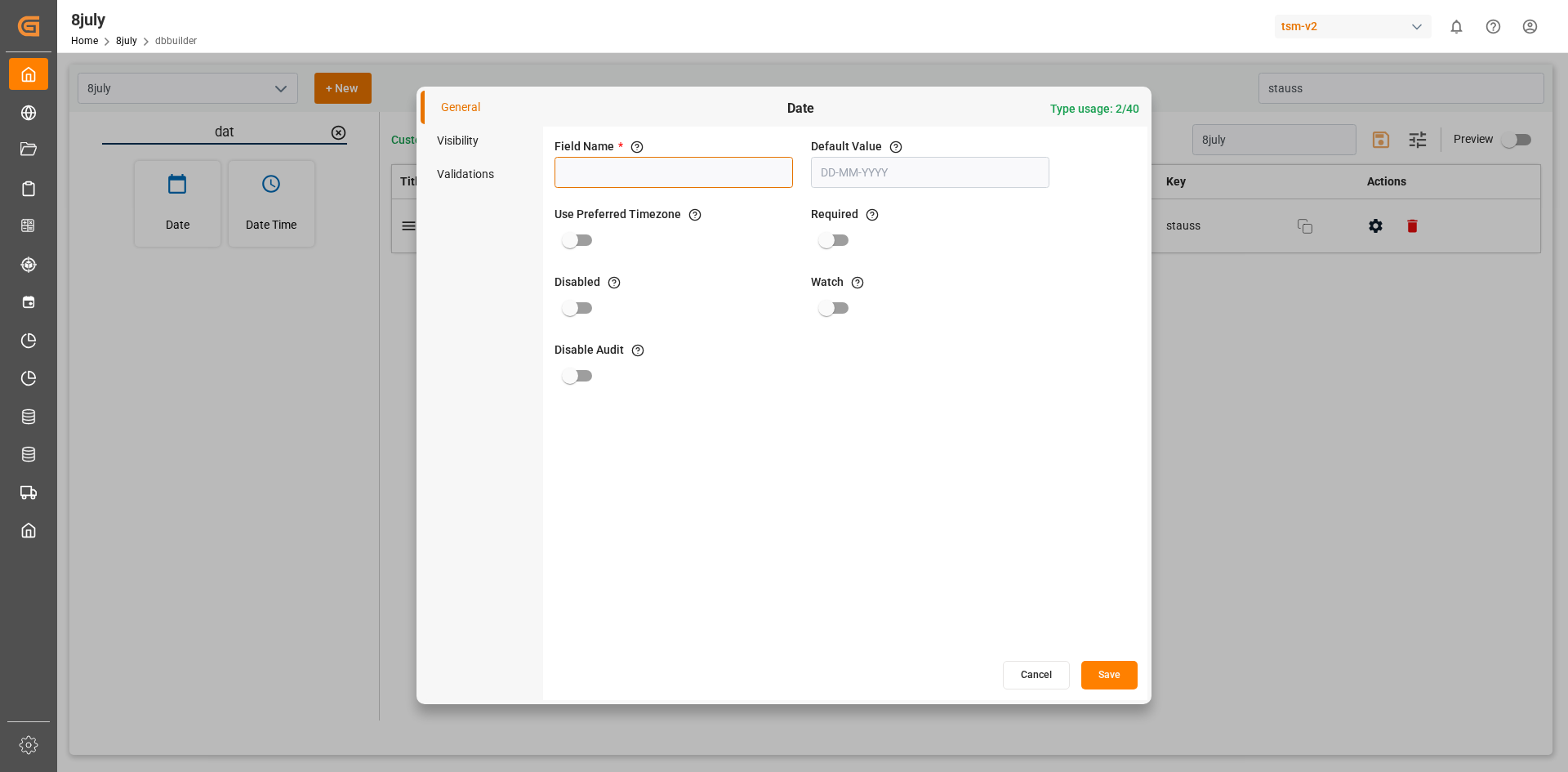 paste on "status2" 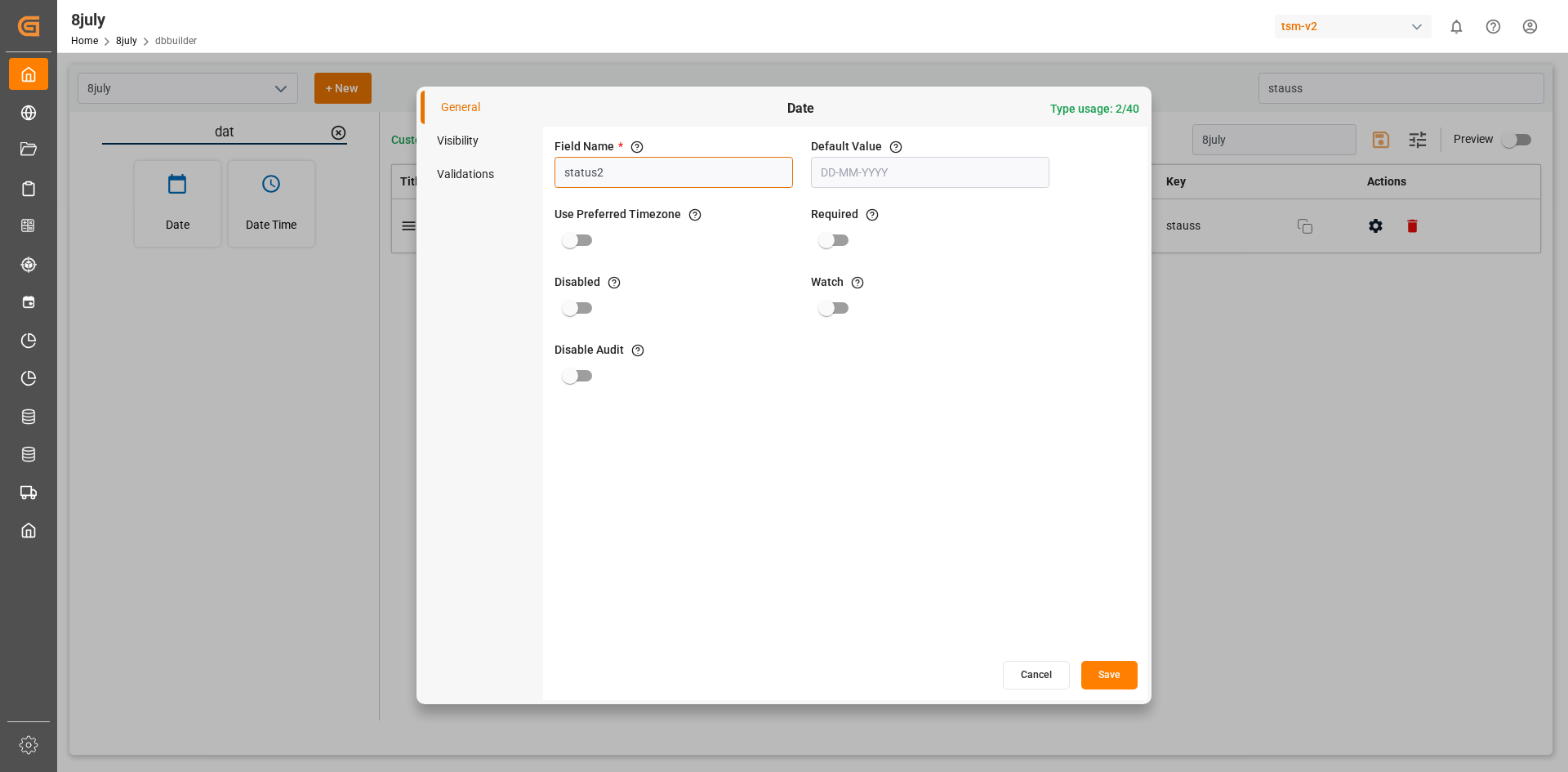 type on "status2" 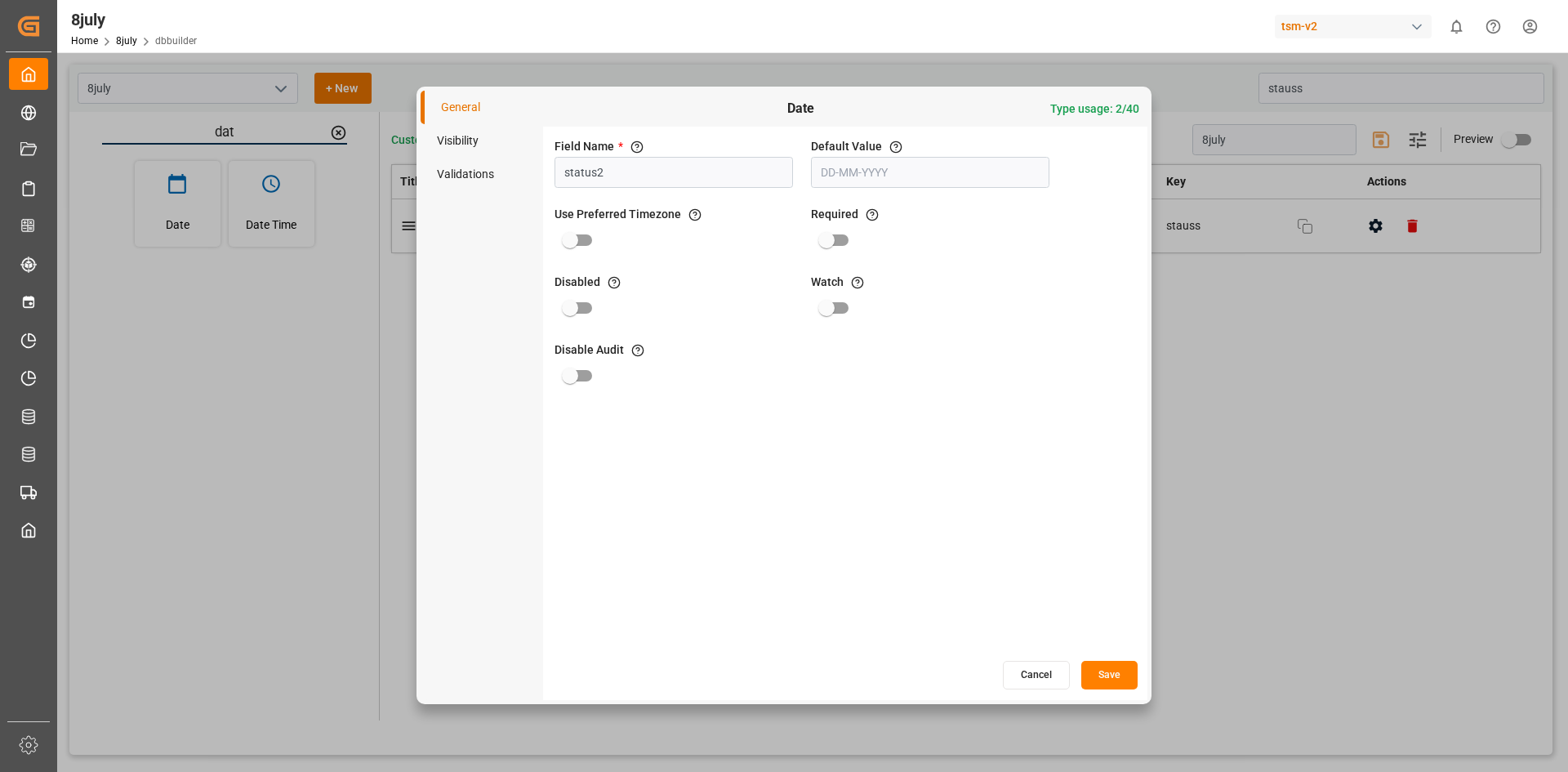 click on "Save" at bounding box center (1109, 675) 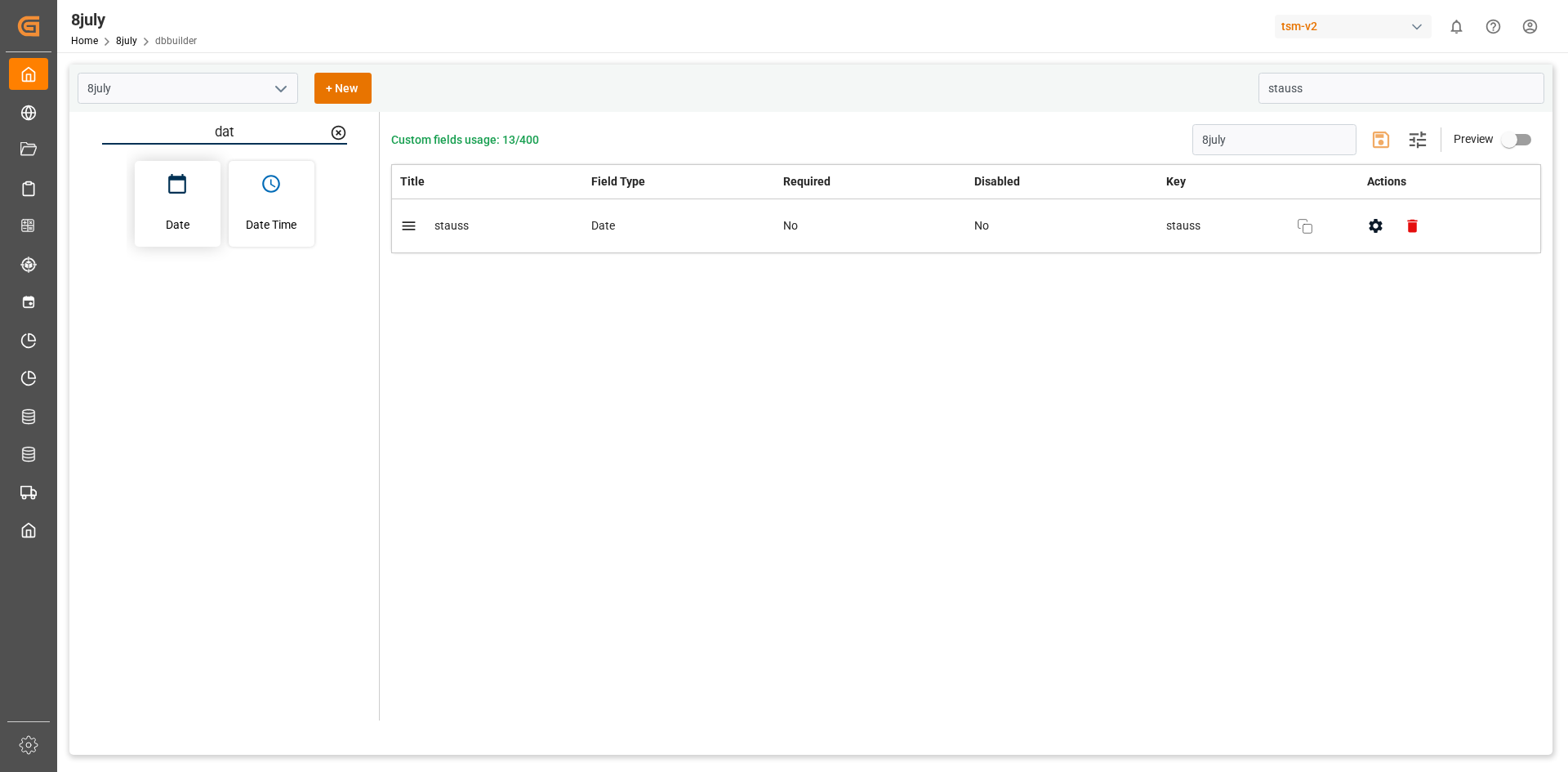 click on "Date" at bounding box center [177, 225] 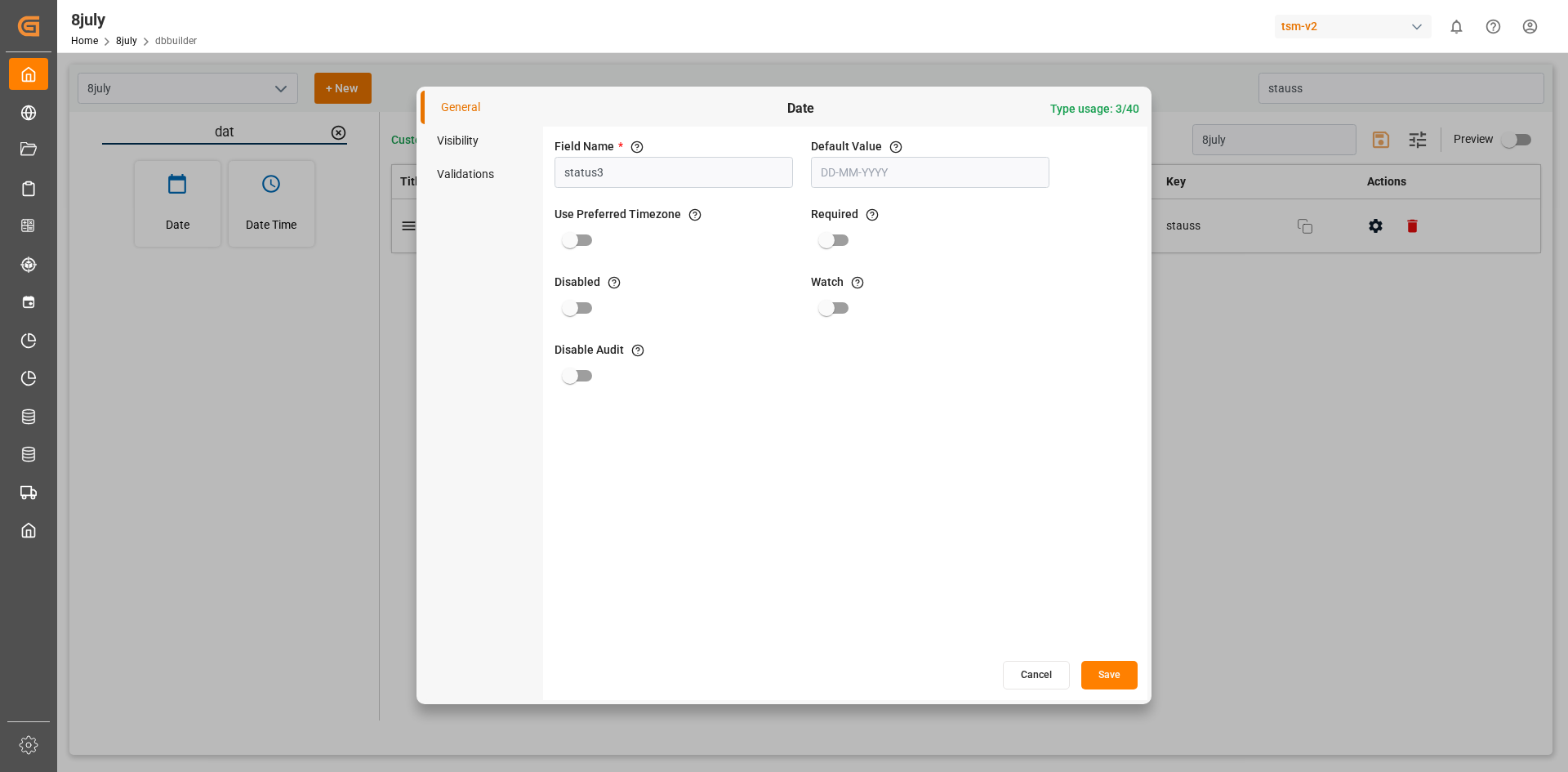type on "status3" 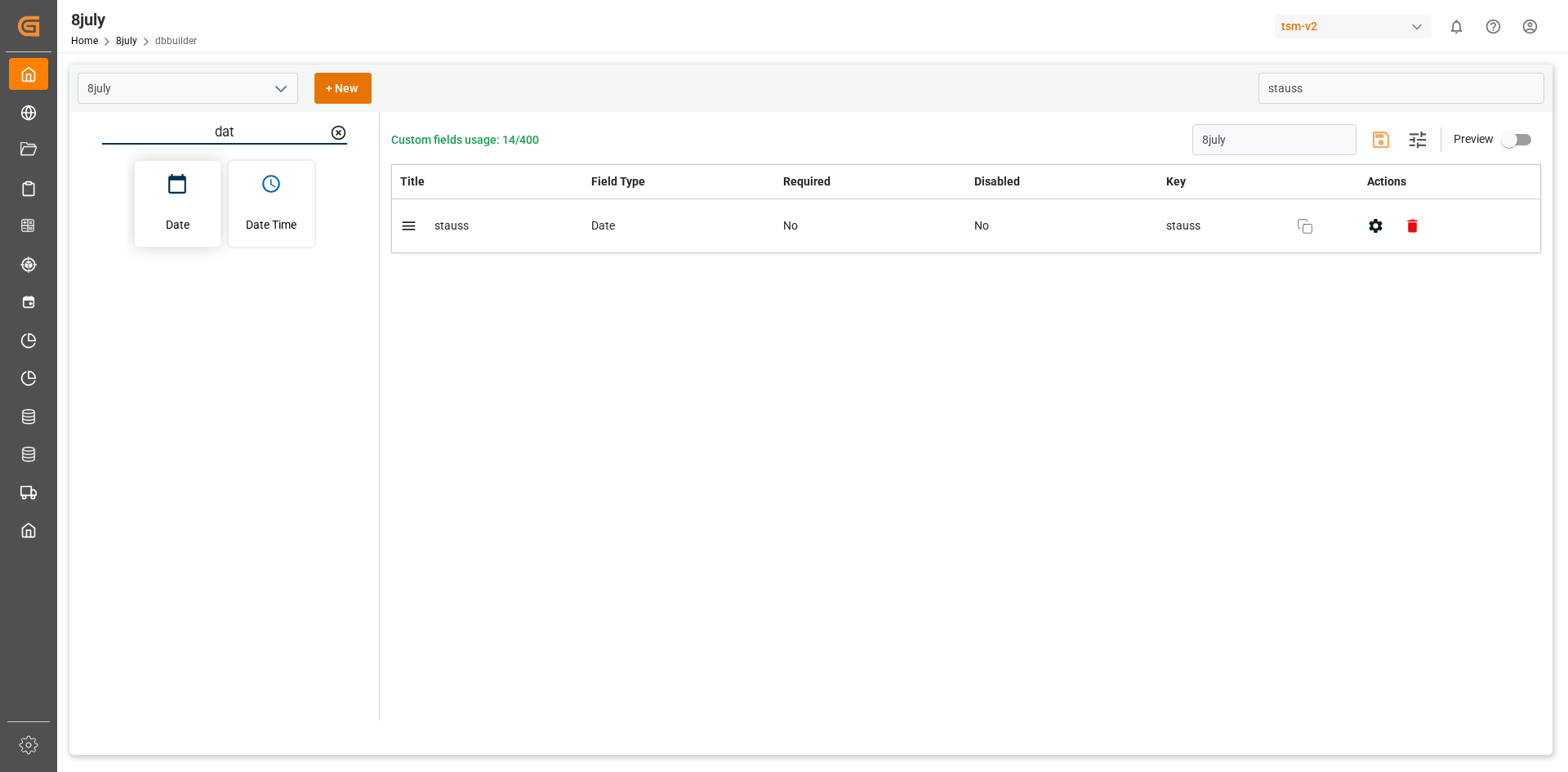 click on "Date" at bounding box center (177, 225) 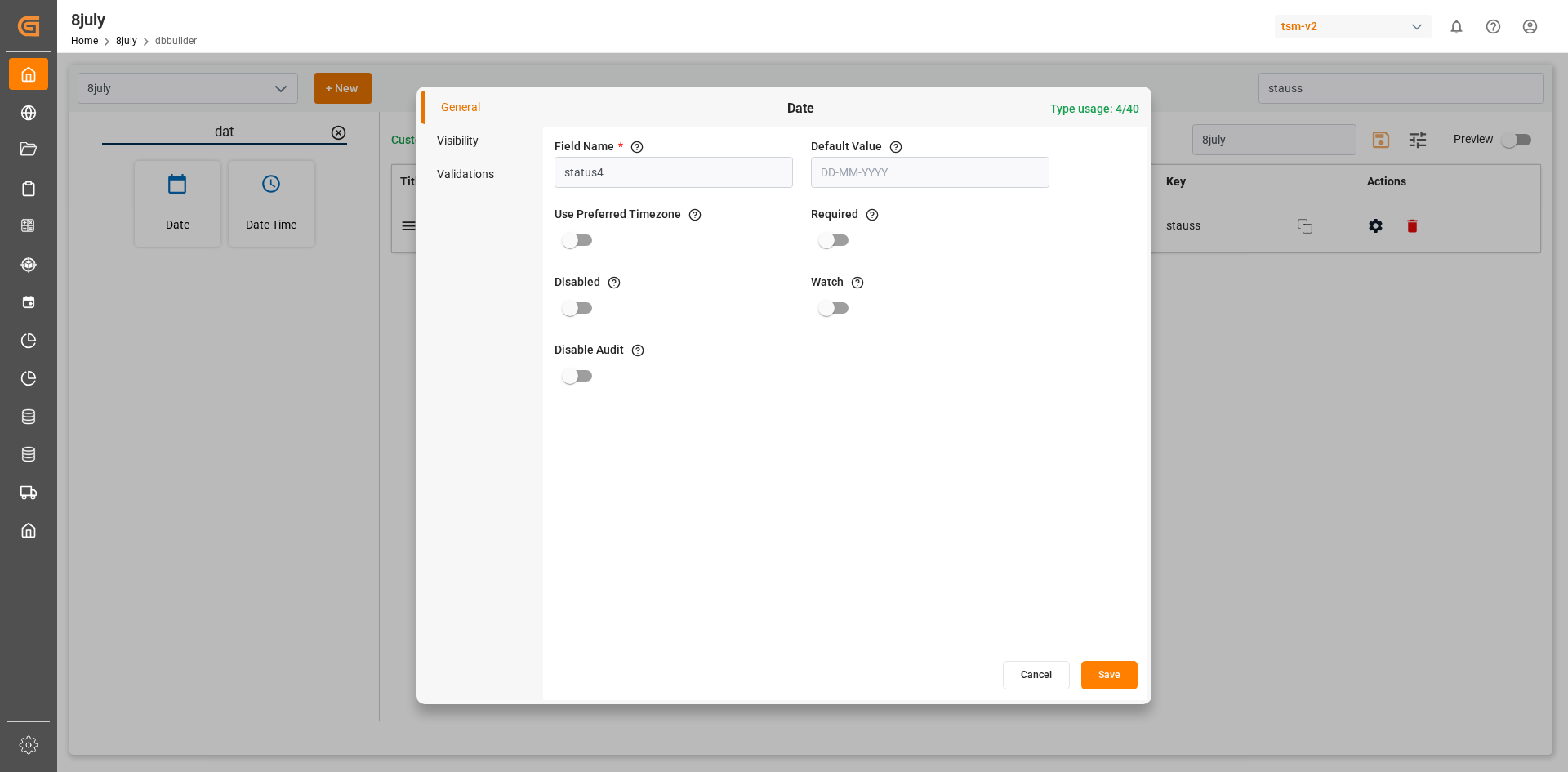 type on "status4" 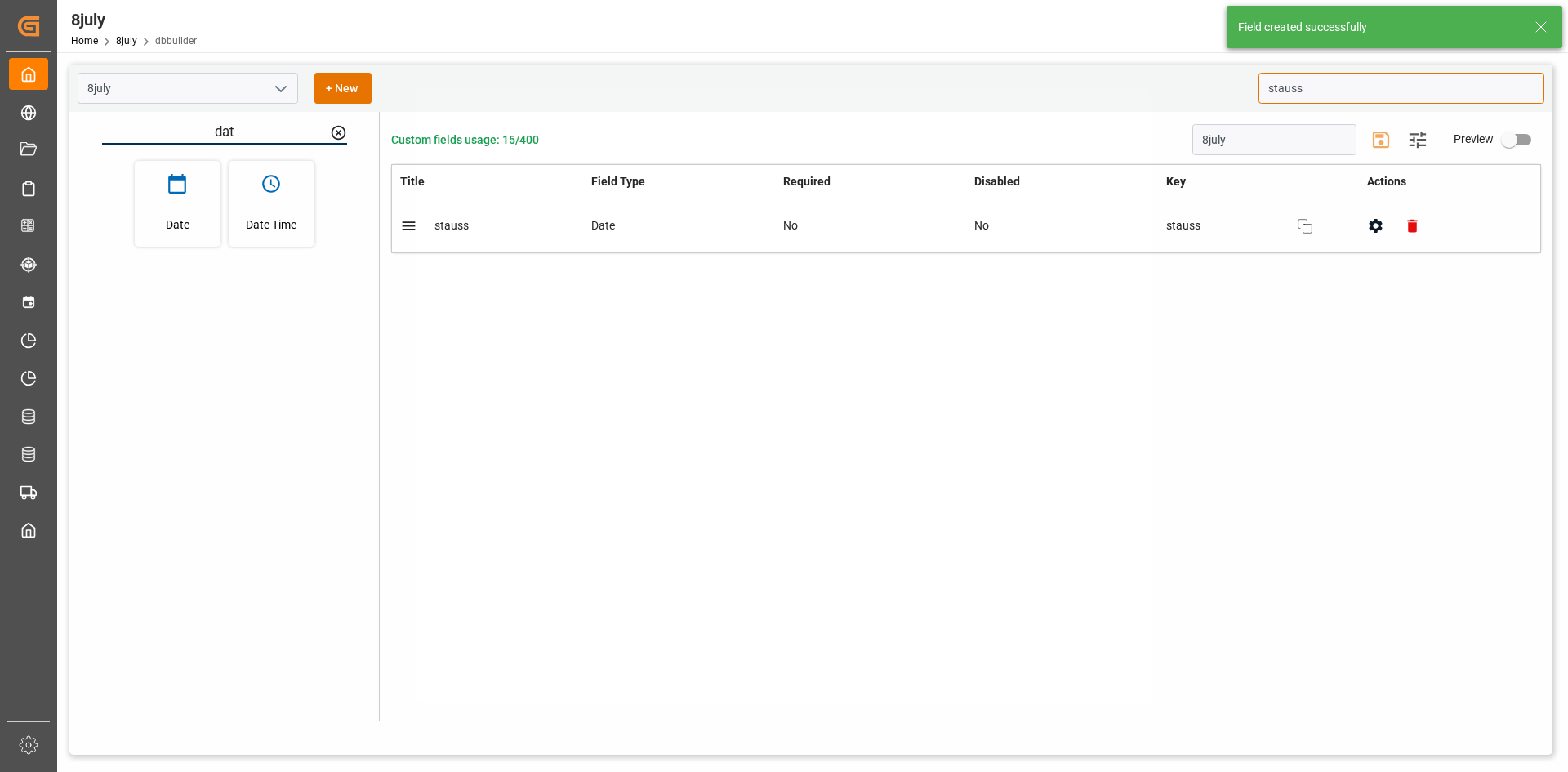 click on "stauss" at bounding box center [1401, 88] 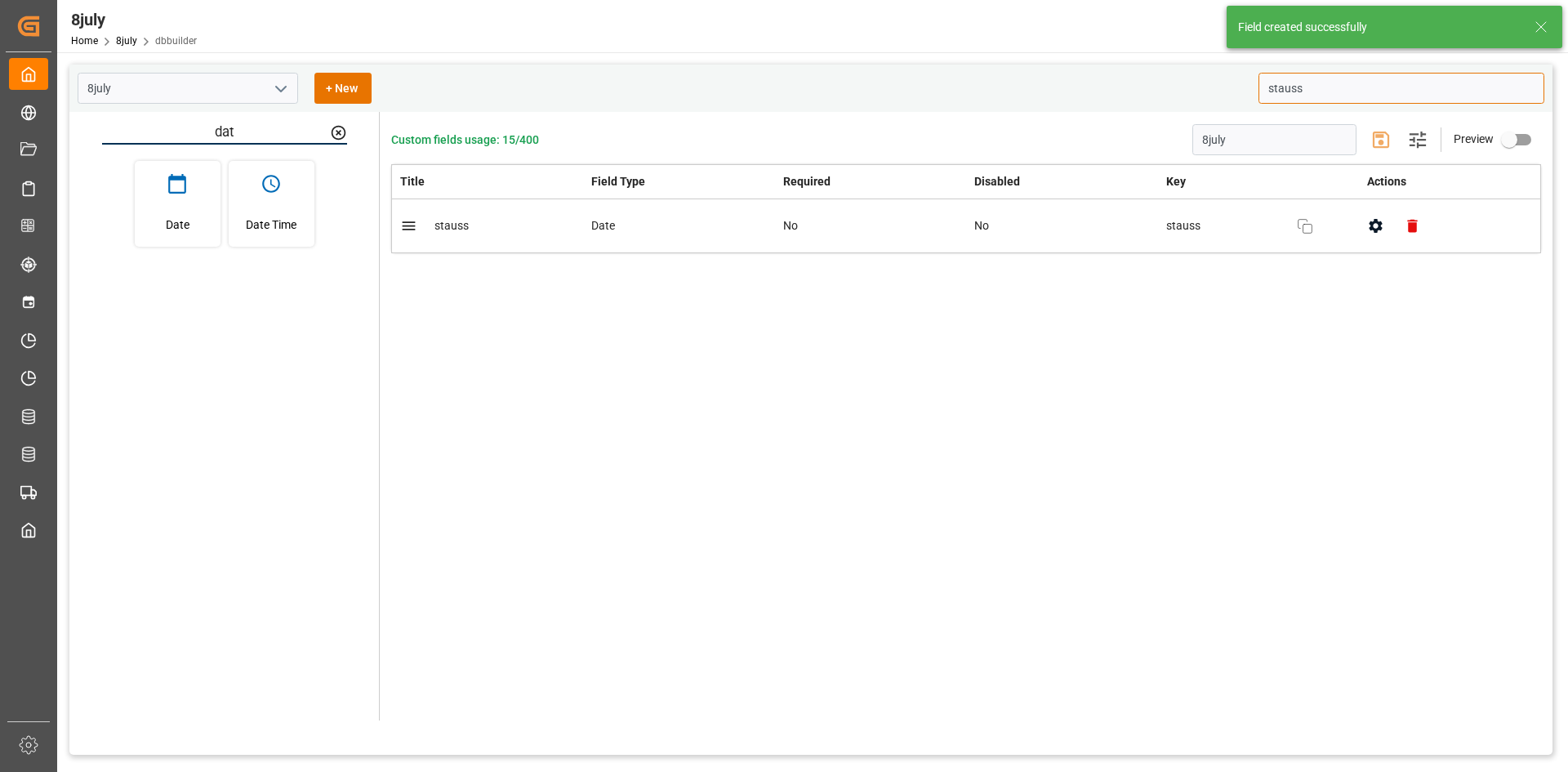 click on "stauss" at bounding box center (1401, 88) 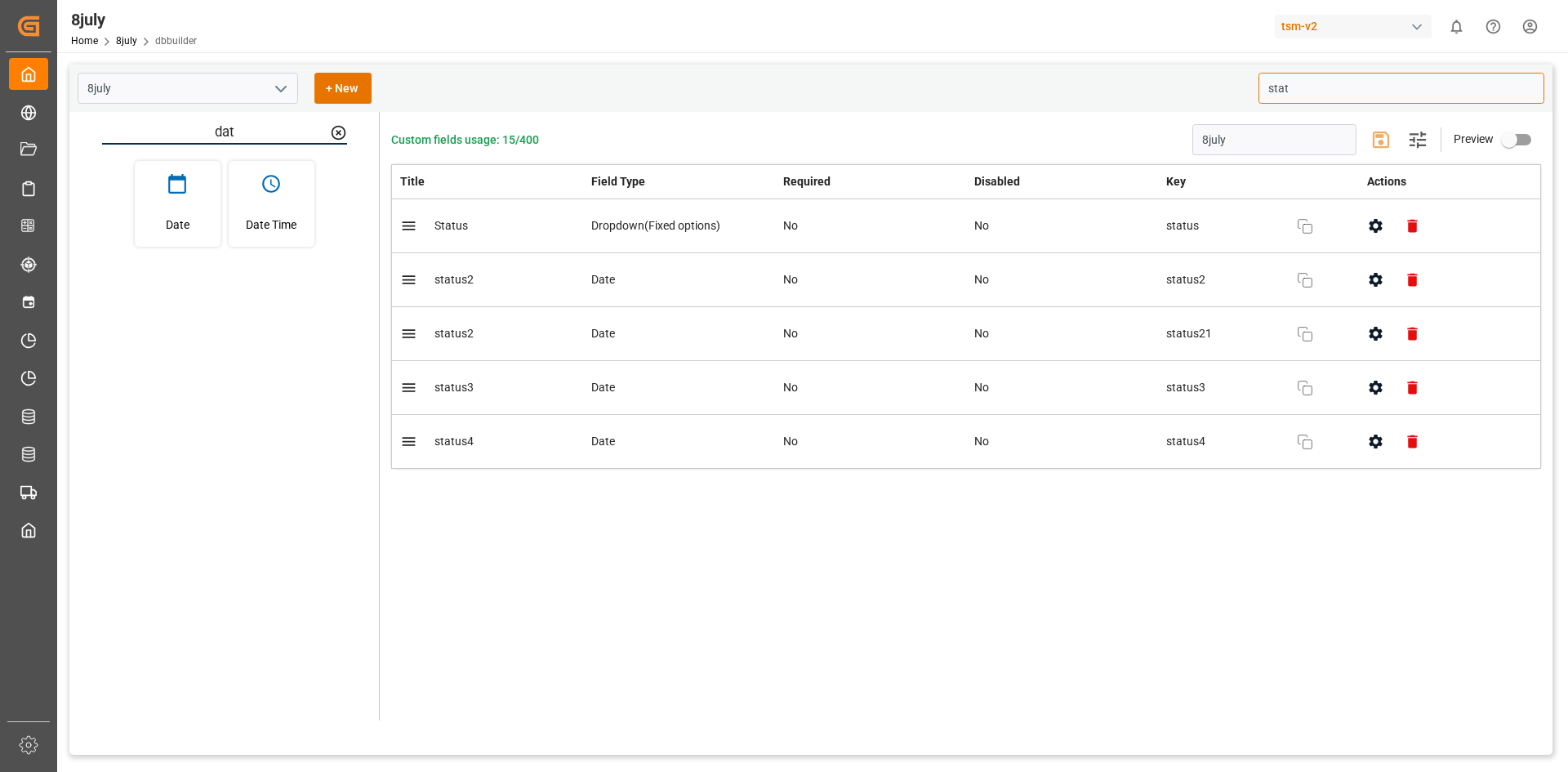 click 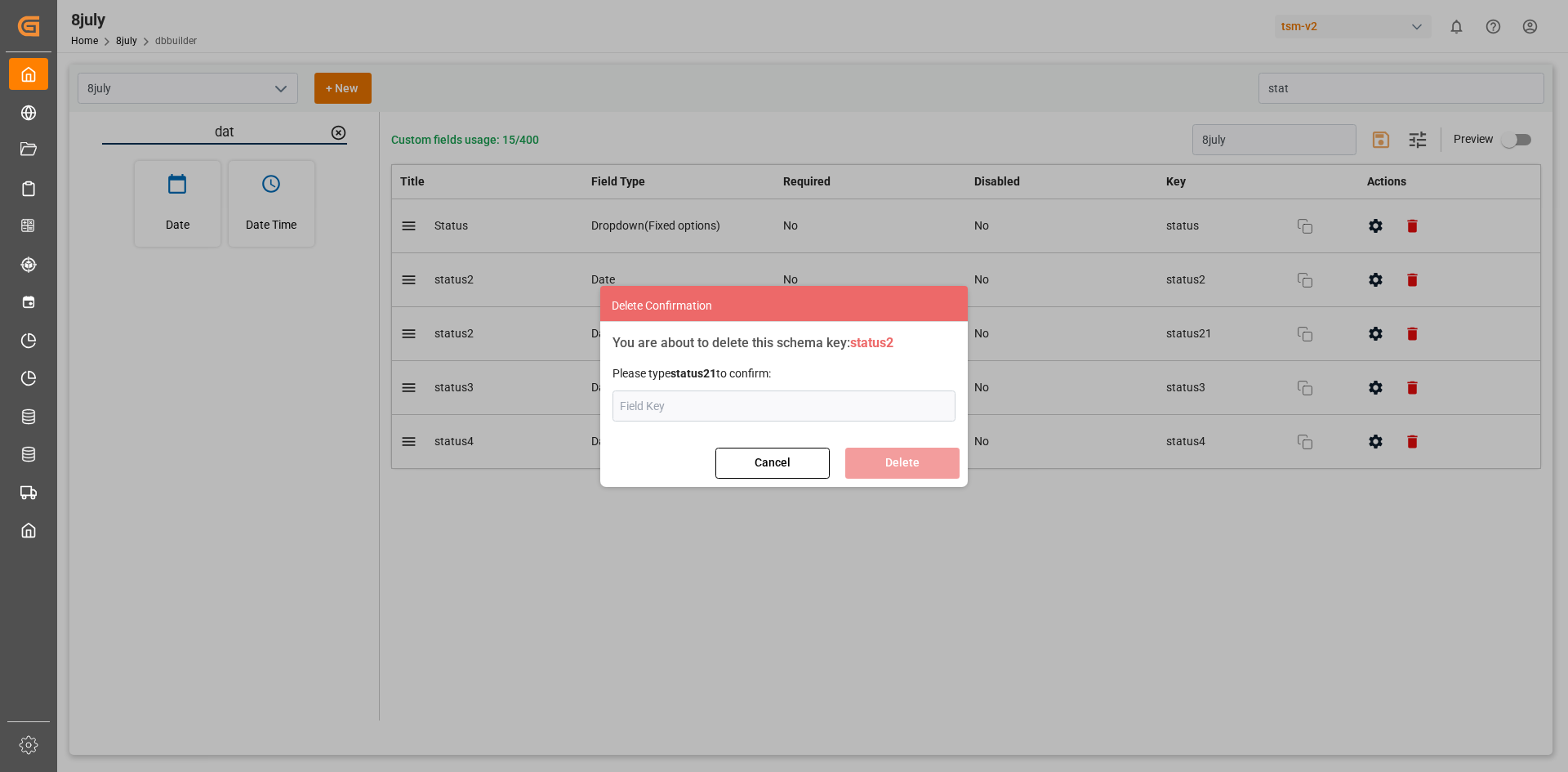 click on "status21" at bounding box center [693, 373] 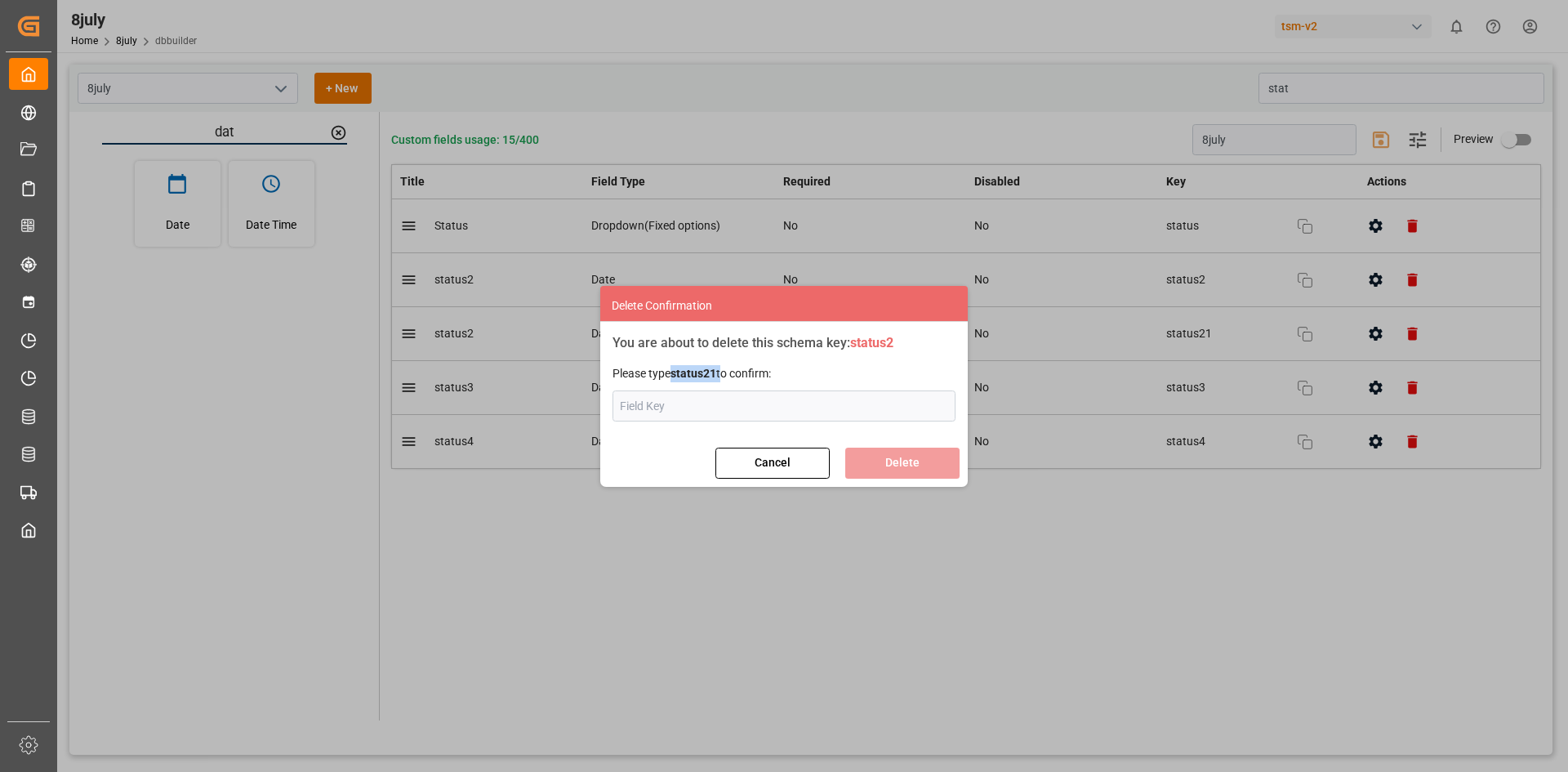 click on "status21" at bounding box center [693, 373] 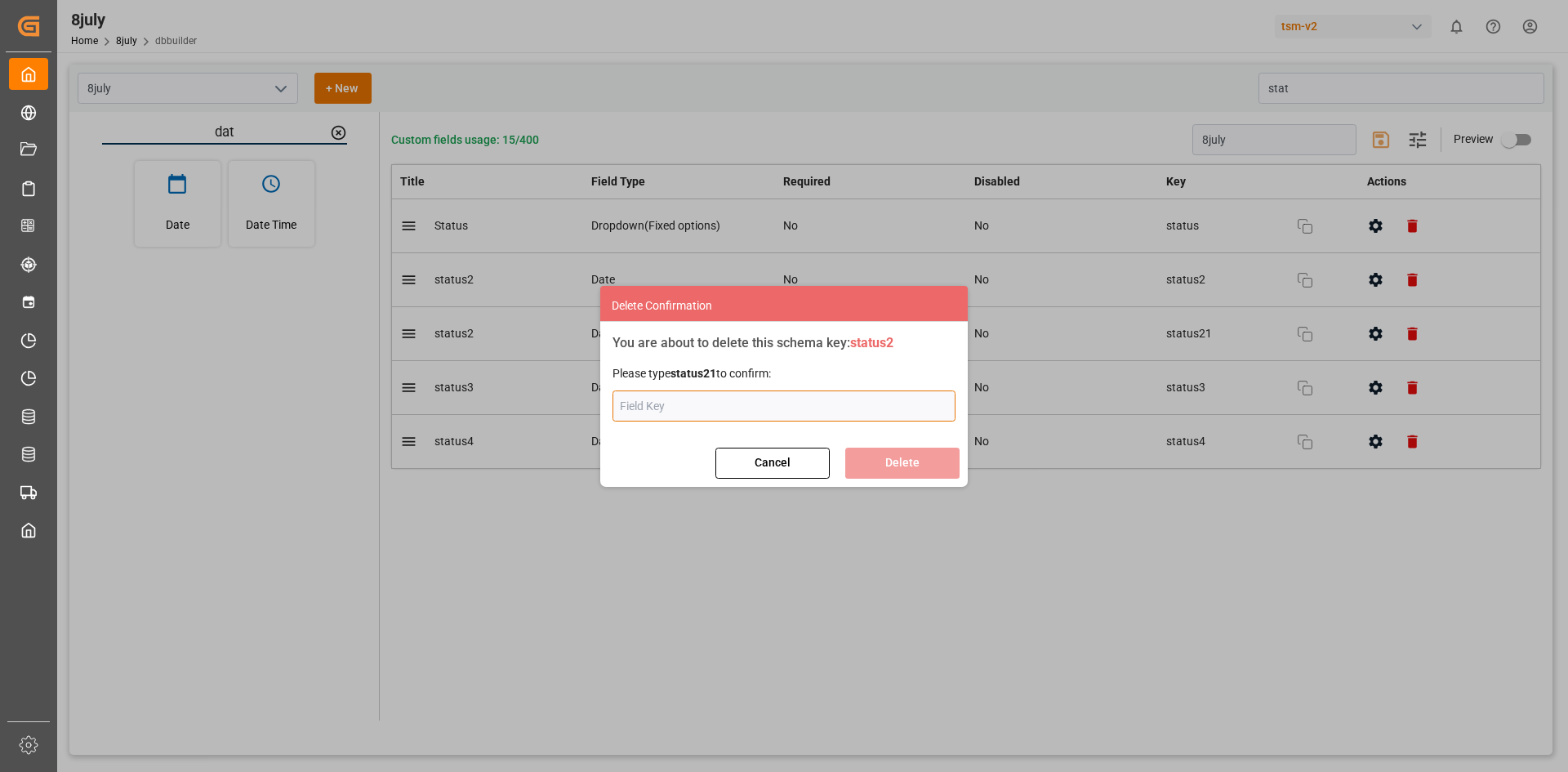 click at bounding box center (784, 406) 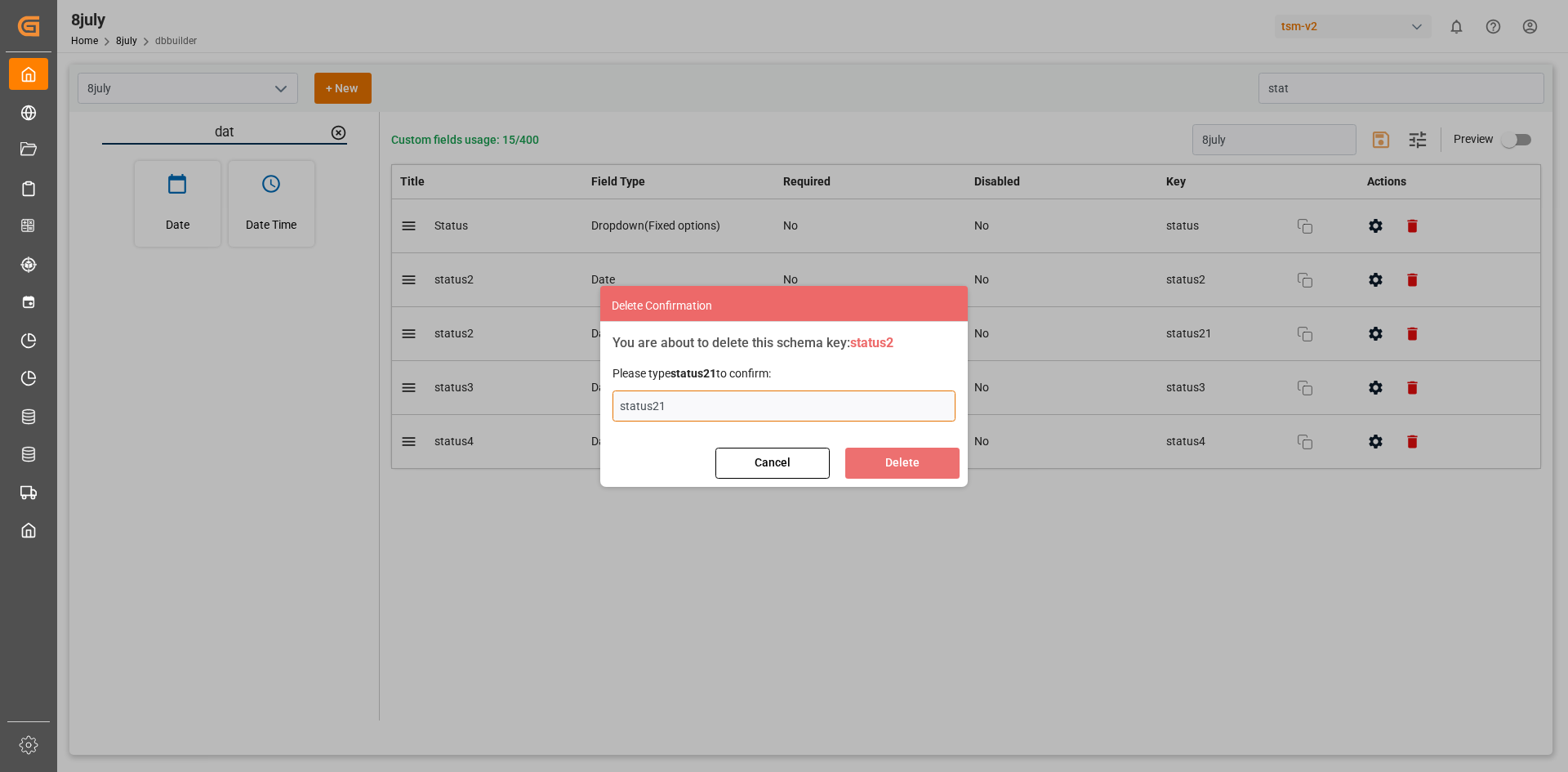 type on "status21" 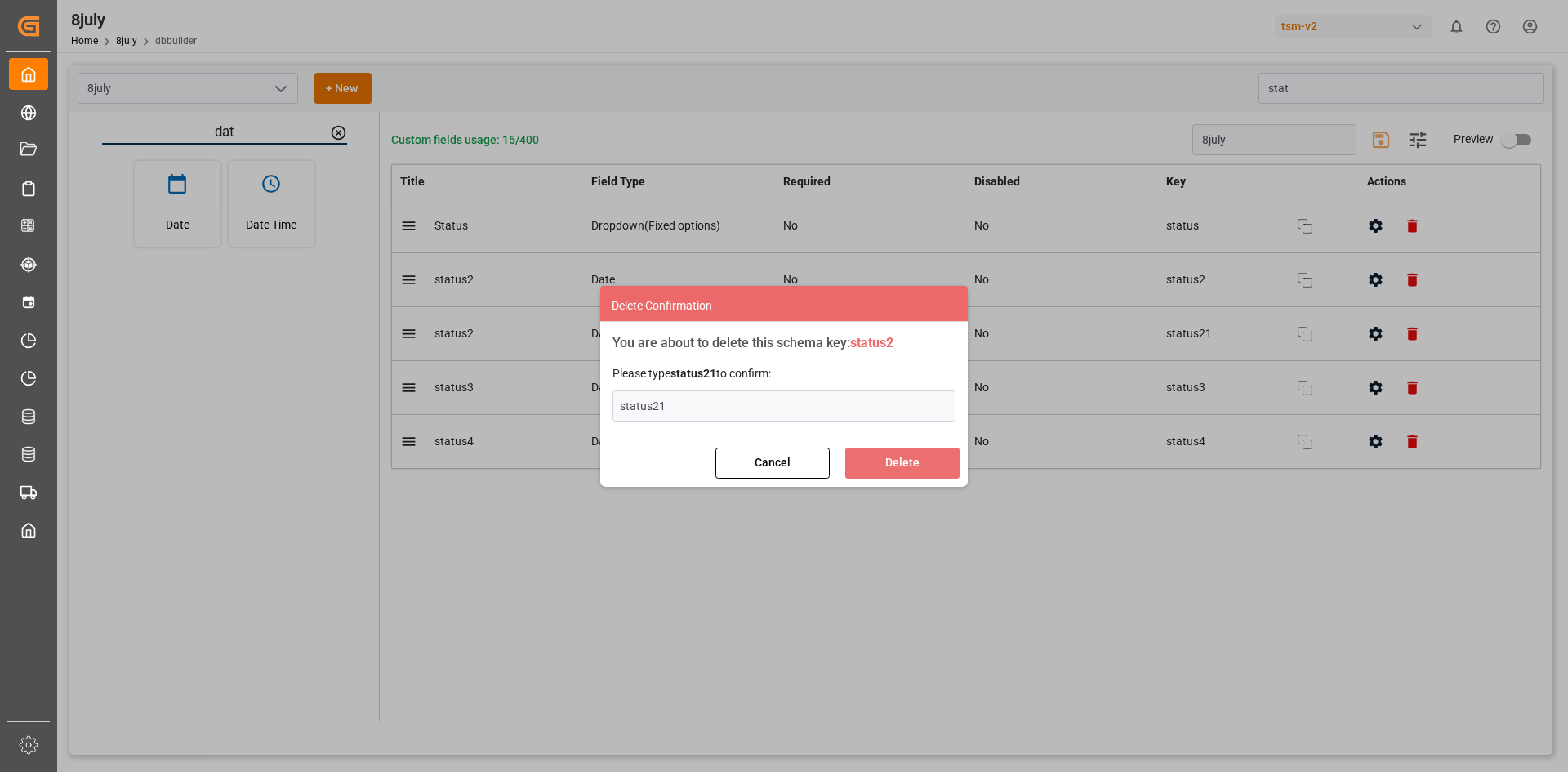 click on "Delete" at bounding box center [902, 463] 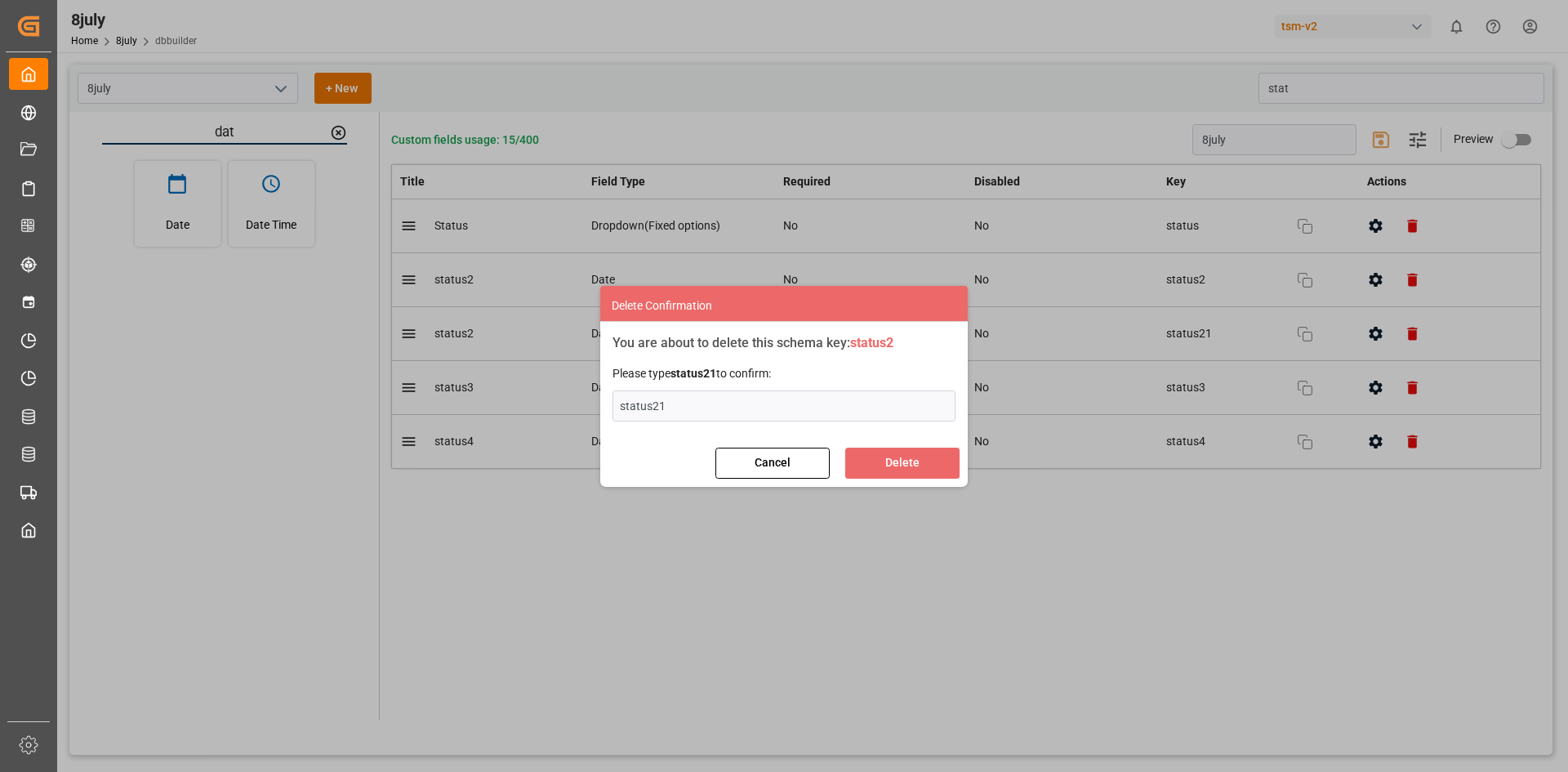 type 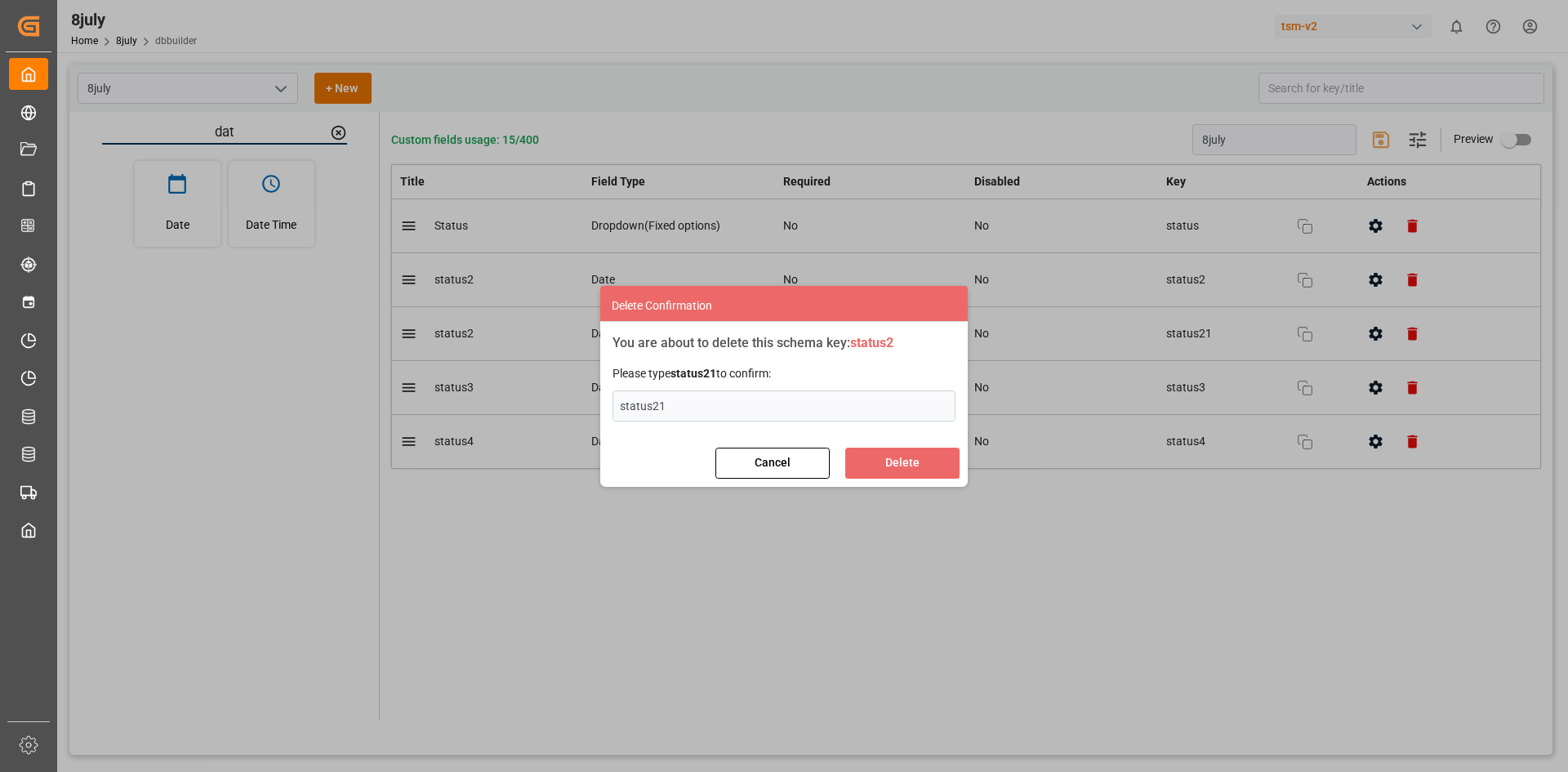 type 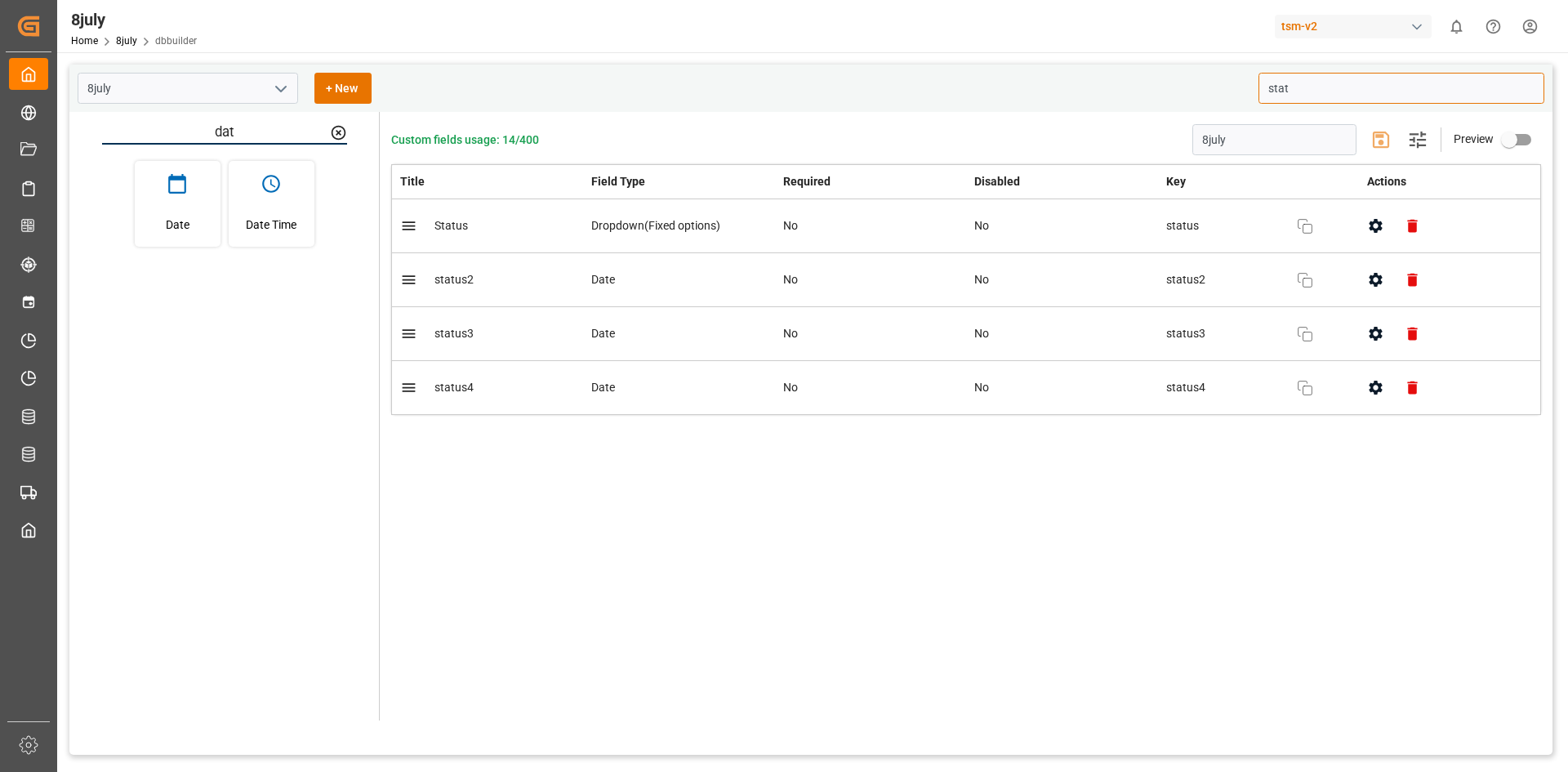type on "stat" 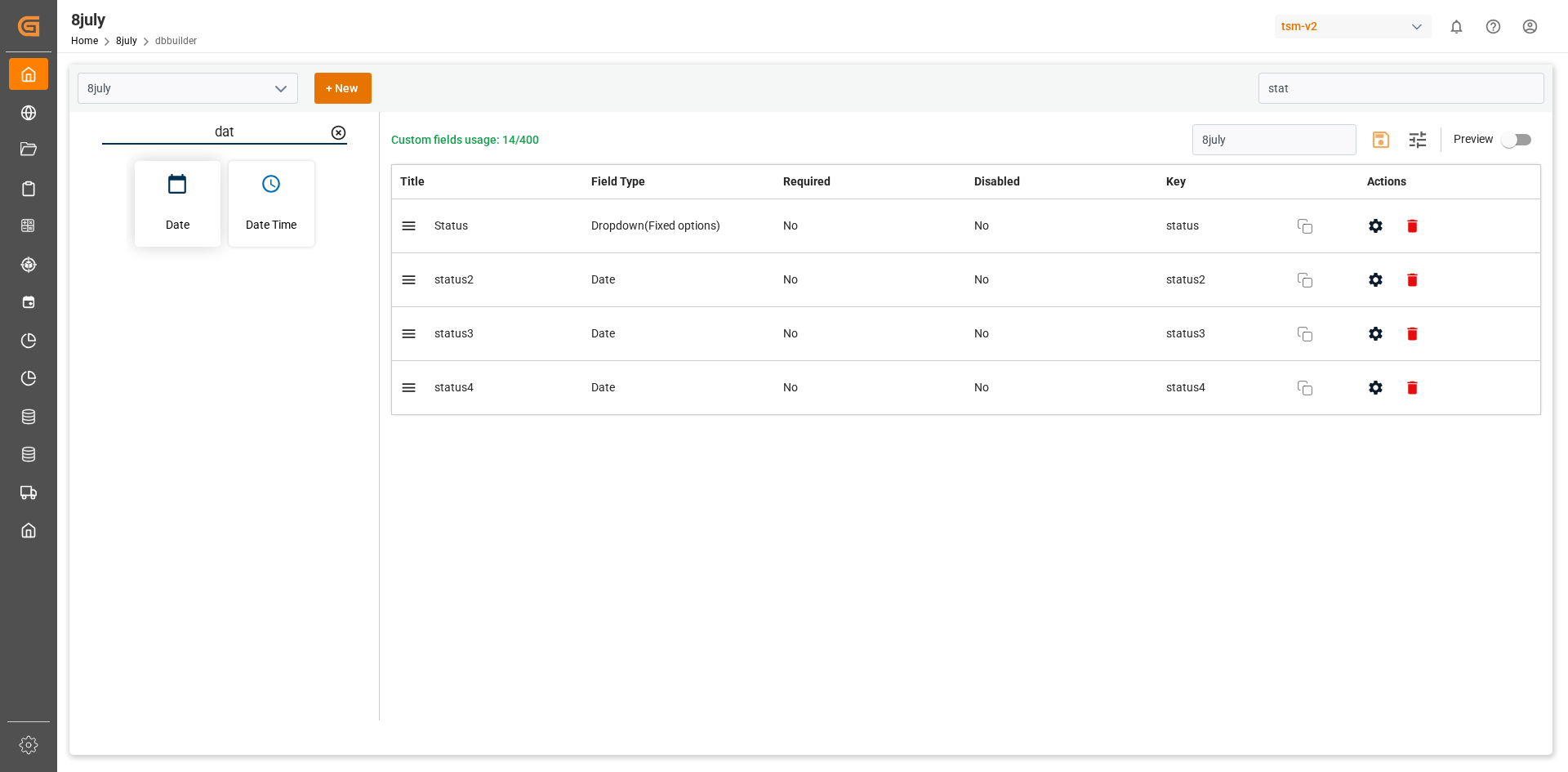 click 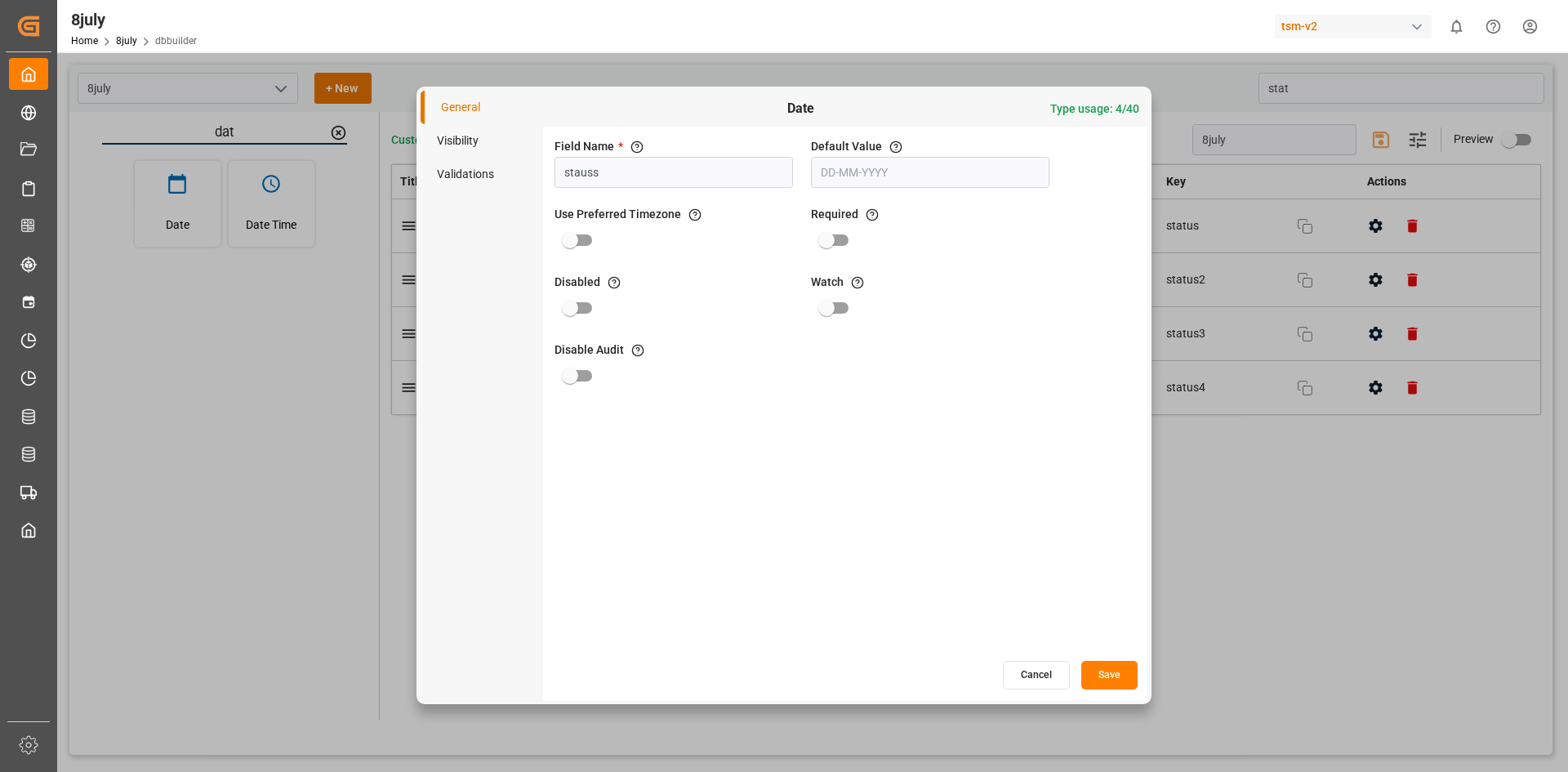 type on "stauss" 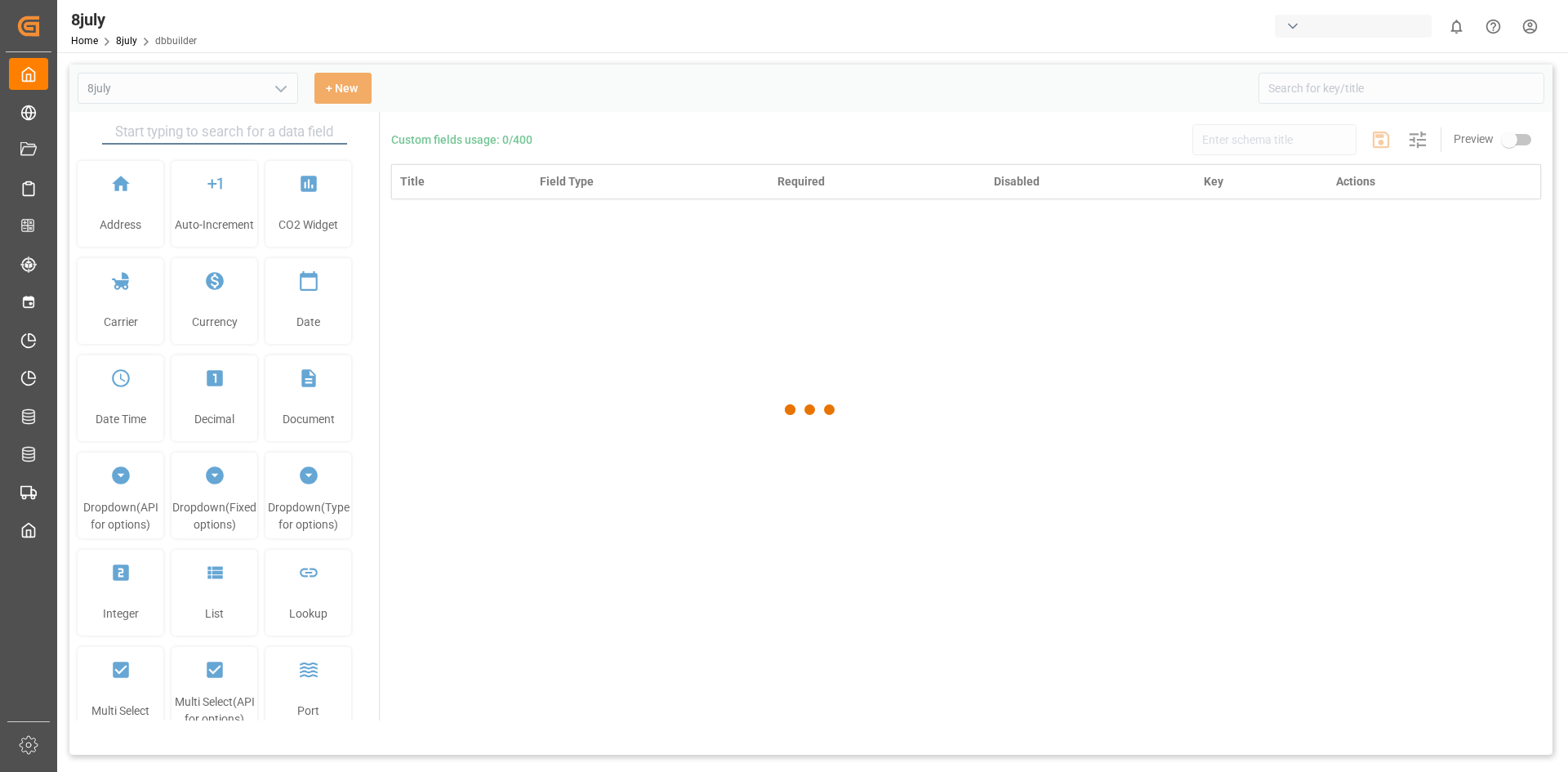 scroll, scrollTop: 0, scrollLeft: 0, axis: both 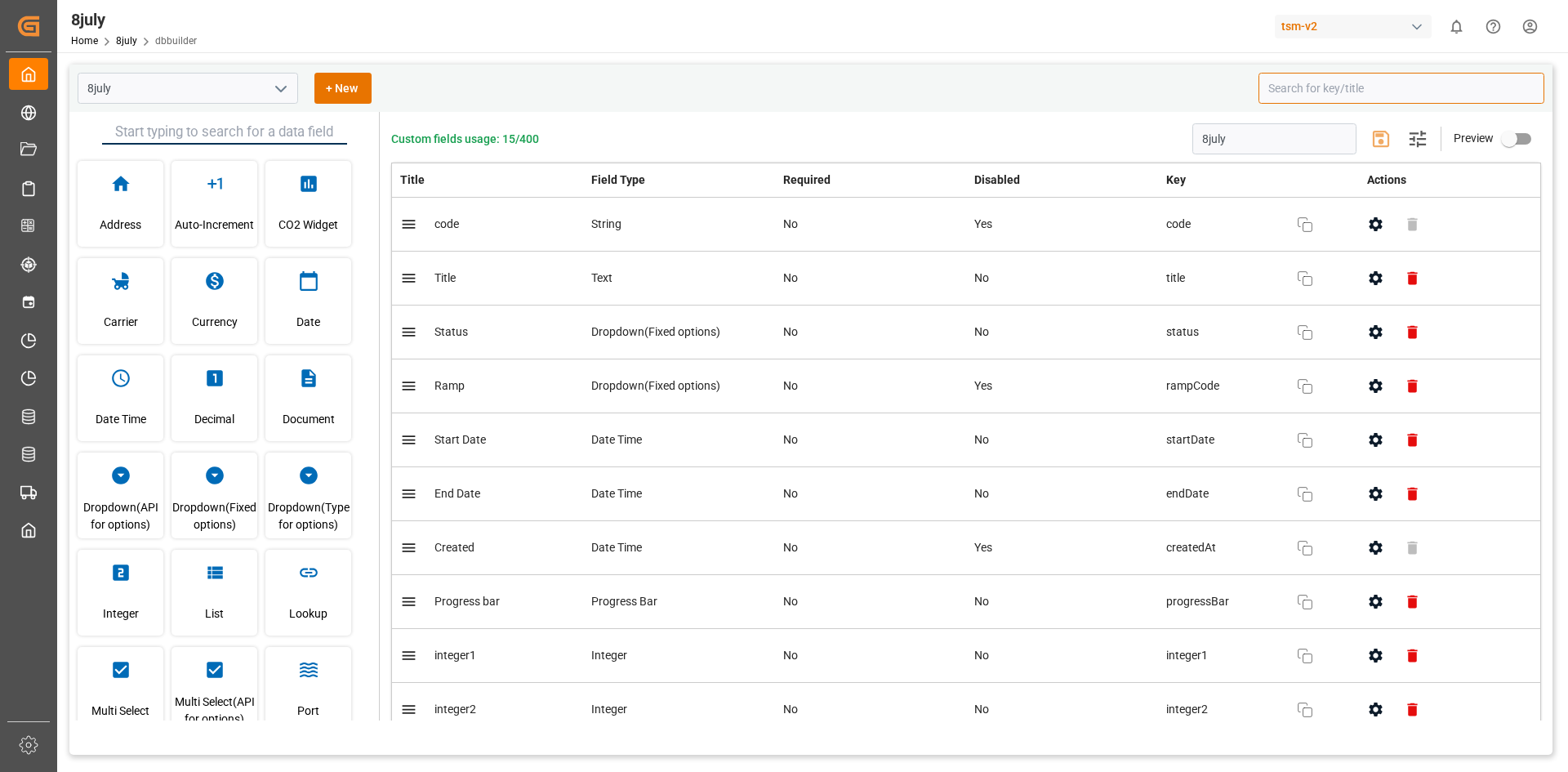click at bounding box center (1401, 88) 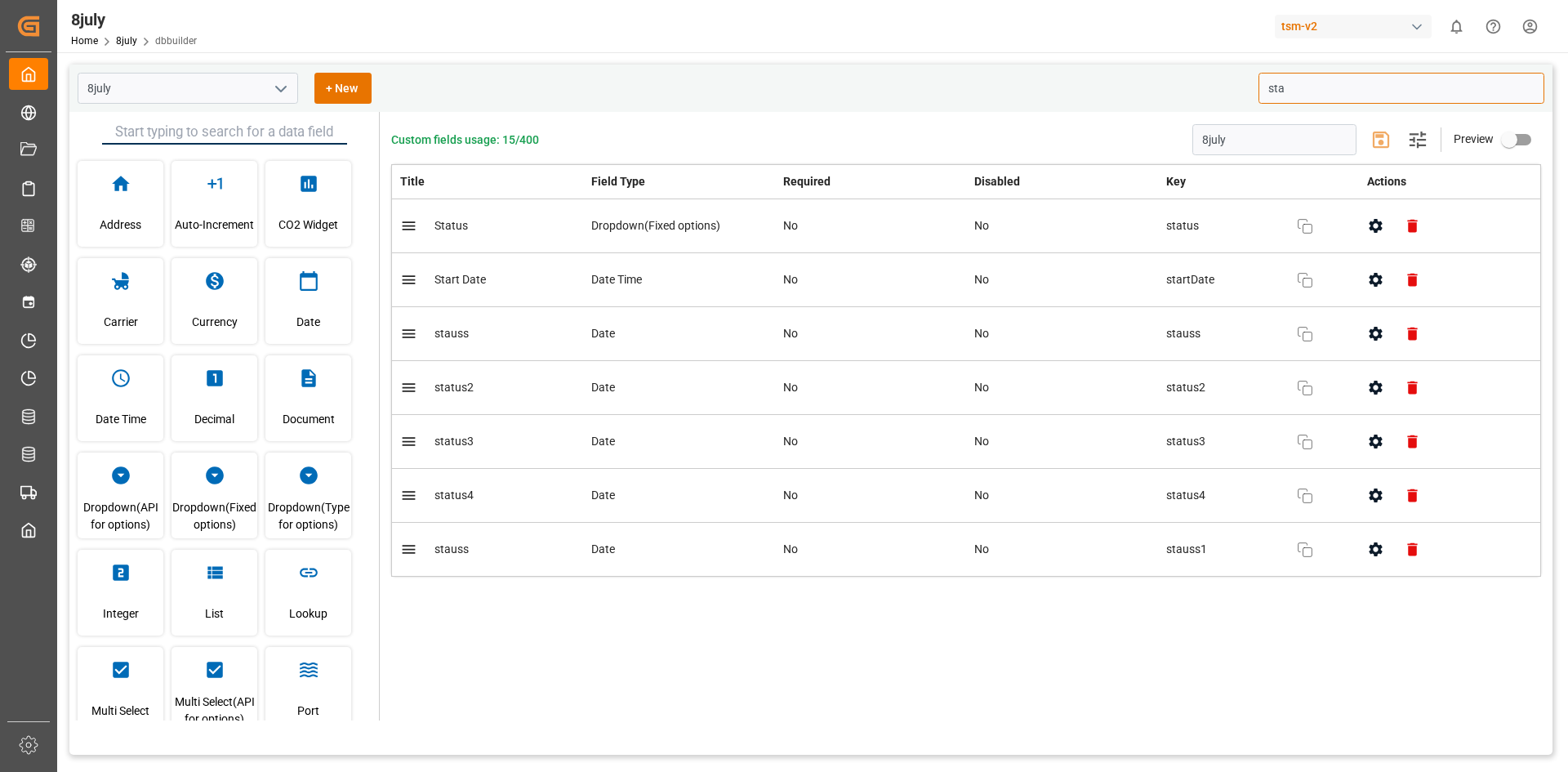 type on "sta" 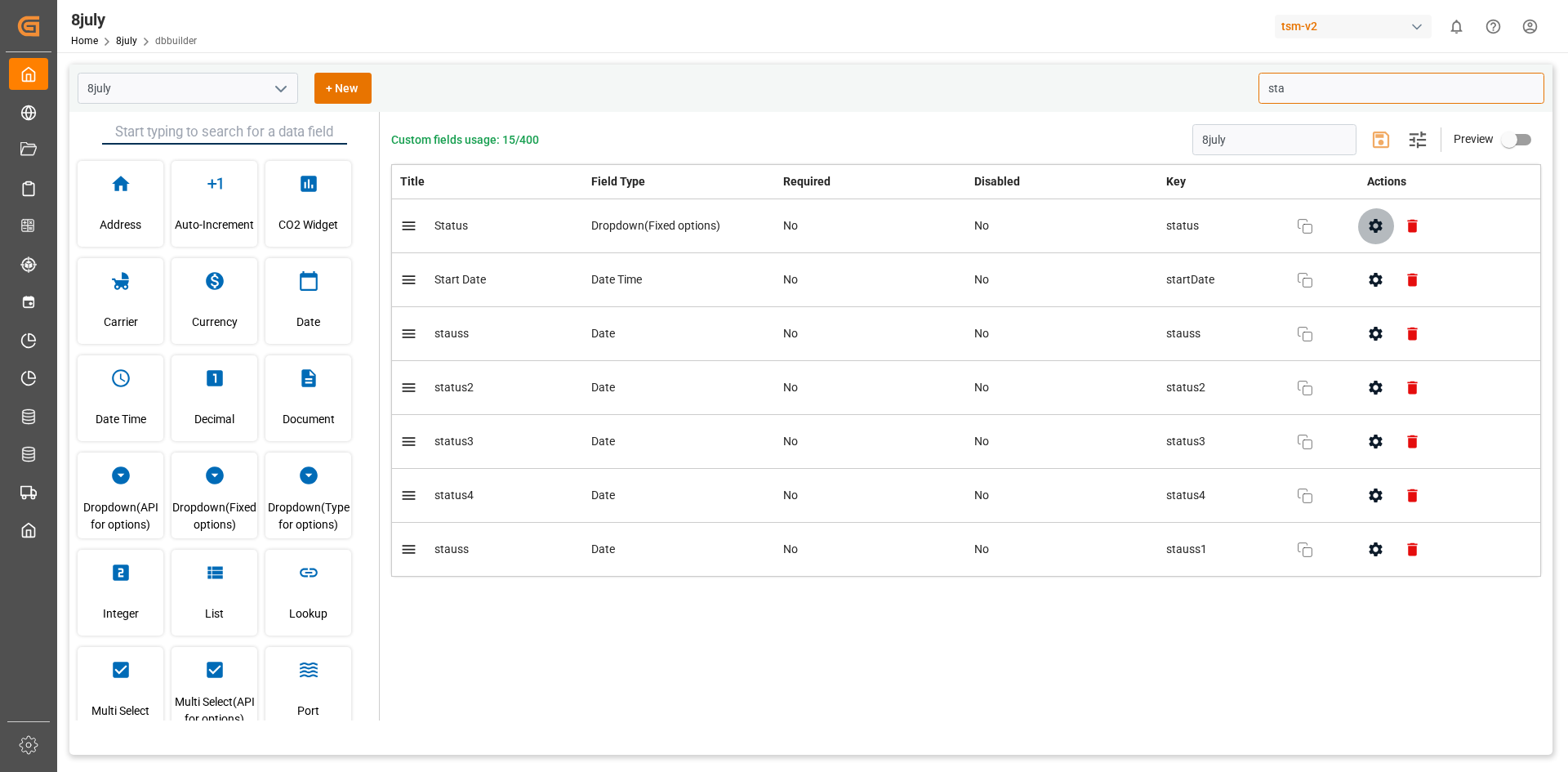 click 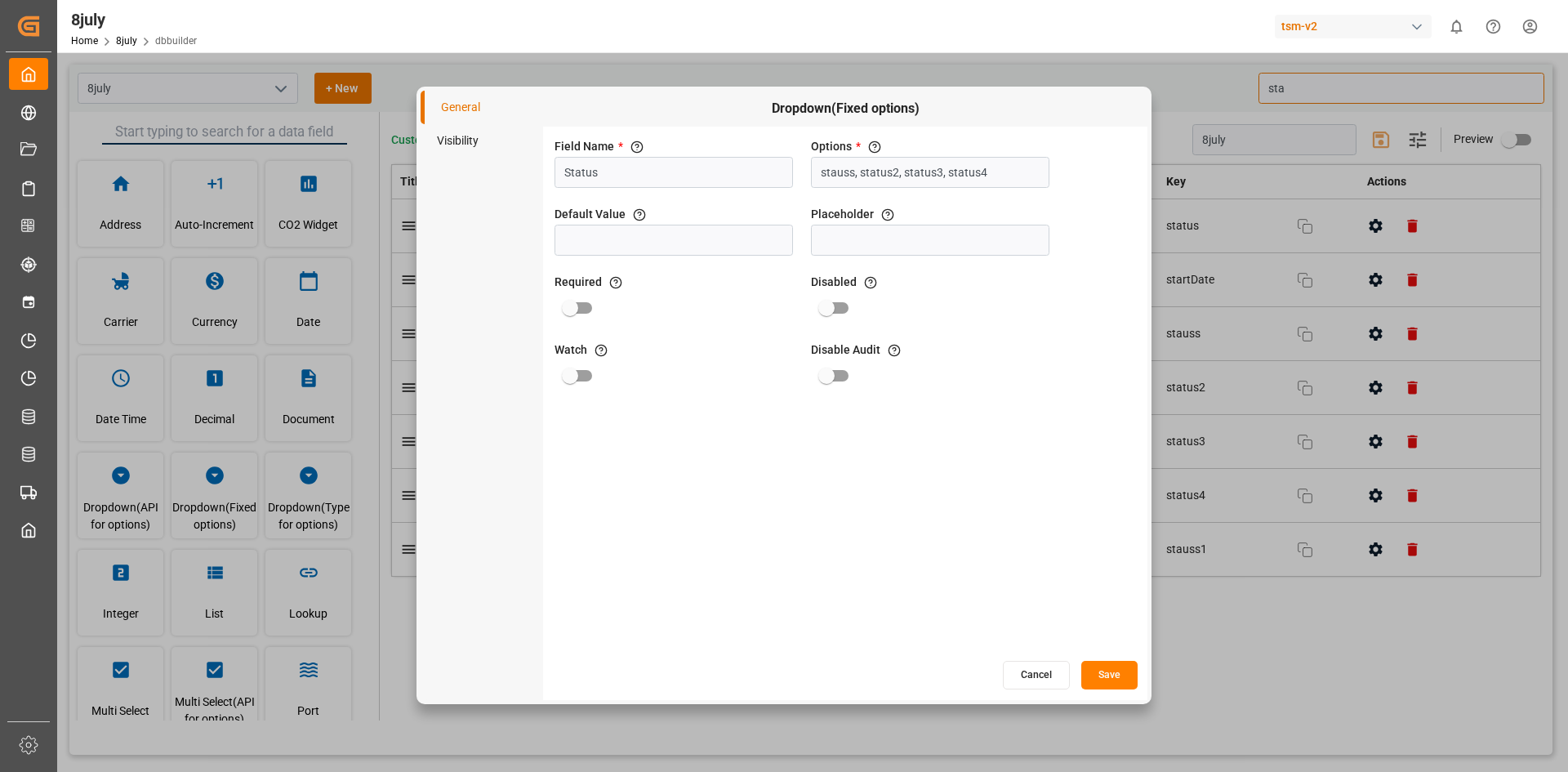 click on "General Visibility Dropdown(Fixed options) Field Name * The title of the field that will be shown in UI Status Options * List the Items [OPTION], [OPTION], [OPTION], [OPTION] Default Value List the Default Value Placeholder Required The field is marked as mandatory field when required is set to true Disabled If disabled is set to true, this component will be not editable Watch If watch is set to true, this field is the watchable field when user subscribed to a row Disable Audit If this property is true, audit won't be created for this field Cancel Save" at bounding box center (784, 386) 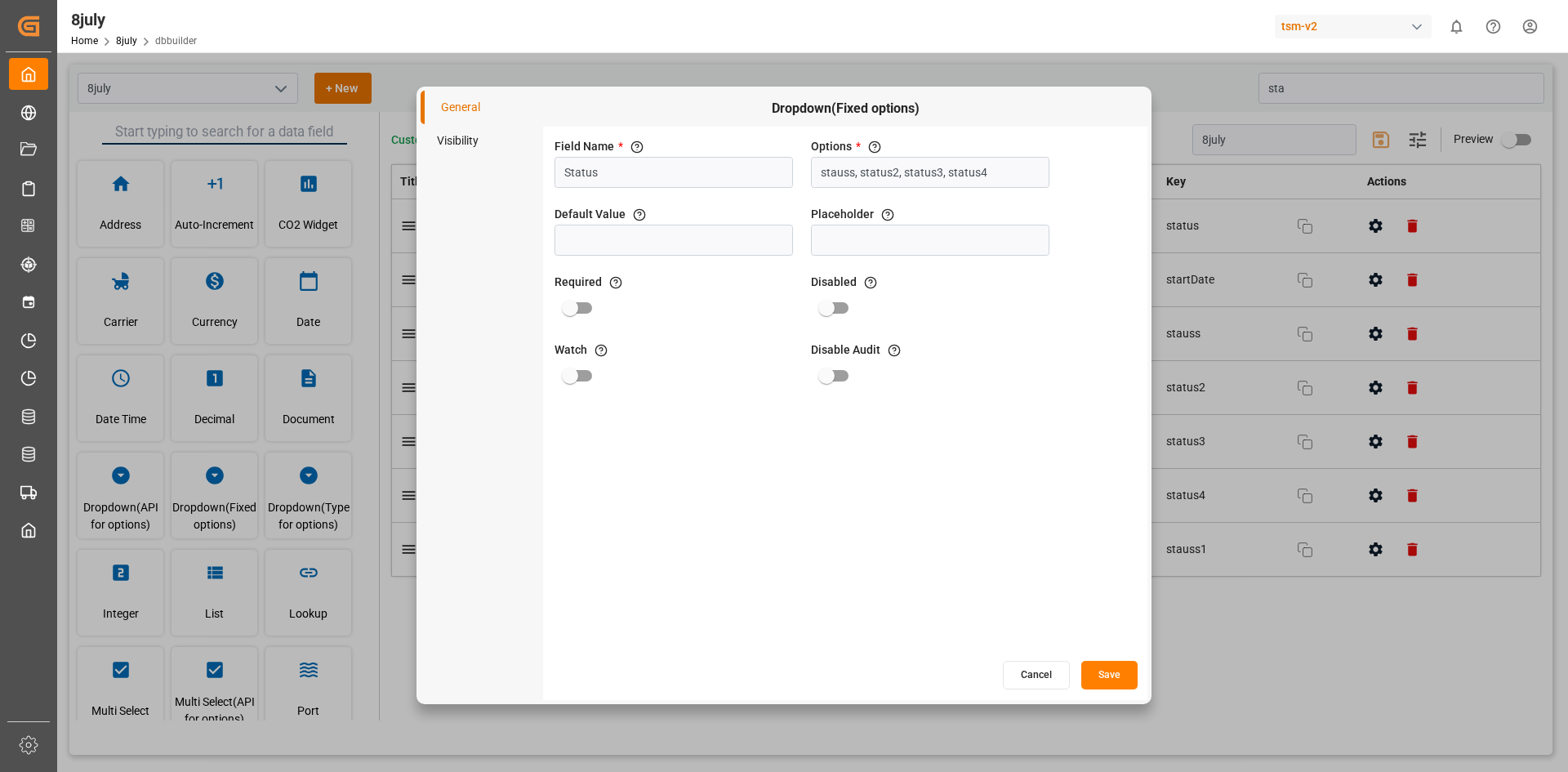 click on "Cancel" at bounding box center [1036, 675] 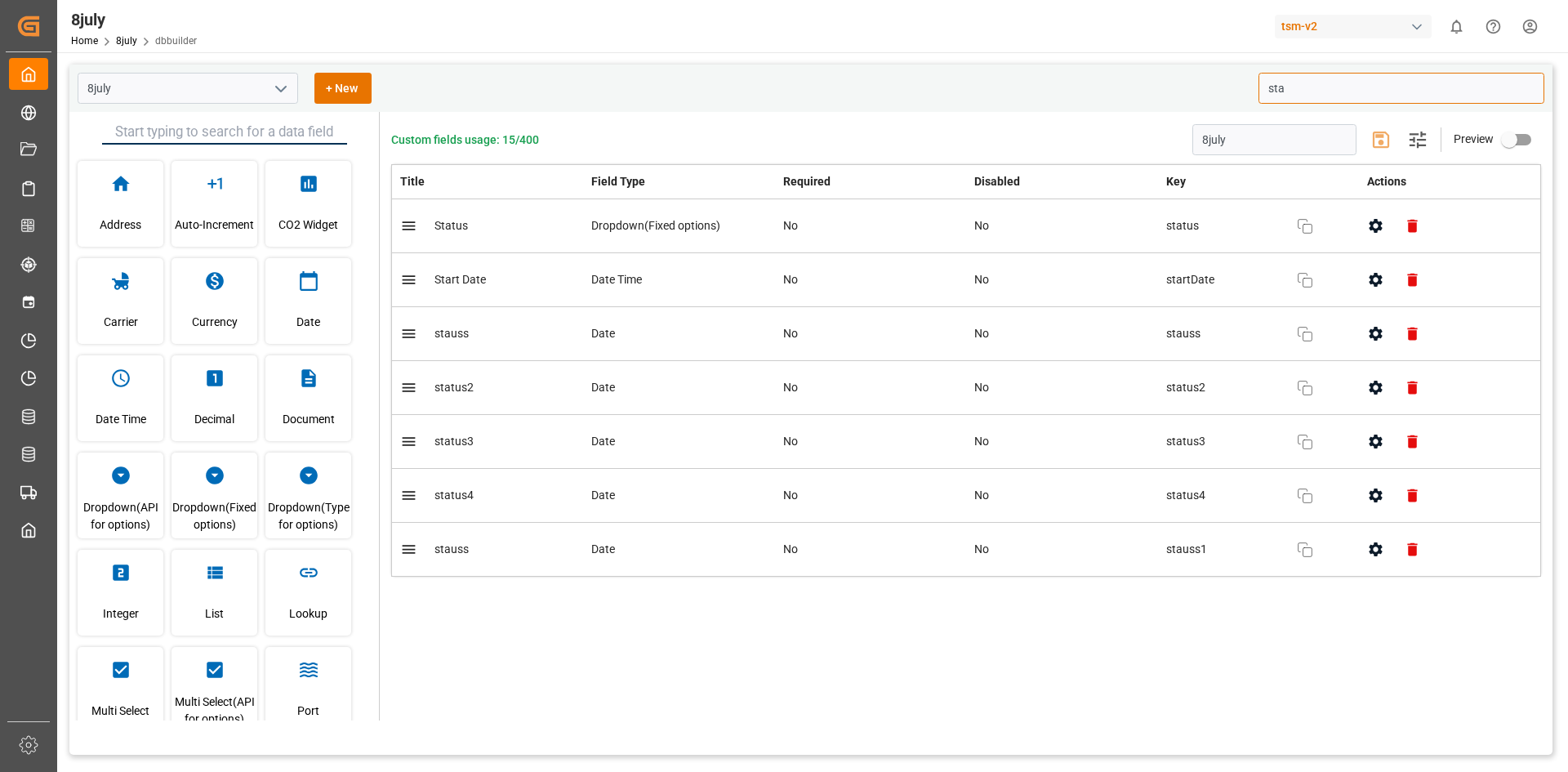 click on "stauss1 Copy" at bounding box center (1254, 550) 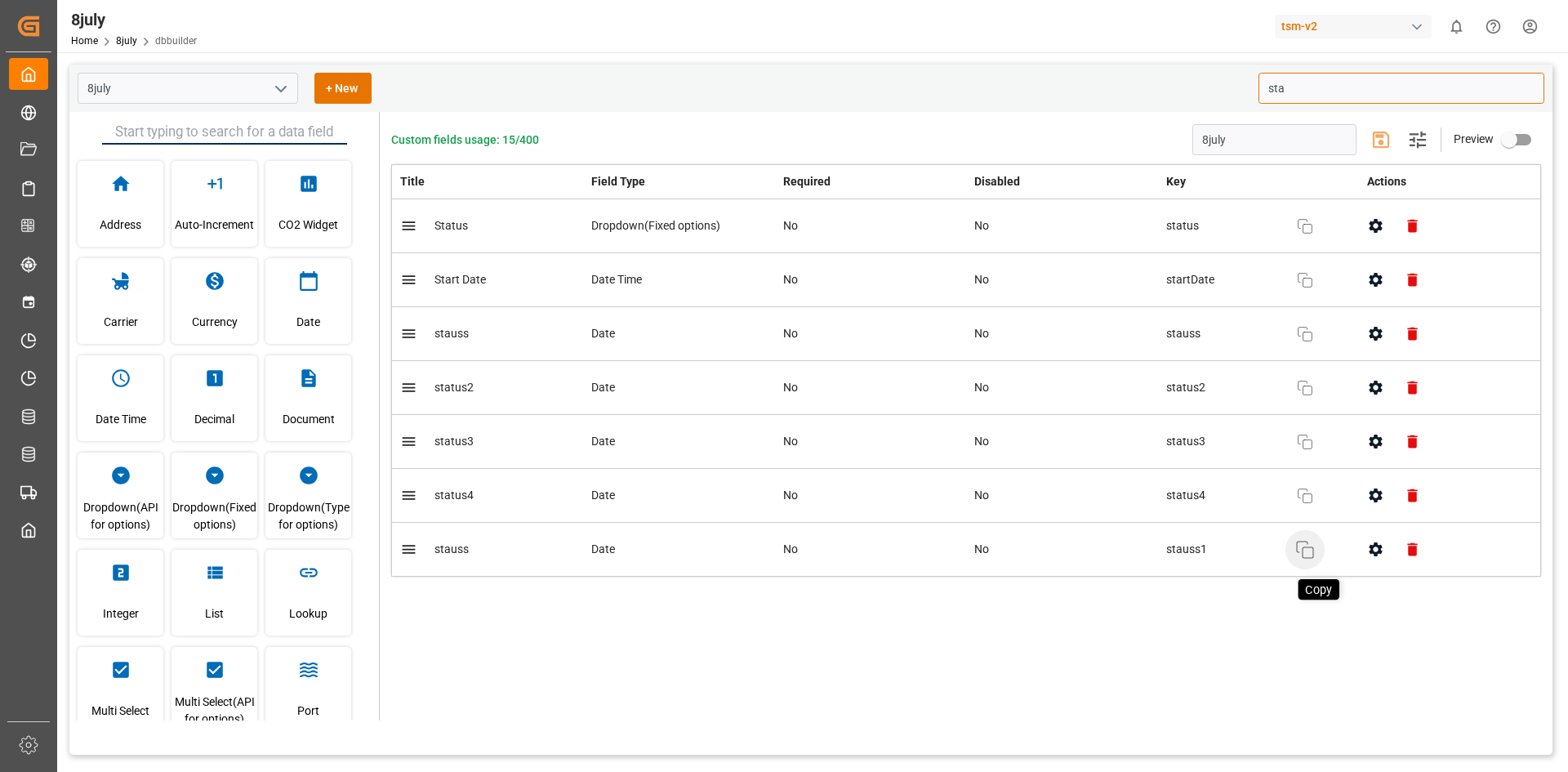 click 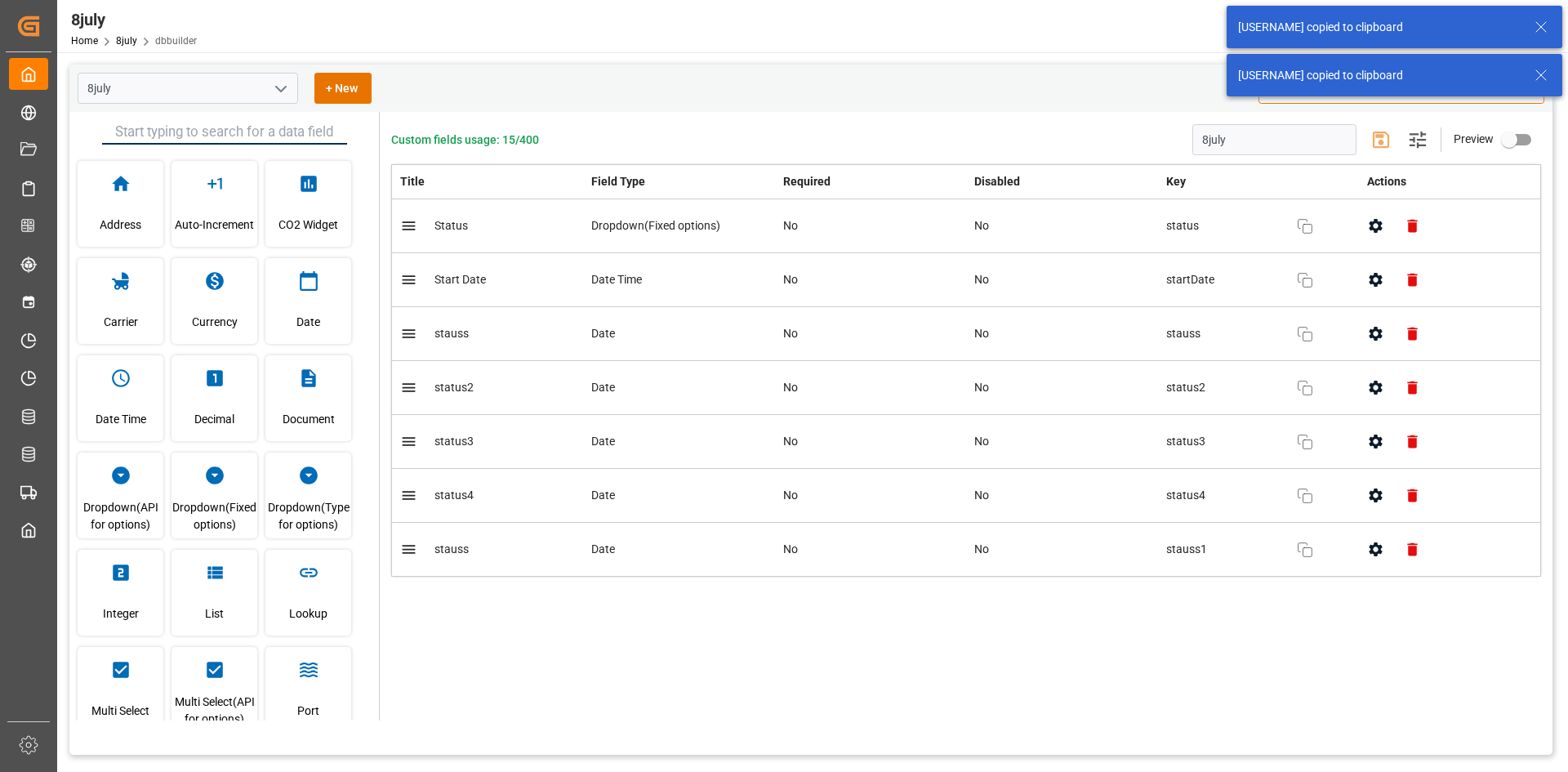 click 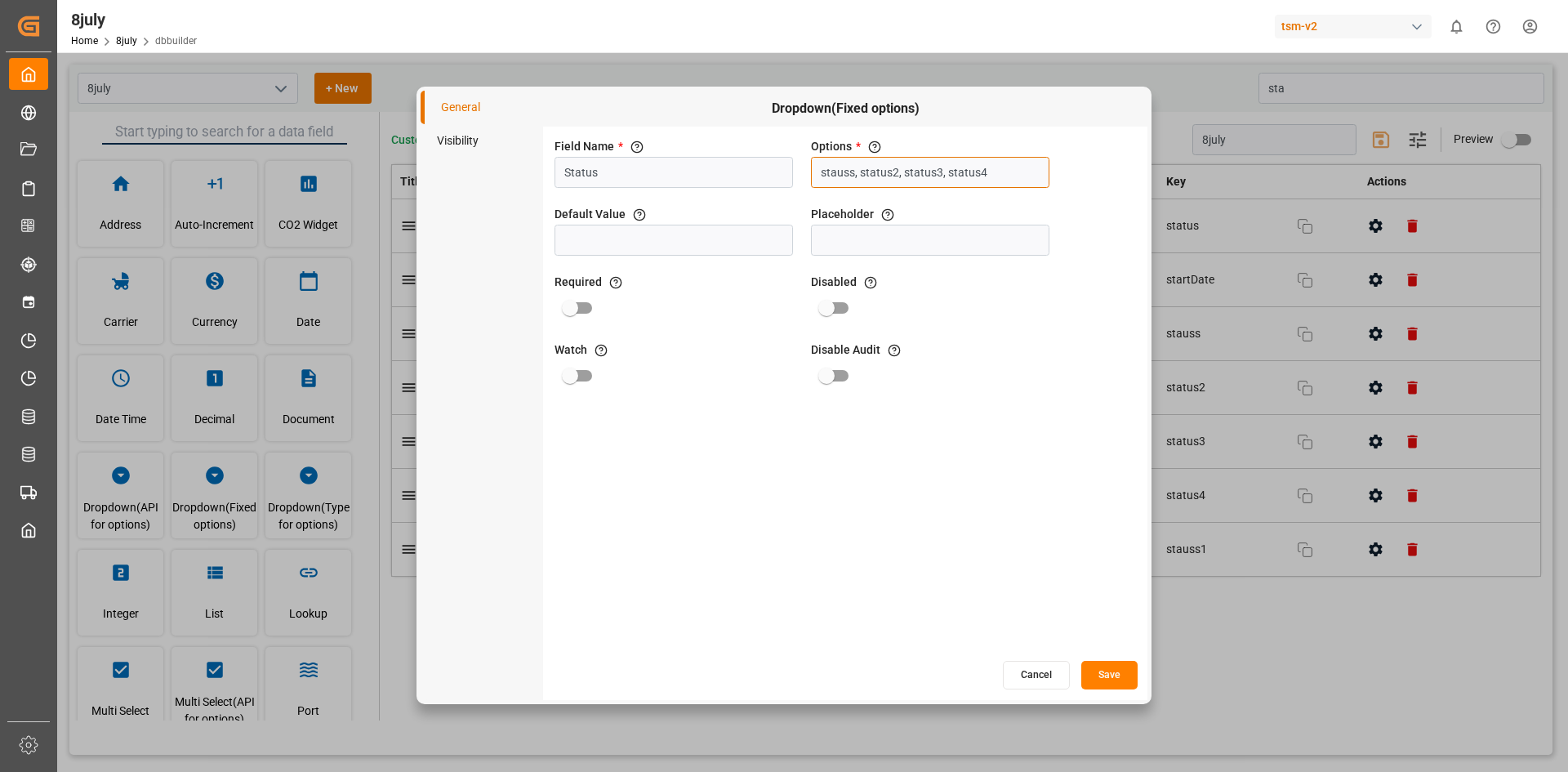 click on "stauss, status2, status3, status4" at bounding box center (930, 172) 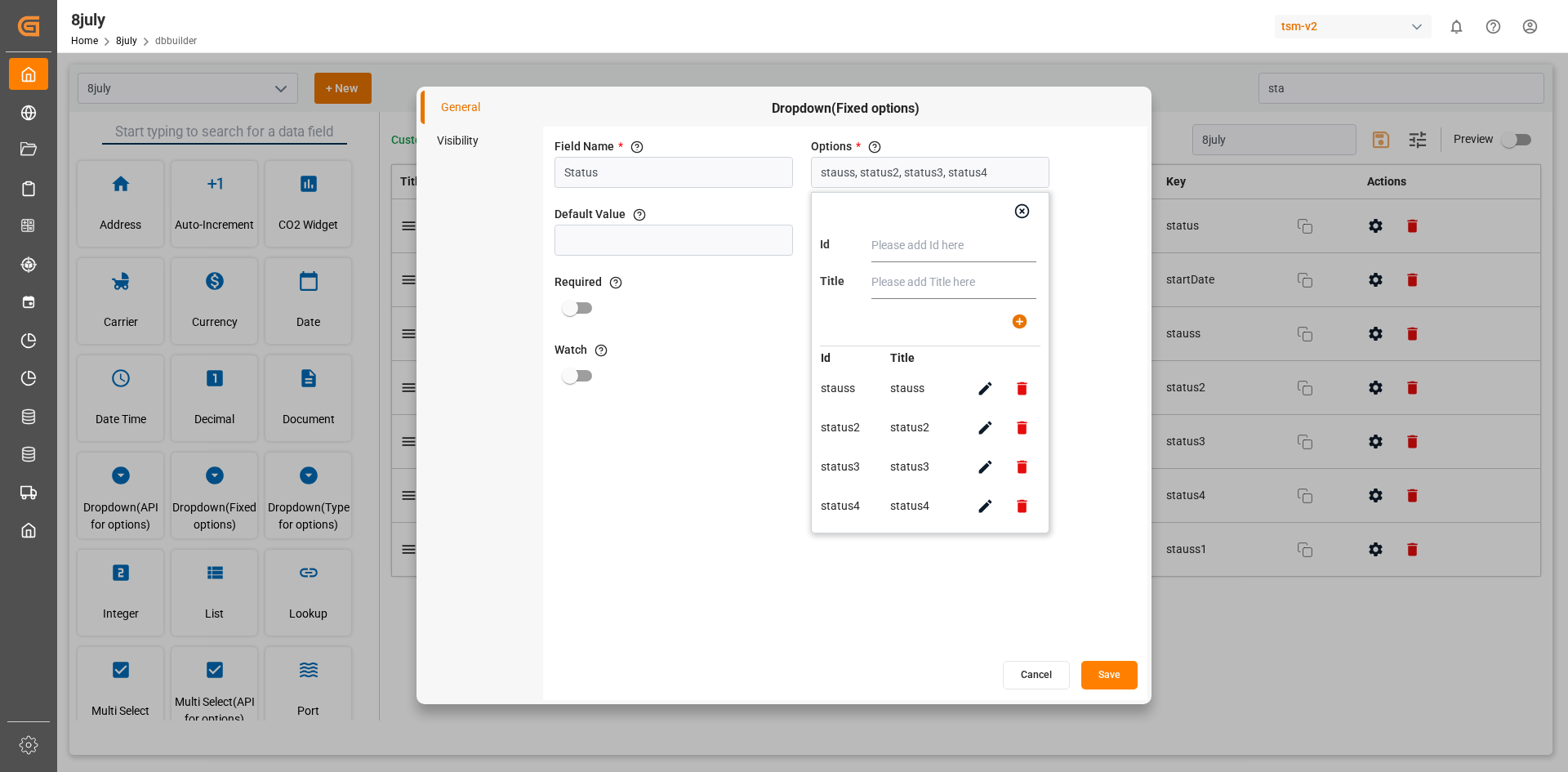 click on "Cancel" at bounding box center (1036, 675) 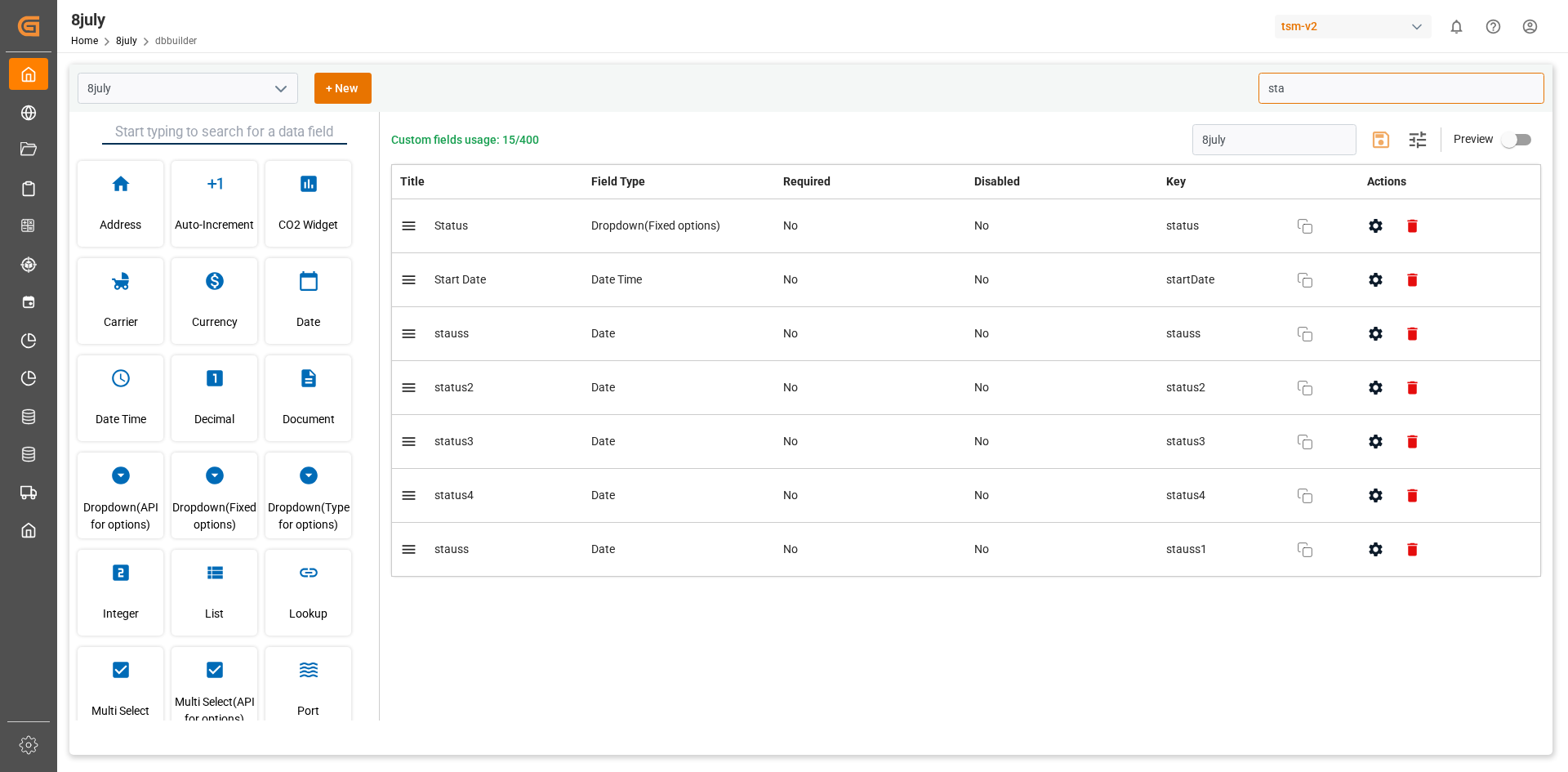 click 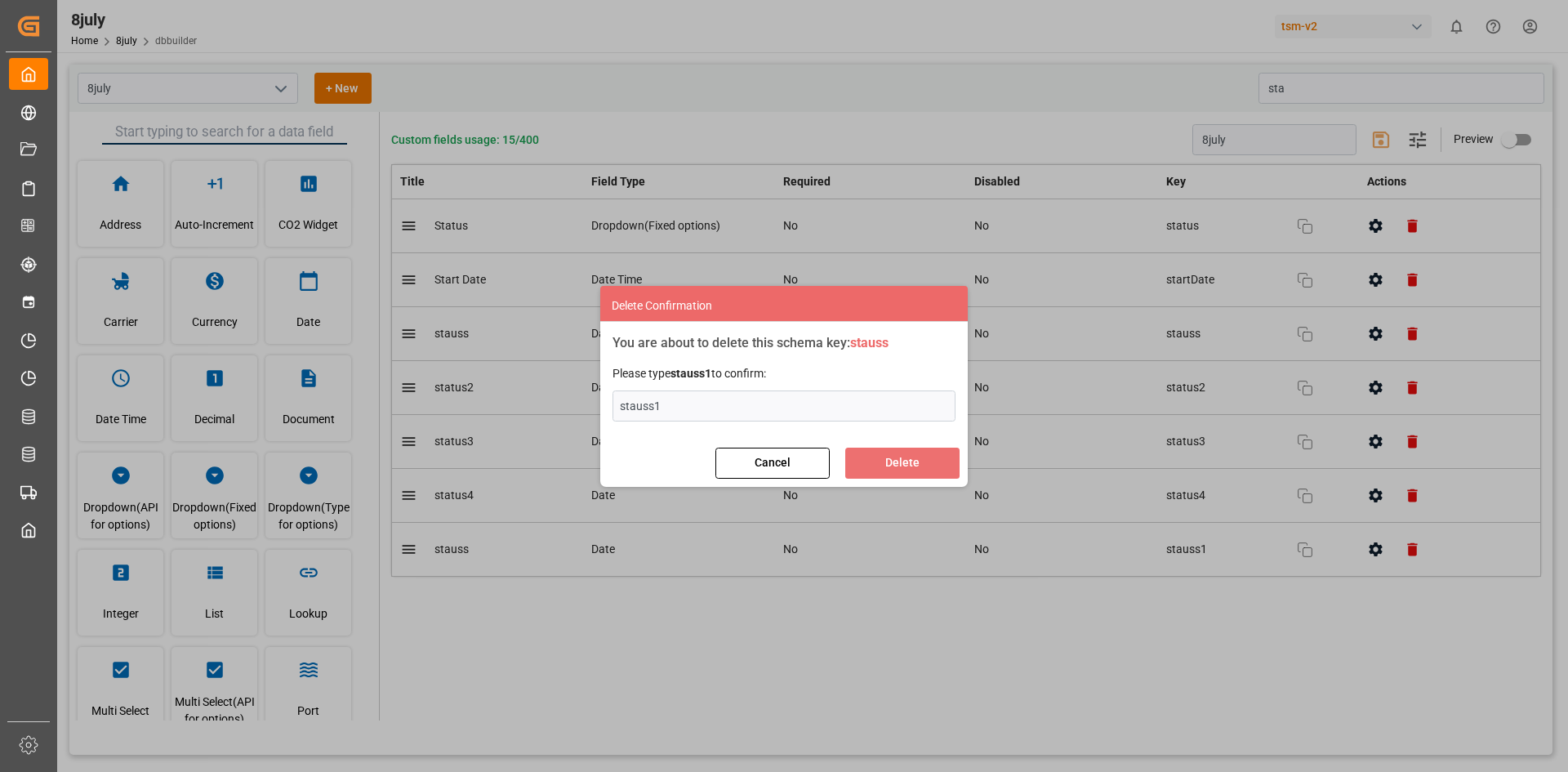 type on "stauss1" 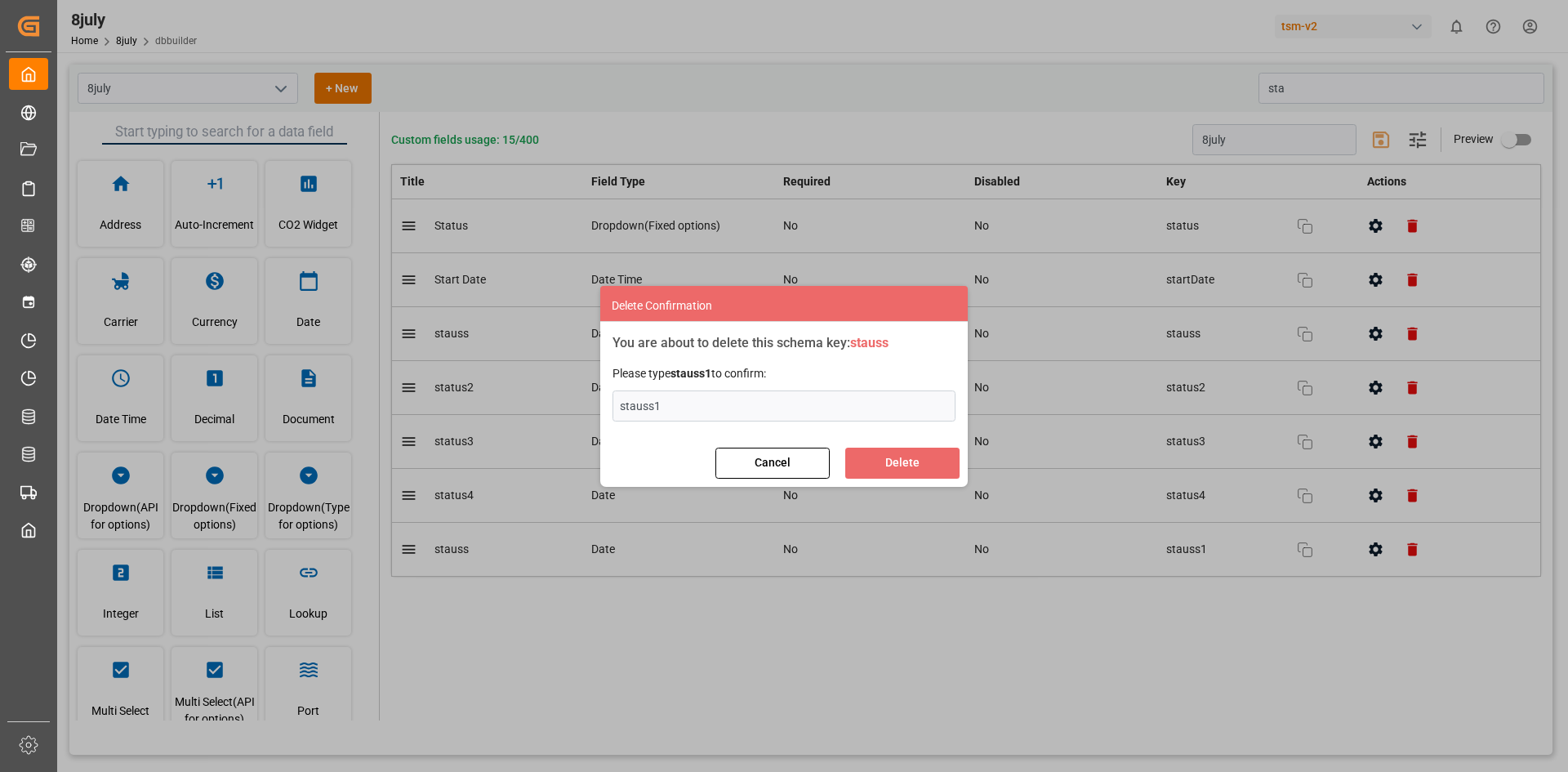 type 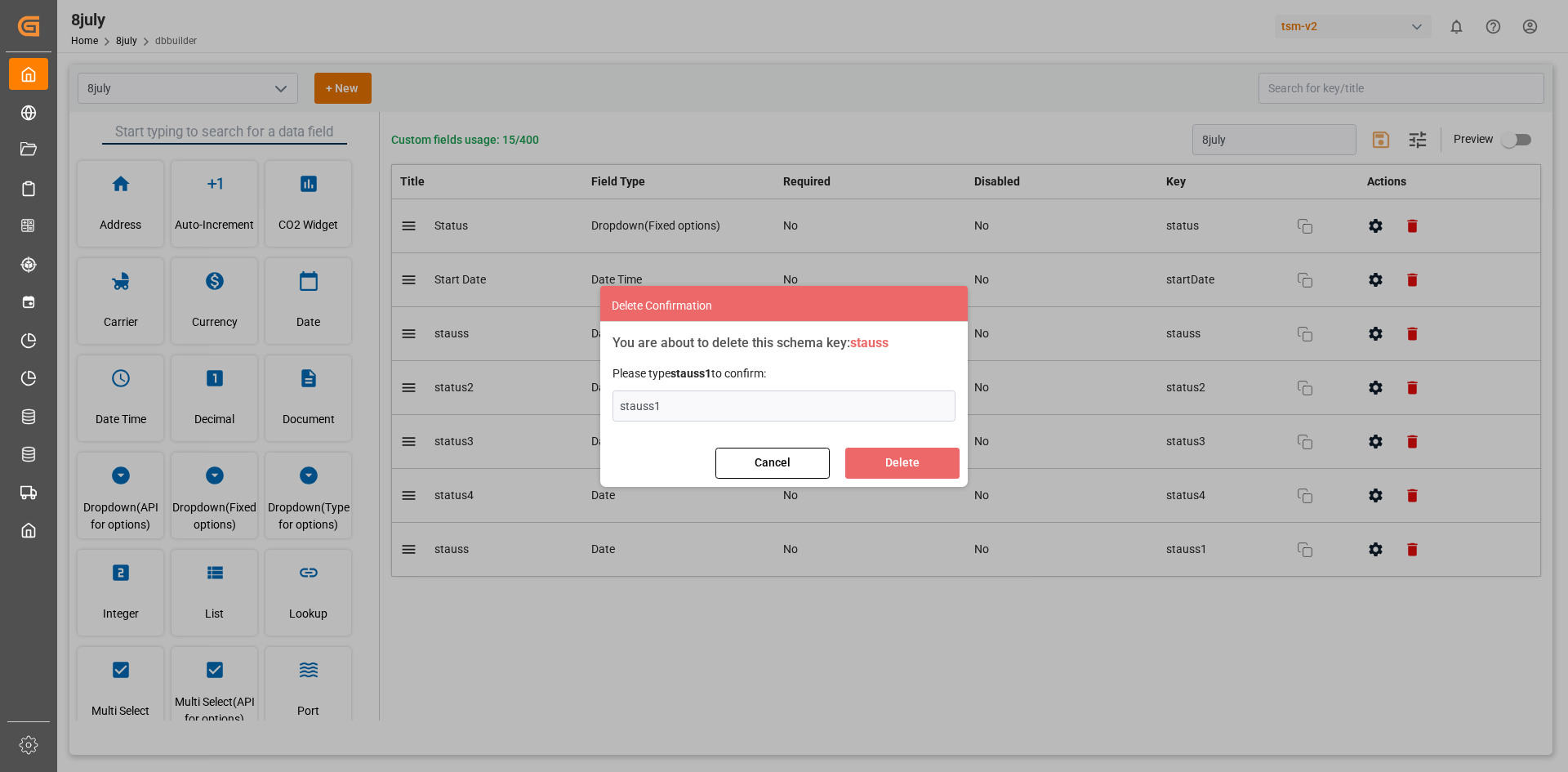 type 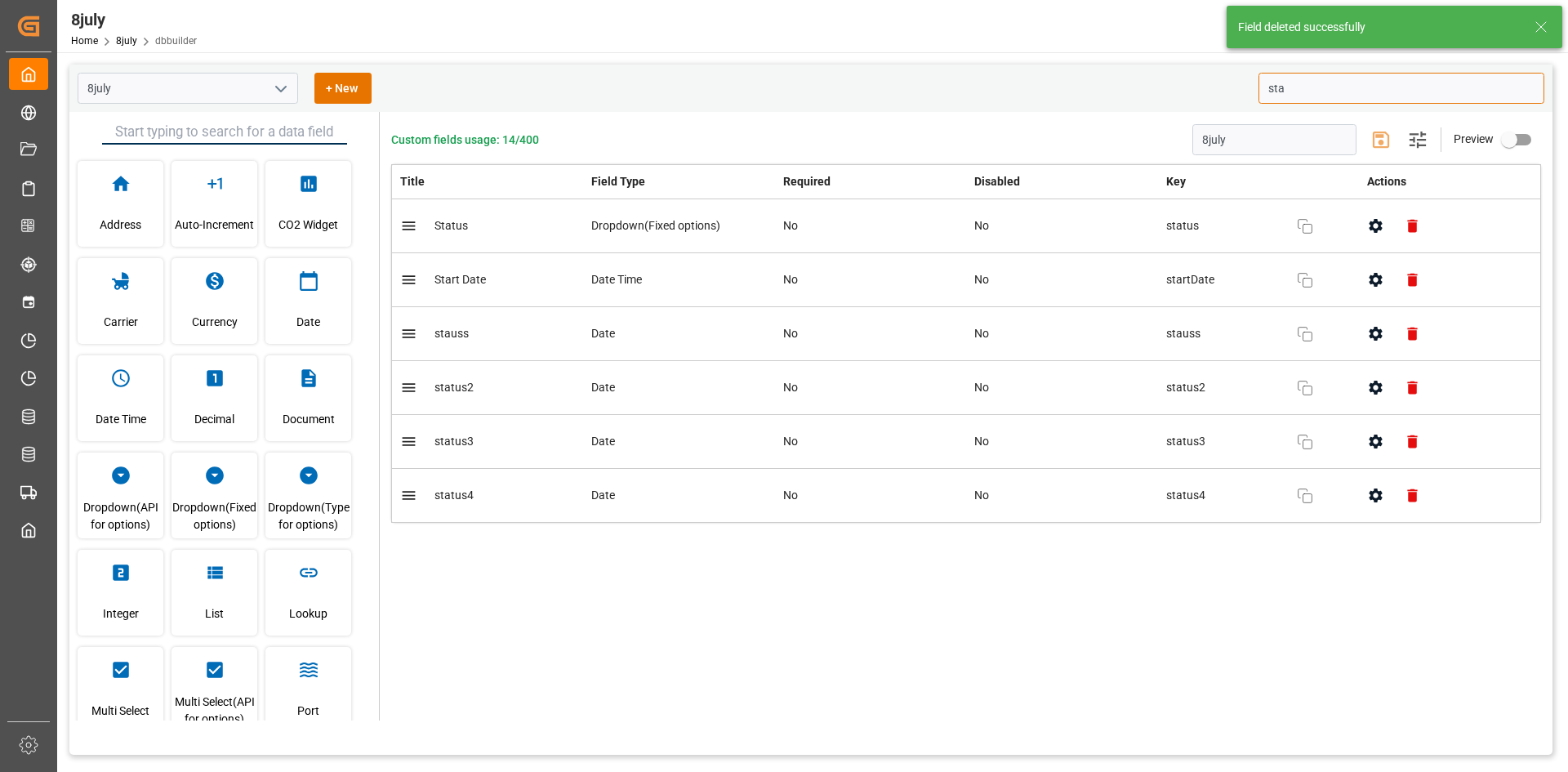 type on "sta" 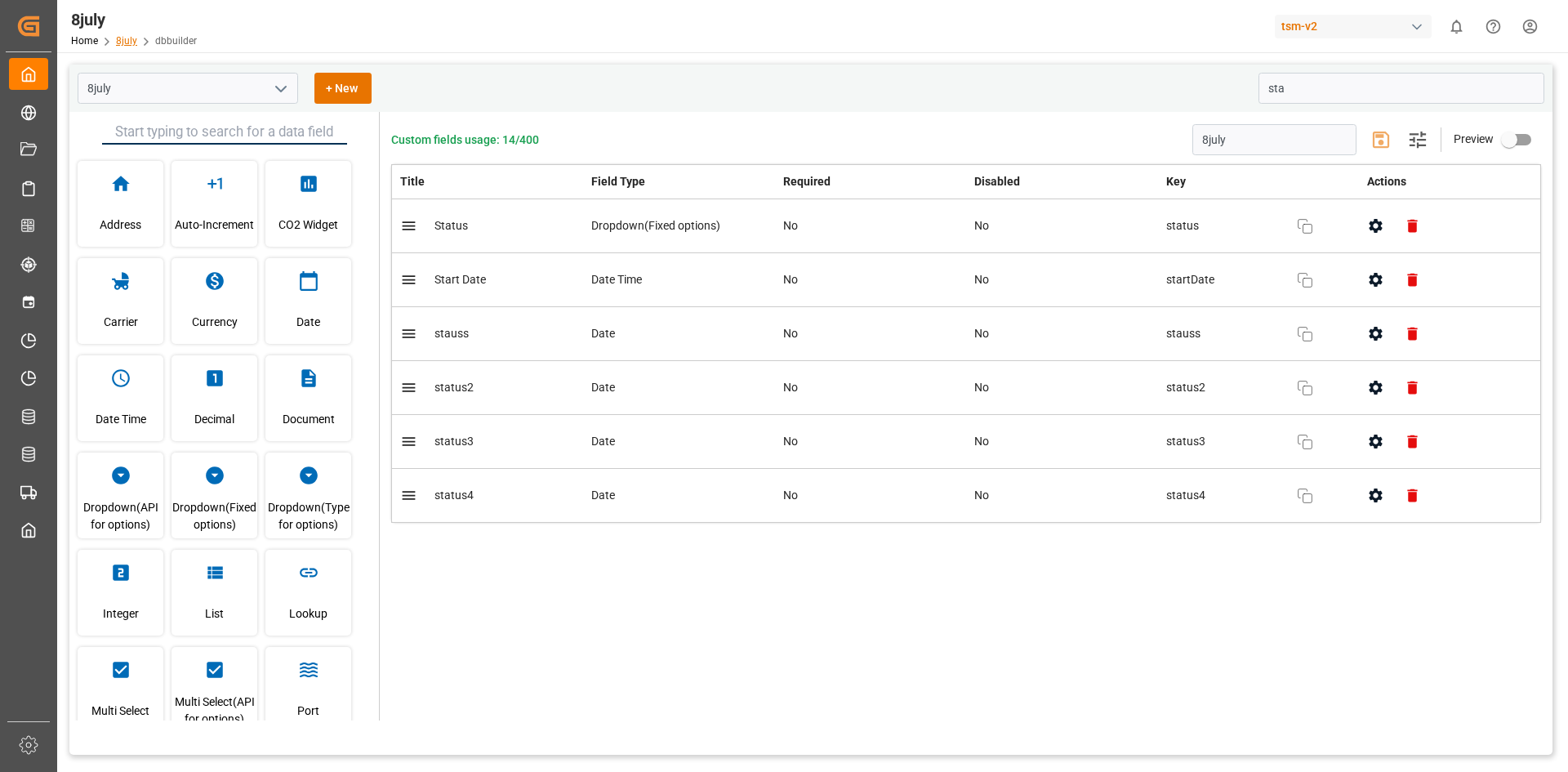 click on "8july" at bounding box center [127, 41] 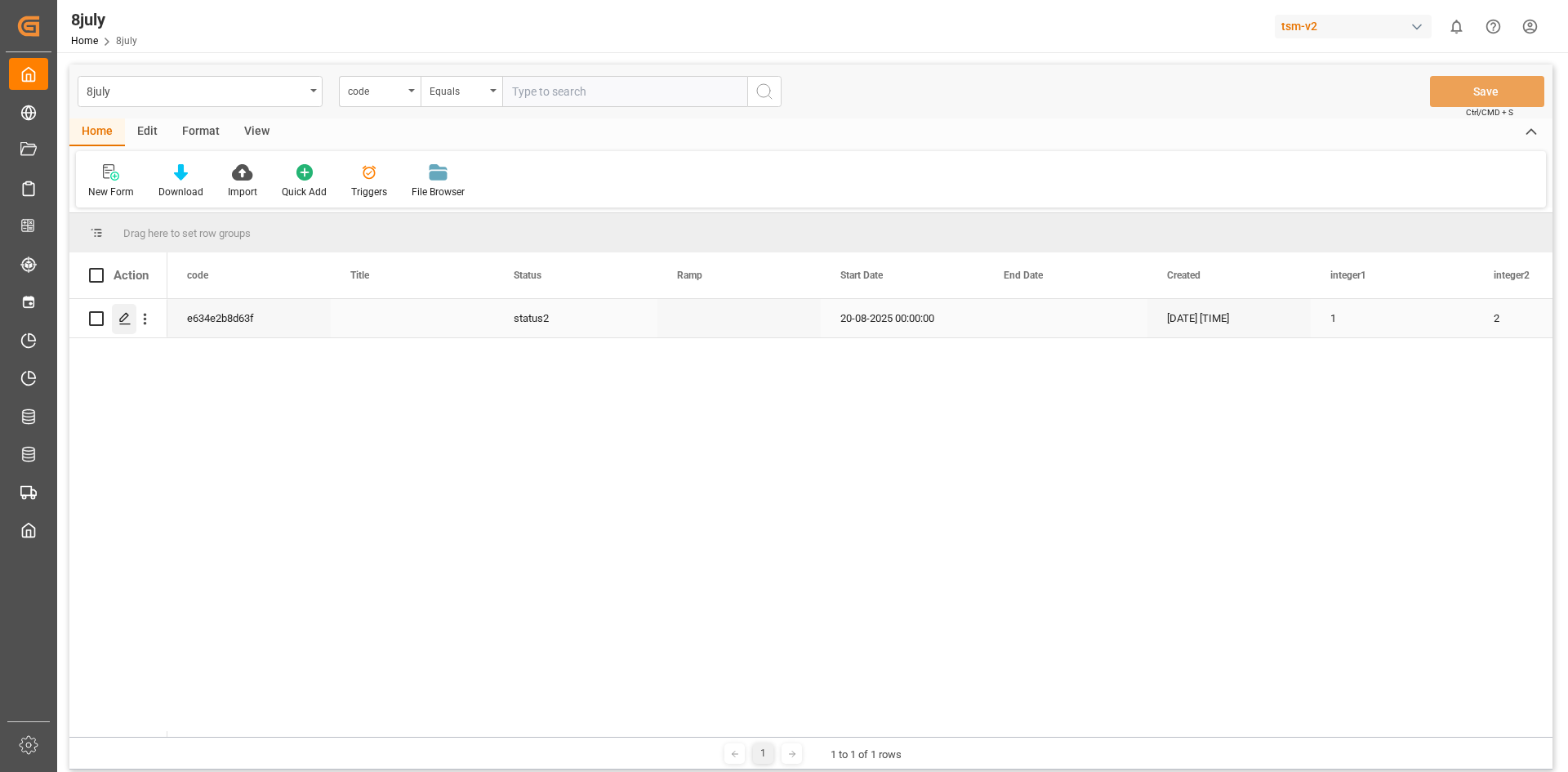 click at bounding box center (124, 319) 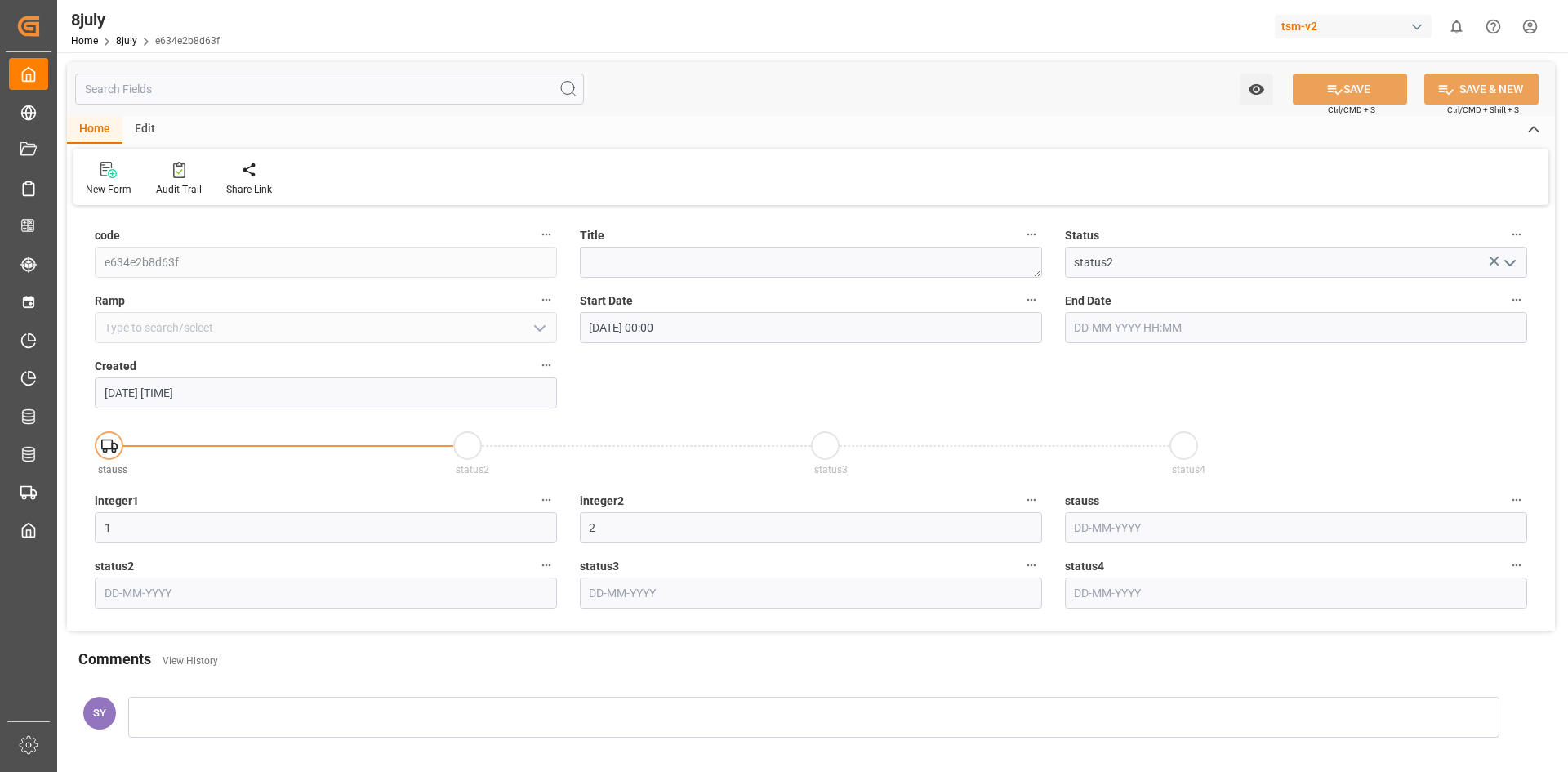 scroll, scrollTop: 82, scrollLeft: 0, axis: vertical 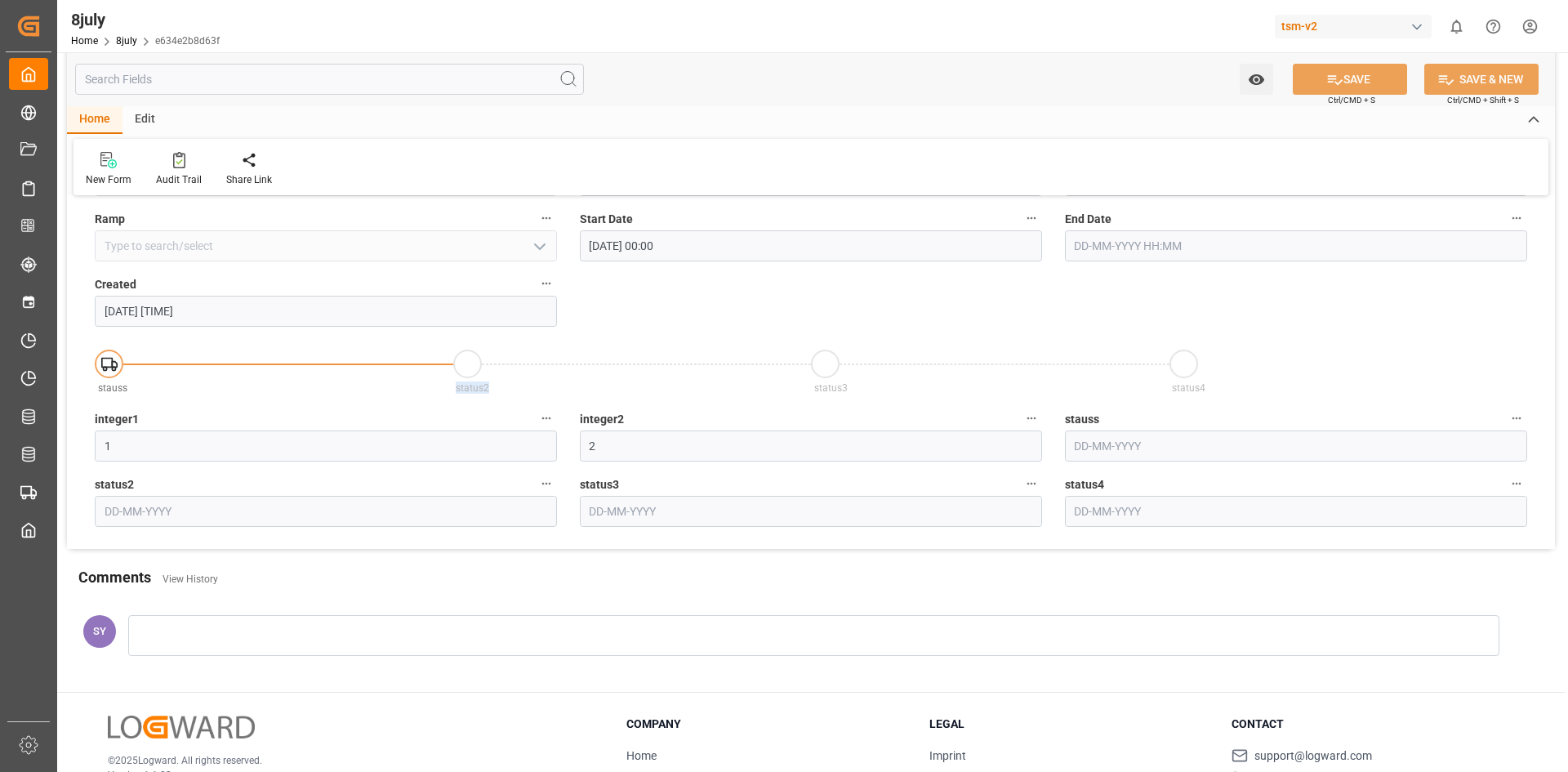 drag, startPoint x: 449, startPoint y: 390, endPoint x: 542, endPoint y: 388, distance: 93.0215 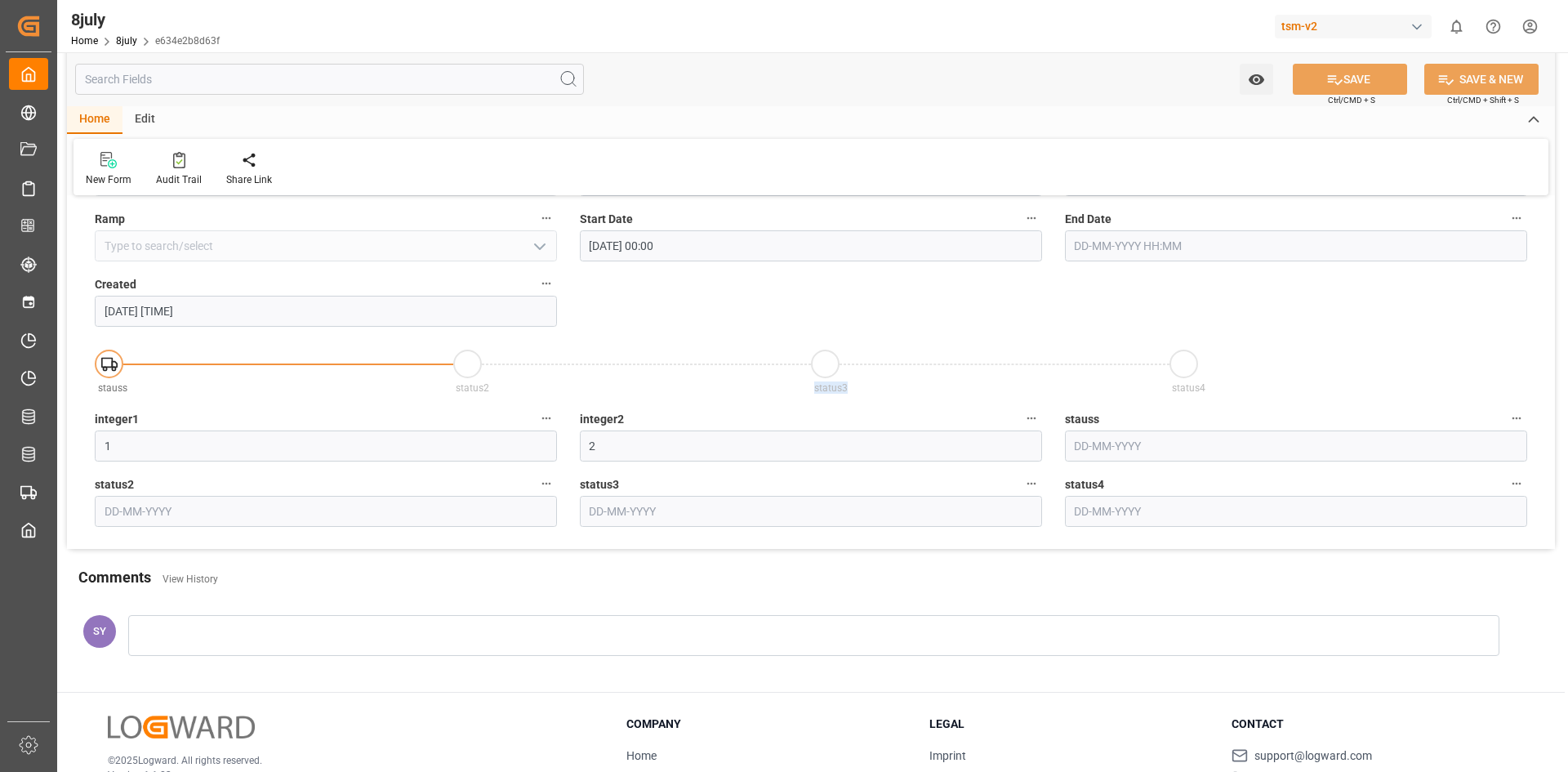 drag, startPoint x: 815, startPoint y: 387, endPoint x: 923, endPoint y: 389, distance: 108.01852 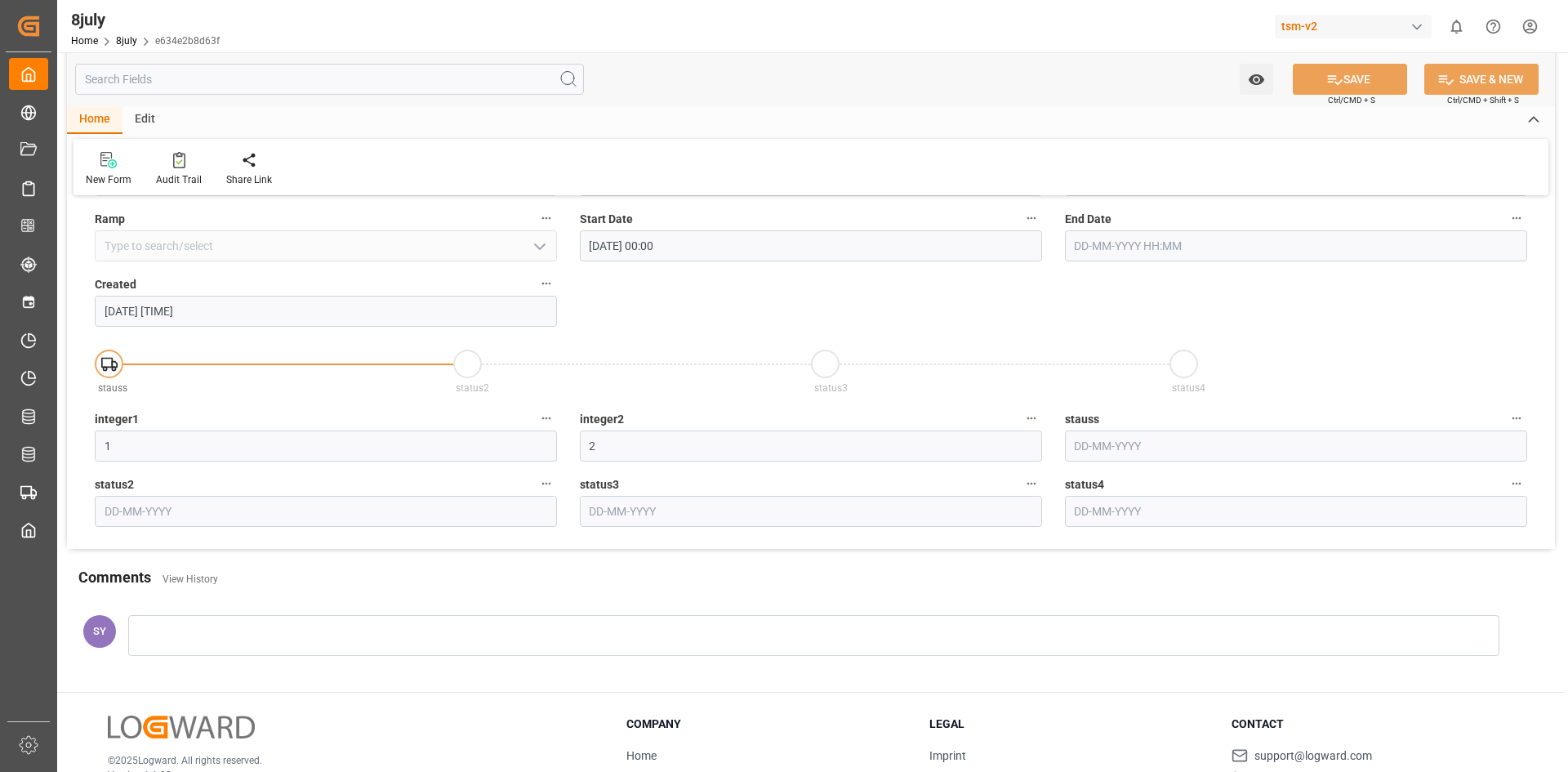click on "status4" at bounding box center [1188, 388] 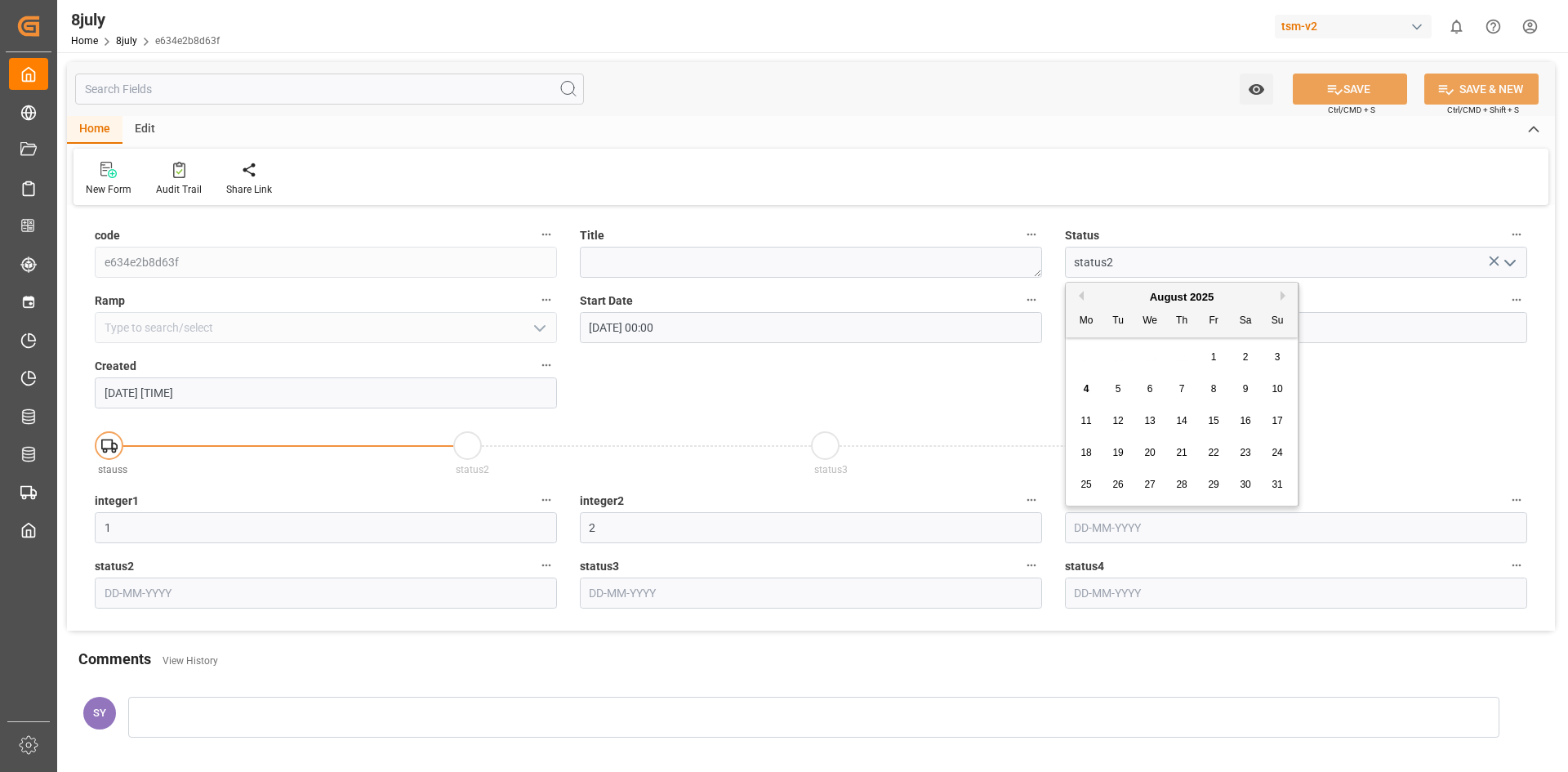 click at bounding box center [1296, 528] 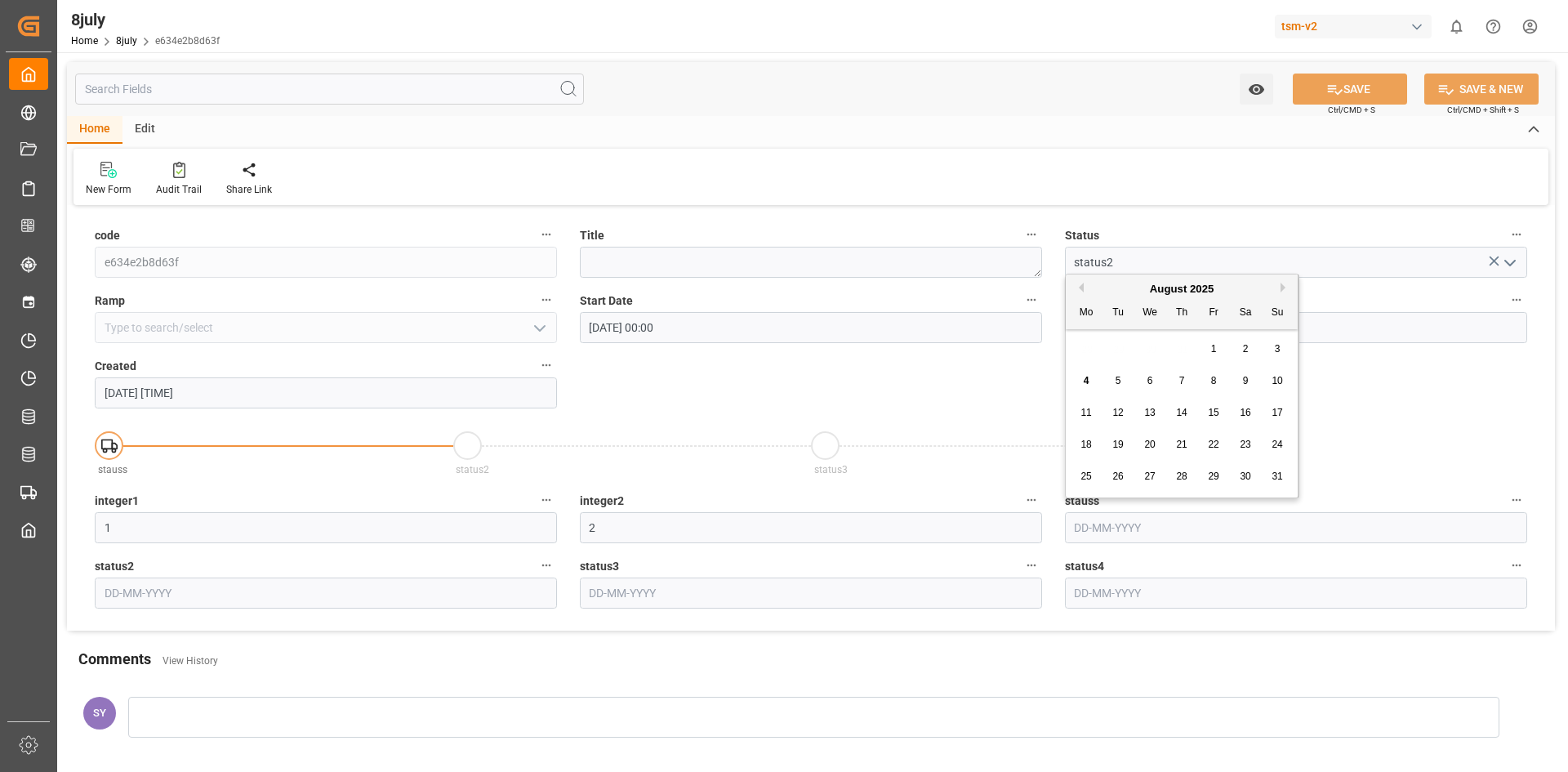 click on "4" at bounding box center (1086, 382) 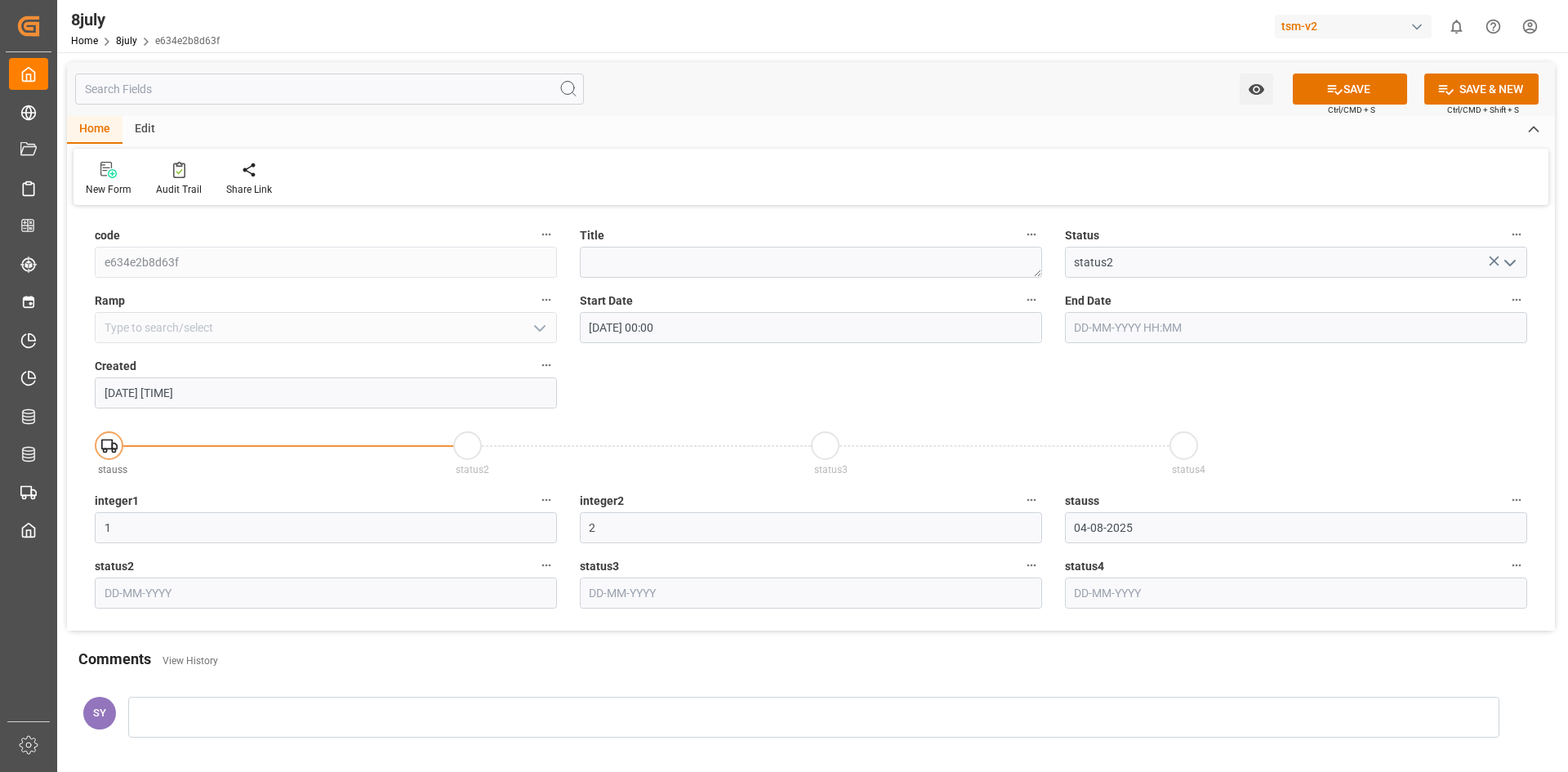 click on "code     e634e2b8d63f Title     Status     status2 Ramp     Start Date     20-08-2025 00:00 End Date     Created     04-08-2025 12:01   stauss status2 status3 status4 integer1     1 integer2     2 stauss     04-08-2025 status2     status3     status4" at bounding box center (811, 420) 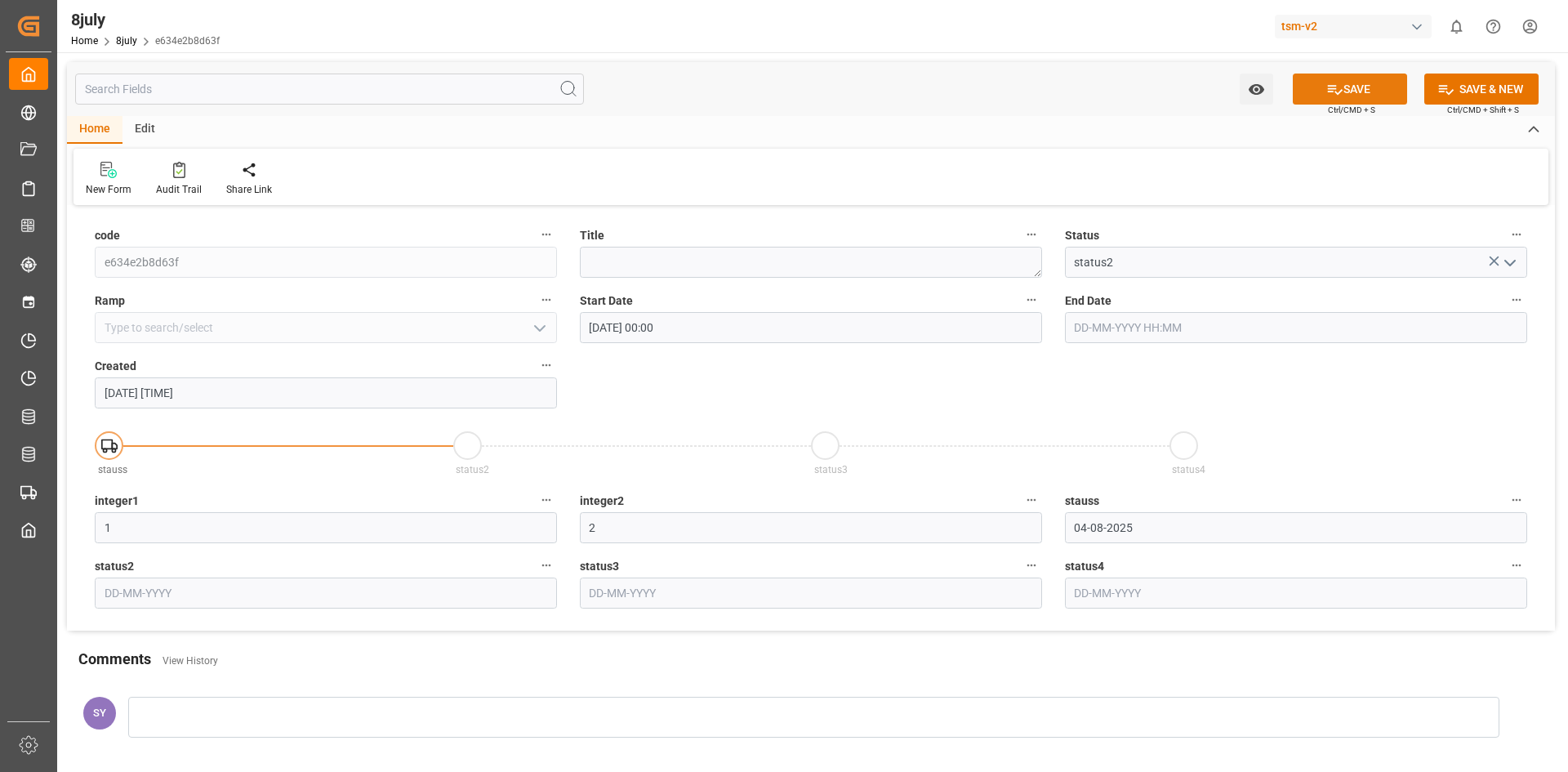 click 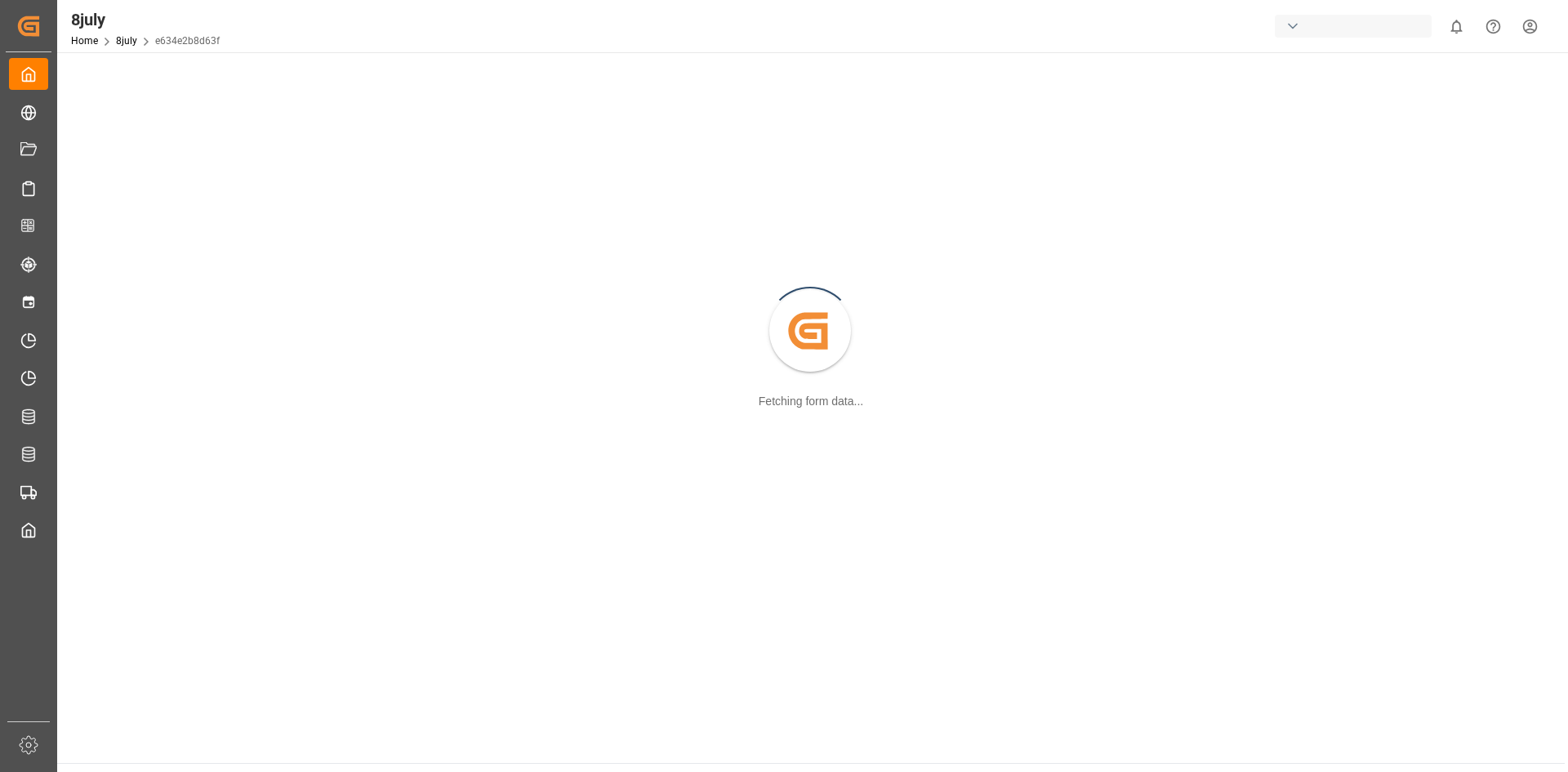 scroll, scrollTop: 0, scrollLeft: 0, axis: both 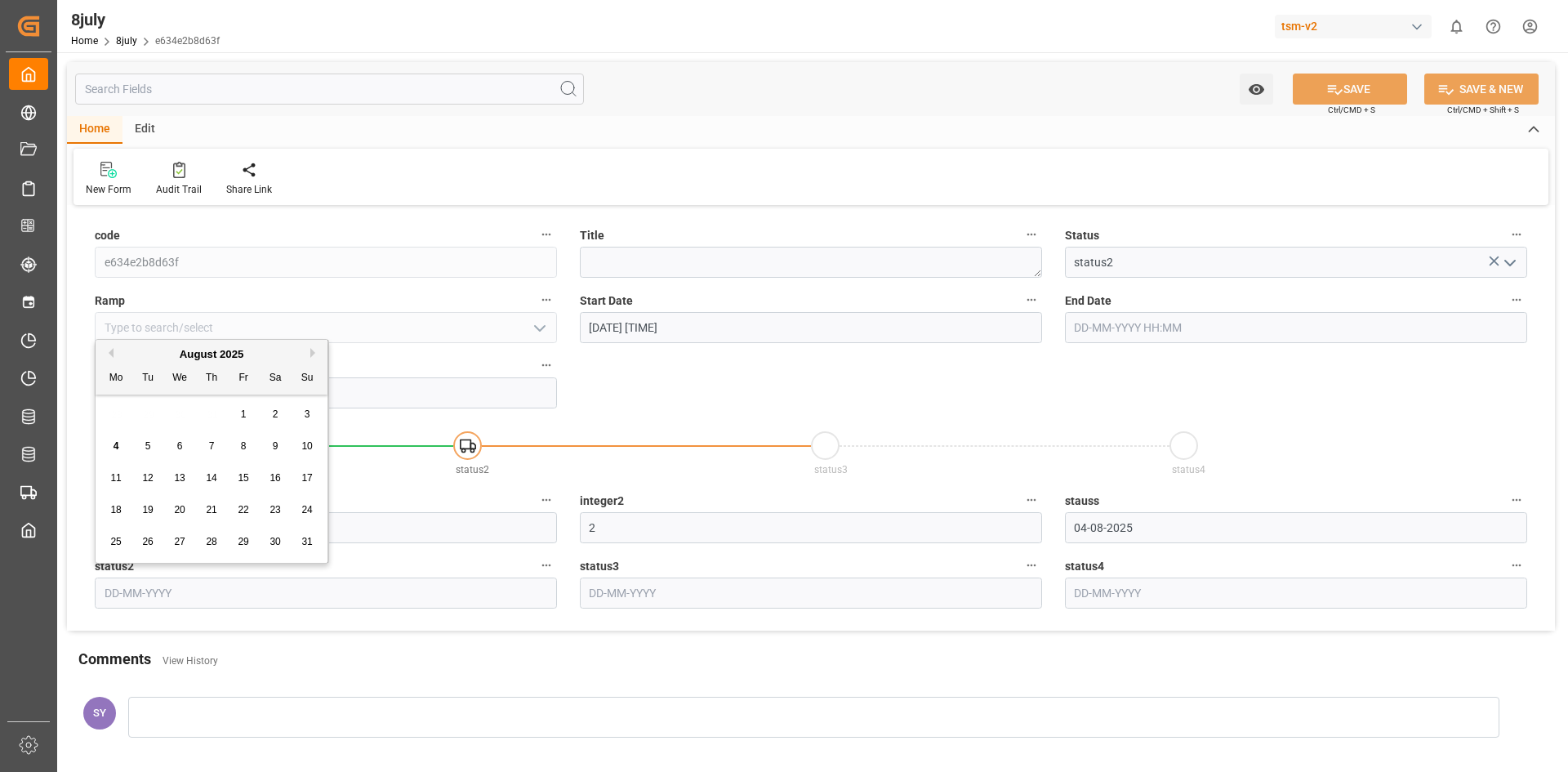 click at bounding box center [326, 593] 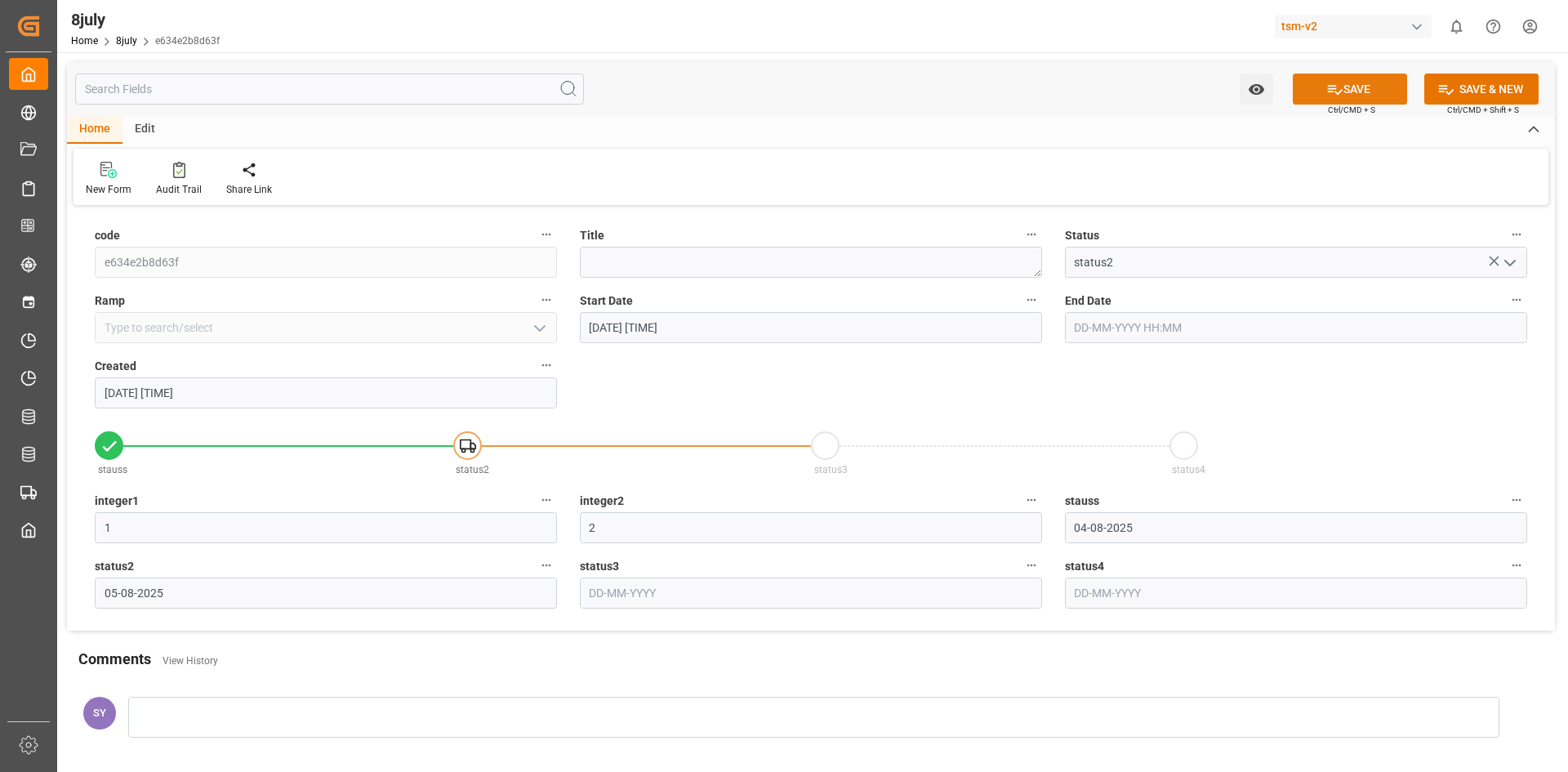 click on "SAVE" at bounding box center [1350, 89] 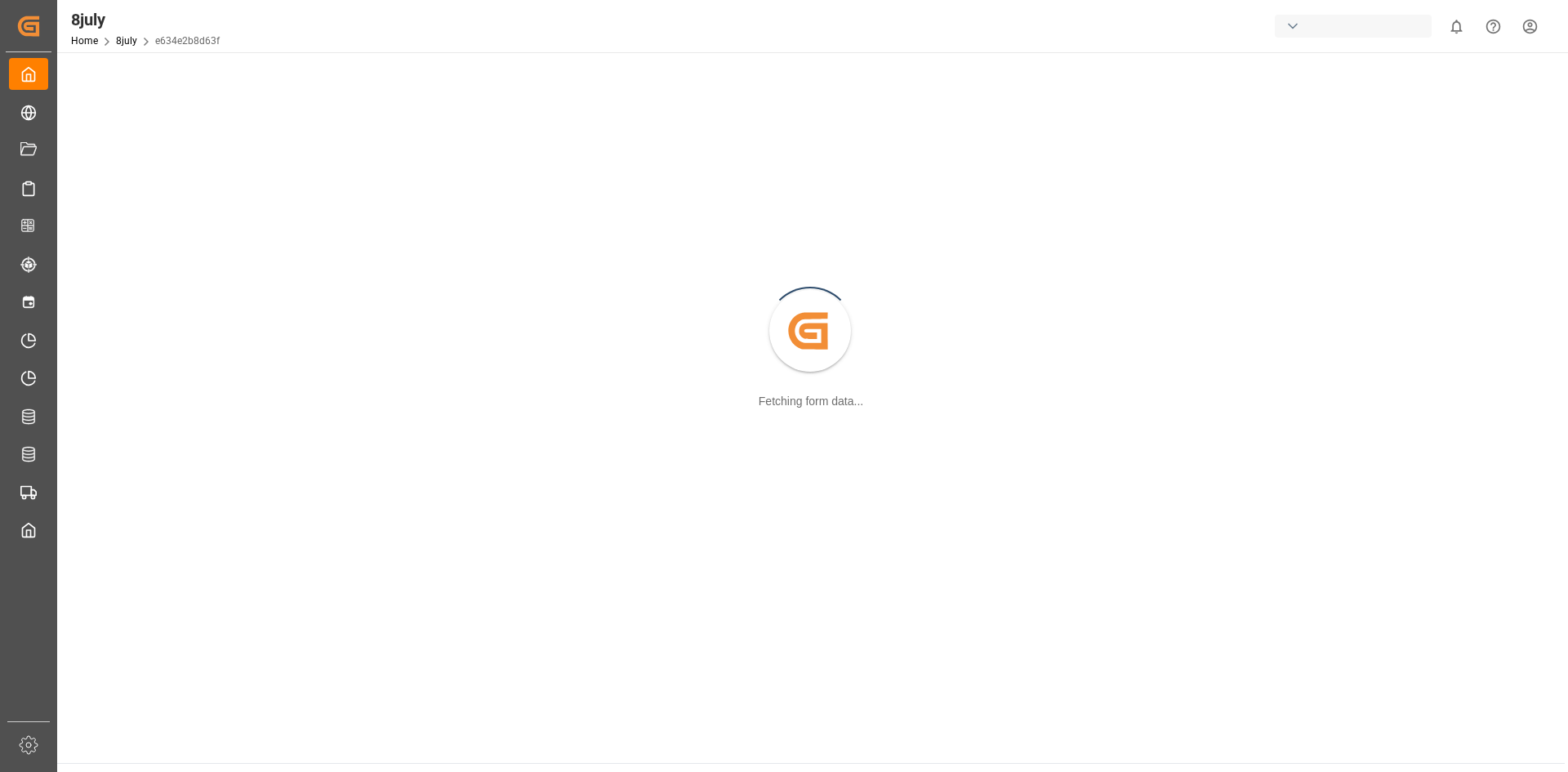 scroll, scrollTop: 0, scrollLeft: 0, axis: both 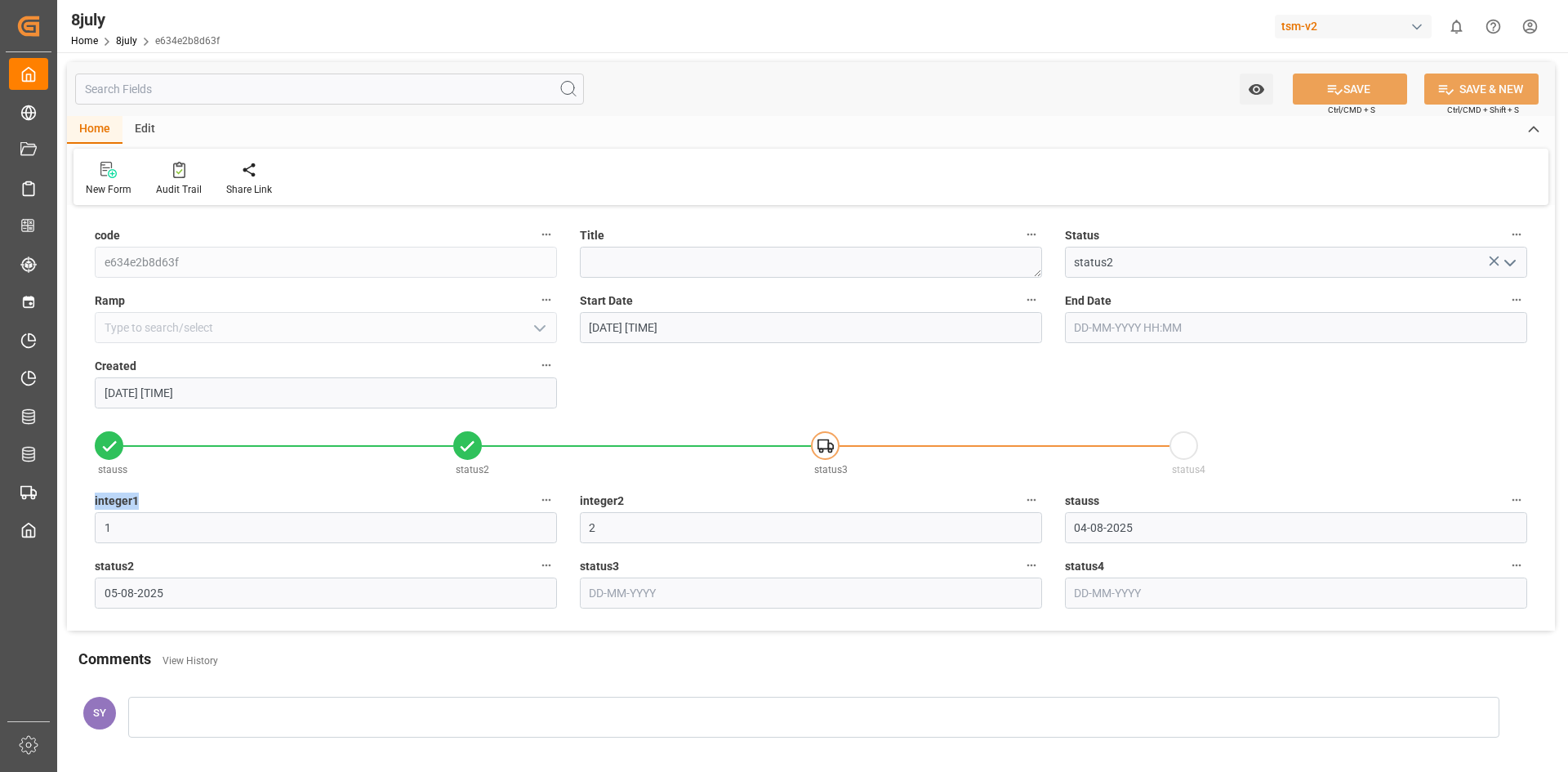 drag, startPoint x: 80, startPoint y: 502, endPoint x: 202, endPoint y: 498, distance: 122.06556 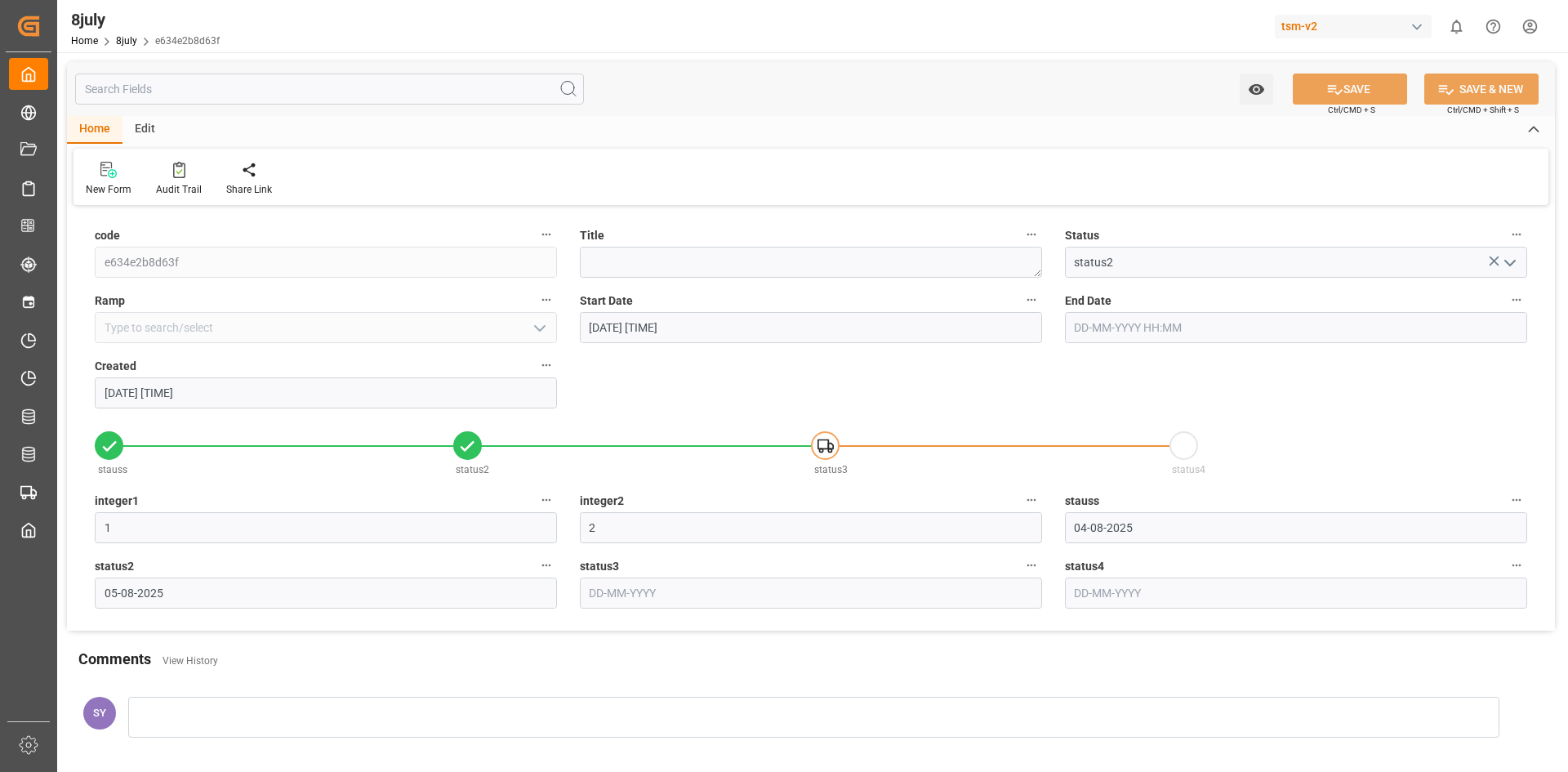 click on "stauss" at bounding box center (274, 469) 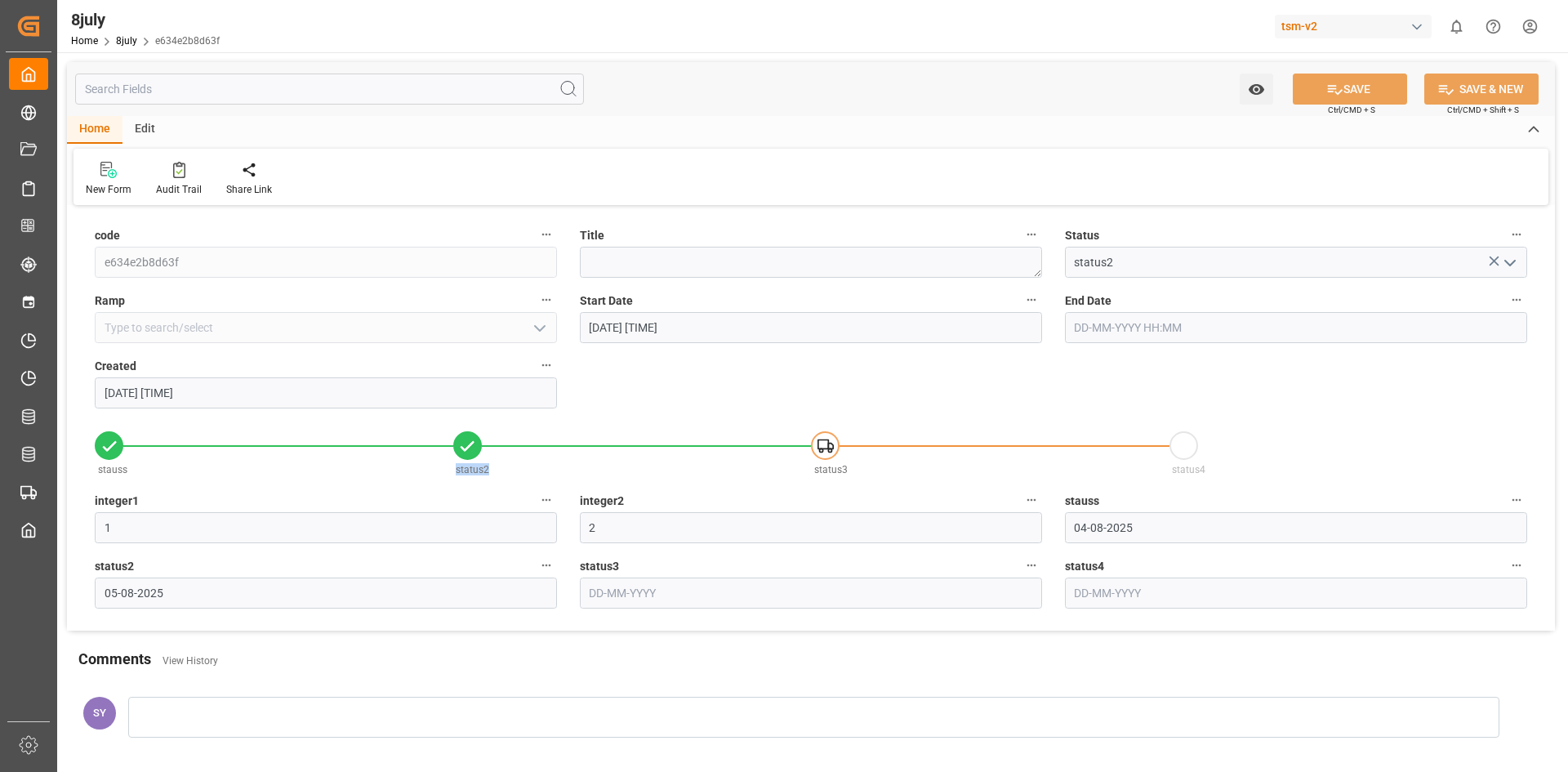 drag, startPoint x: 490, startPoint y: 471, endPoint x: 449, endPoint y: 473, distance: 41.048752 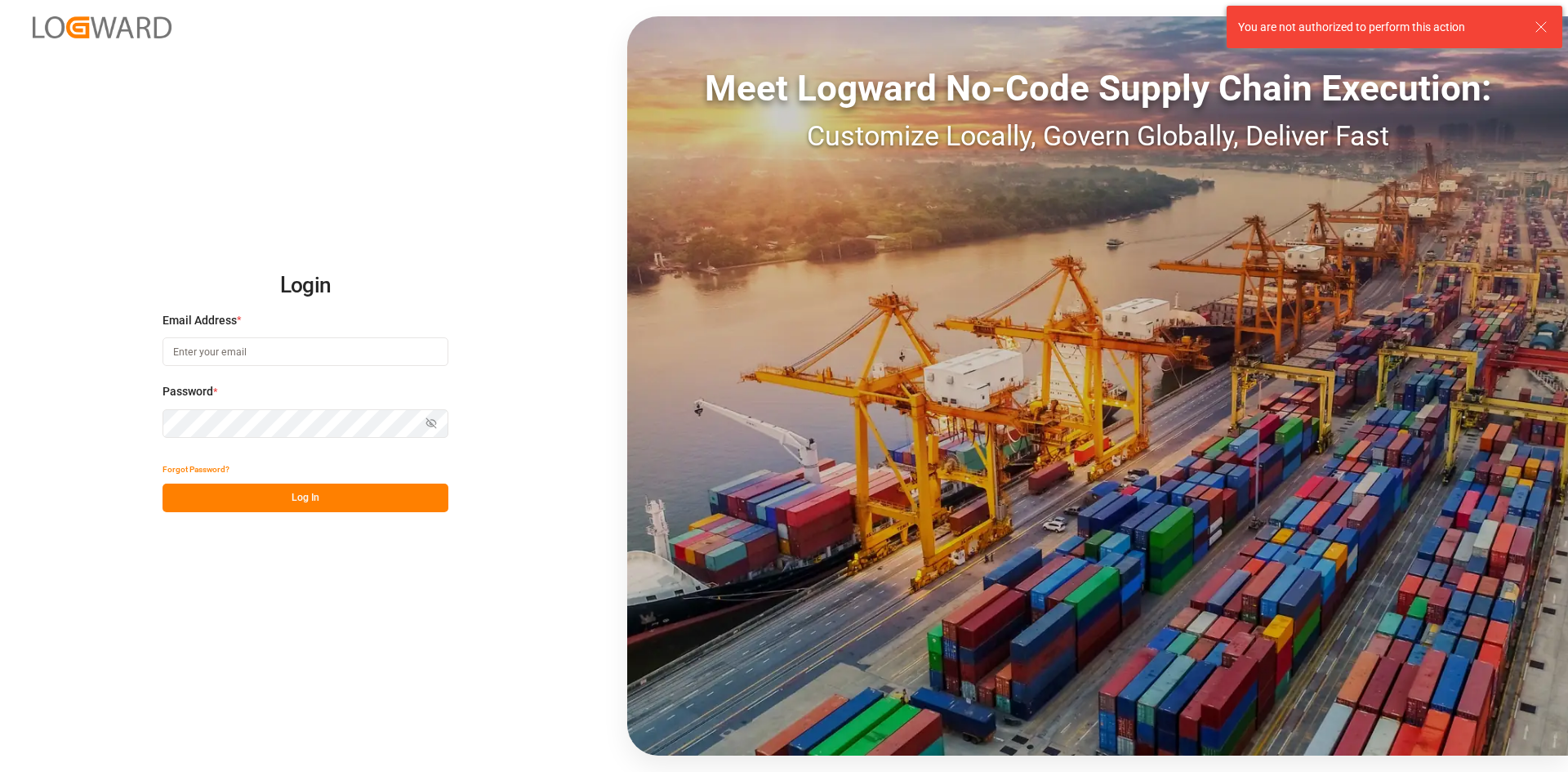 scroll, scrollTop: 0, scrollLeft: 0, axis: both 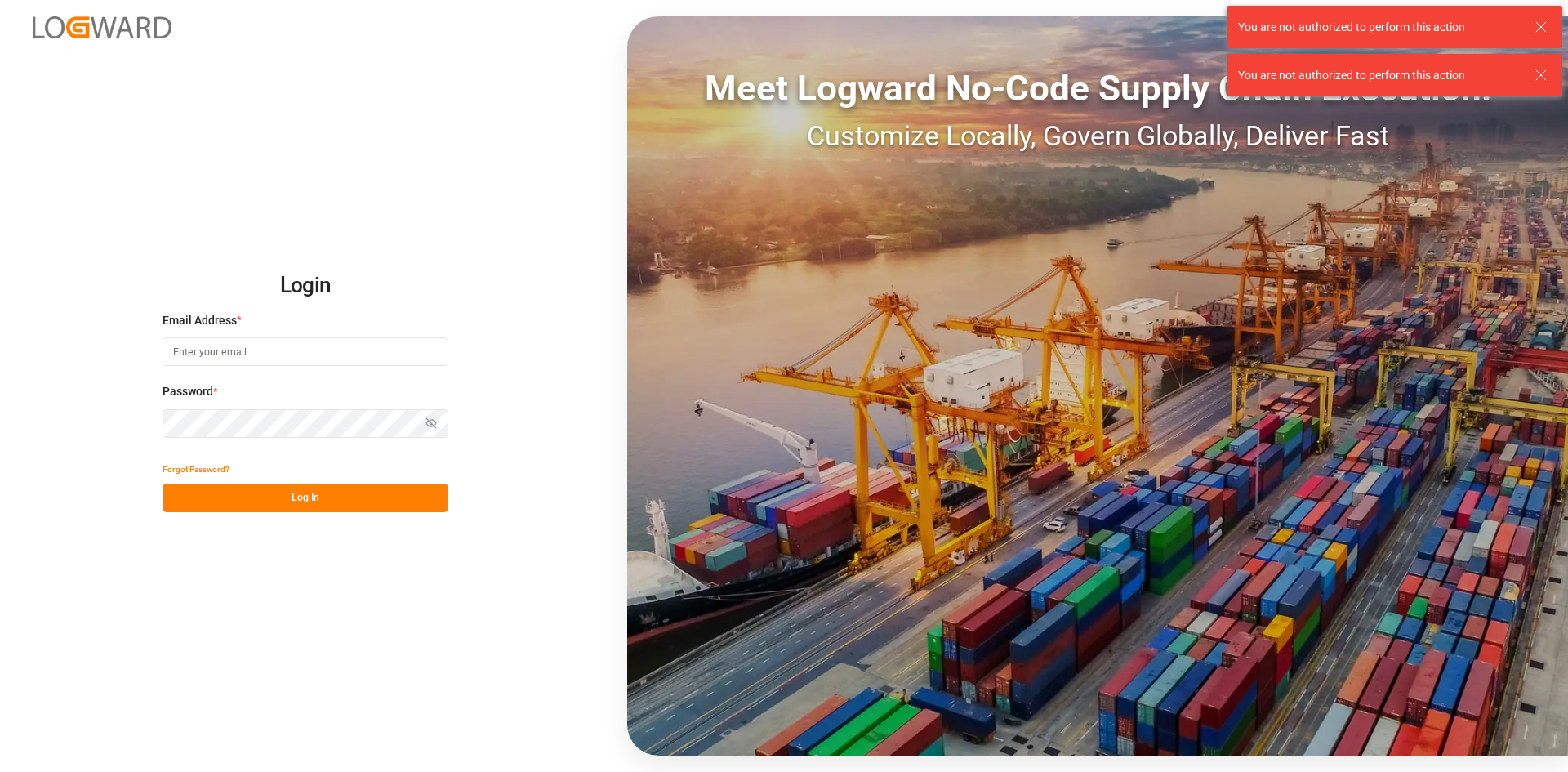 click at bounding box center [305, 351] 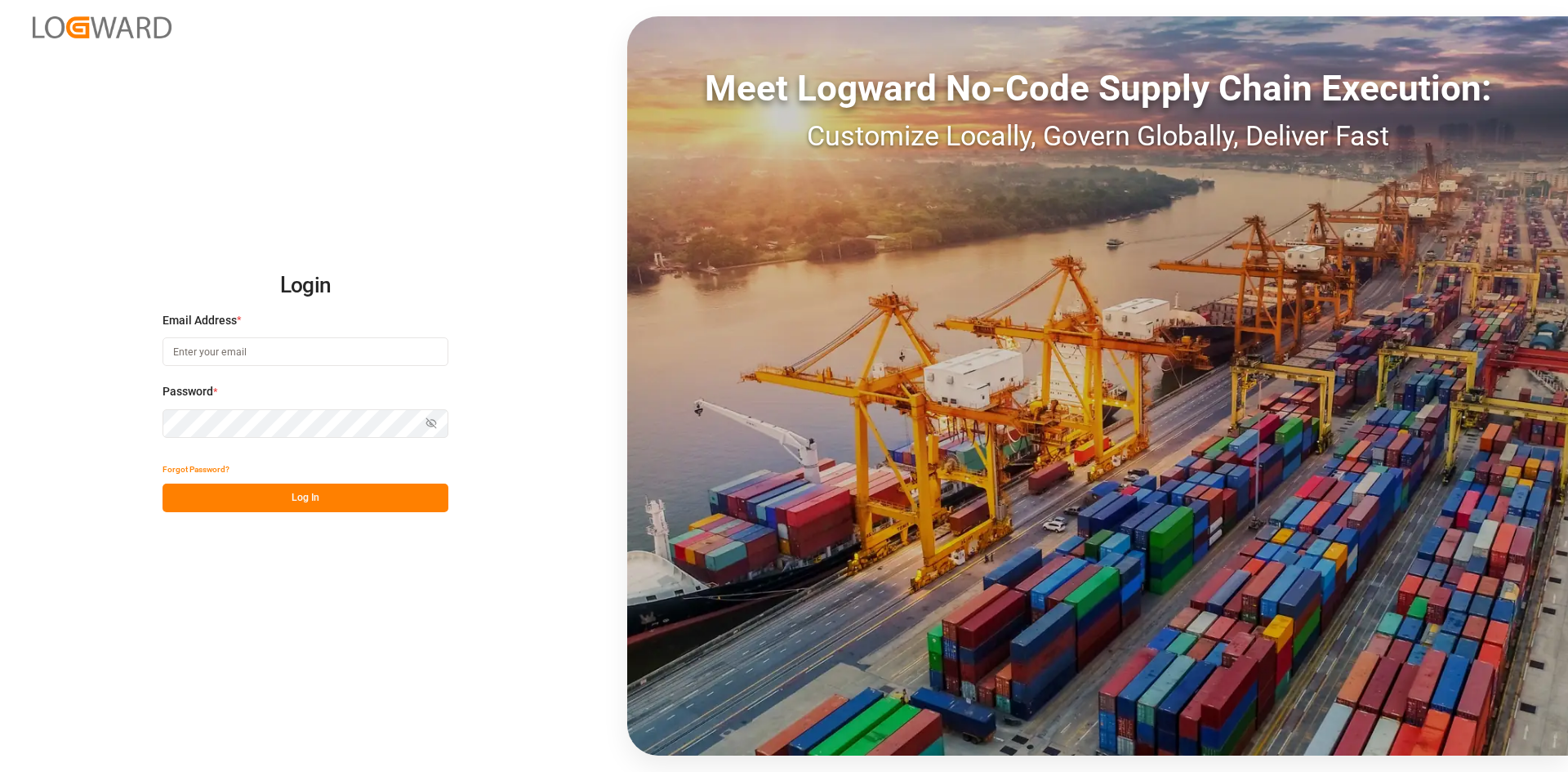 type on "[EMAIL]" 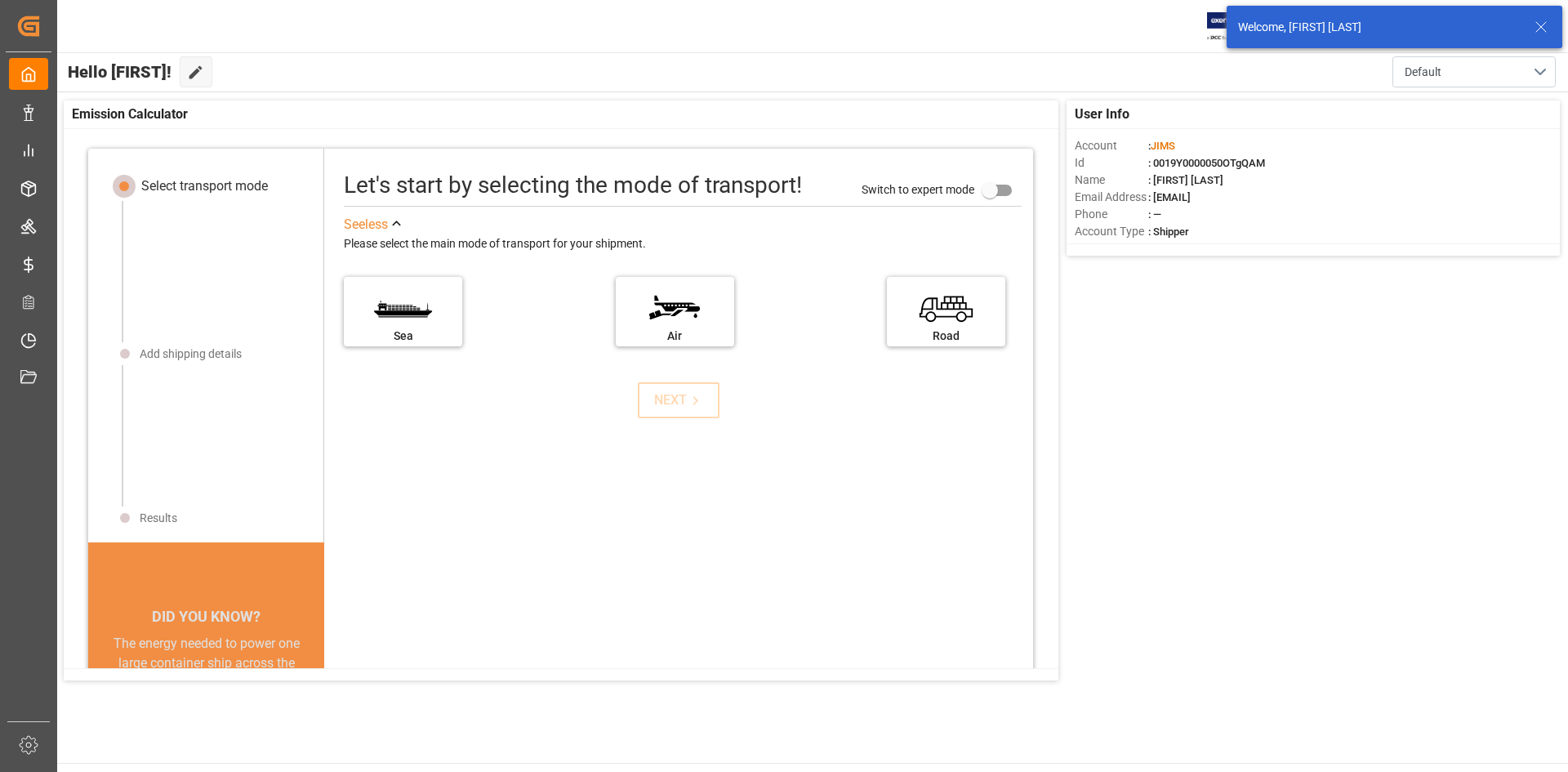 click 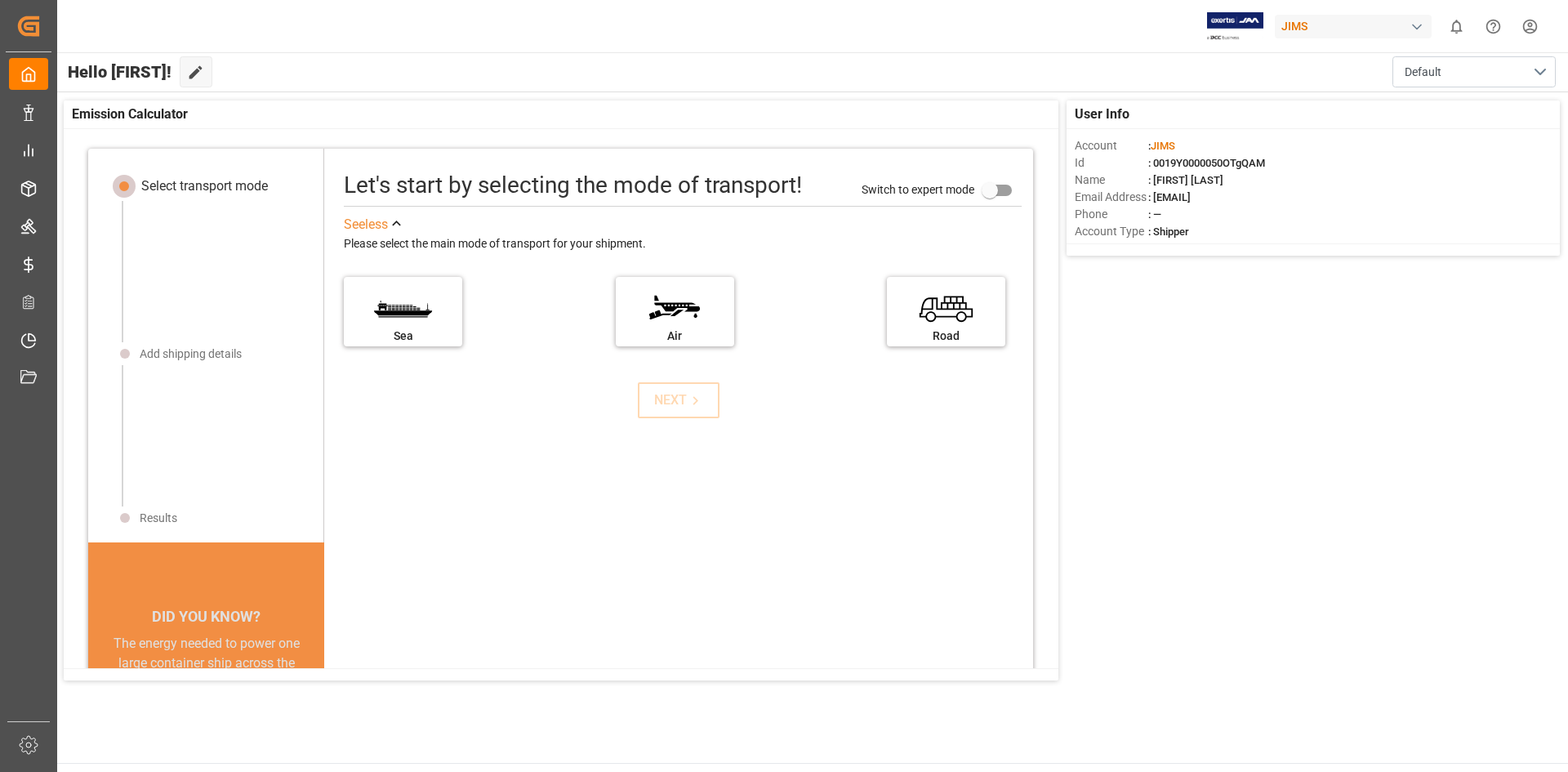 click on "Created by potrace 1.15, written by Peter Selinger 2001-2017 Created by potrace 1.15, written by Peter Selinger 2001-2017 My Cockpit My Cockpit Data Management Data Management My Reports My Reports Order Management Order Management Master Data Master Data Rates Management Rates Management Logward Add-ons Logward Add-ons Timeslot Management V2 Timeslot Management V2 Document Management Document Management Sidebar Settings Back to main menu JIMS 0 Notifications Only show unread All Watching Mark all categories read Created by potrace 1.15, written by Peter Selinger 2001-2017 Hello [FIRST]! Edit Cockpit Default User Info Account : JIMS Id : 0019Y0000050OTgQAM Name : [FIRST] [LAST] Email Address : [EMAIL] Phone : — Account Type : Shipper Emission Calculator Select transport mode Add shipping details Results DID YOU KNOW? A 10% reduction in ship speed can cut emissions by an estimated 19% (Bloomberg) Approximately 55% of the total emissions in a port are from ships (Springer Nature) See" at bounding box center [784, 386] 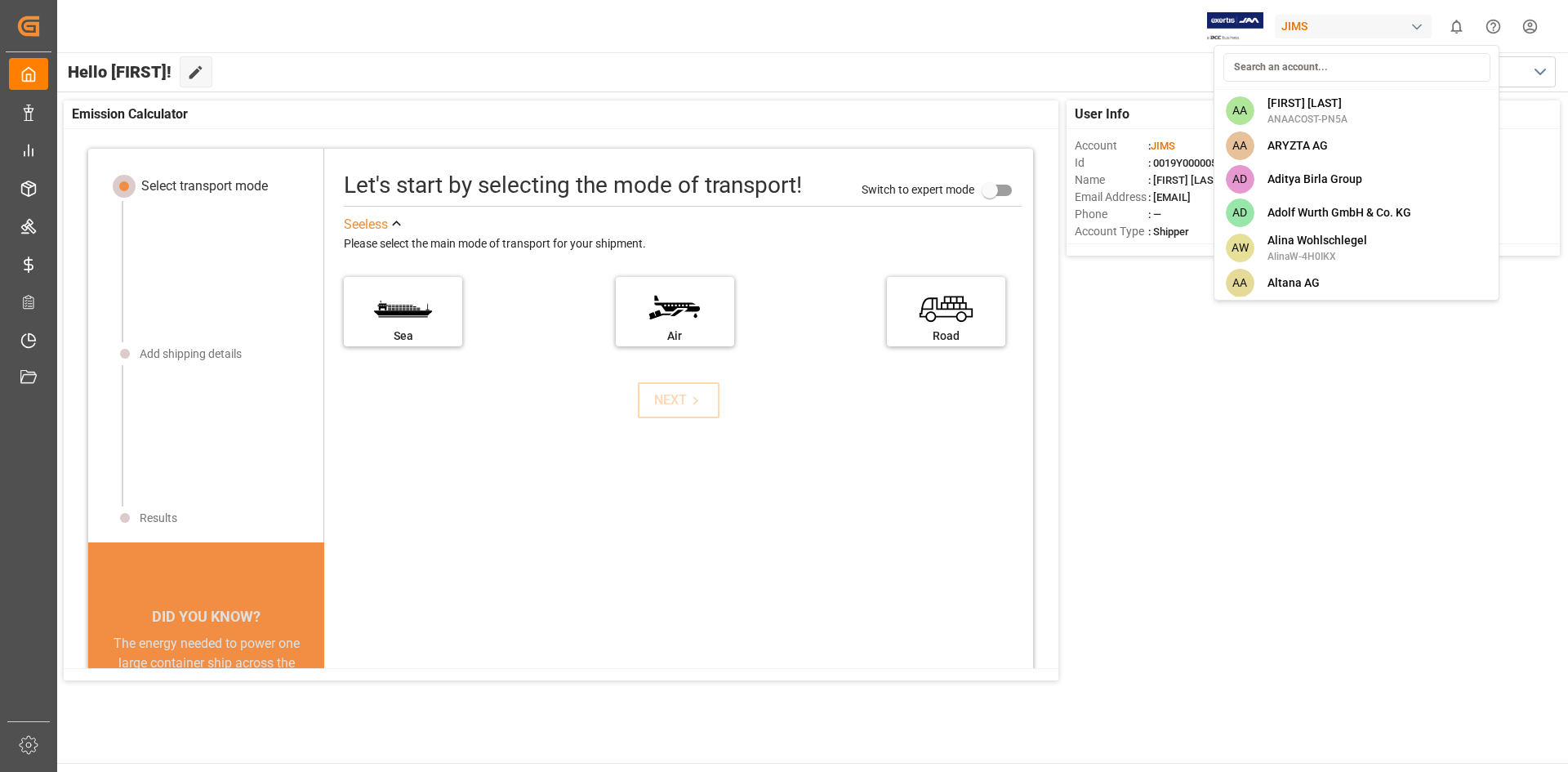 click on "Created by potrace 1.15, written by Peter Selinger 2001-2017 Created by potrace 1.15, written by Peter Selinger 2001-2017 My Cockpit My Cockpit Data Management Data Management My Reports My Reports Order Management Order Management Master Data Master Data Rates Management Rates Management Logward Add-ons Logward Add-ons Timeslot Management V2 Timeslot Management V2 Document Management Document Management Sidebar Settings Back to main menu JIMS 0 Notifications Only show unread All Watching Mark all categories read No notifications Hello [FIRST]! Edit Cockpit Default User Info Account : JIMS Id : 0019Y0000050OTgQAM Name : [FIRST] [LAST] Email Address : [EMAIL] Phone : — Account Type : Shipper Emission Calculator Select transport mode Add shipping details Results DID YOU KNOW? A 10% reduction in ship speed can cut emissions by an estimated 19% (Bloomberg) In 2018, carbon dioxide emissions from the European Union's transport sector reached 982 million metric tons (Statista) See less Sea" at bounding box center (784, 386) 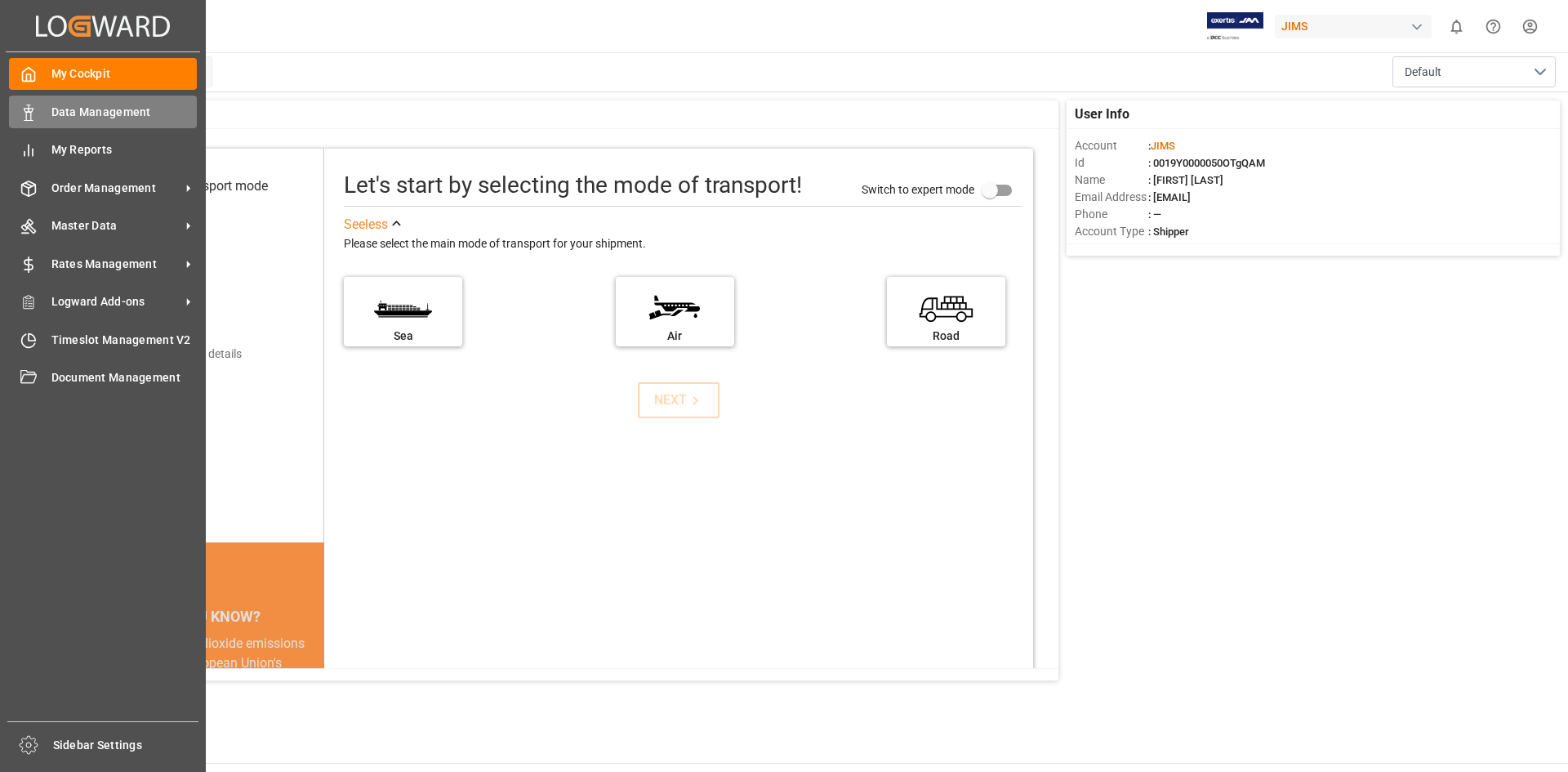 click on "Data Management" at bounding box center [124, 112] 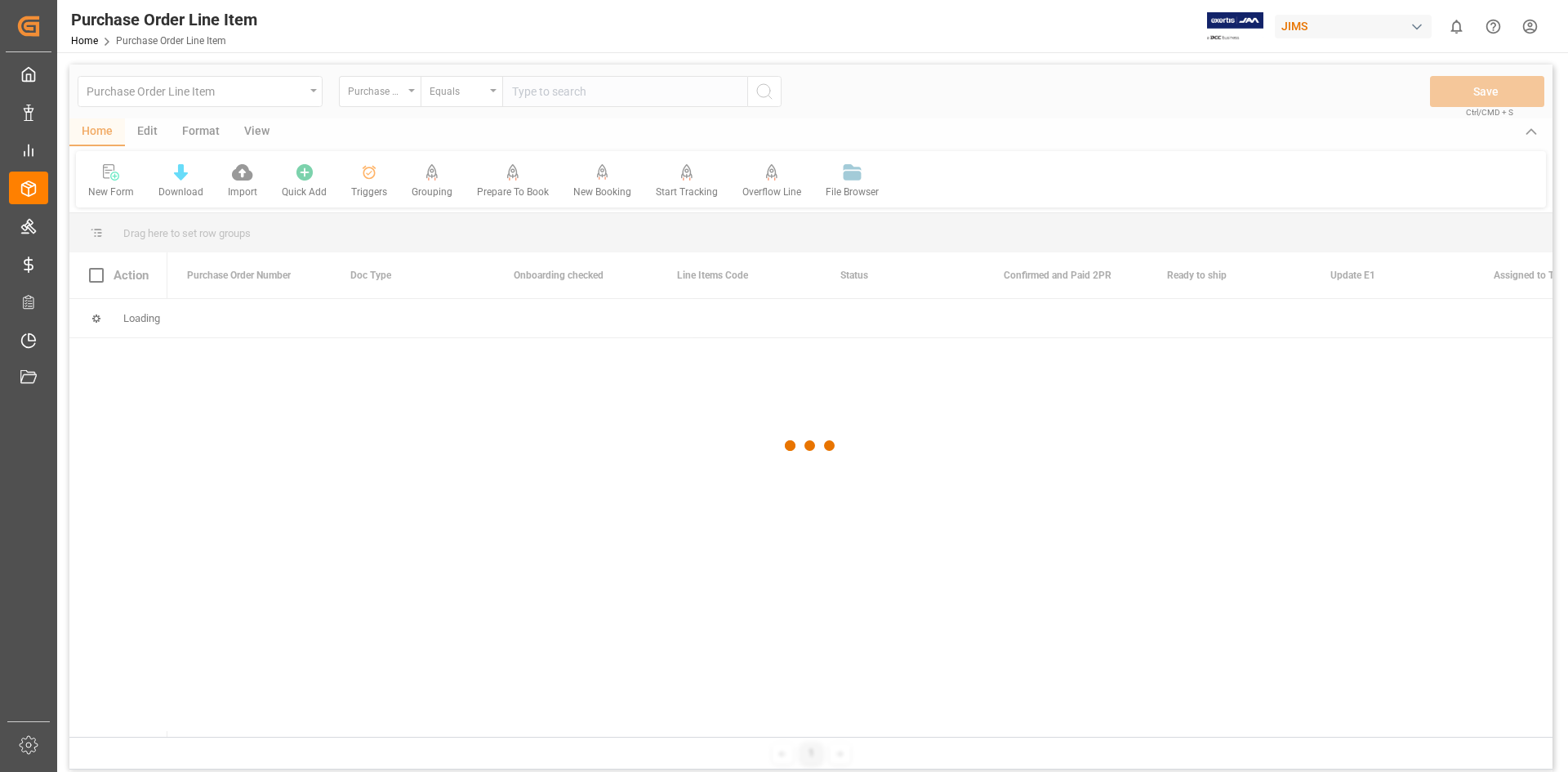 click at bounding box center (811, 445) 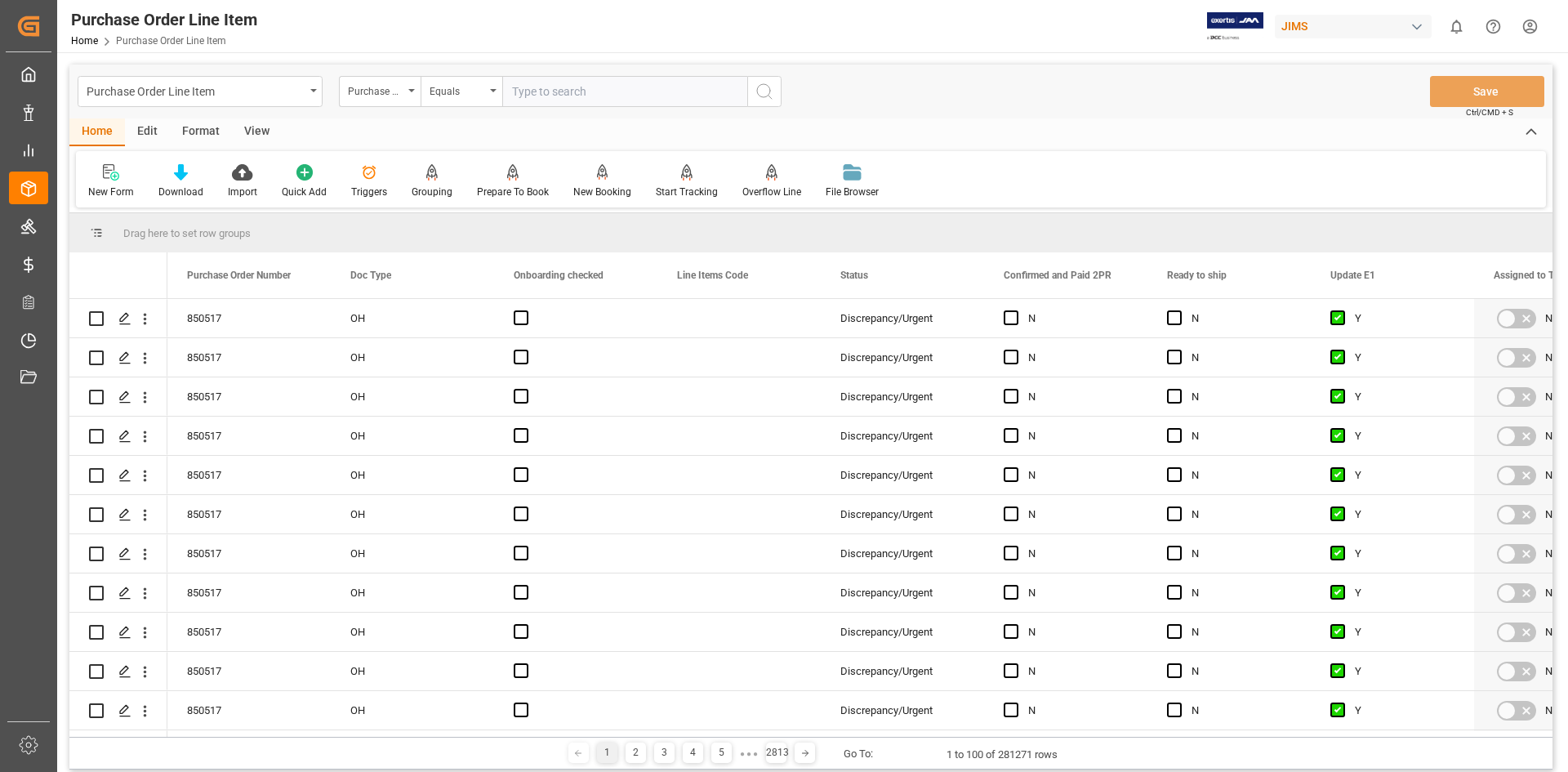 click on "Purchase Order Line Item" at bounding box center [195, 90] 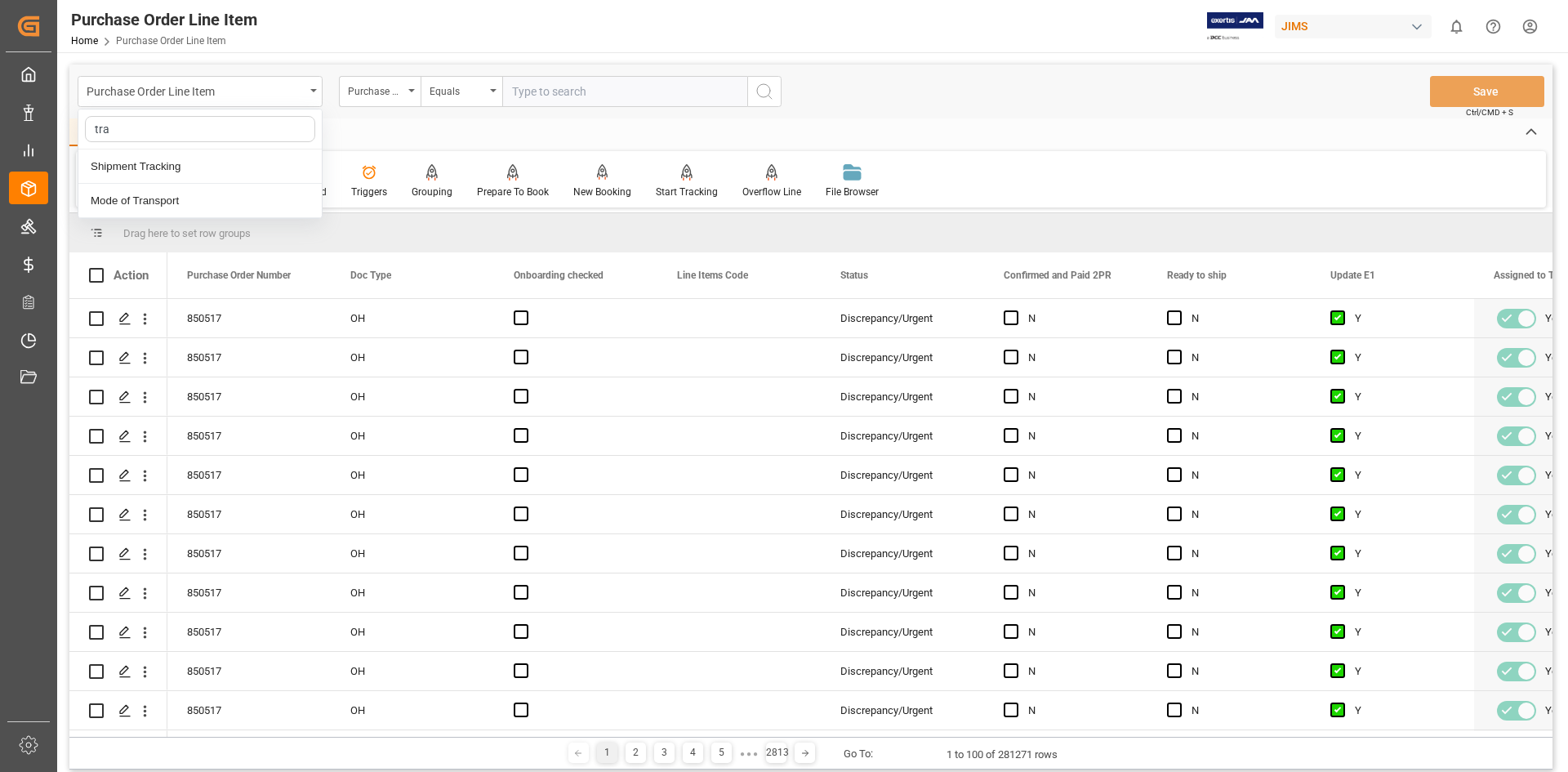 type on "trac" 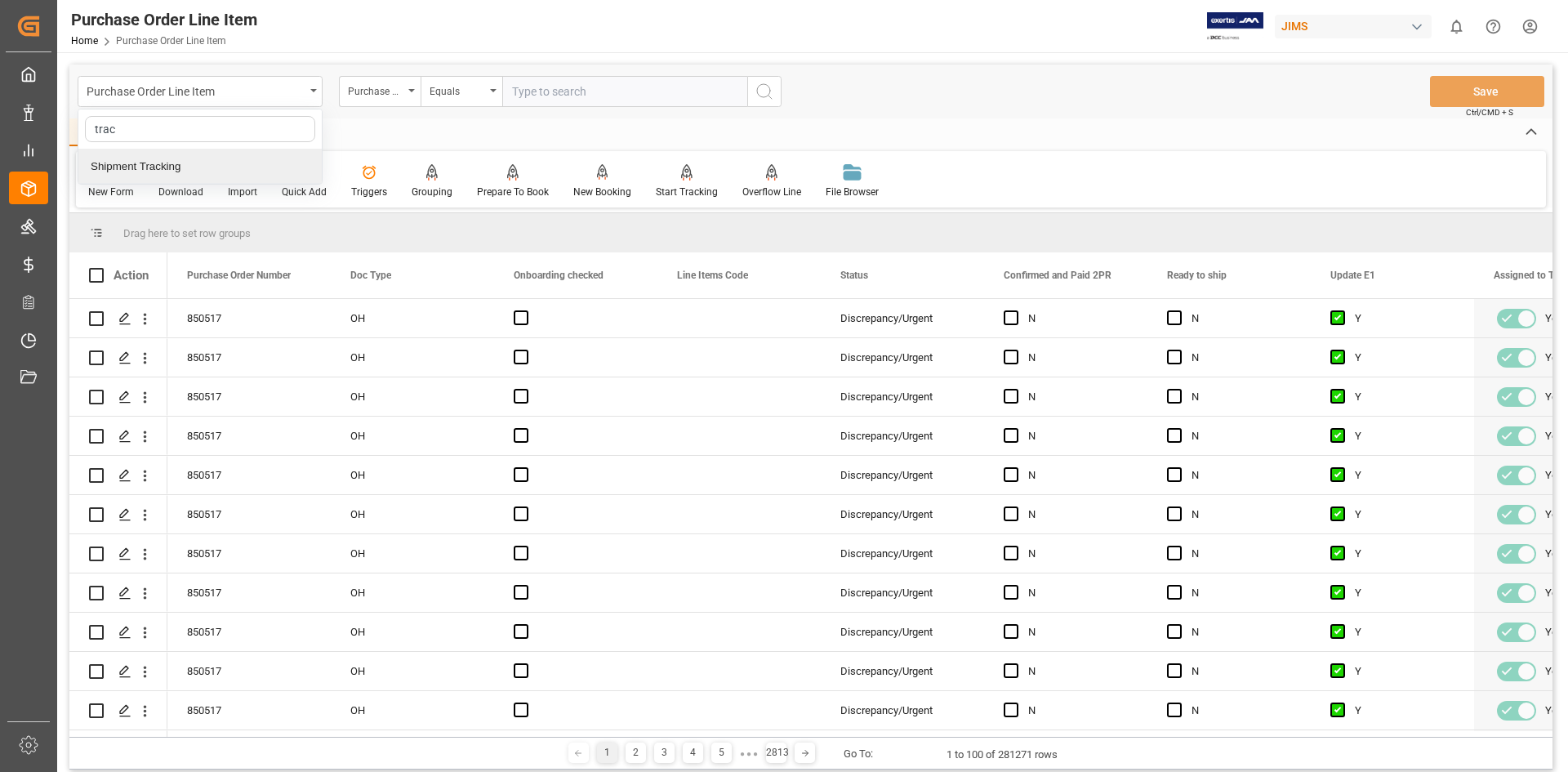 click on "Shipment Tracking" at bounding box center (200, 167) 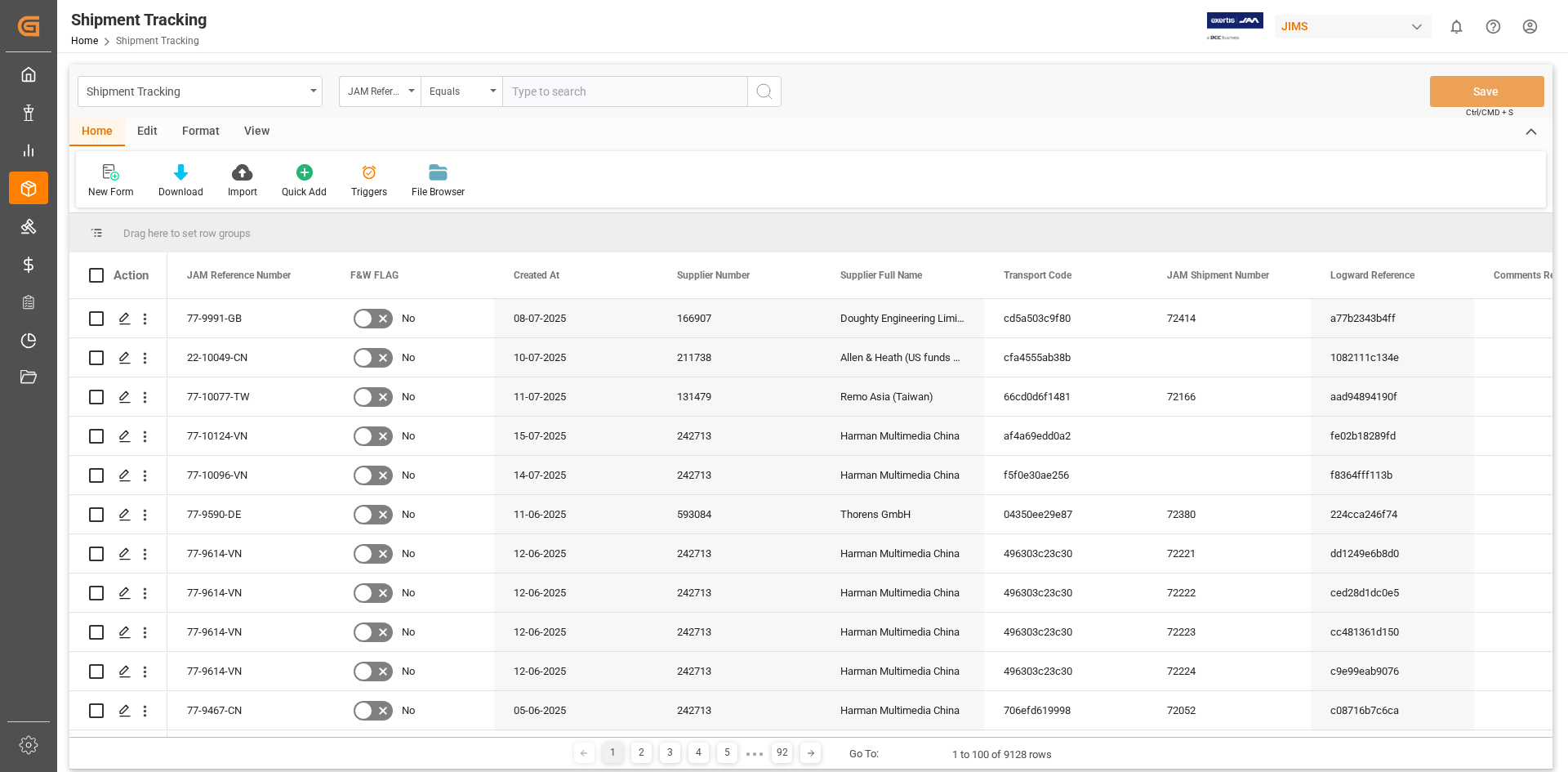 click on "Edit" at bounding box center [147, 132] 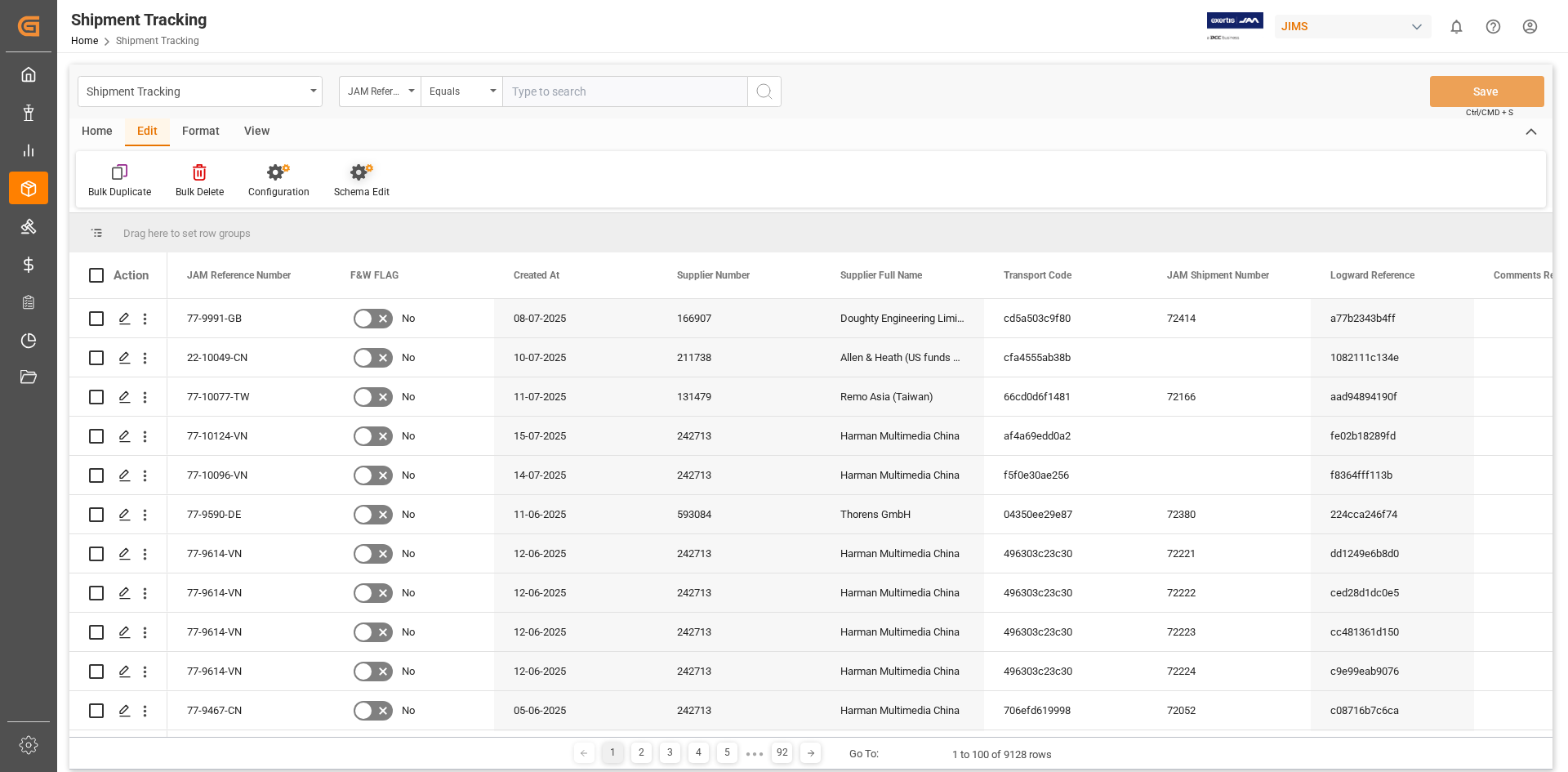 click on "Schema Edit" at bounding box center [362, 192] 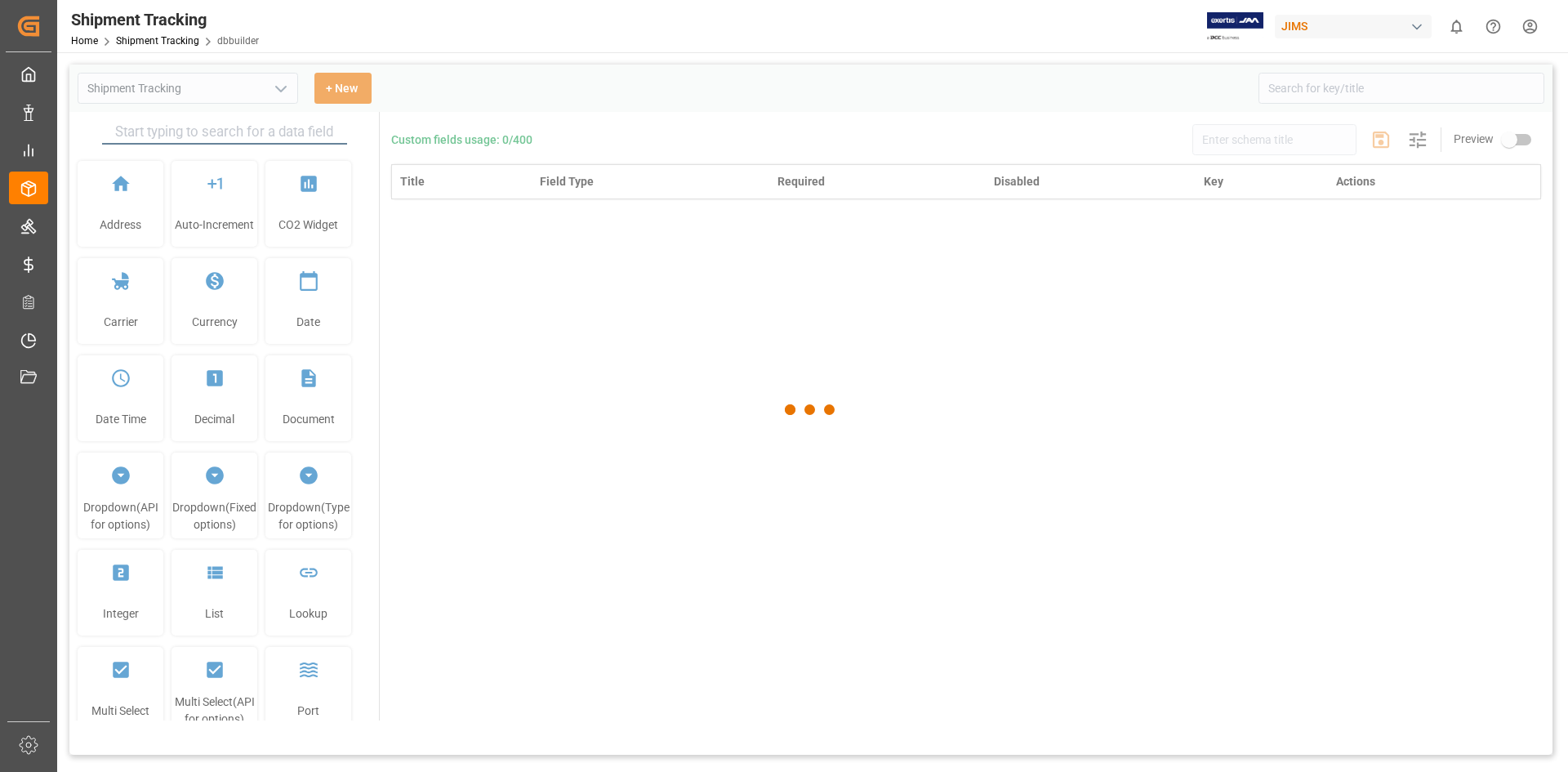 type on "Shipment Tracking" 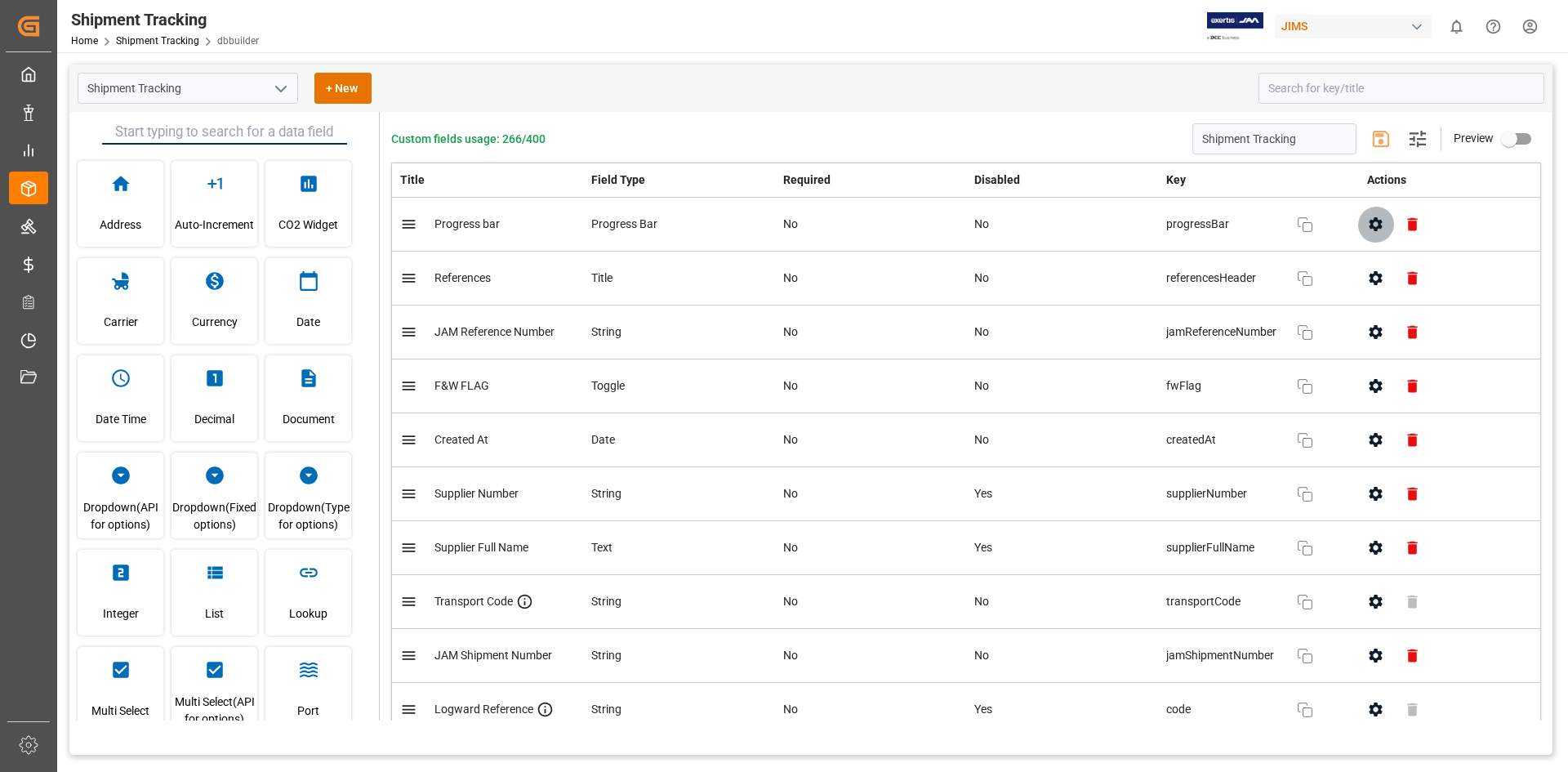 click 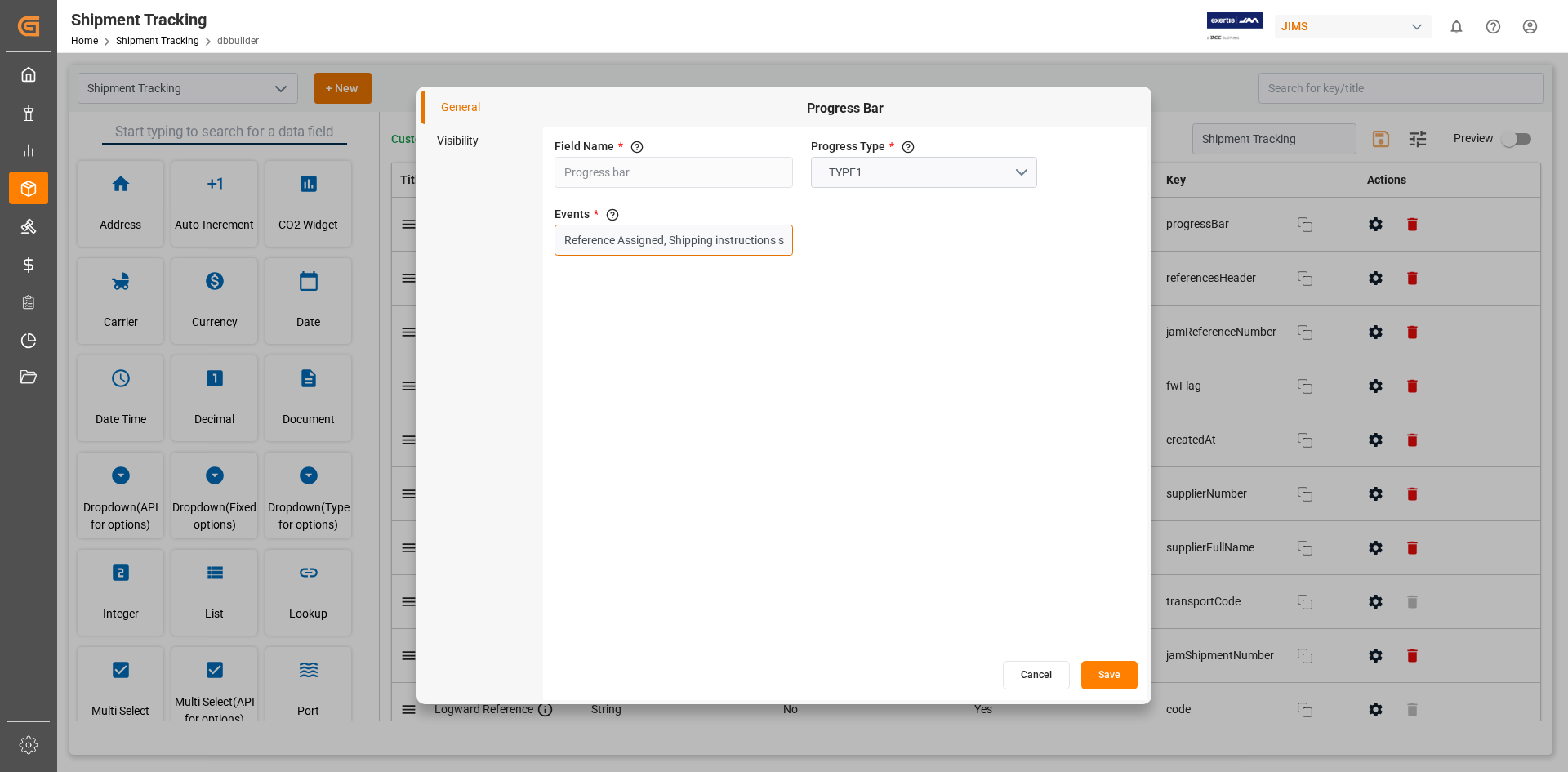 click on "Reference Assigned, Shipping instructions sent, Booking, In-transit, Arrival Port of Entry, In-transit (Rail), Arrival Terminal, Appointment Set Up, Picked up from terminal, Delivered - Empty NOT returned, Delivered - Empty returned, Receiving Pending, Received Complete, Closed" at bounding box center [674, 240] 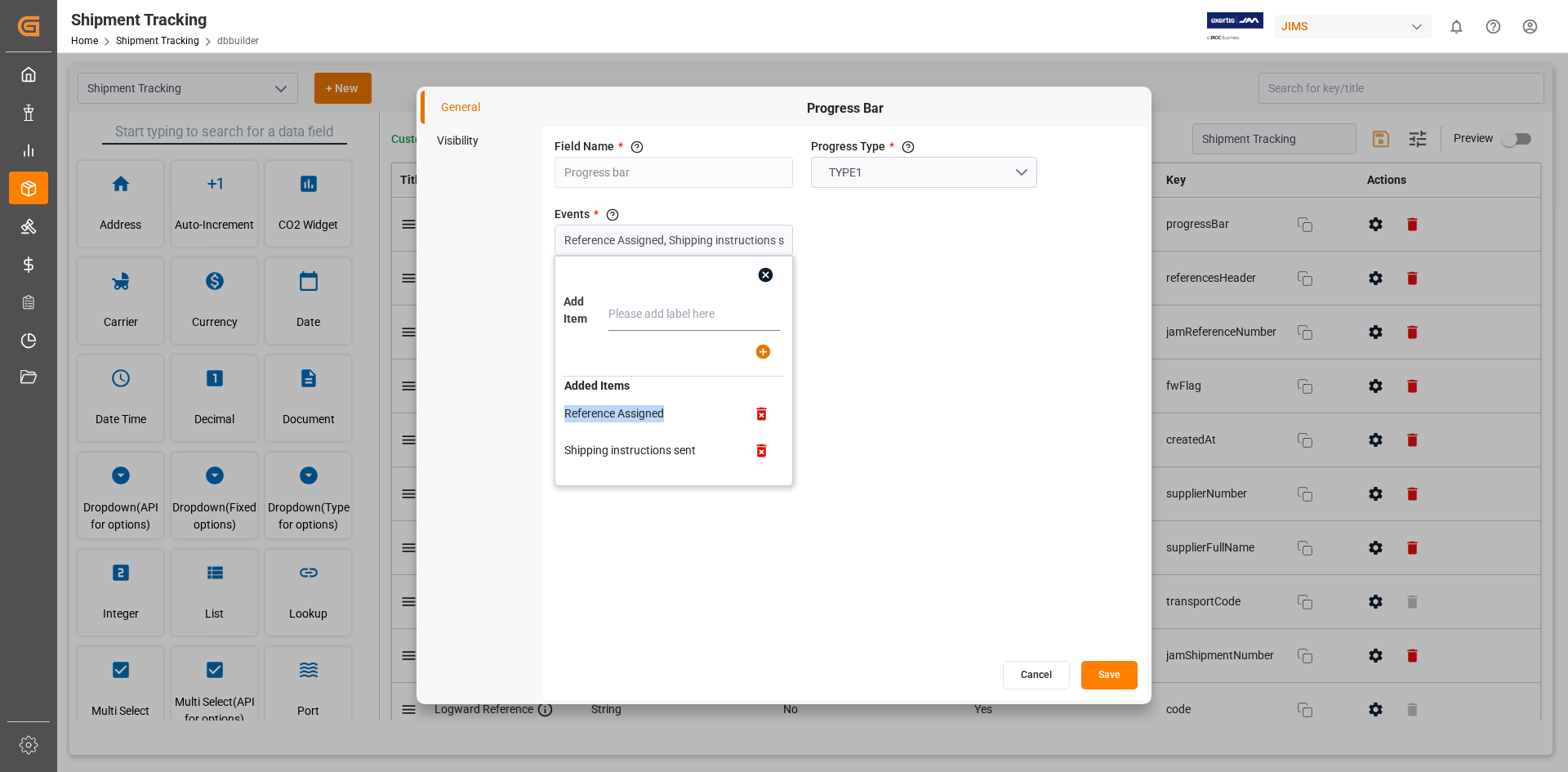 drag, startPoint x: 668, startPoint y: 413, endPoint x: 565, endPoint y: 408, distance: 103.1213 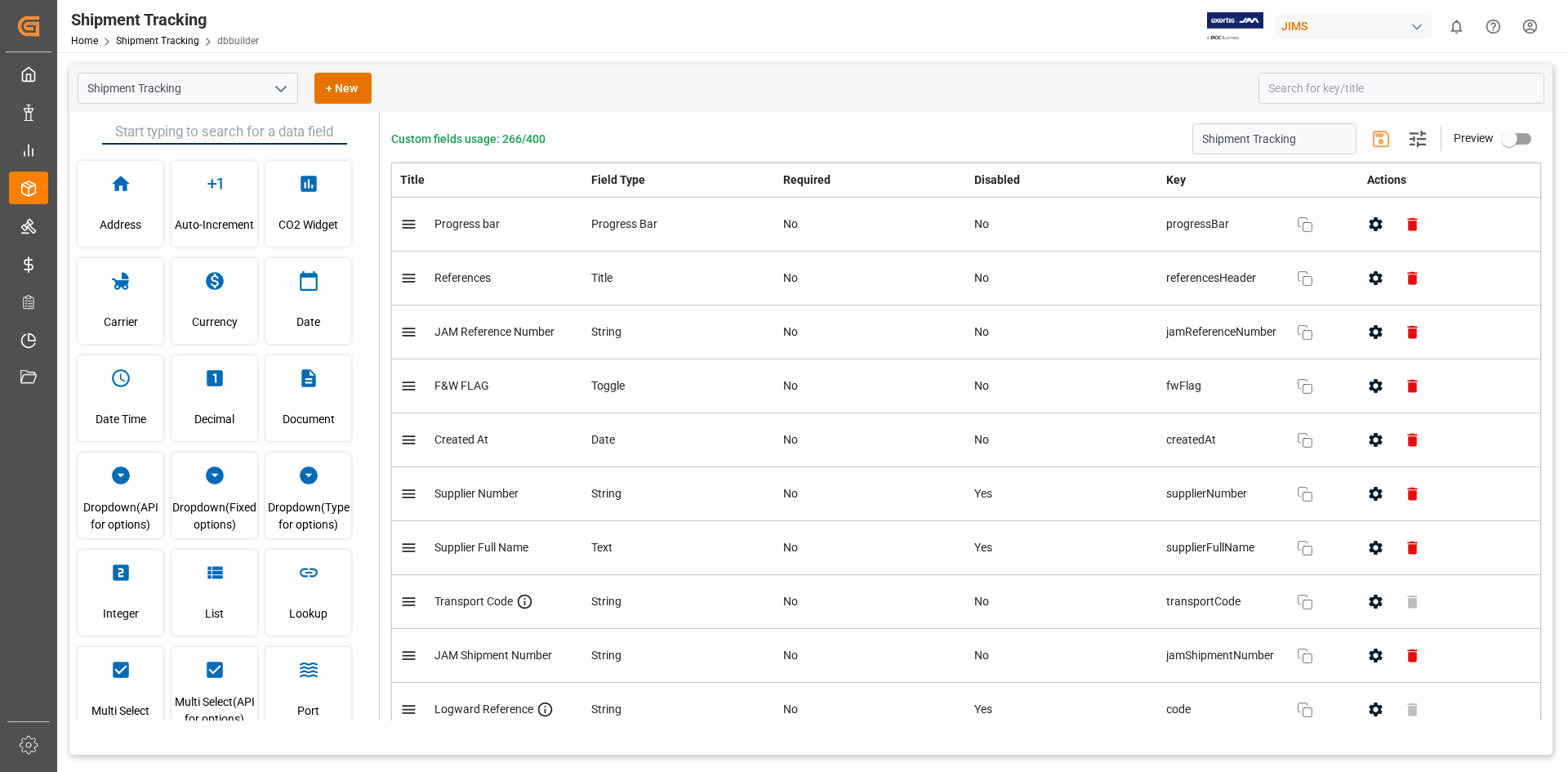 click on "JIMS" at bounding box center [1353, 26] 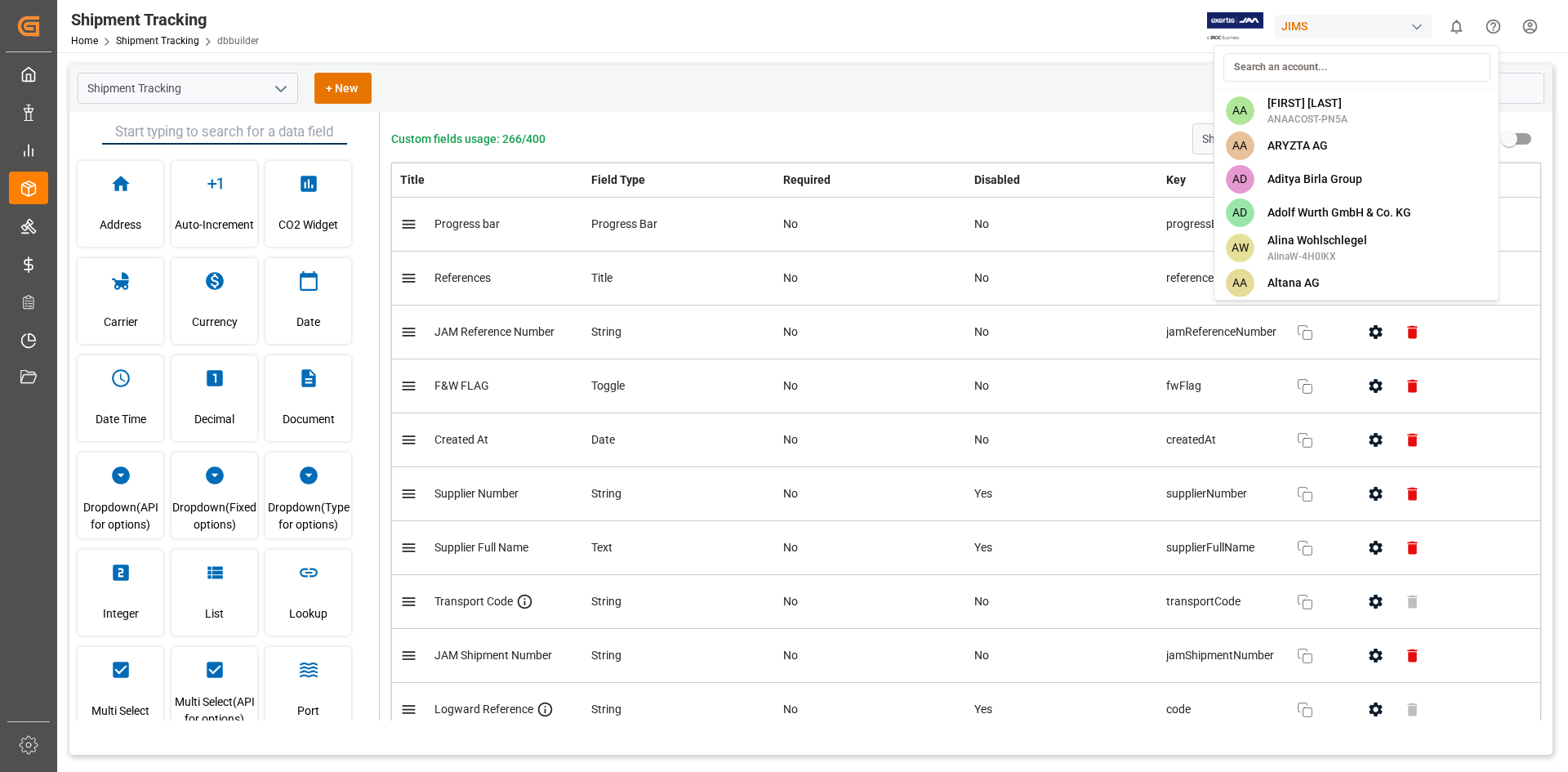 click on "Created by potrace 1.15, written by Peter Selinger 2001-2017 Created by potrace 1.15, written by Peter Selinger 2001-2017 My Cockpit My Cockpit Data Management Data Management My Reports My Reports Order Management Order Management Master Data Master Data Rates Management Rates Management Logward Add-ons Logward Add-ons Timeslot Management V2 Timeslot Management V2 Document Management Document Management Sidebar Settings Back to main menu Shipment Tracking Home Shipment Tracking dbbuilder JIMS 0 Notifications Only show unread All Watching Mark all categories read No notifications Shipment Tracking + New Address Auto-Increment CO2 Widget Carrier Currency Date Date Time Decimal Document Dropdown(API for options) Dropdown(Fixed options) Dropdown(Type for options) Integer List Lookup Multi Select Multi Select(API for options) Port Progress Bar Radio Rates Widget String Text Text Area Title Toggle Vertical Space Vessel Custom fields usage: 266/400 Shipment Tracking Settings Preview Title Field Type Required Key No" at bounding box center (784, 386) 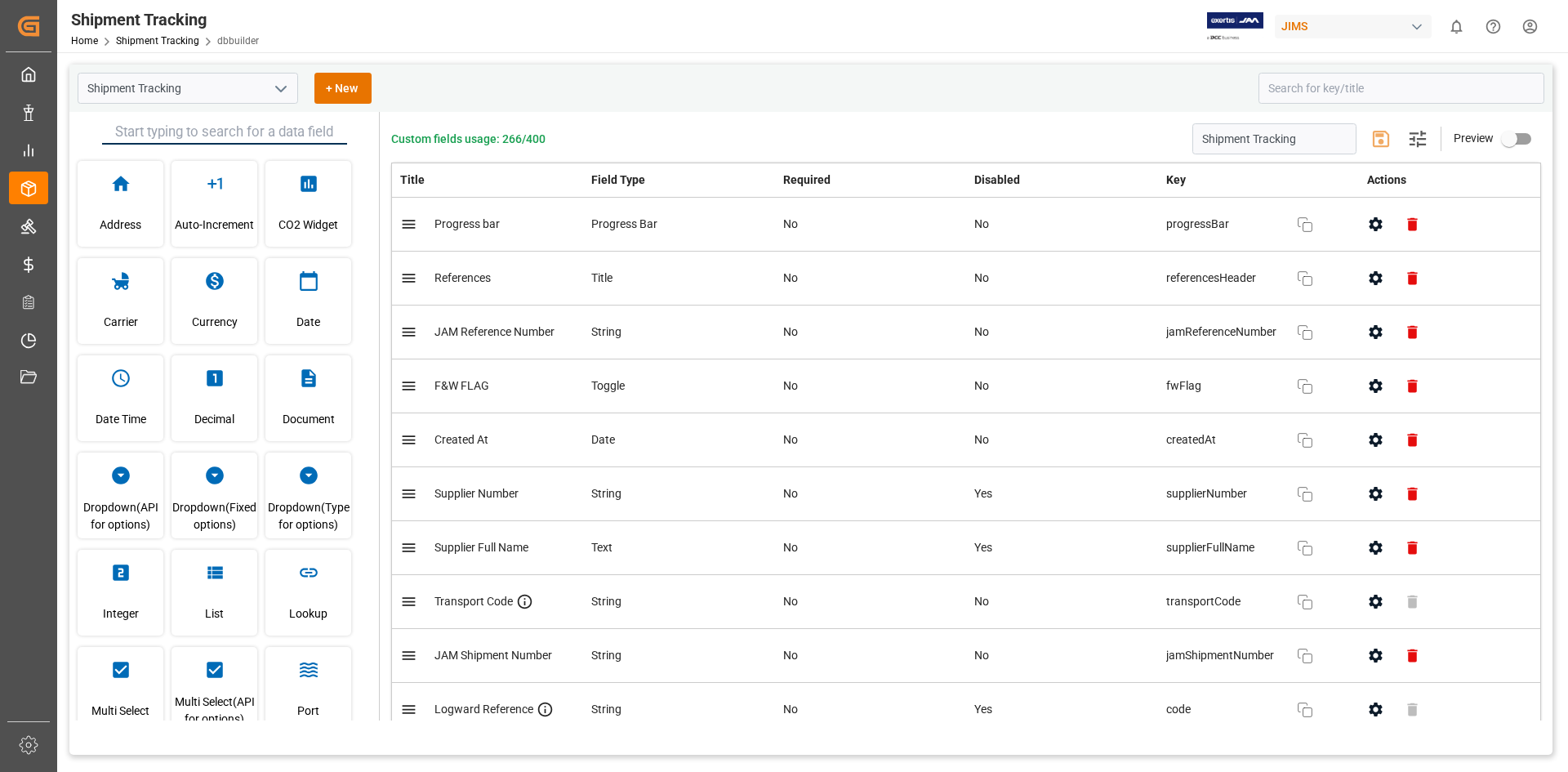 click on "JIMS" at bounding box center (1353, 26) 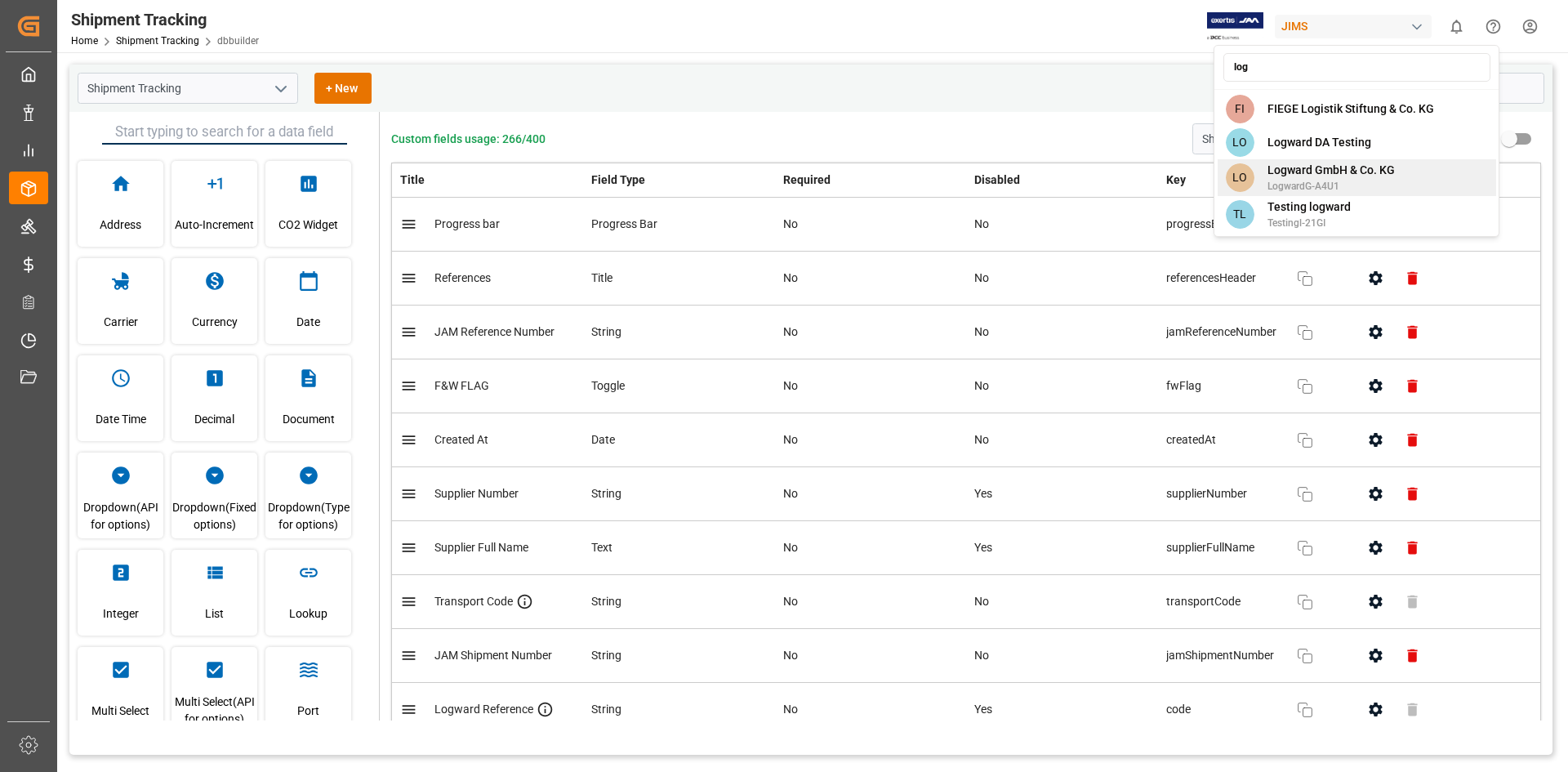 type on "log" 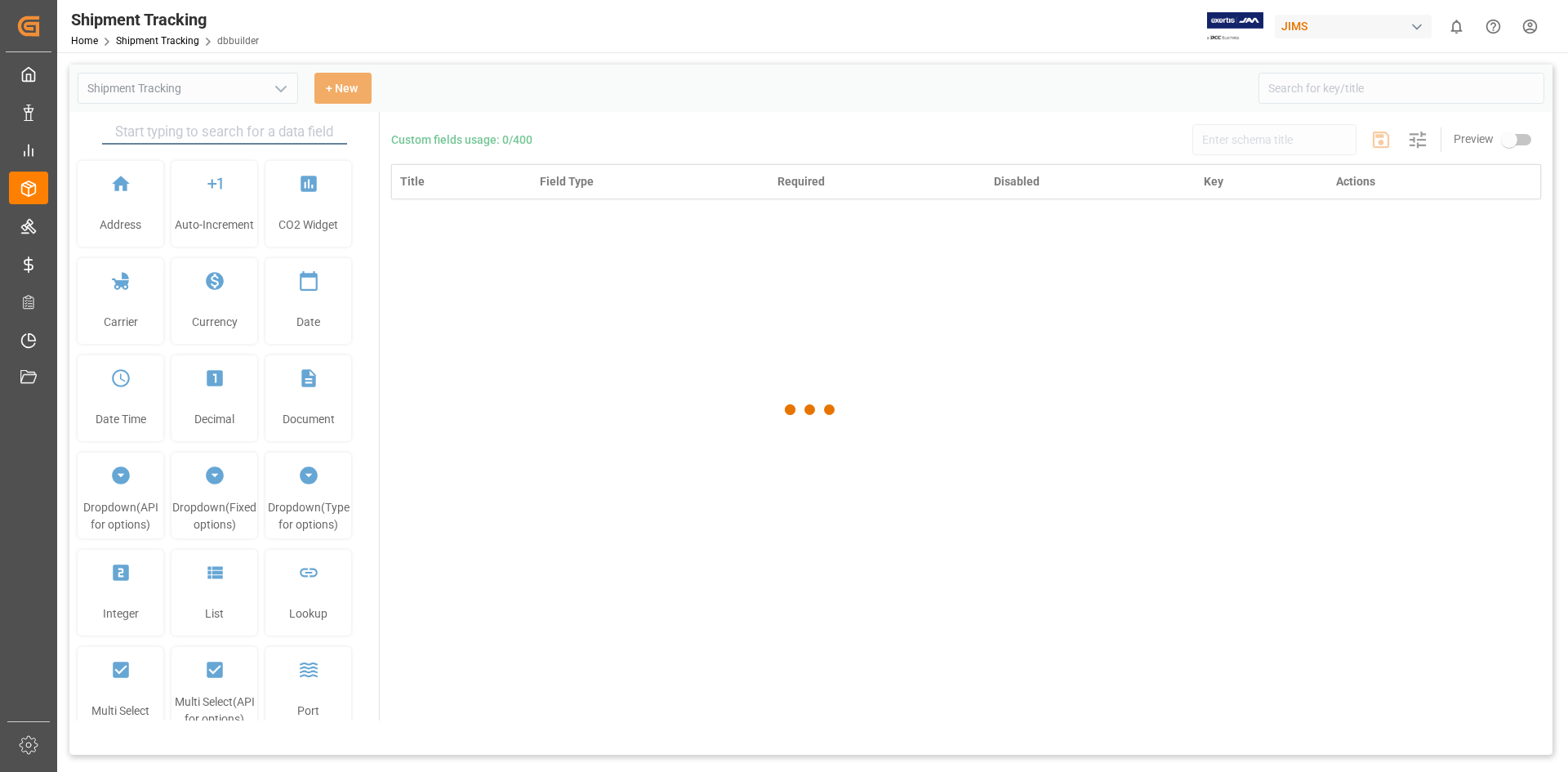 type on "Shipment Tracking" 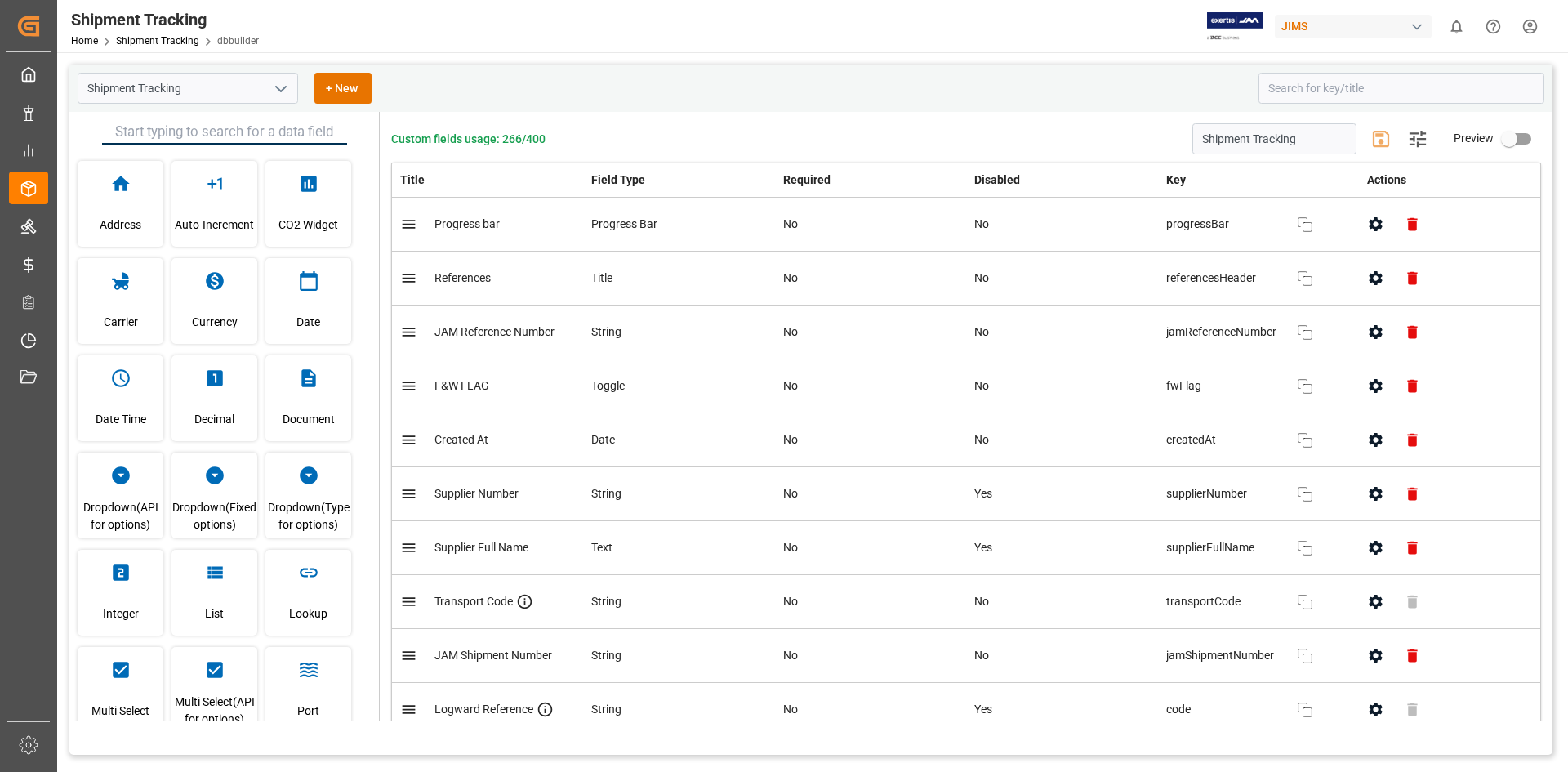 scroll, scrollTop: 0, scrollLeft: 0, axis: both 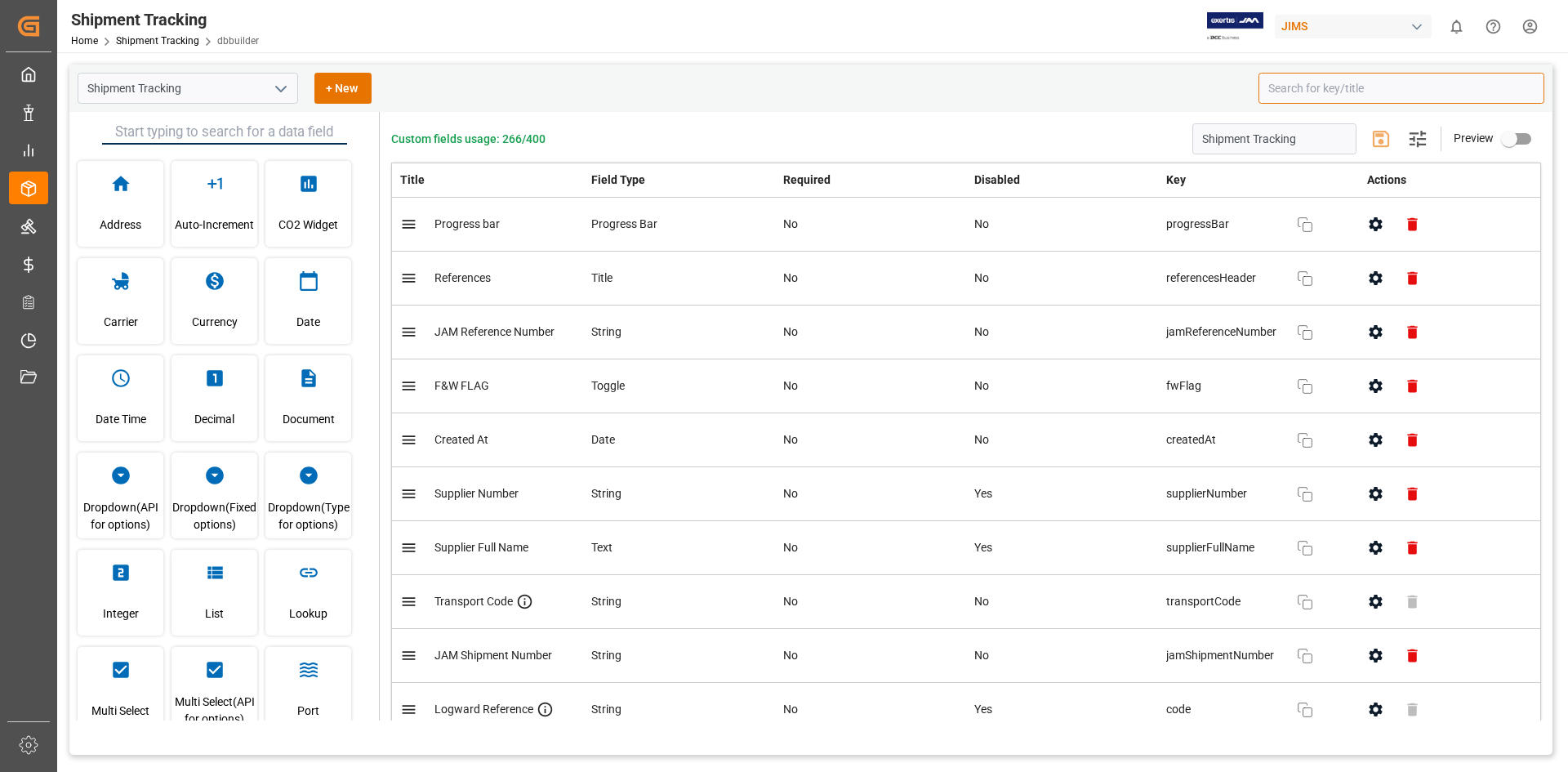 click at bounding box center (1401, 88) 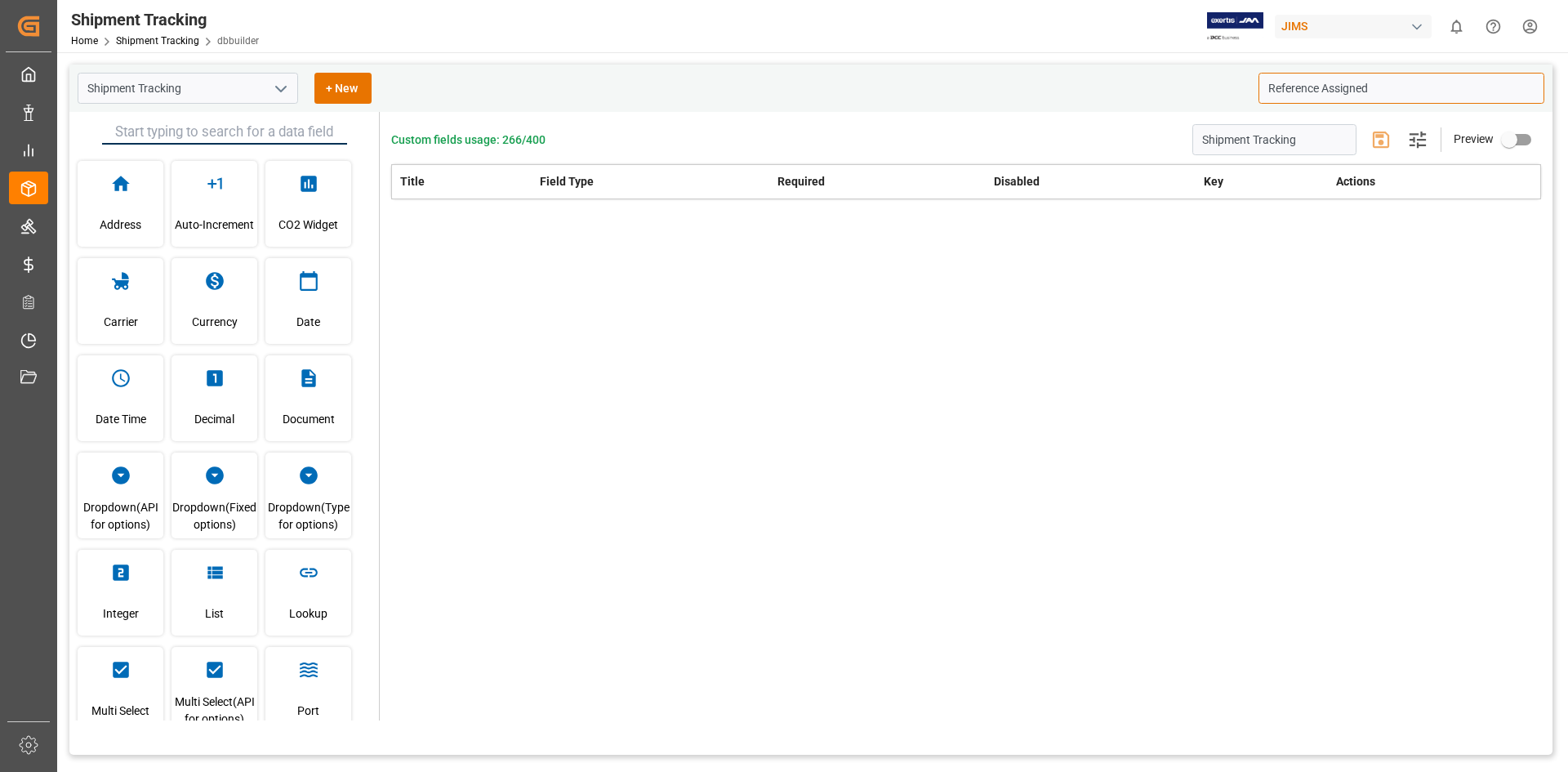 type on "Reference Assigned" 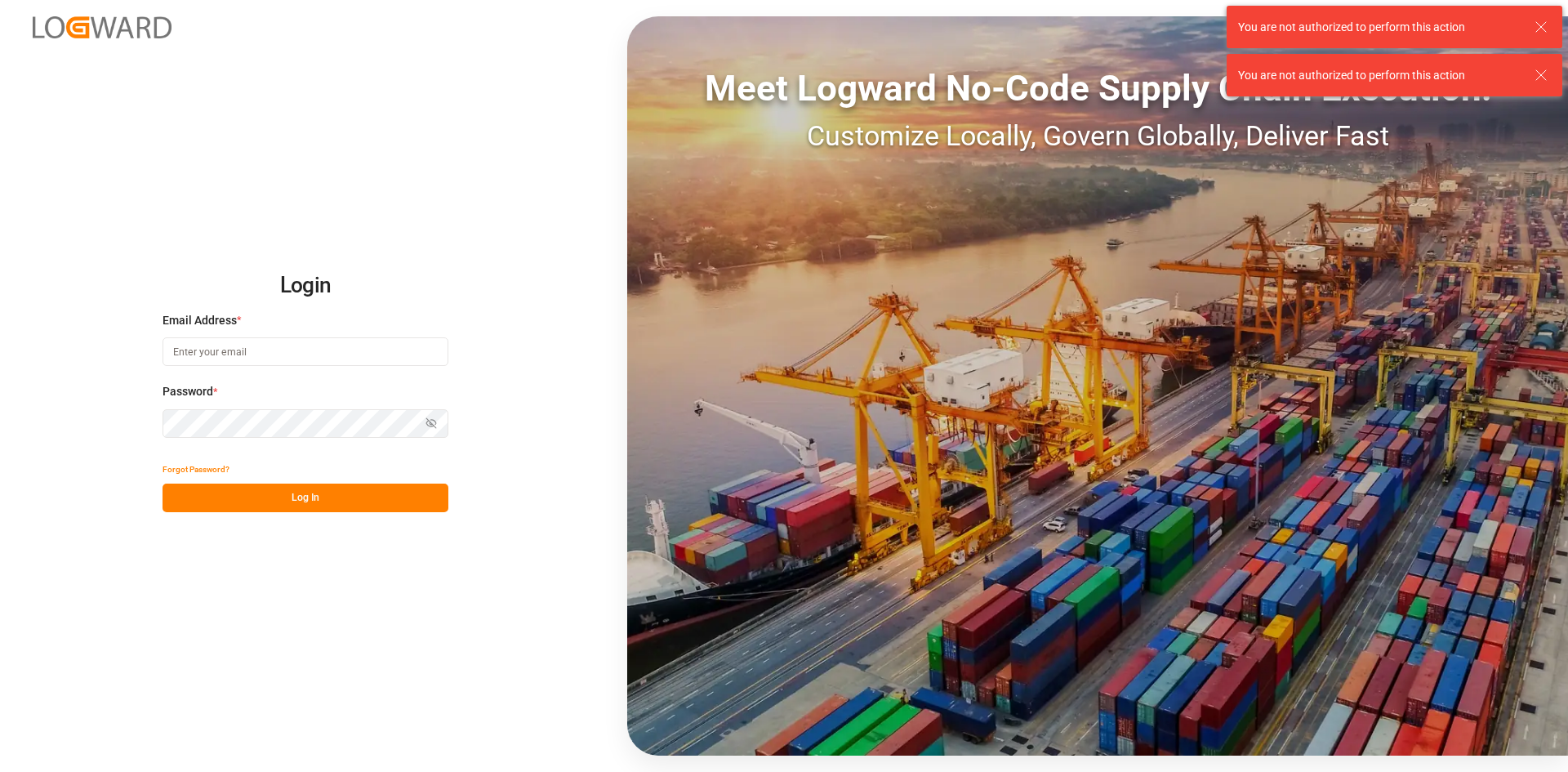 scroll, scrollTop: 0, scrollLeft: 0, axis: both 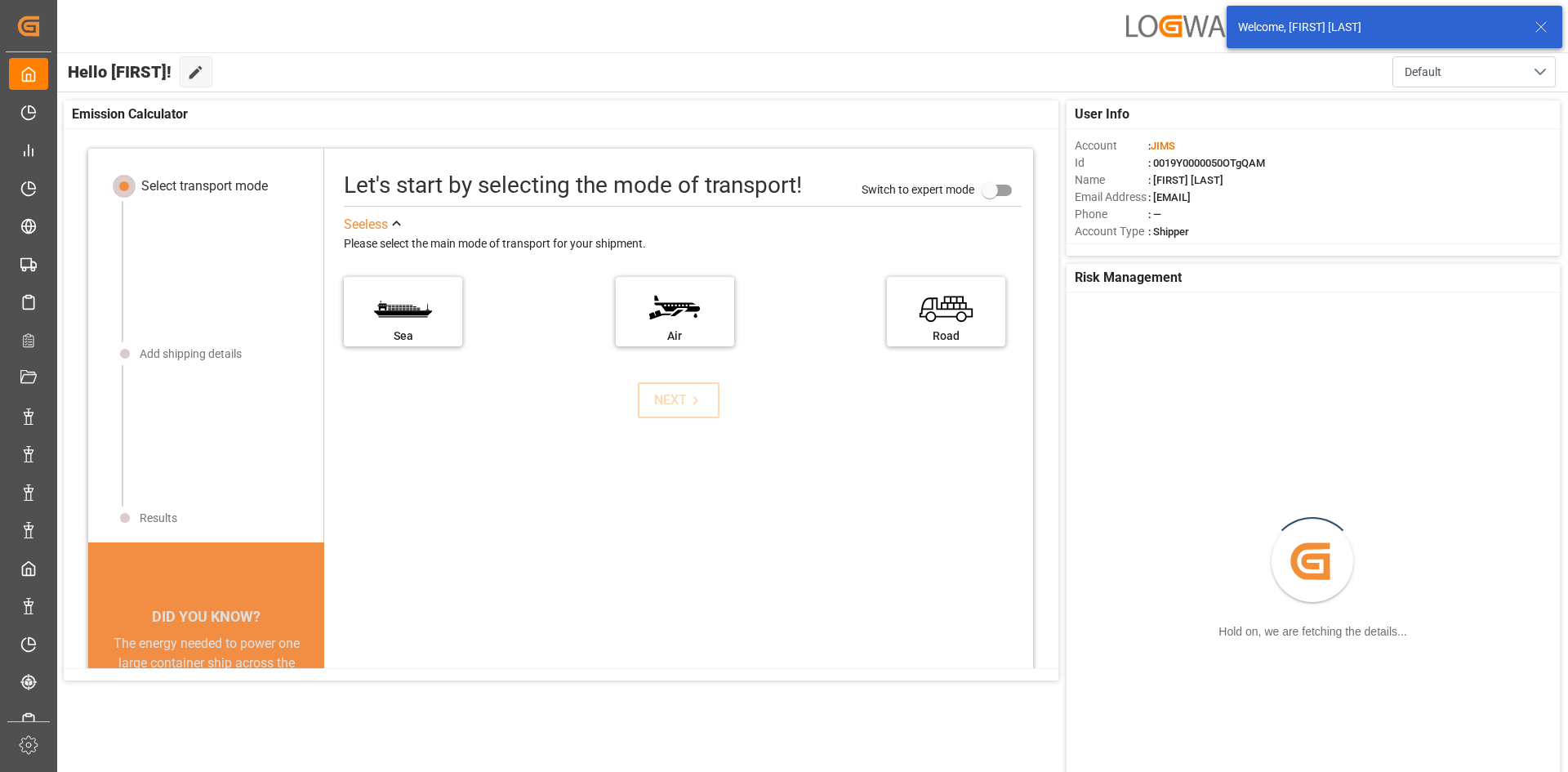click 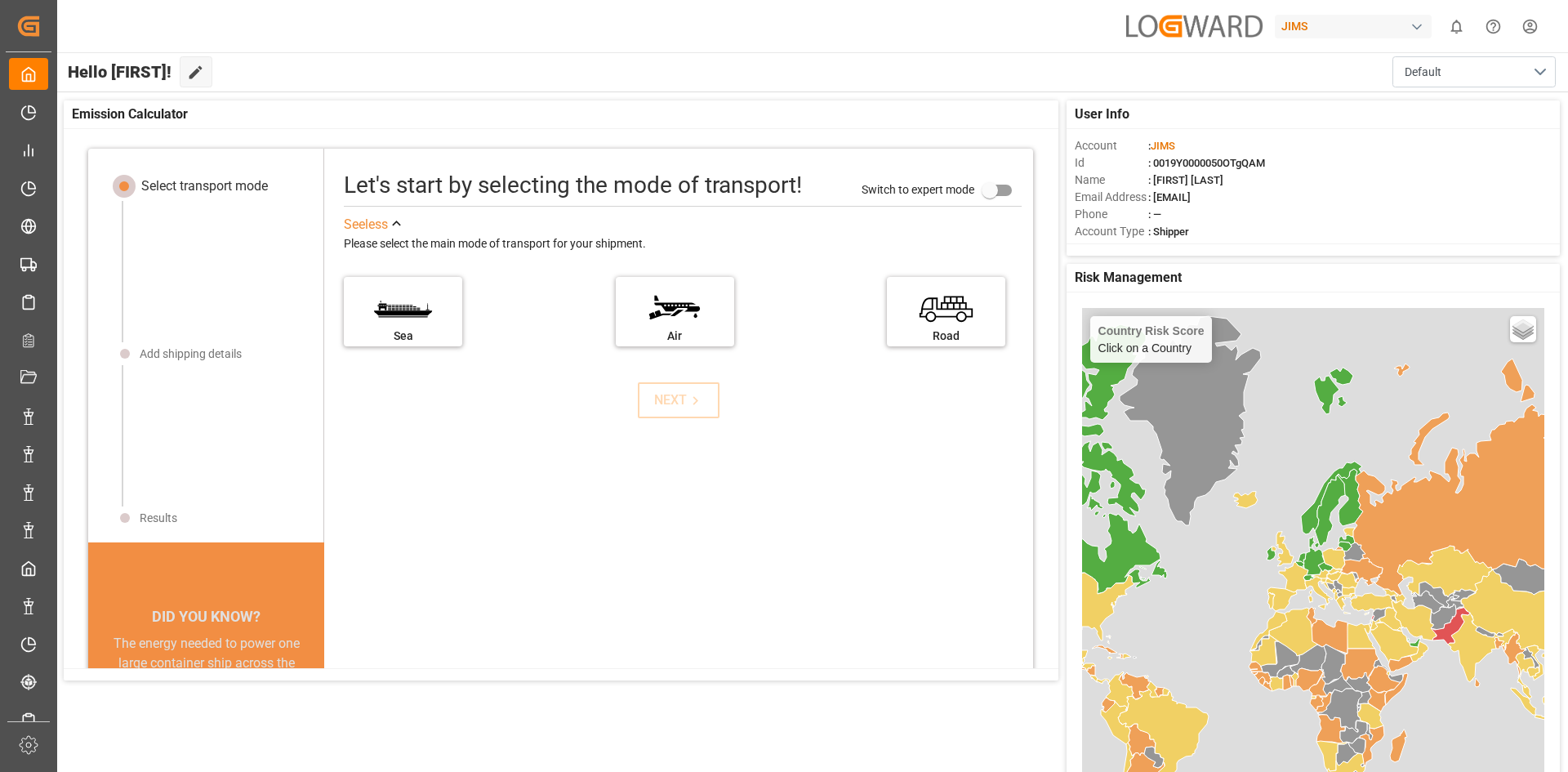 click on "JIMS" at bounding box center [1353, 26] 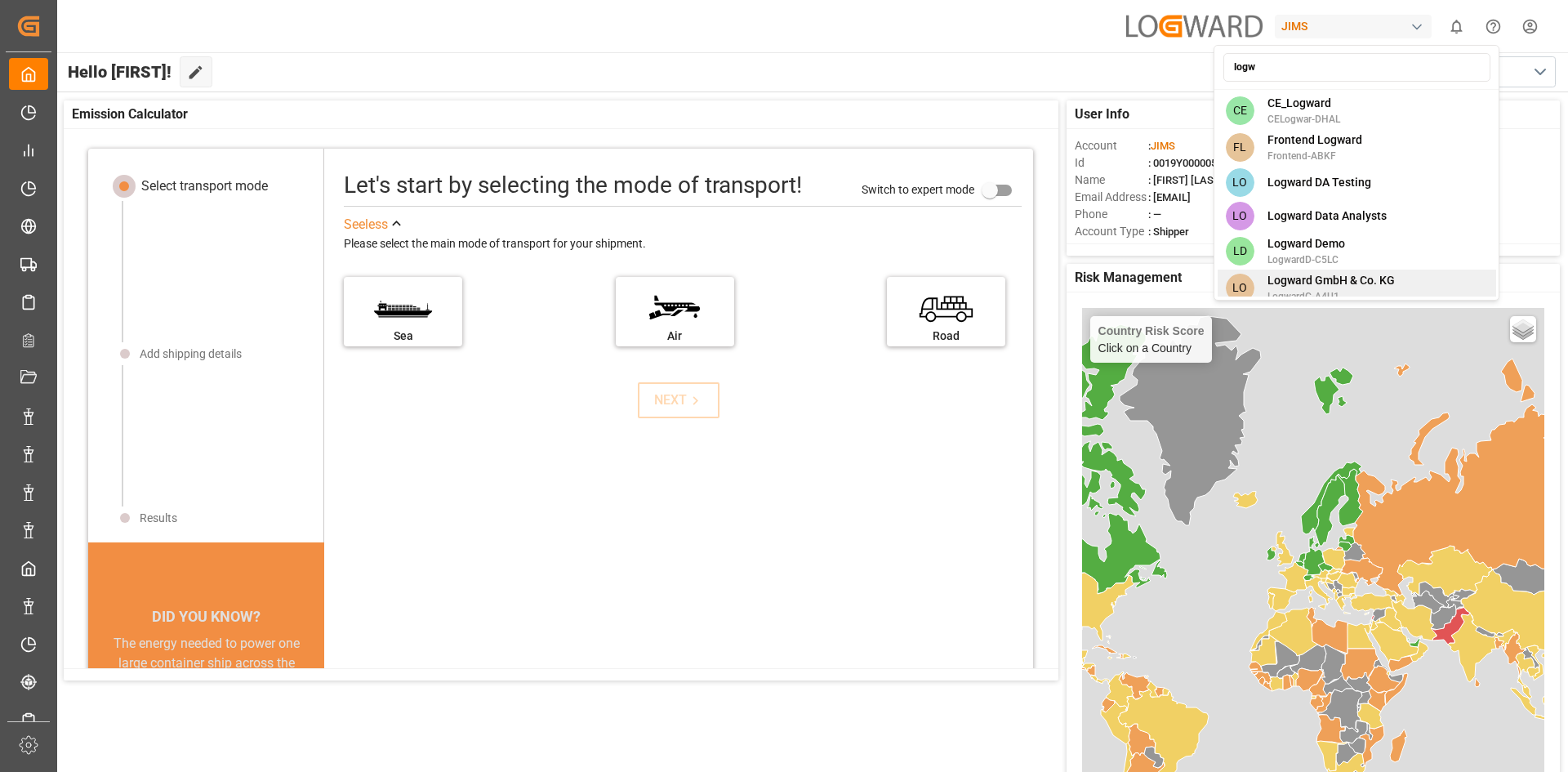 type on "logw" 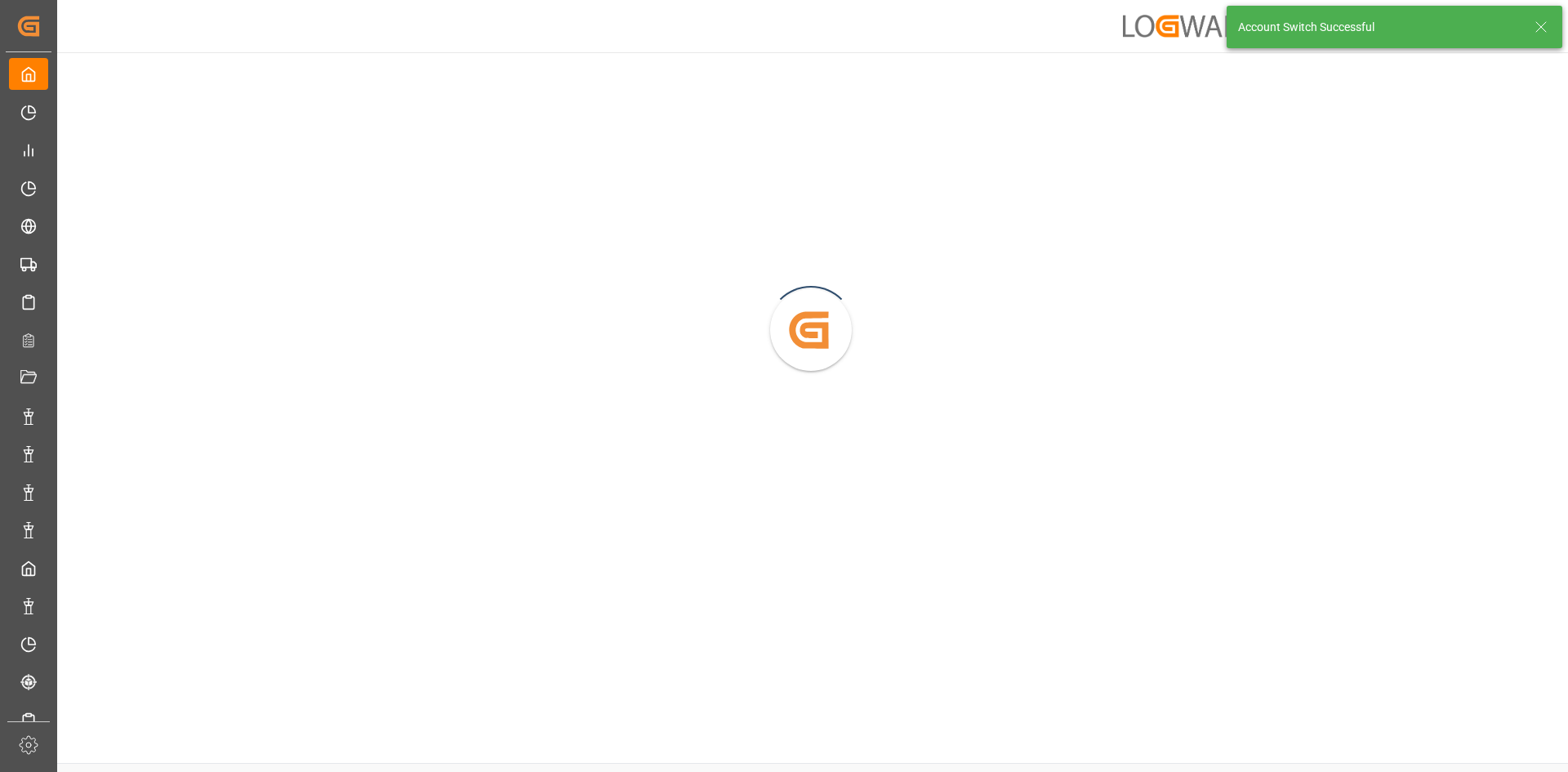 click 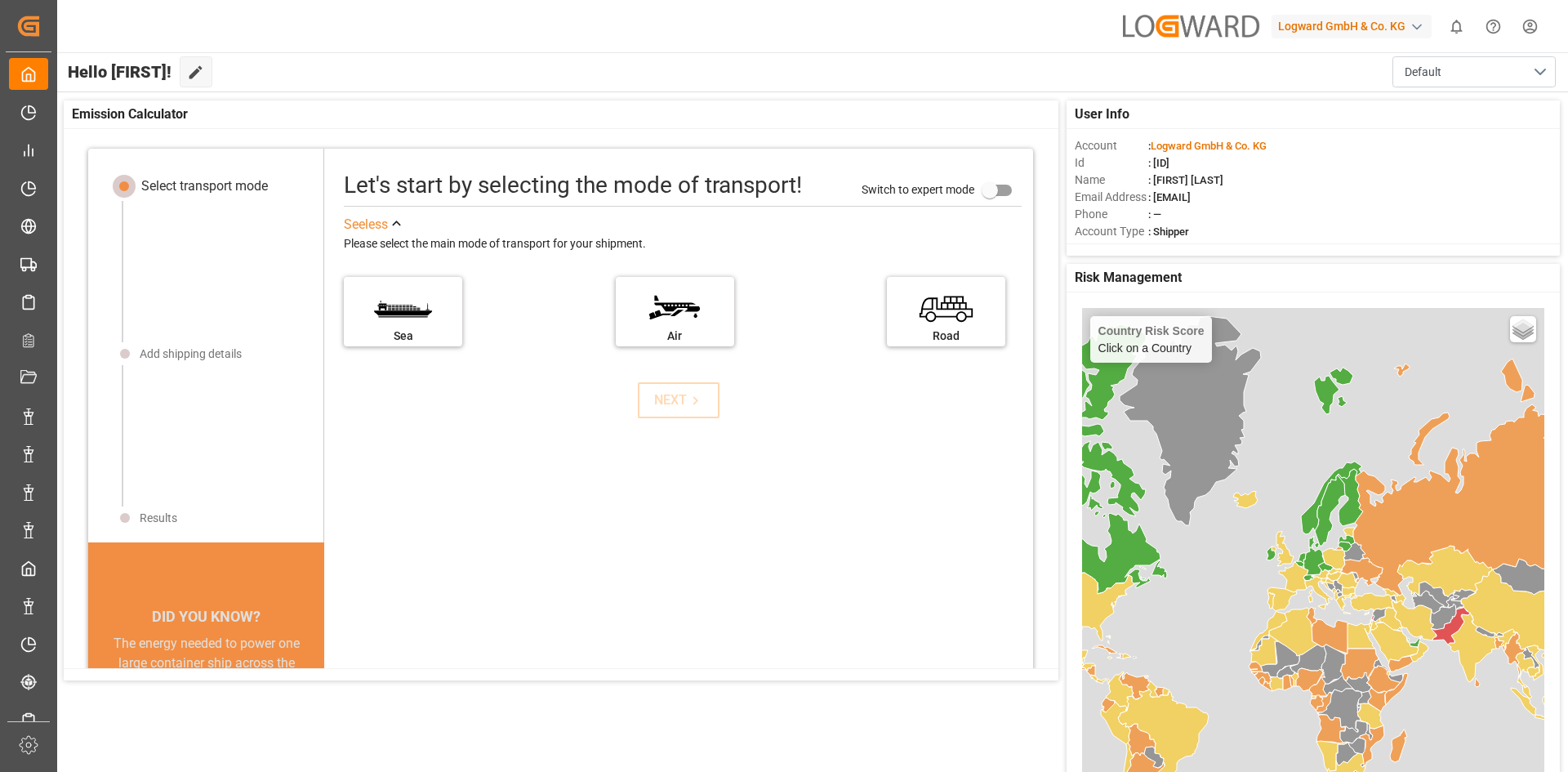 click on "Created by potrace 1.15, written by Peter Selinger 2001-2017 Created by potrace 1.15, written by Peter Selinger 2001-2017 My Cockpit My Cockpit Production Release Production Release My Reports My Reports My Allocations My Allocations All Carriers All Carriers Freight Forwarder Freight Forwarder Timeslot Management Timeslot Management Transport Planner Transport Planner Document Management Document Management Downloads Downloads Tasks Tasks Activities Activities Notifications Notifications Triggers Triggers Data Management Data Management Timeslot Management V2 Timeslot Management V2 Tracking Shipment Tracking Shipment Sailing Schedules Sailing Schedules Date Date Tender Management Tender Management CO2 Calculator CO2 Calculator [FIRST] [FIRST] url redirection url redirection Sidebar Settings Back to main menu Logward GmbH & Co. KG 0 Notifications Only show unread All Mark all categories read No notifications Hello [FIRST]! Edit Cockpit Default User Info Account  :  Logward GmbH & Co. KG Id Name Phone  Dark" at bounding box center (784, 386) 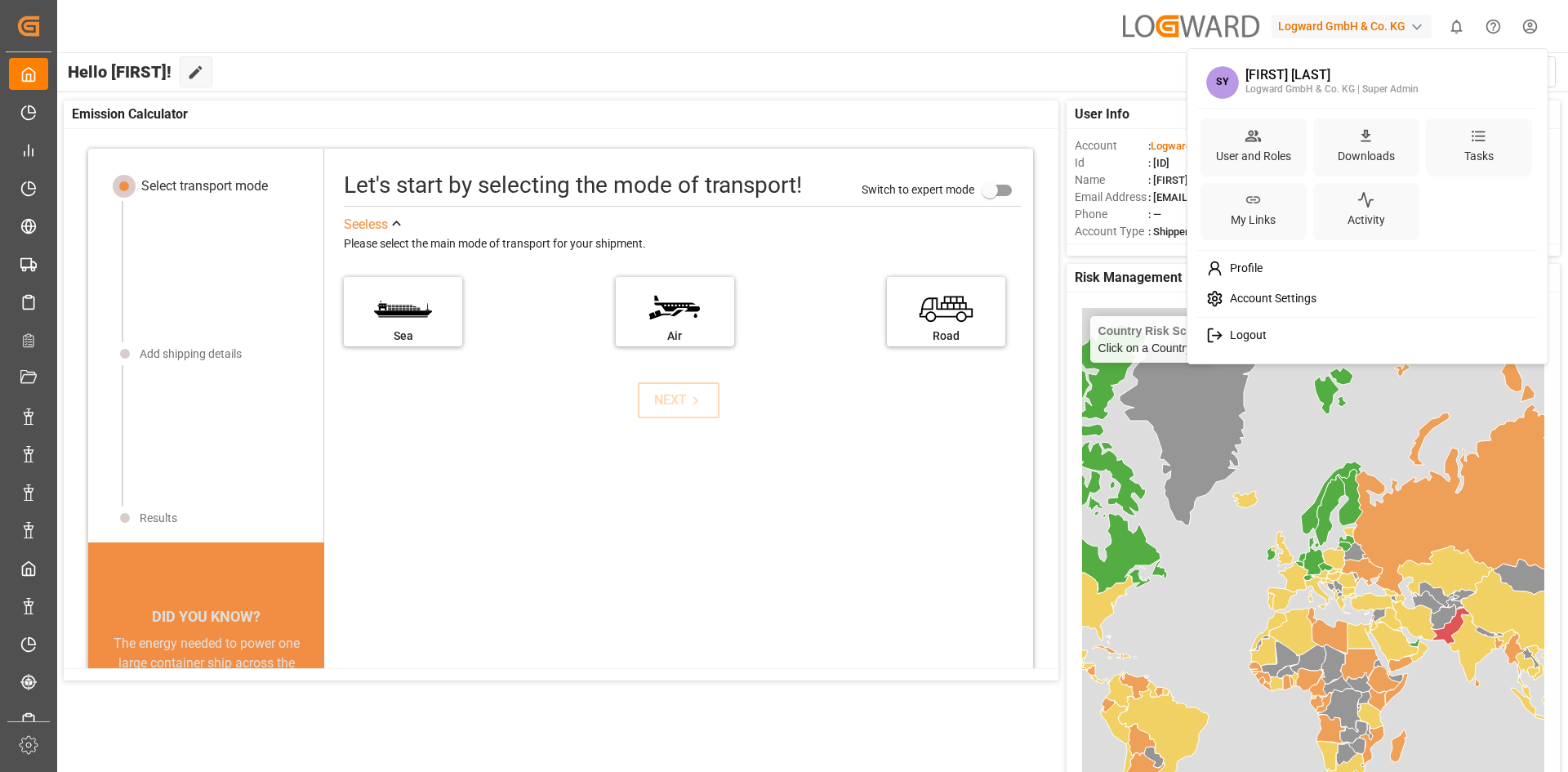 click on "Logout" at bounding box center [1368, 335] 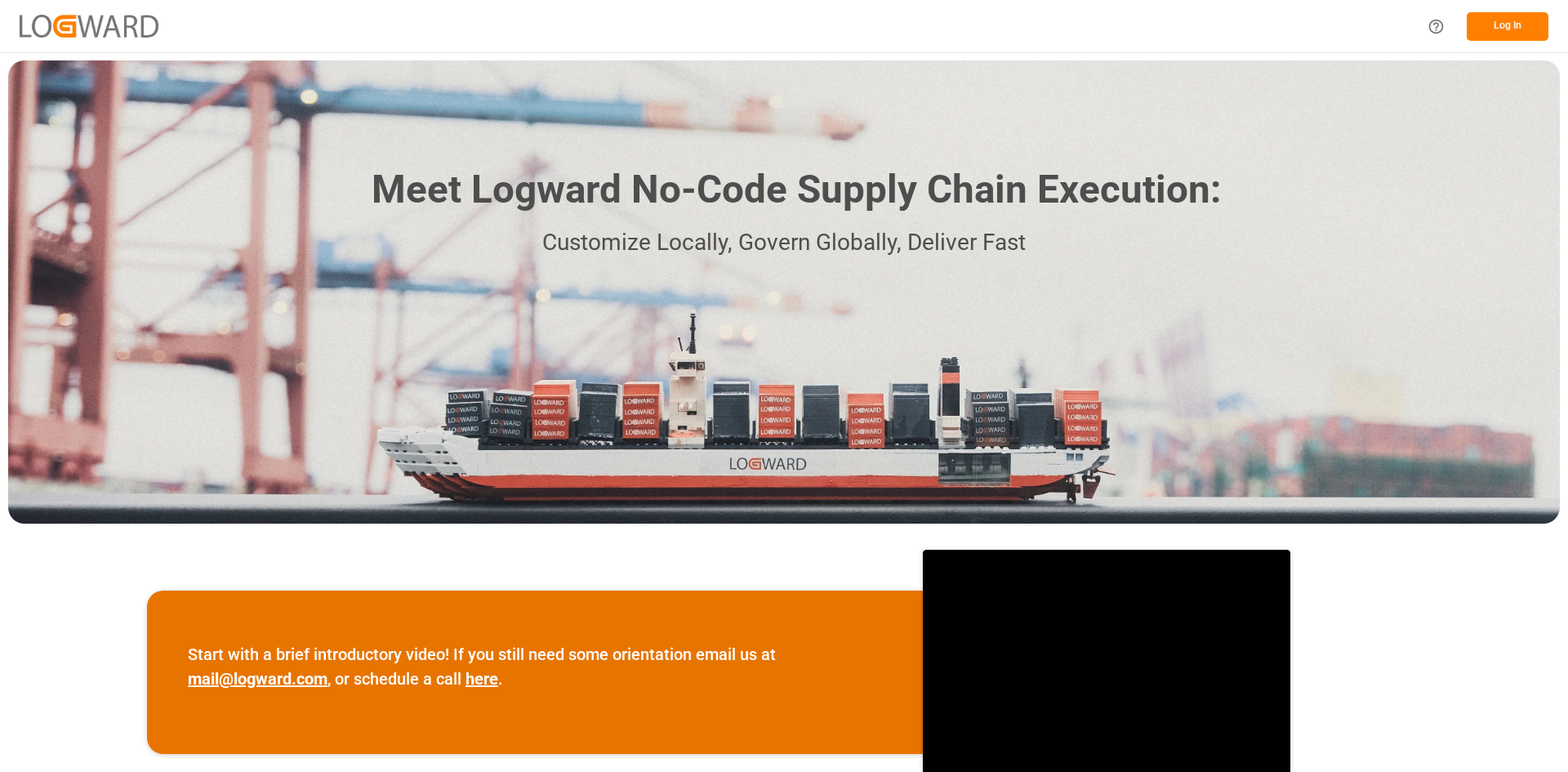 scroll, scrollTop: 0, scrollLeft: 0, axis: both 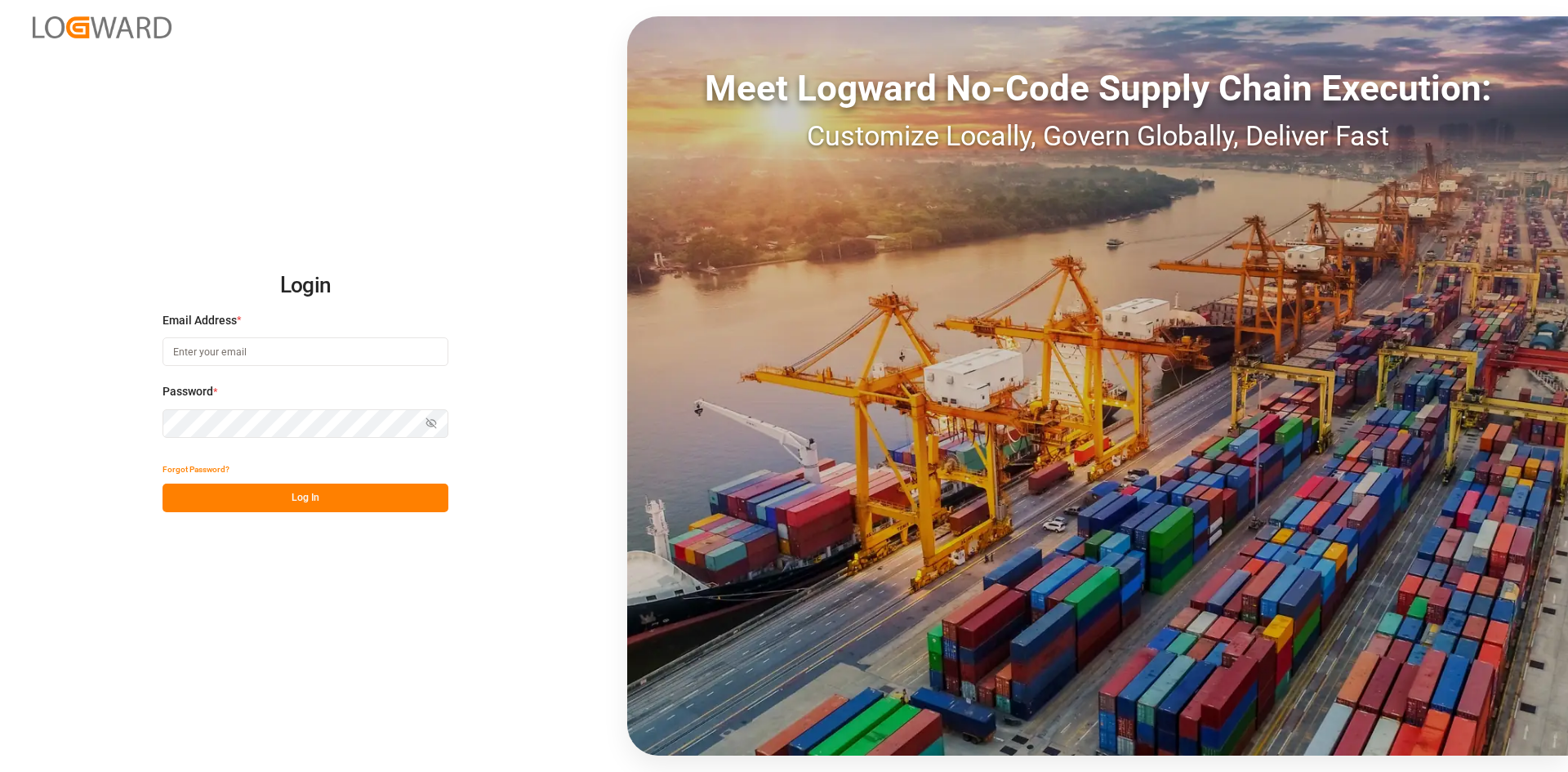 click at bounding box center [305, 351] 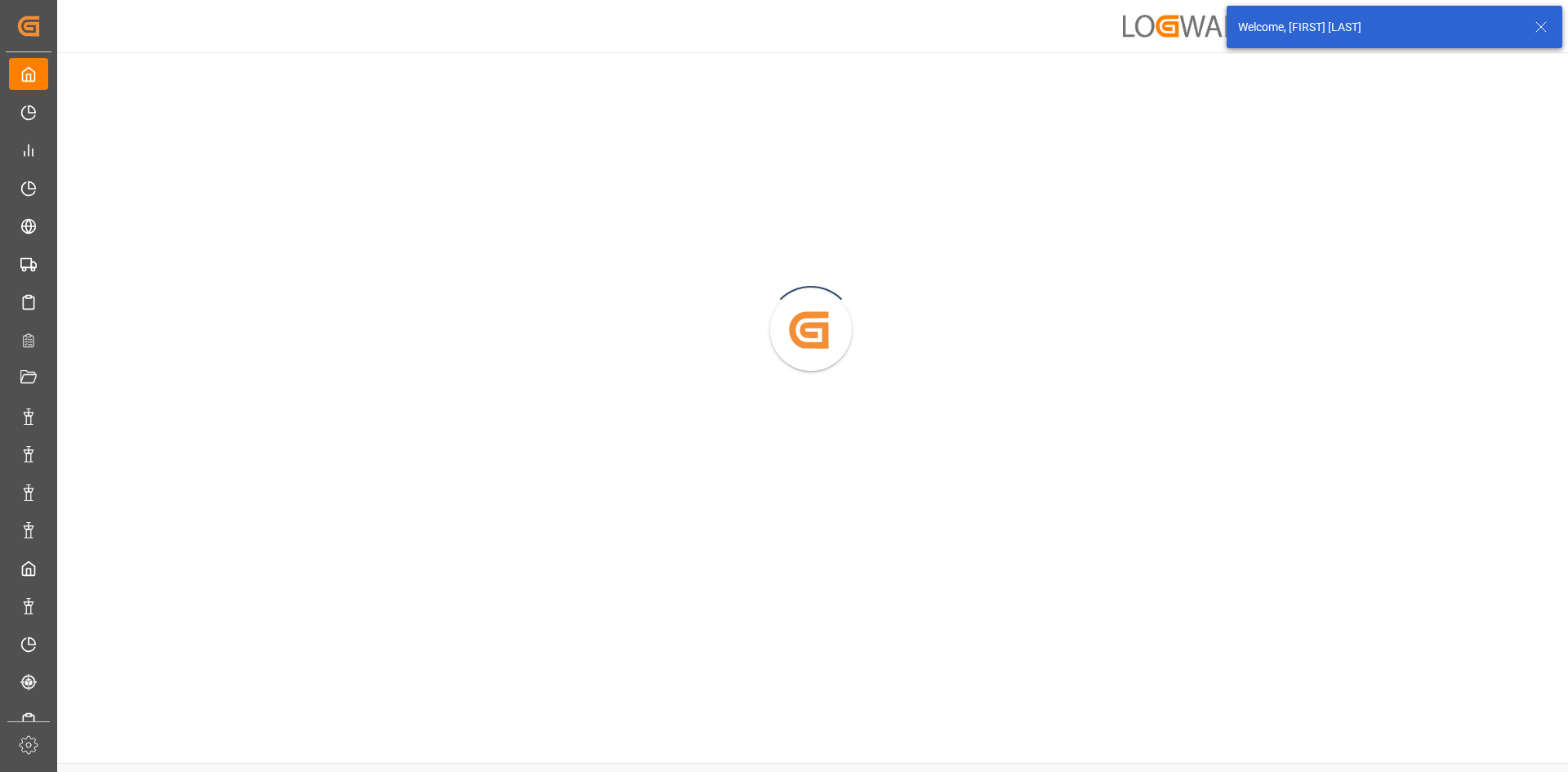 click 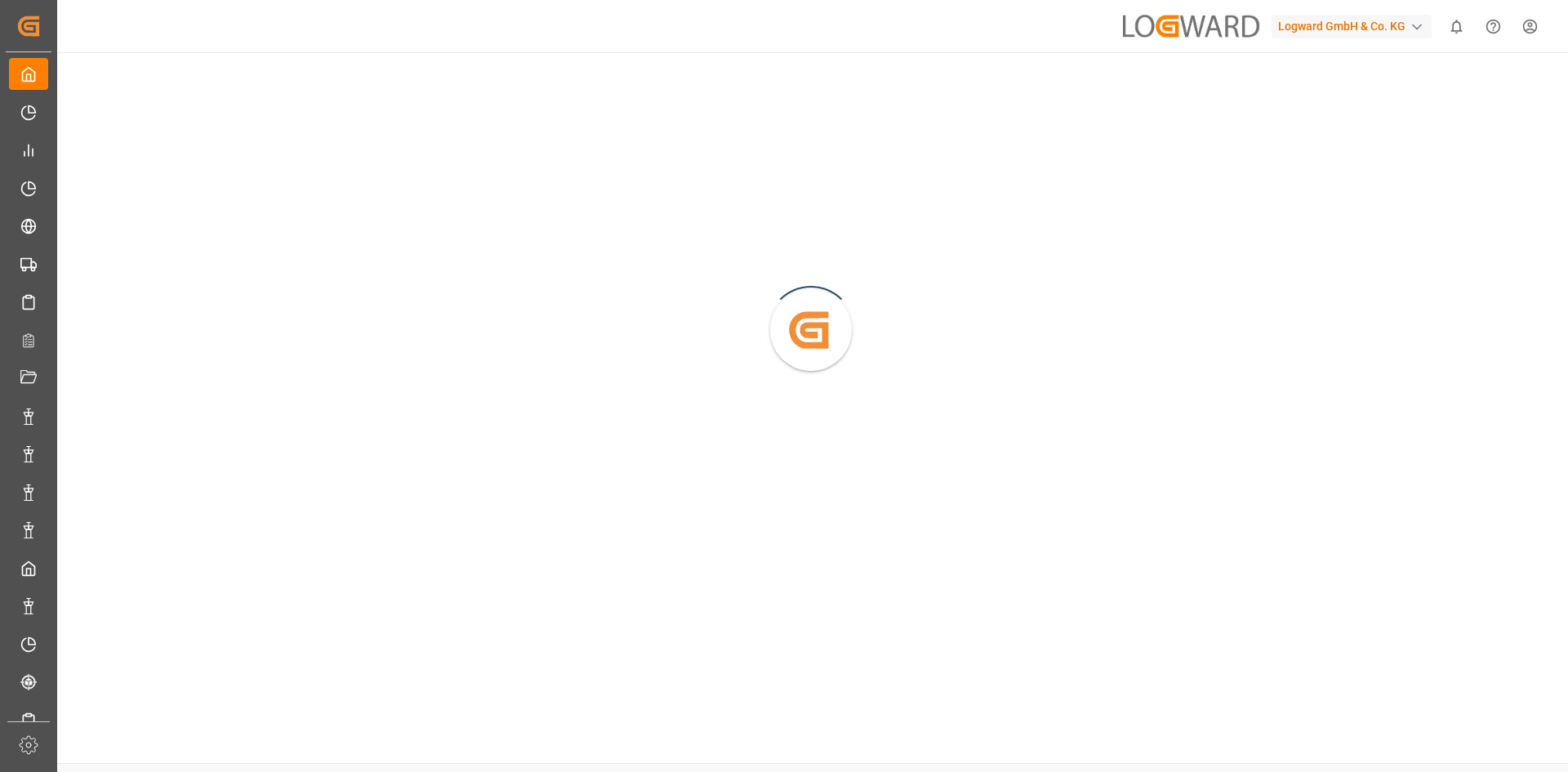 click on "Logward GmbH & Co. KG" at bounding box center [1352, 26] 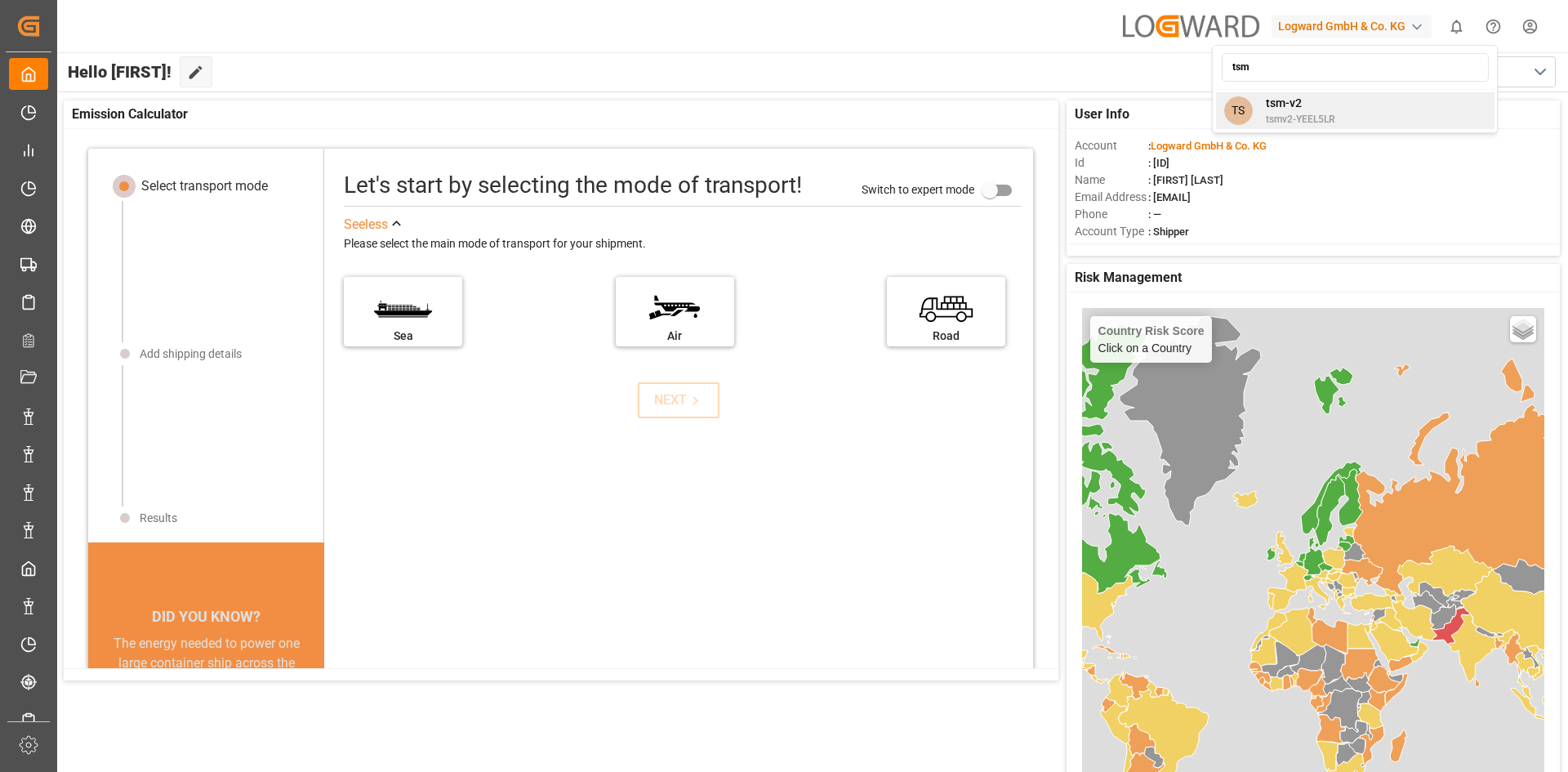 type on "tsm" 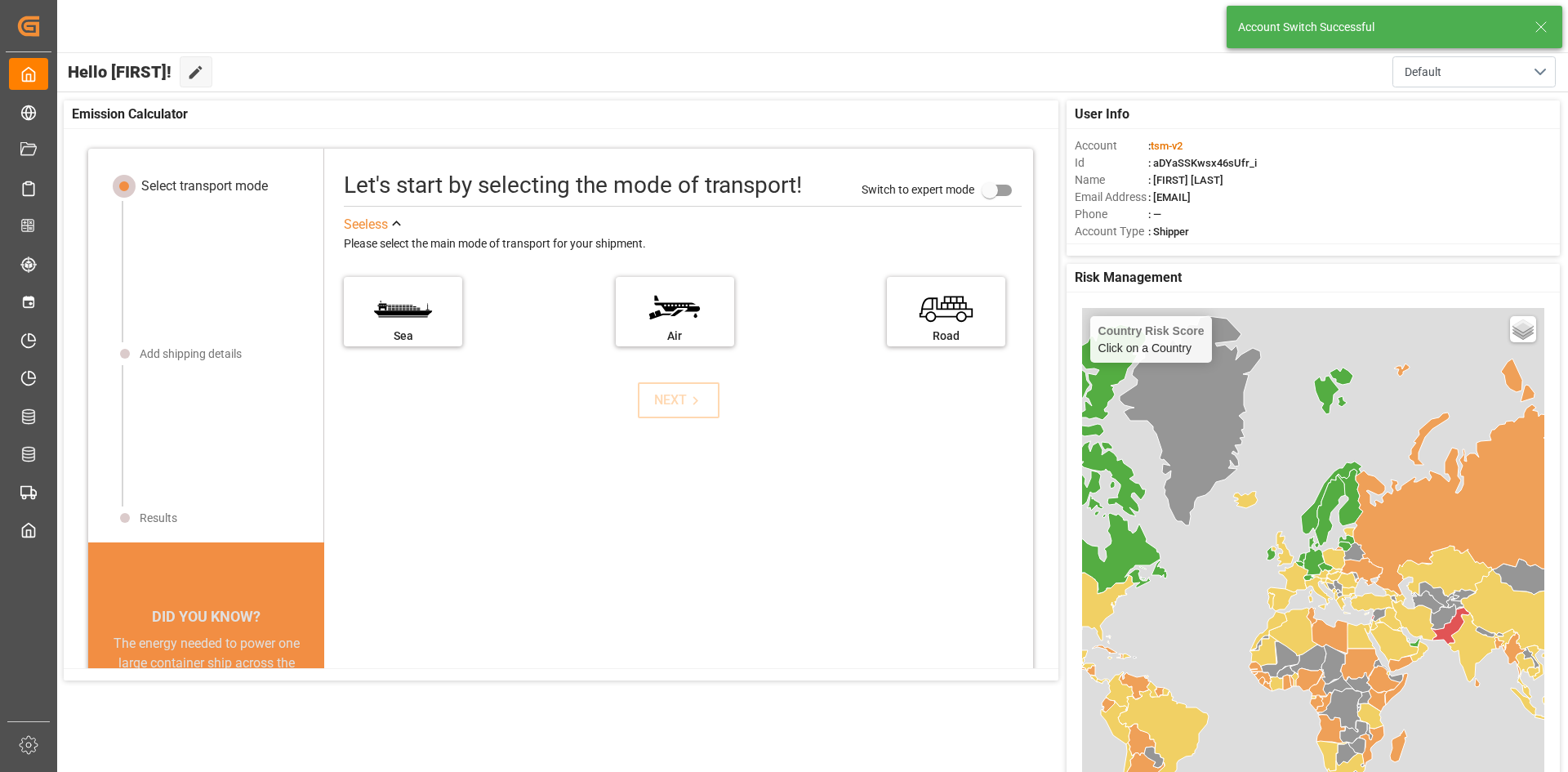 click 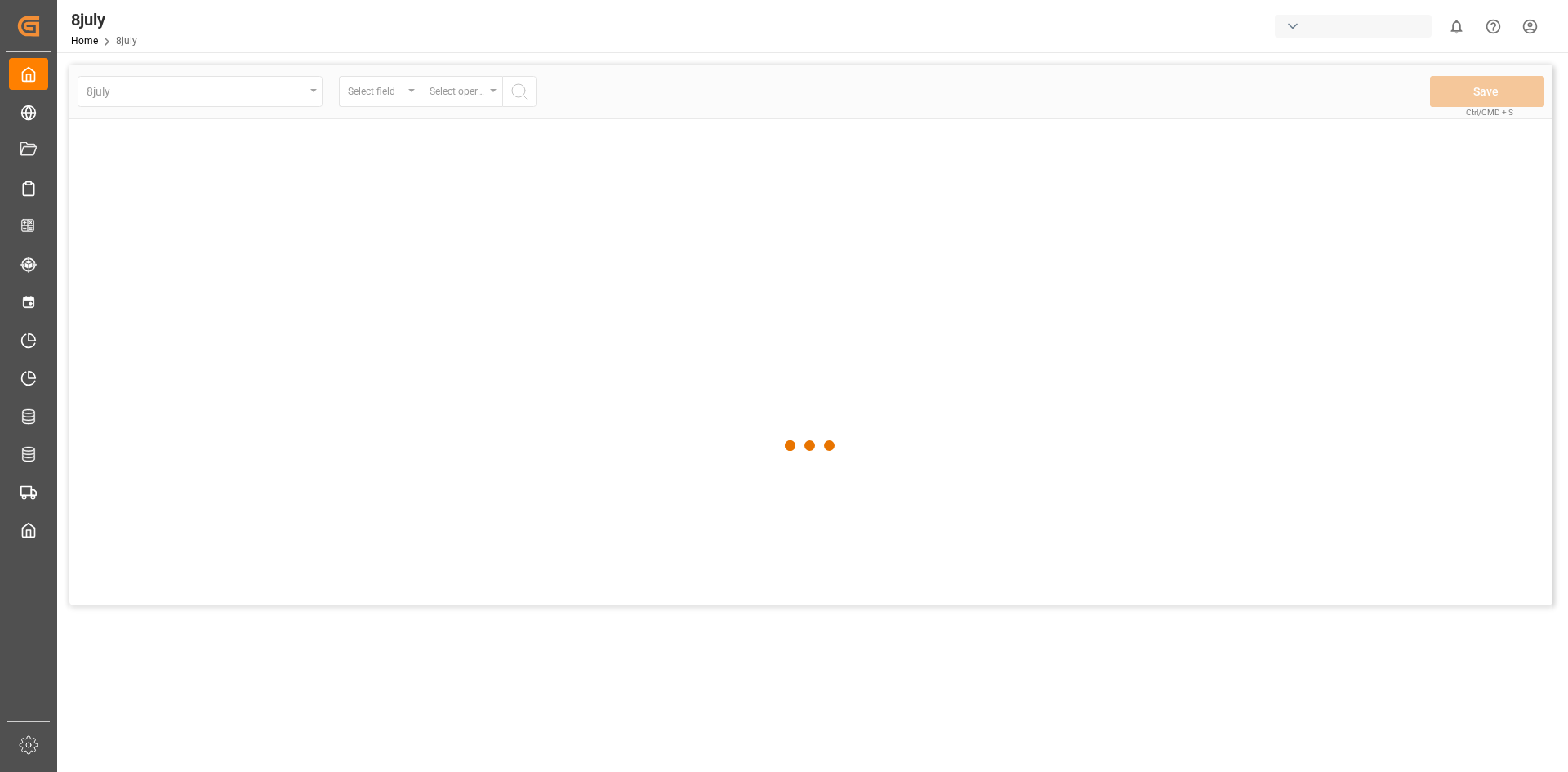 scroll, scrollTop: 0, scrollLeft: 0, axis: both 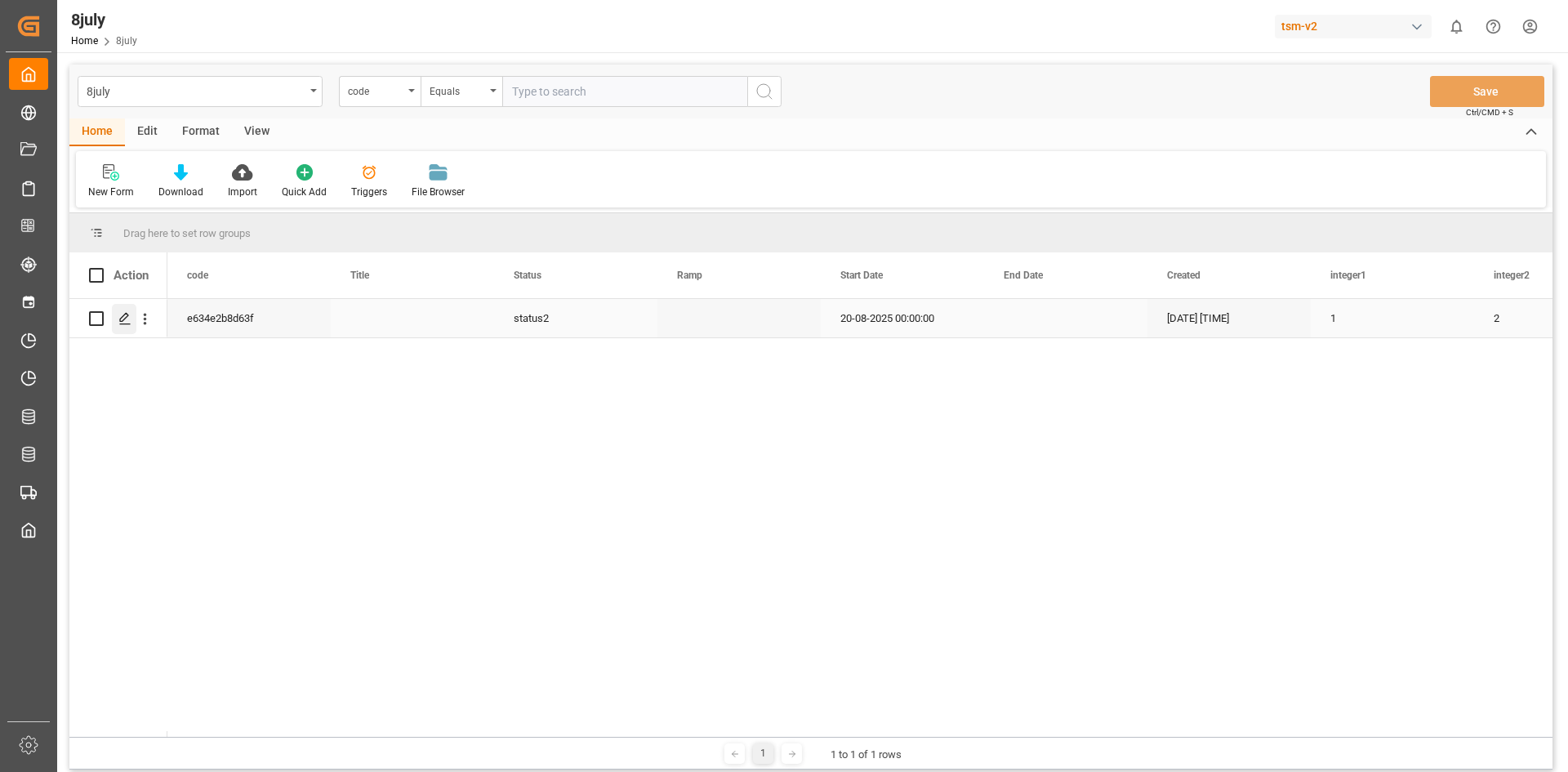 click at bounding box center [124, 319] 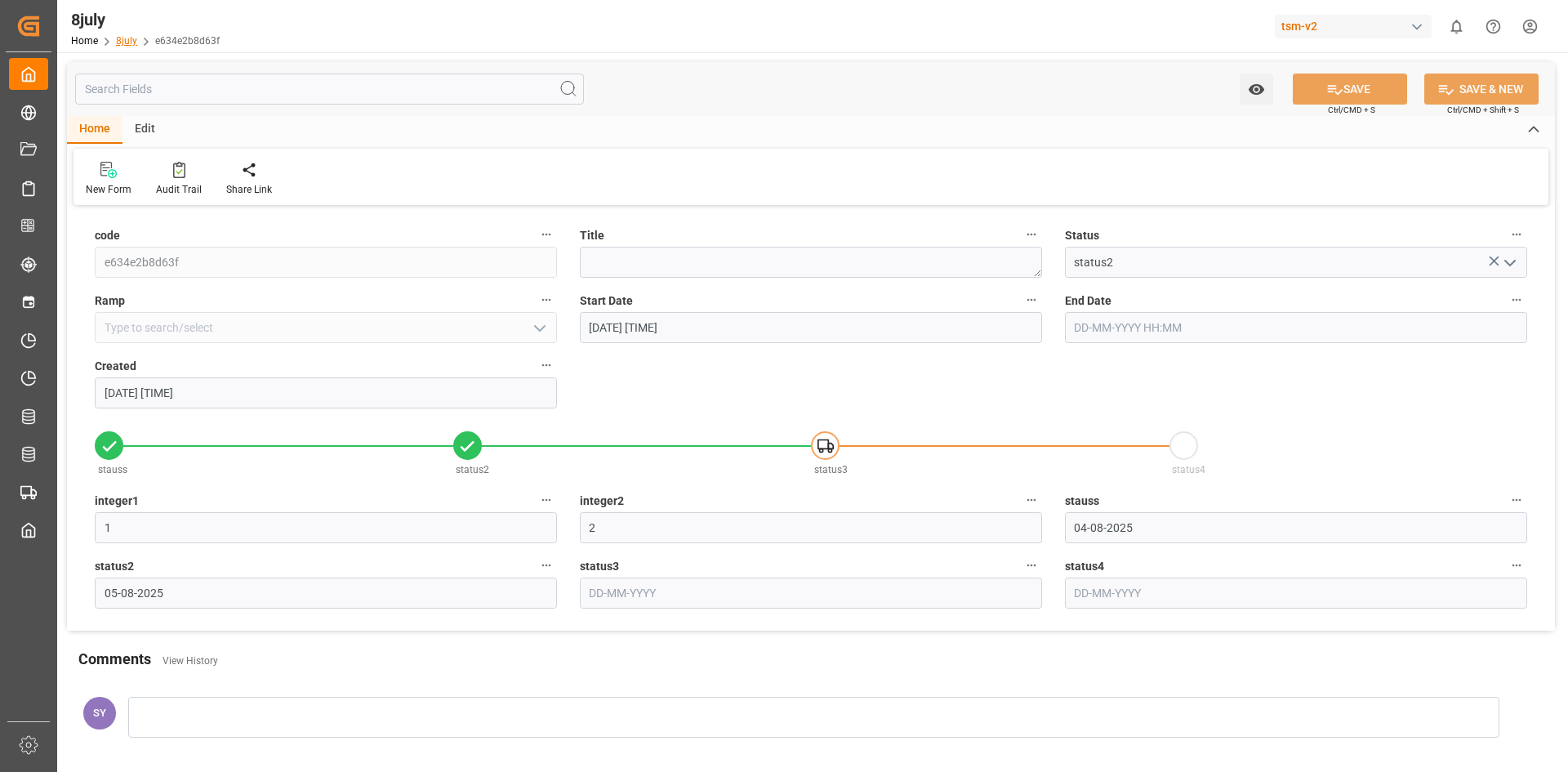 click on "8july" at bounding box center (127, 41) 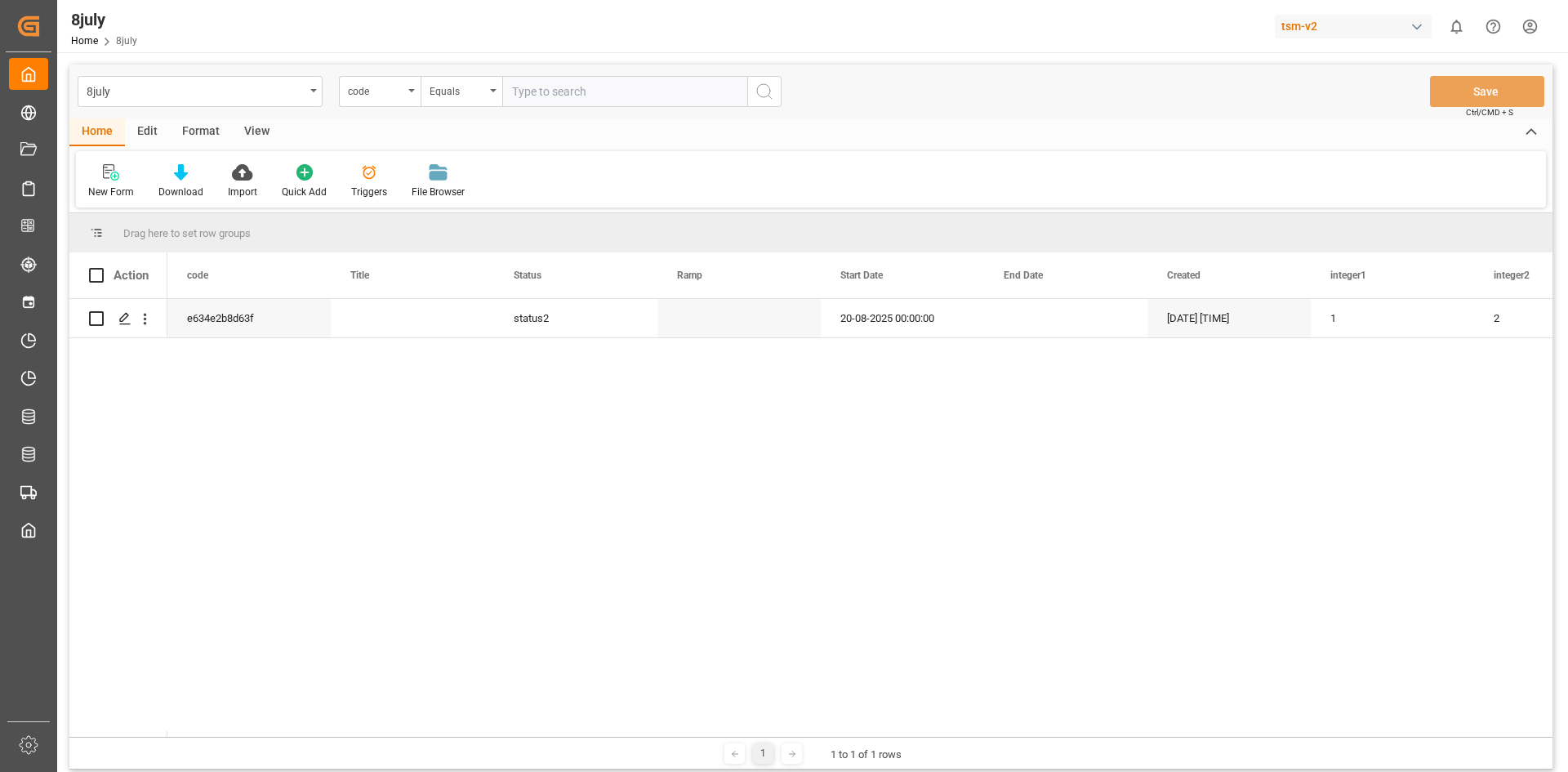 click on "Edit" at bounding box center (147, 132) 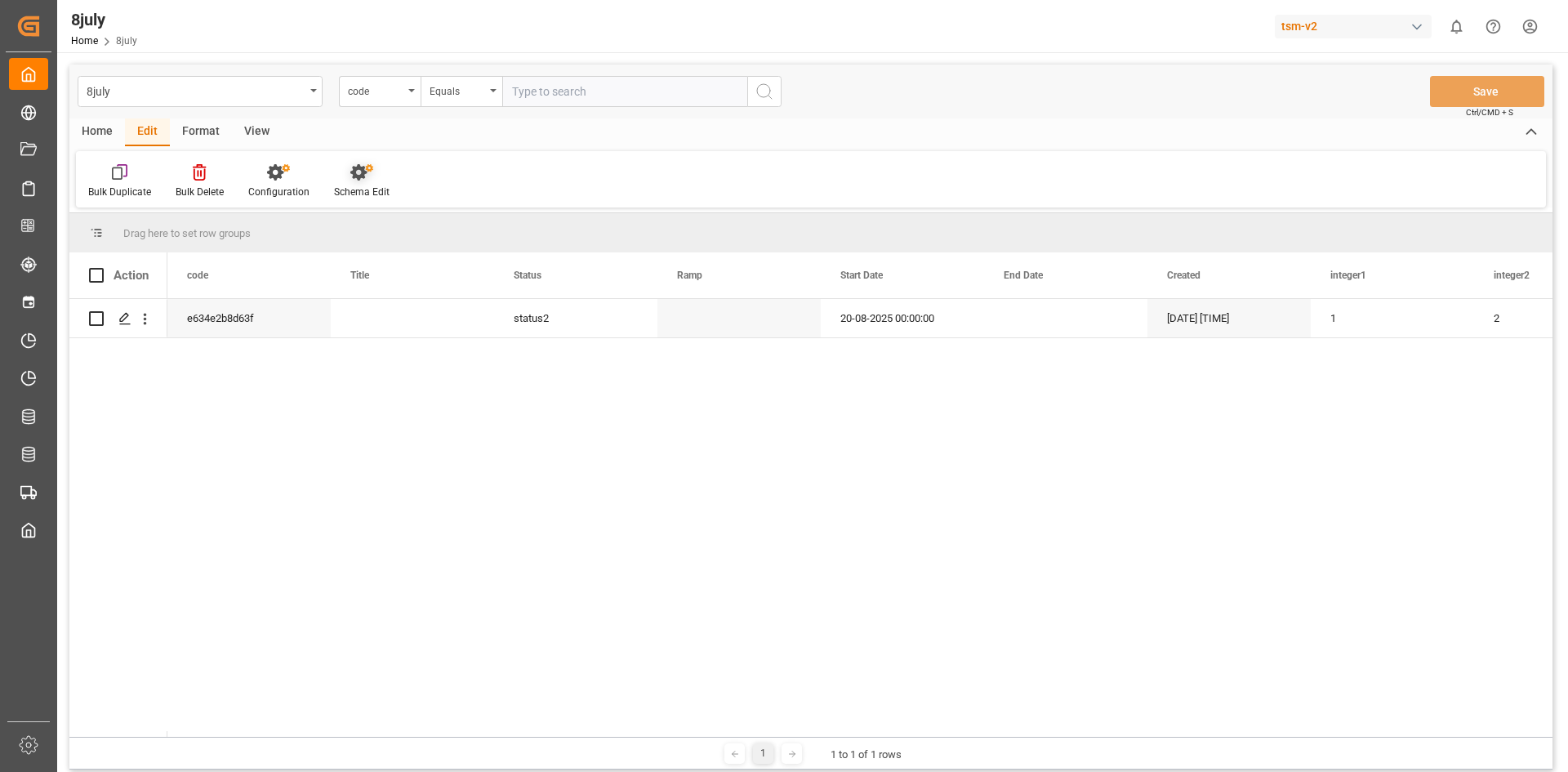 click 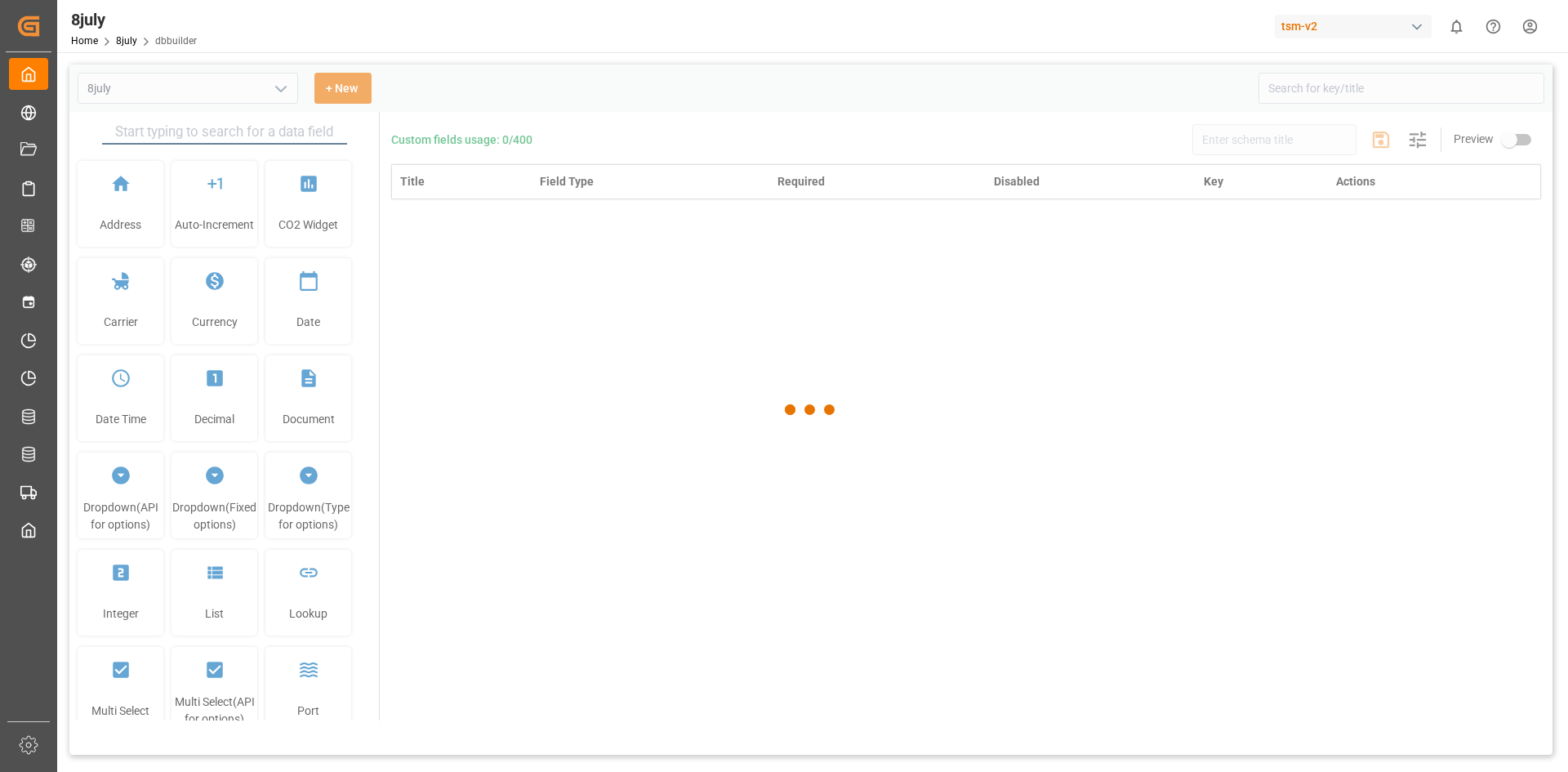 type on "8july" 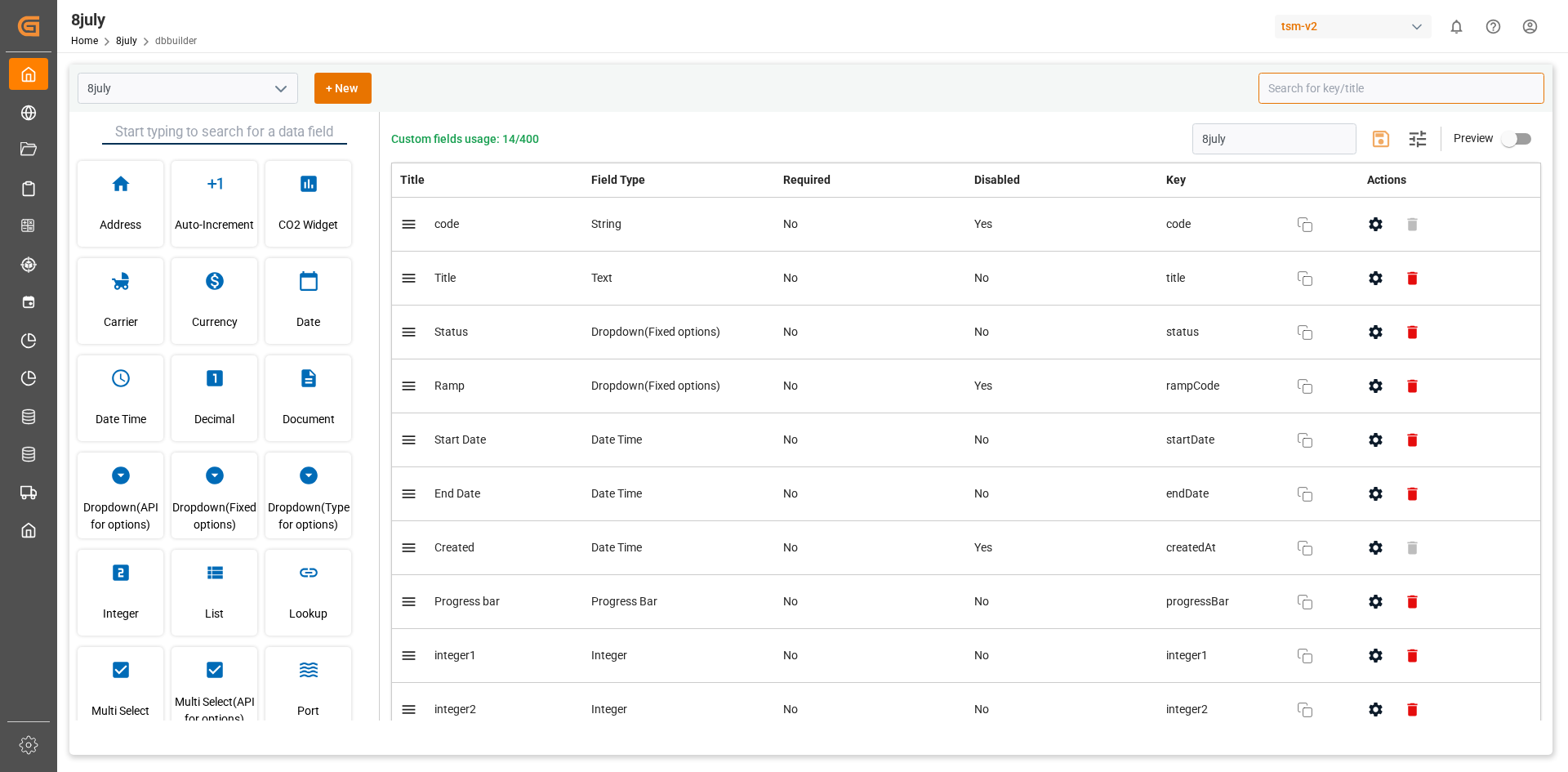 click at bounding box center (1401, 88) 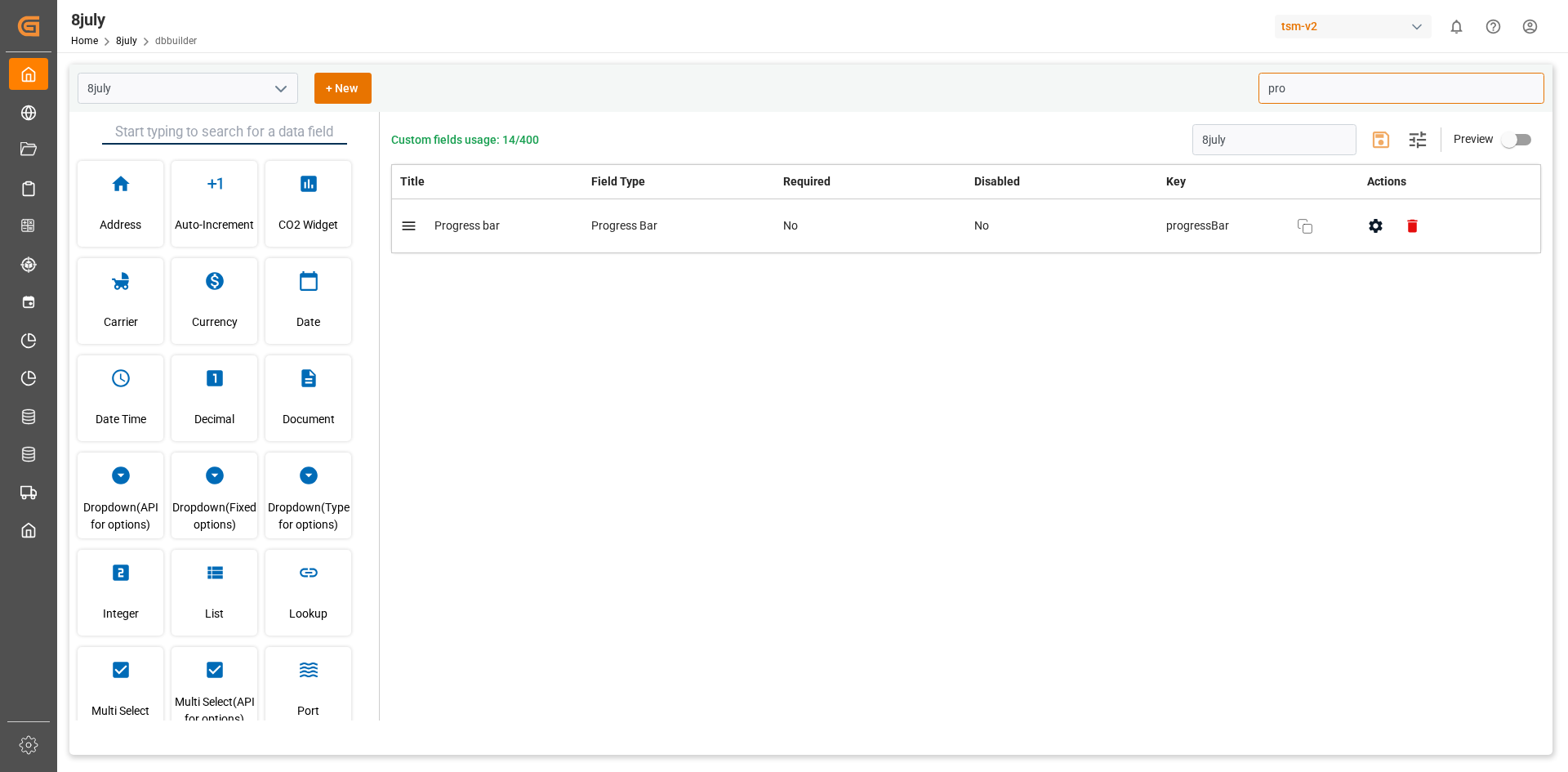 click 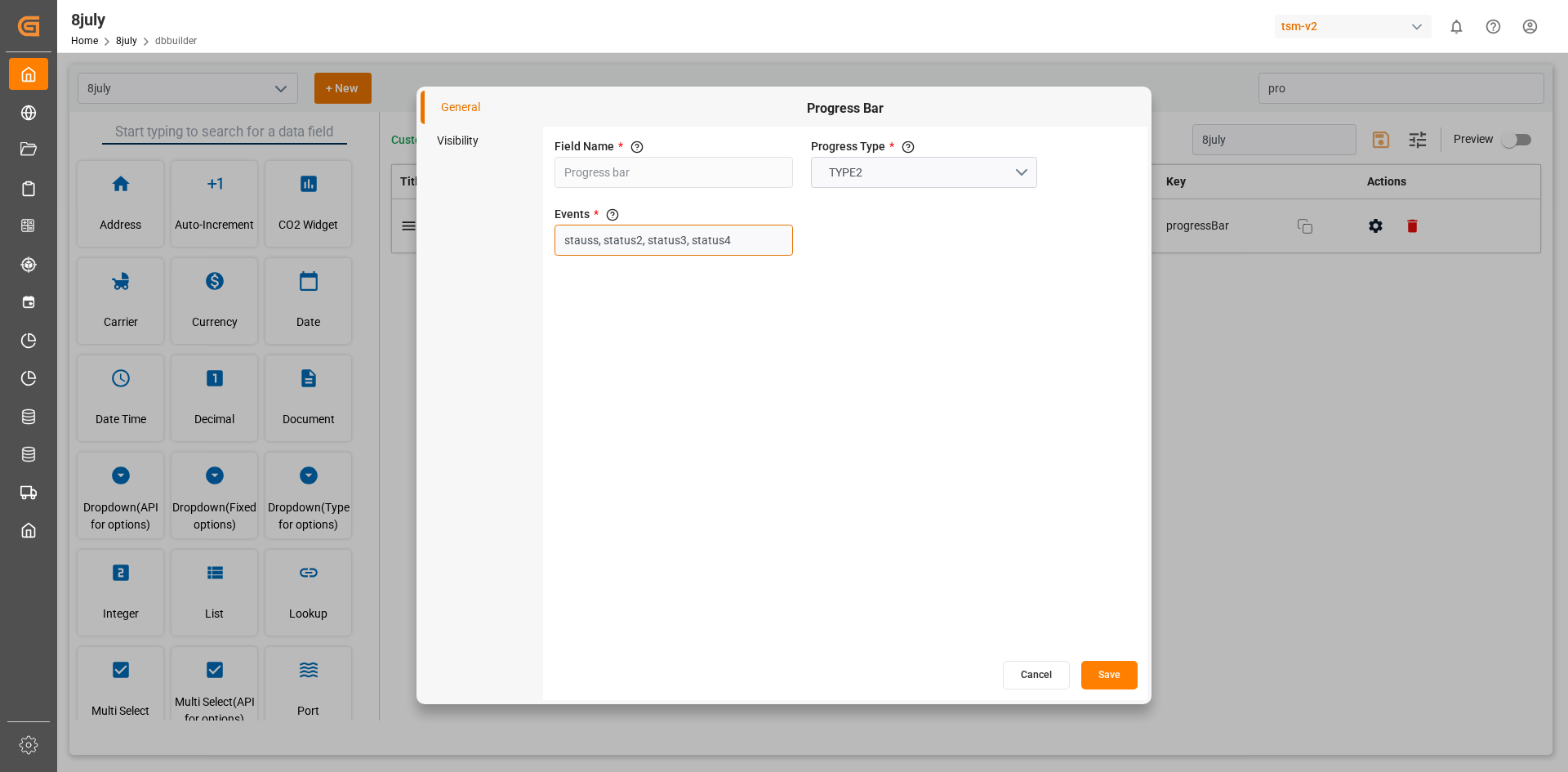 click on "stauss, status2, status3, status4" at bounding box center [674, 240] 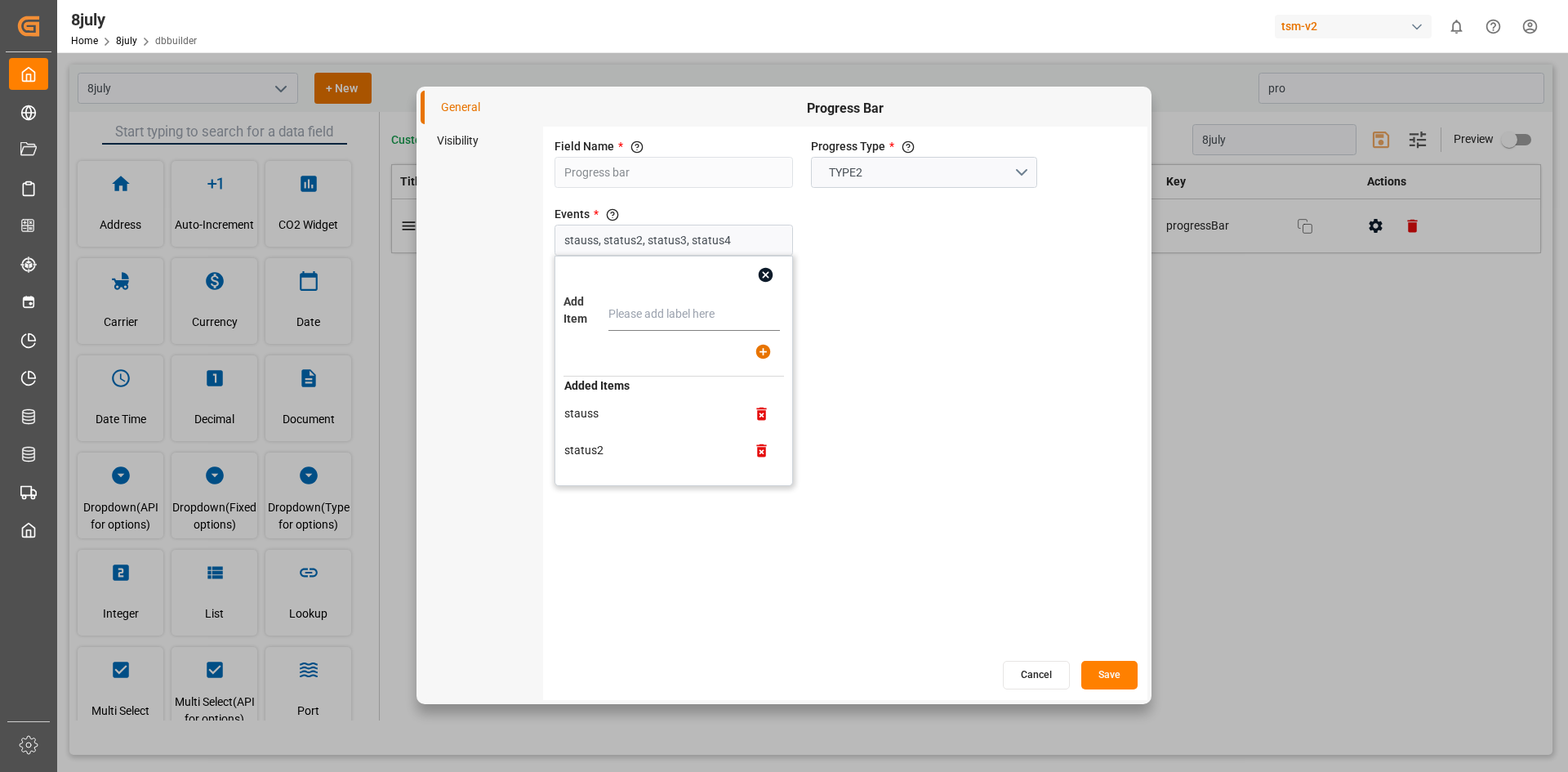 click on "stauss" at bounding box center [649, 413] 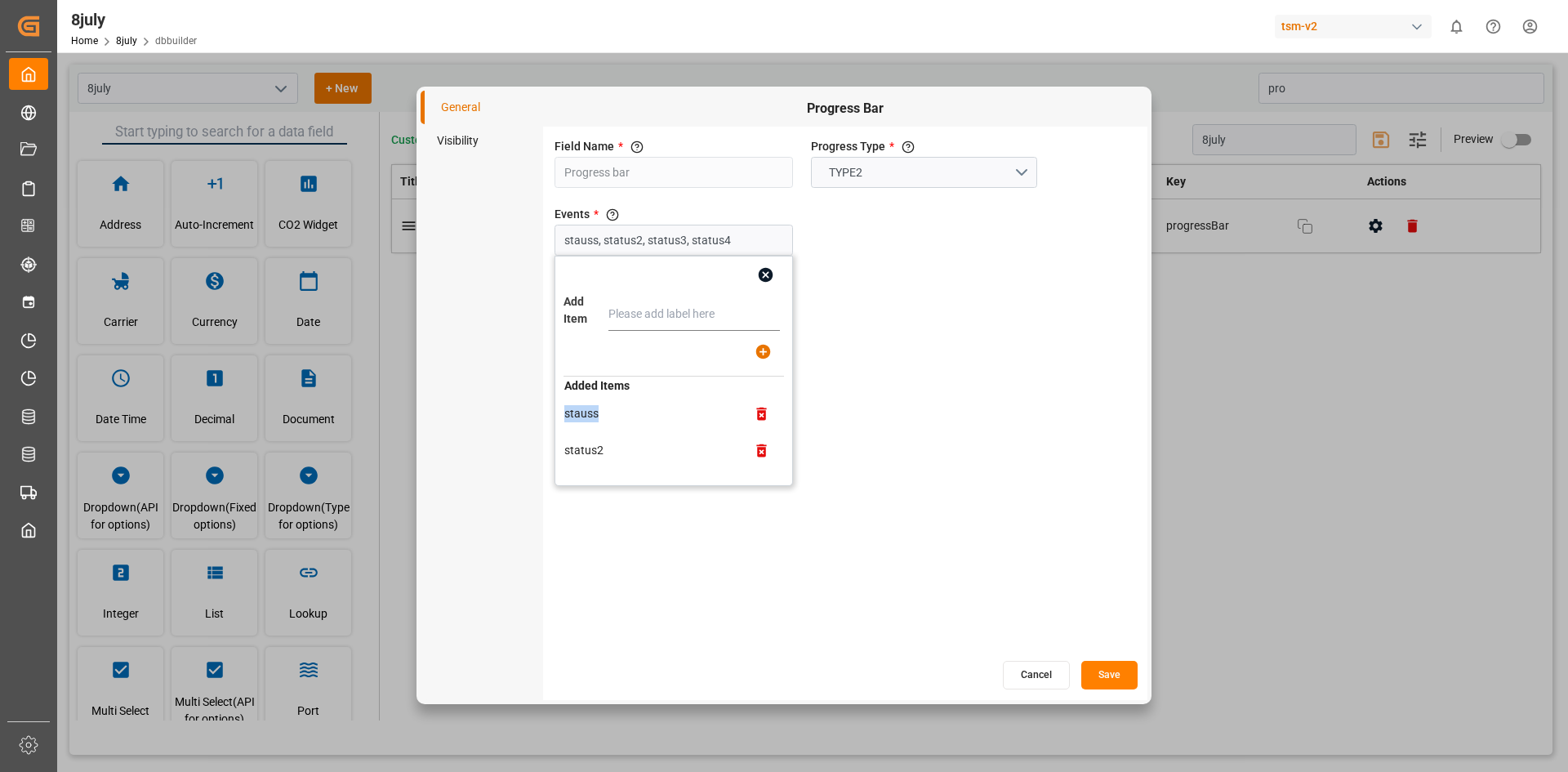 click on "stauss" at bounding box center (649, 413) 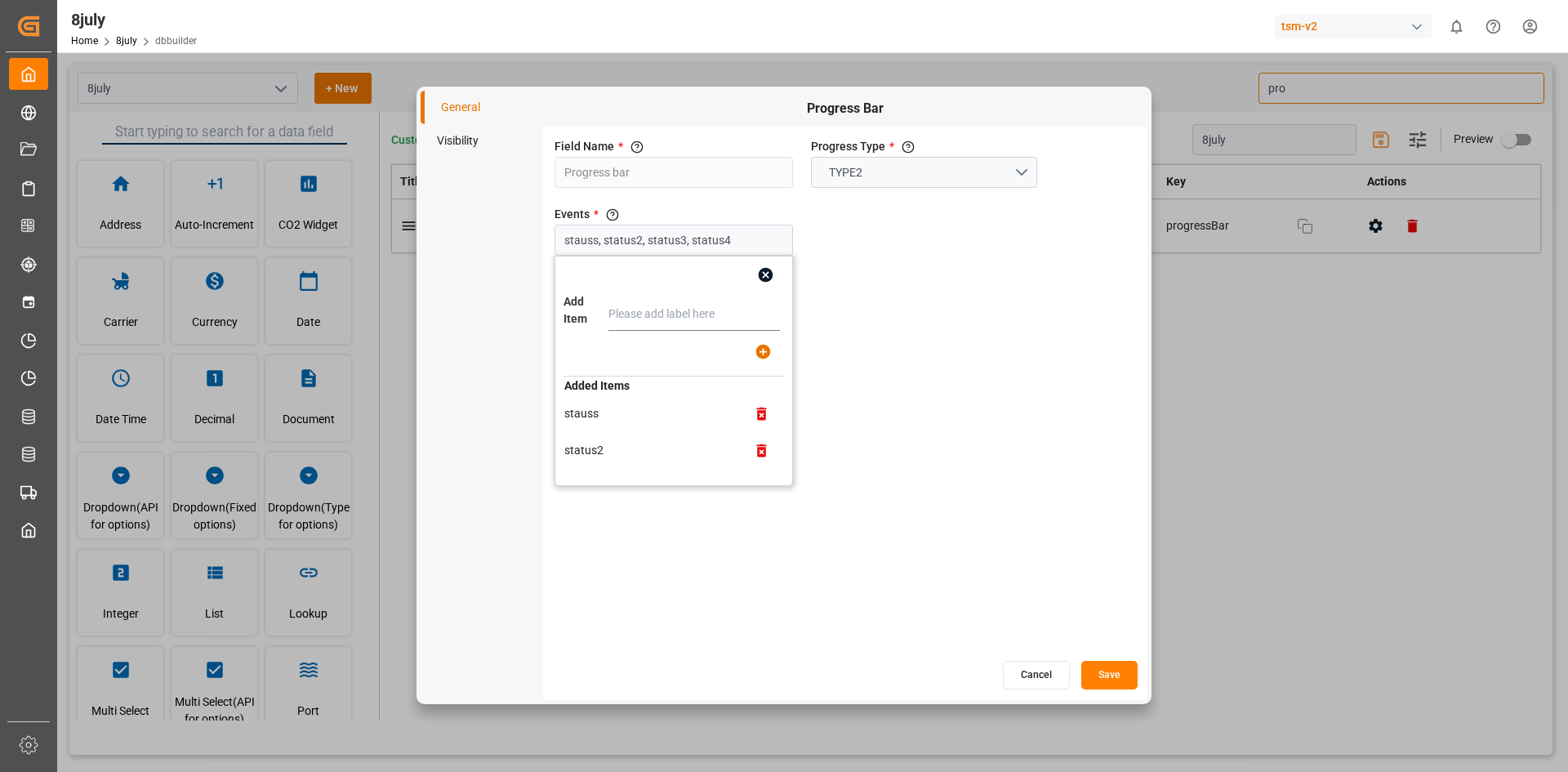 click on "General Visibility Progress Bar Field Name * The title of the field that will be shown in UI Progress bar Progress Type * Type-1: It will show in the form of pills,for Type-2 it will show the progress as a flow line TYPE2 Events * The fields from the form which needs to be added as events in the progress bar stauss, status2, status3, status4 Add Item Added Items stauss status2 status3 status4 Cancel Save" at bounding box center (784, 386) 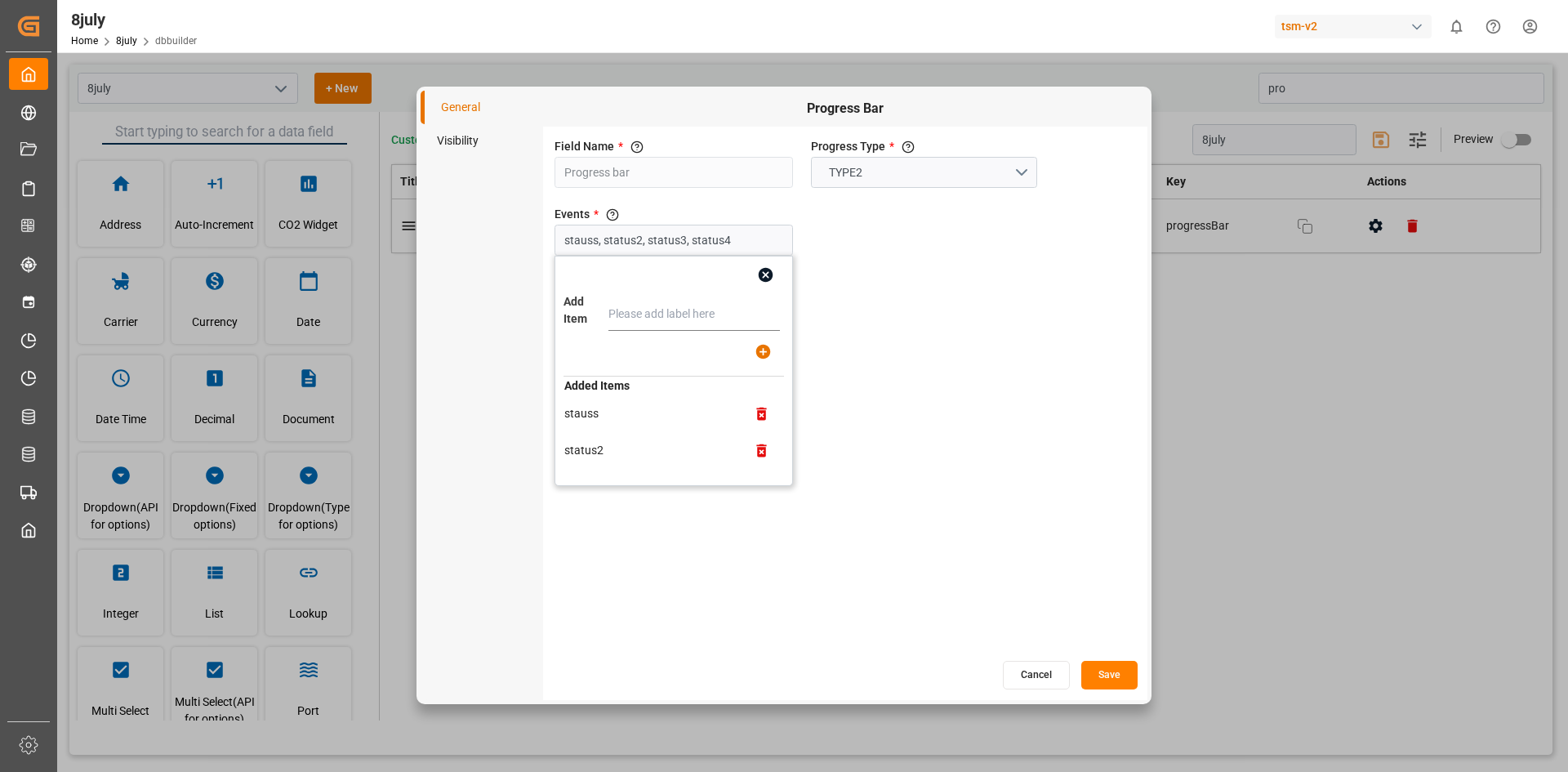 click on "General Visibility Progress Bar Field Name * The title of the field that will be shown in UI Progress bar Progress Type * Type-1: It will show in the form of pills,for Type-2 it will show the progress as a flow line TYPE2 Events * The fields from the form which needs to be added as events in the progress bar stauss, status2, status3, status4 Add Item Added Items stauss status2 status3 status4 Cancel Save" at bounding box center (784, 386) 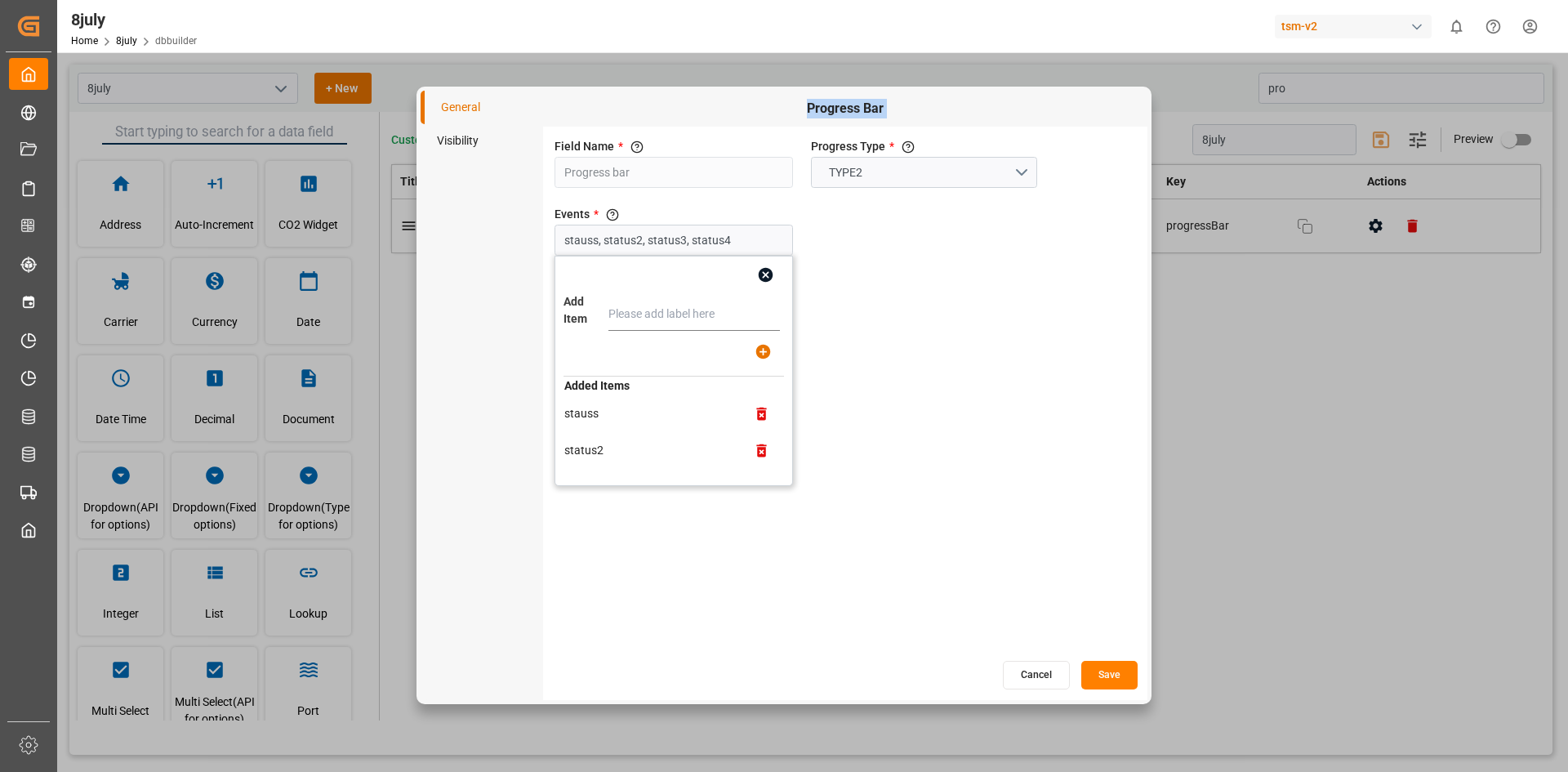 click on "General Visibility Progress Bar Field Name * The title of the field that will be shown in UI Progress bar Progress Type * Type-1: It will show in the form of pills,for Type-2 it will show the progress as a flow line TYPE2 Events * The fields from the form which needs to be added as events in the progress bar stauss, status2, status3, status4 Add Item Added Items stauss status2 status3 status4 Cancel Save" at bounding box center (784, 386) 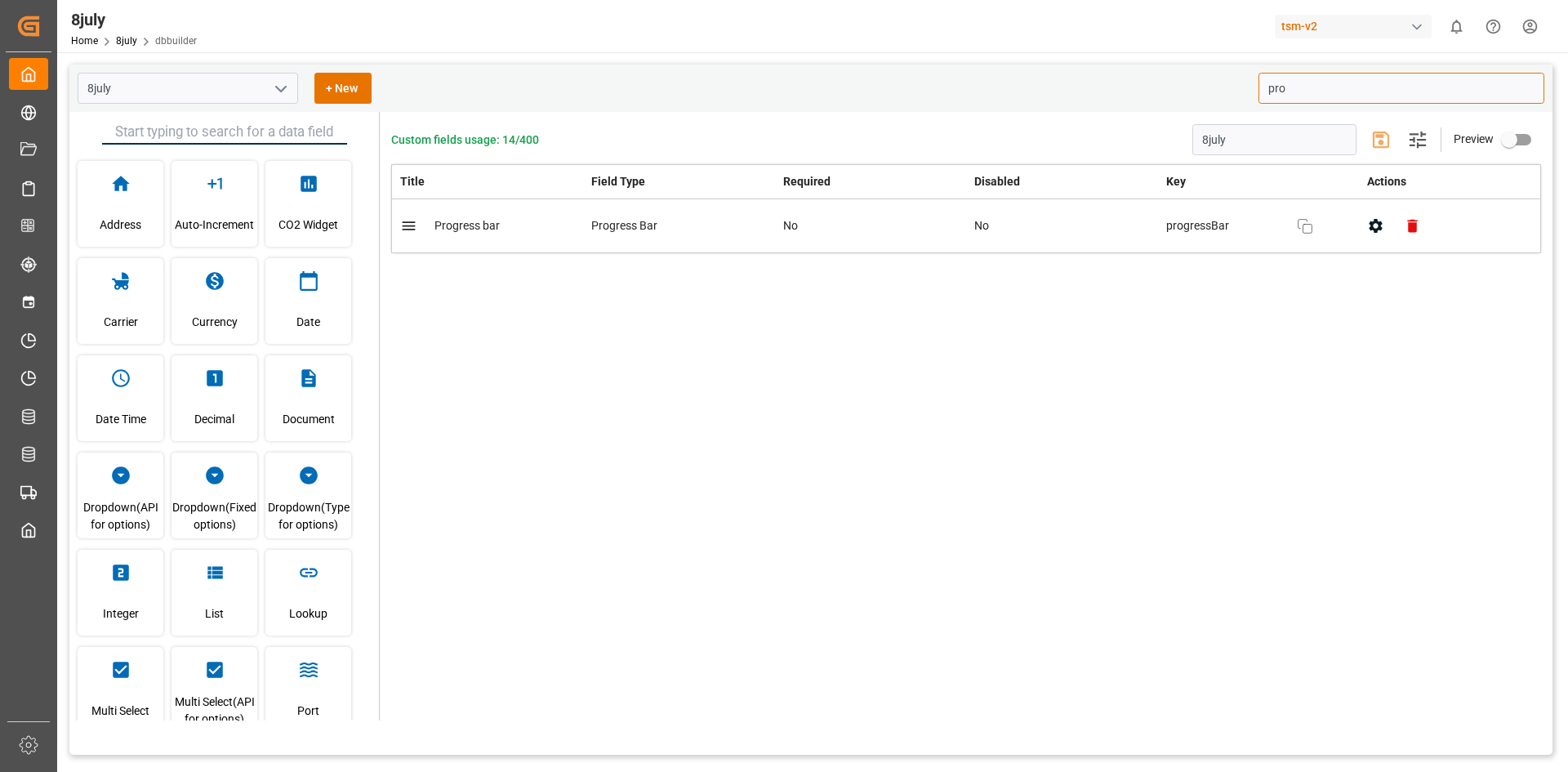 click on "pro" at bounding box center [1401, 88] 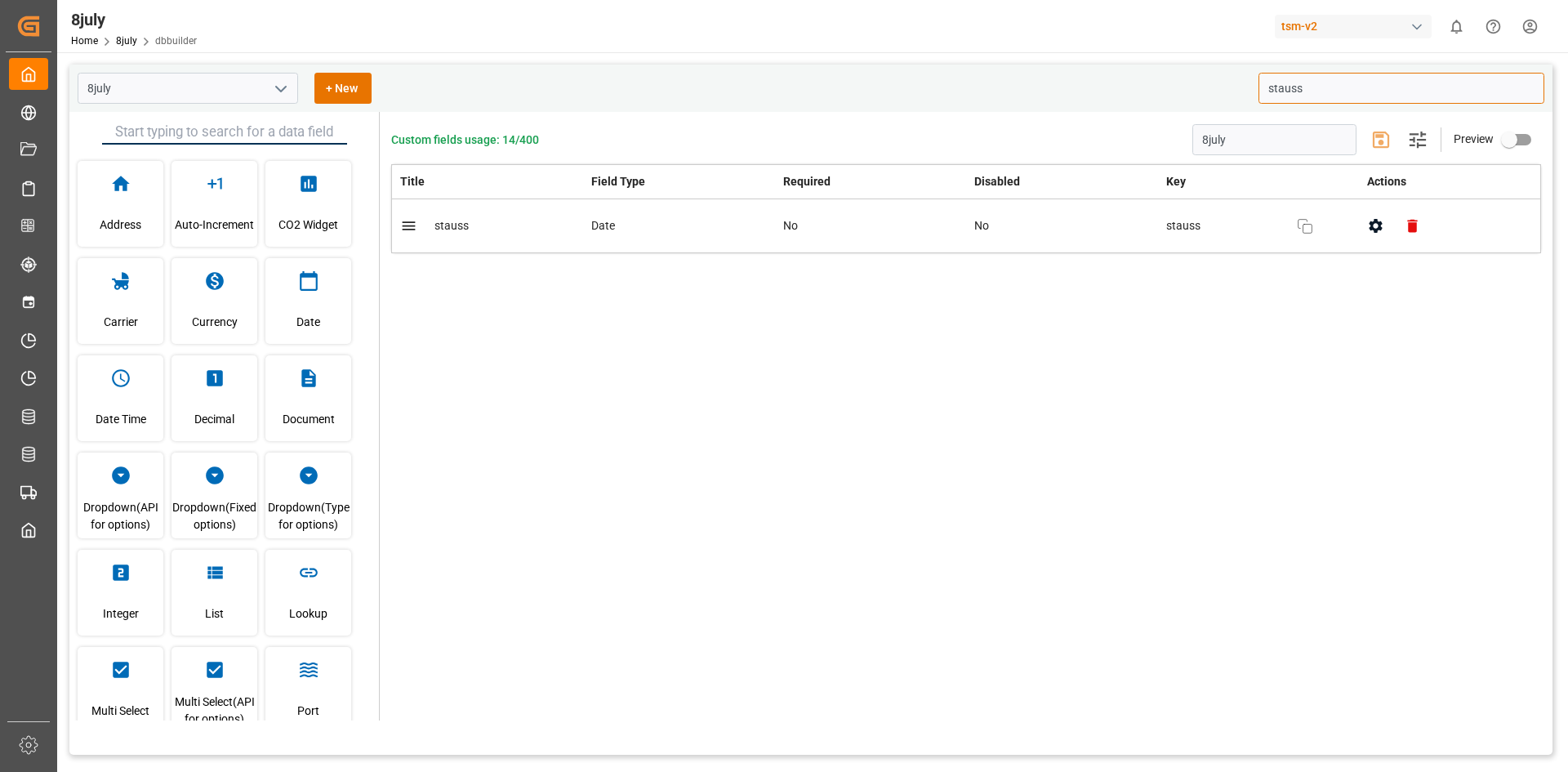 click on "stauss" at bounding box center [1401, 88] 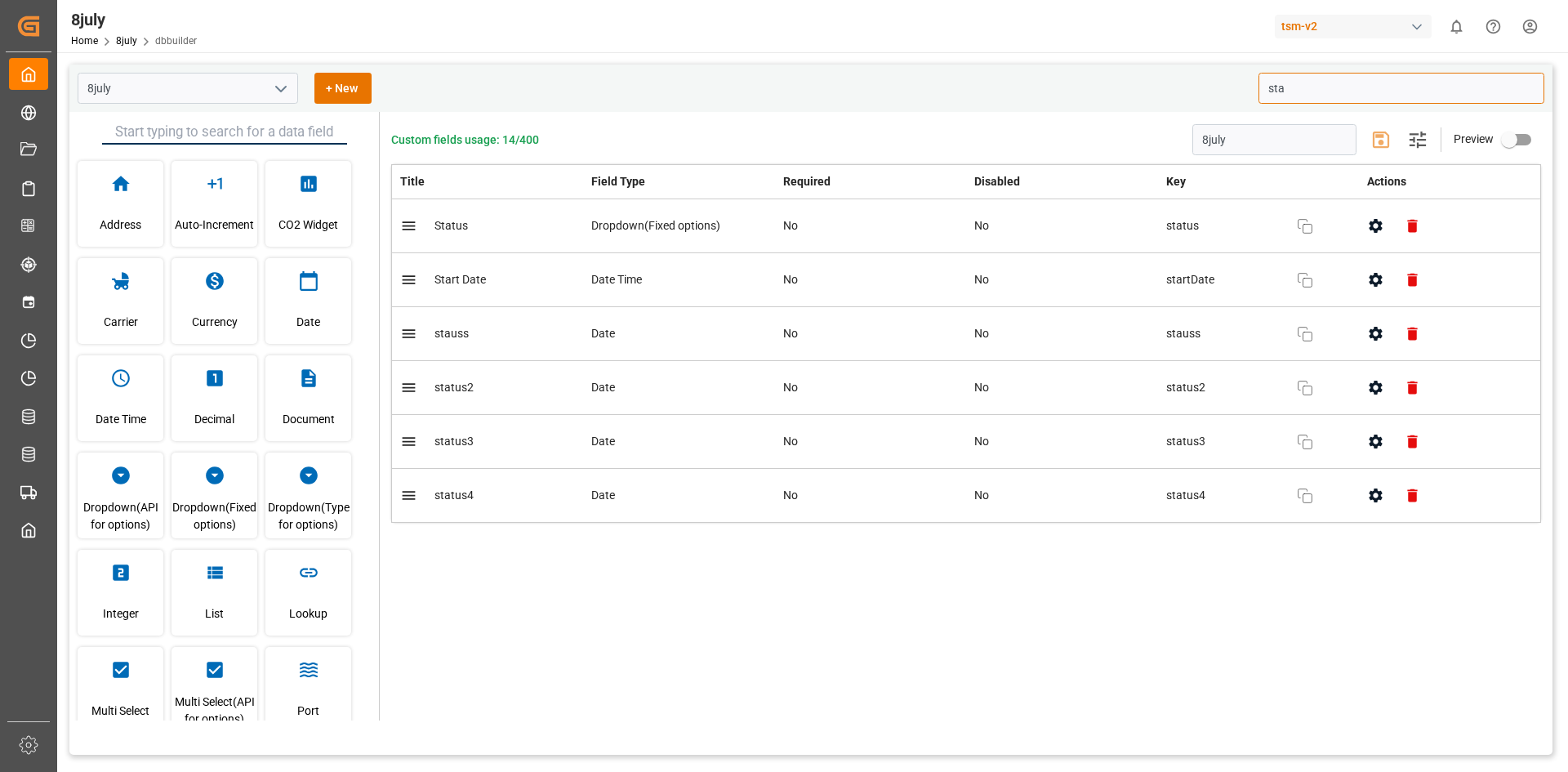 click on "sta" at bounding box center [1401, 88] 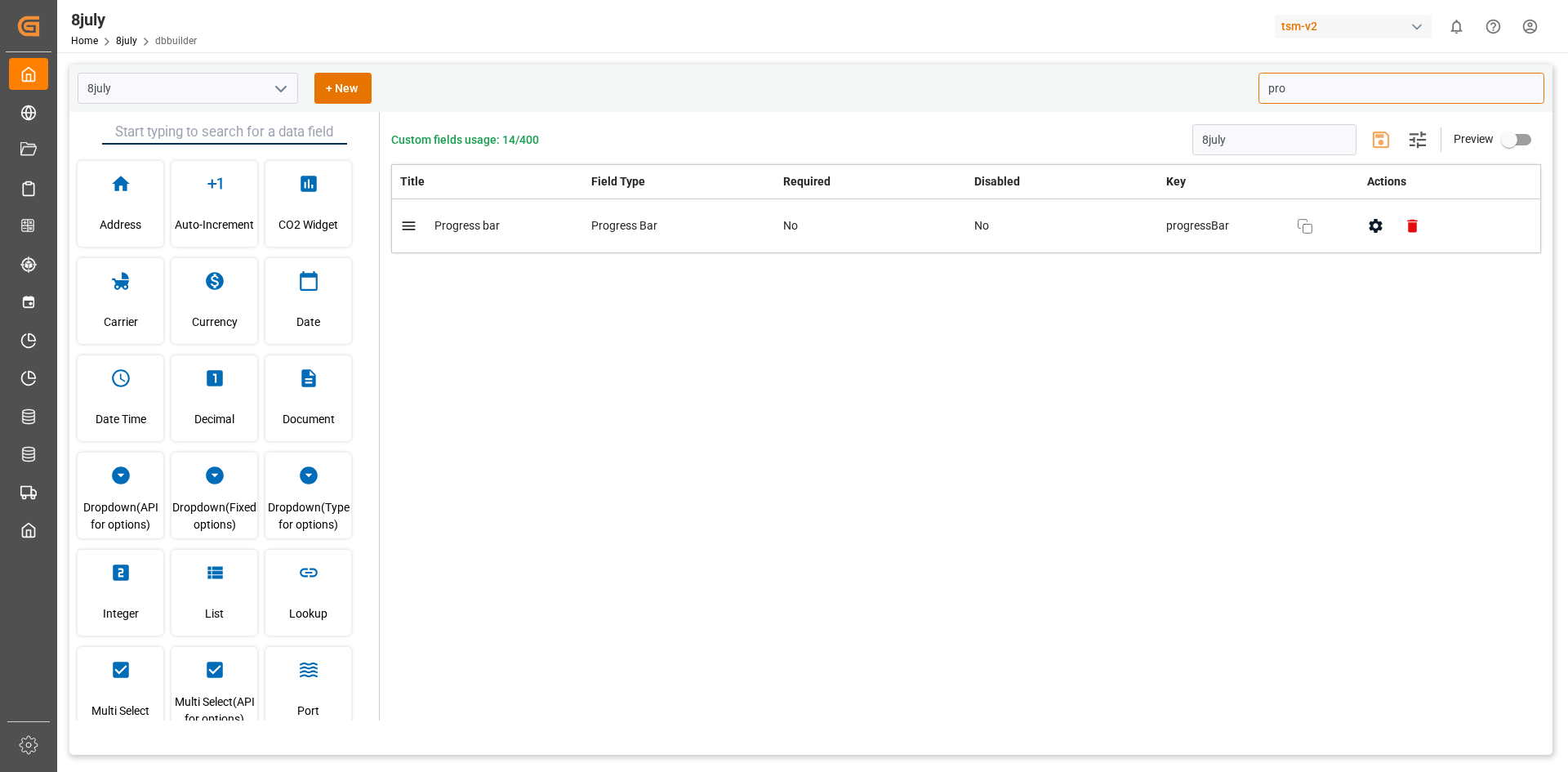 click 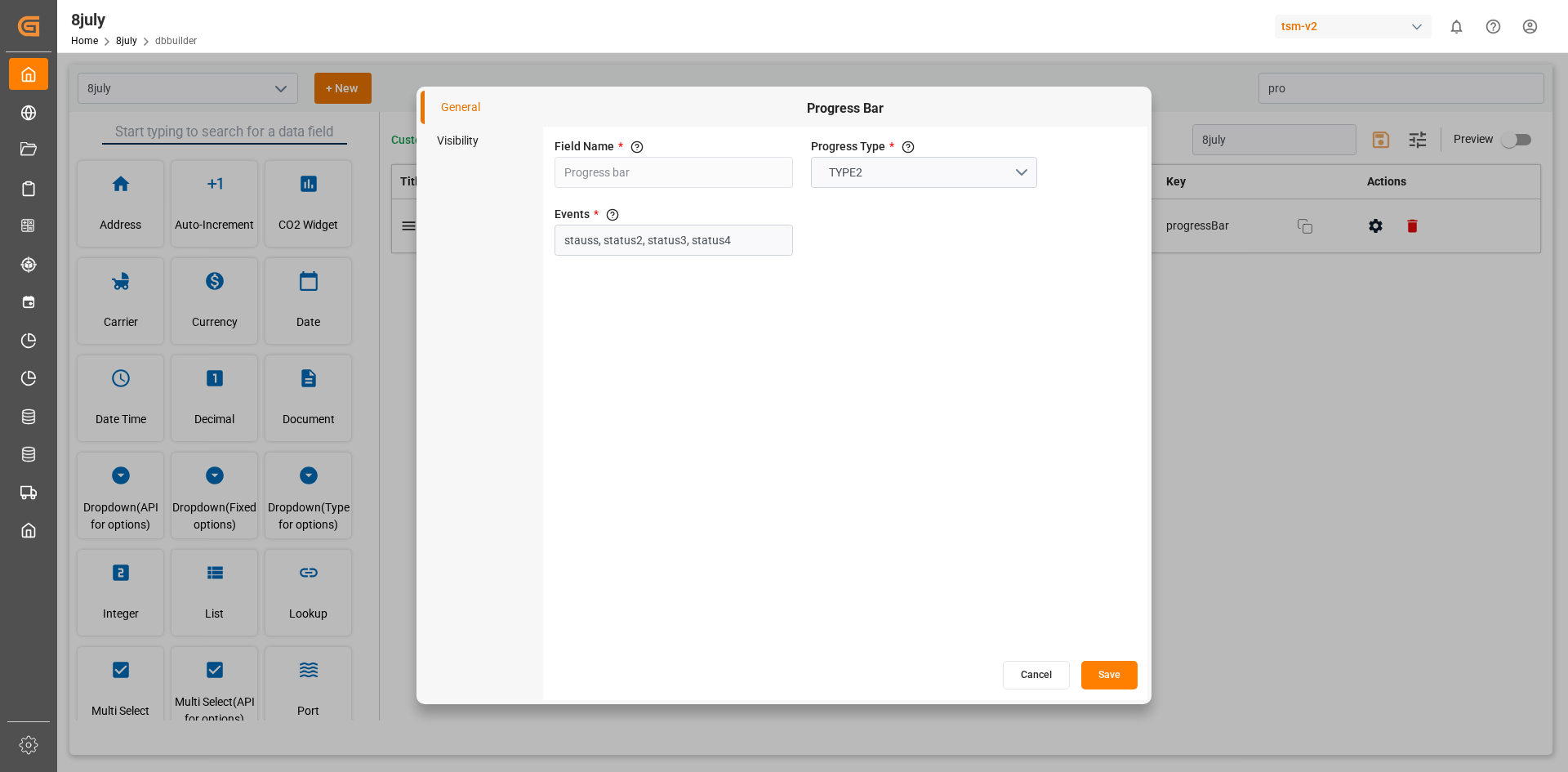 click on "Cancel" at bounding box center [1036, 675] 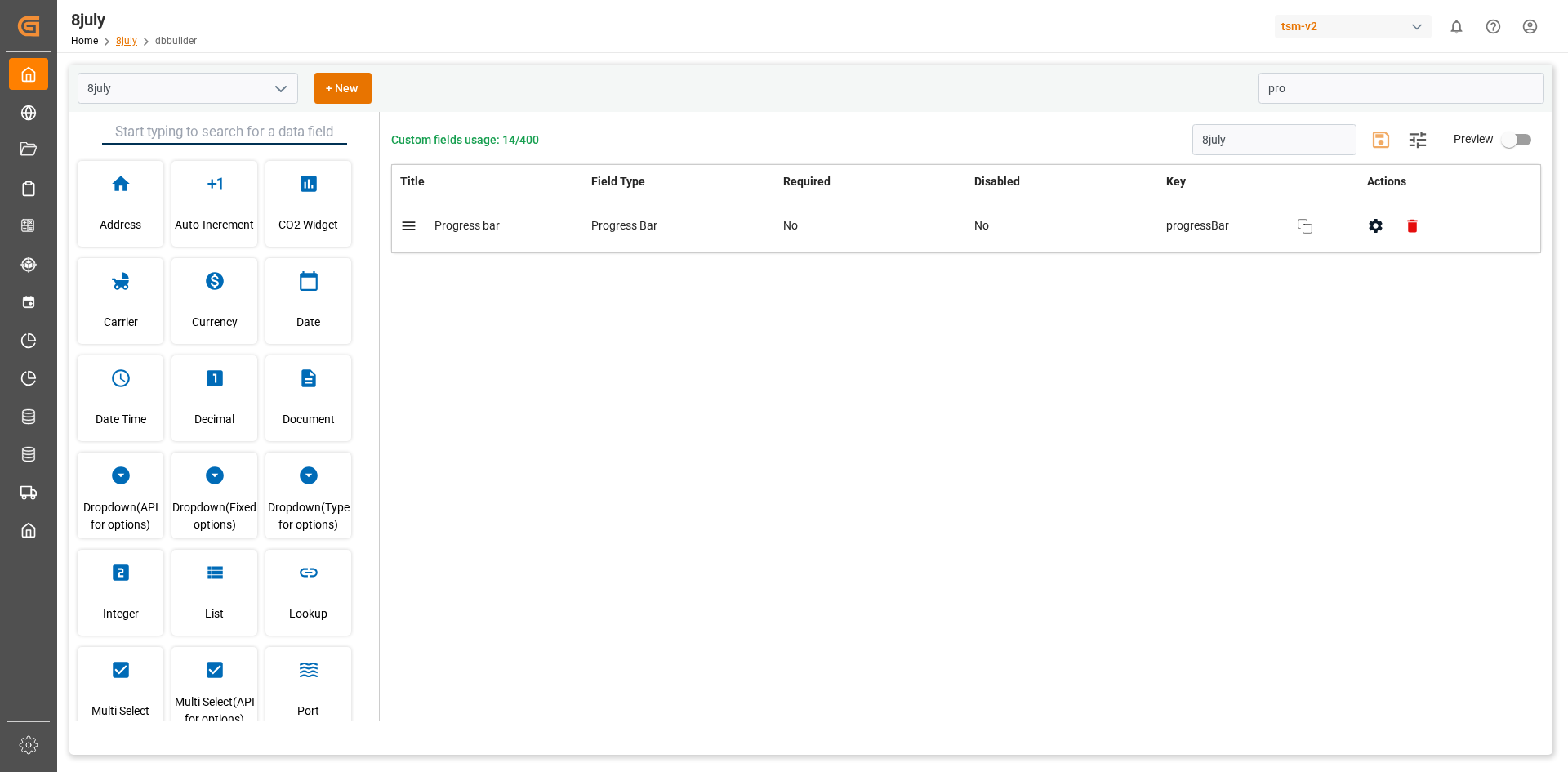 click on "8july" at bounding box center (127, 41) 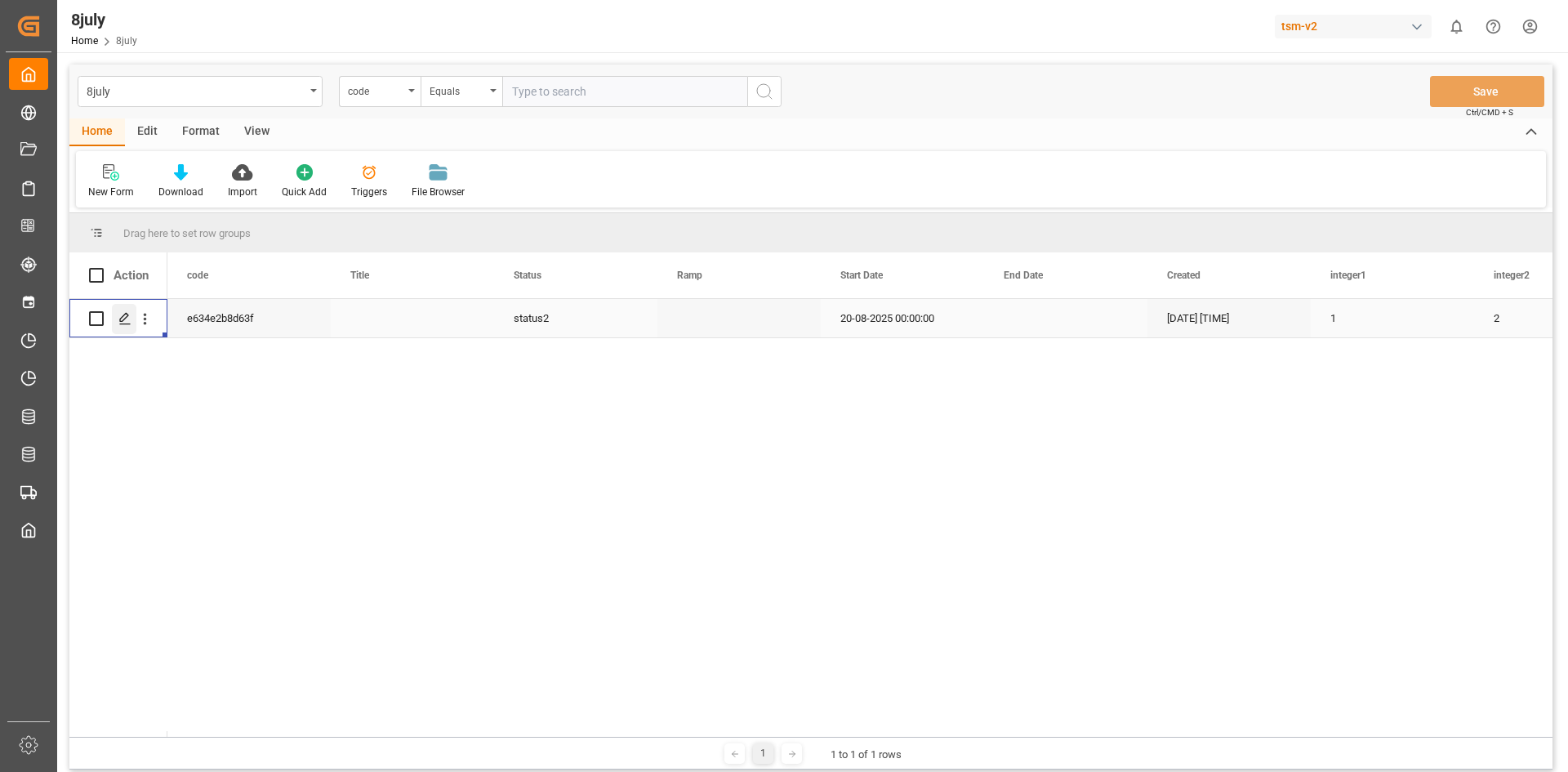 click 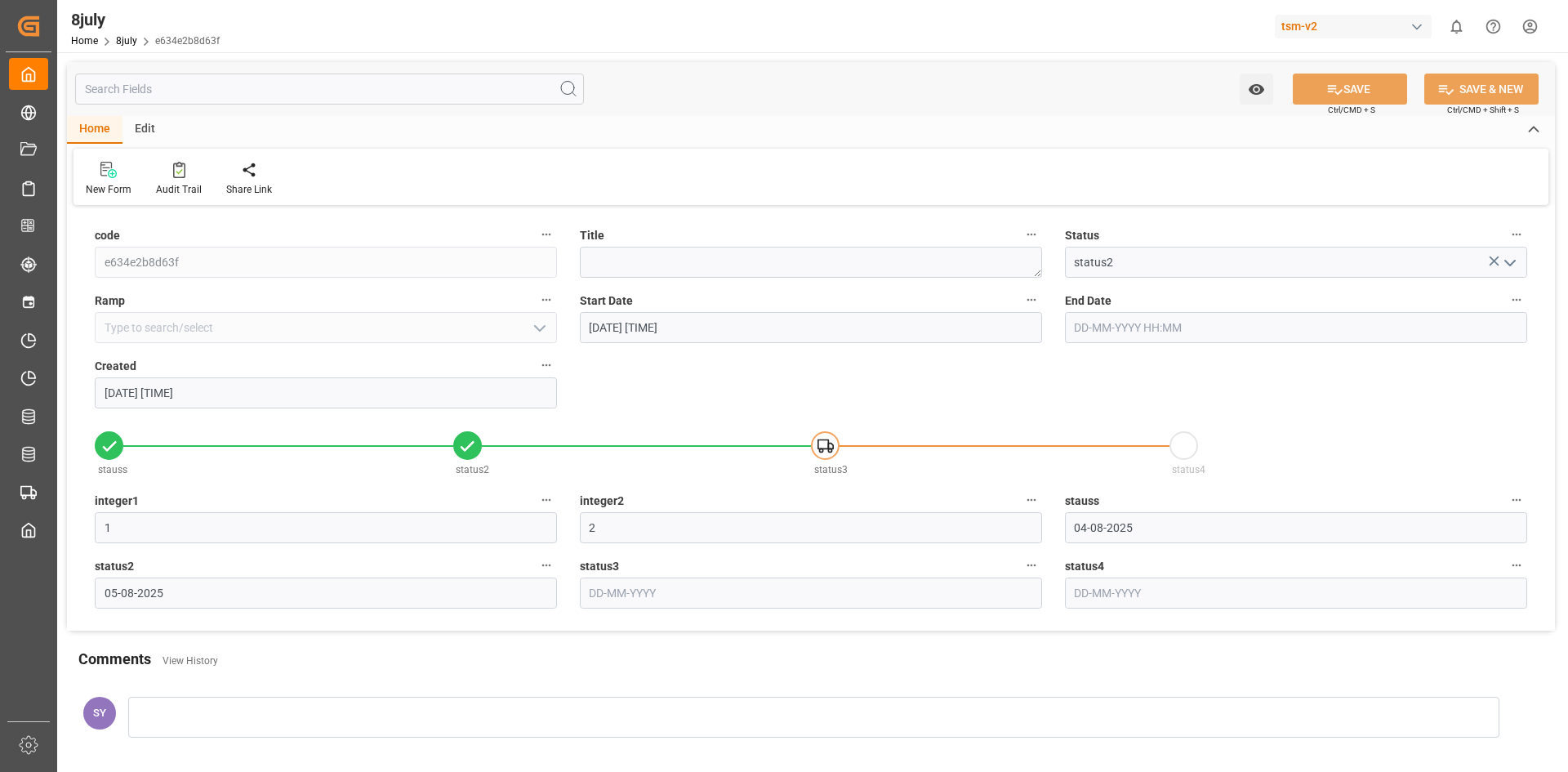 click on "tsm-v2" at bounding box center (1353, 26) 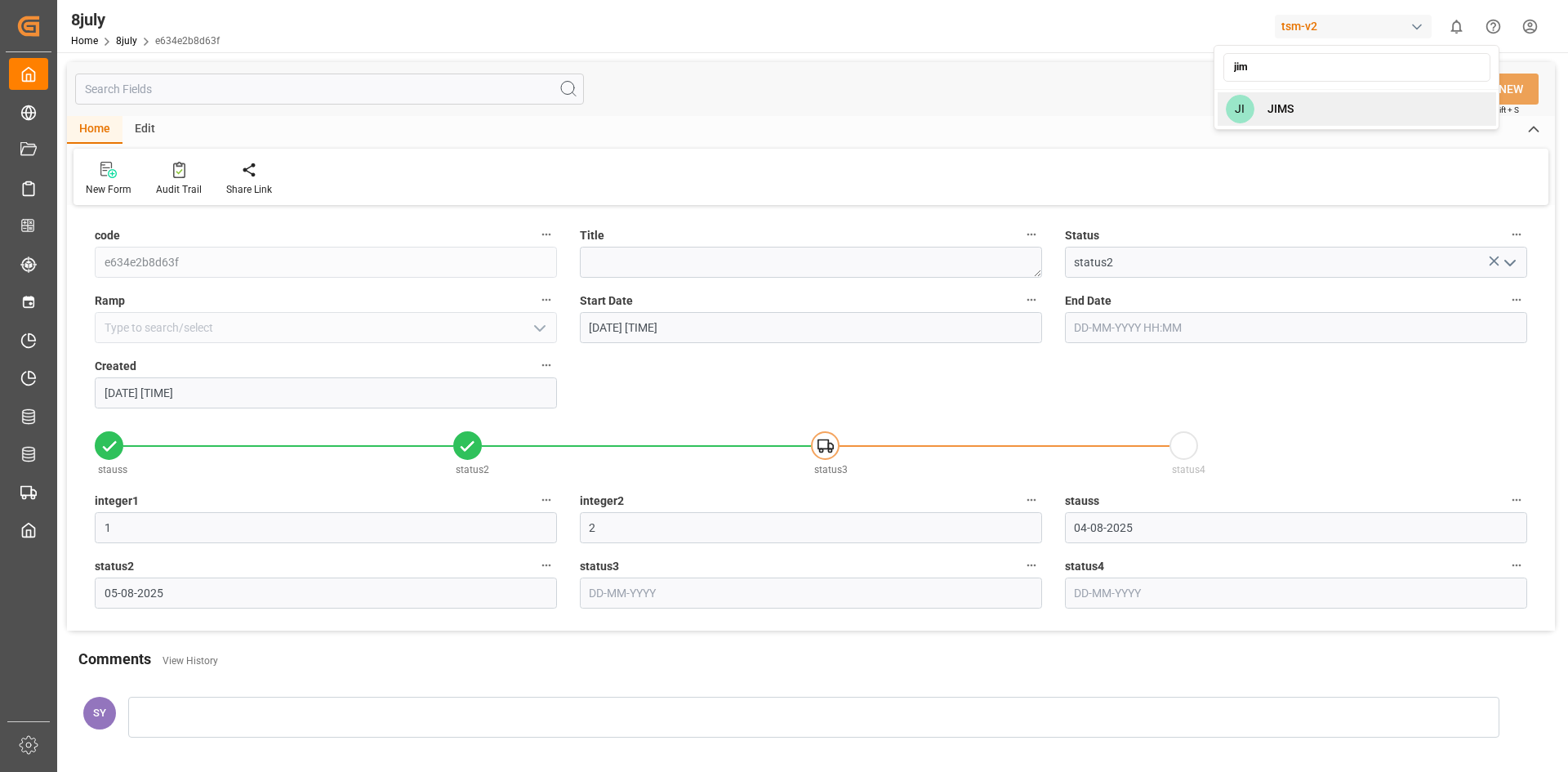 type on "jim" 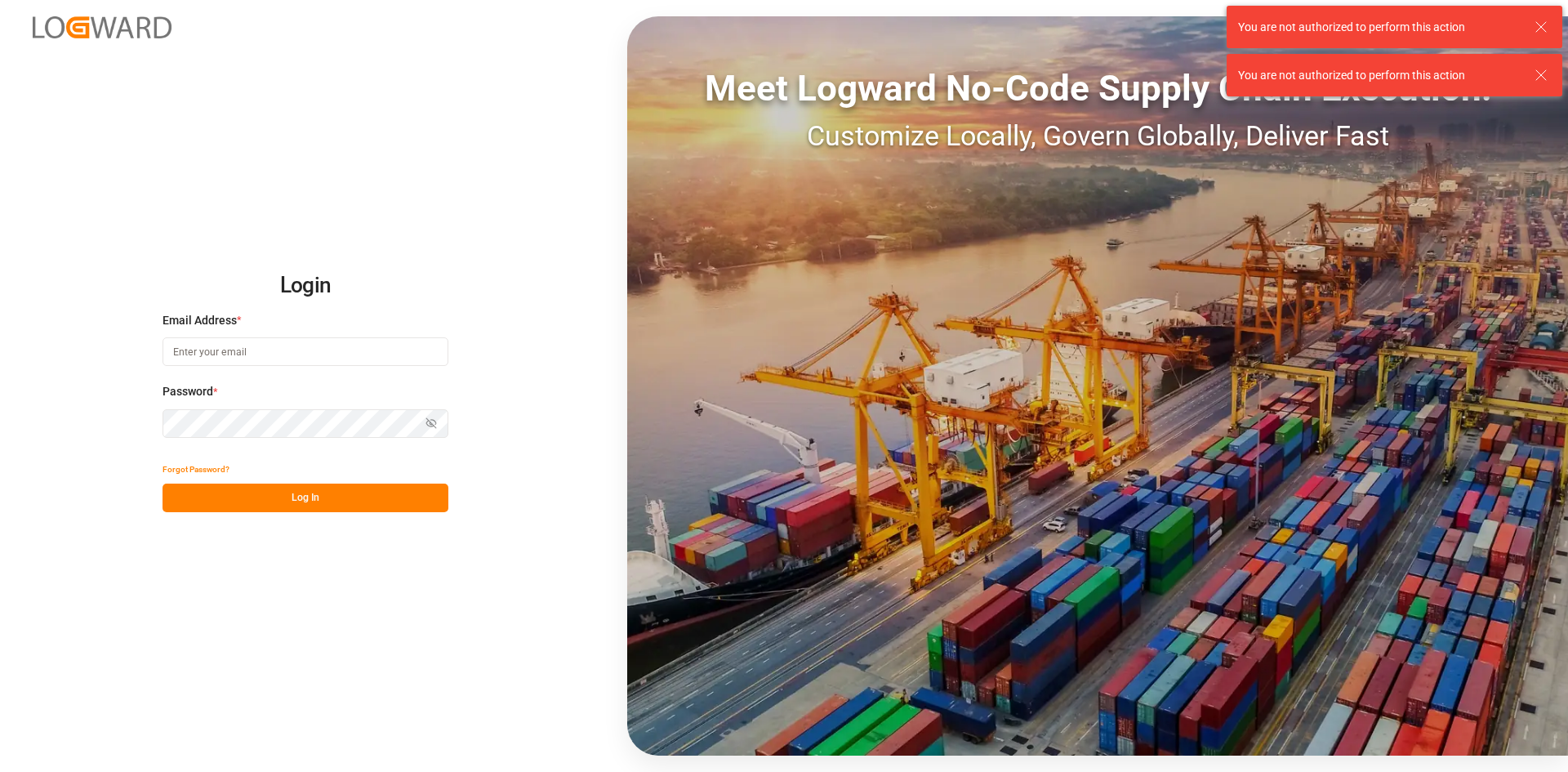 scroll, scrollTop: 0, scrollLeft: 0, axis: both 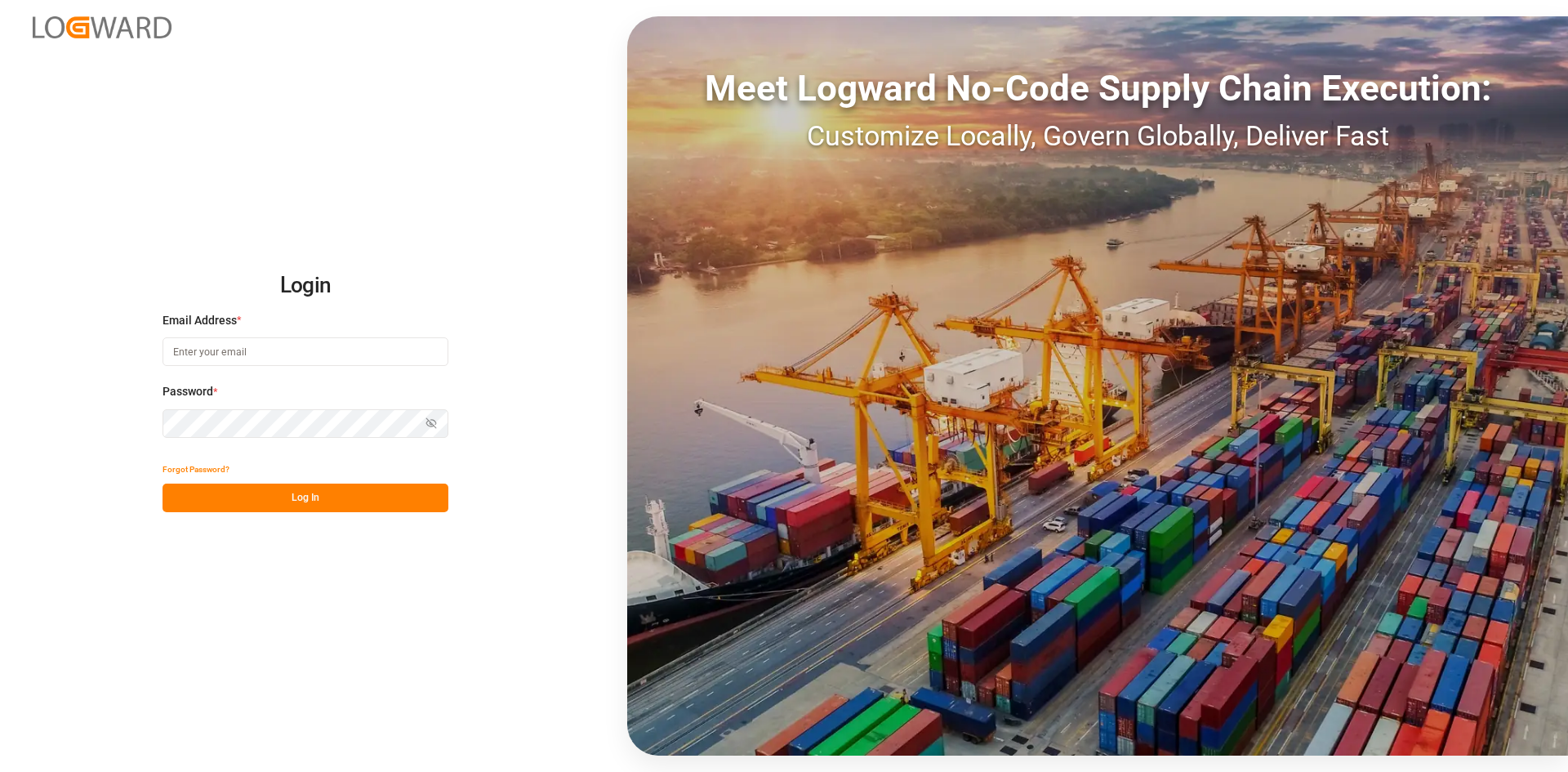 type on "[EMAIL]" 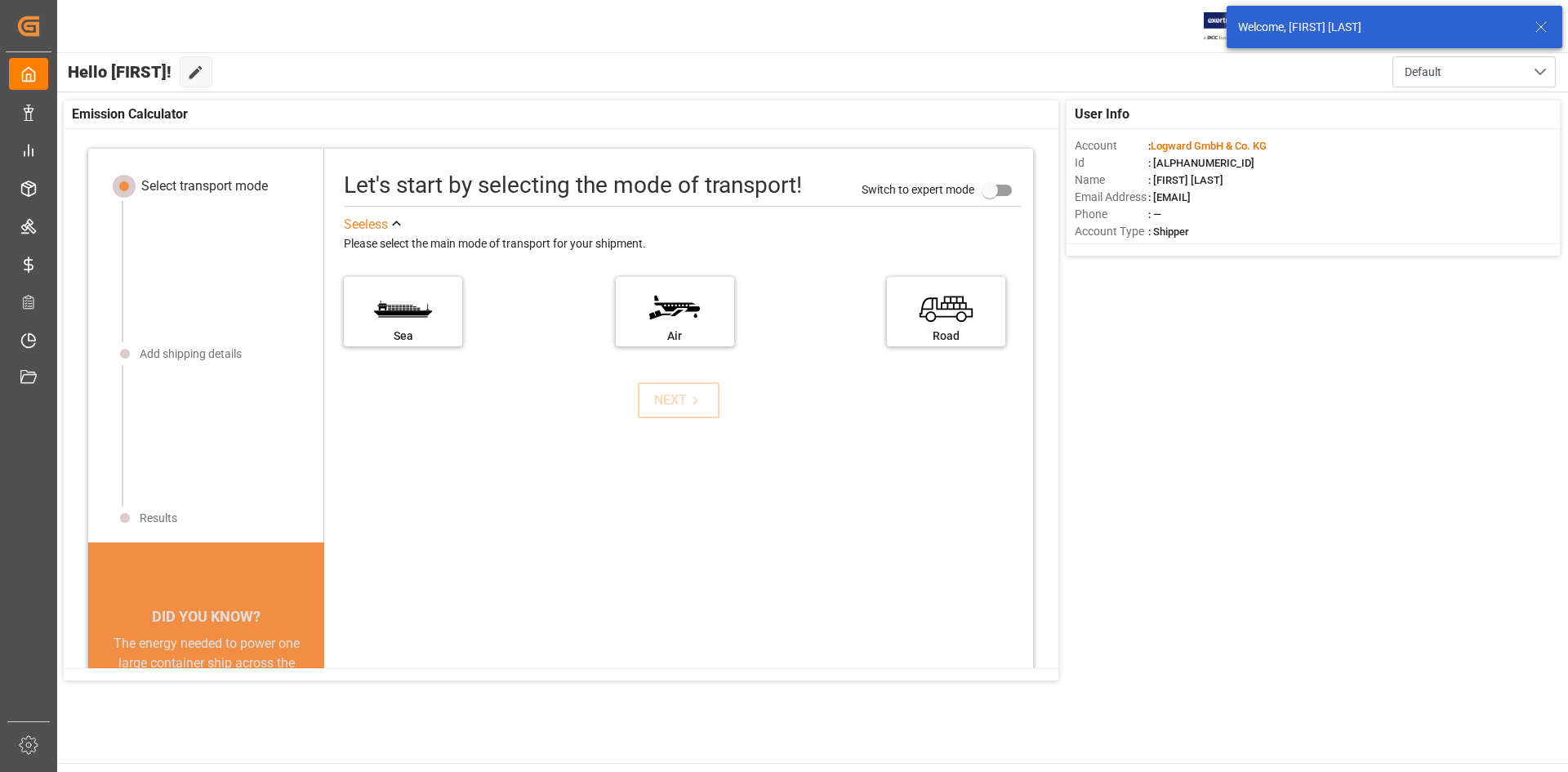 click 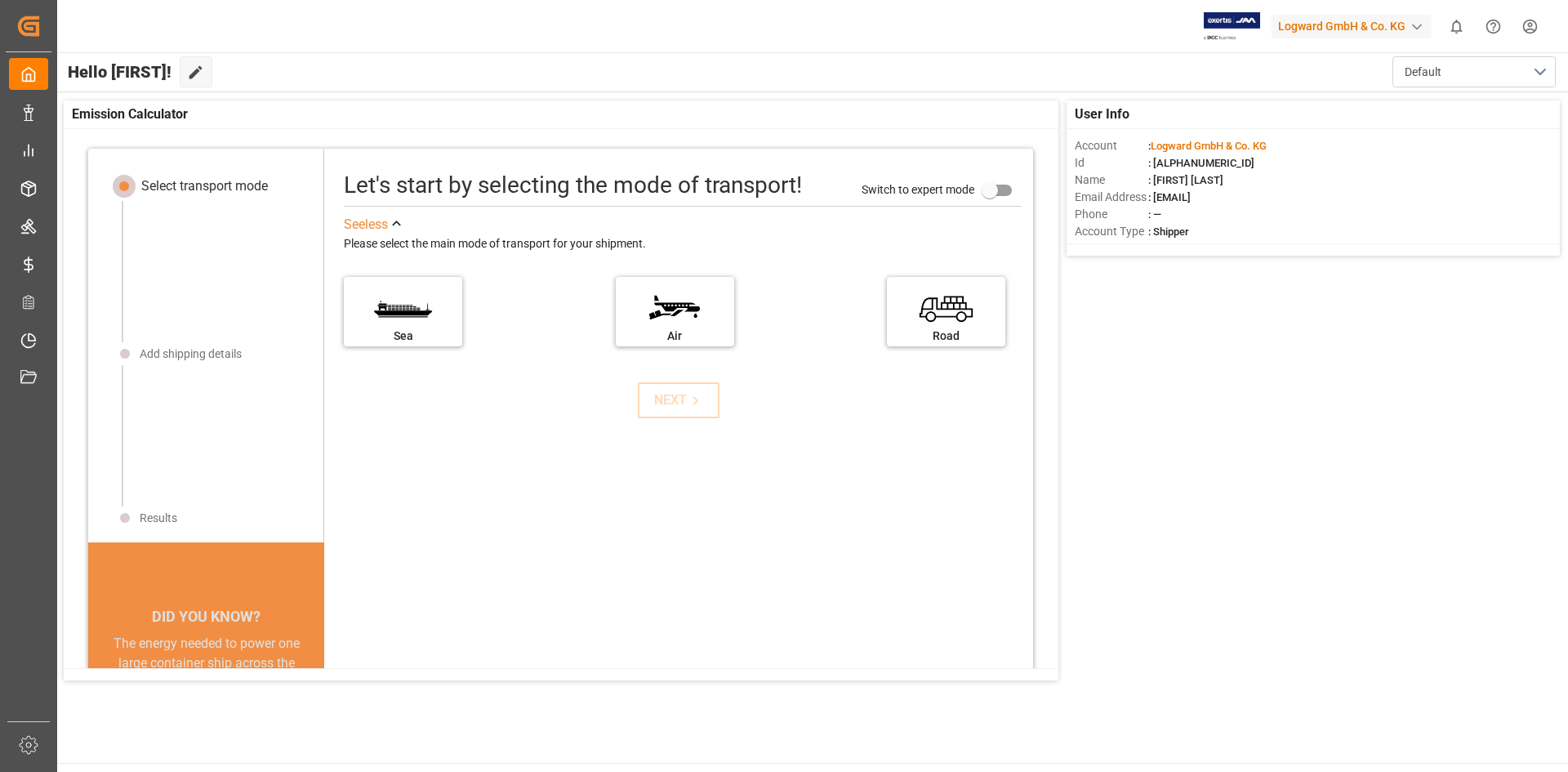 click on "Logward GmbH & Co. KG" at bounding box center [1352, 26] 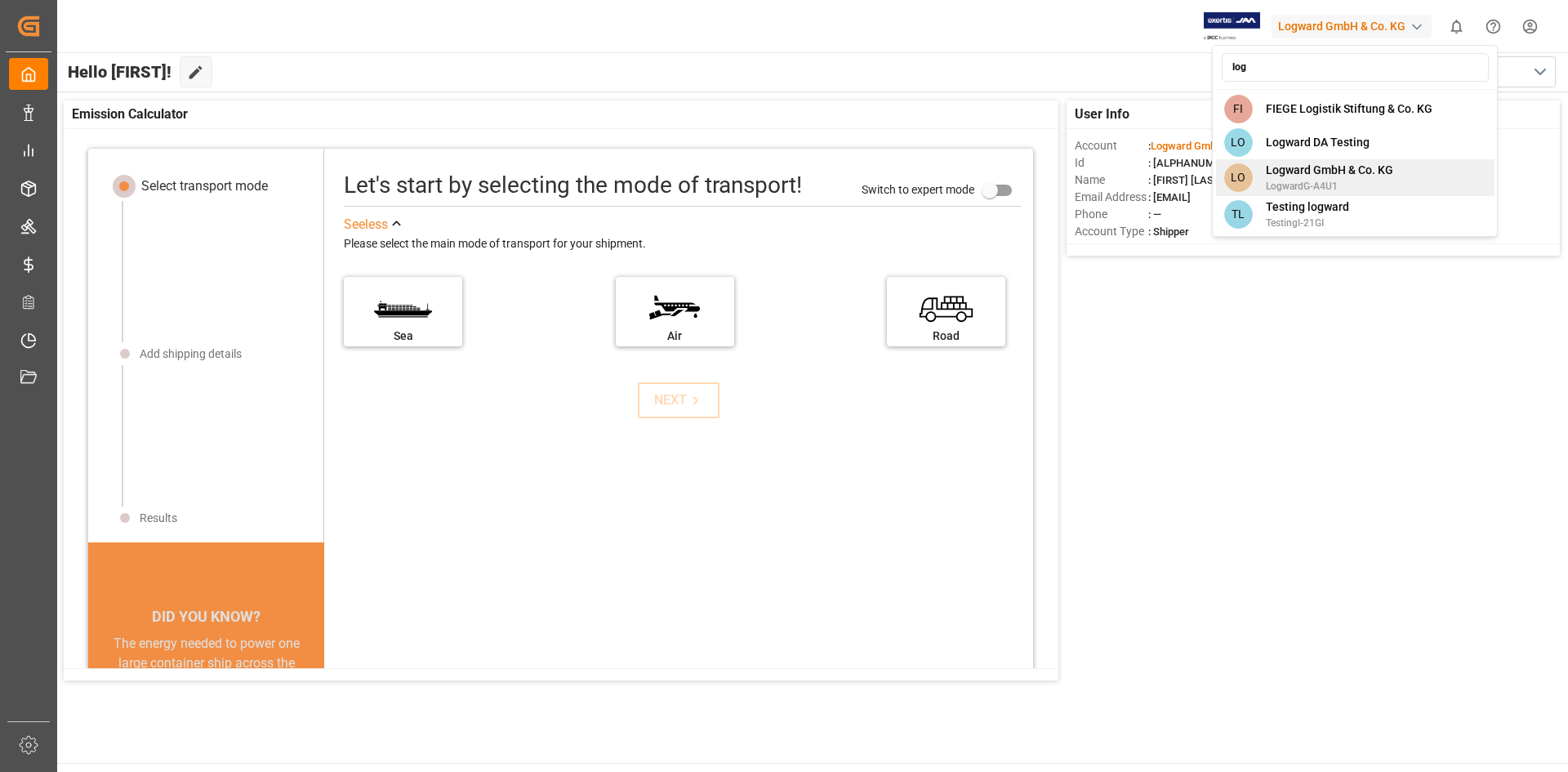 type on "log" 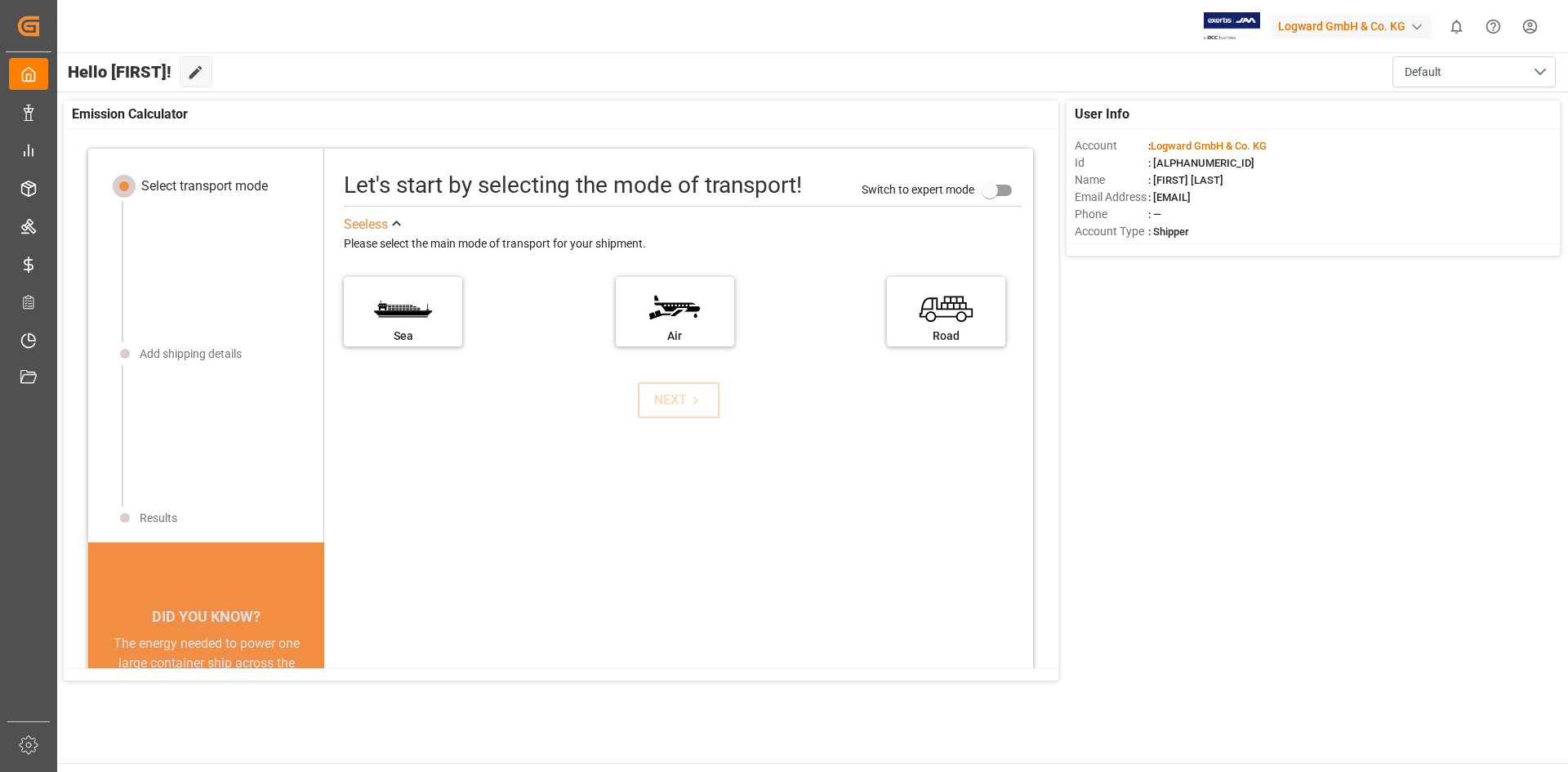 click on "Logward GmbH & Co. KG" at bounding box center (1352, 26) 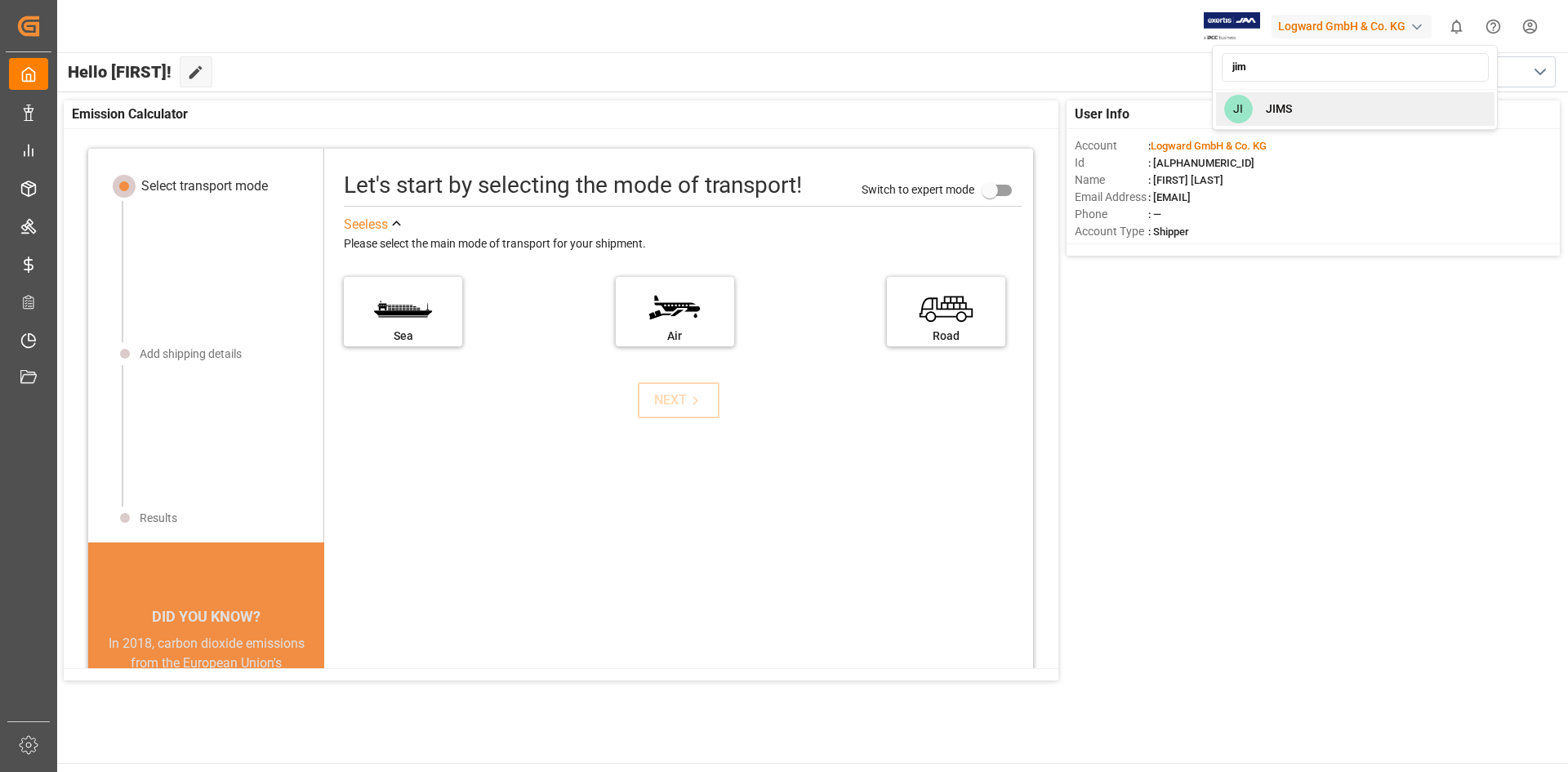 type on "jim" 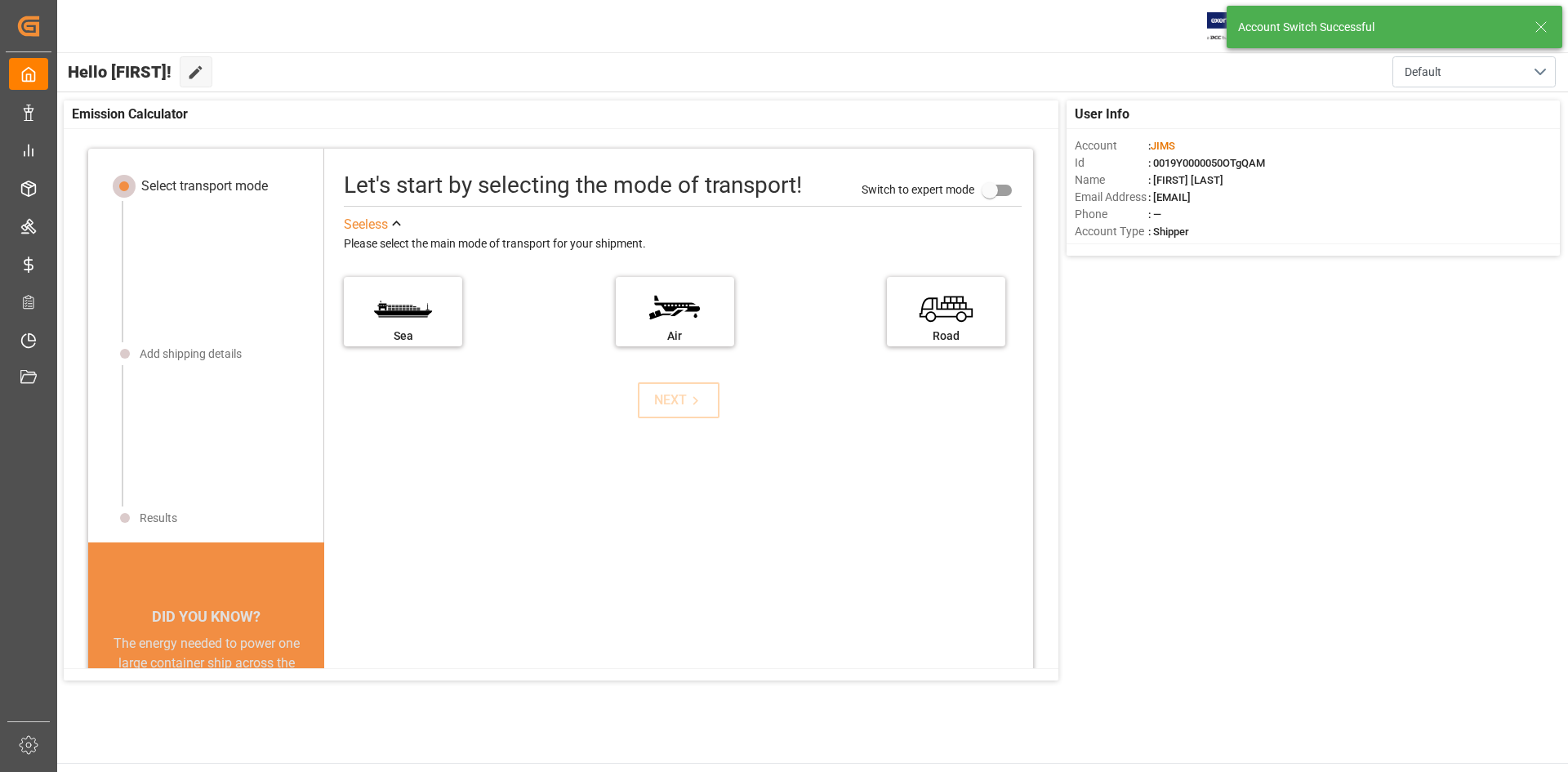 click 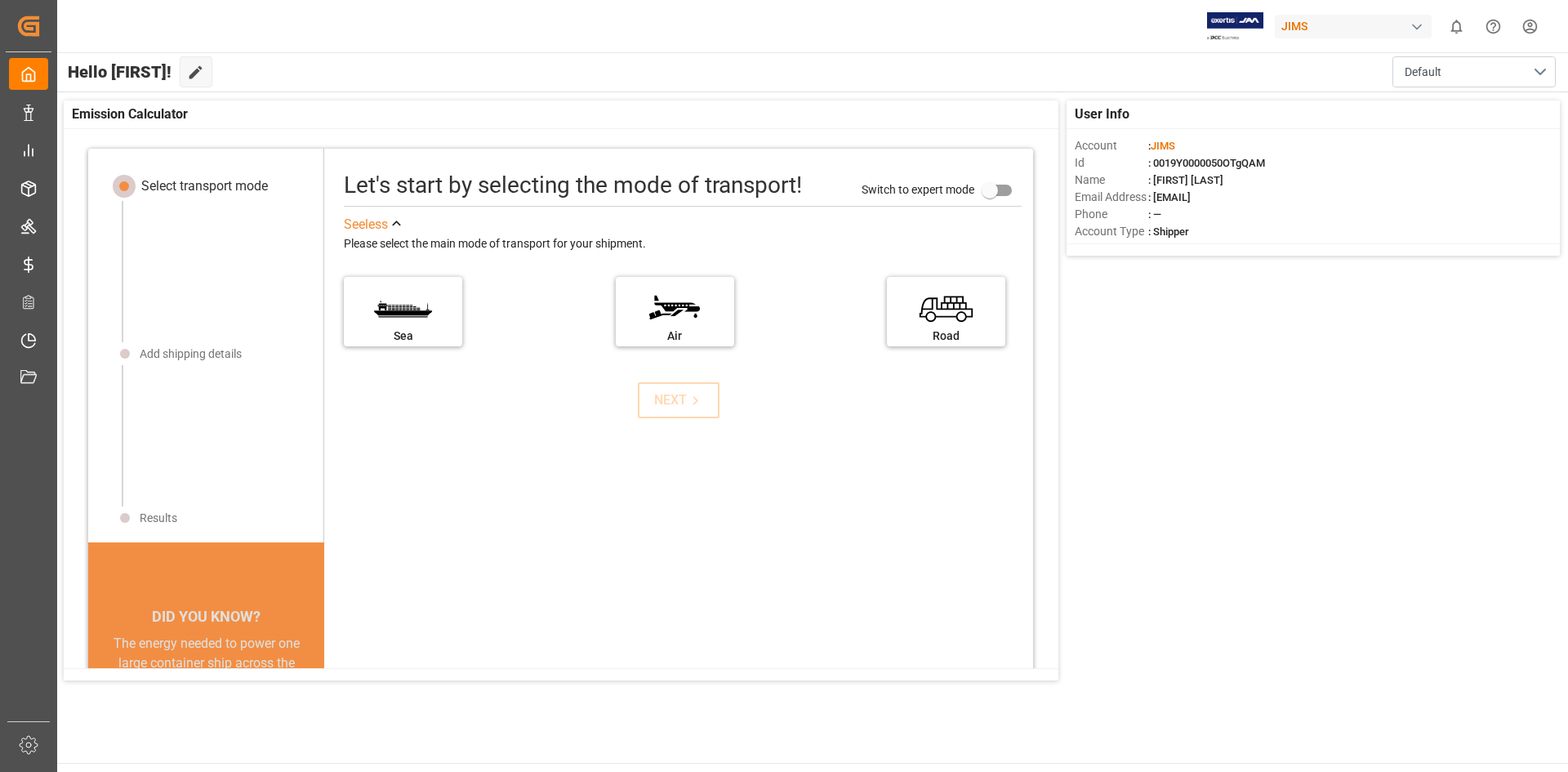 click on "Created by potrace 1.15, written by Peter Selinger 2001-2017 Created by potrace 1.15, written by Peter Selinger 2001-2017 My Cockpit My Cockpit Data Management Data Management My Reports My Reports Order Management Order Management Master Data Master Data Rates Management Rates Management Logward Add-ons Logward Add-ons Timeslot Management V2 Timeslot Management V2 Document Management Document Management Sidebar Settings Back to main menu JIMS 0 Notifications Only show unread All Watching Mark all categories read No notifications Hello sachin! Edit Cockpit Default User Info Account  :  JIMS Id  : 0019Y0000050OTgQAM Name  : sachin yadav  Email Address  : sachin.yadav@logward.com Phone  : — Account Type  : Shipper Emission Calculator Select transport mode Add shipping details Results DID YOU KNOW? A 10% reduction in ship speed can cut emissions by an estimated 19% (Bloomberg) In 2018, carbon dioxide emissions from the European Union's transport sector reached 982 million metric tons (Statista) See  less Sea" at bounding box center [784, 386] 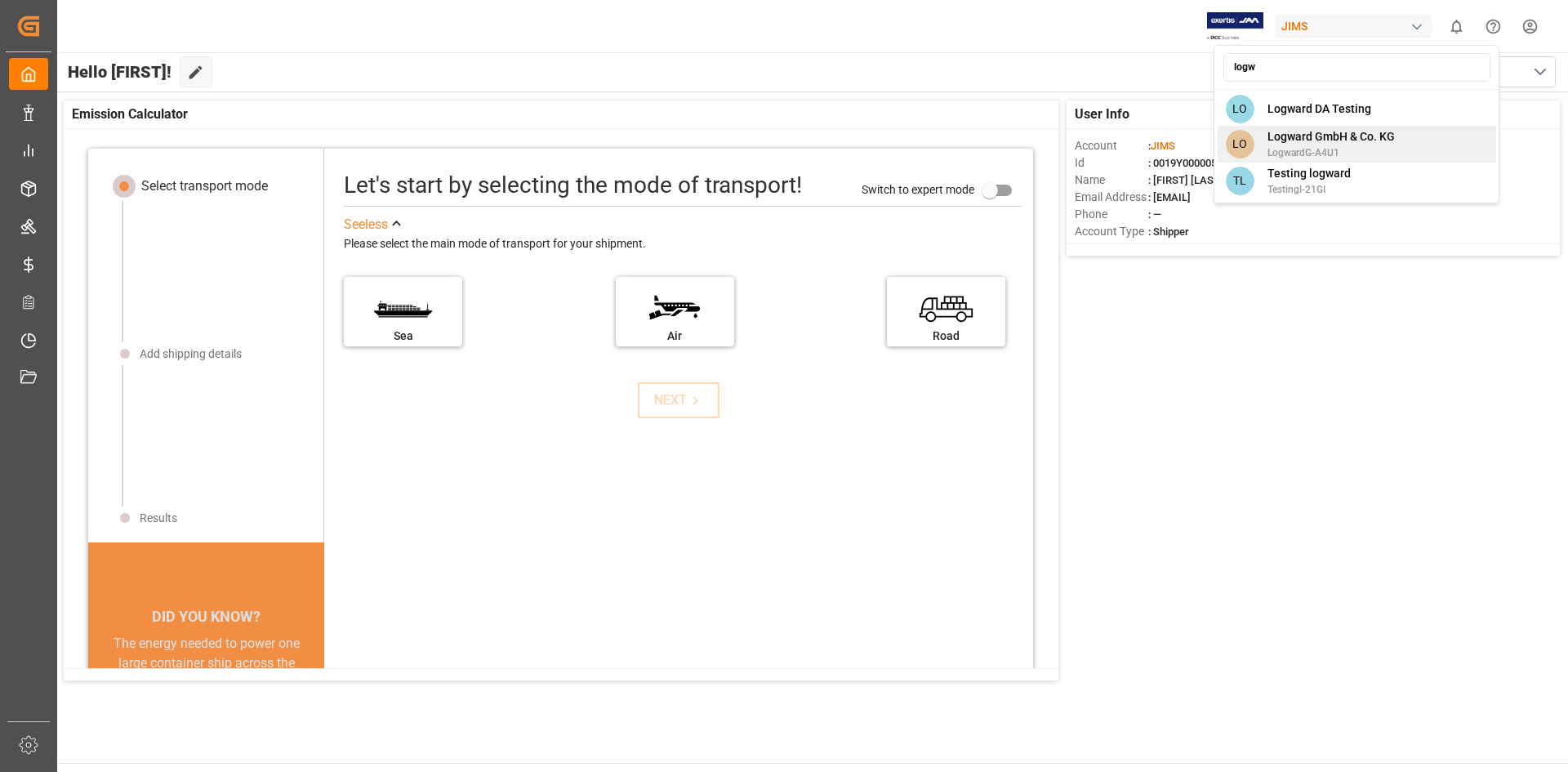 type on "logw" 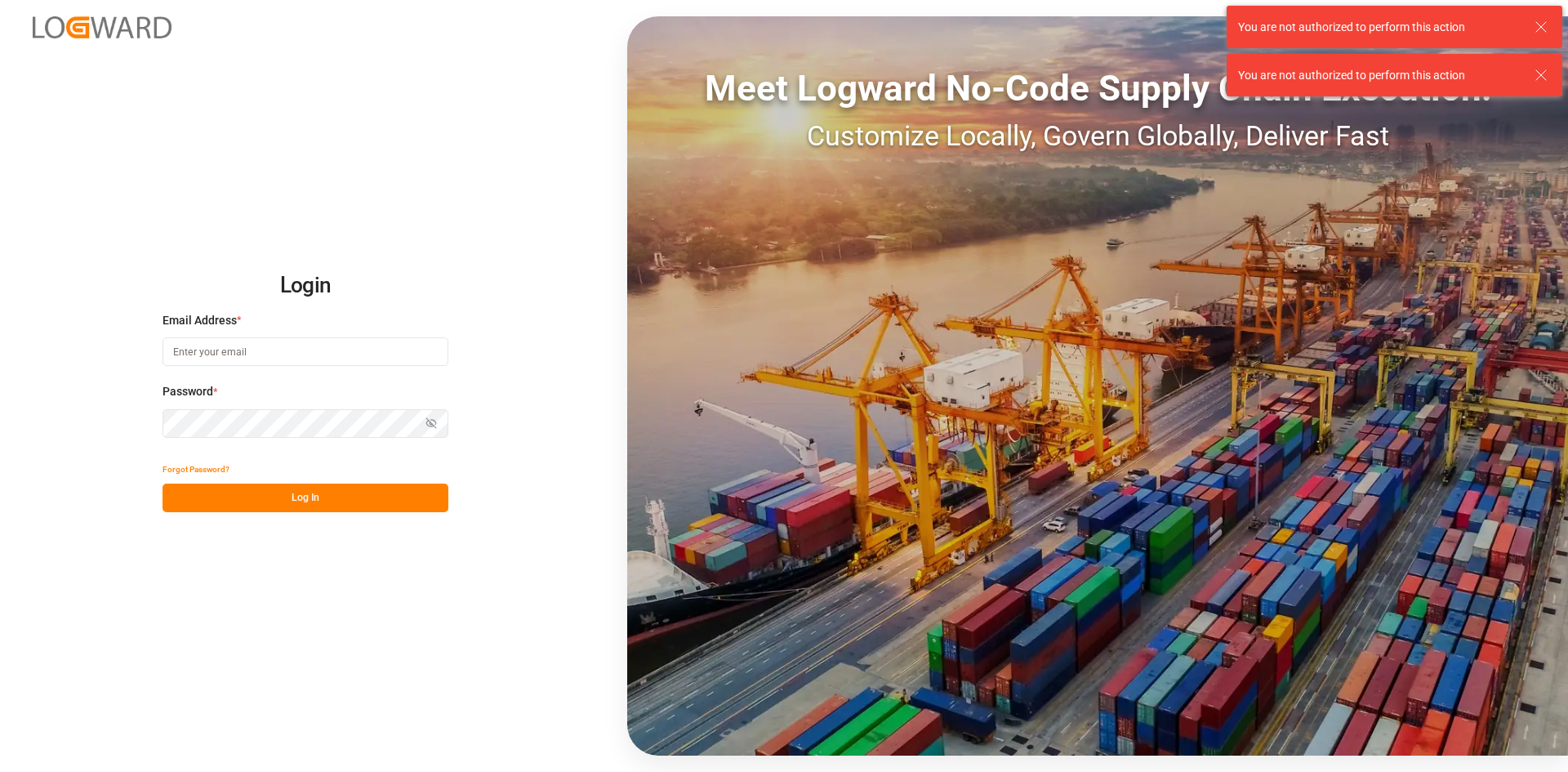 scroll, scrollTop: 0, scrollLeft: 0, axis: both 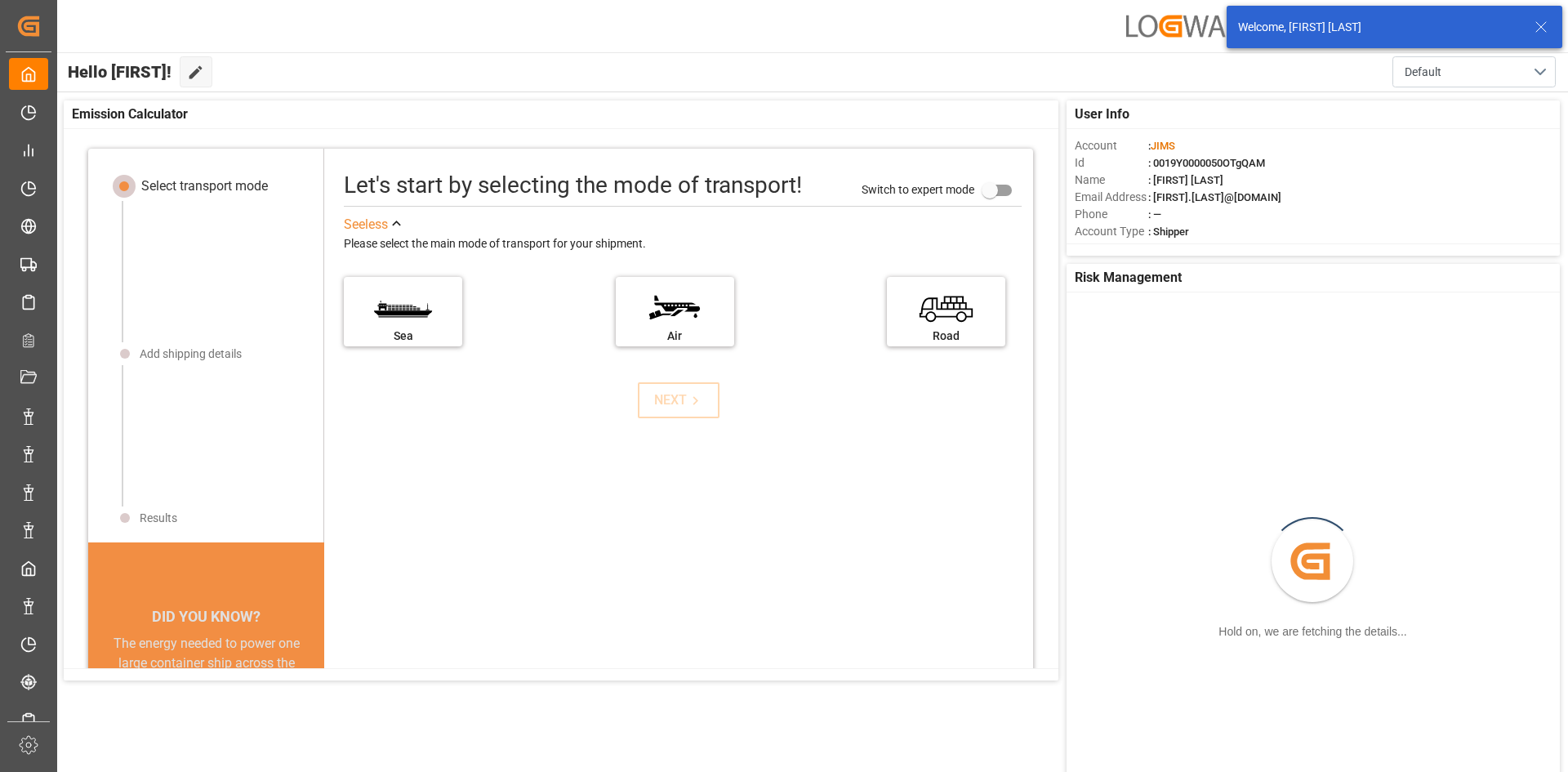 click 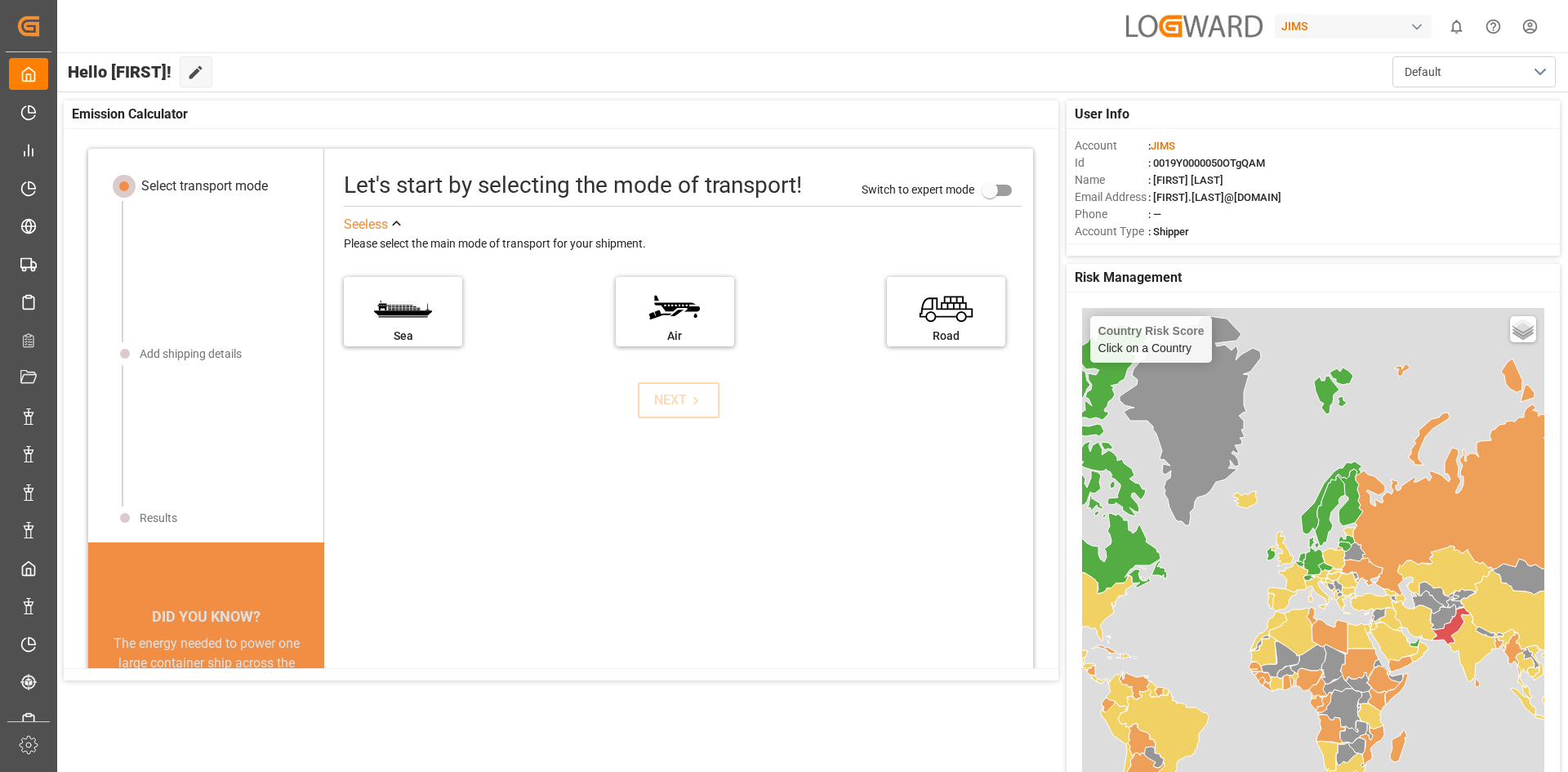 click on "JIMS" at bounding box center [1353, 26] 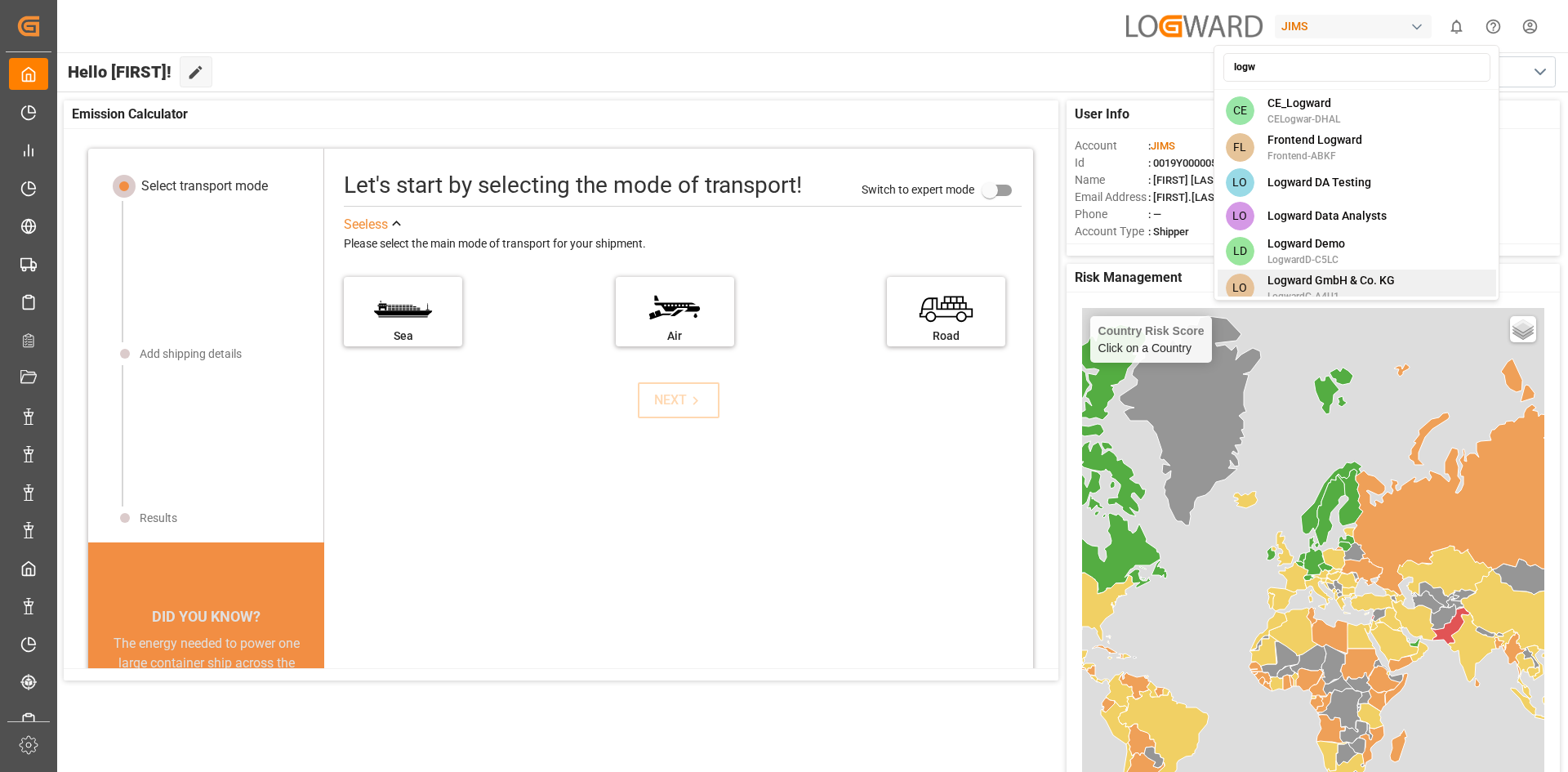 type on "logw" 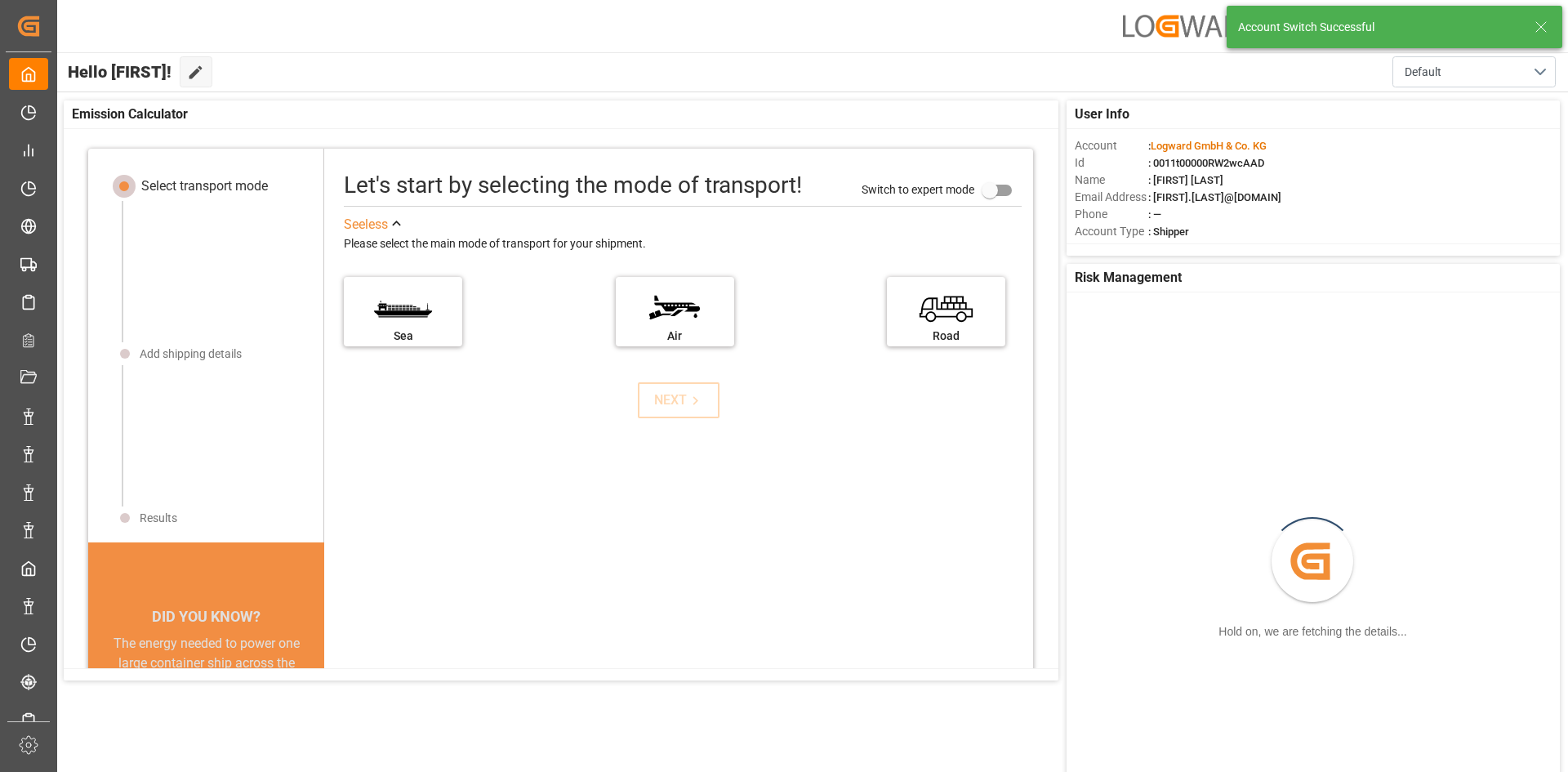 click 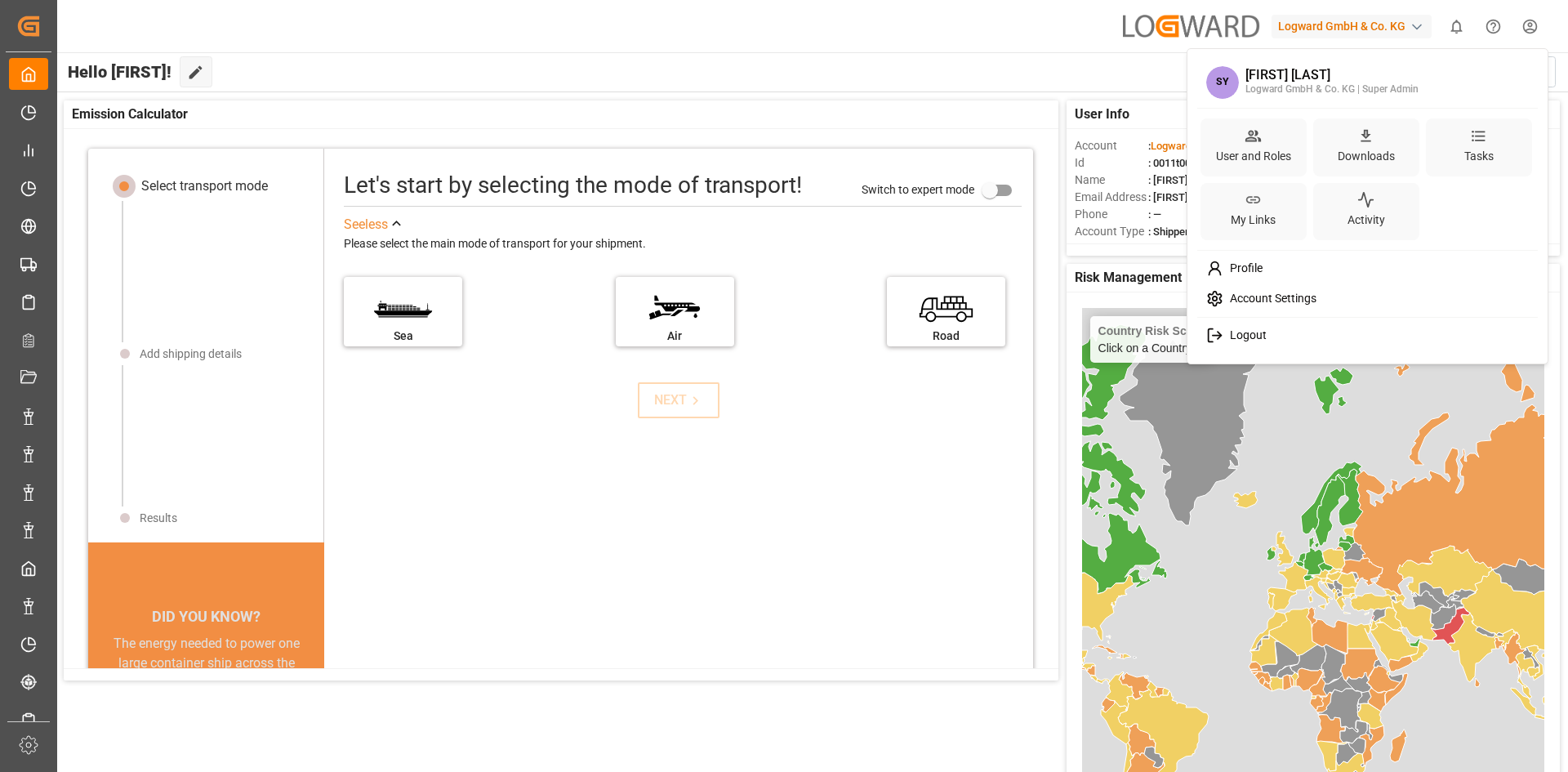 click on "Hello [FIRST]! Edit Cockpit Default User Info Account  :  [COMPANY] Id Name Phone  Dark" at bounding box center [784, 386] 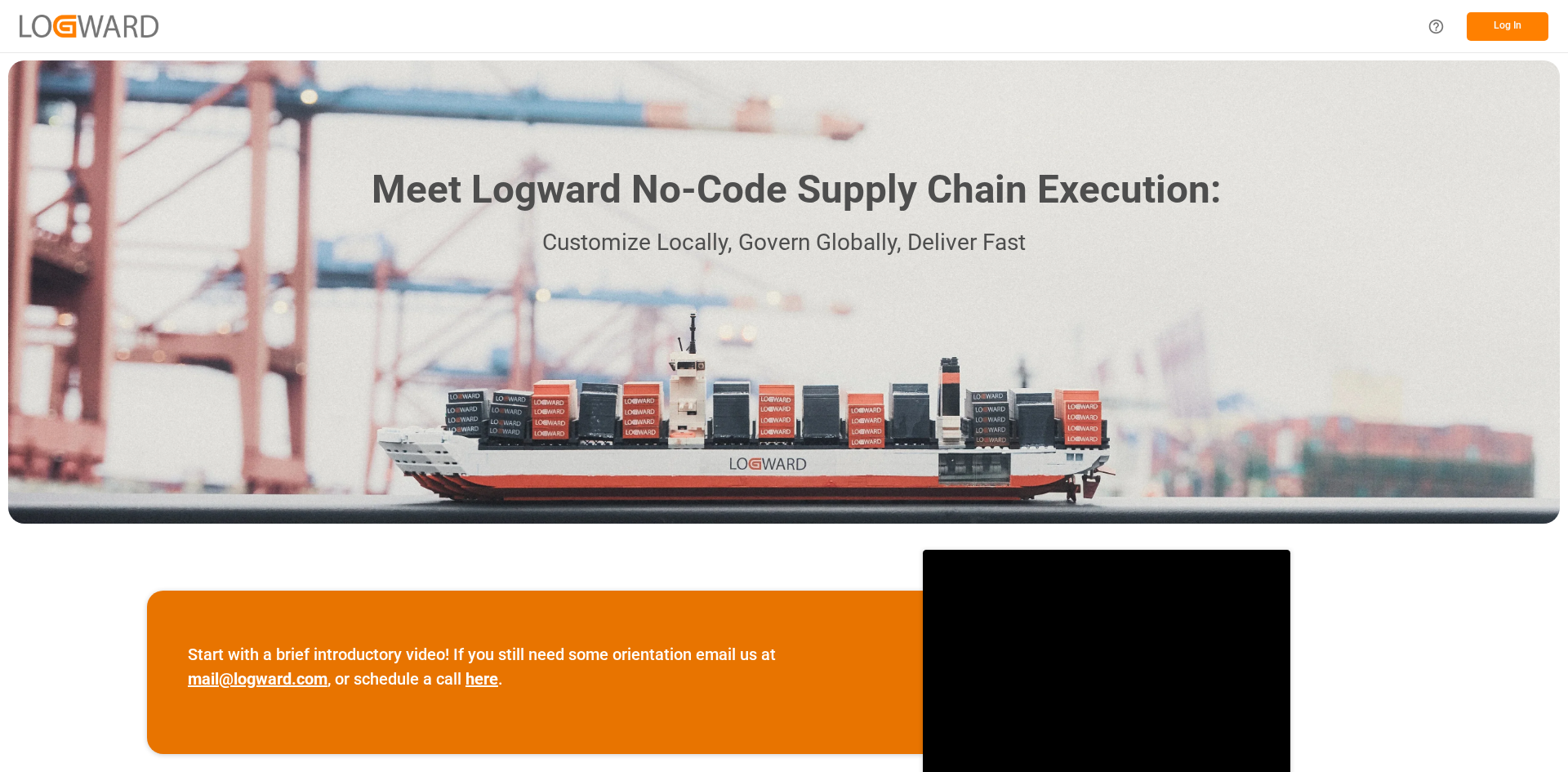 scroll, scrollTop: 0, scrollLeft: 0, axis: both 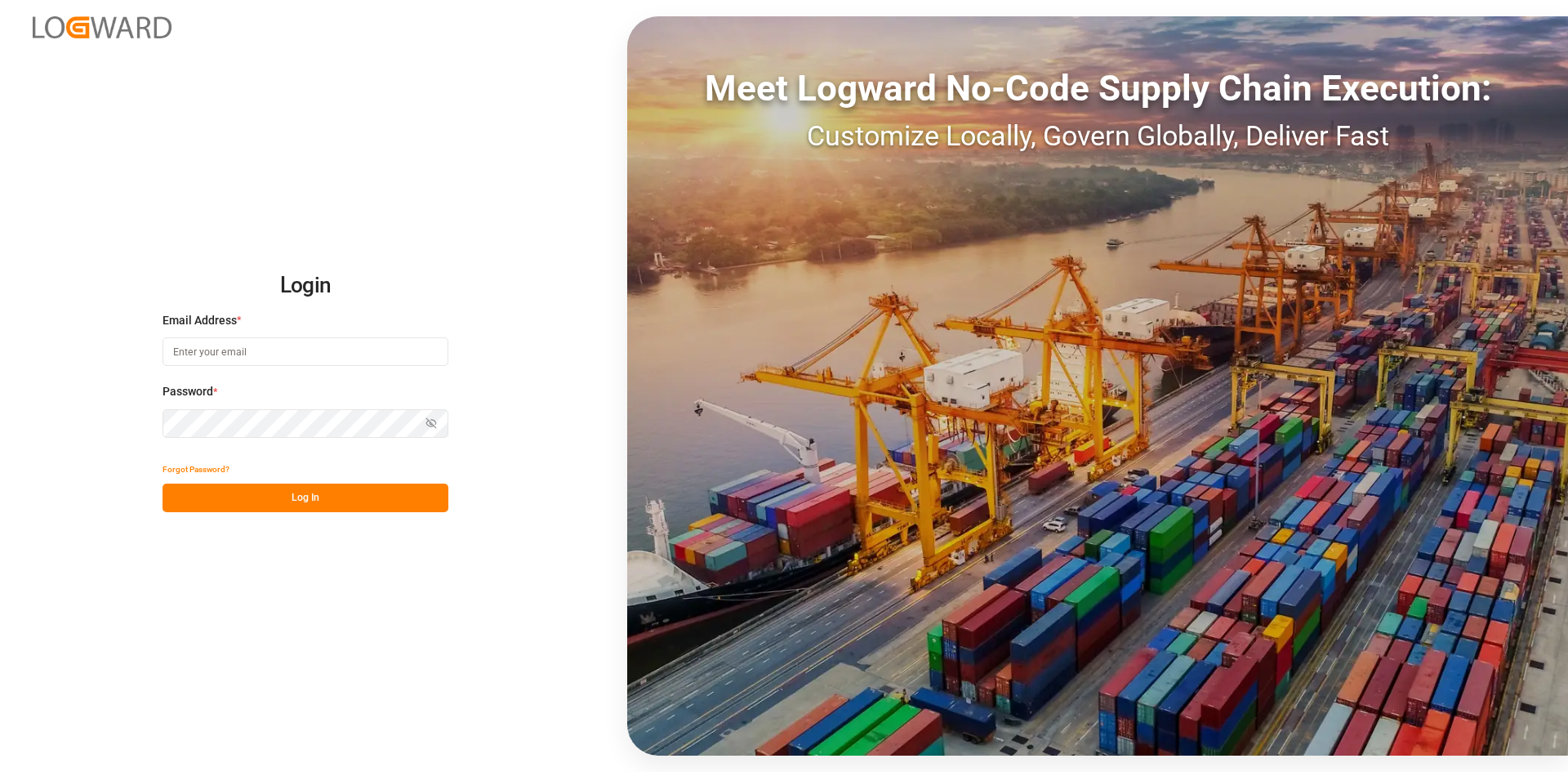 click at bounding box center (305, 351) 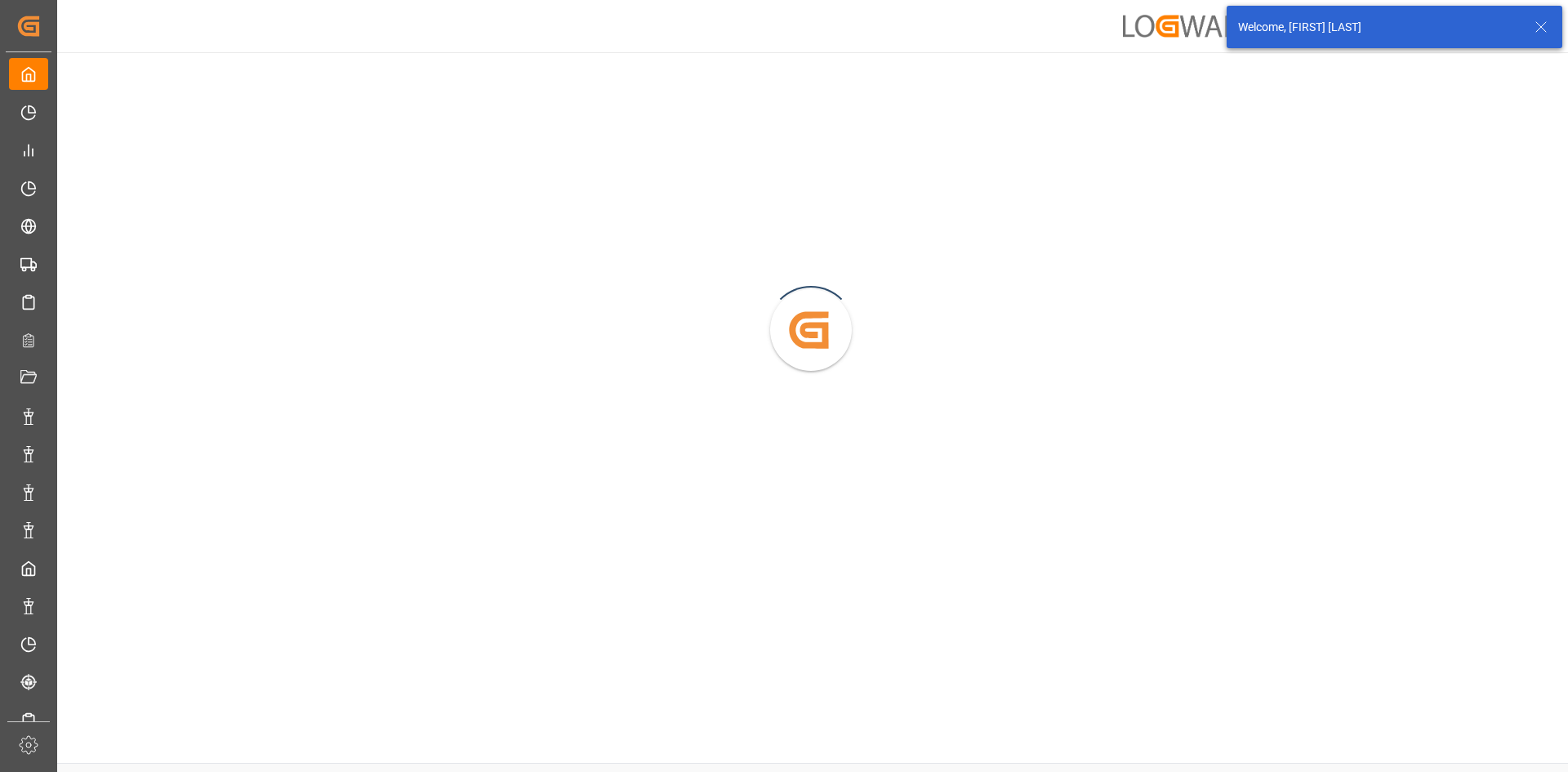 click 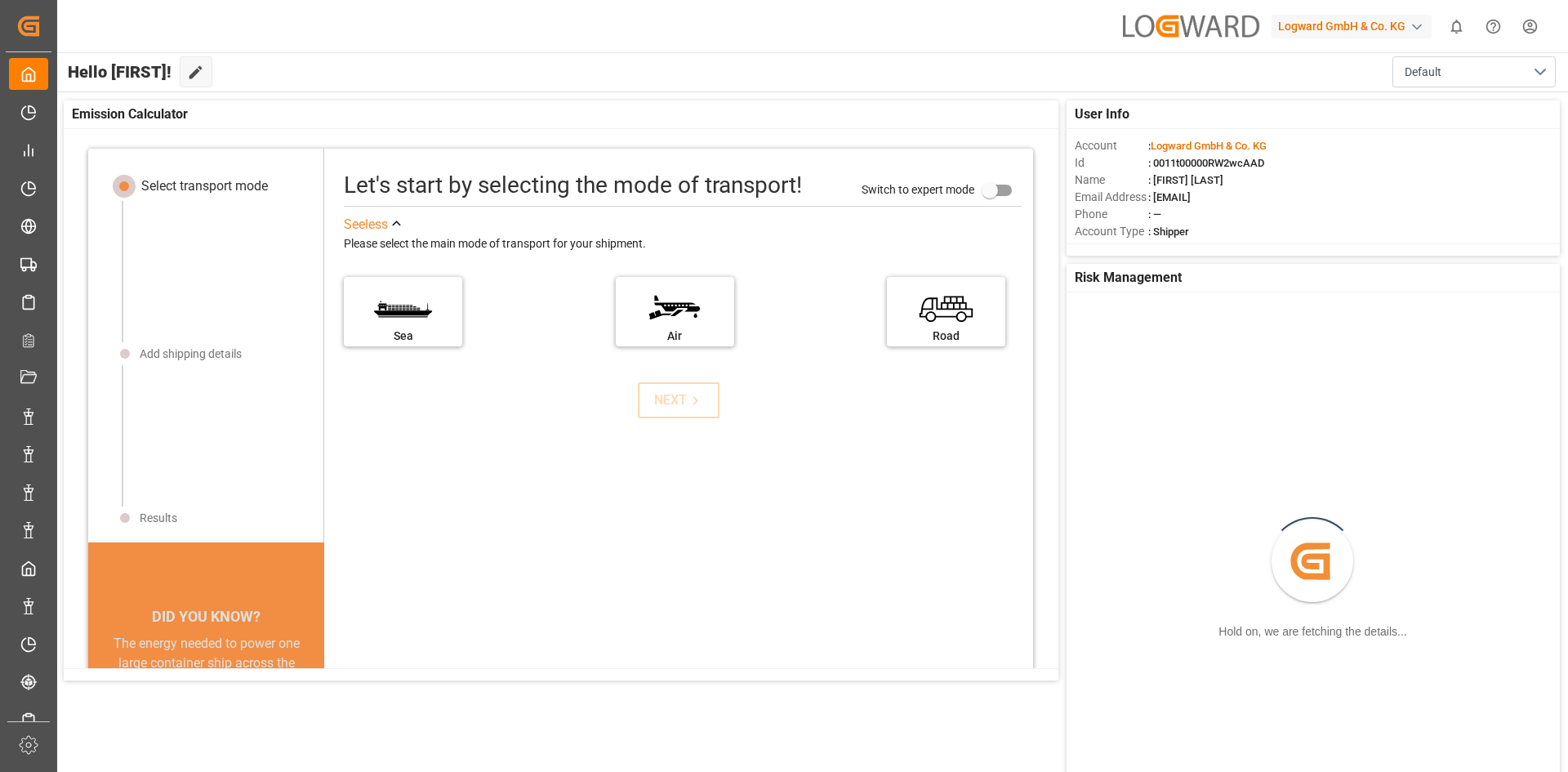 click on "Logward GmbH & Co. KG" at bounding box center (1352, 26) 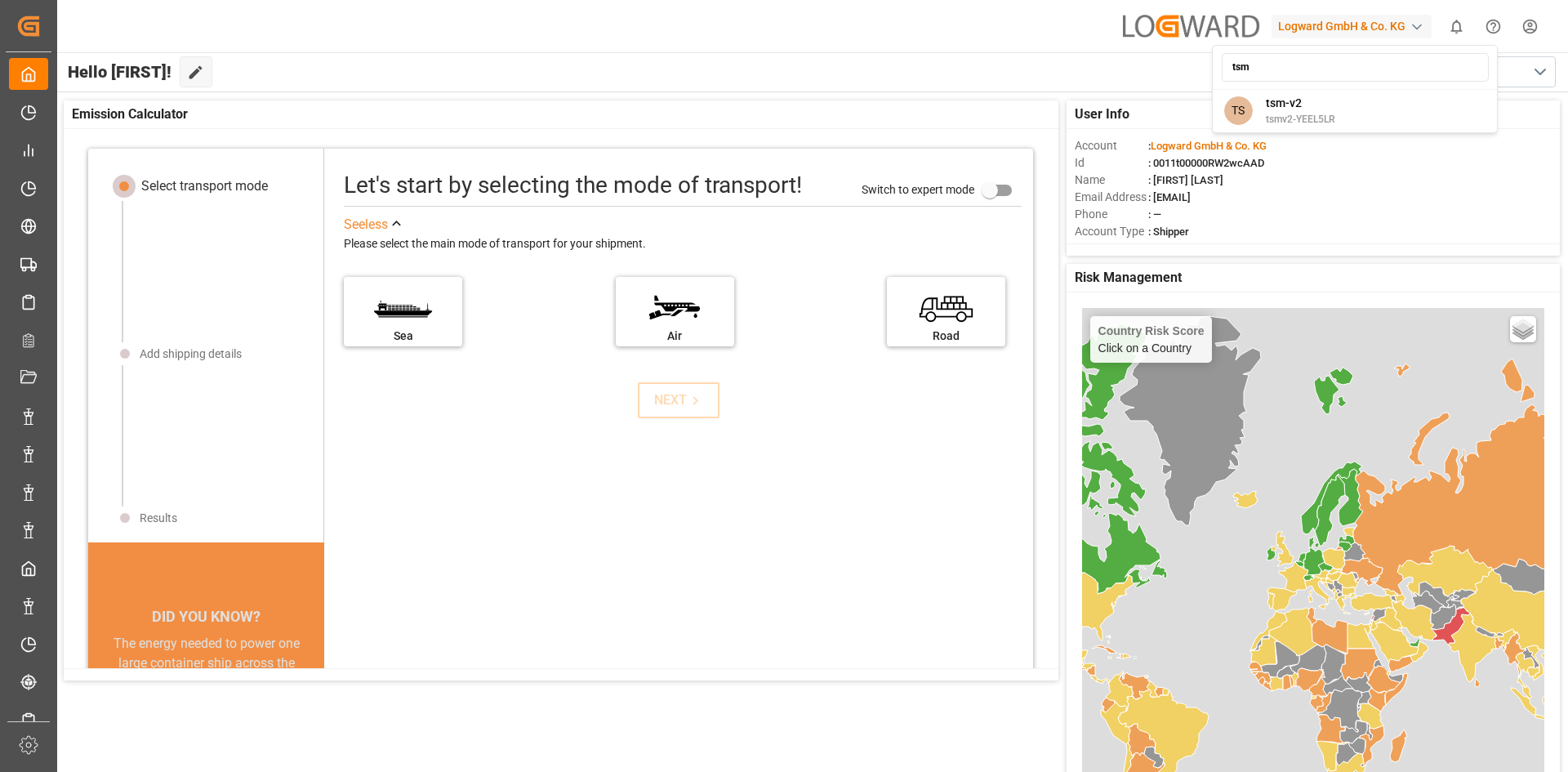 type on "tsm" 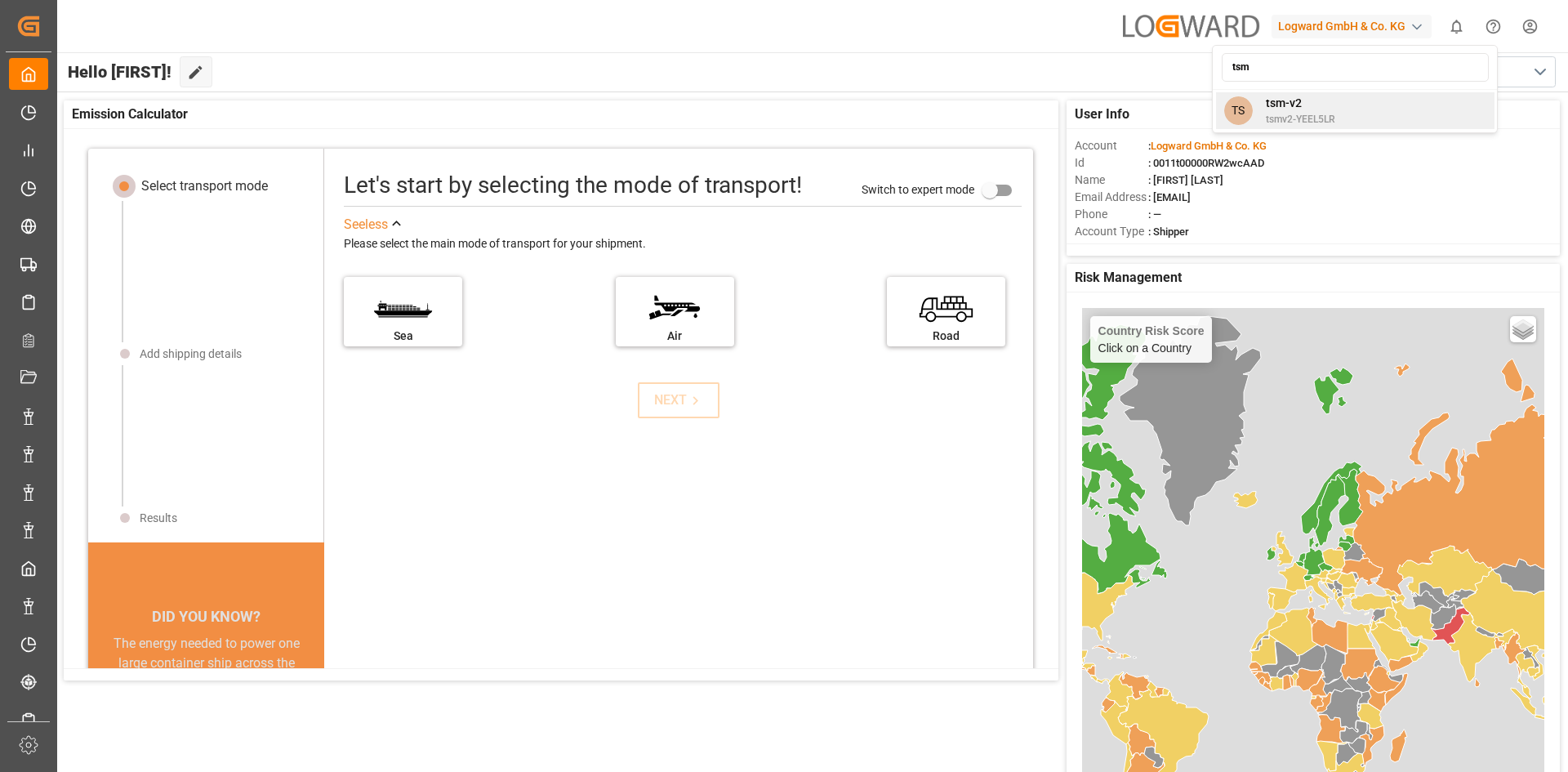 click on "TS tsm-v2   tsmv2-YEEL5LR" at bounding box center (1355, 110) 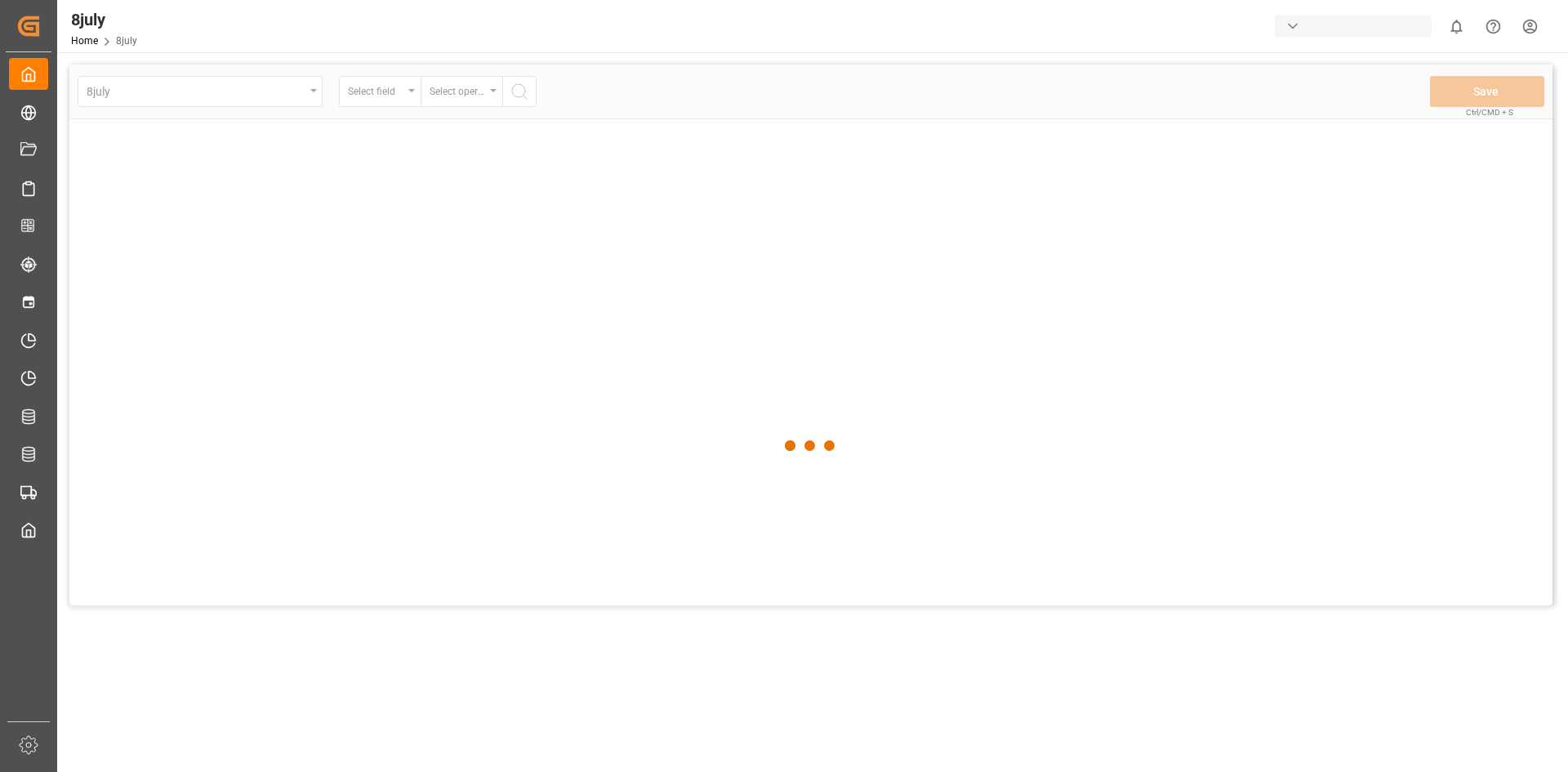 scroll, scrollTop: 0, scrollLeft: 0, axis: both 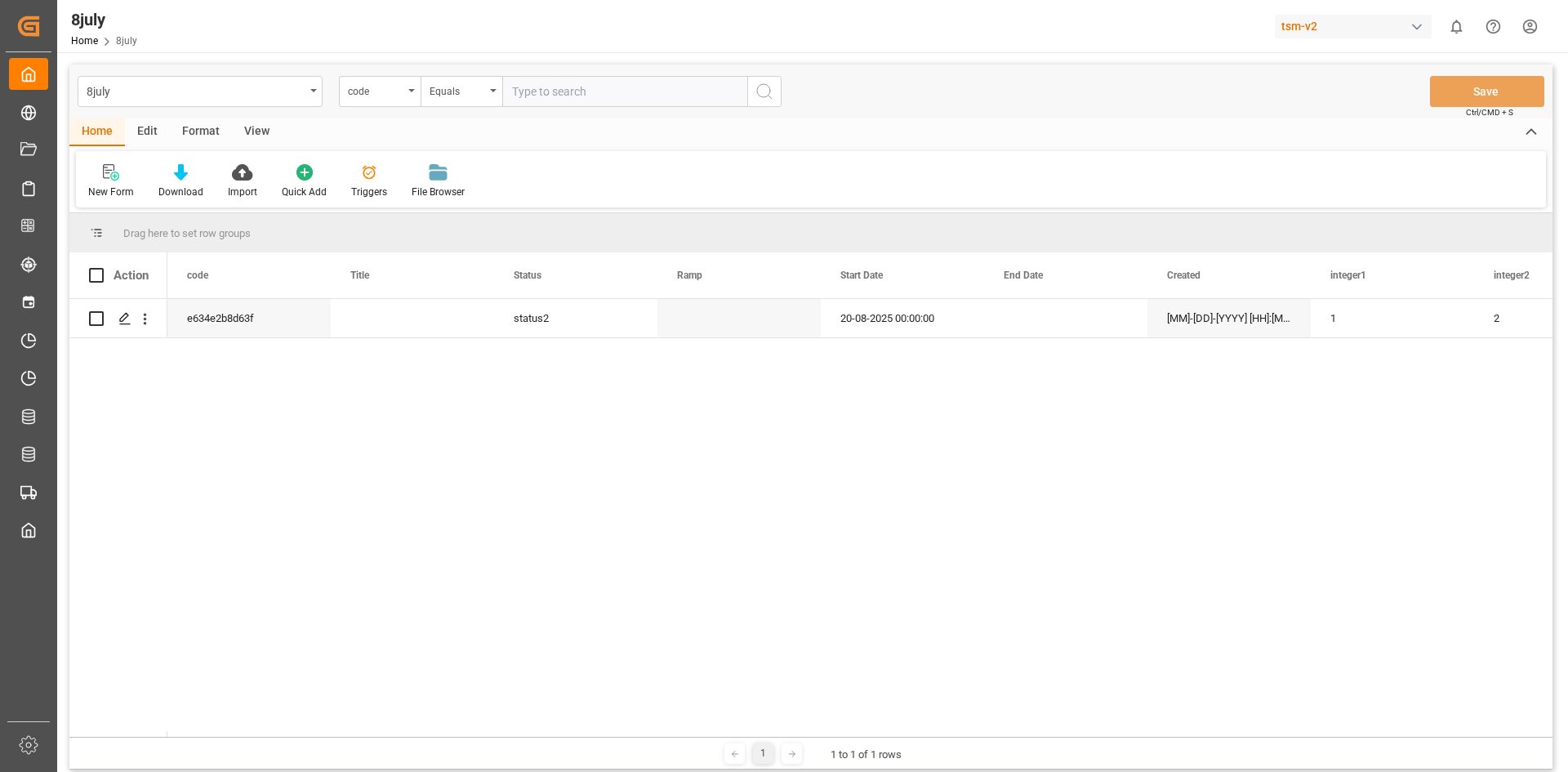 click on "Edit" at bounding box center (147, 132) 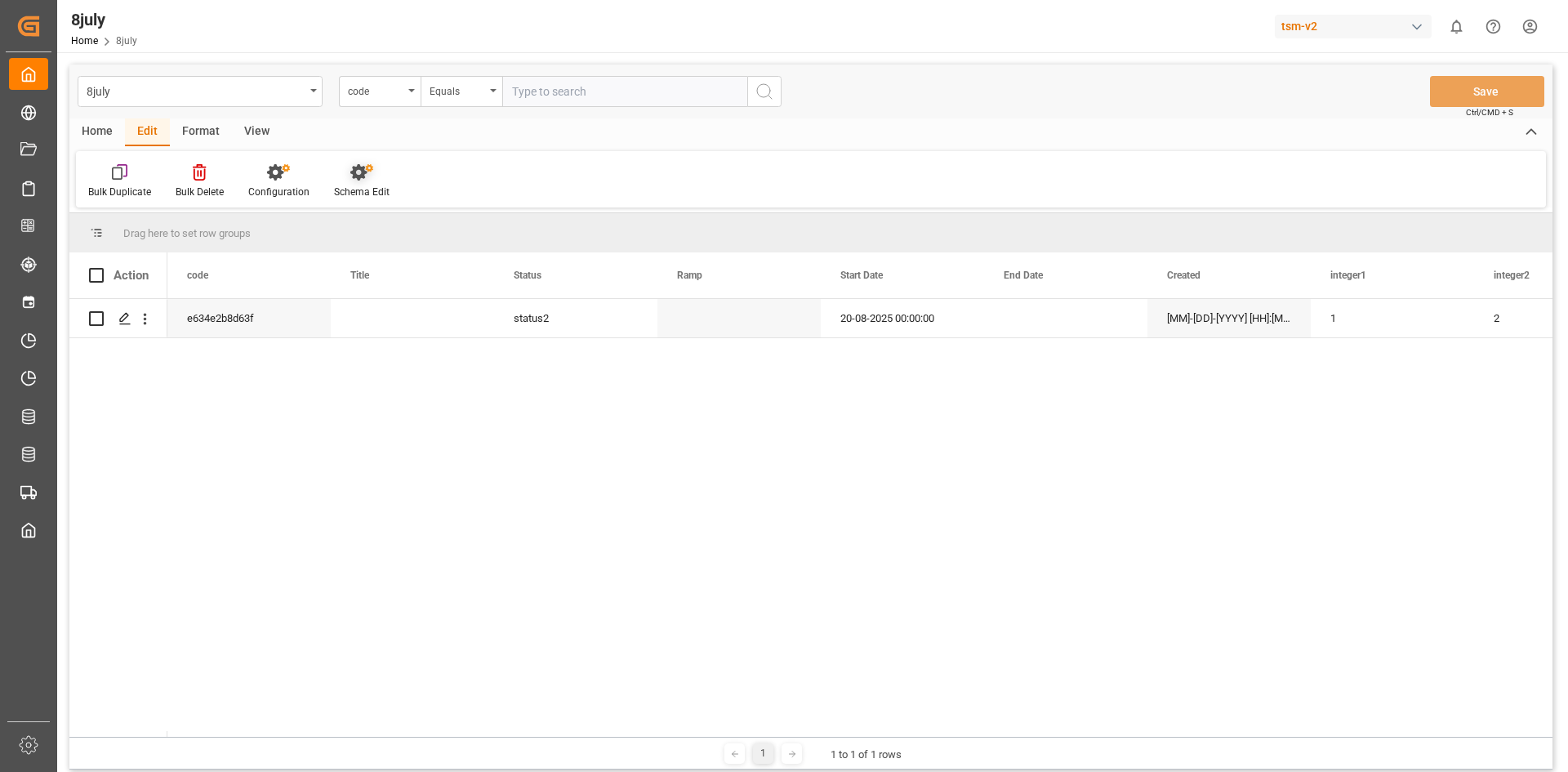 click 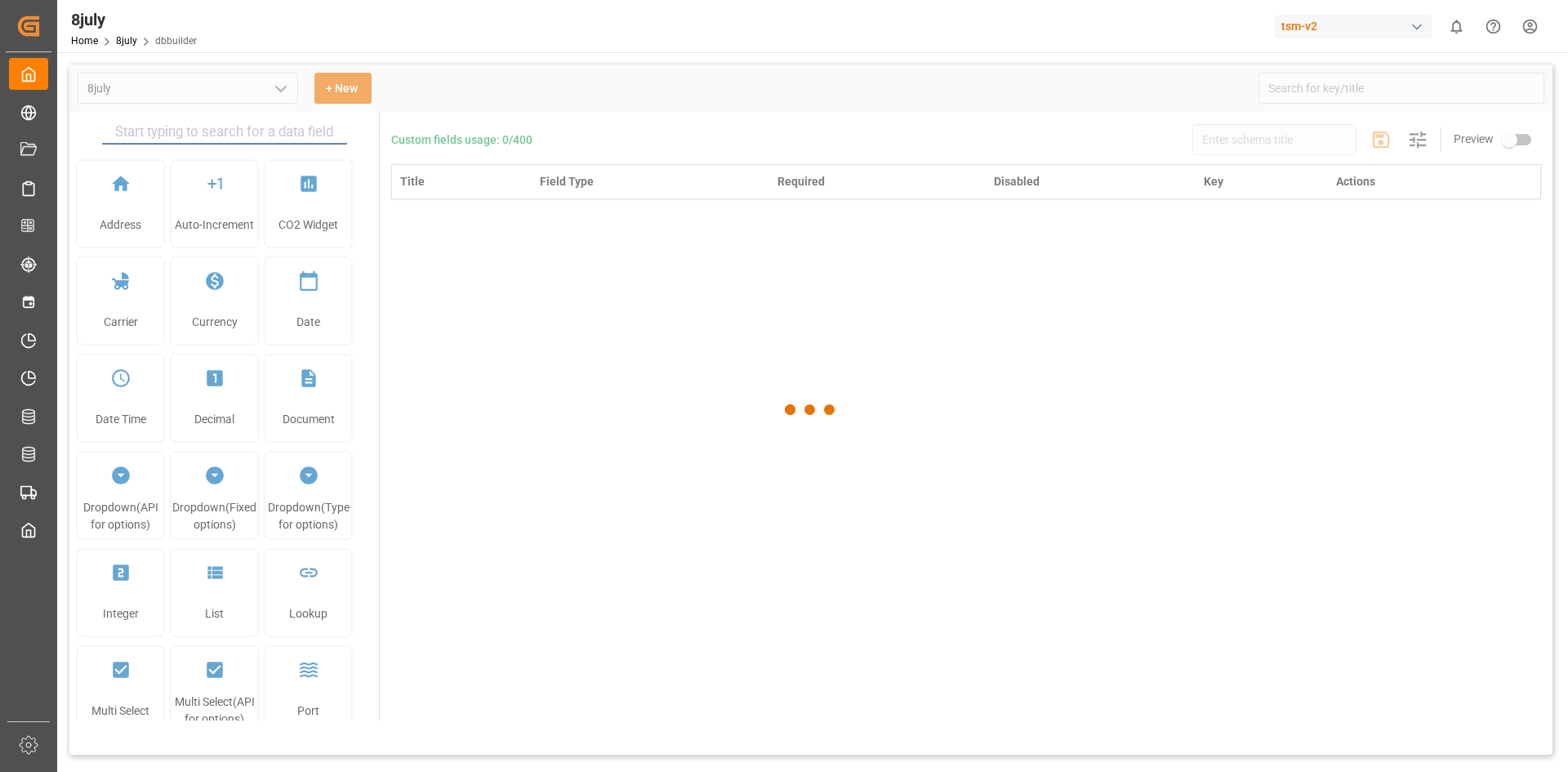 type on "8july" 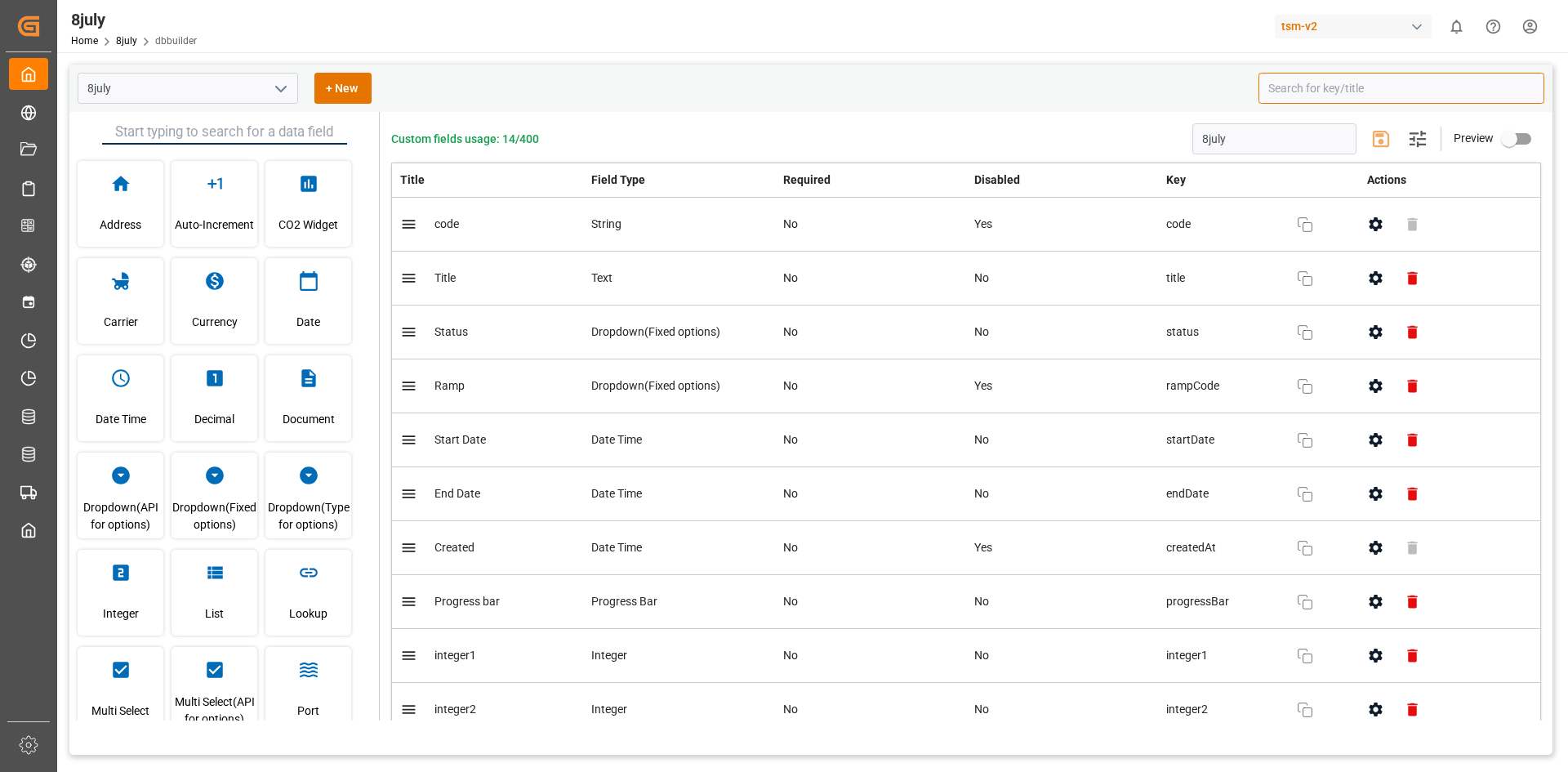 click at bounding box center (1401, 88) 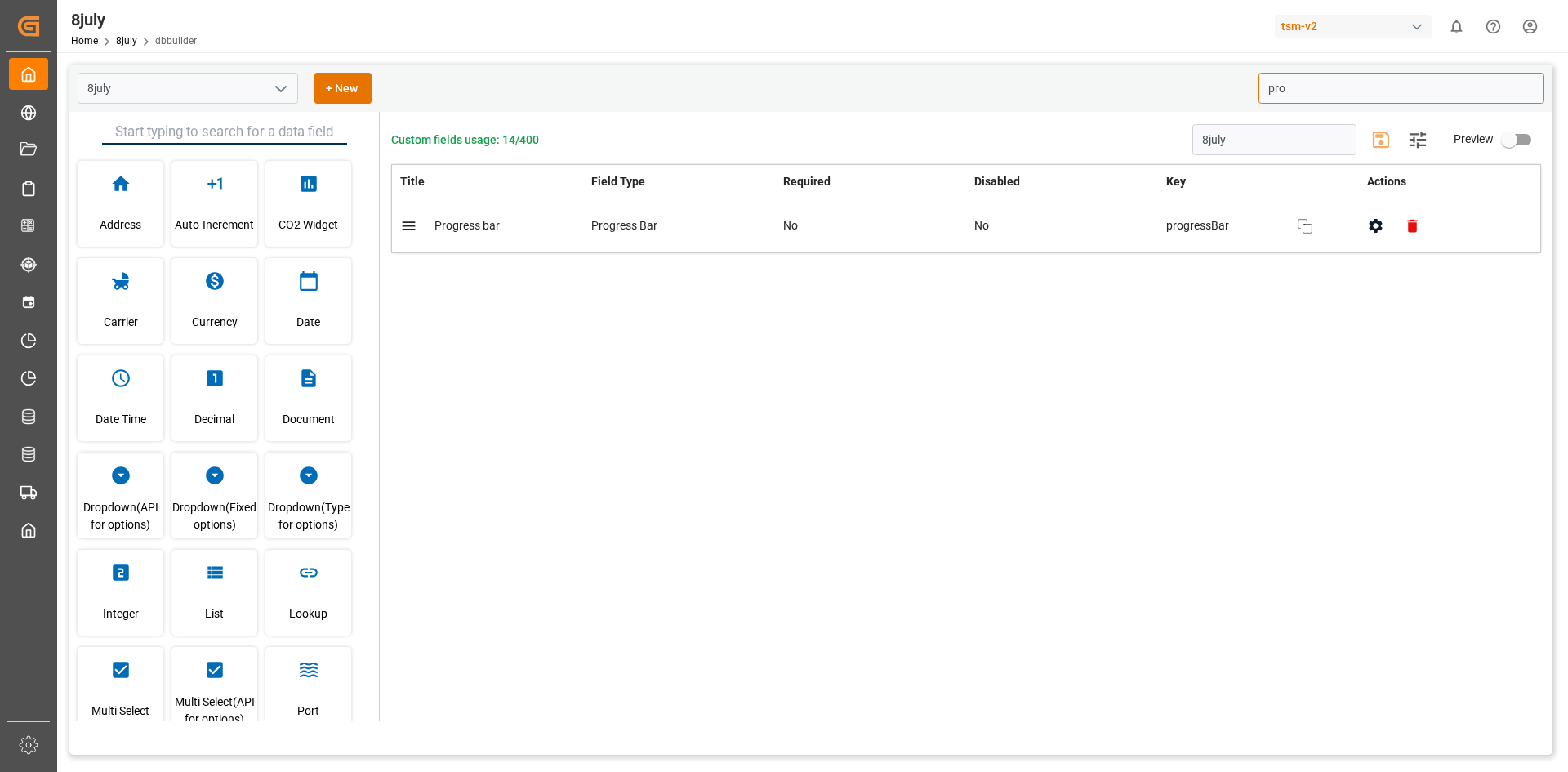 click 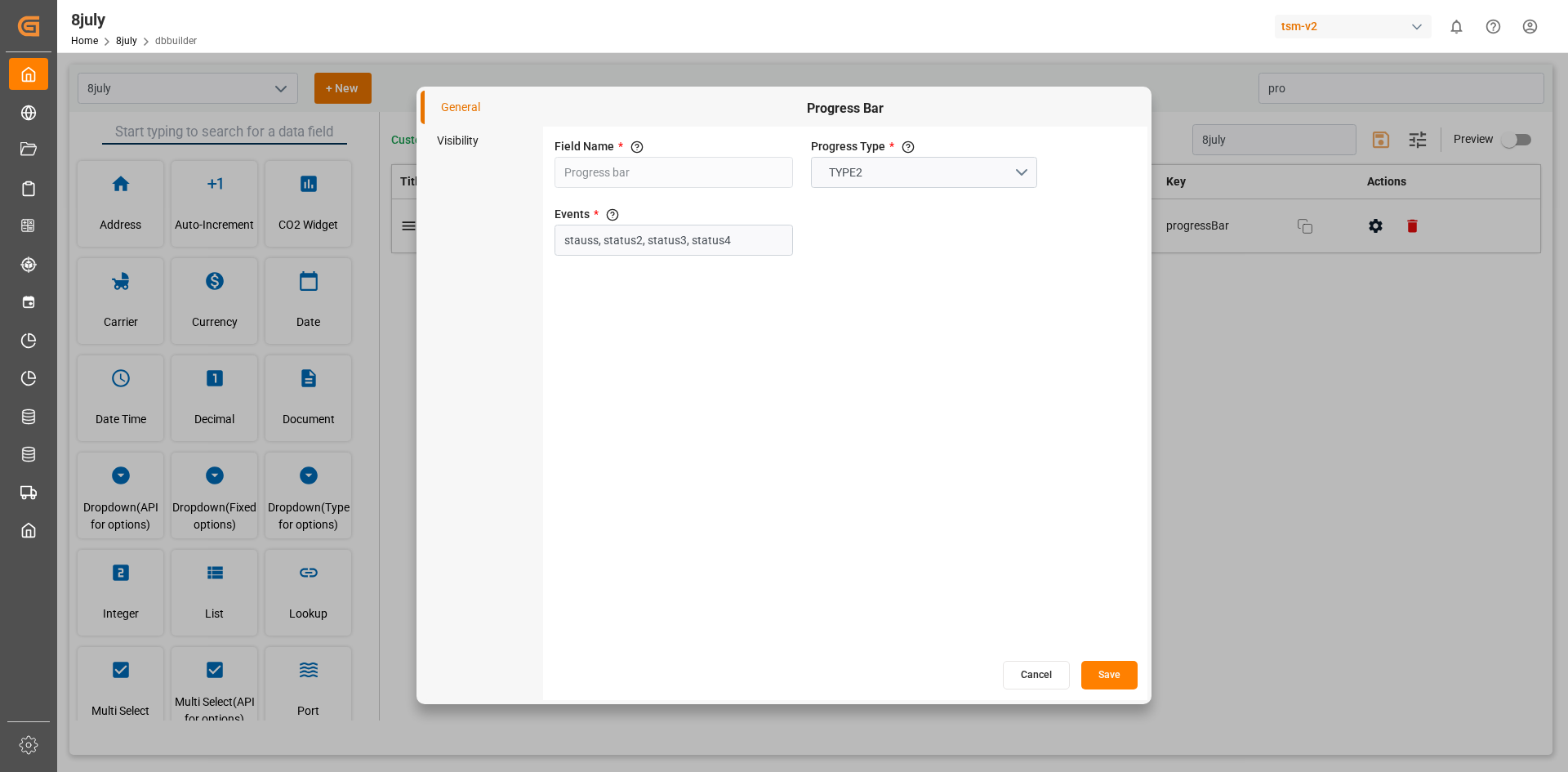 click on "Cancel" at bounding box center [1036, 675] 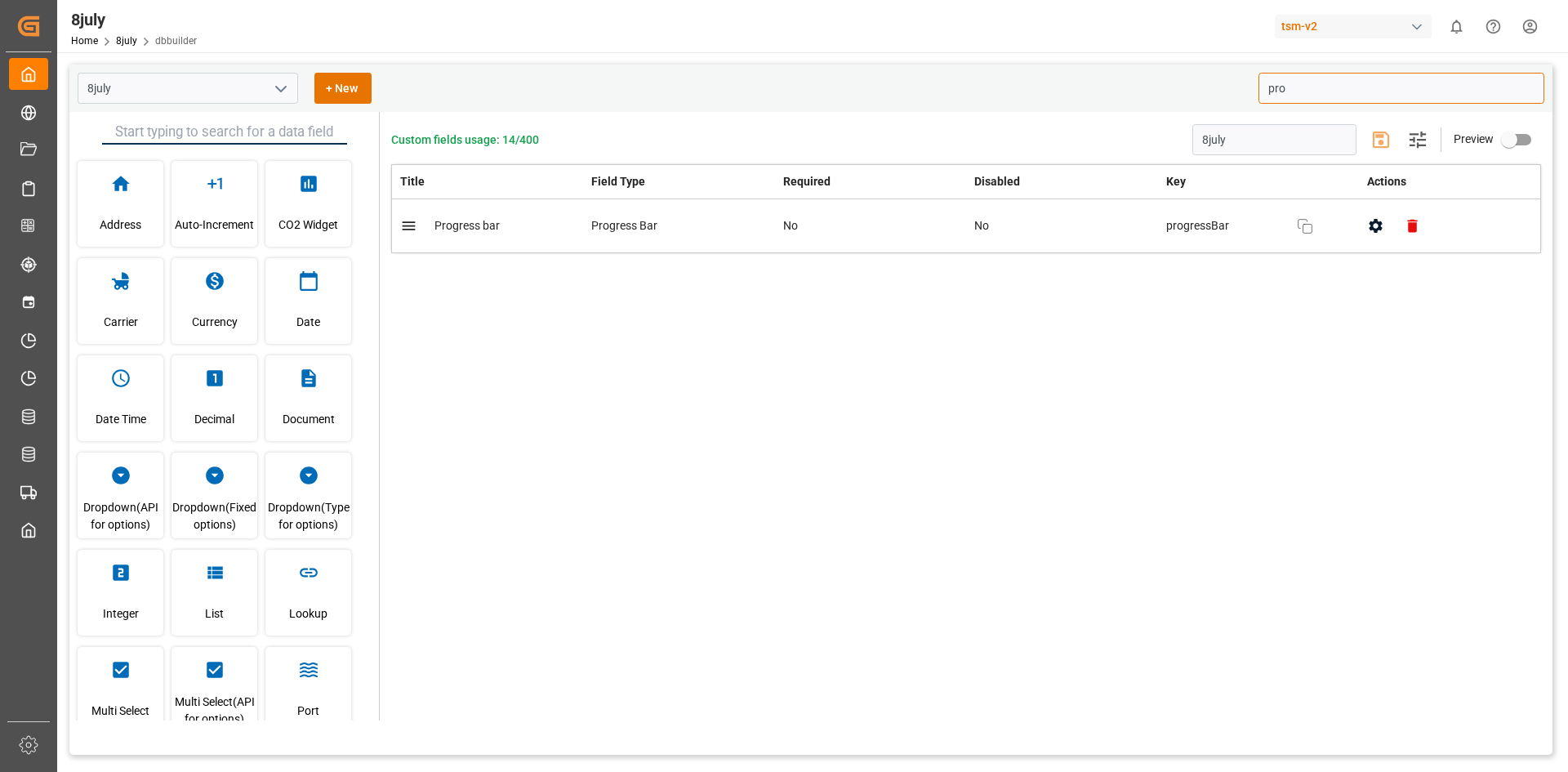 click on "pro" at bounding box center [1401, 88] 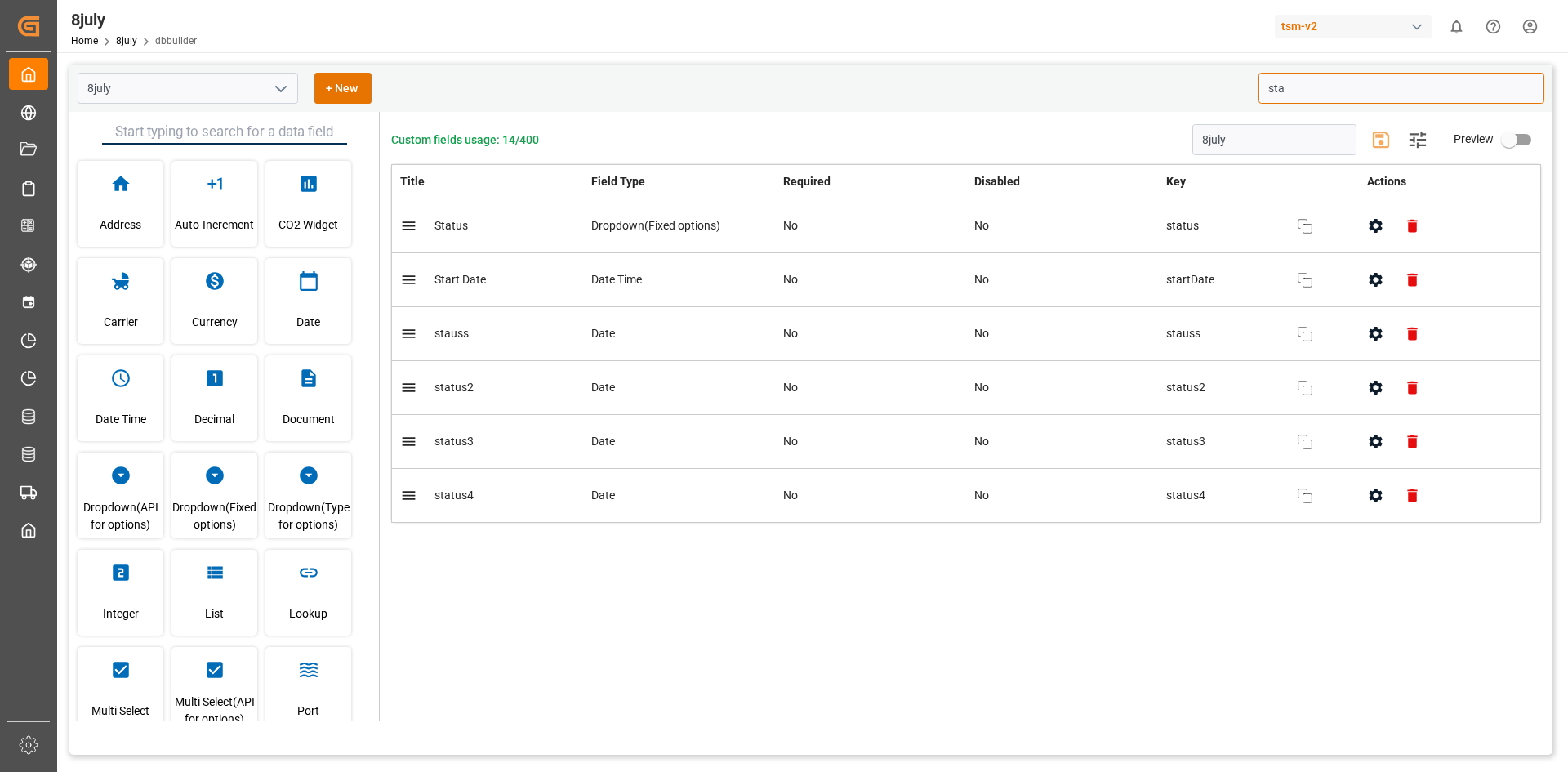 click on "sta" at bounding box center [1401, 88] 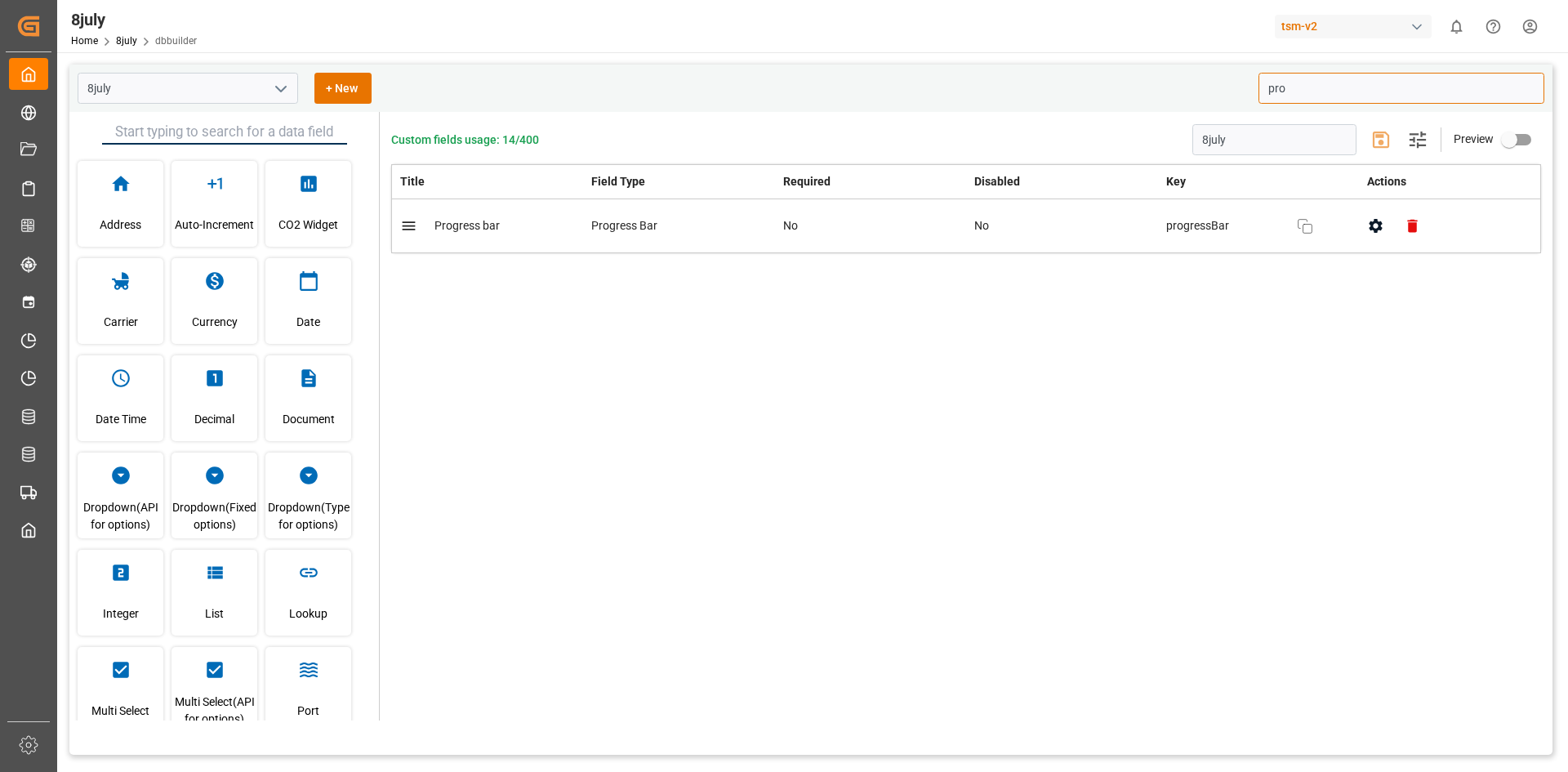 click 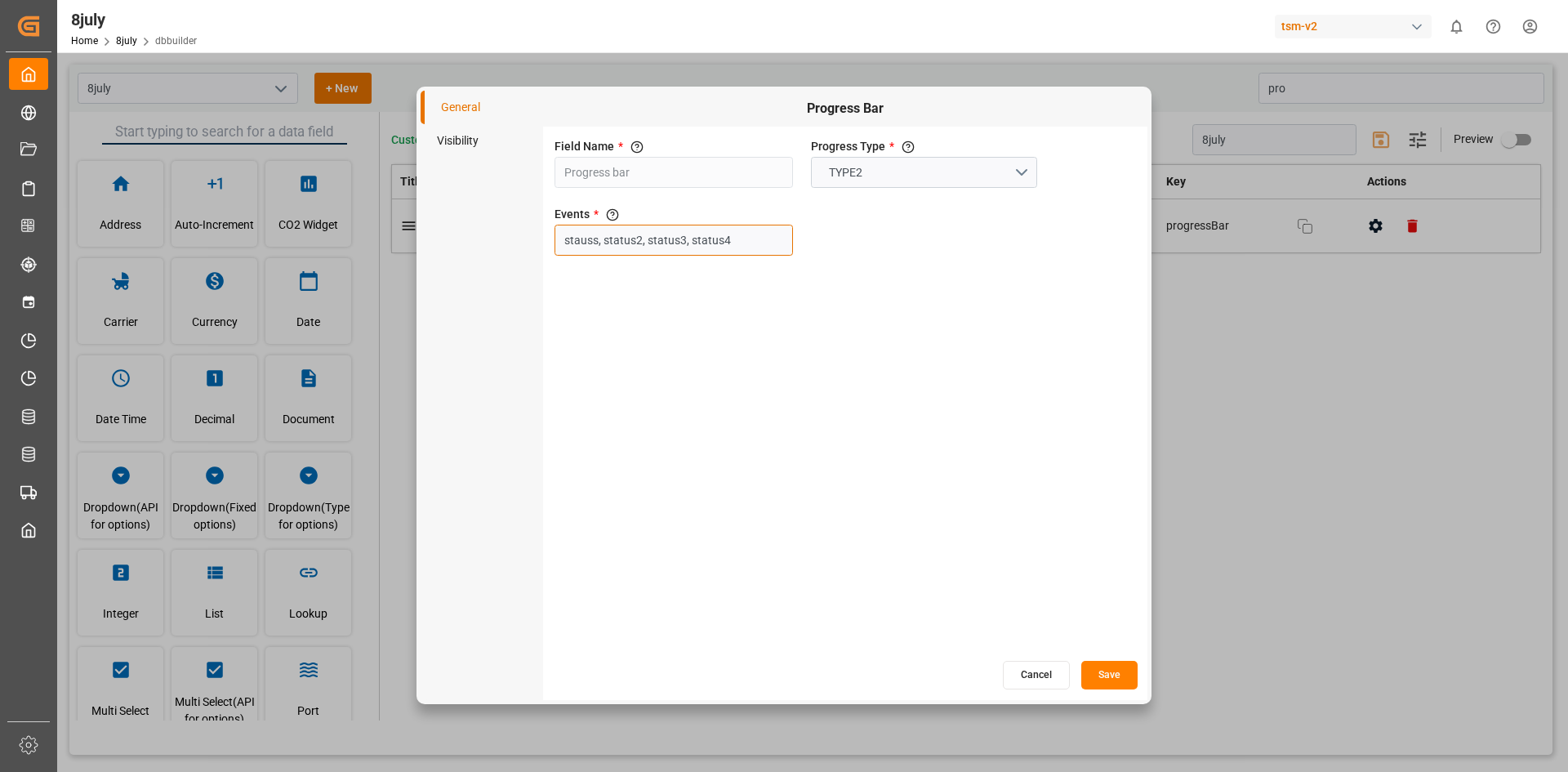 click on "stauss, status2, status3, status4" at bounding box center (674, 240) 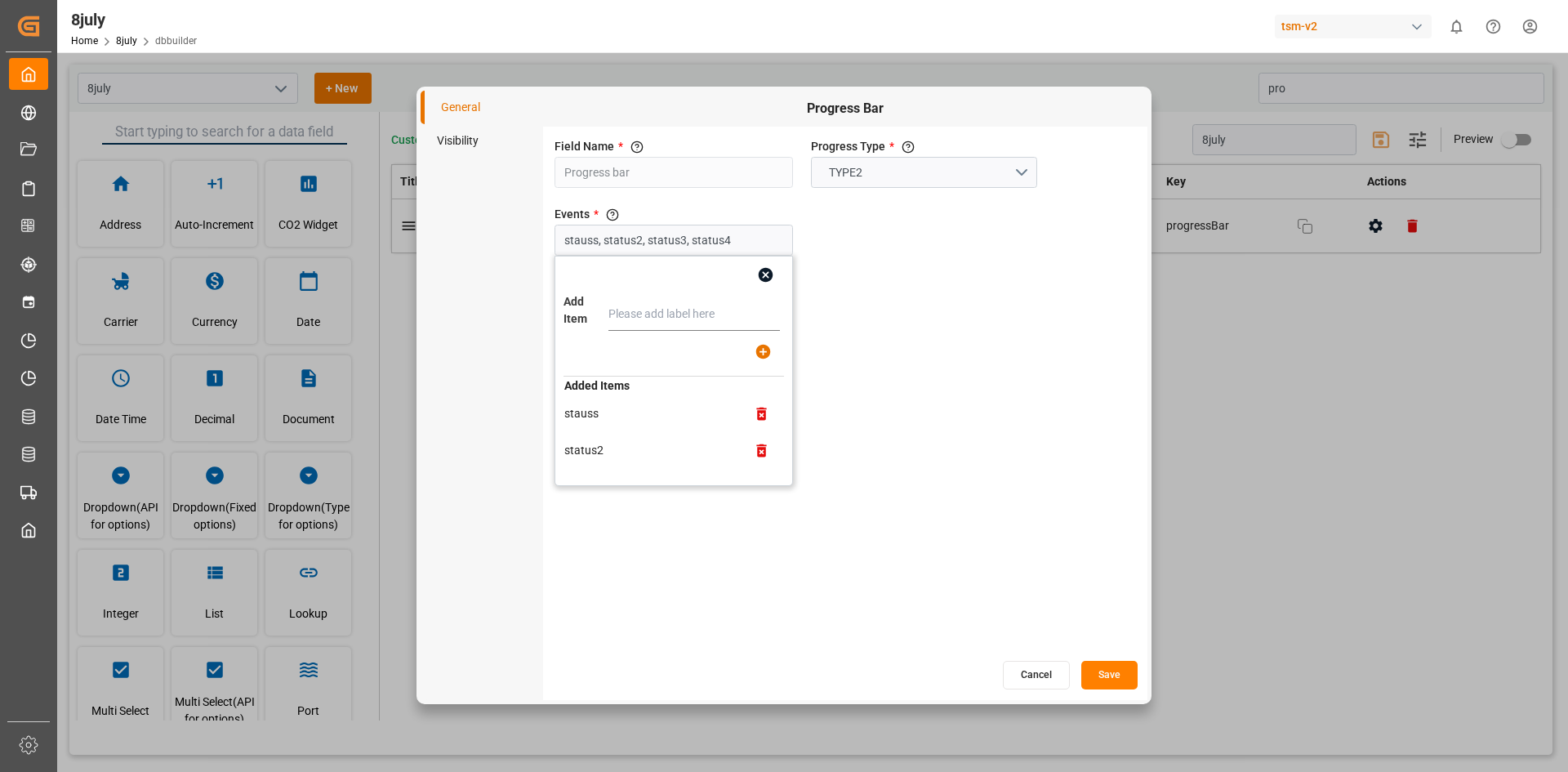 click on "stauss" at bounding box center (649, 413) 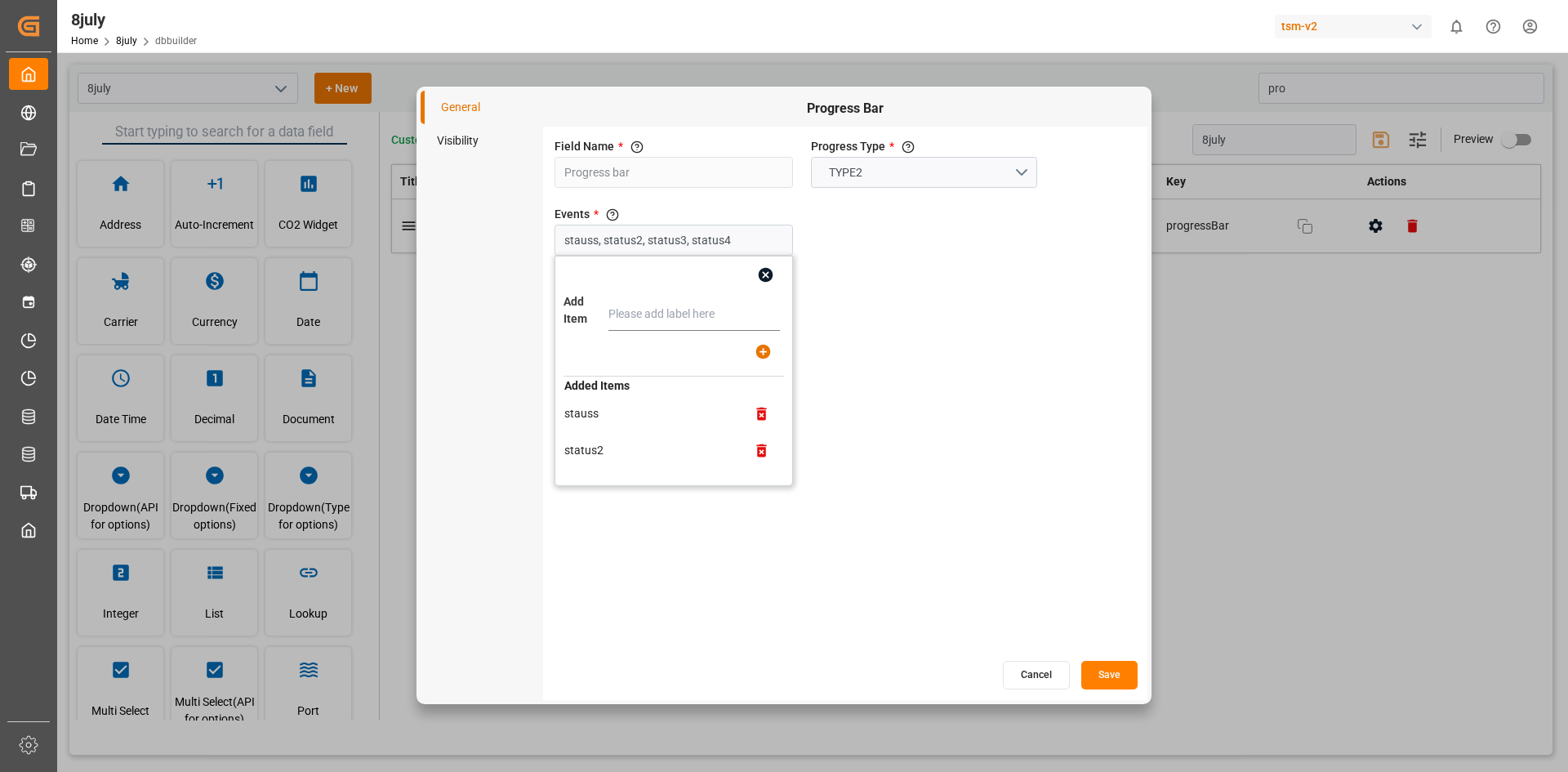 click on "stauss" at bounding box center [649, 413] 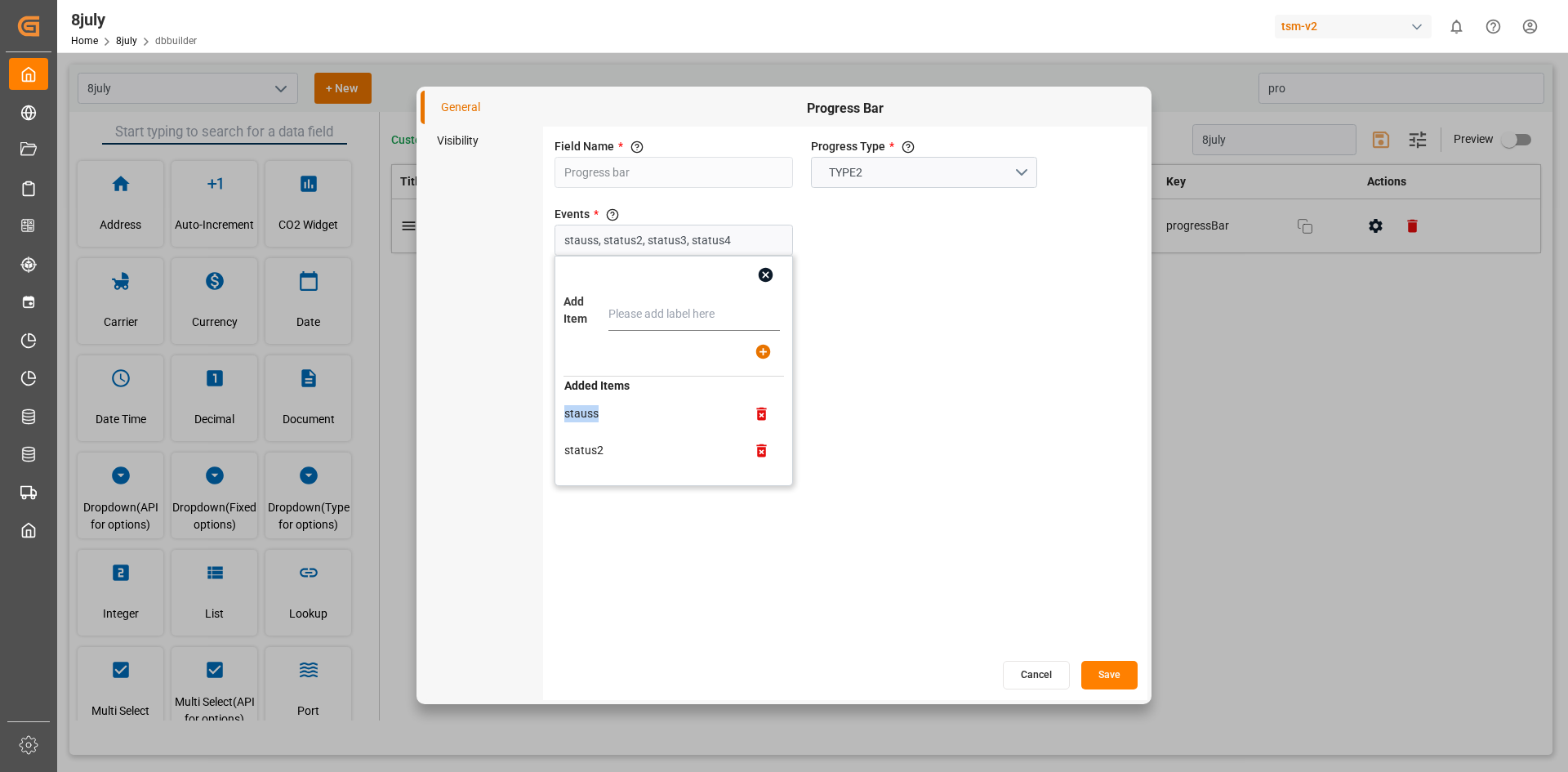 click on "stauss" at bounding box center (649, 413) 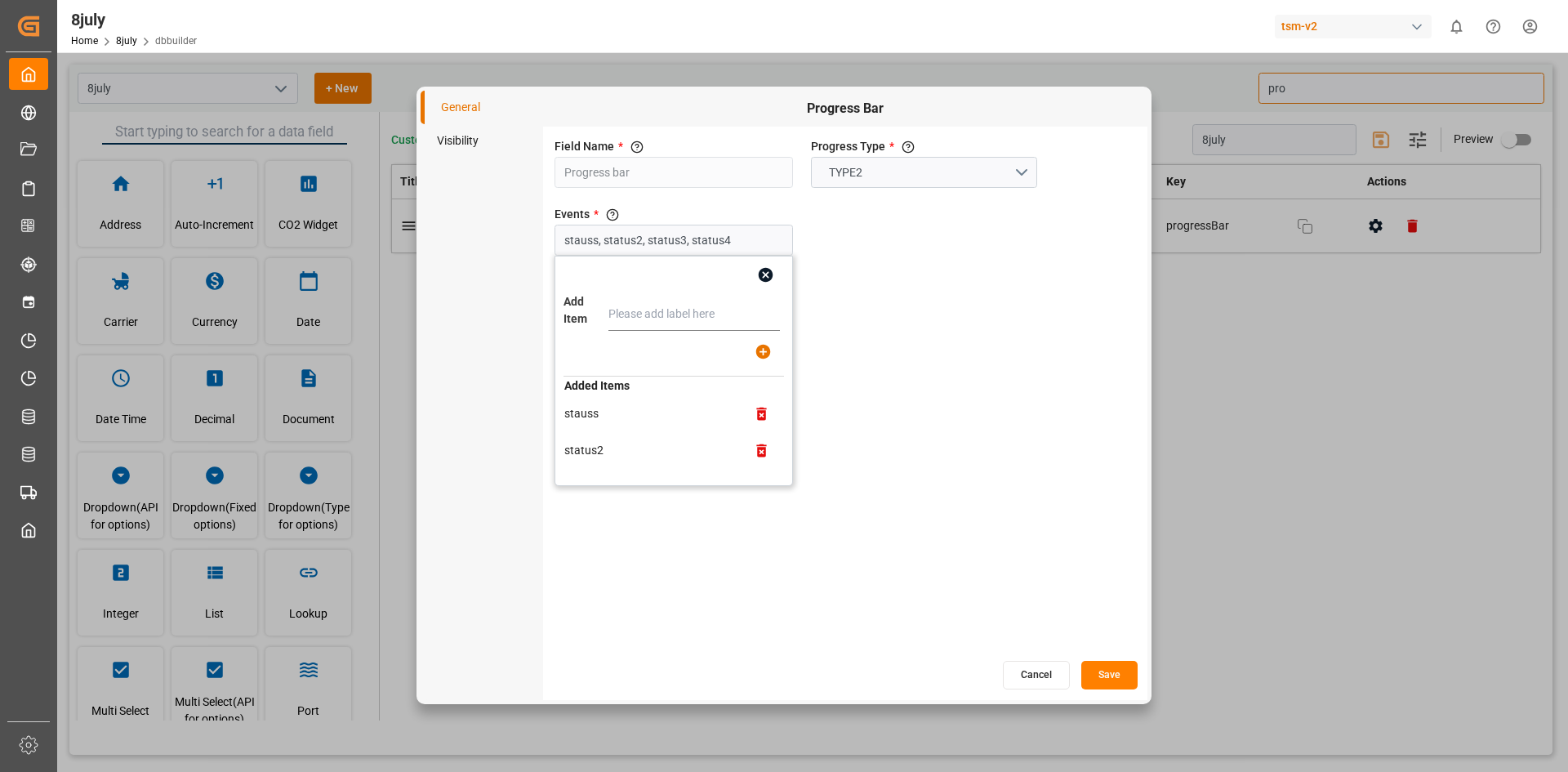 click on "General Visibility Progress Bar Field Name * The title of the field that will be shown in UI Progress bar Progress Type * Type-1: It will show in the form of pills,for Type-2 it will show the progress as a flow line TYPE2 Events * The fields from the form which needs to be added as events in the progress bar stauss, status2, status3, status4 Add Item Added Items stauss status2 status3 status4 Cancel Save" at bounding box center (784, 386) 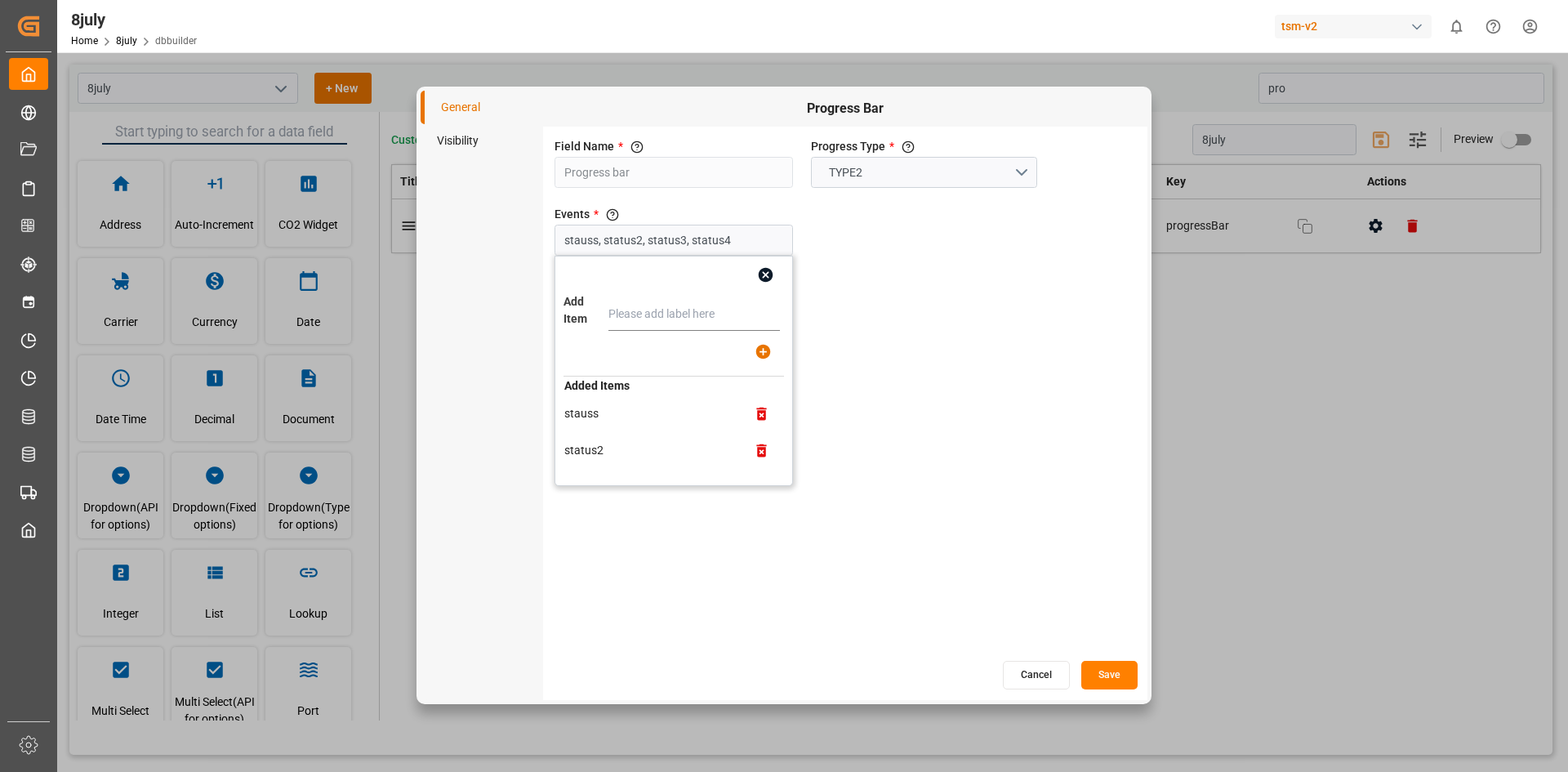 click on "General Visibility Progress Bar Field Name * The title of the field that will be shown in UI Progress bar Progress Type * Type-1: It will show in the form of pills,for Type-2 it will show the progress as a flow line TYPE2 Events * The fields from the form which needs to be added as events in the progress bar stauss, status2, status3, status4 Add Item Added Items stauss status2 status3 status4 Cancel Save" at bounding box center [784, 386] 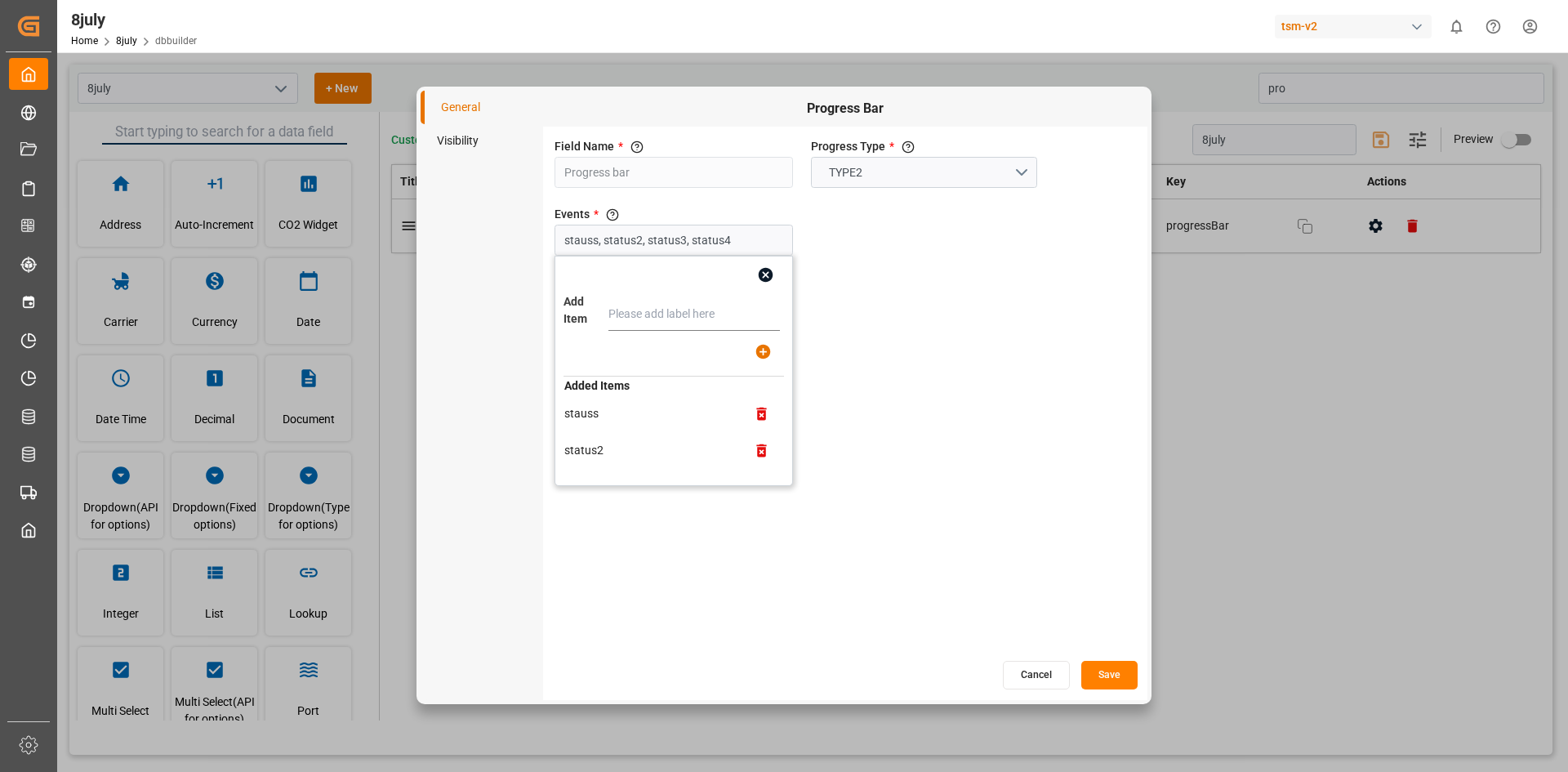click on "Cancel" at bounding box center (1036, 675) 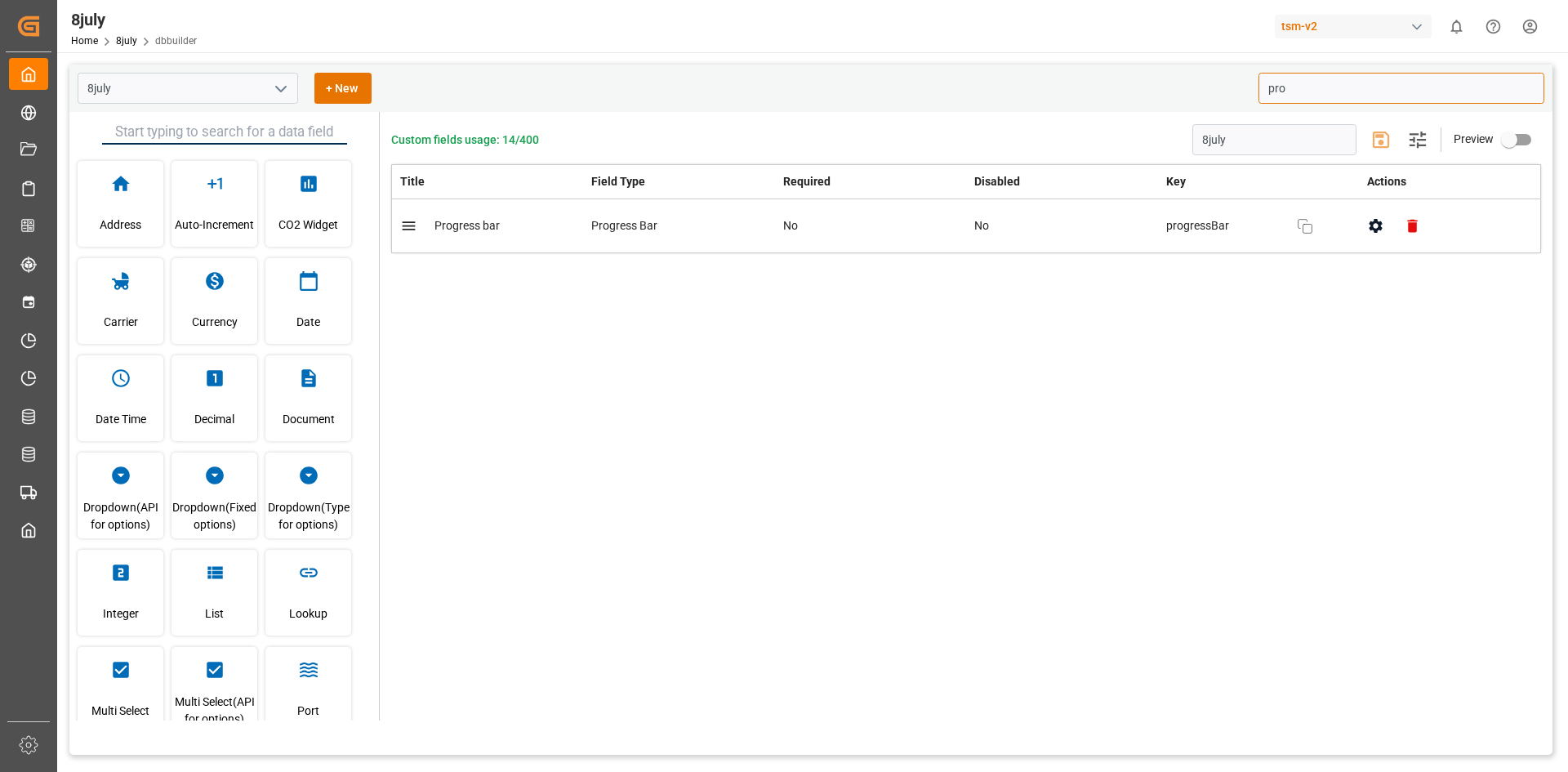 click on "pro" at bounding box center (1401, 88) 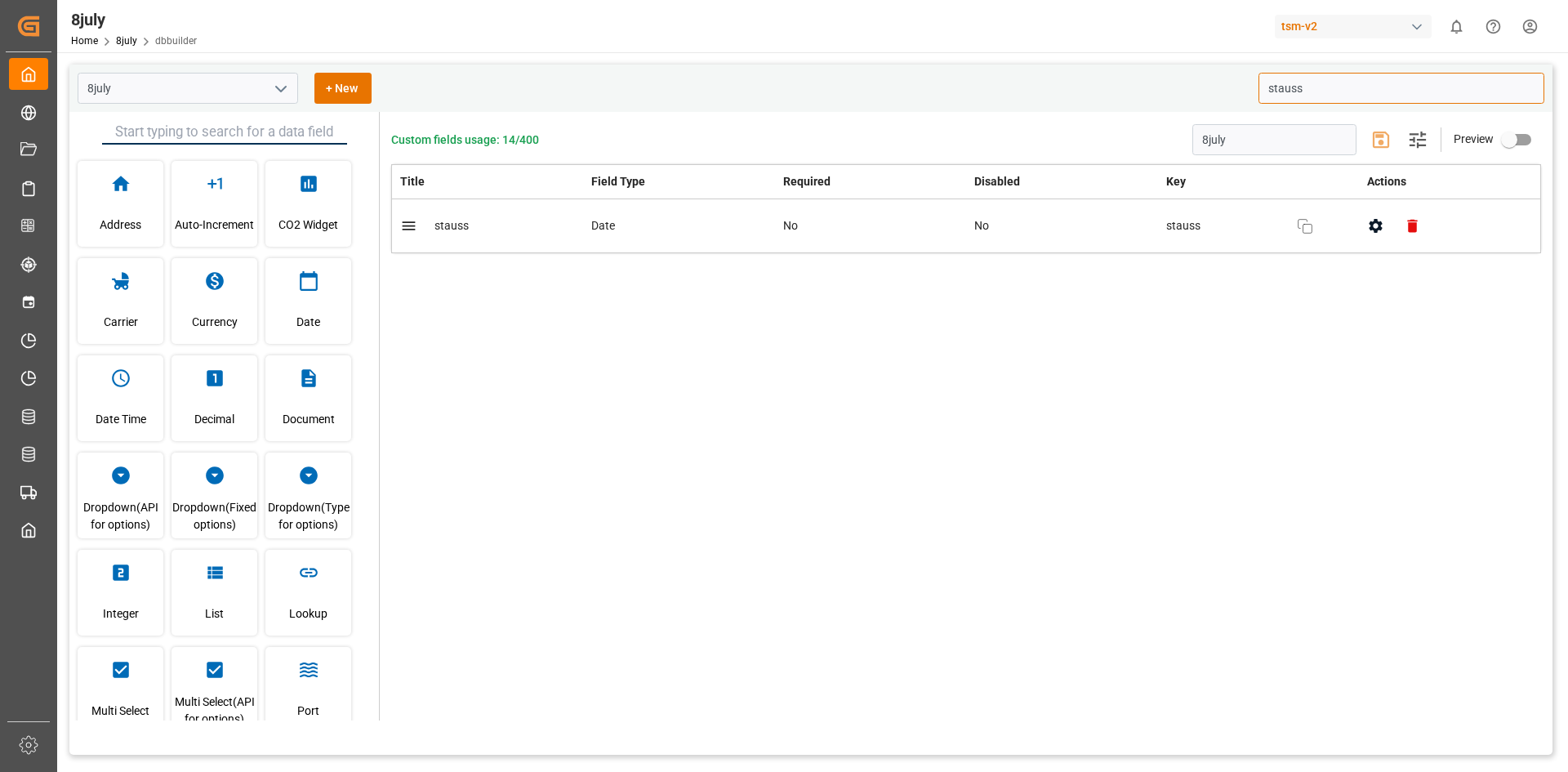 type on "stauss" 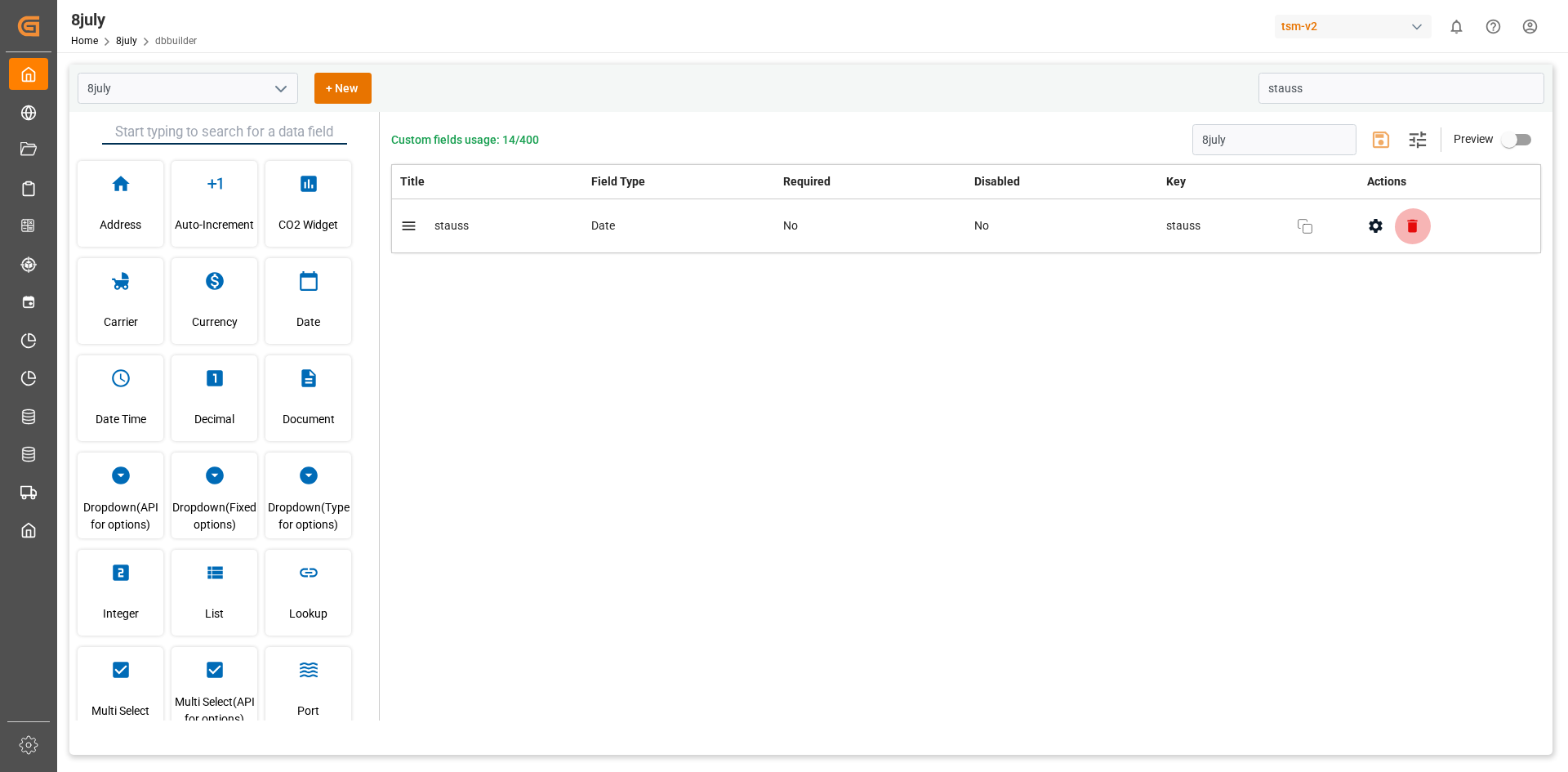 click at bounding box center [1412, 225] 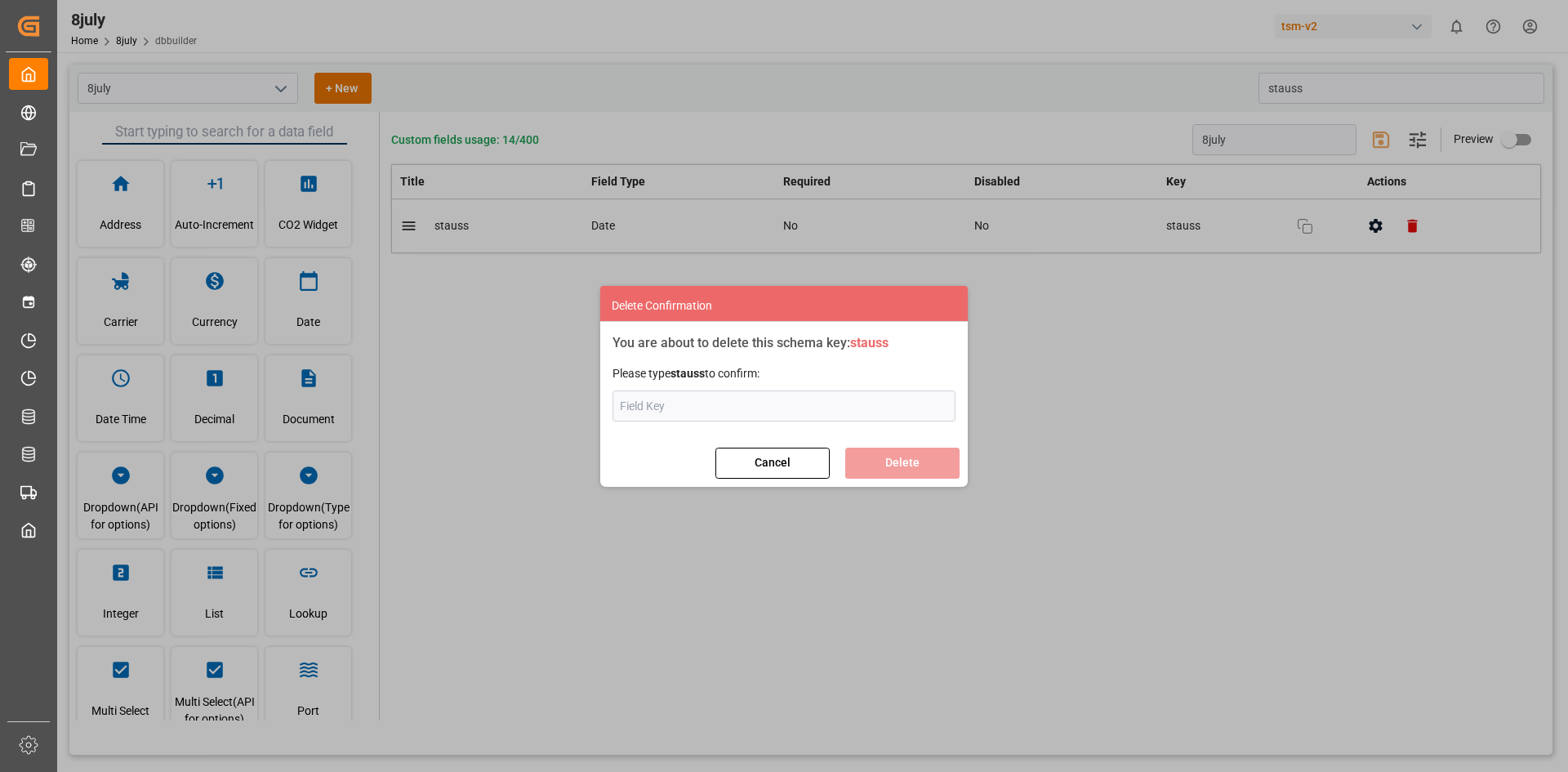 click at bounding box center [784, 406] 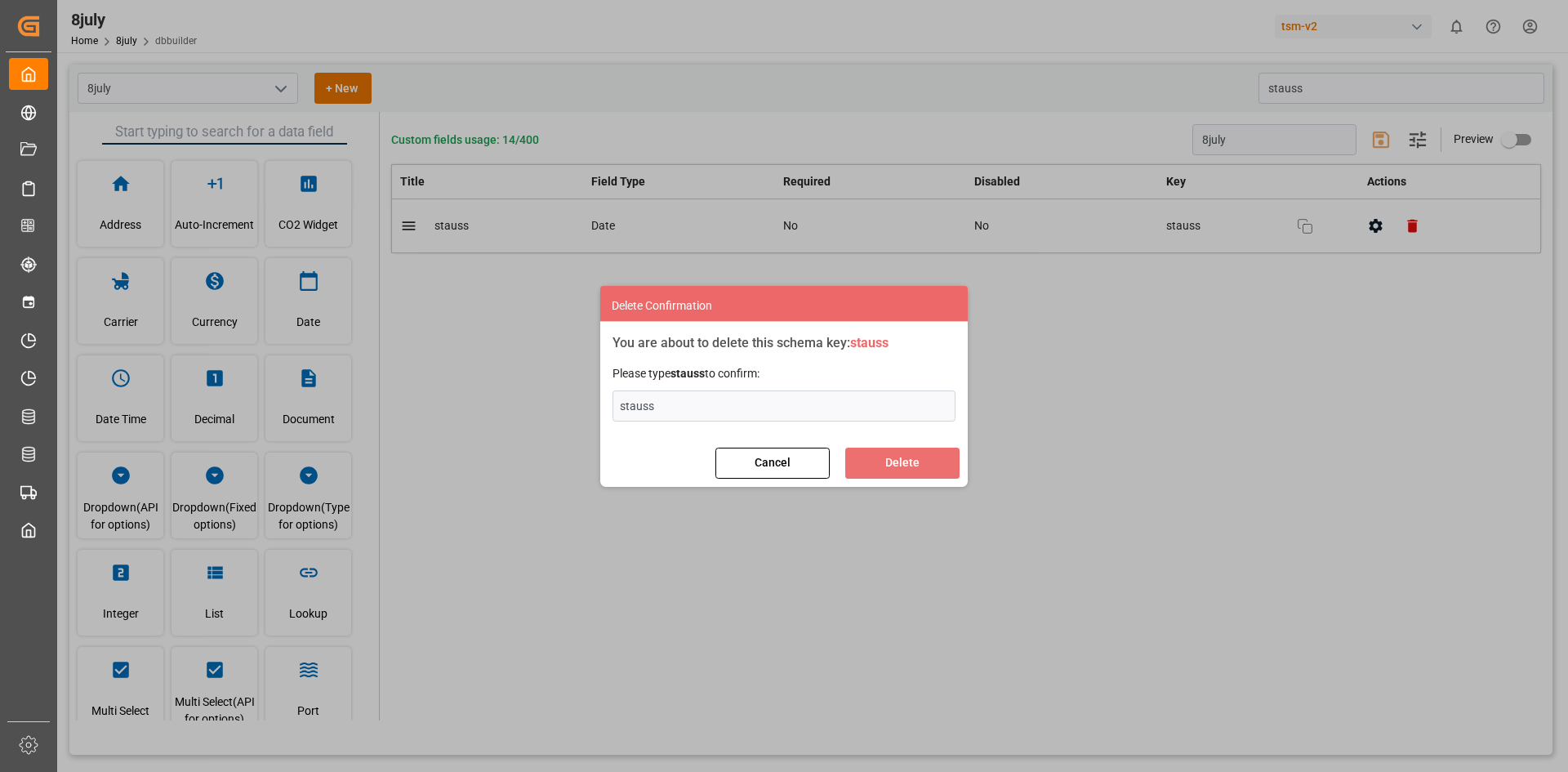 type on "stauss" 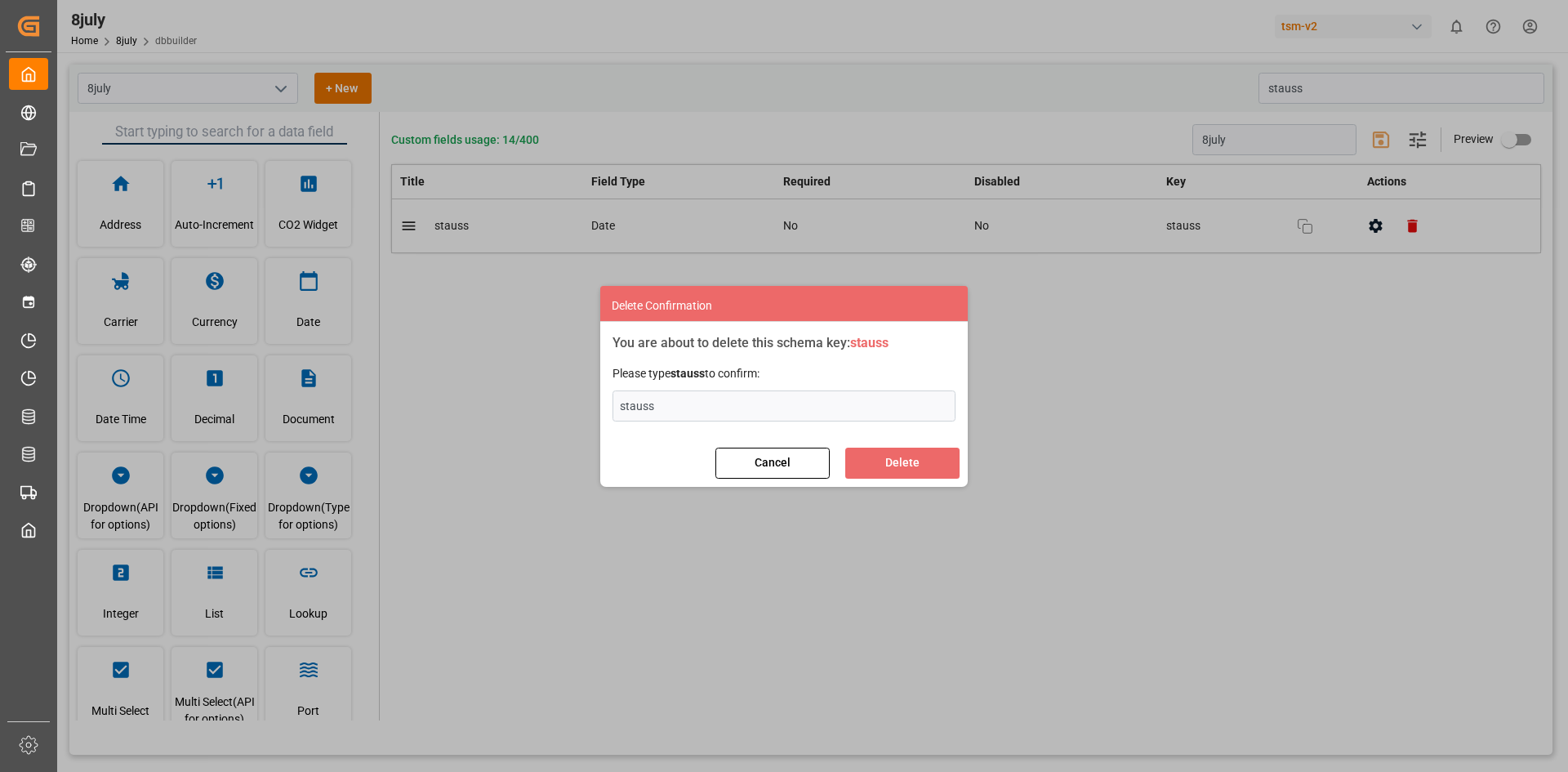 type 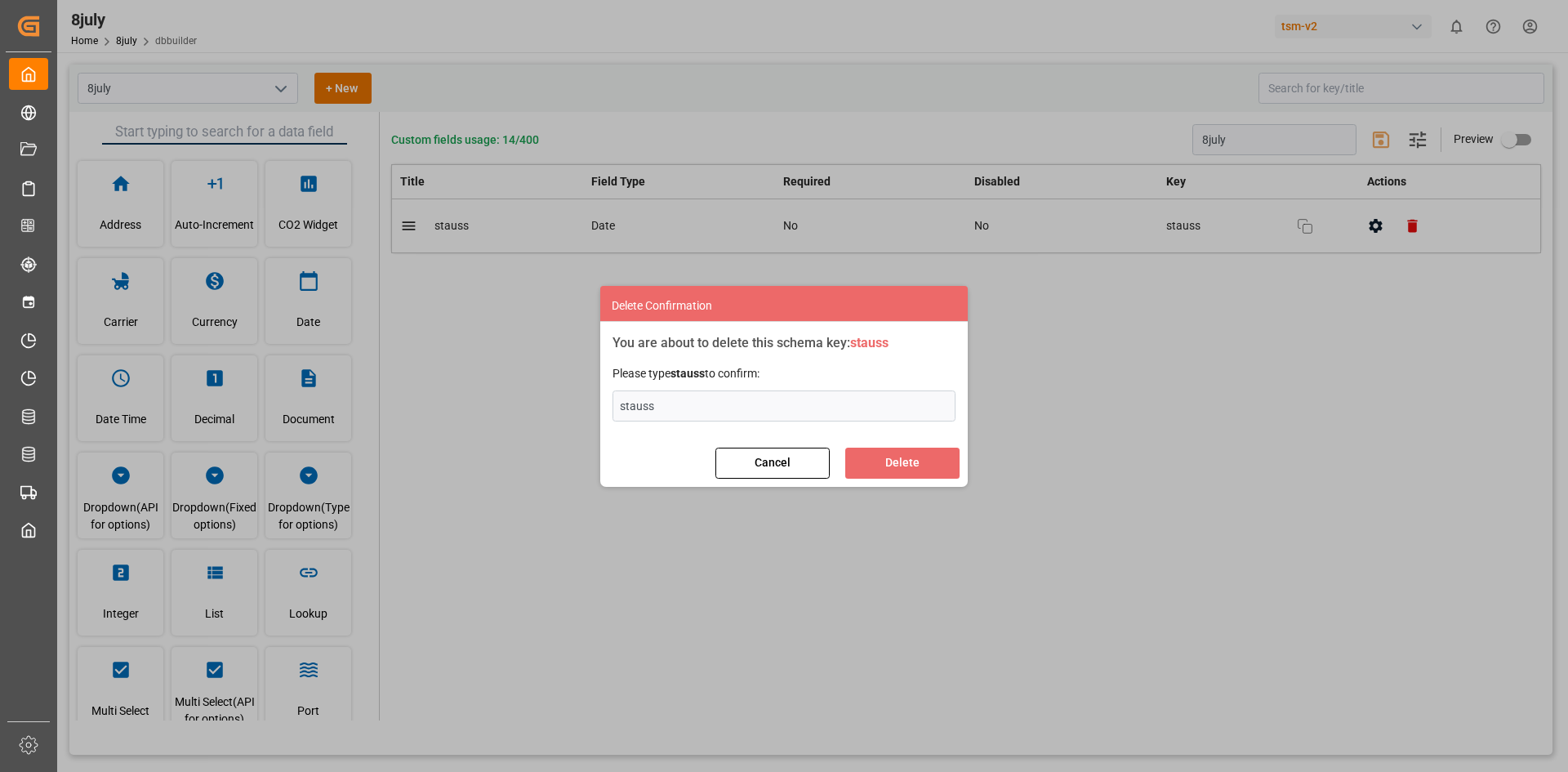 type 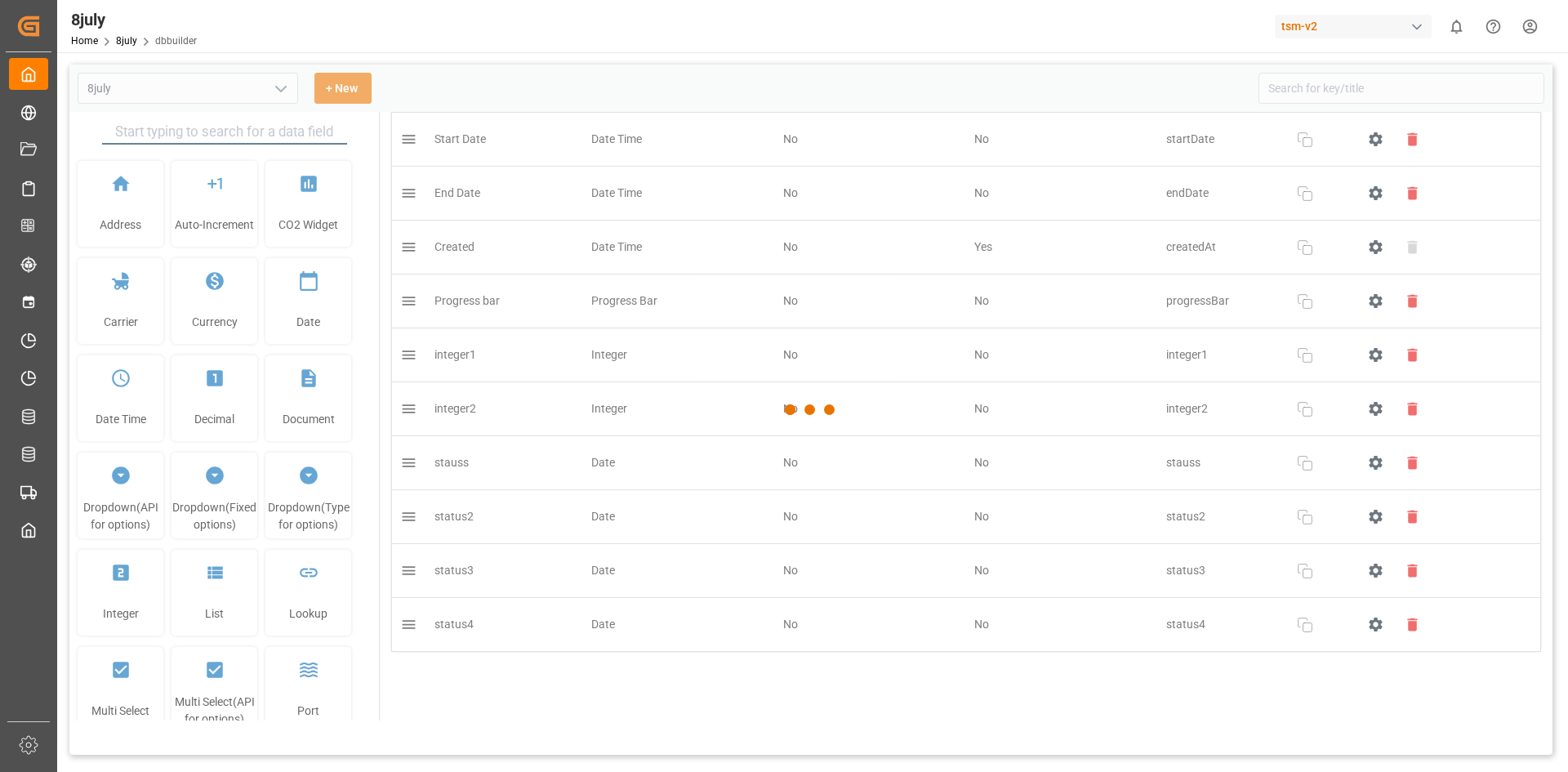 scroll, scrollTop: 247, scrollLeft: 0, axis: vertical 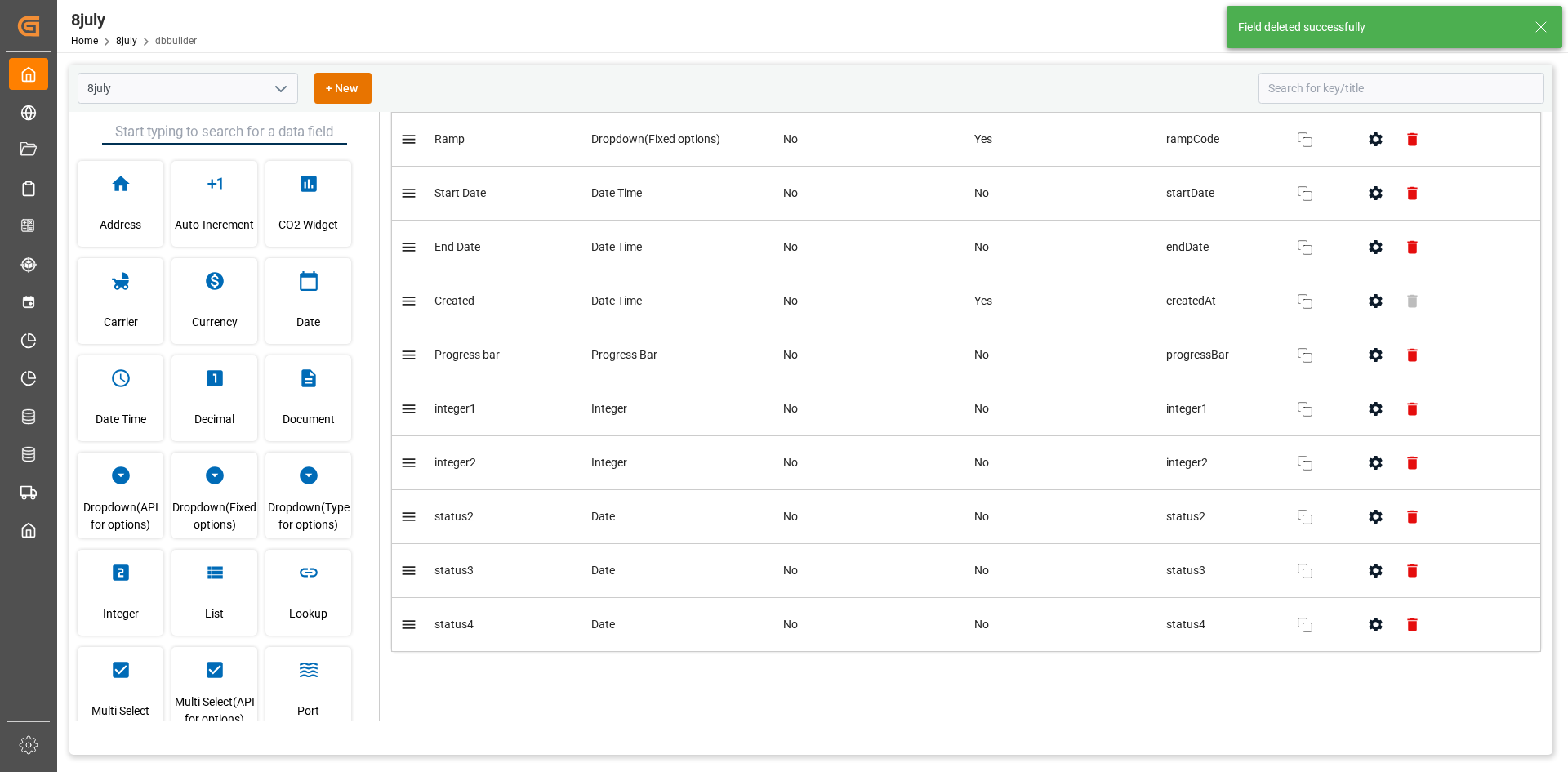 click 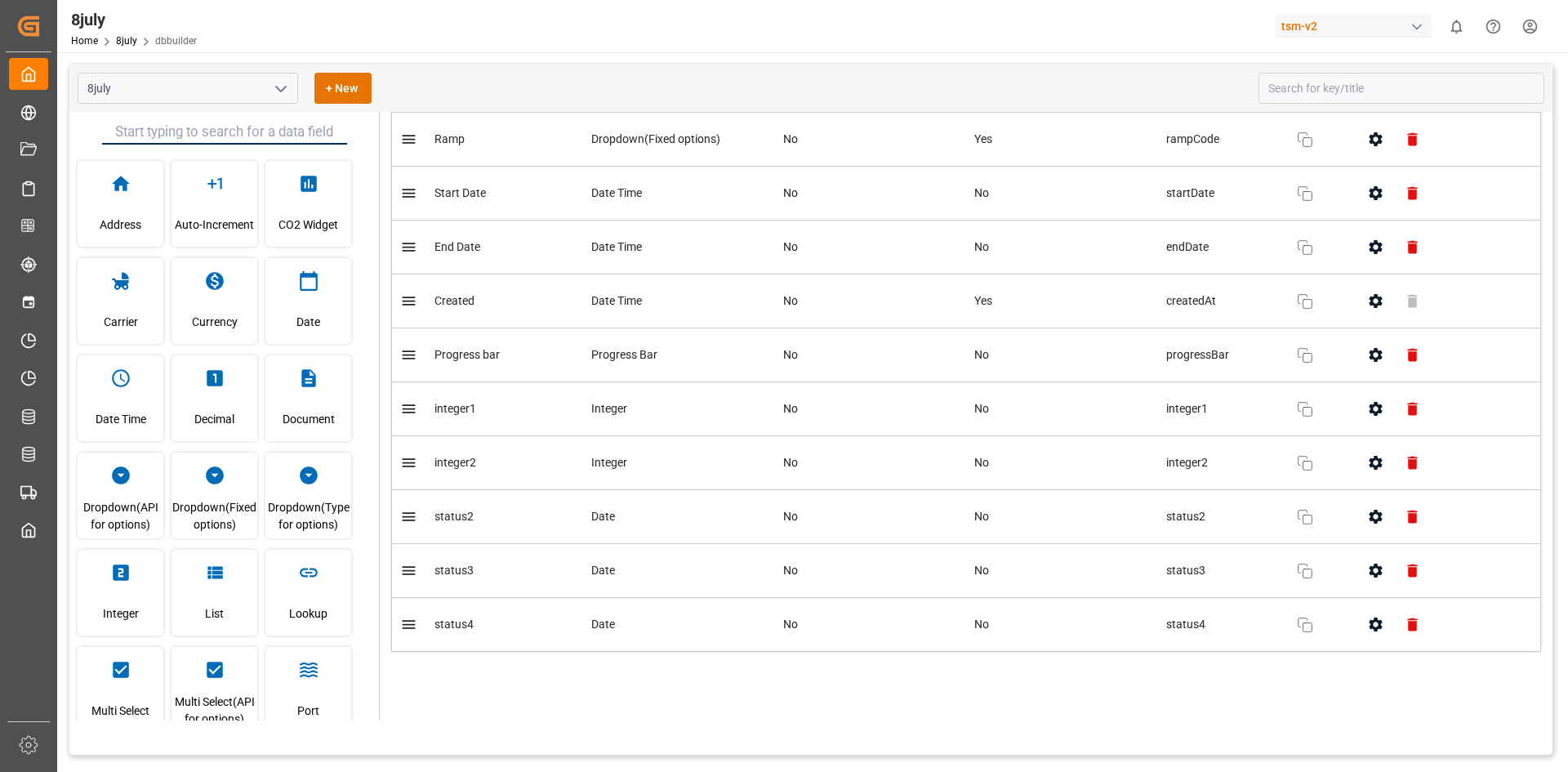 click on "Created by potrace 1.15, written by Peter Selinger 2001-2017 Created by potrace 1.15, written by Peter Selinger 2001-2017 My Cockpit My Cockpit Risk Management Risk Management Document Management Document Management Schedules Schedules CO2e Calculator CO2e Calculator Tracking Tracking Timeslot Management V2 Timeslot Management V2 My Allocations My Allocations Forecasting Allocations Forecasting Allocations All Carriers All Carriers Freight Forwarder Freight Forwarder Transport Planner Transport Planner group group Sidebar Settings Back to main menu 8july Home 8july dbbuilder tsm-v2 0 Notifications Only show unread All Mark all categories read No notifications 8july + New Address Auto-Increment CO2 Widget Carrier Currency Date Date Time Decimal Document Dropdown(API for options) Dropdown(Fixed options) Dropdown(Type for options) Integer List Lookup Multi Select Multi Select(API for options) Port Progress Bar Radio Rates Widget String Text Text Area Title Toggle Vertical Space Vessel Custom fields usage: 13/400" at bounding box center (784, 386) 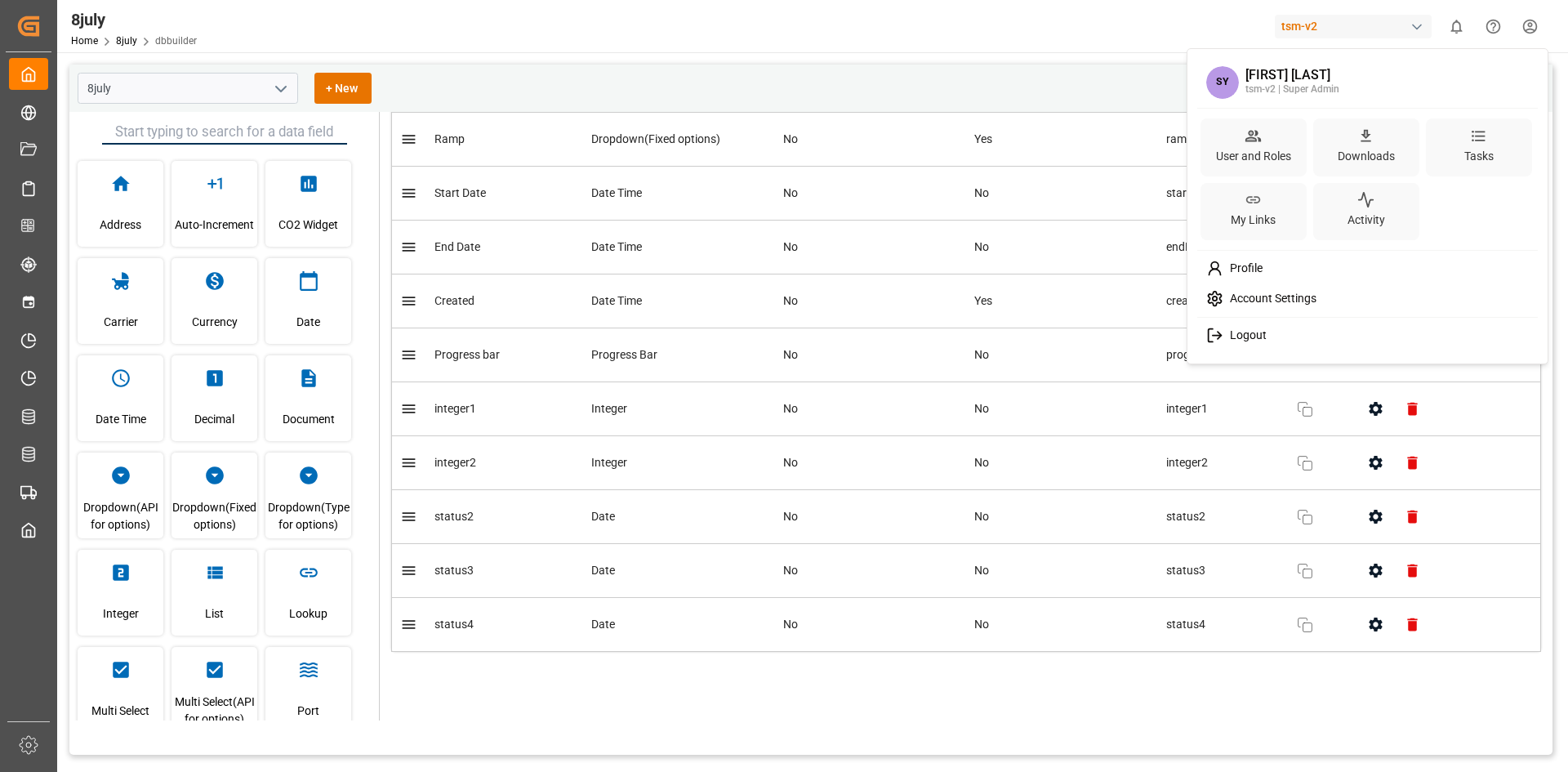 click on "Logout" at bounding box center (1368, 335) 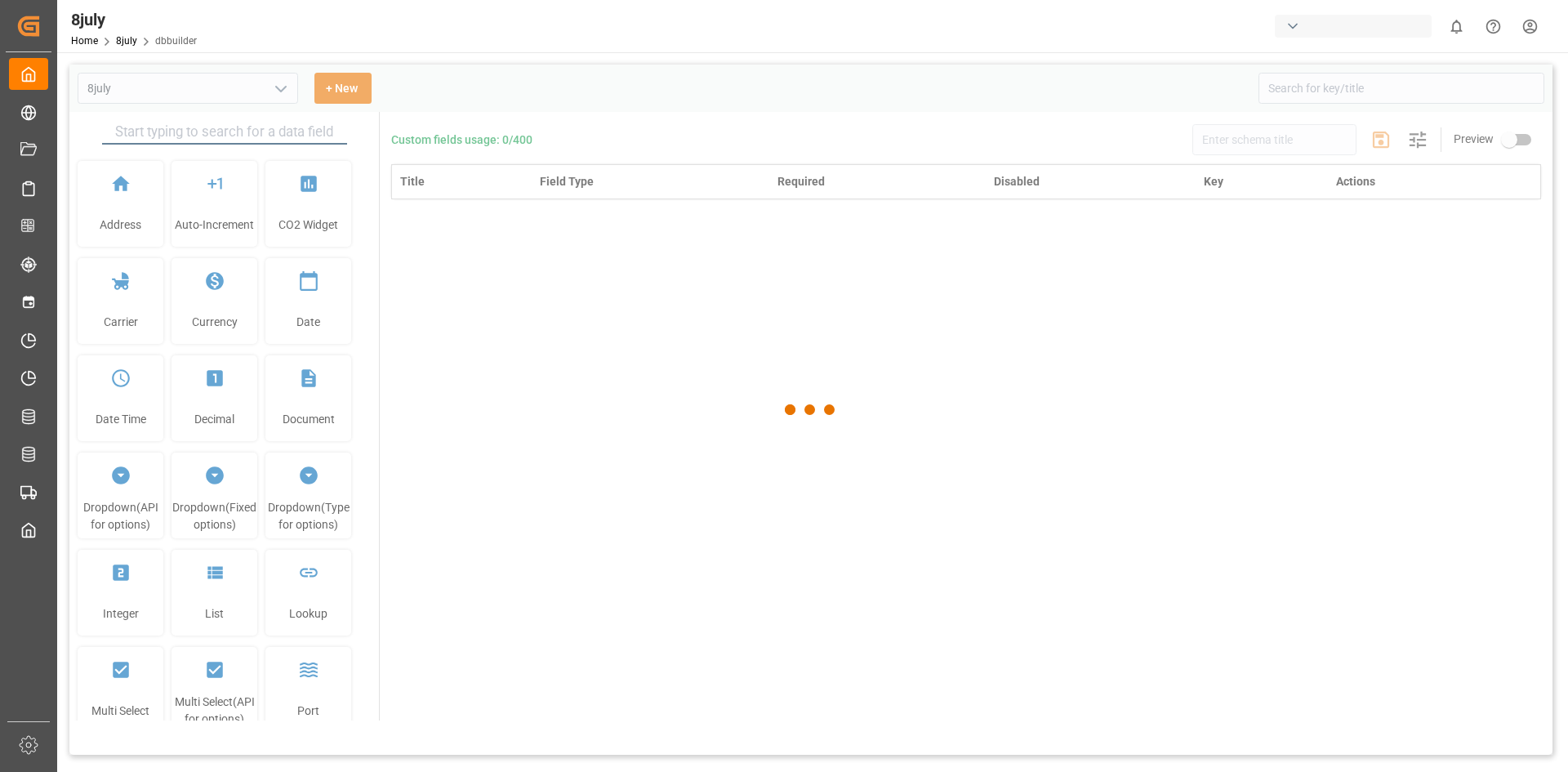 scroll, scrollTop: 0, scrollLeft: 0, axis: both 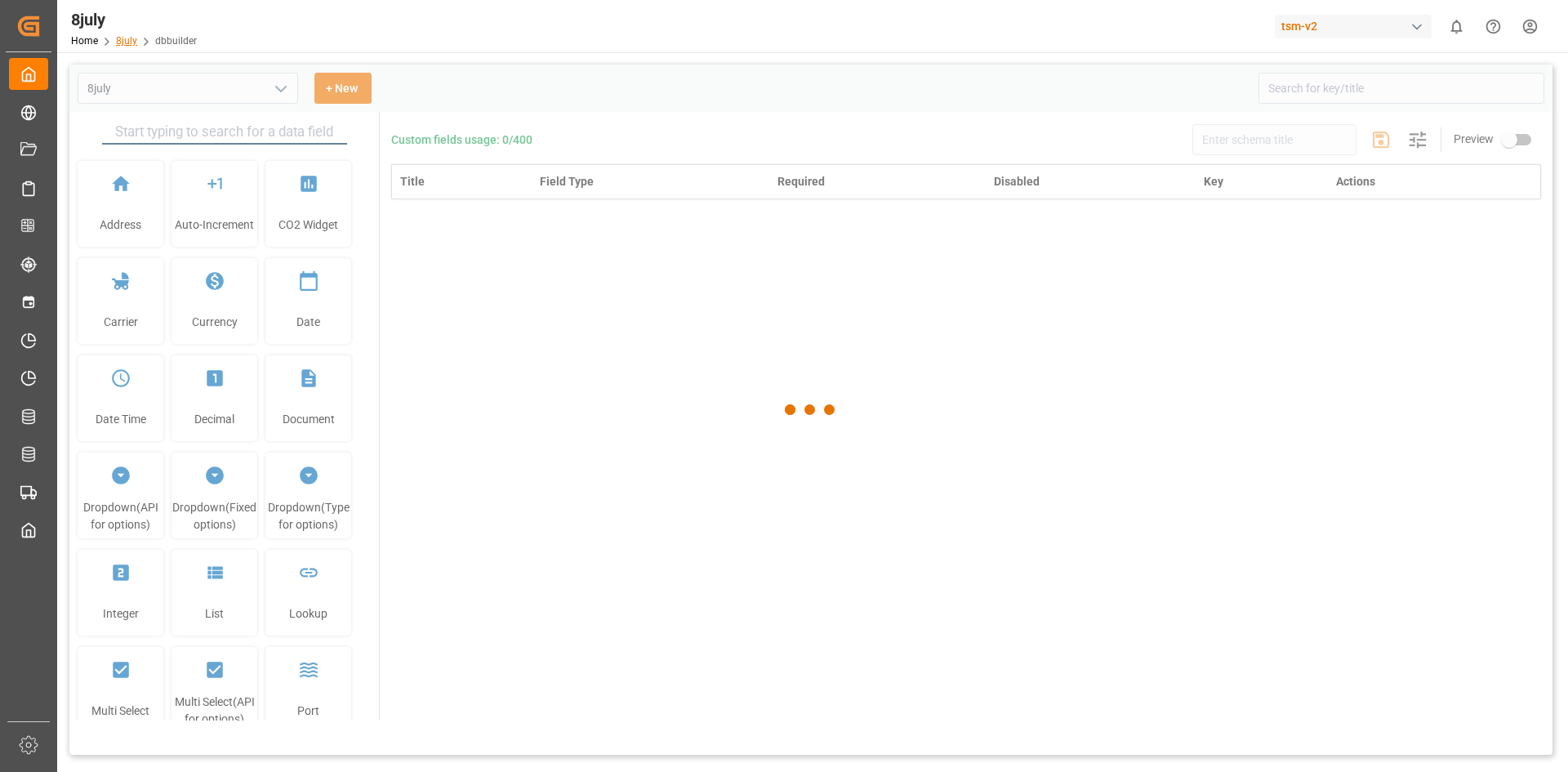 click on "8july" at bounding box center (127, 41) 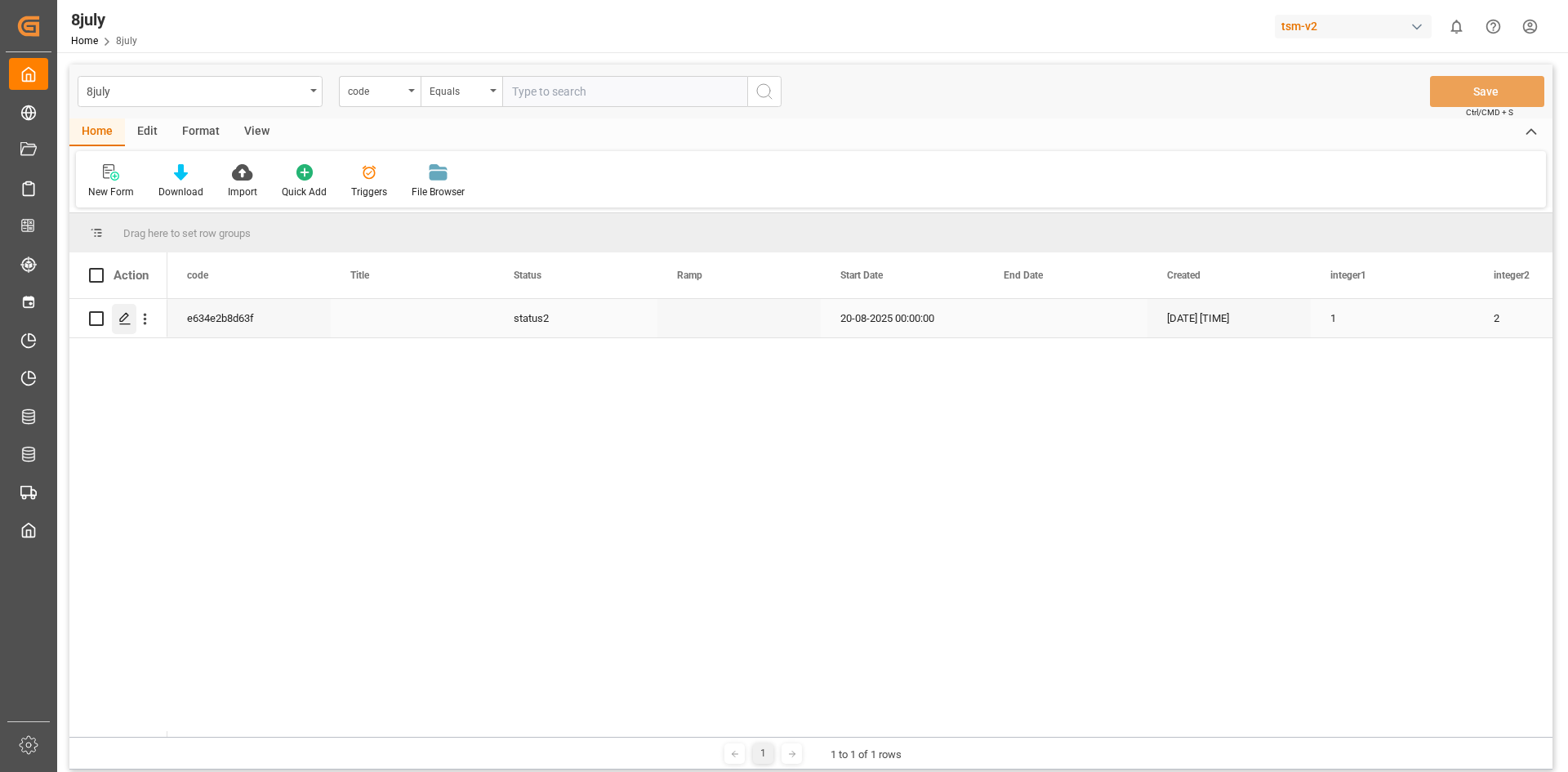 click 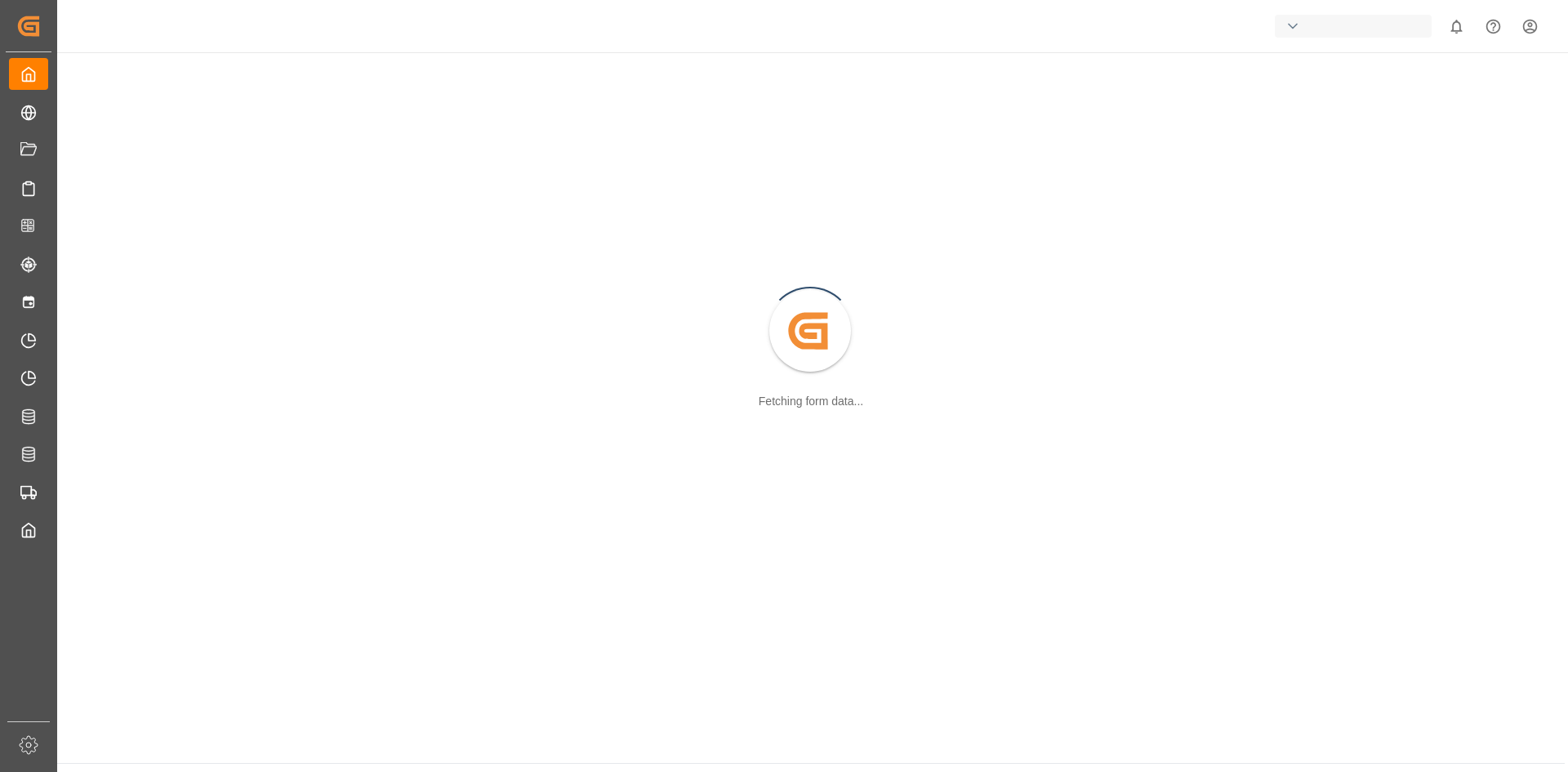 scroll, scrollTop: 0, scrollLeft: 0, axis: both 